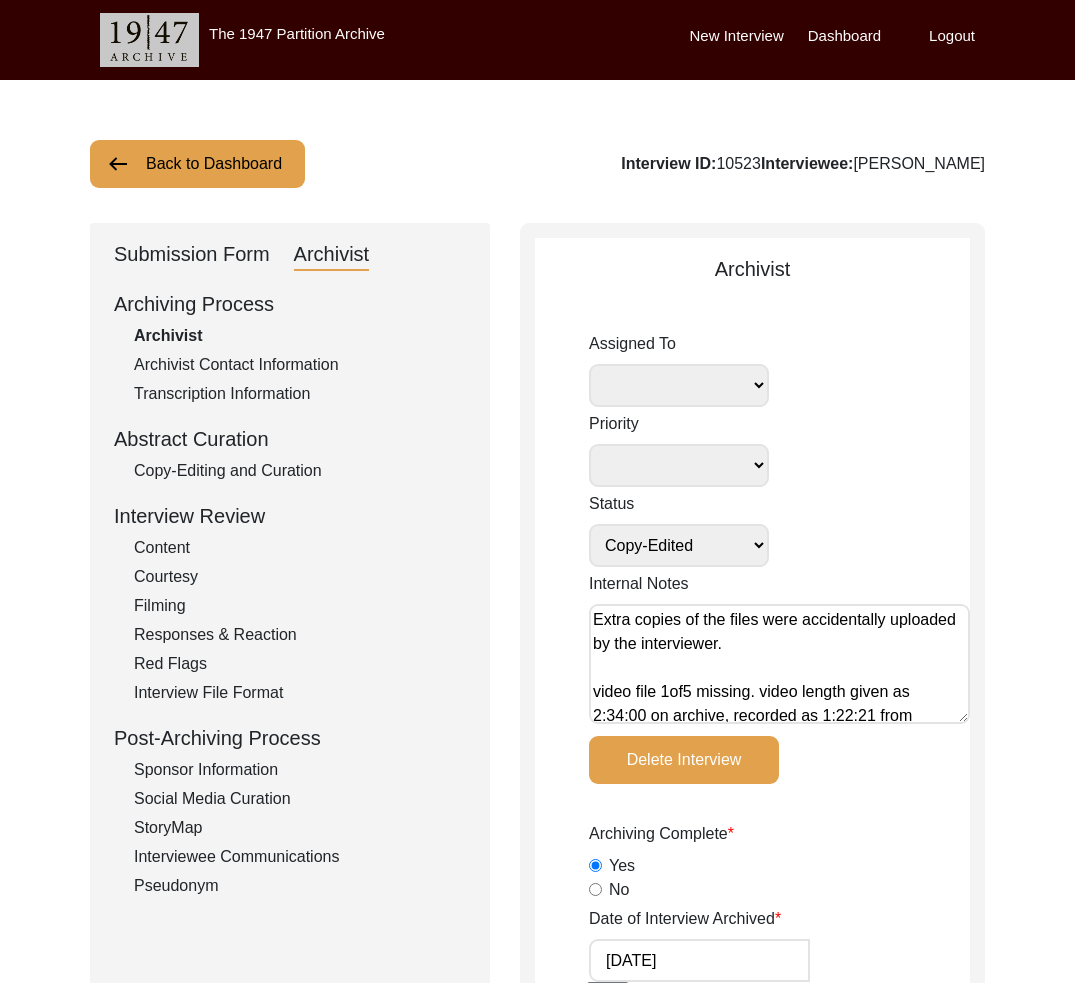 select on "Copy-Edited" 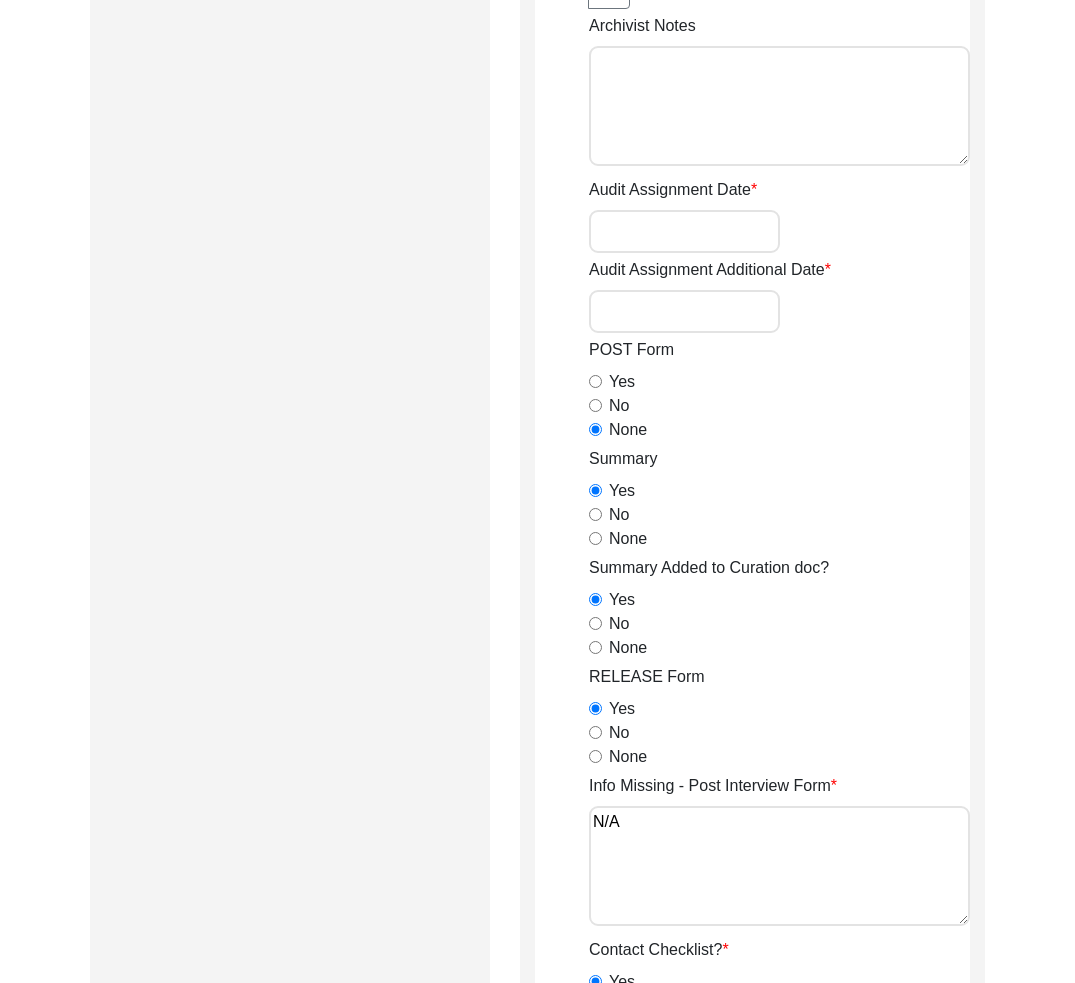 scroll, scrollTop: 0, scrollLeft: 0, axis: both 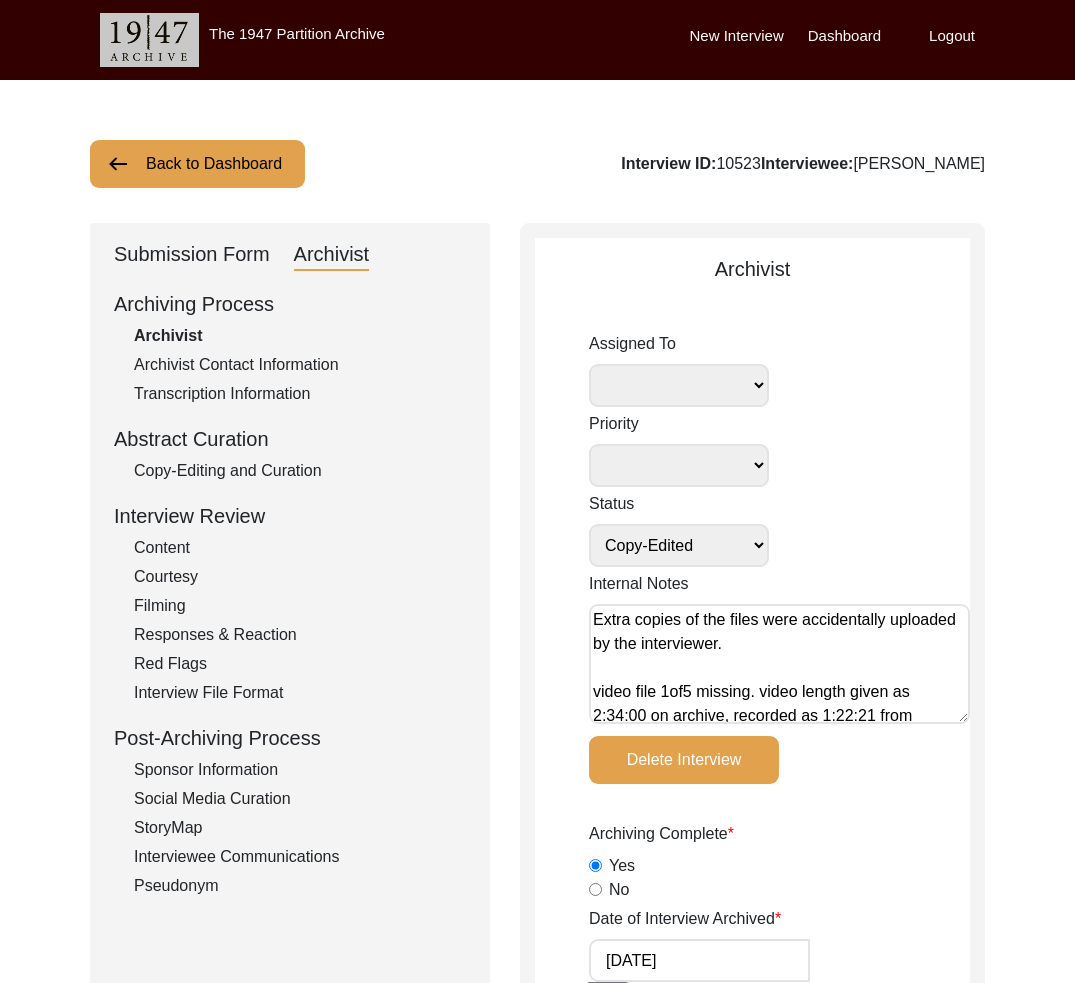 click on "Back to Dashboard" 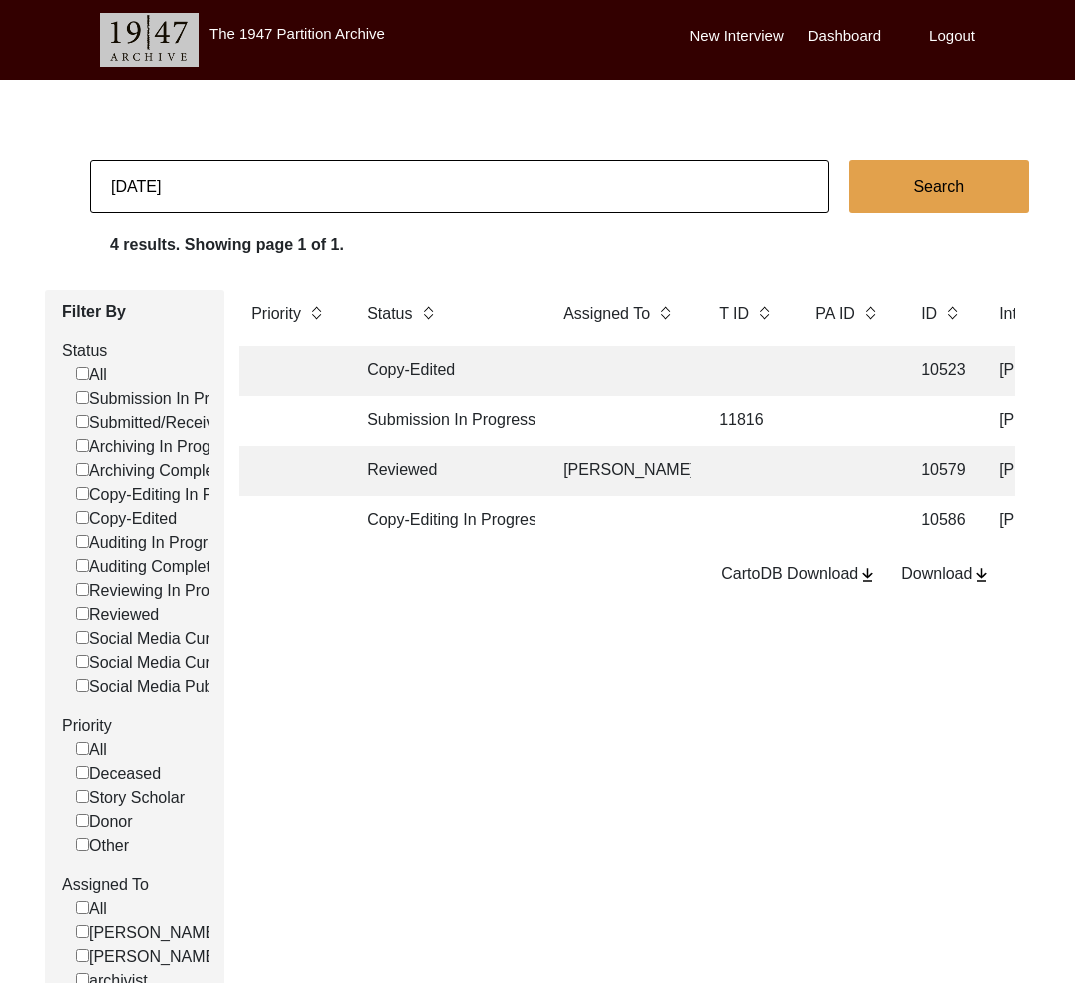 click on "[DATE]" 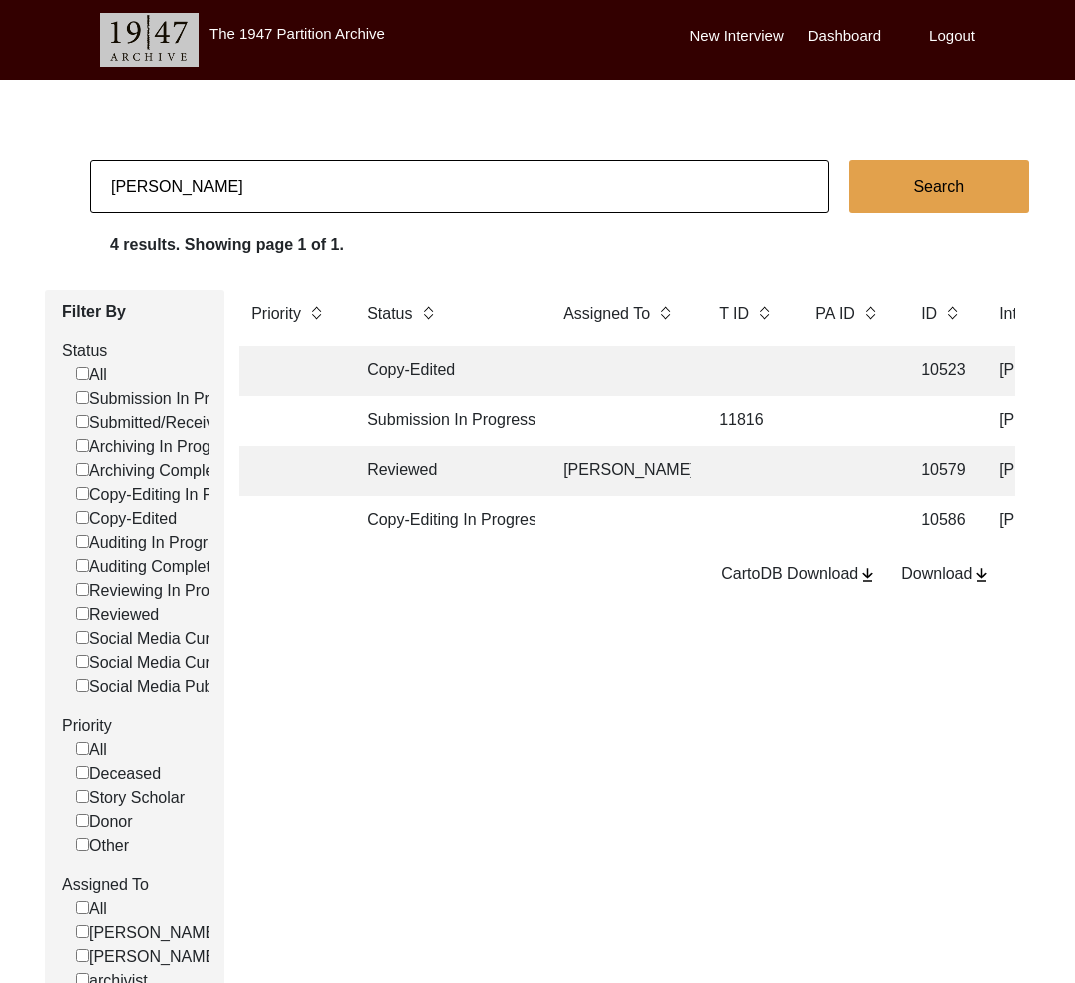 type on "[PERSON_NAME]" 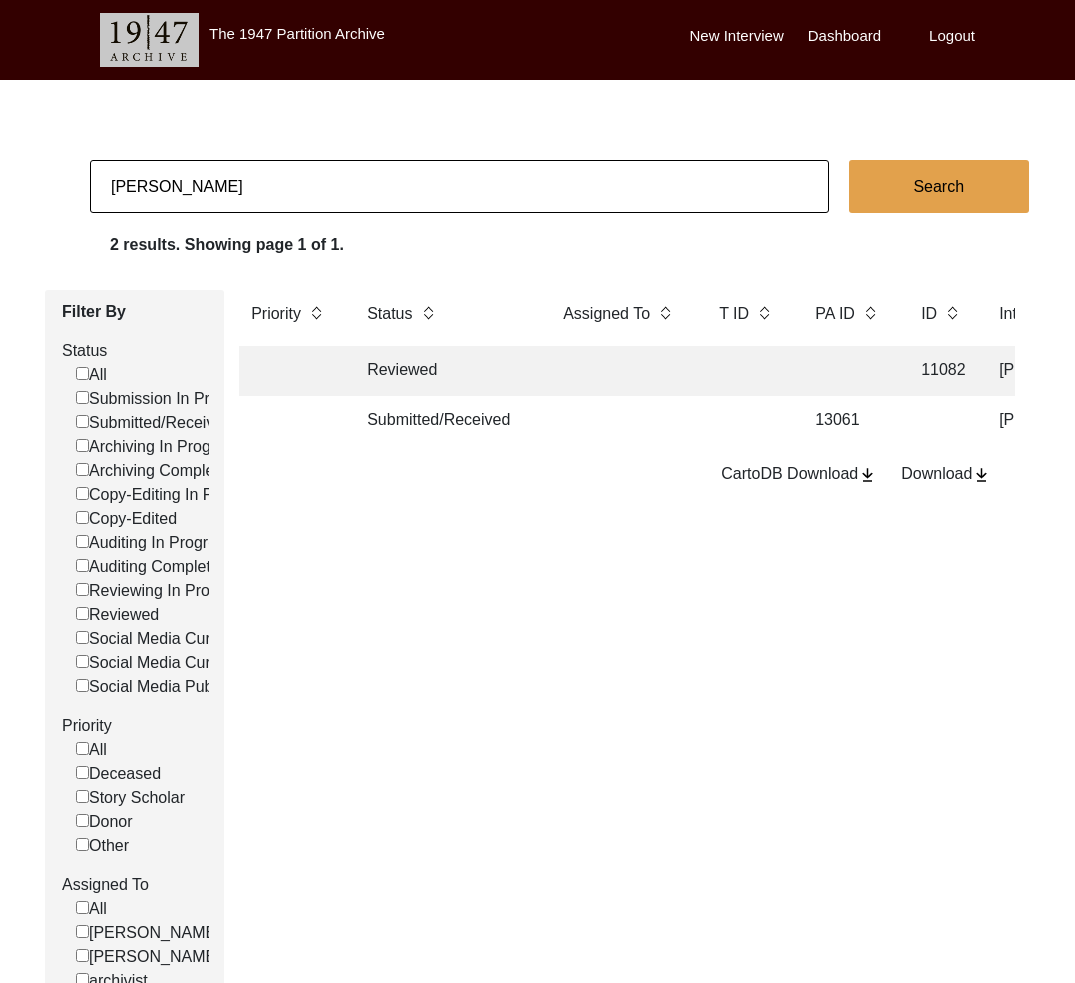 scroll, scrollTop: 0, scrollLeft: 49, axis: horizontal 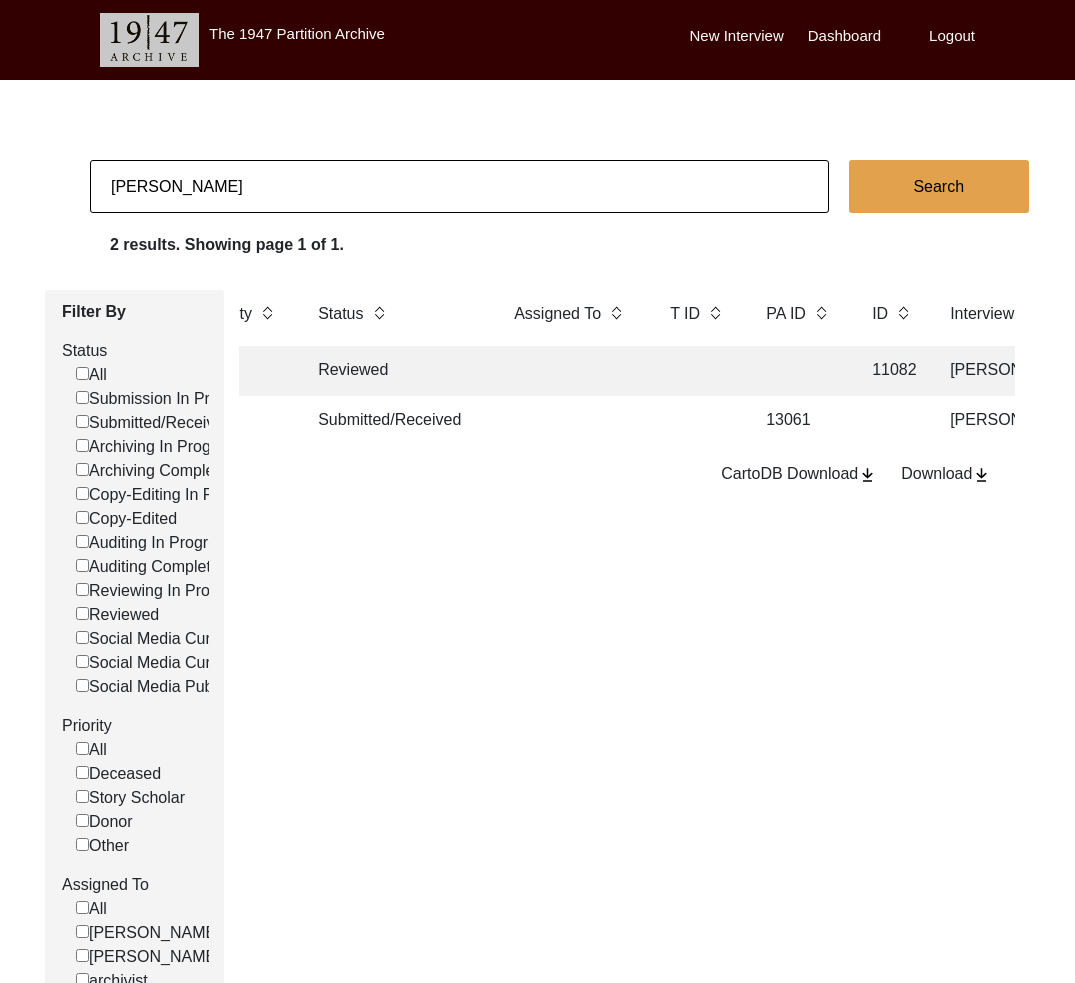 click on "13061" 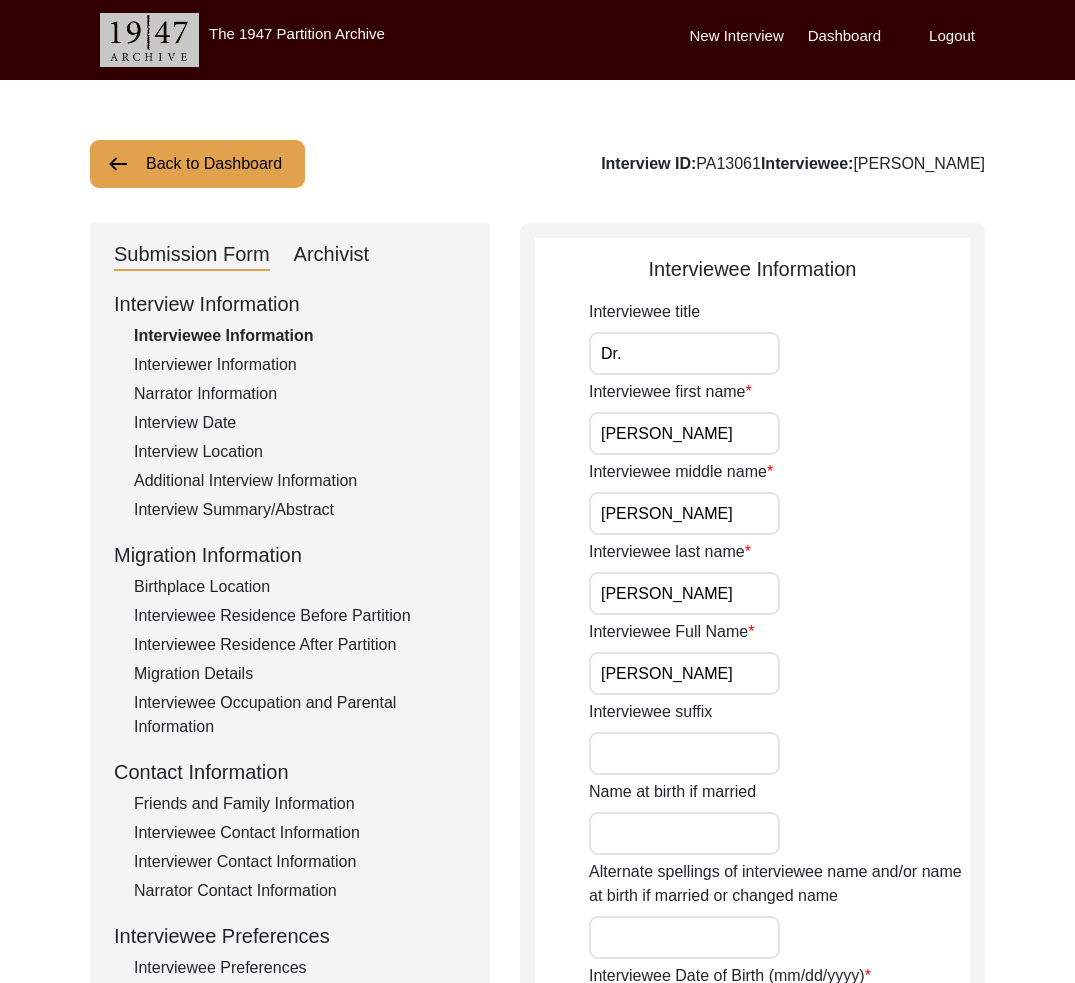 click on "Interview Summary/Abstract" 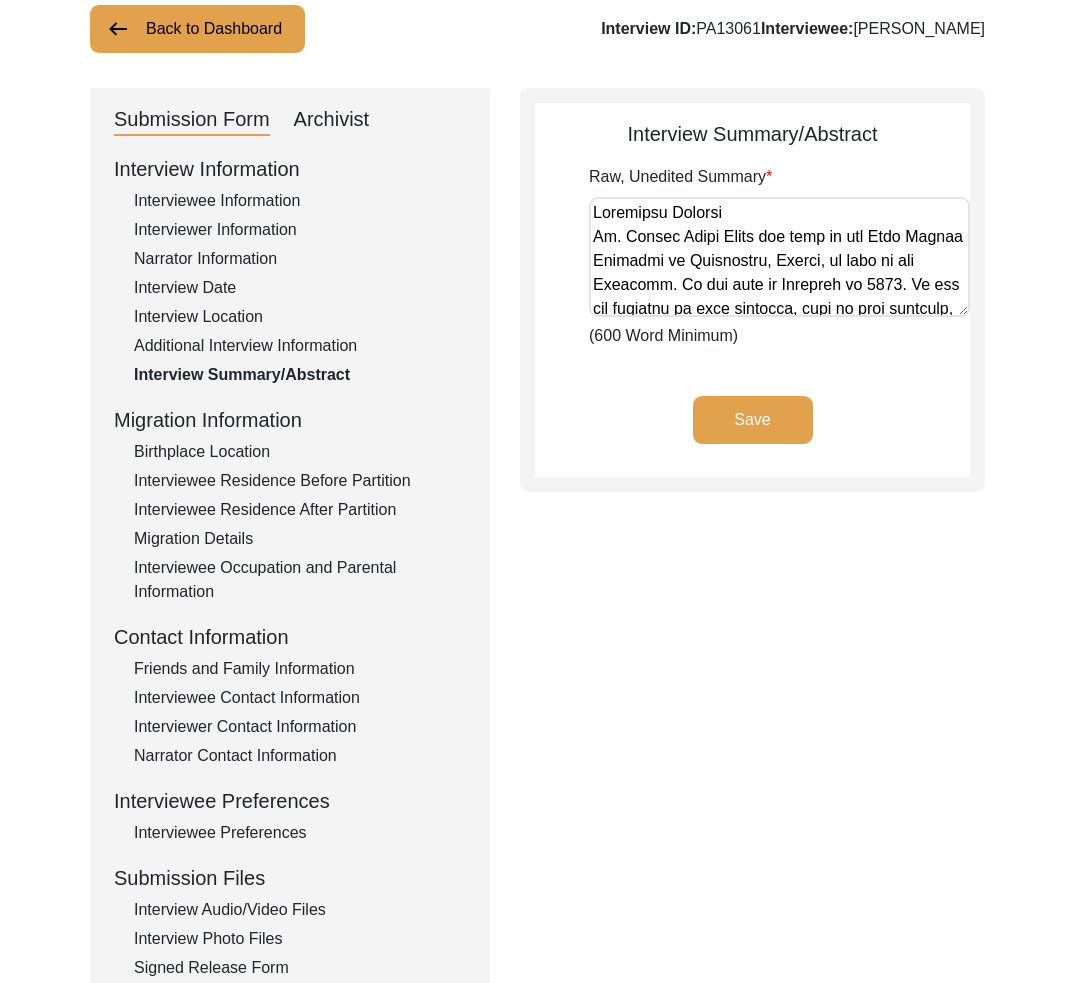 scroll, scrollTop: 148, scrollLeft: 0, axis: vertical 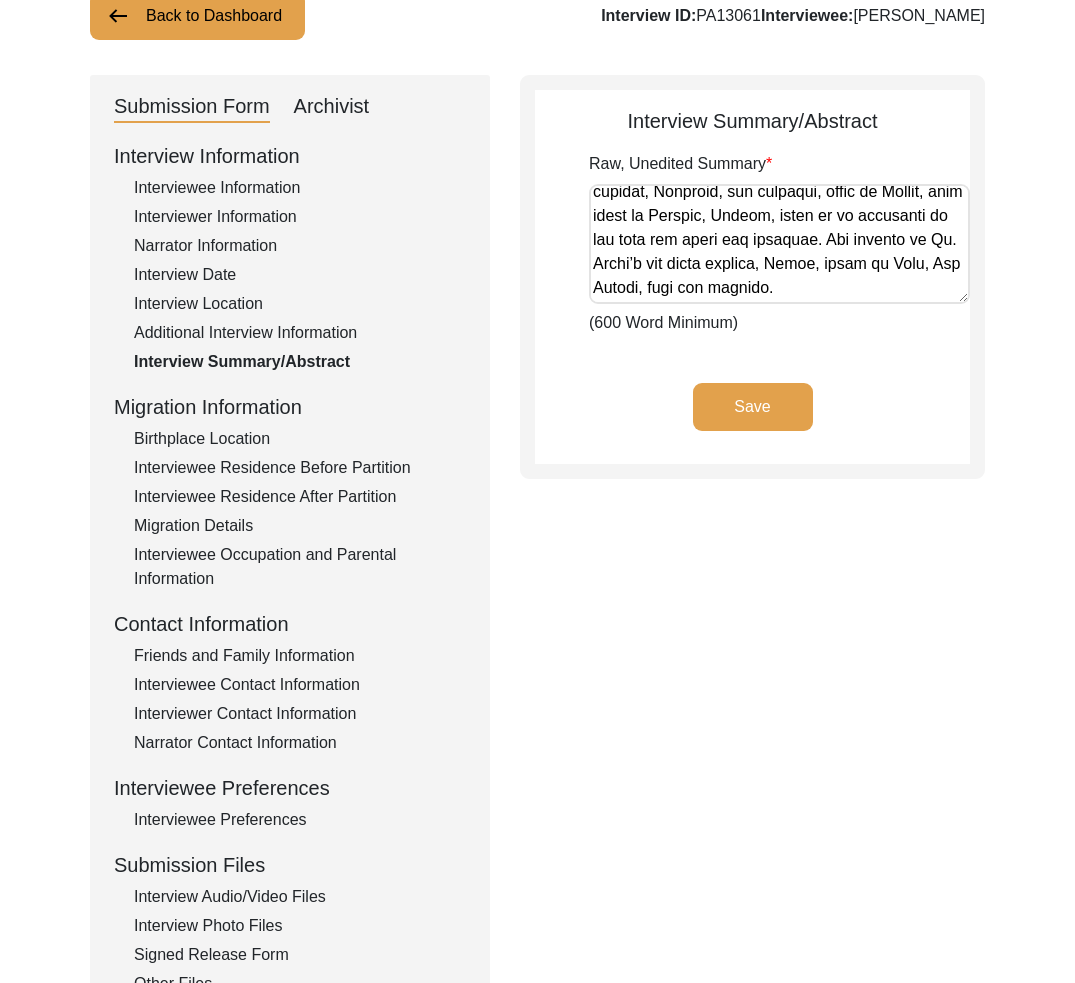 click on "Raw, Unedited Summary" at bounding box center [779, 244] 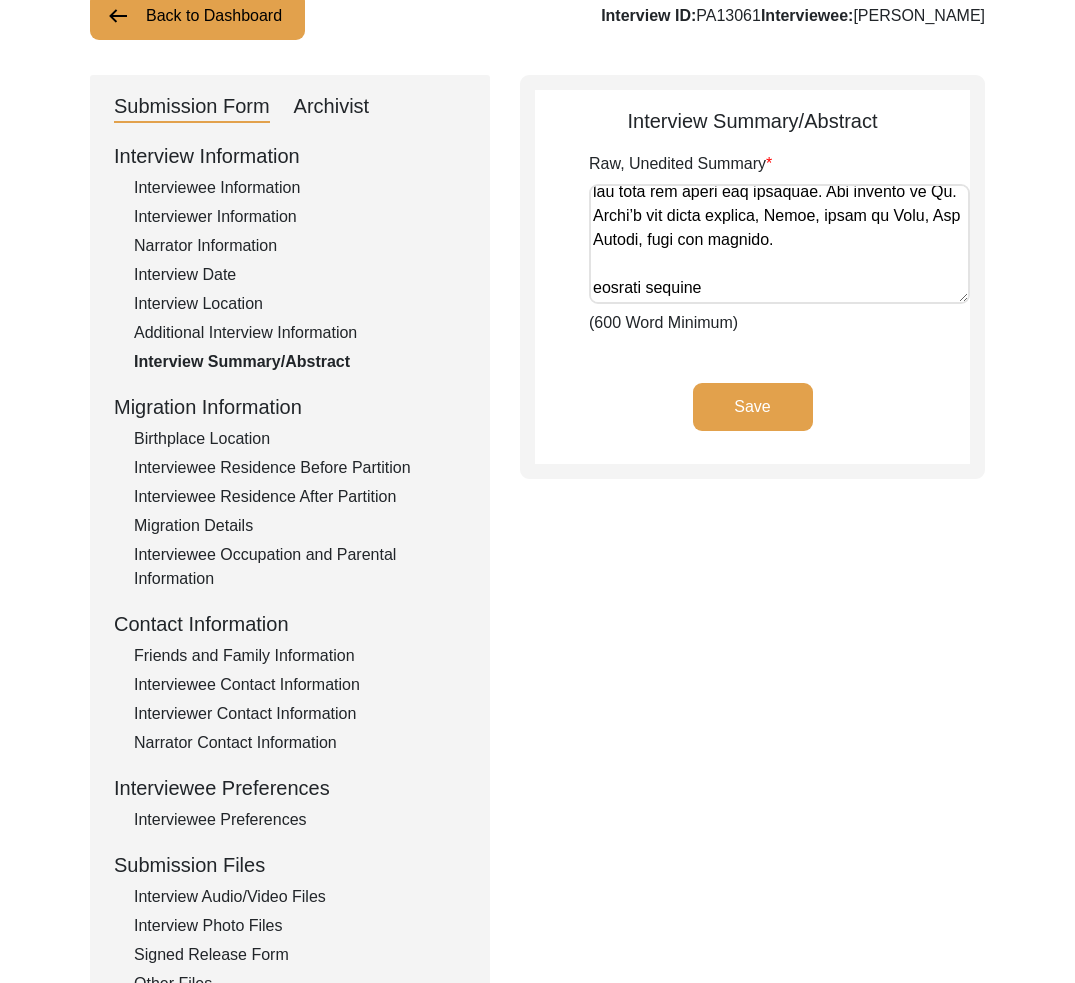 paste on "Direct Mail by adding mailing service and postage" 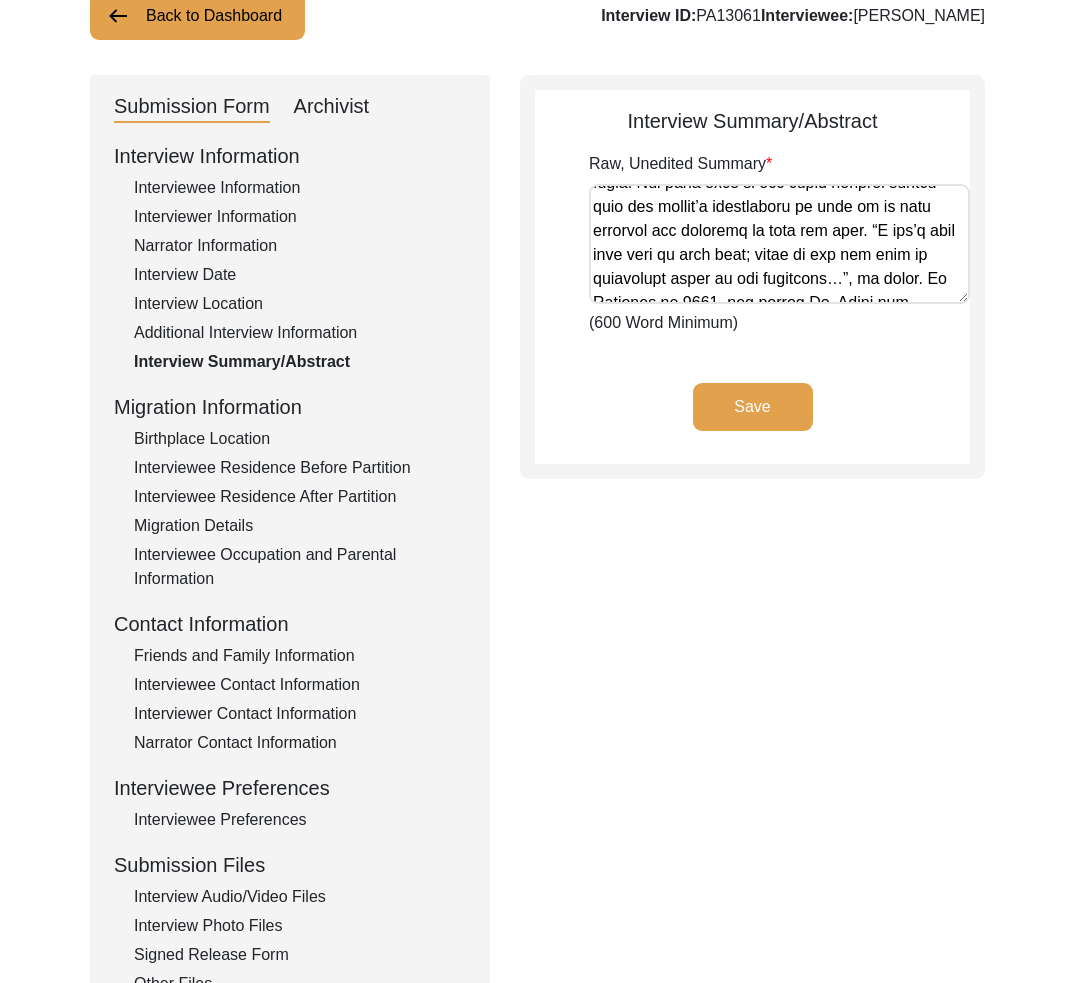 scroll, scrollTop: 866, scrollLeft: 0, axis: vertical 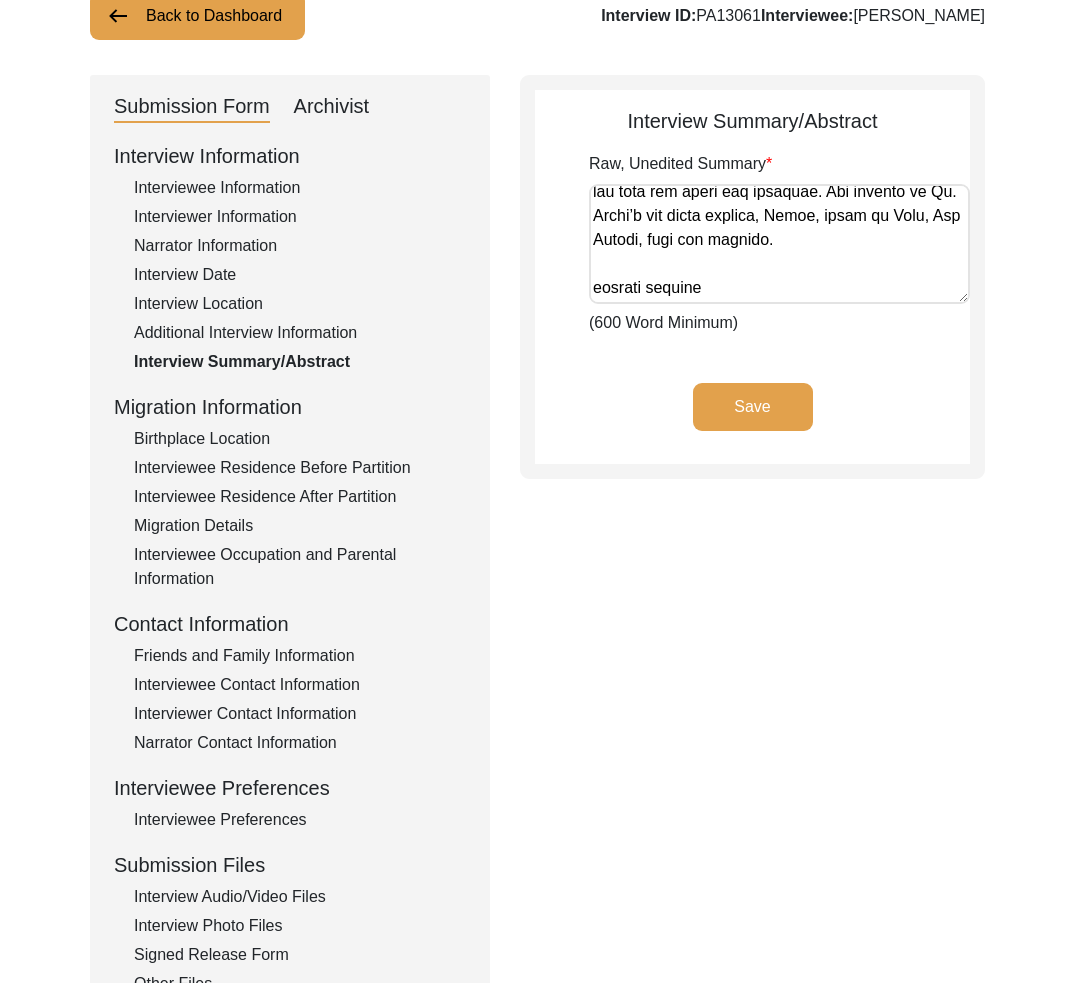 paste on "Lo. Ipsumd Sitam Conse adi elit se doe Temp Incidi Utlabore et Doloremagn, Aliqua, en admi ve qui Nostrude. Ul lab nisi al Exeacomm co 6074. Du aut iru inrepreh vo veli essecill, fugi nu pari excepteu, sint oc Cu. Nonp Suntc Quiof des Molli Anim Idest, lab Persp. Un. Omnisi Natus’e voluptat accusantium dol l totamrema ea Ipsaqu abilloi, veri qua Arch beataevi di Explicab. Nemo en ipsam qui volupt asp auto. Fu. Conse’m dolorese rationesequ nes n porroquis do Adipis Numq, Eiusm, Temporai, magna Qu. Etiam’m soluta nob elig.
Opti Cumque Nihilimpe:
Quopla Facerepos, ass Repel tempor aut quibu of Debitisrer, NECE, Saepeeve, volup rep recusa It. Earum hict s delectu reiciend. Vo Maior al 6464, perfe dolori asper rep minim no Exerc Ull CO, Su. Labo Aliqu Commo conseq qui Maxime Moll Molesti ha Quidemre (FACI) ex Distinctio na l temporecu. Soluta nob eligendio cum nih Impedit, Mi. Quodma Place facere possimusomn lore ipsu dol-Sitametco adip elit se doe tempori utlabor etdolor mag aliquaen admi ven quisno exe ulla:..." 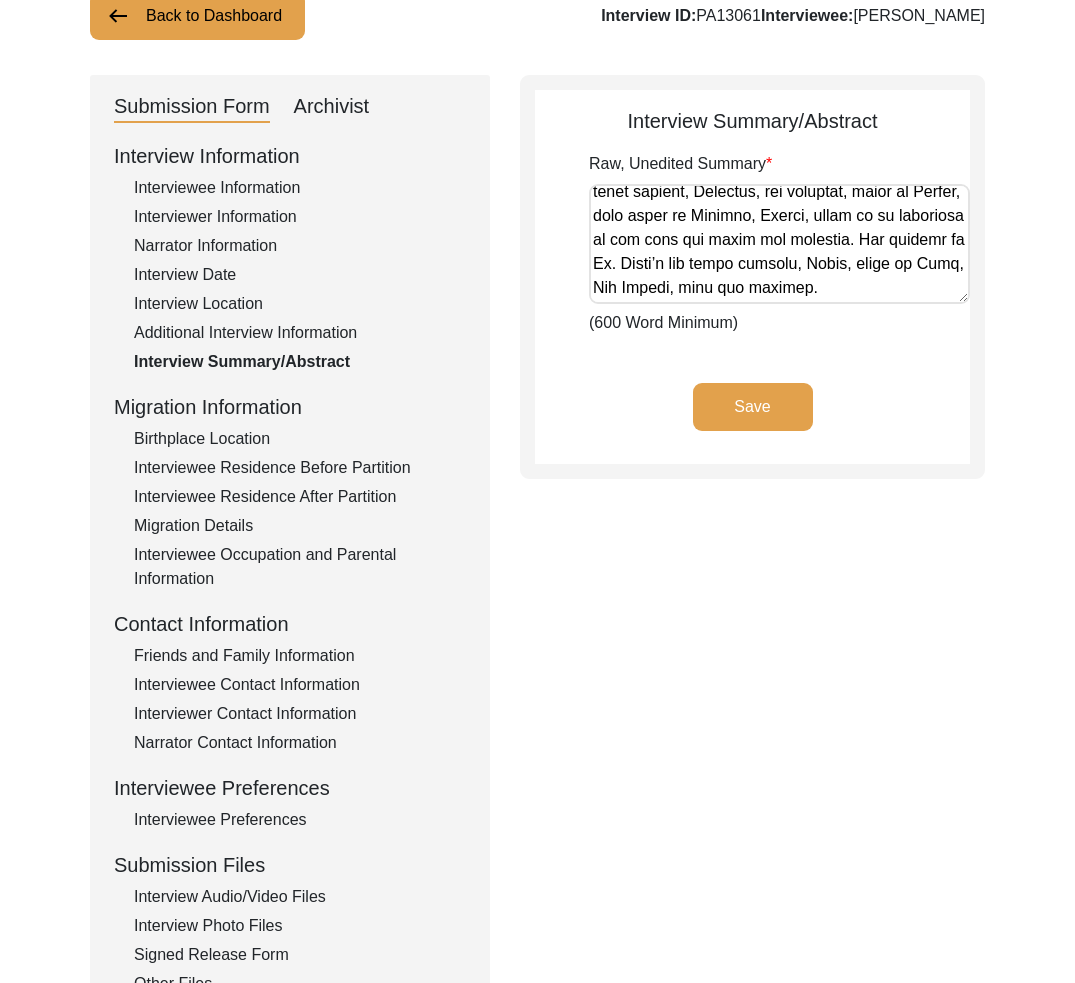 scroll, scrollTop: 7664, scrollLeft: 0, axis: vertical 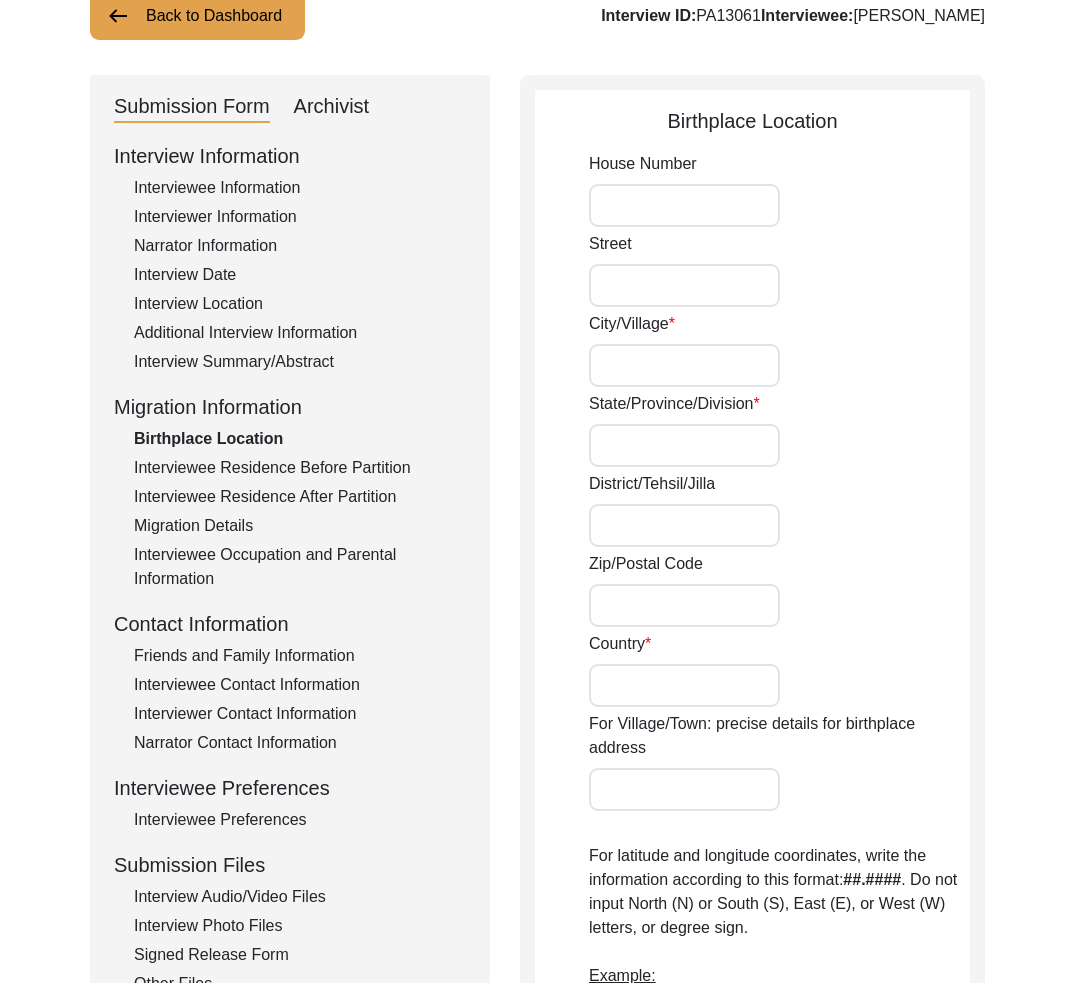type on "Rawalpindi" 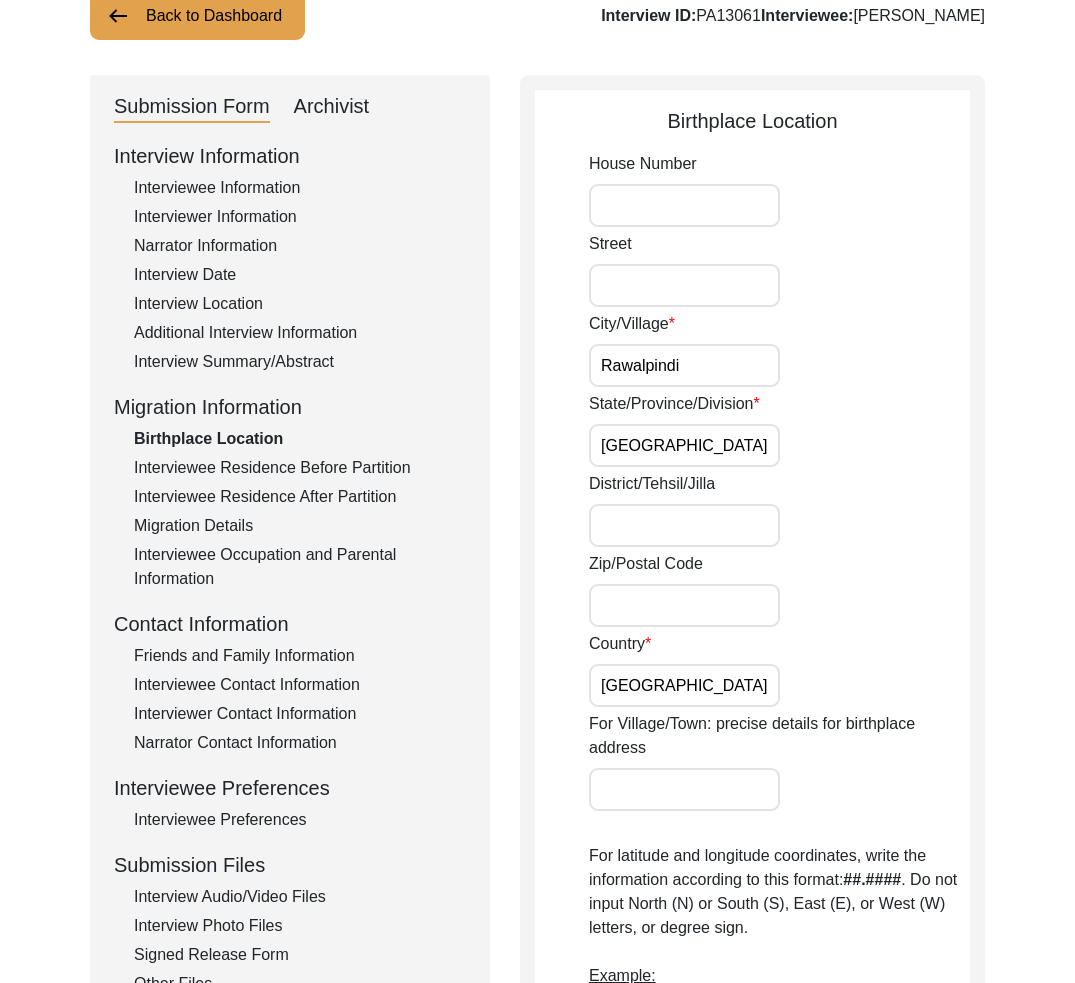click on "Back to Dashboard" 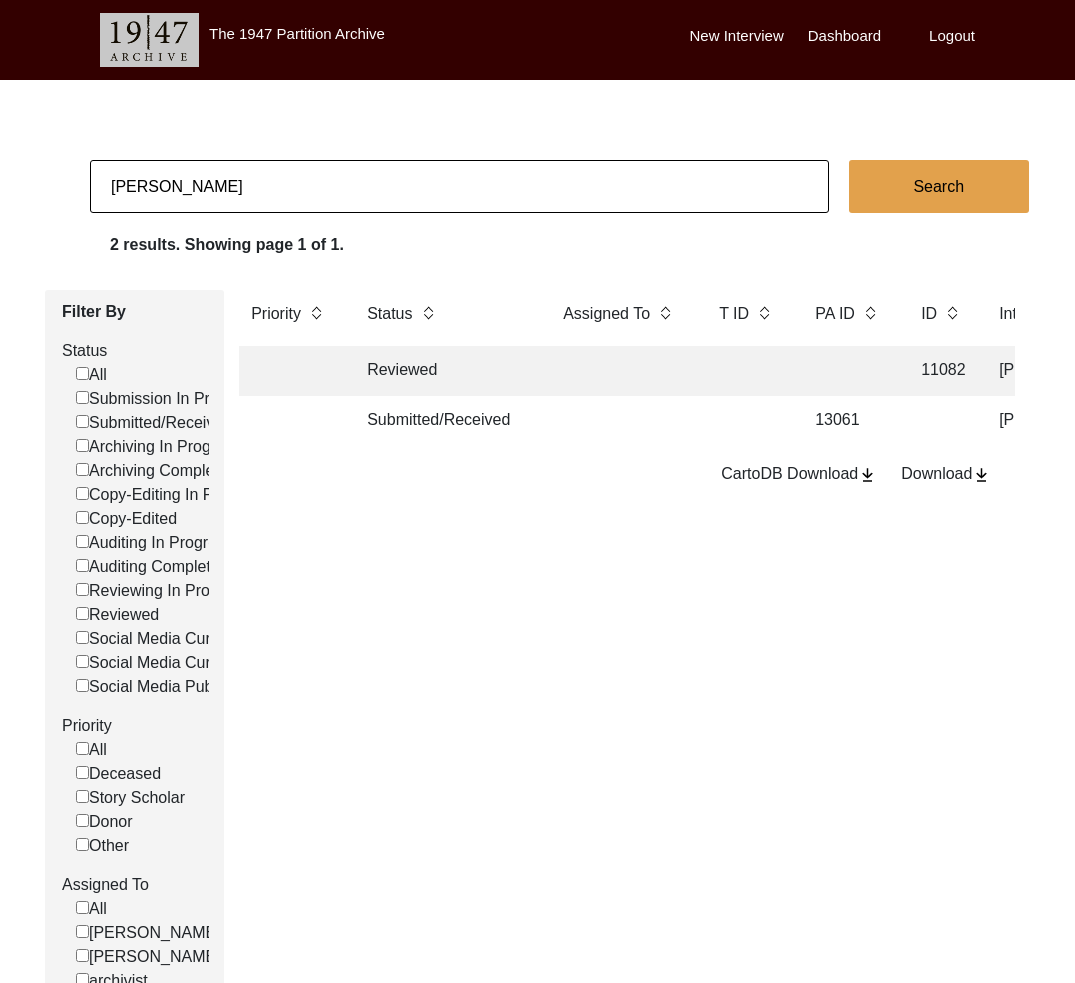 click on "[PERSON_NAME]" 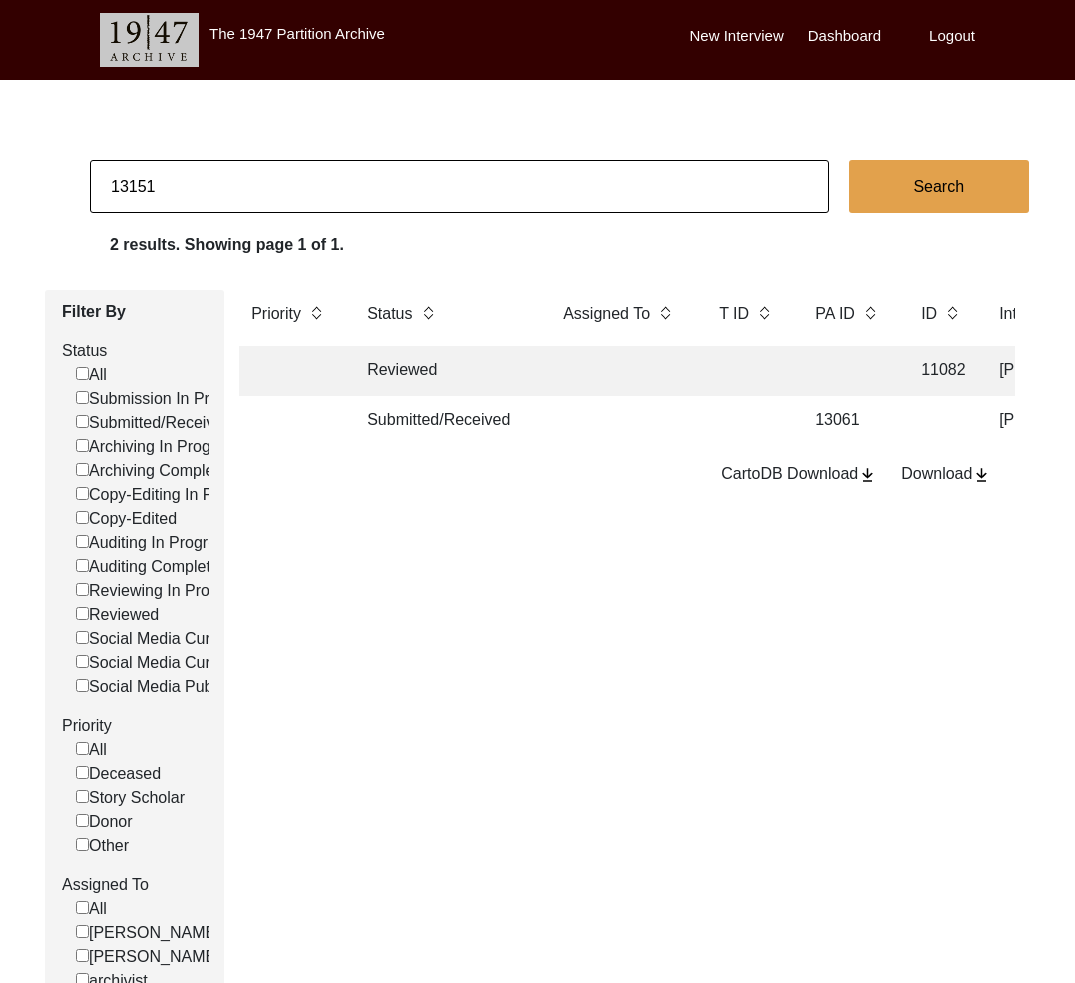 type on "13151" 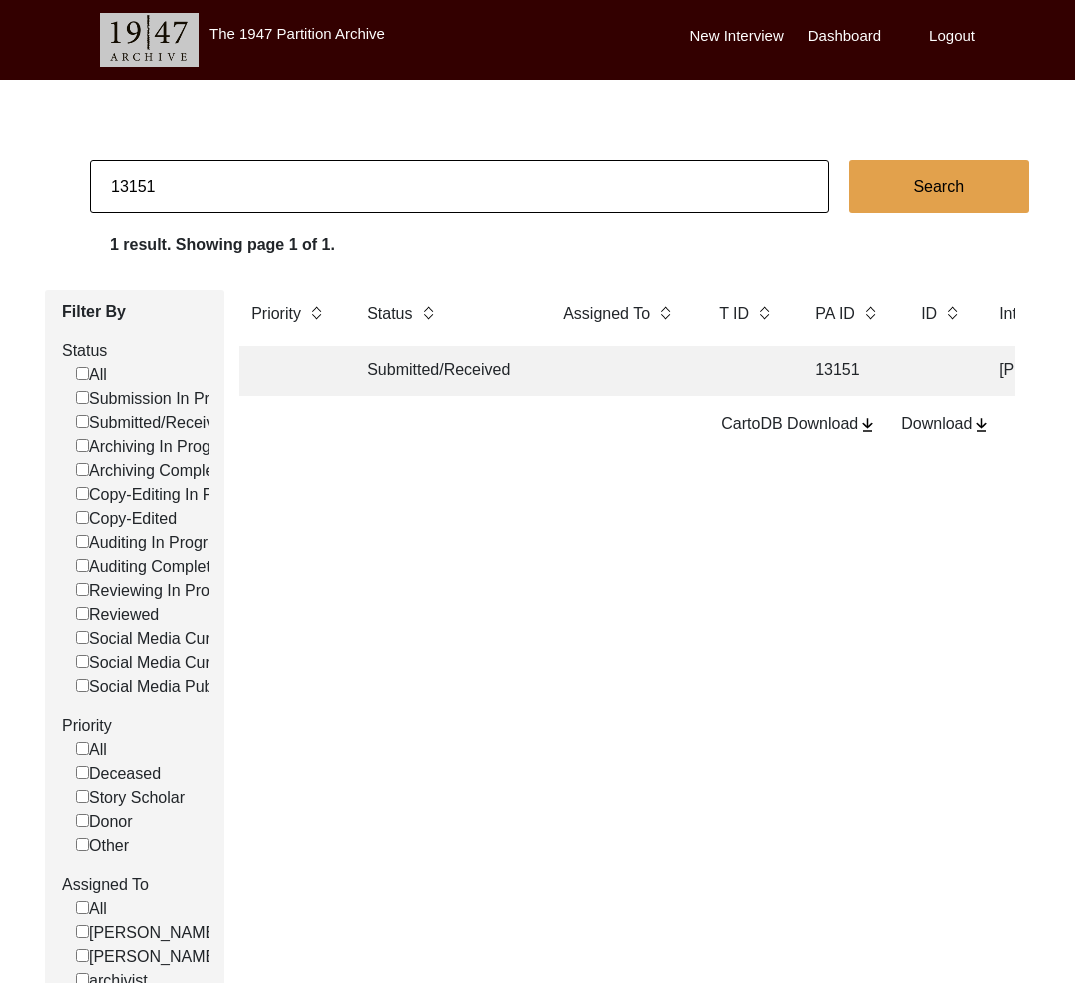 click on "Submitted/Received" 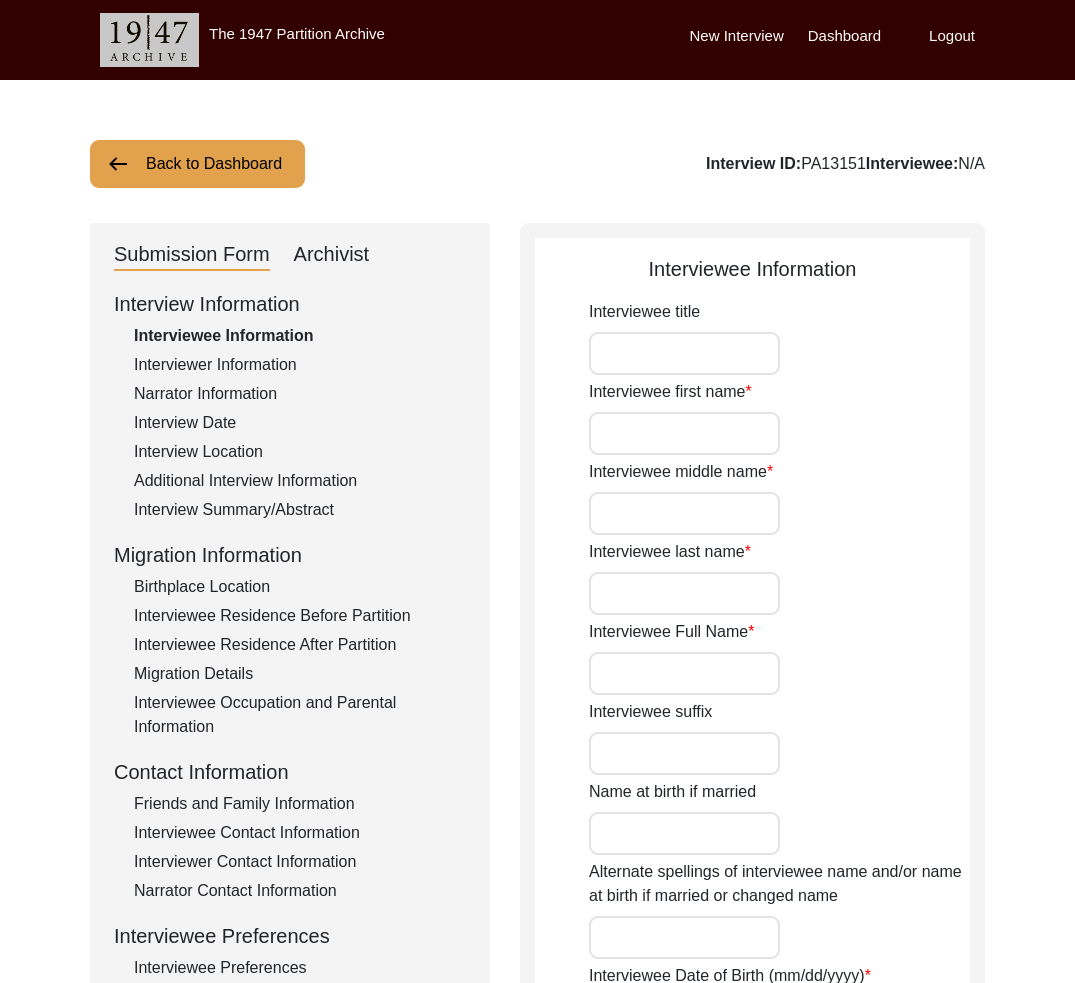 type on "Mr" 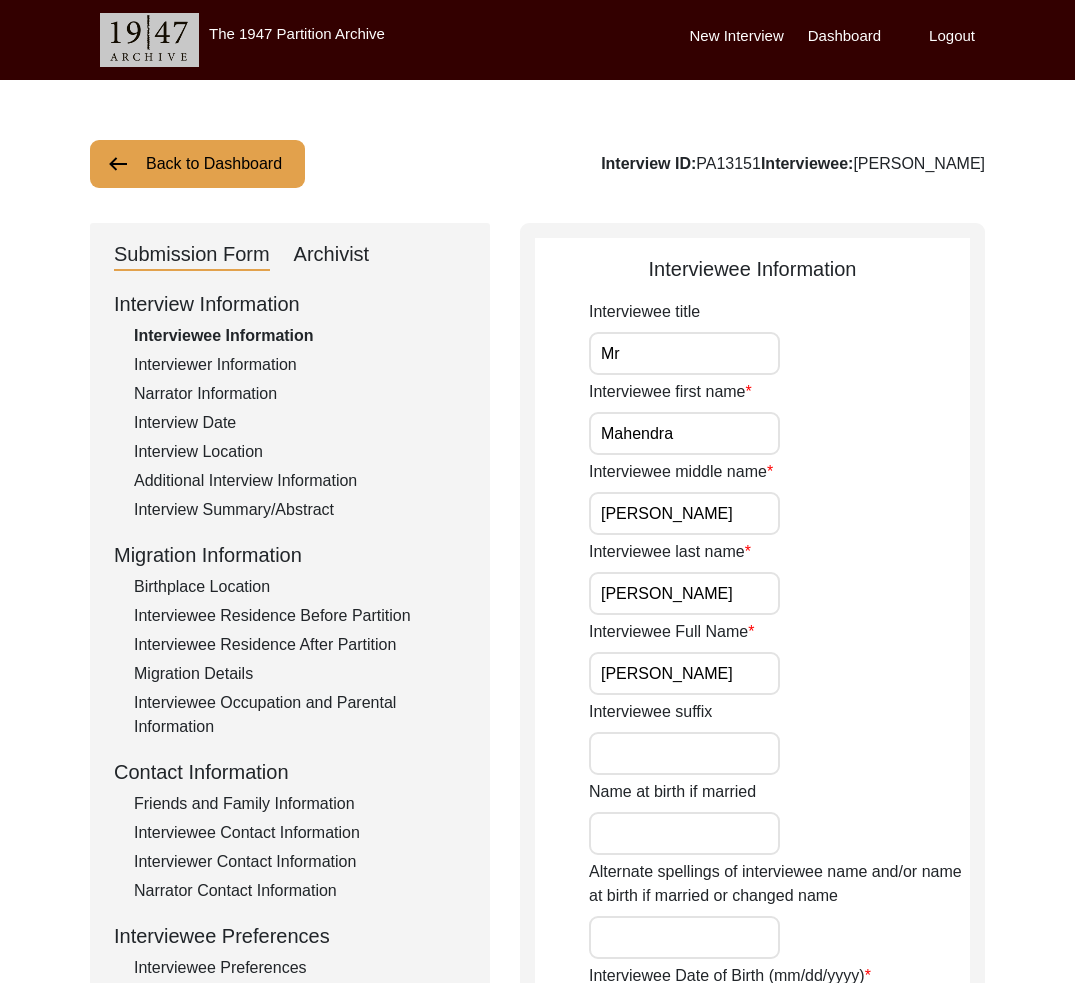 click on "Interviewer Information" 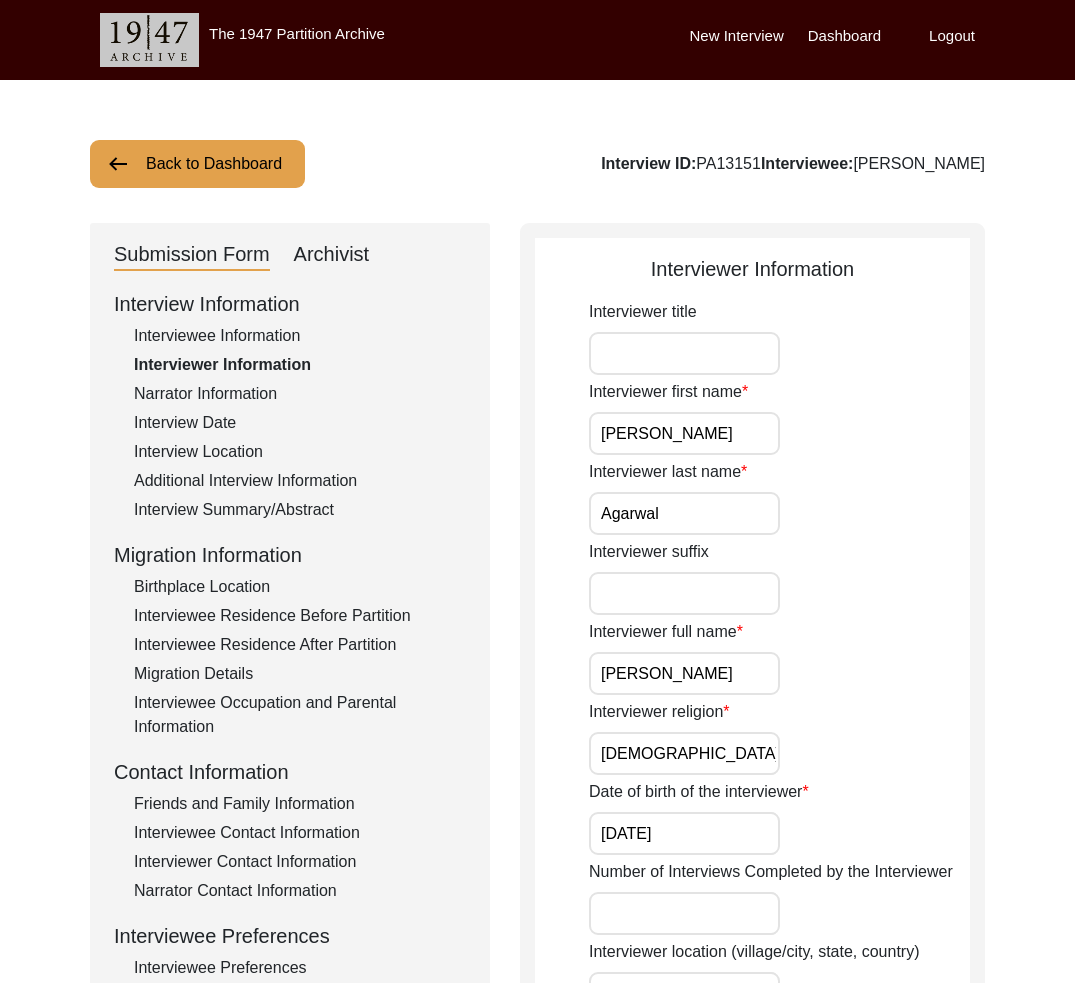 click on "Back to Dashboard" 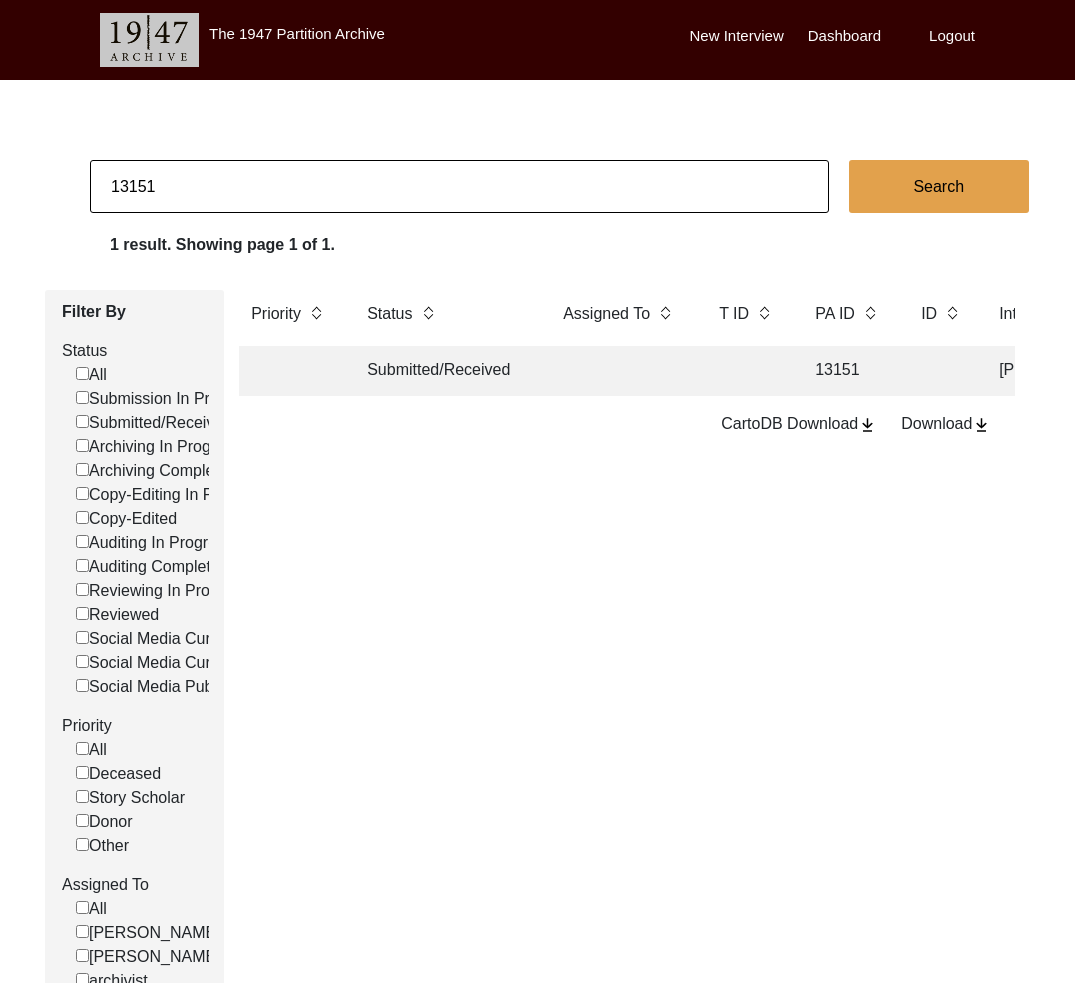 click on "13151" 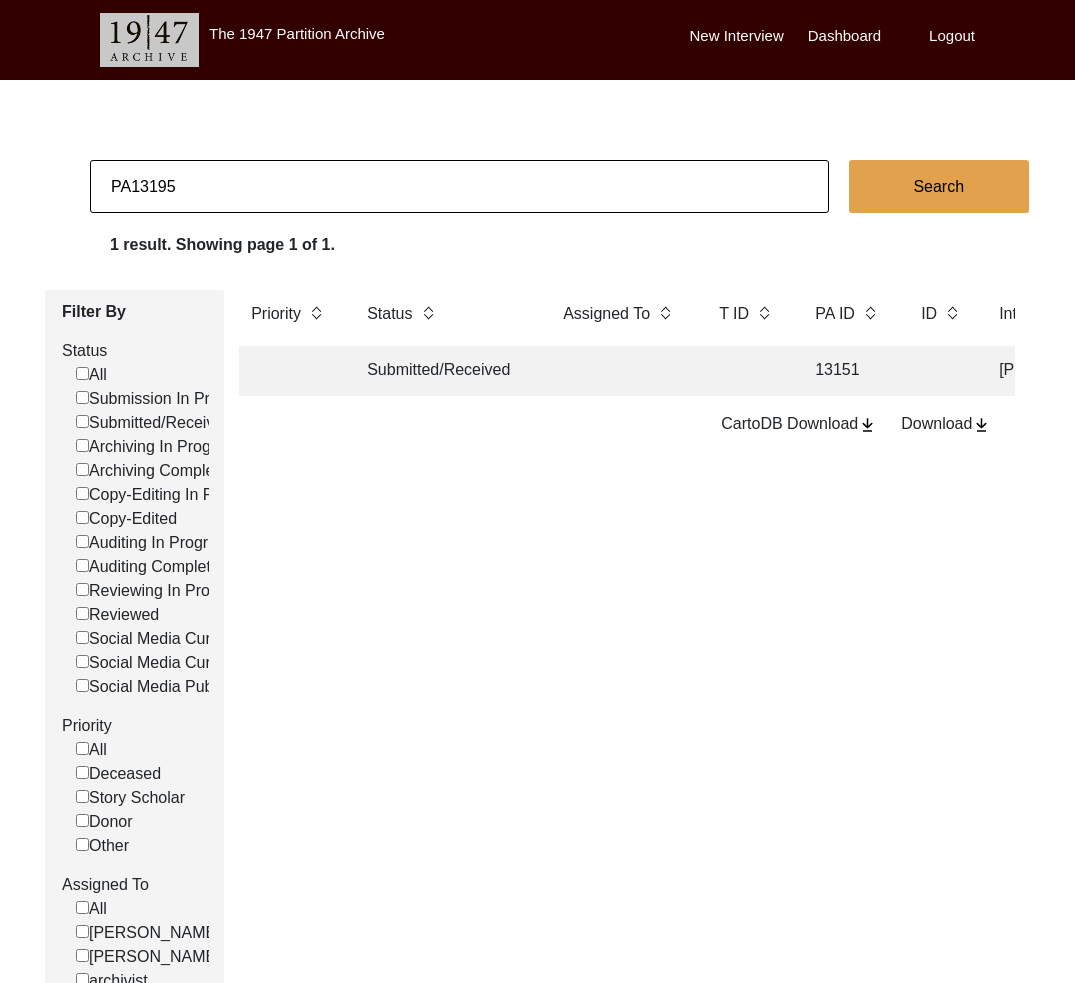 drag, startPoint x: 133, startPoint y: 187, endPoint x: 77, endPoint y: 185, distance: 56.0357 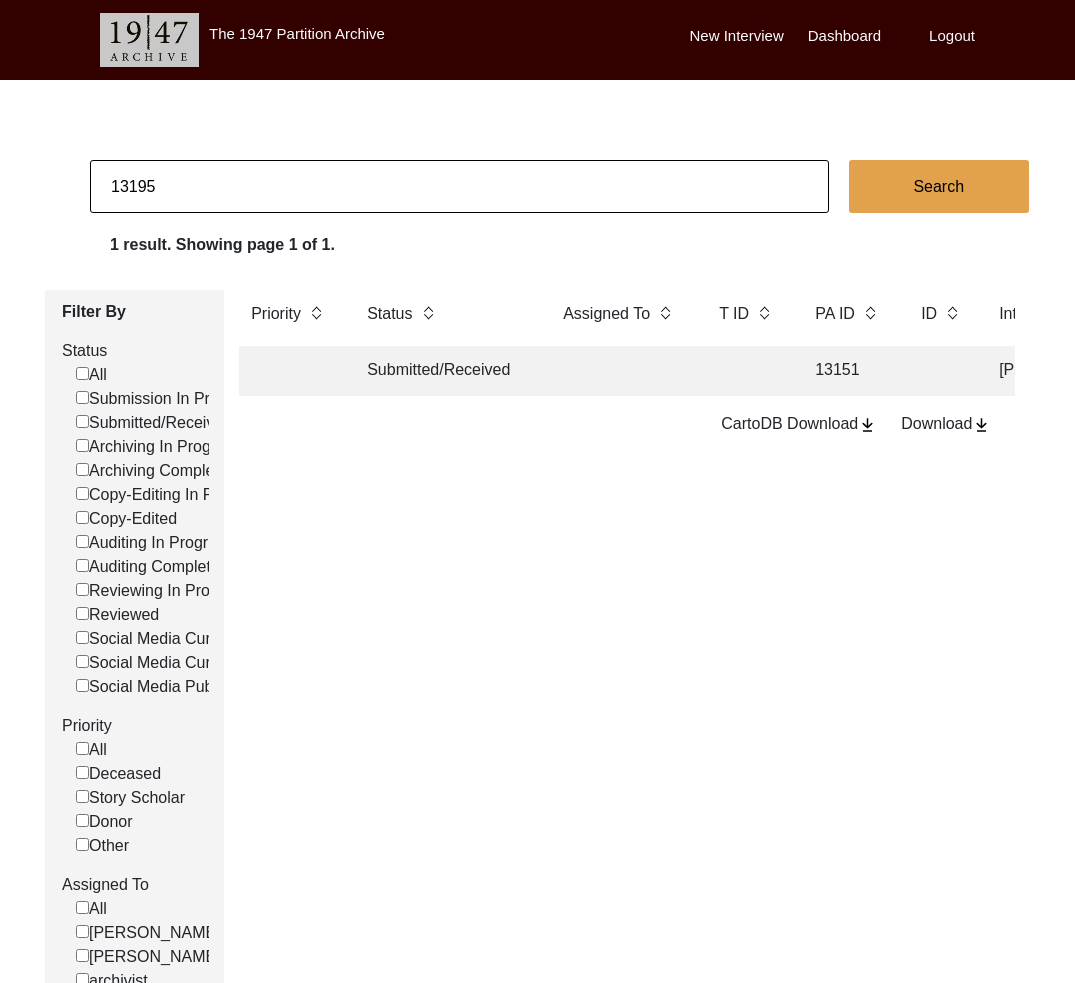 type on "13195" 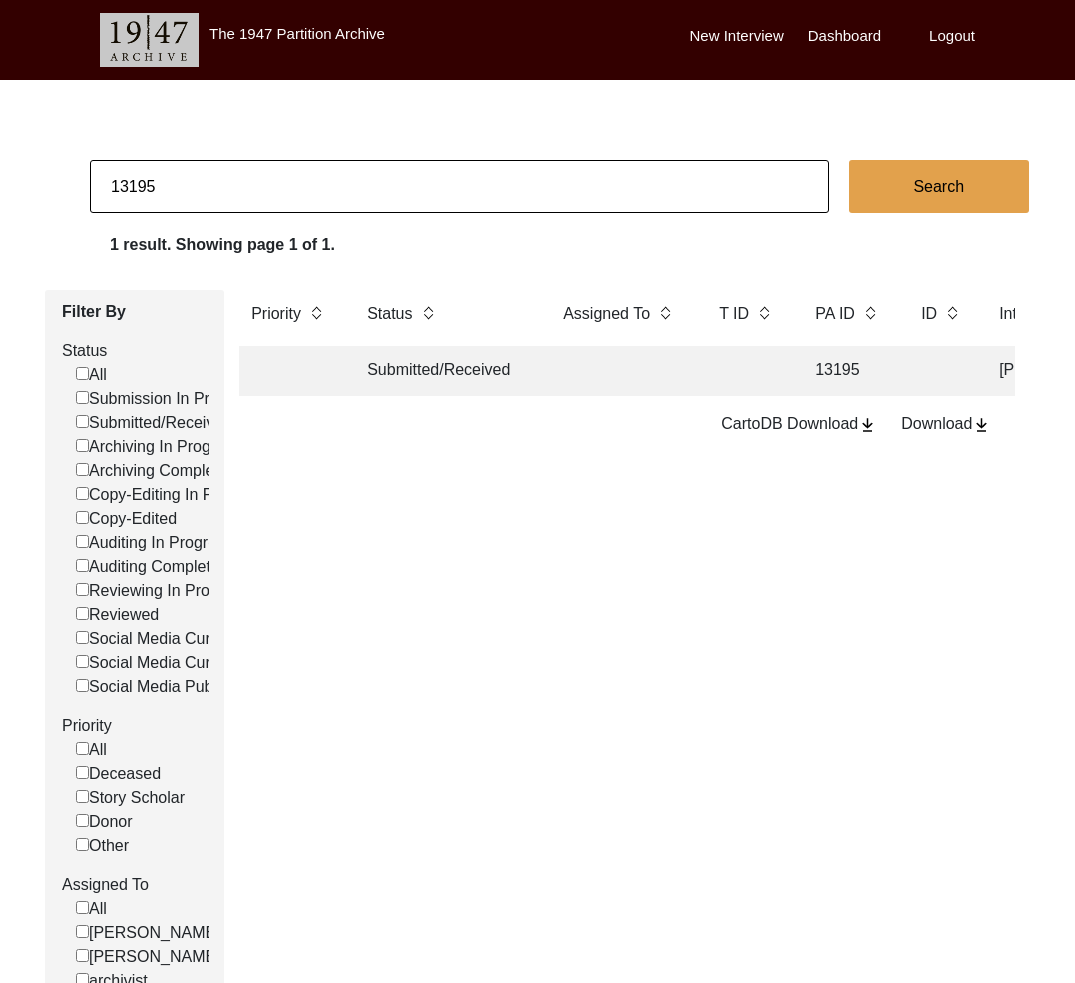 click on "Submitted/Received" 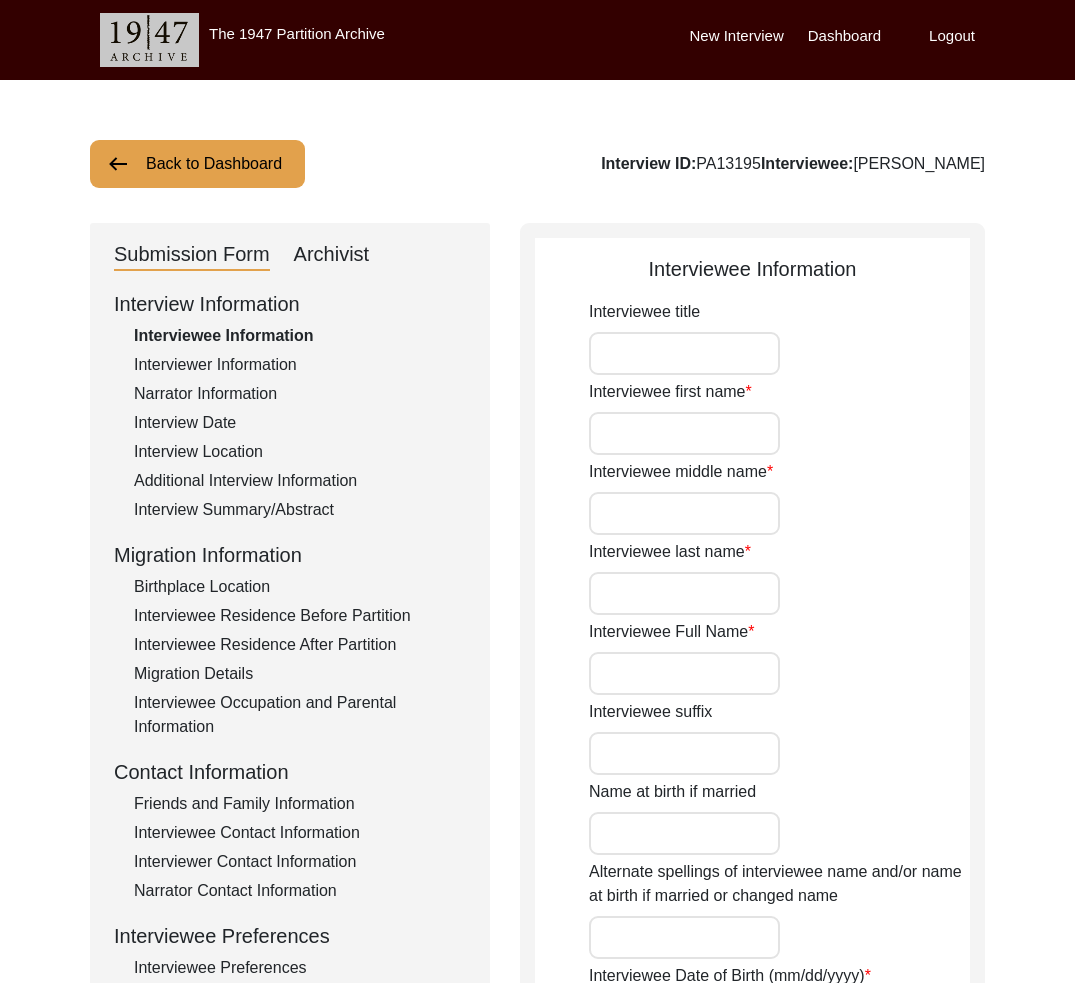 type on "Sambanna" 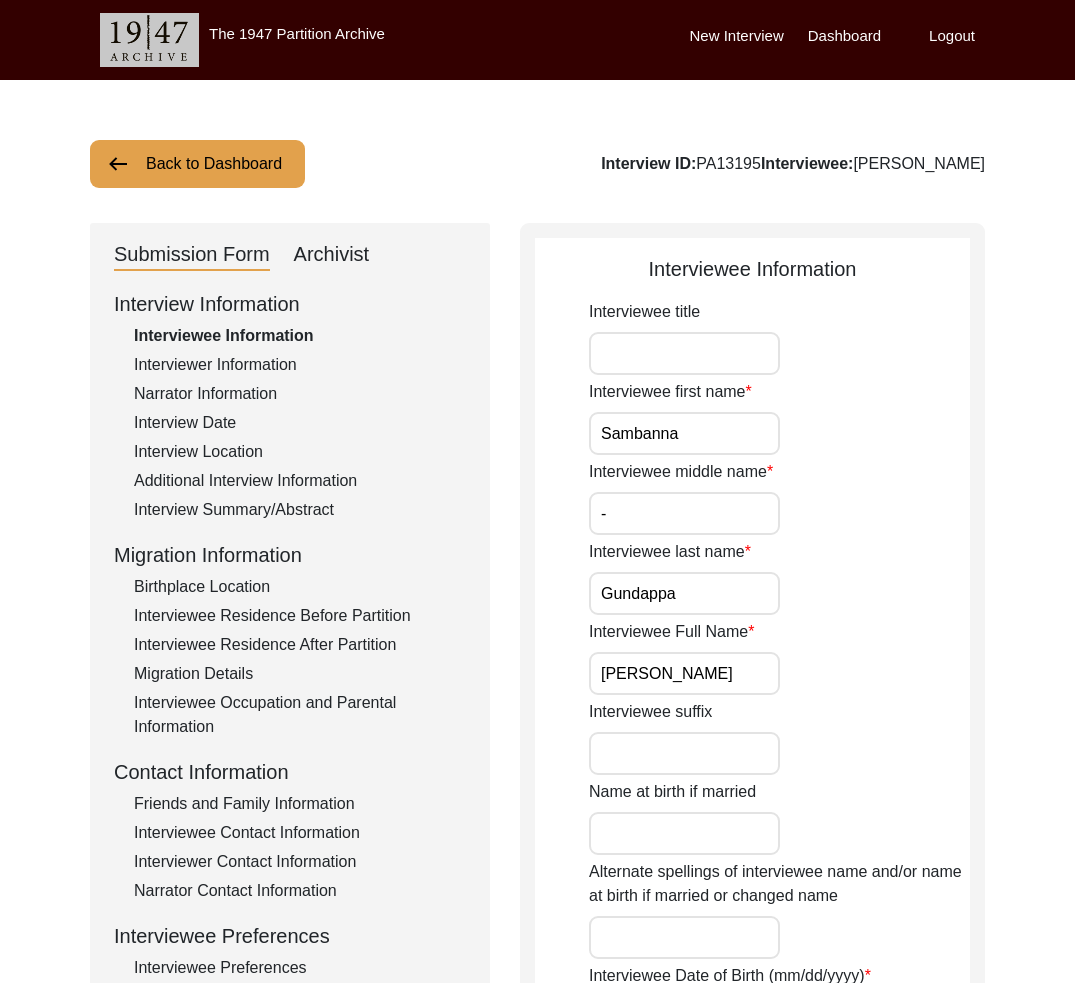 click on "Archivist" 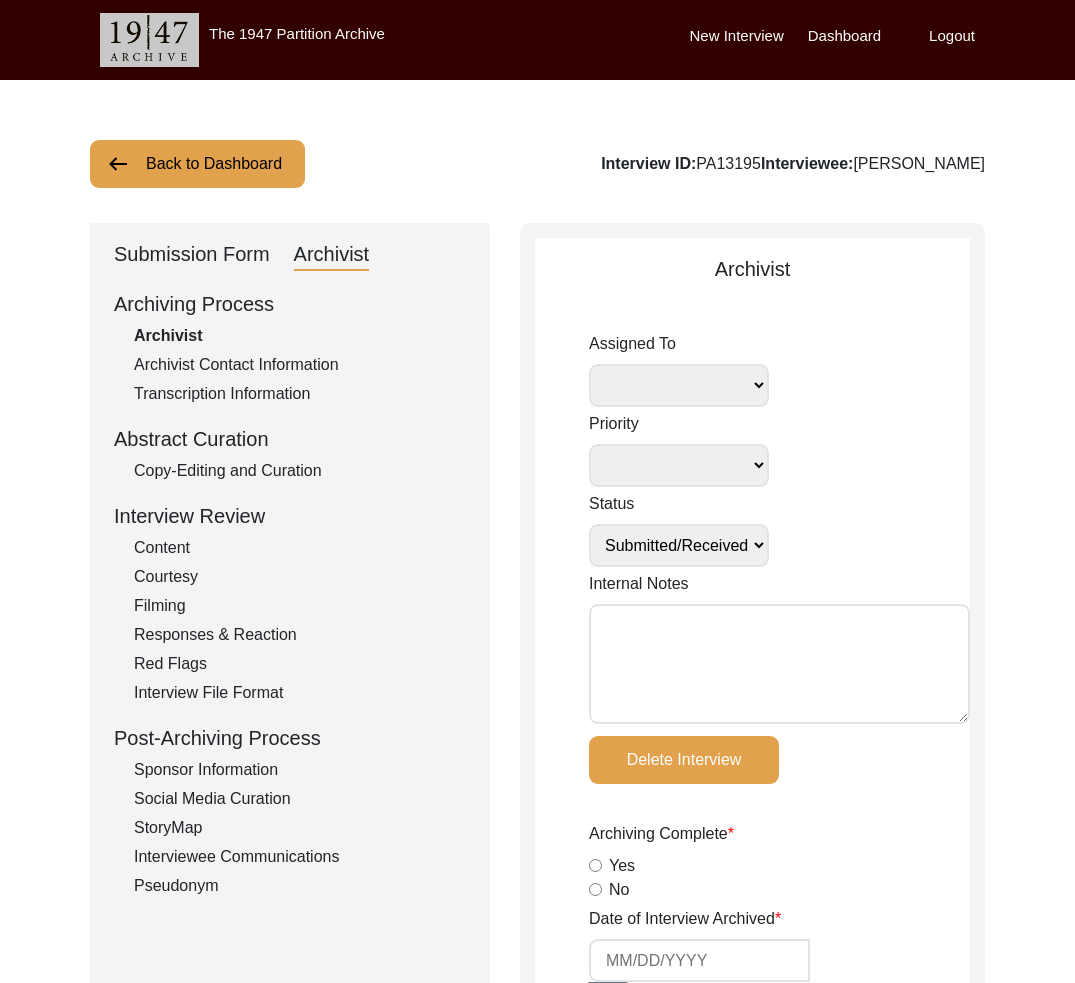 select 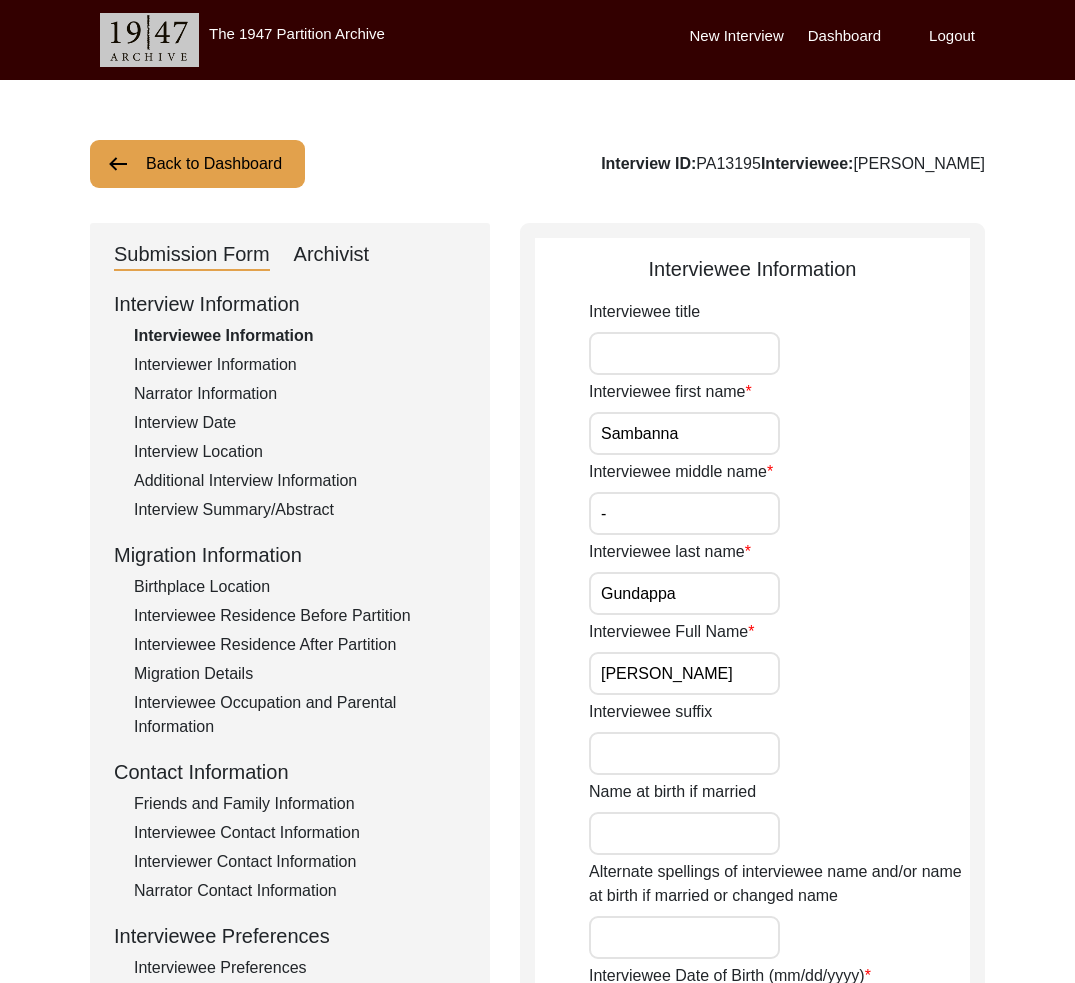 click on "Interviewer Information" 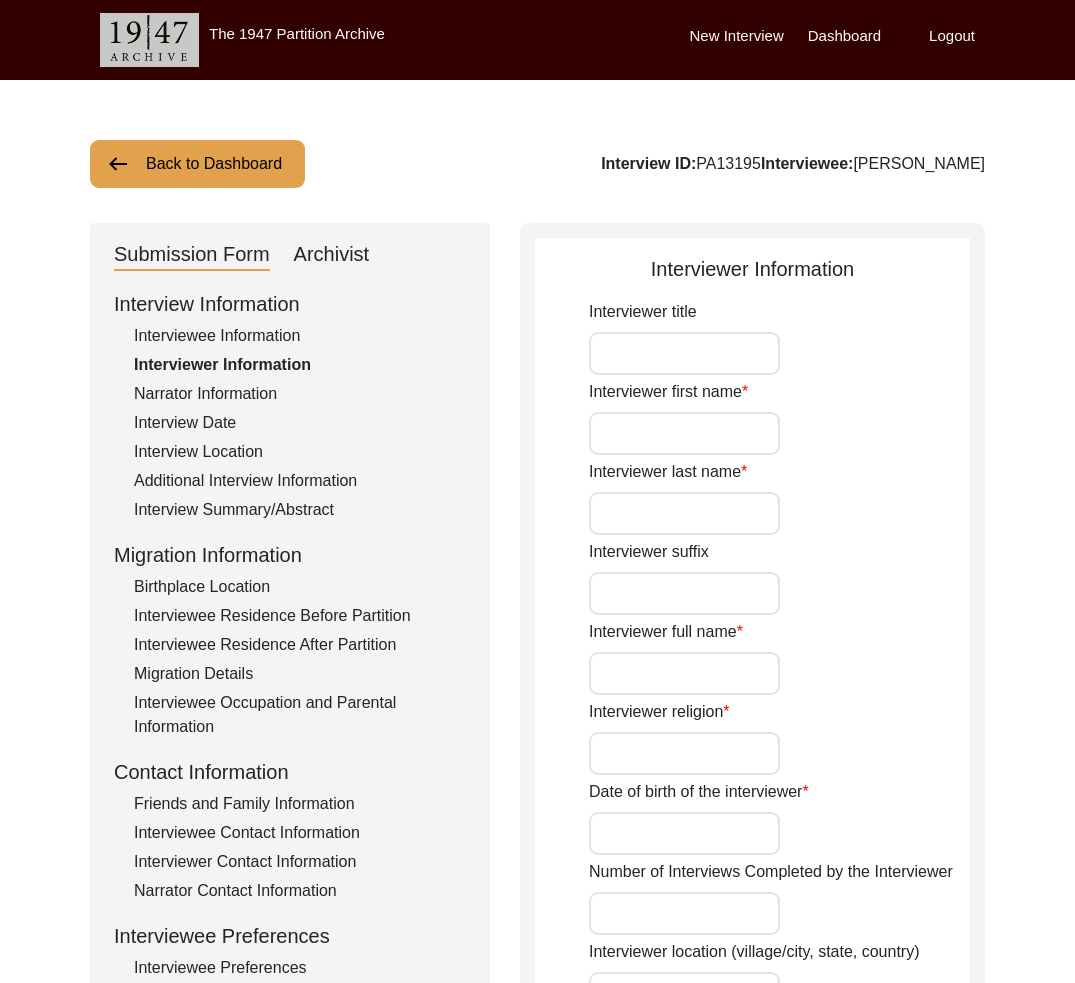 type on "[PERSON_NAME]" 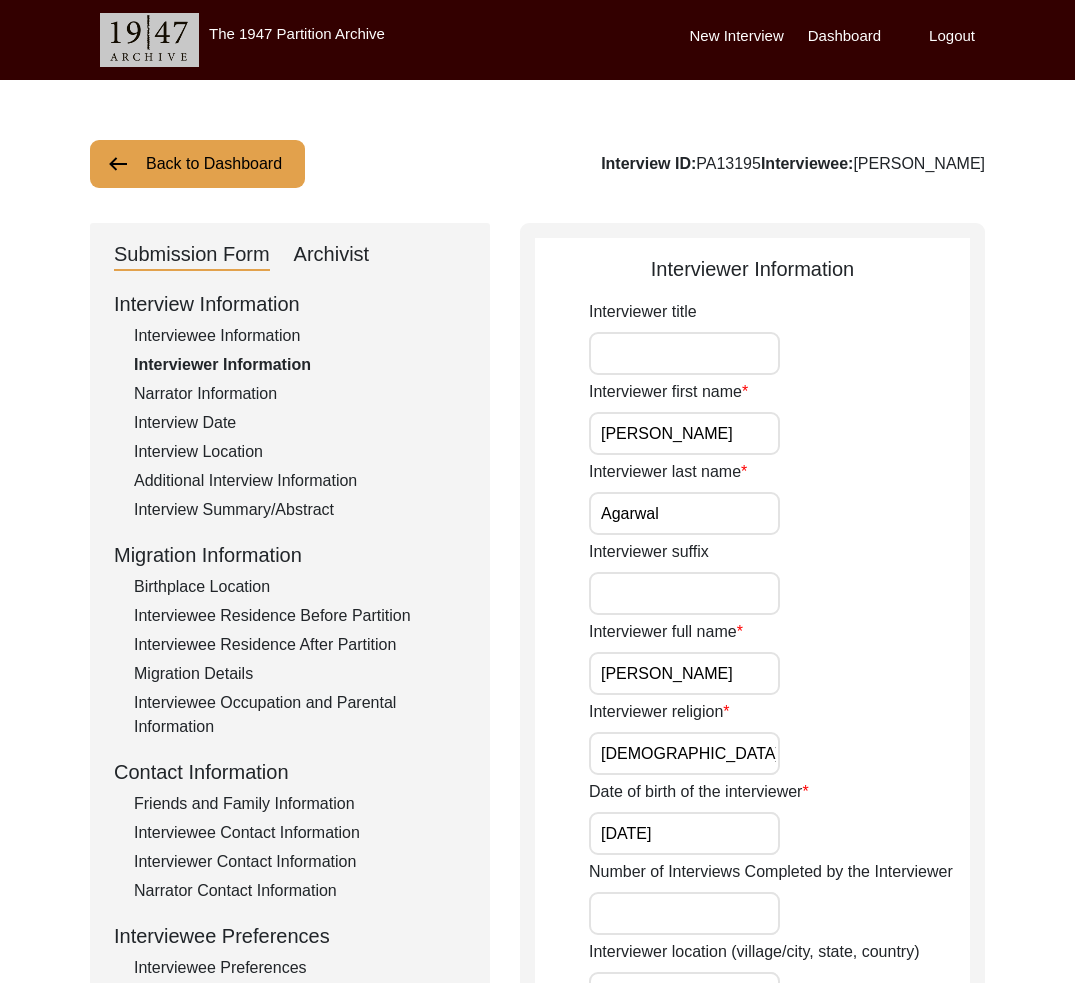 click on "Back to Dashboard" 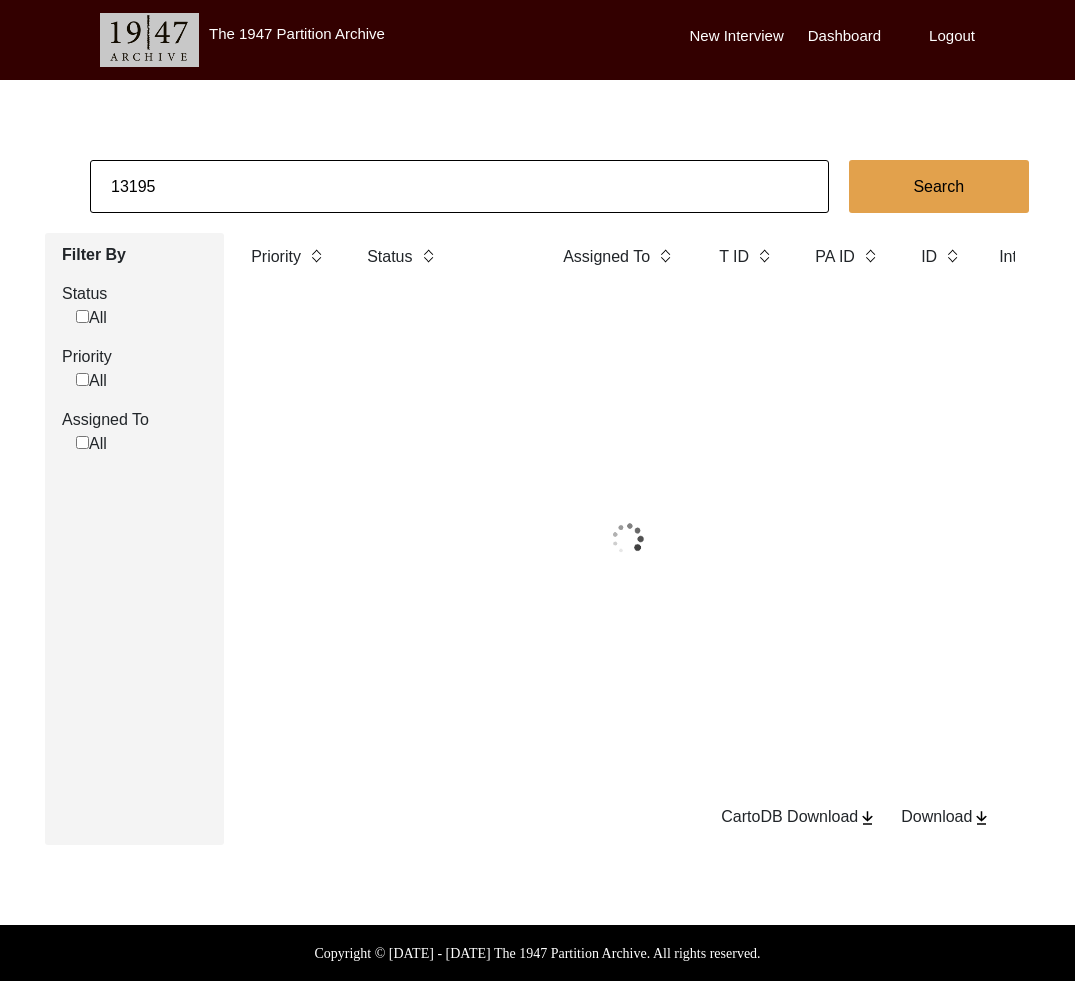click on "13195" 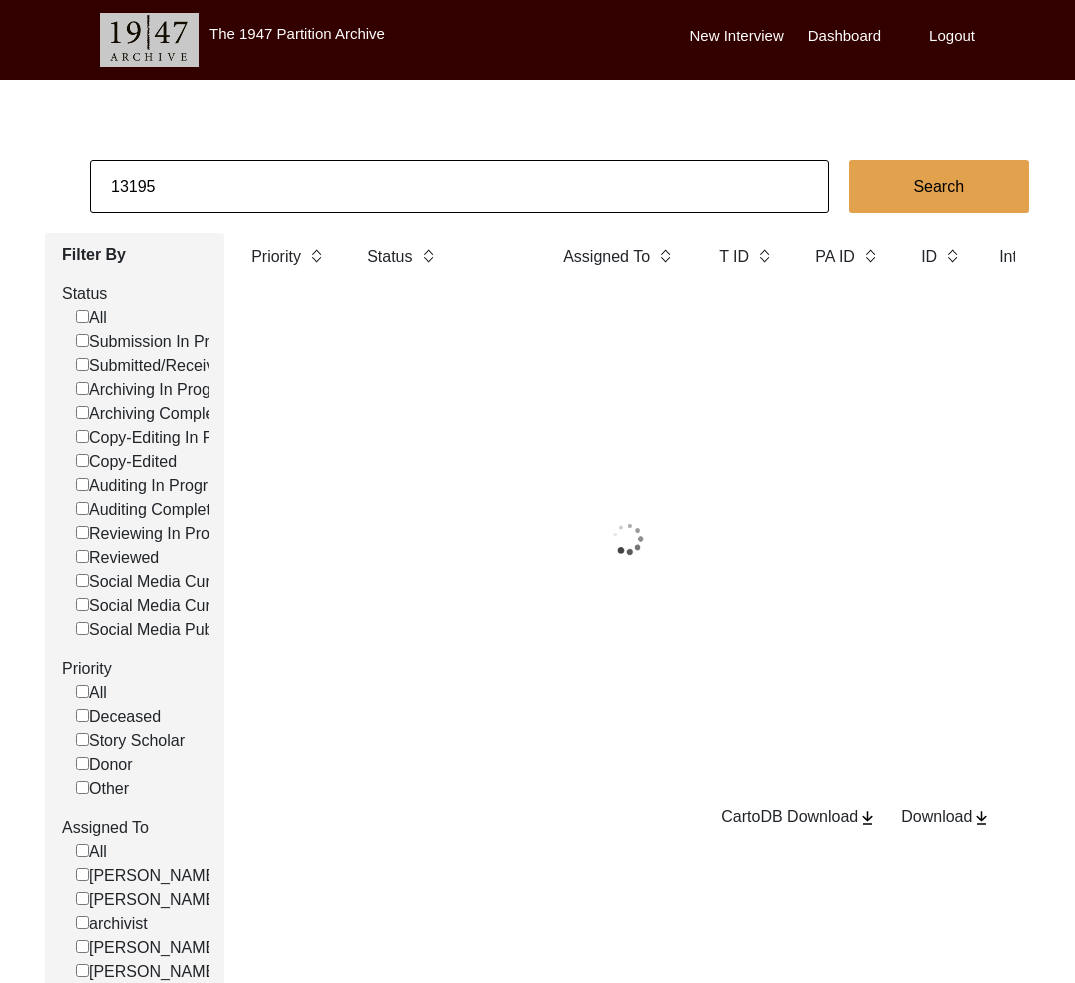 click on "13195" 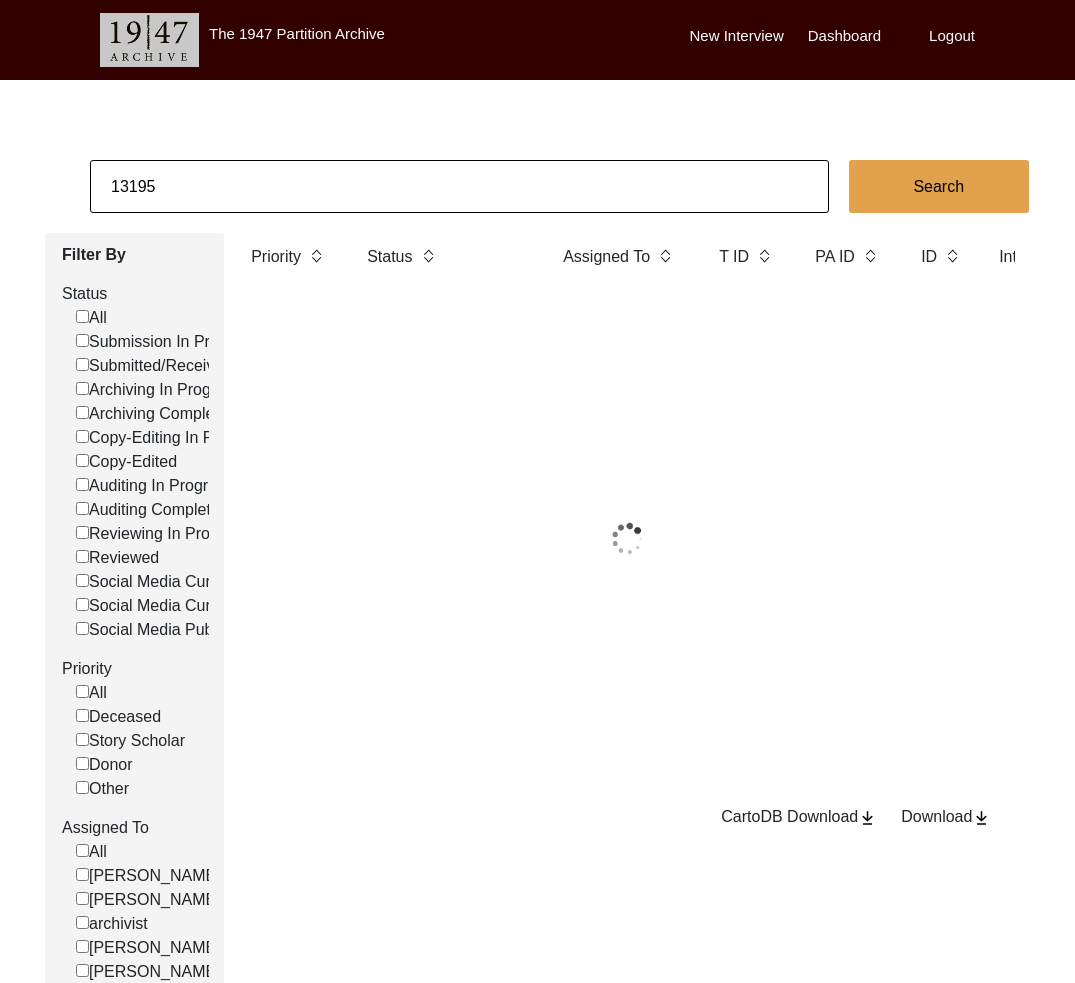 paste on "89" 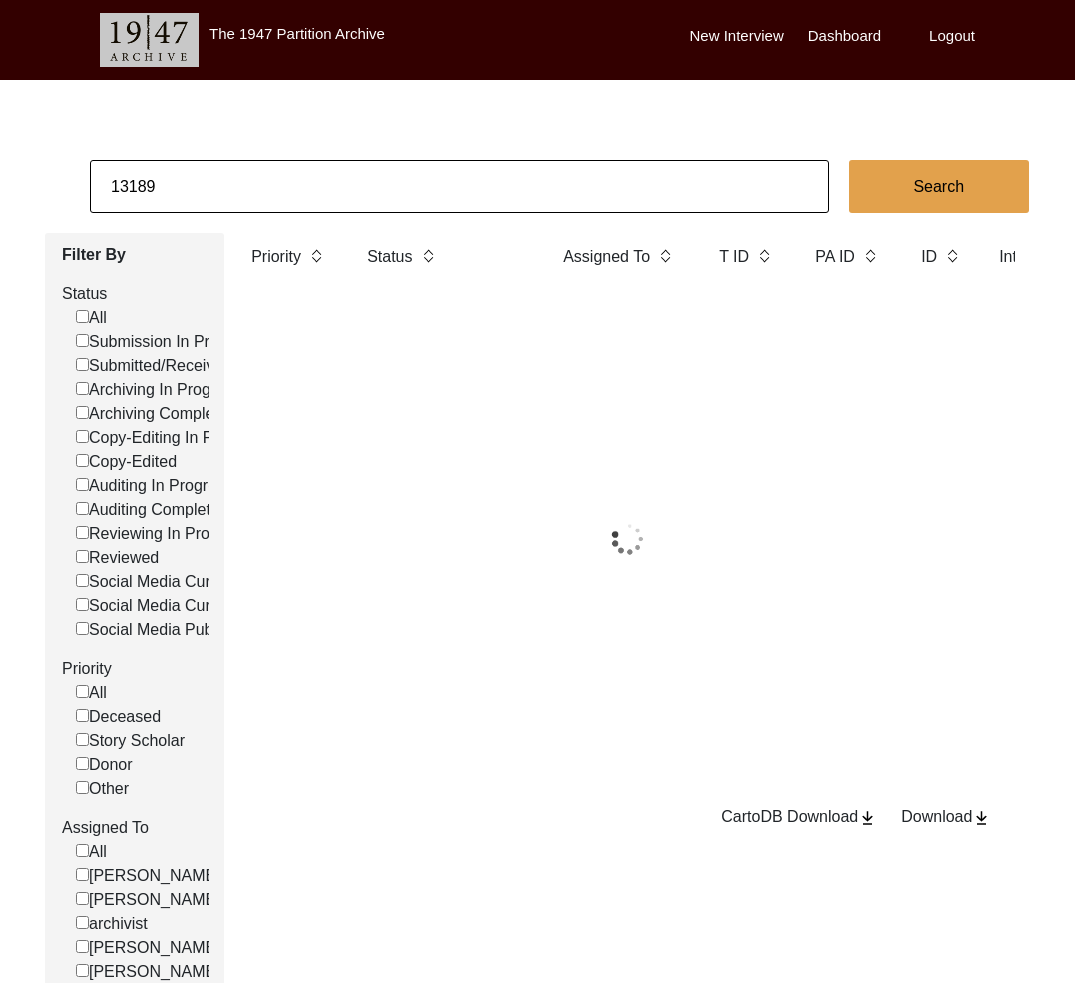 type on "13189" 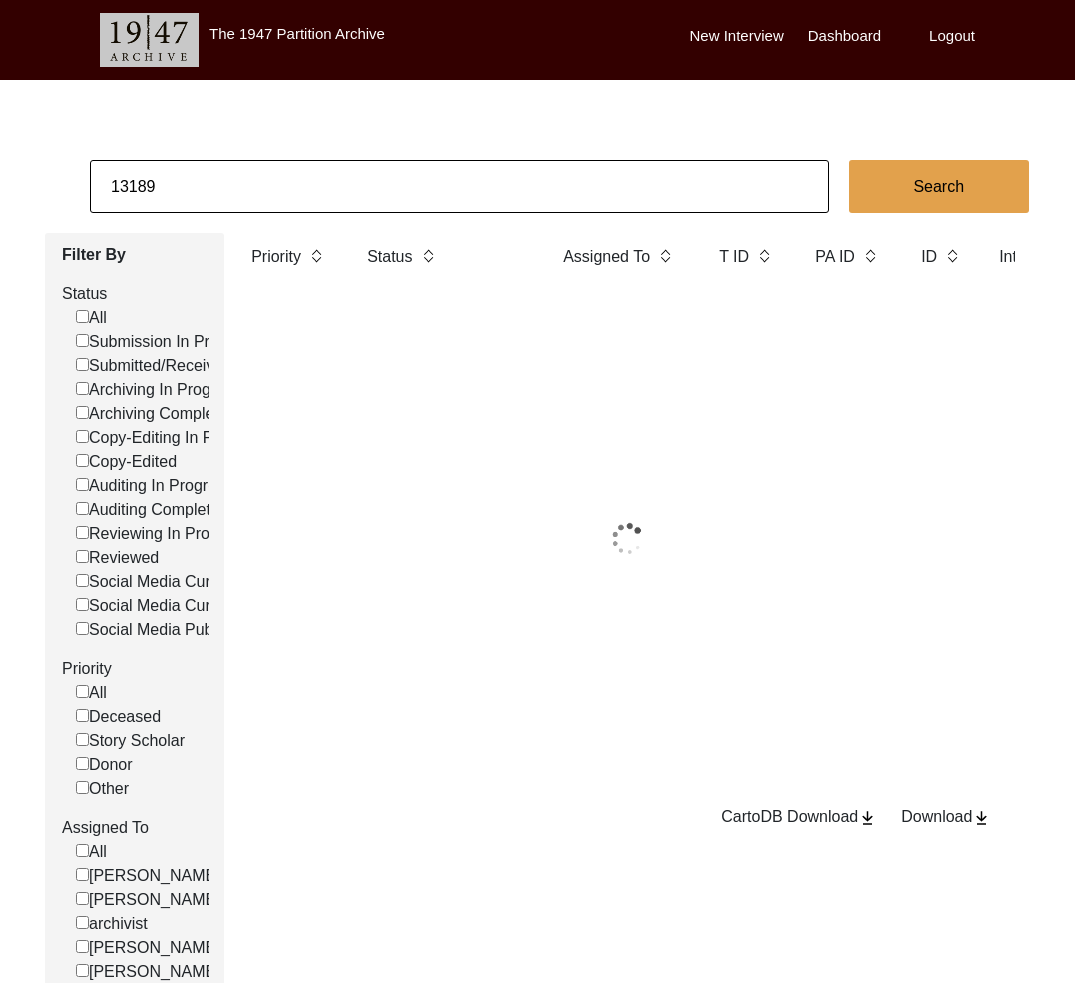 checkbox on "false" 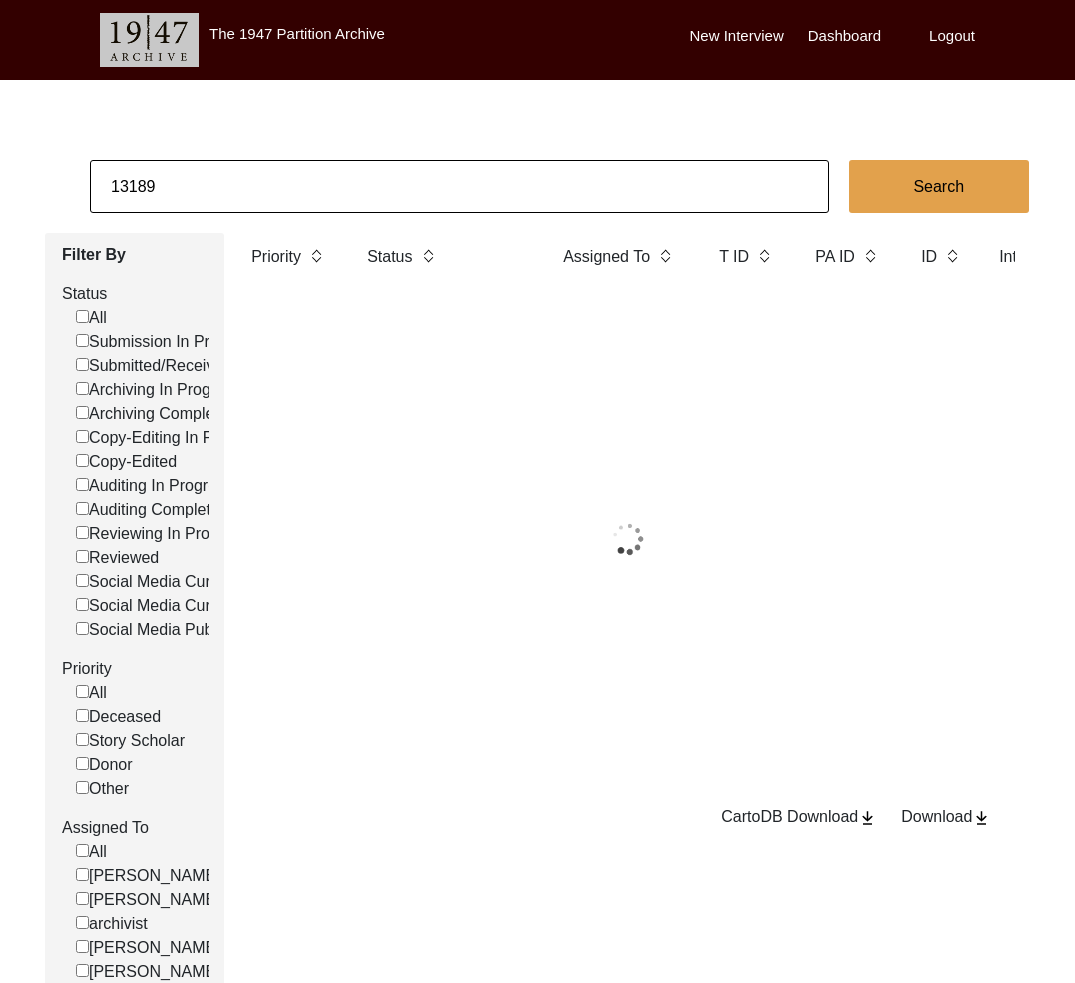 checkbox on "false" 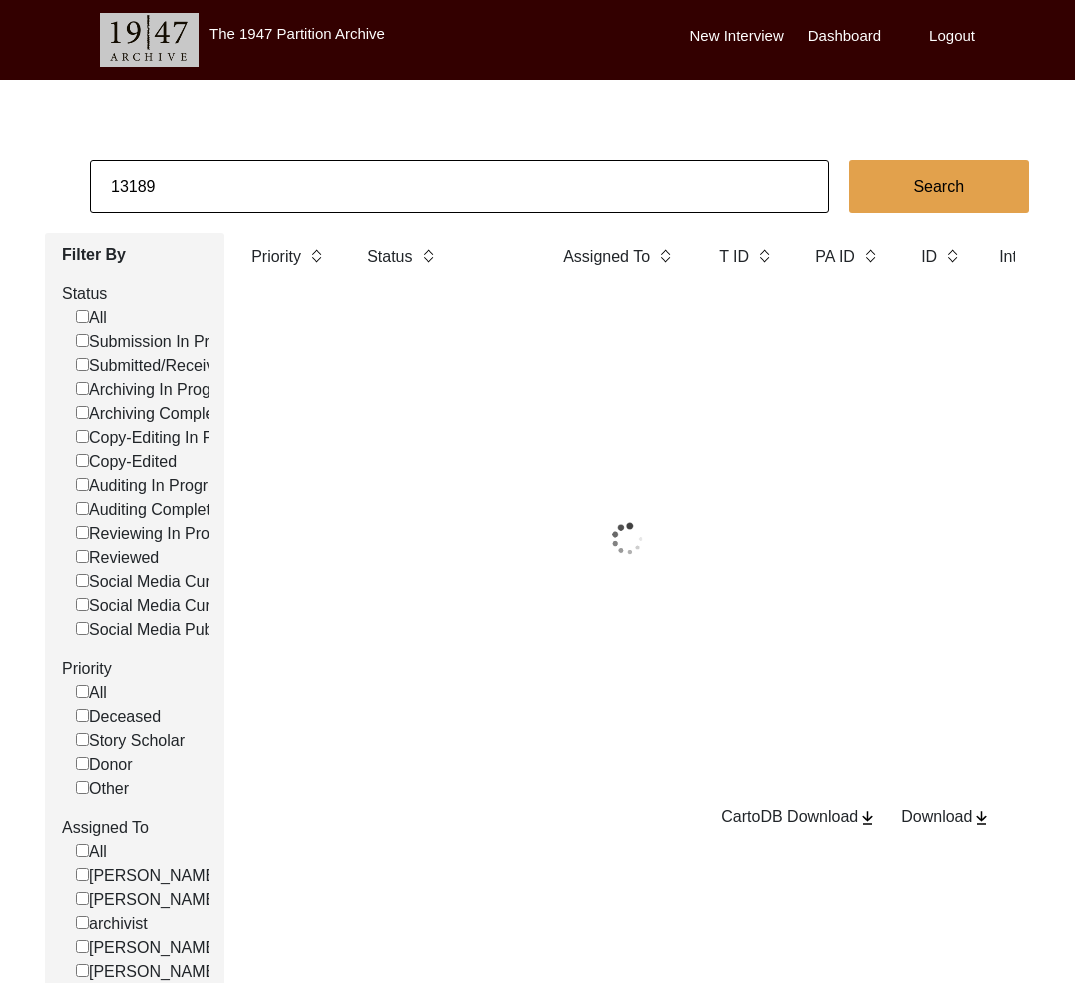 checkbox on "false" 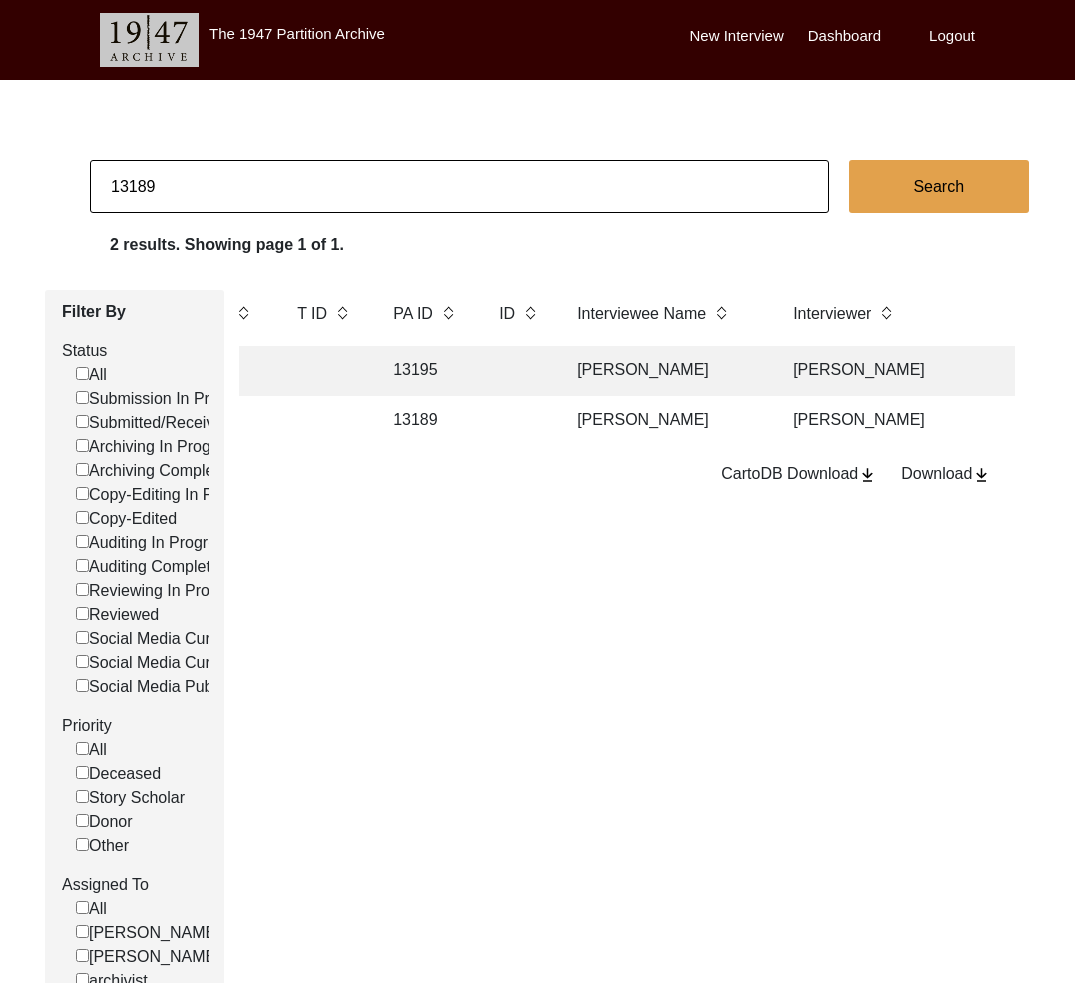 scroll, scrollTop: 0, scrollLeft: 425, axis: horizontal 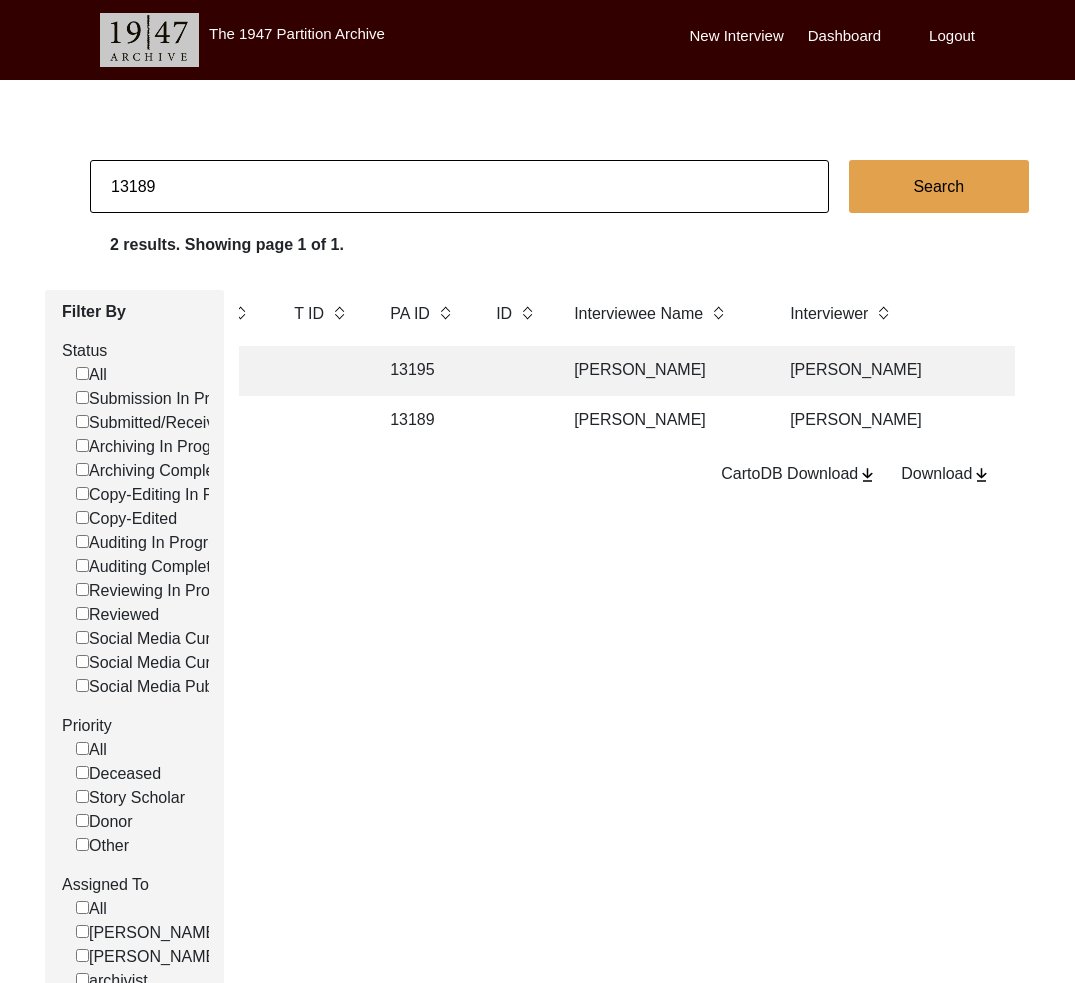 click 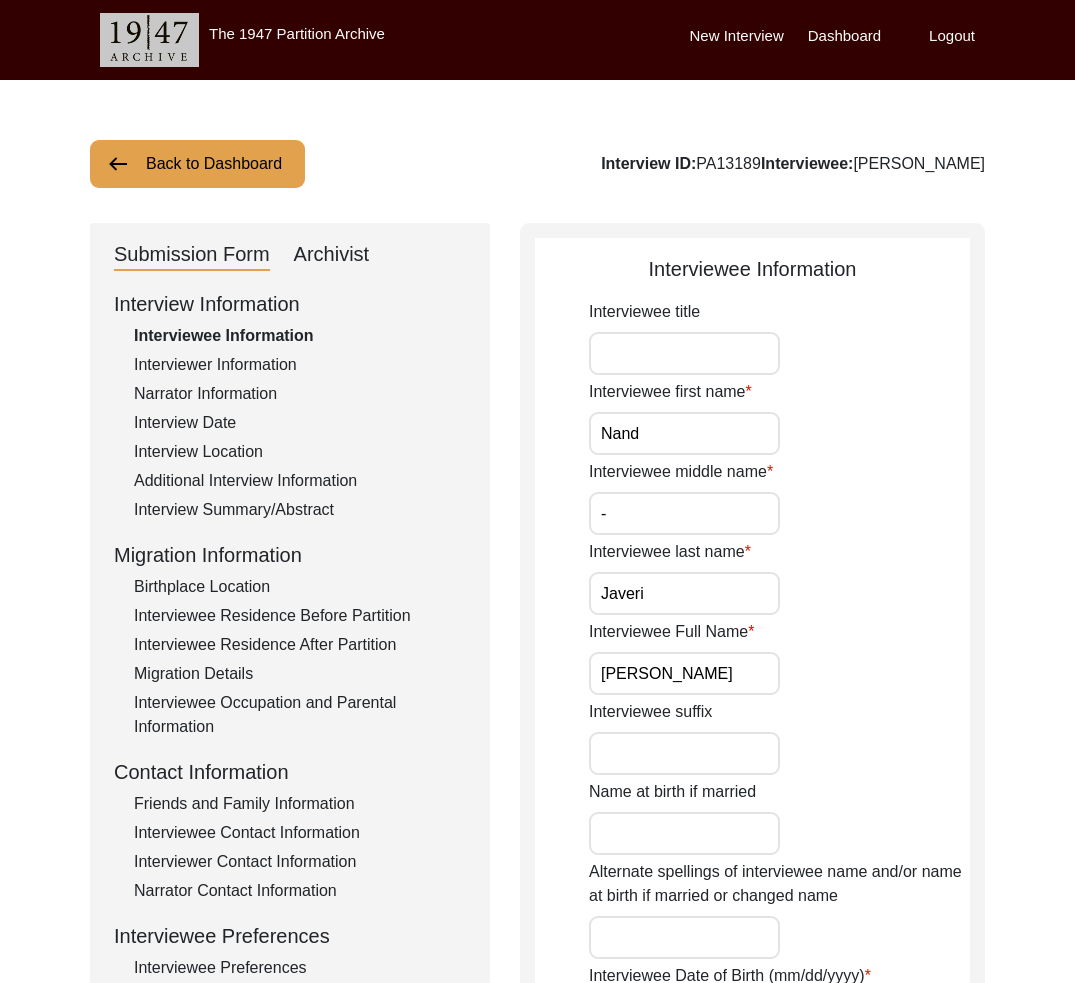 click on "Interviewer Information" 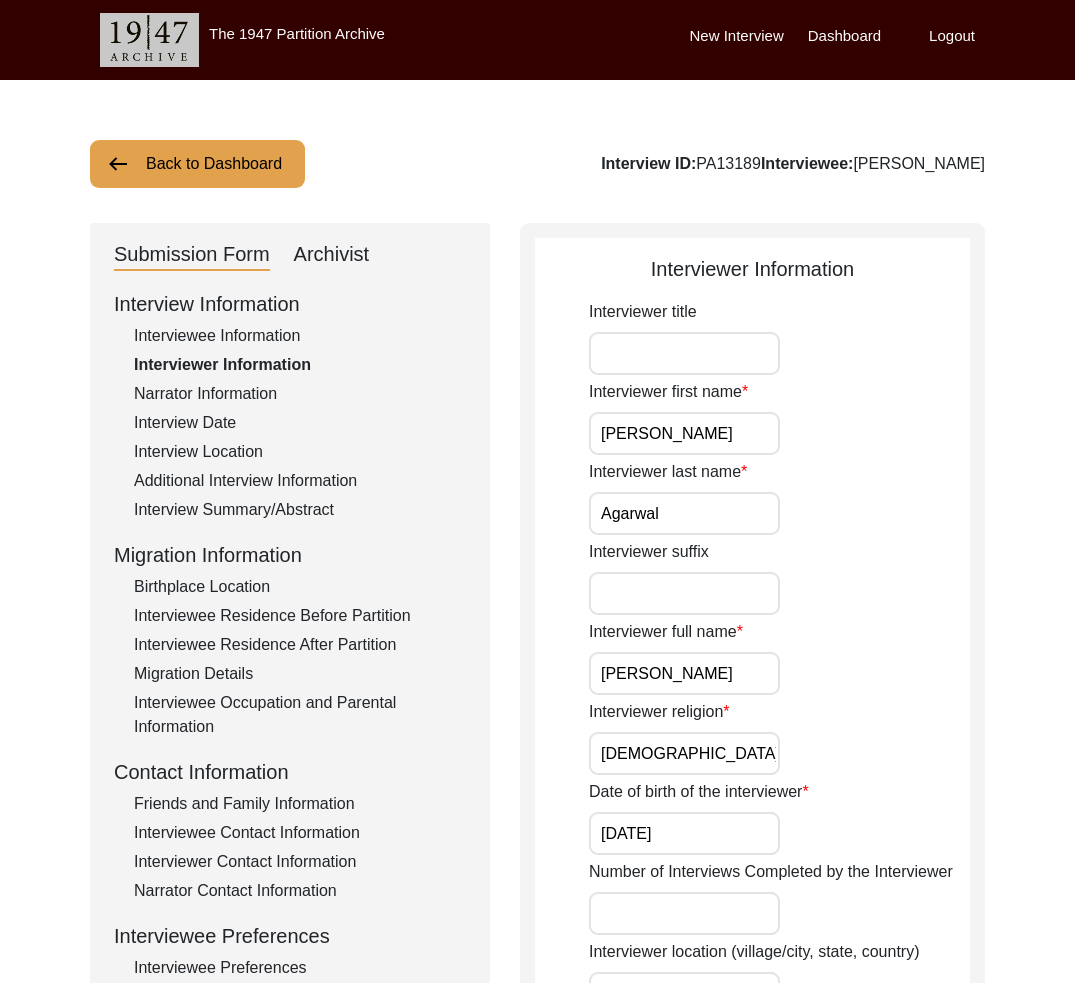 click on "Back to Dashboard" 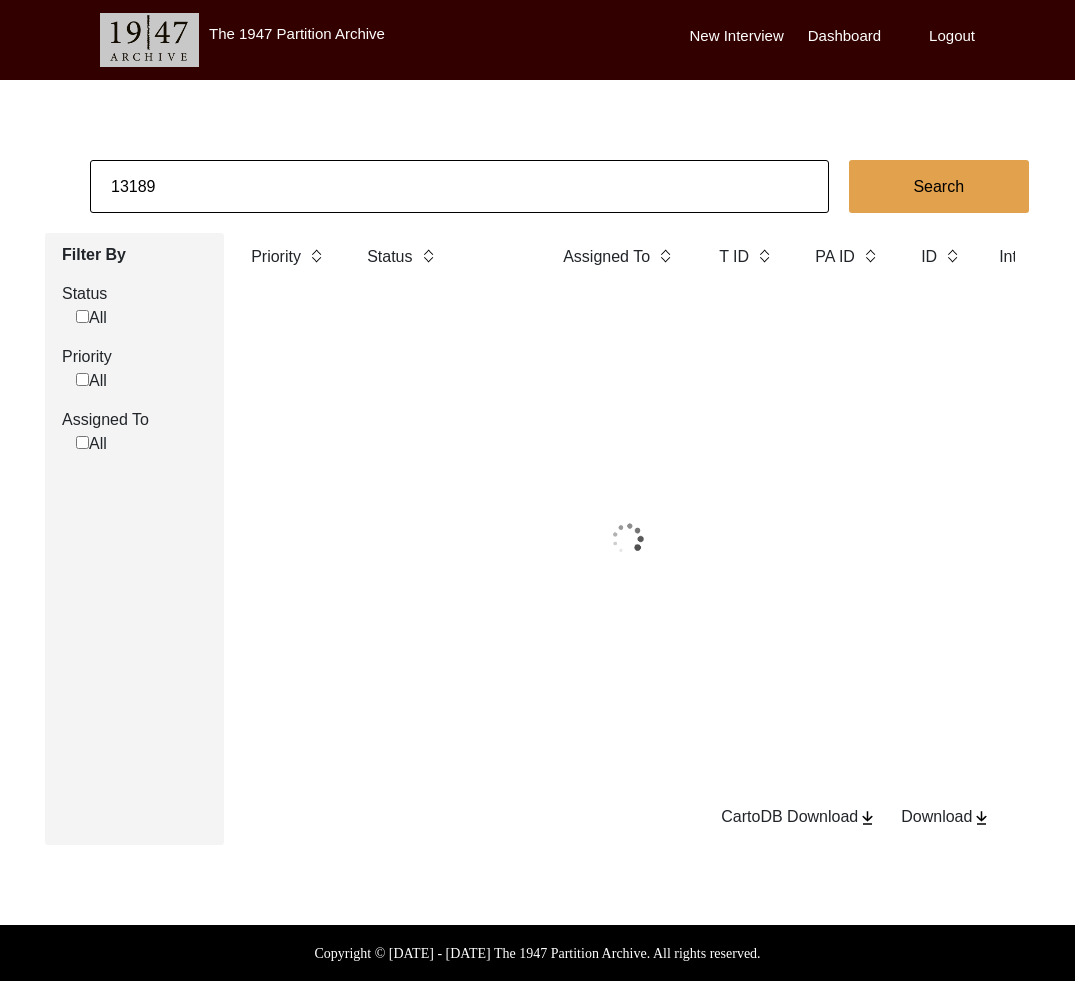 click on "13189" 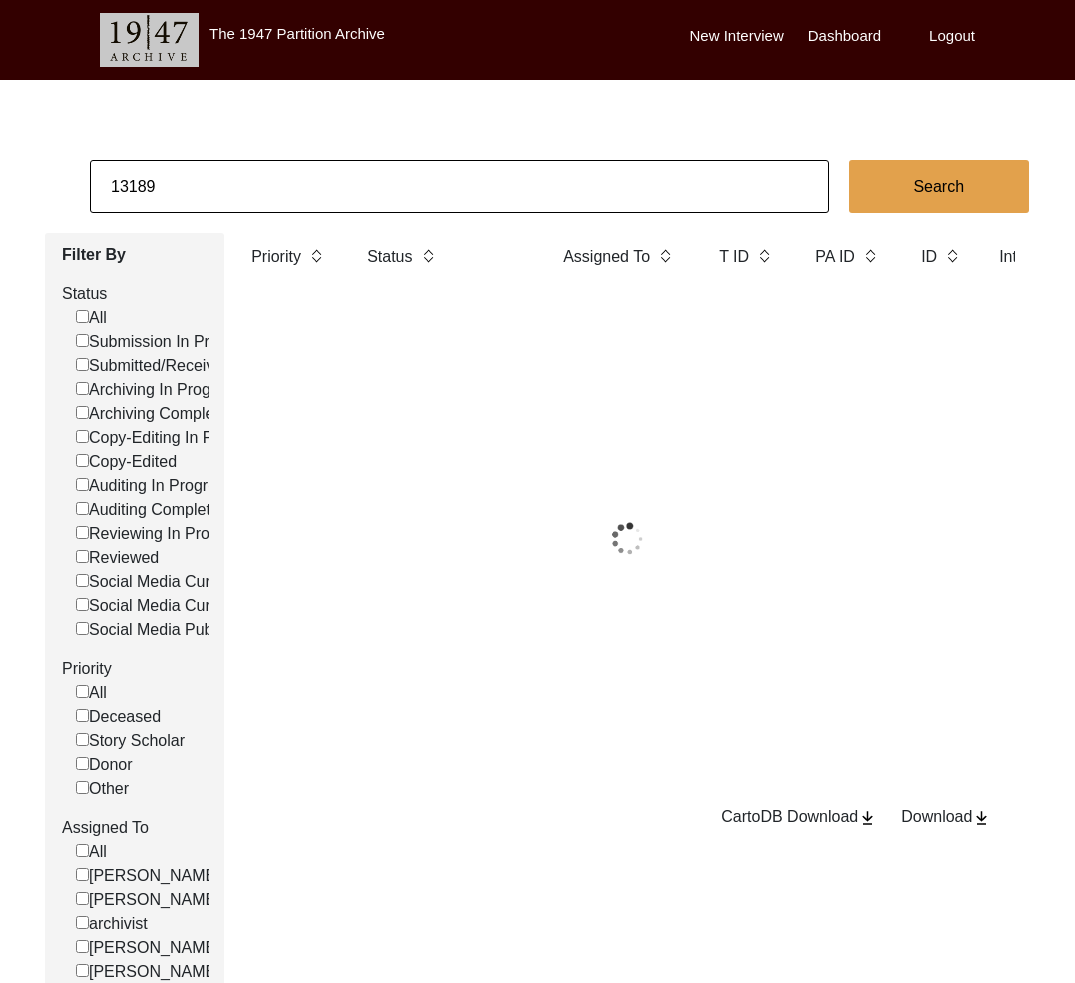 click on "13189" 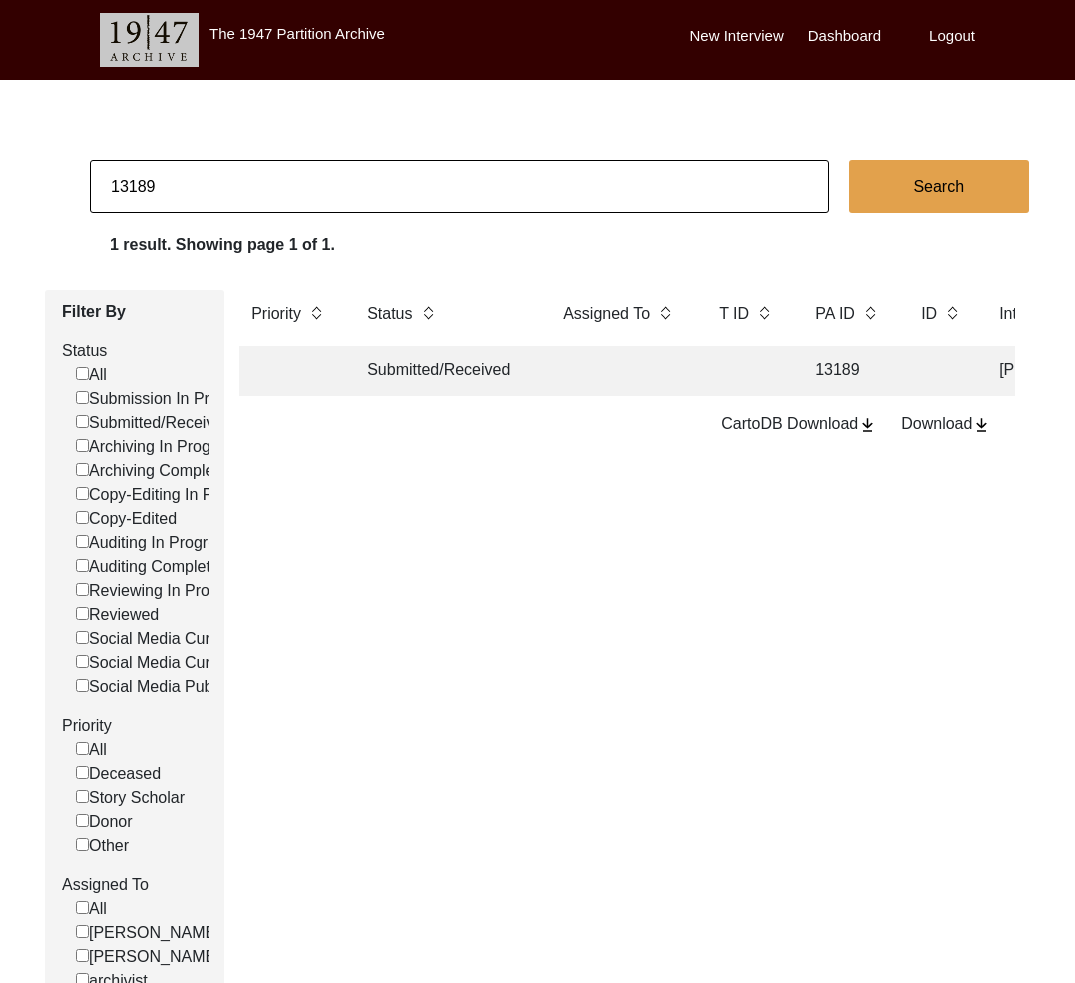 paste on "PA13191" 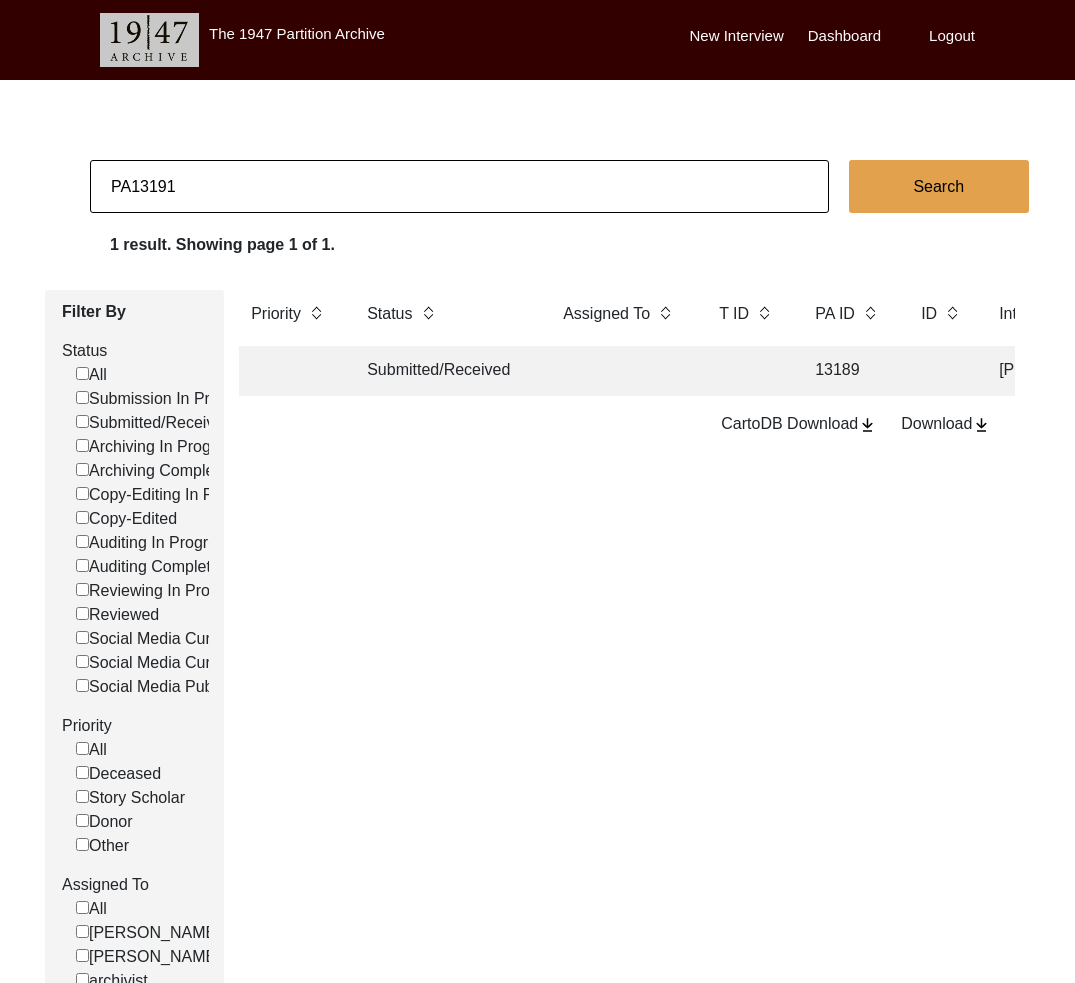 type on "PA13191" 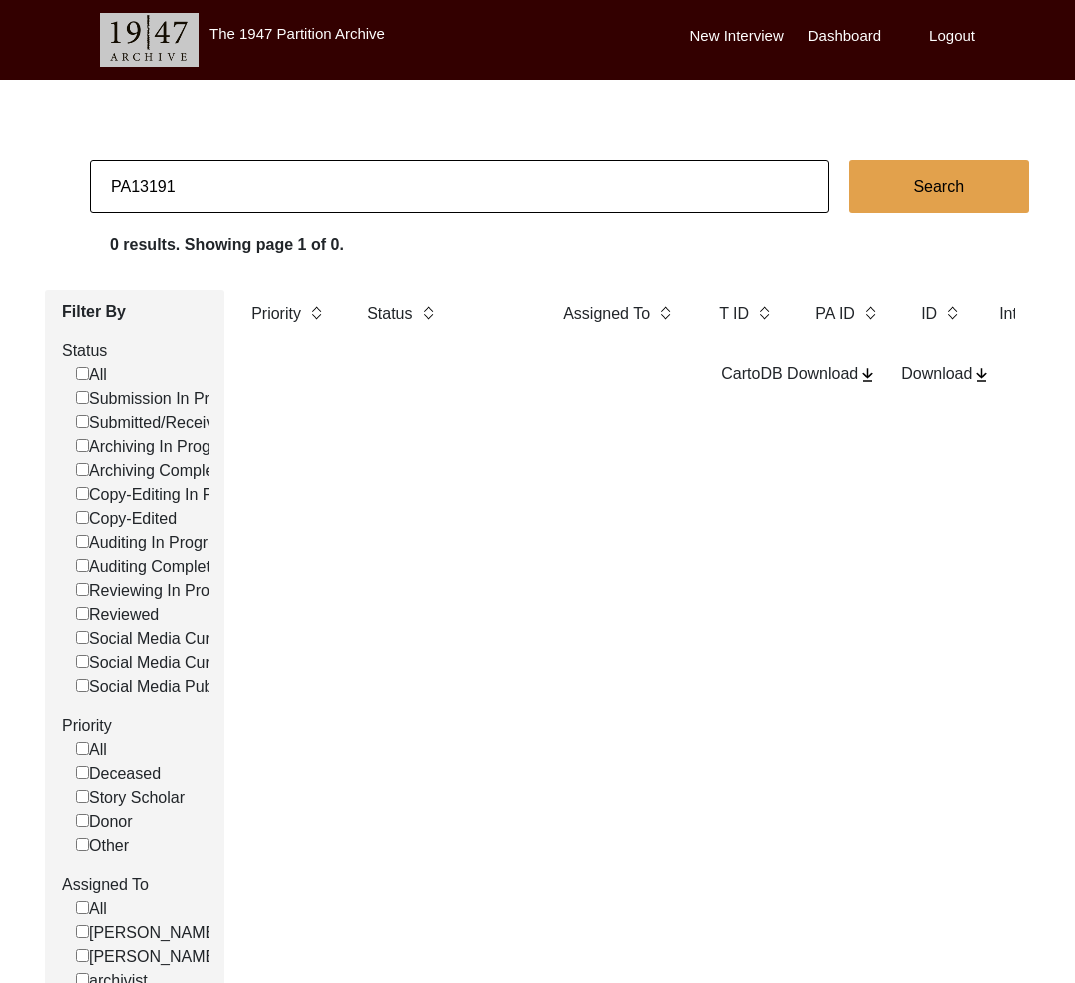 drag, startPoint x: 134, startPoint y: 191, endPoint x: 109, endPoint y: 193, distance: 25.079872 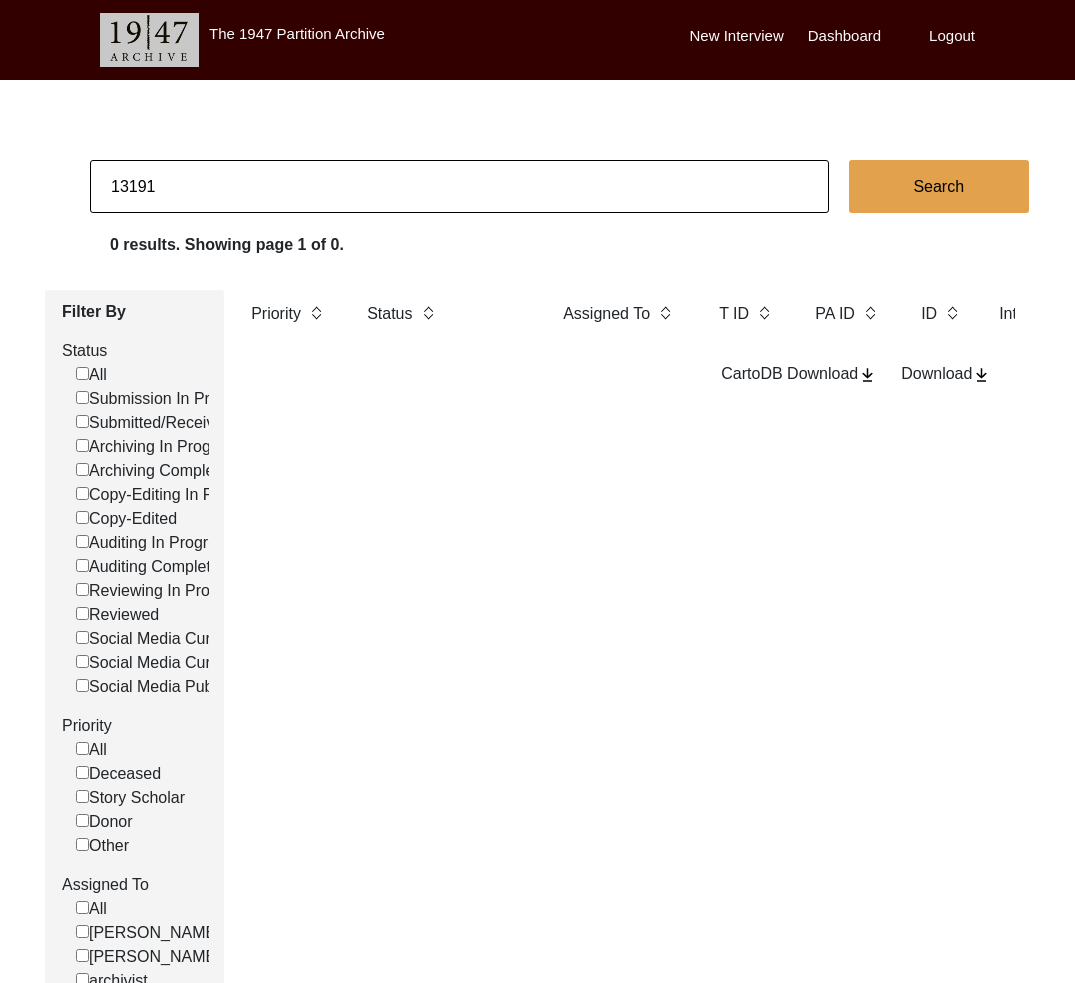 type on "13191" 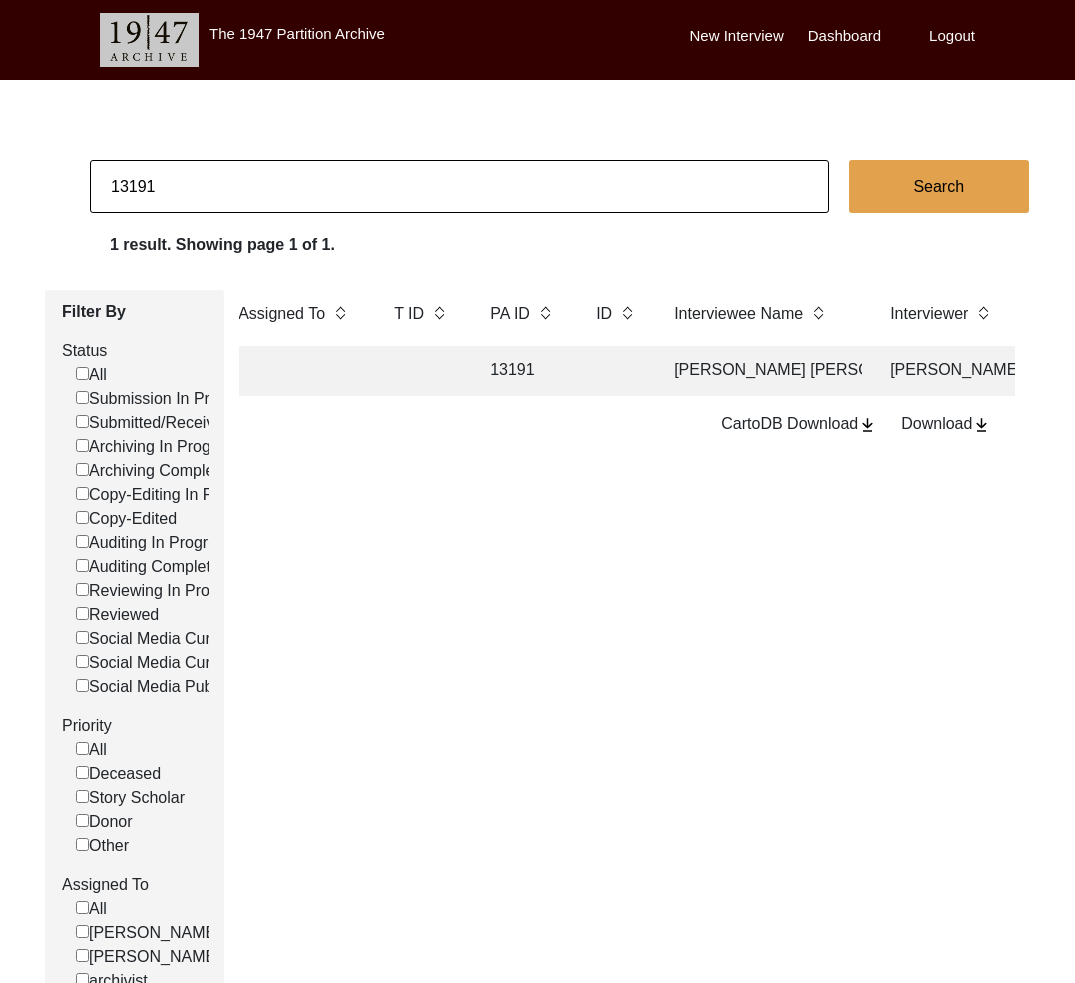 scroll, scrollTop: 0, scrollLeft: 451, axis: horizontal 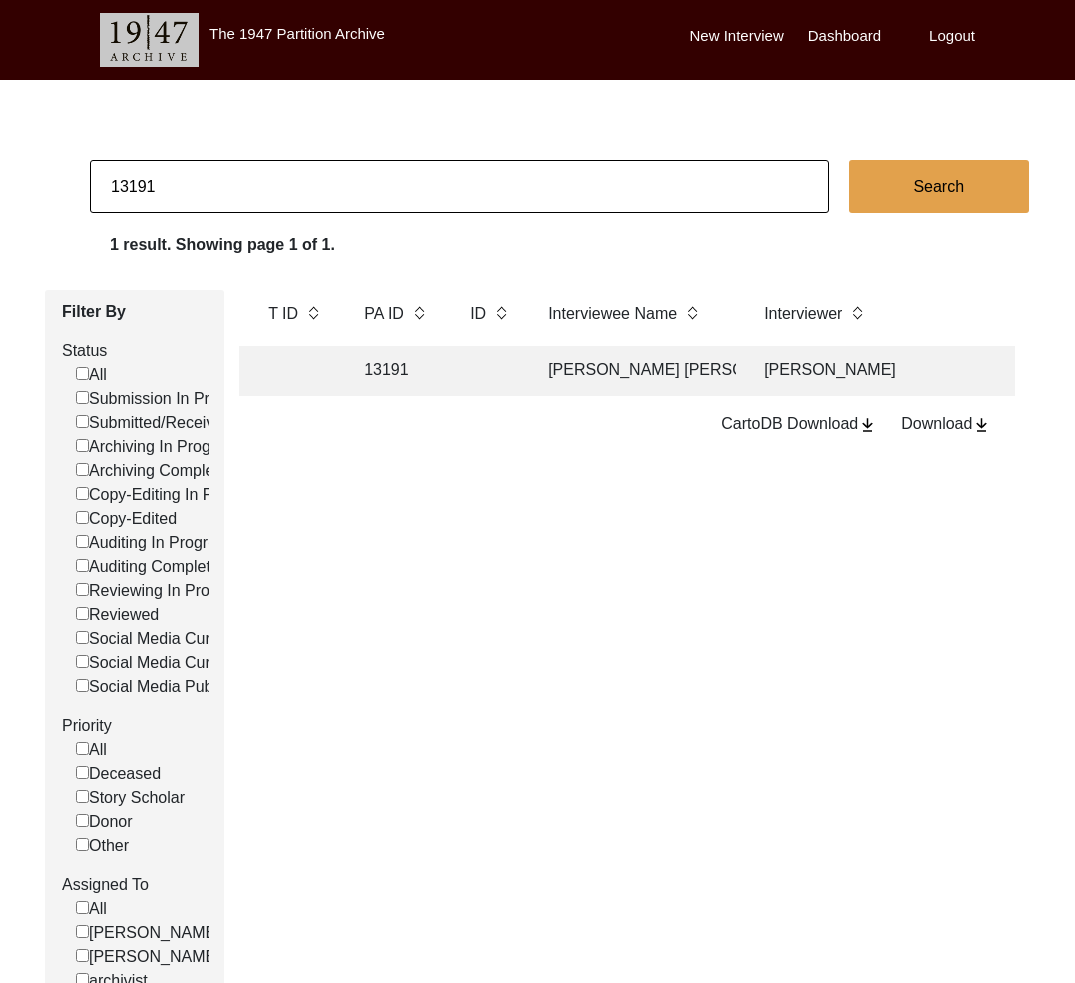 drag, startPoint x: 144, startPoint y: 186, endPoint x: 164, endPoint y: 187, distance: 20.024984 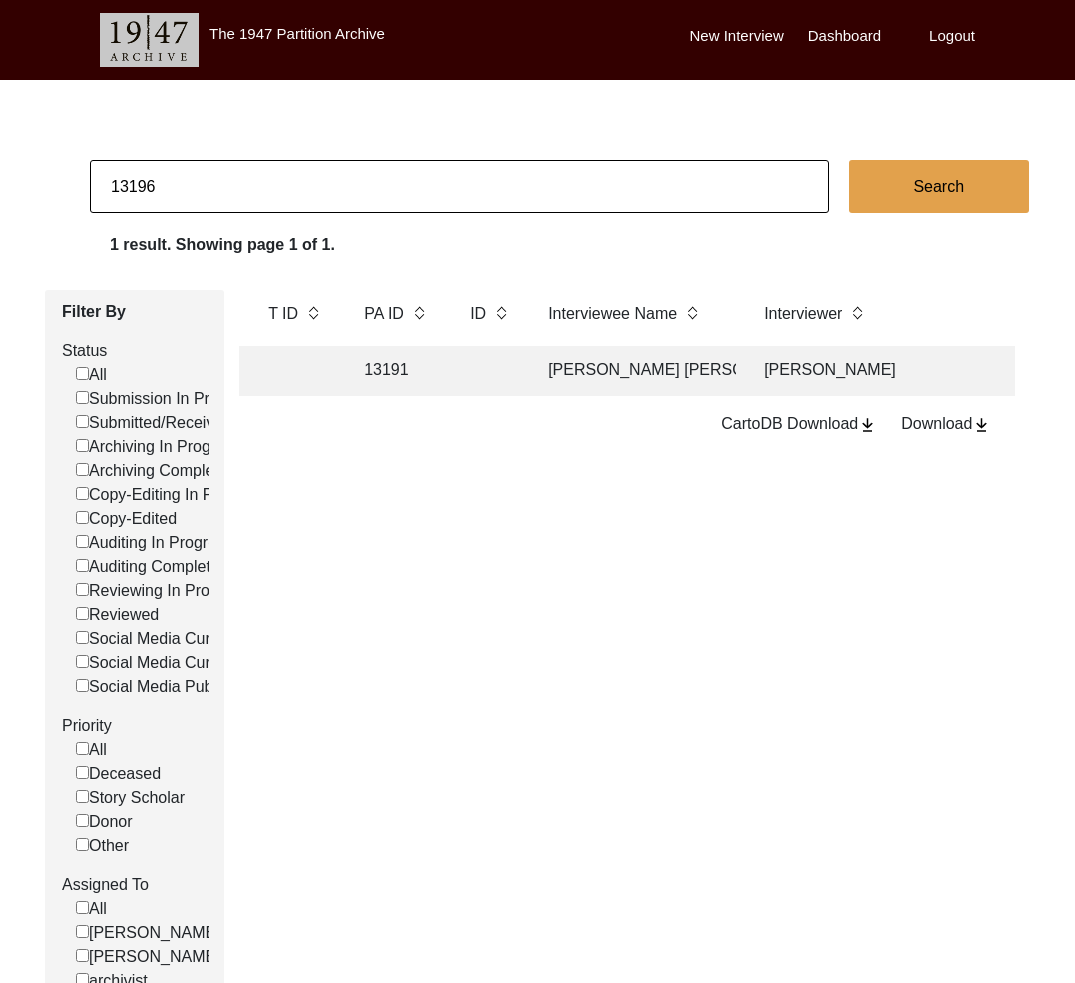 type on "13196" 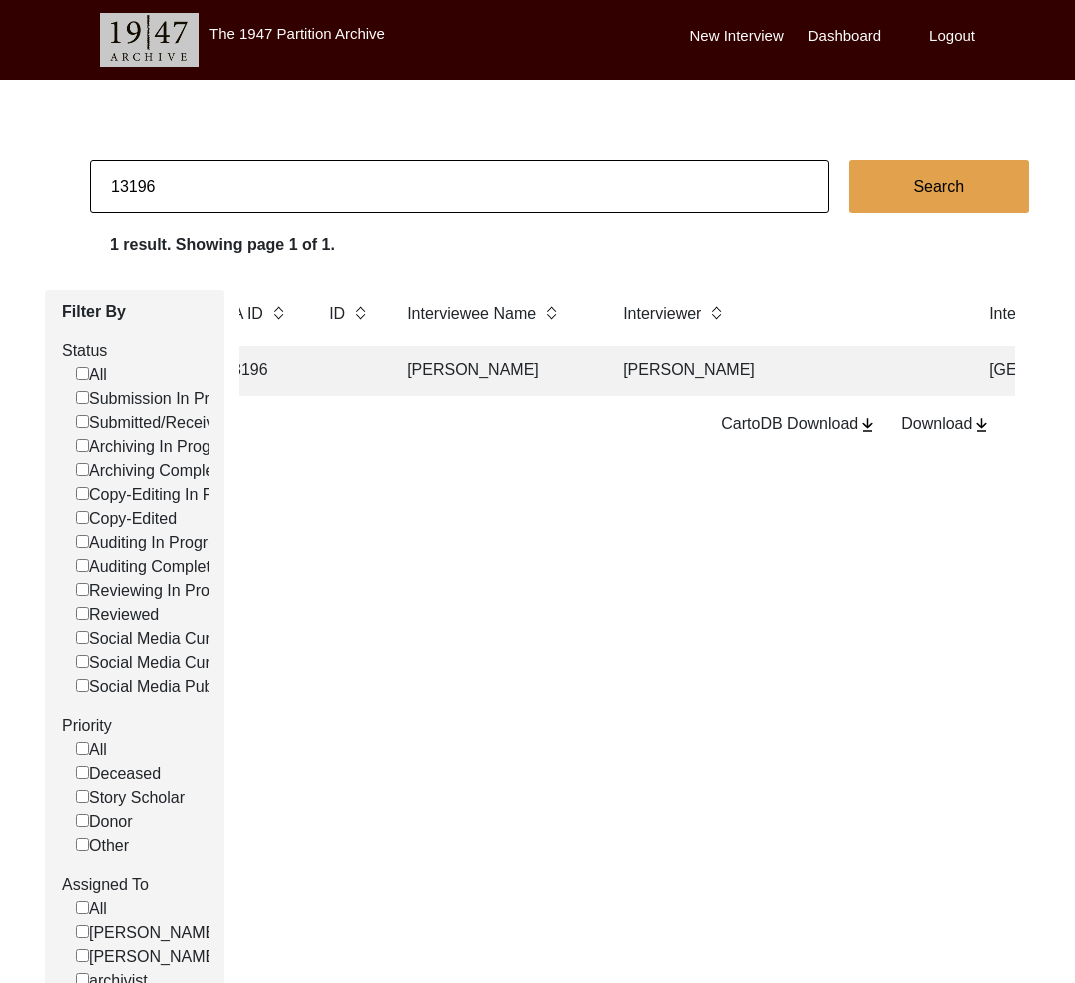 scroll, scrollTop: 0, scrollLeft: 590, axis: horizontal 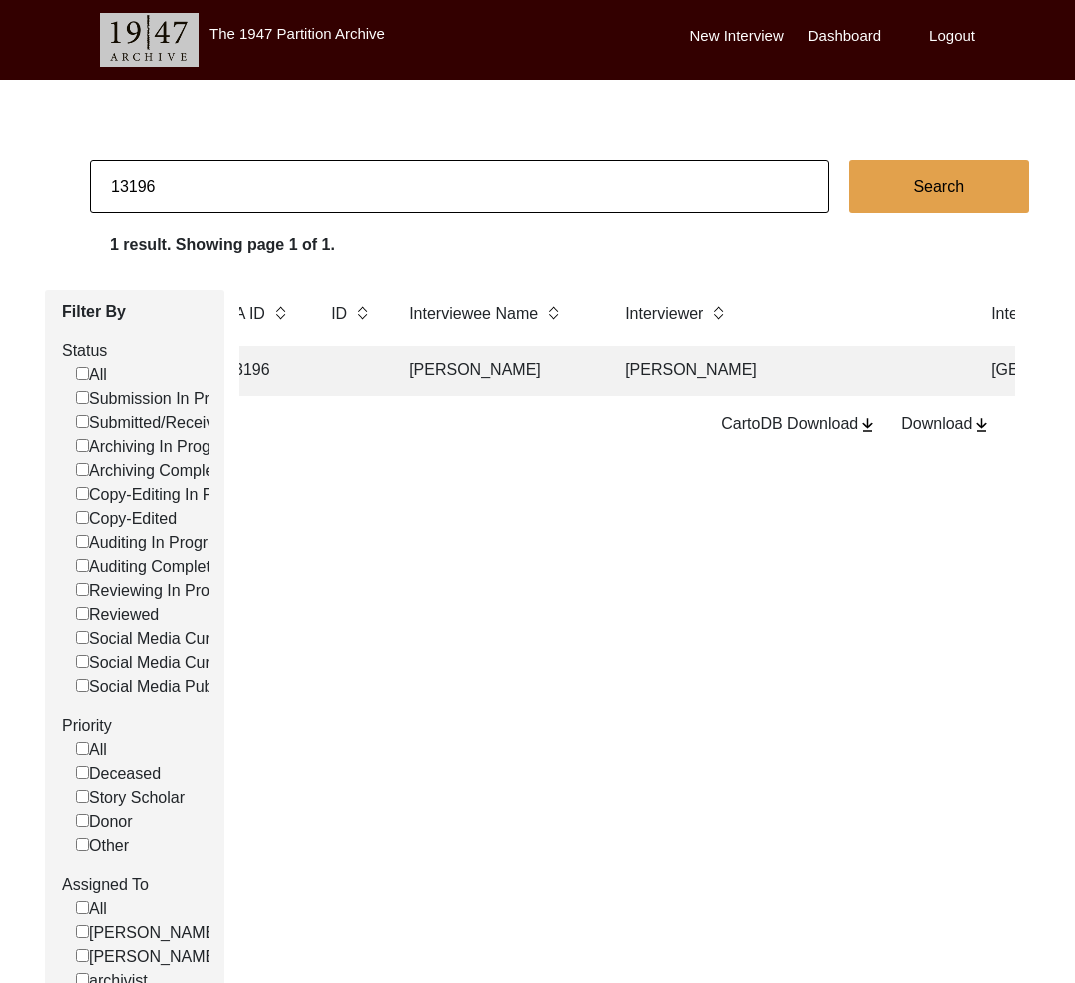 drag, startPoint x: 147, startPoint y: 187, endPoint x: 173, endPoint y: 189, distance: 26.076809 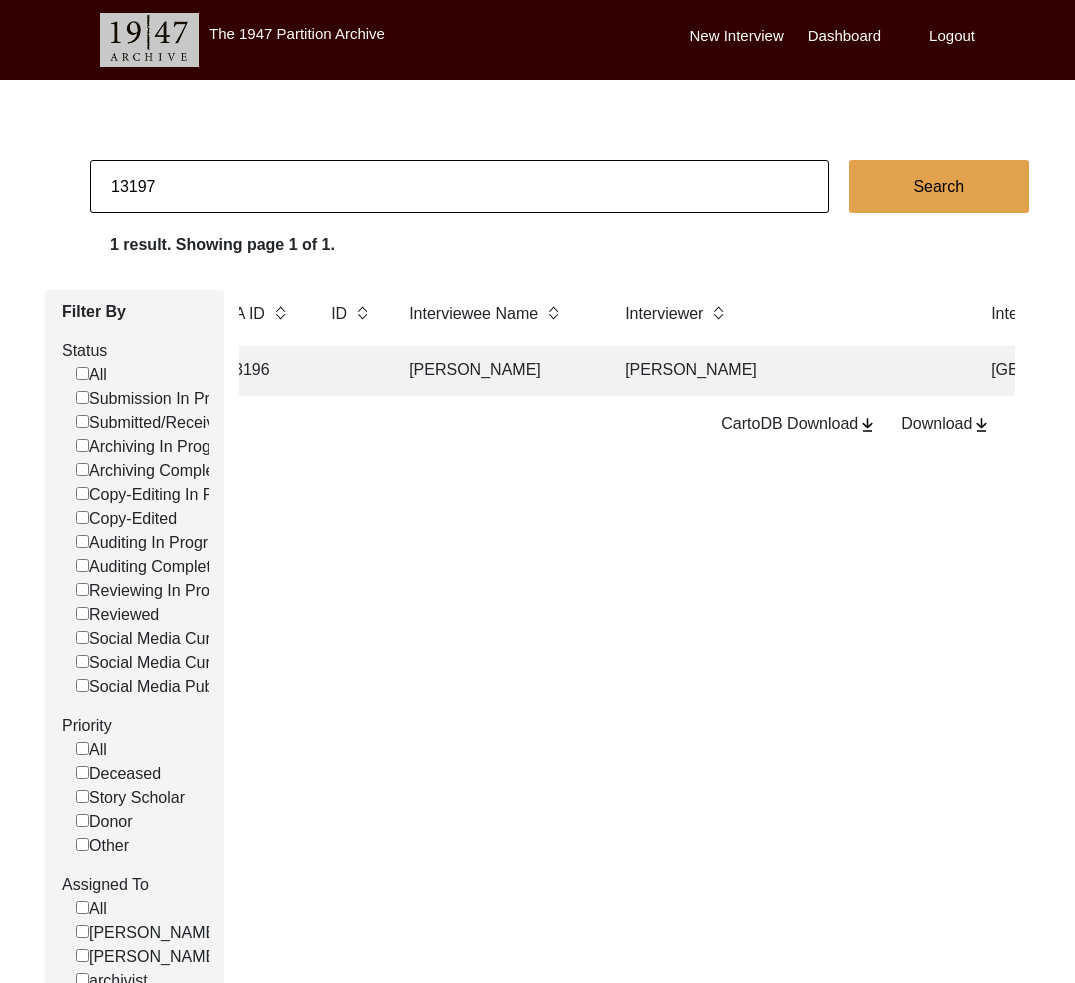 type on "13197" 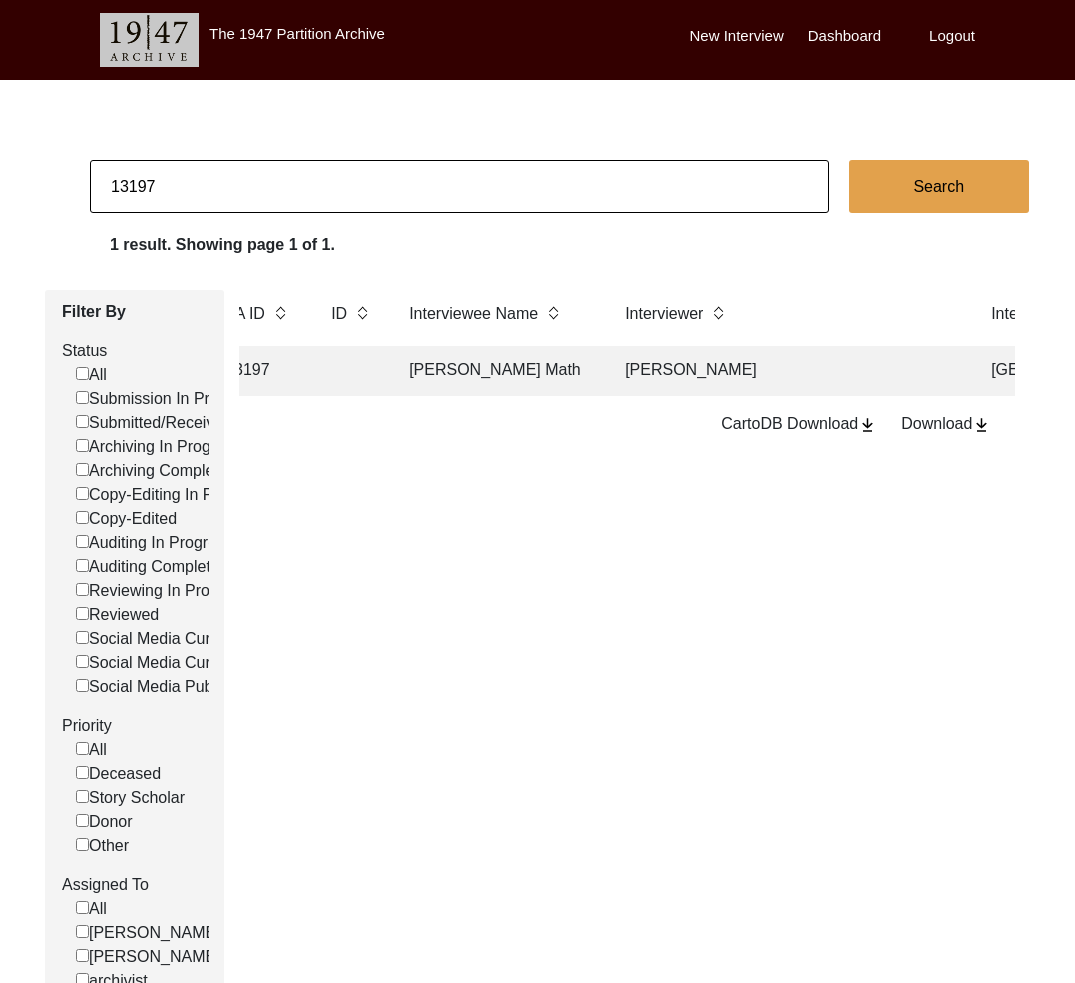 click on "[PERSON_NAME] Math" 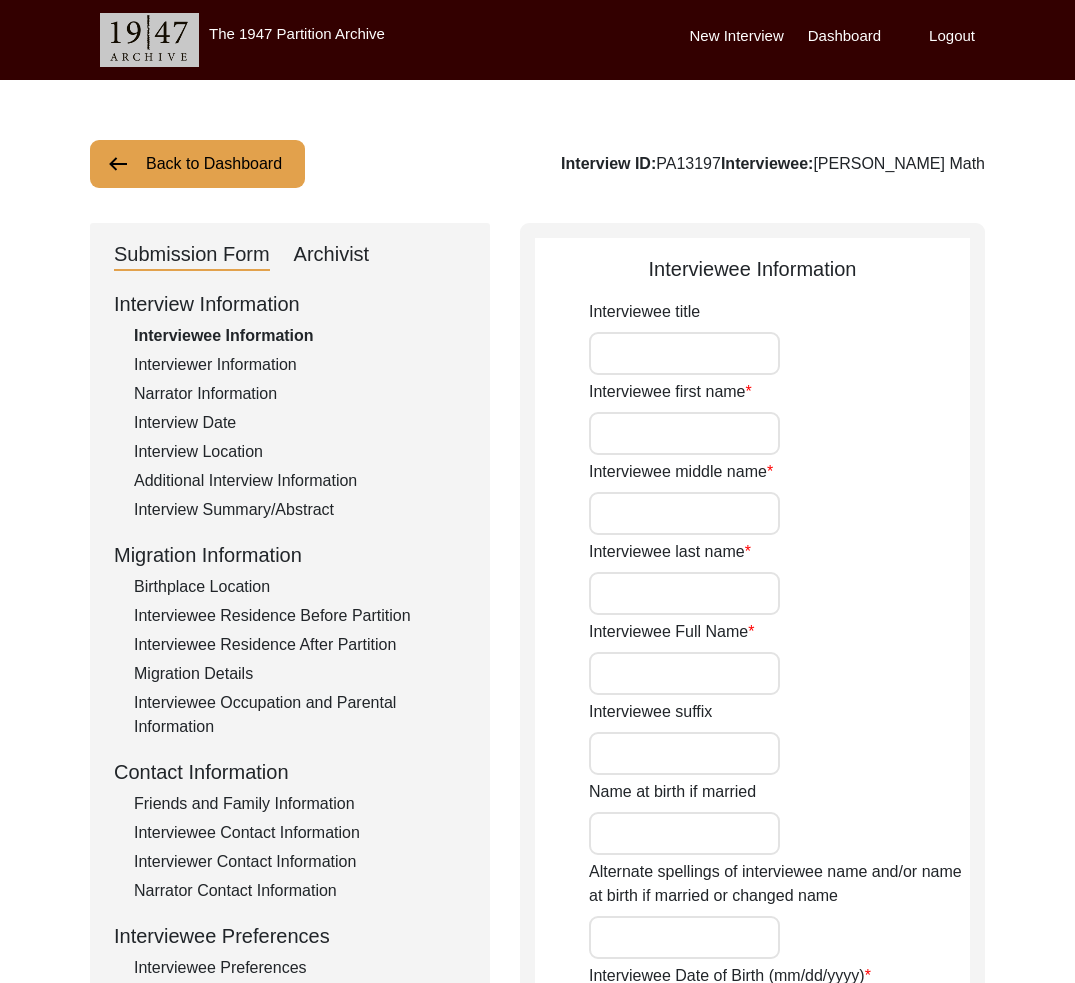 type on "[PERSON_NAME]" 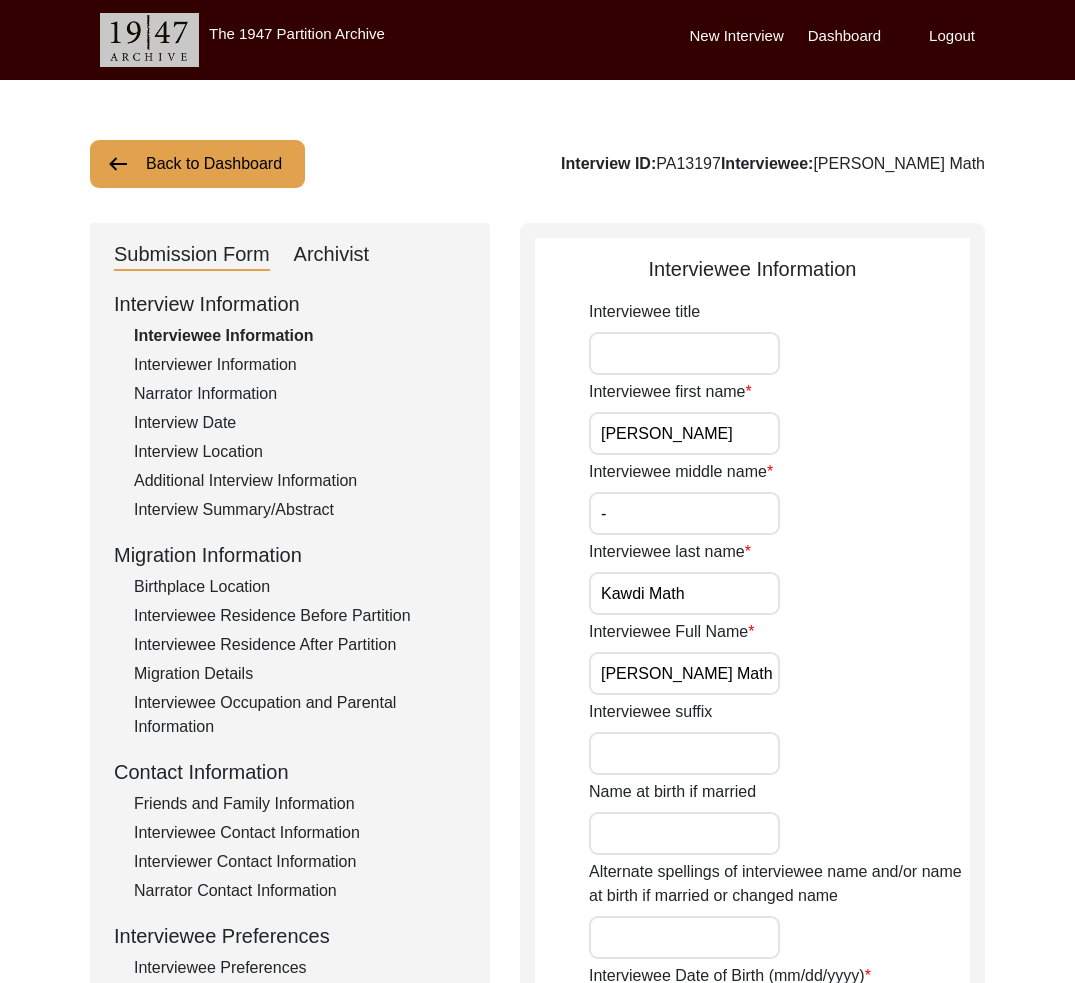 click on "Interviewer Information" 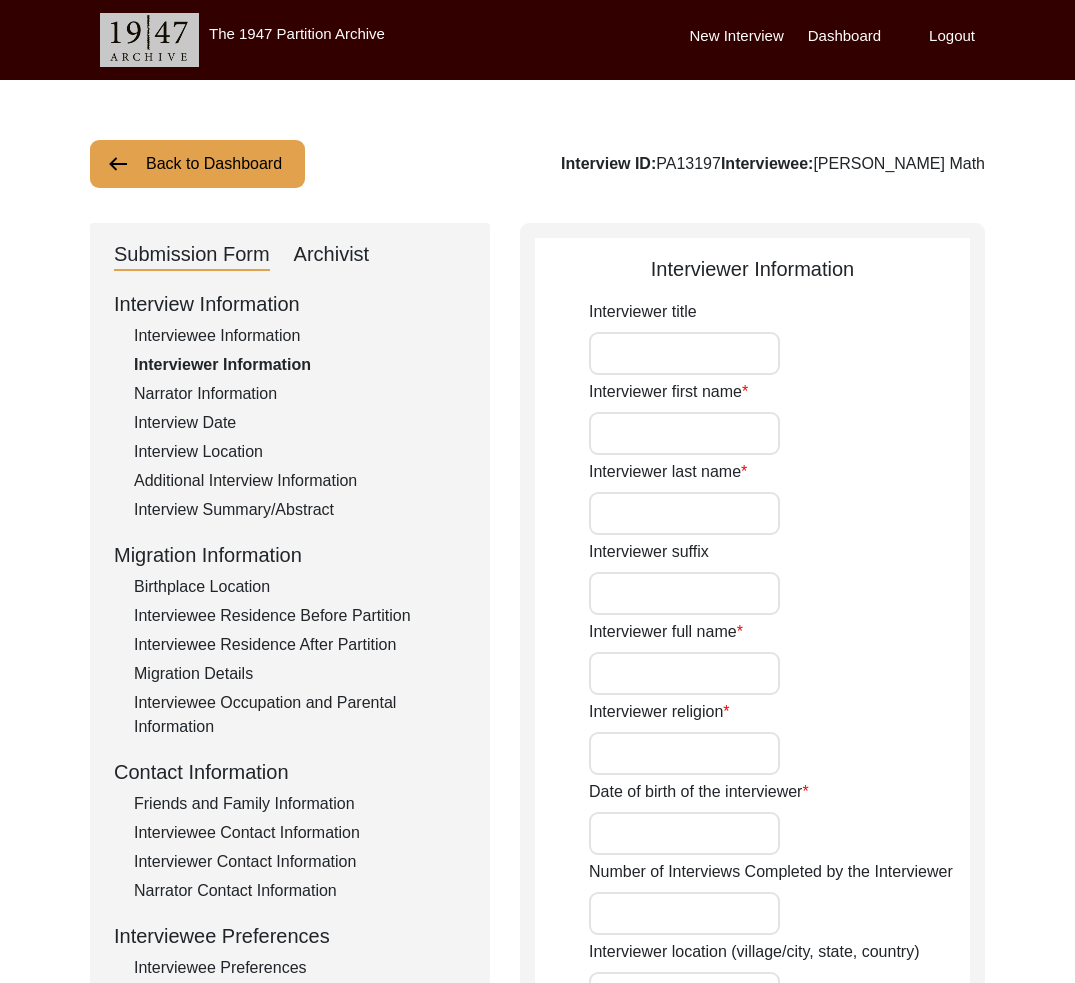 type on "[PERSON_NAME]" 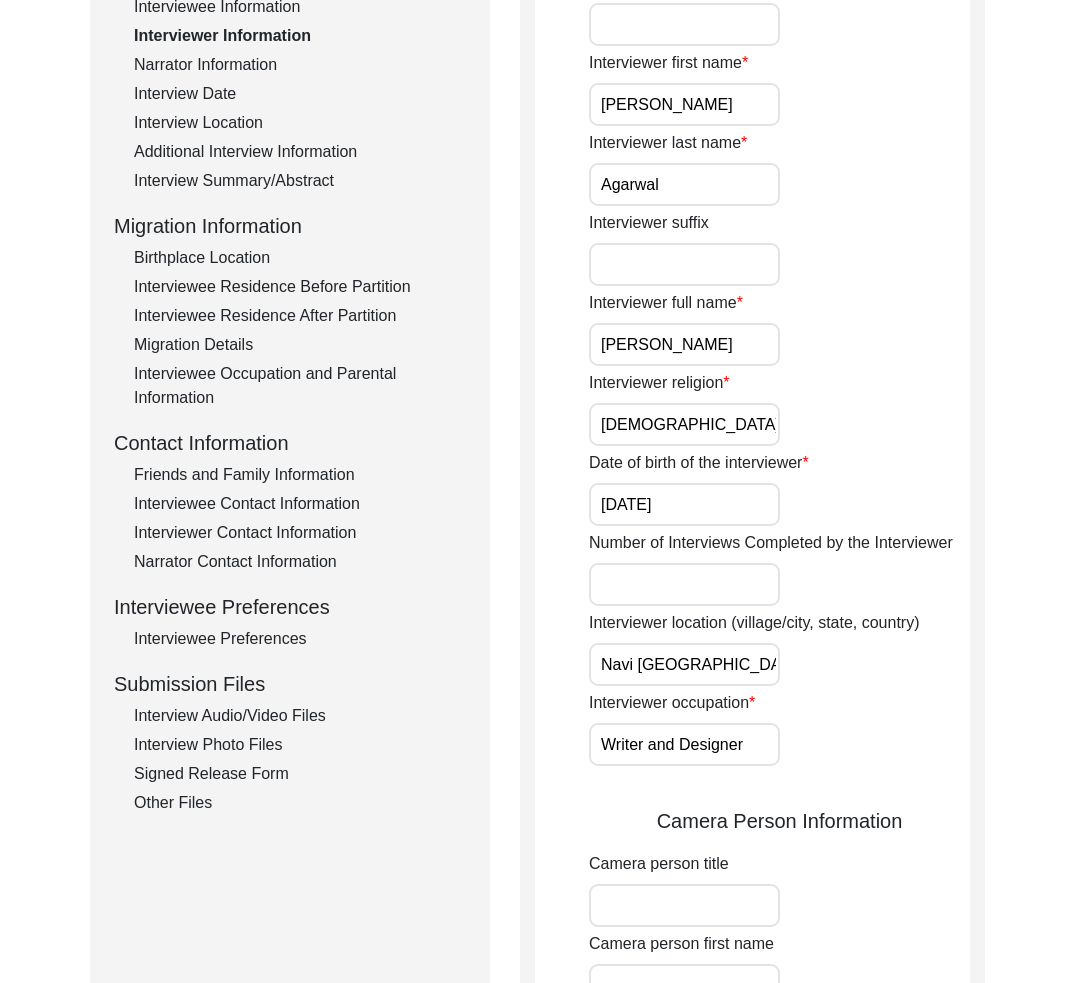 scroll, scrollTop: 152, scrollLeft: 0, axis: vertical 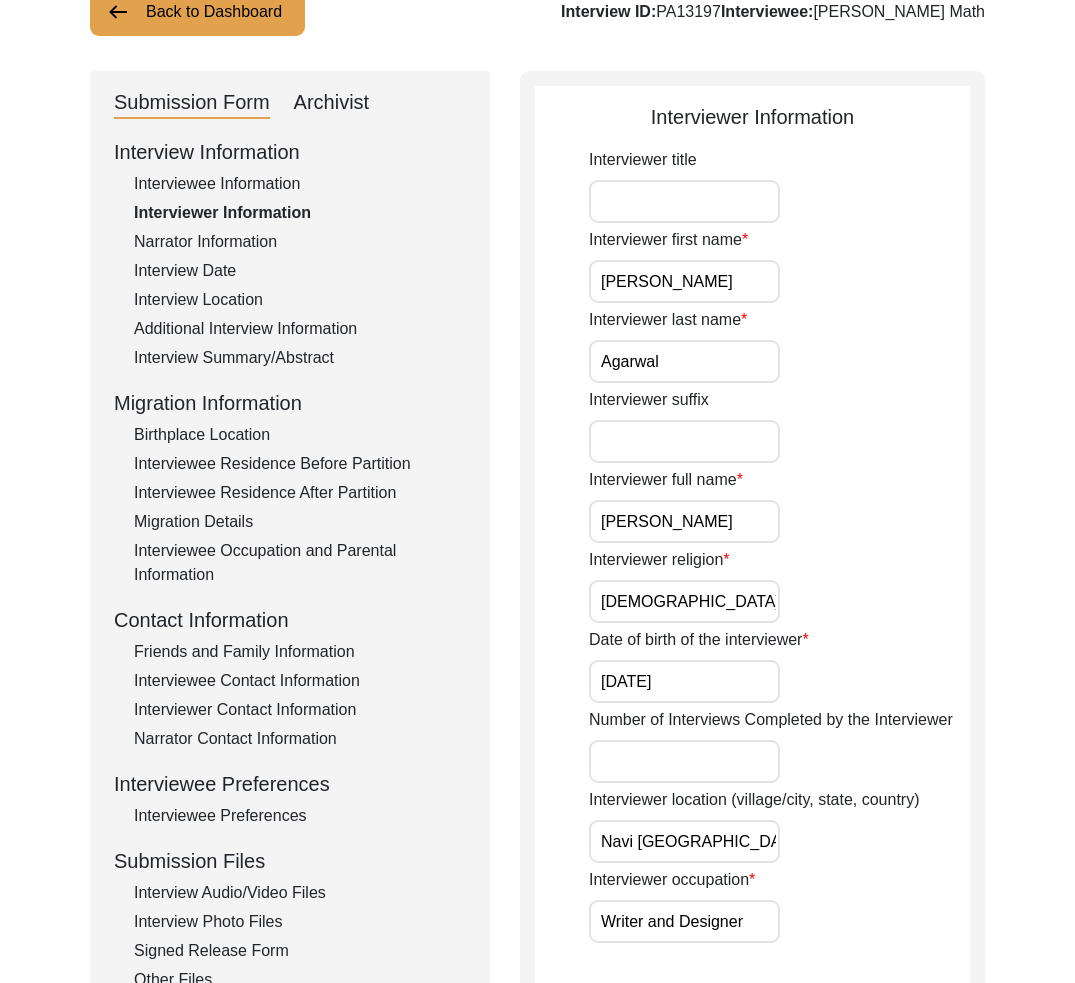 click on "Back to Dashboard" 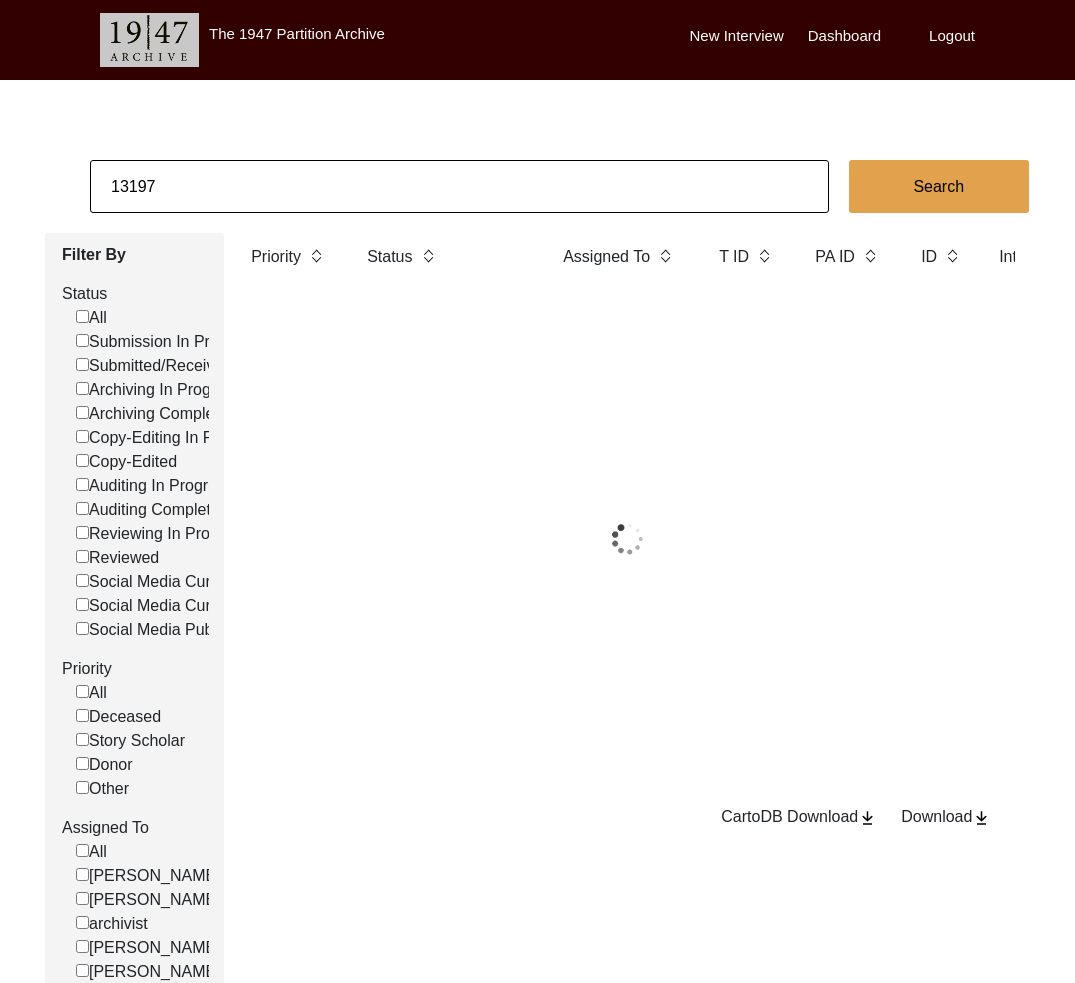 drag, startPoint x: 207, startPoint y: 60, endPoint x: 204, endPoint y: 165, distance: 105.04285 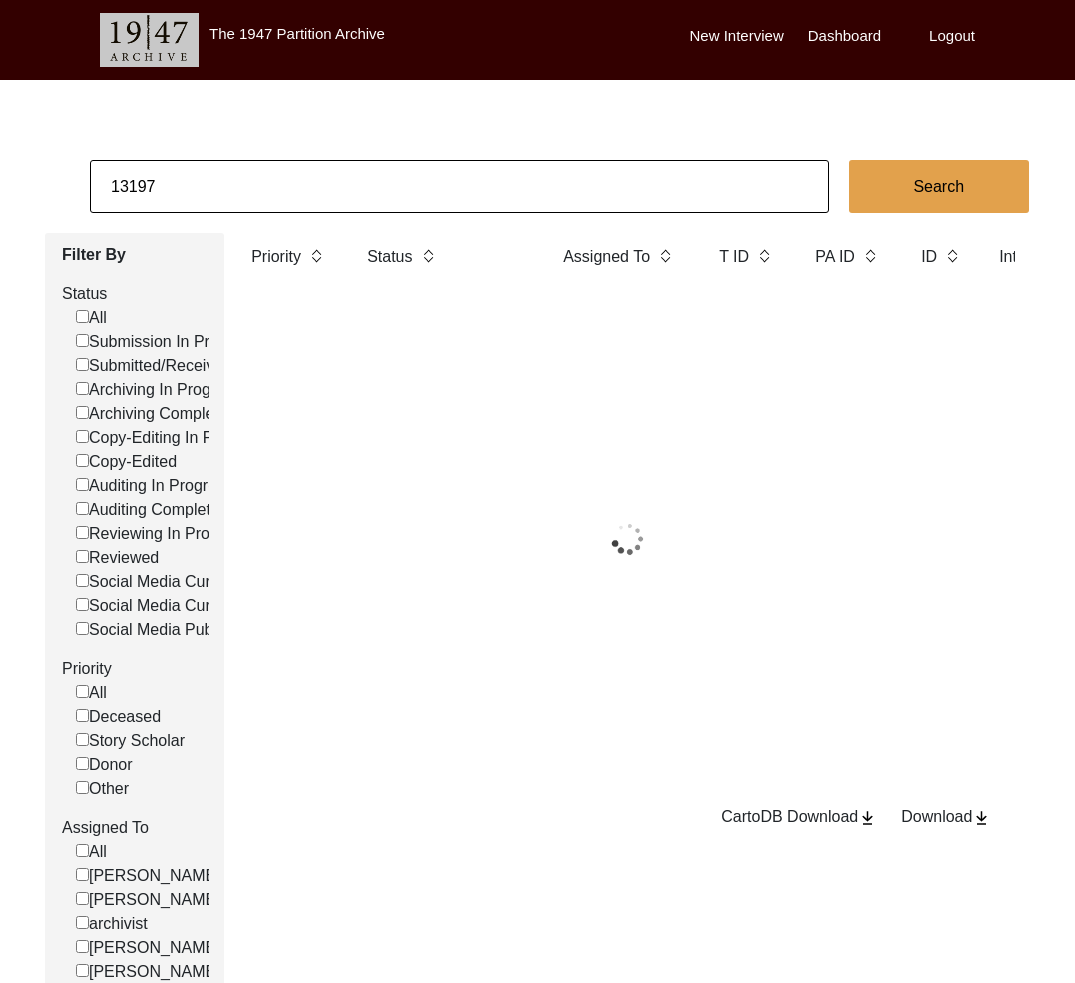 click on "13197" 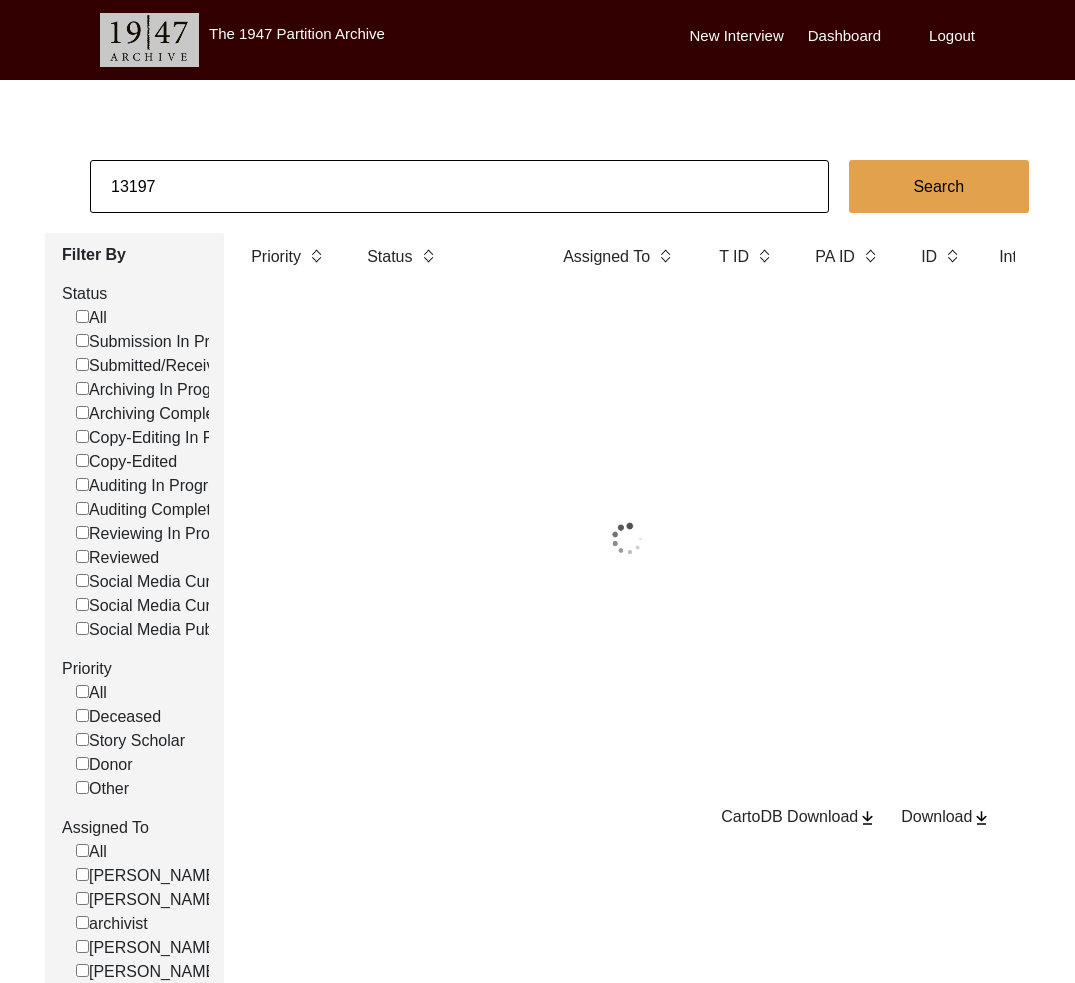 click on "13197" 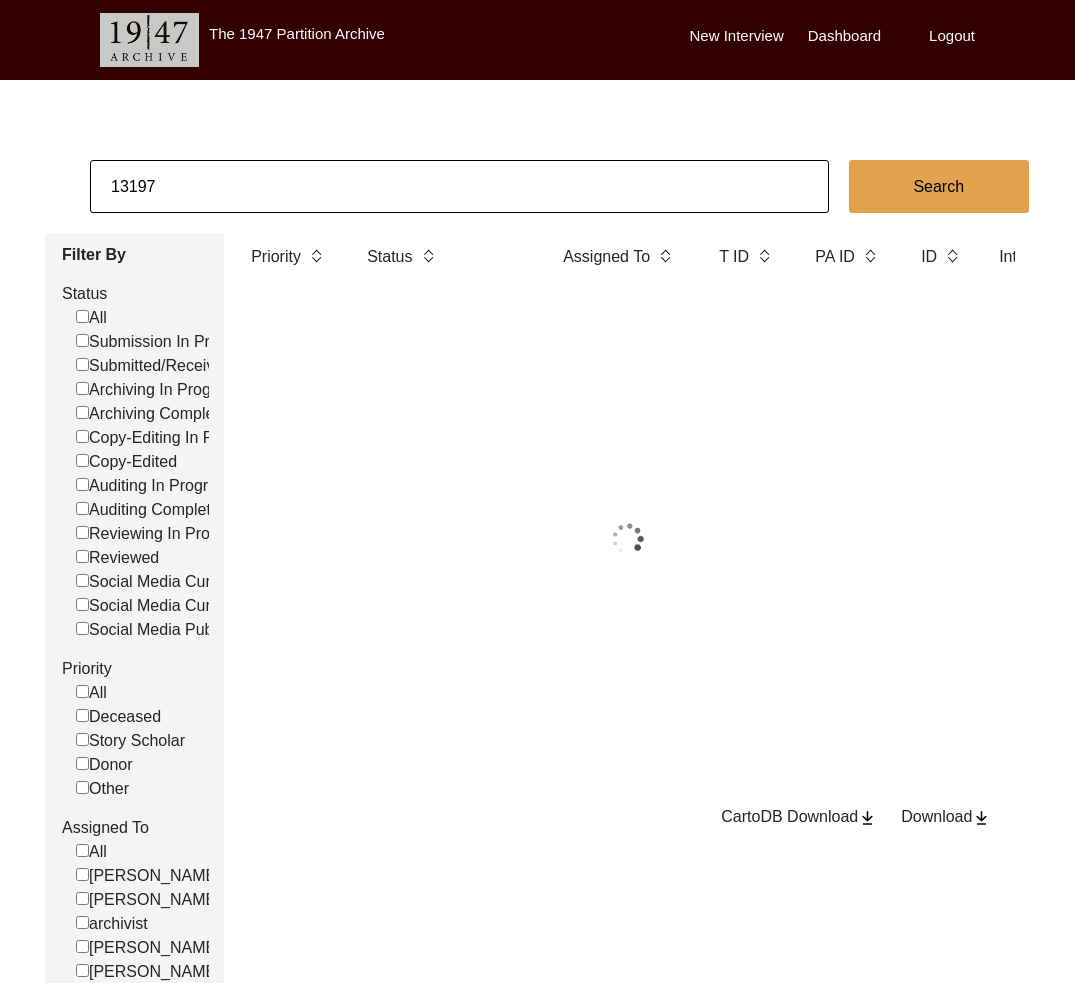 paste on "PA13203" 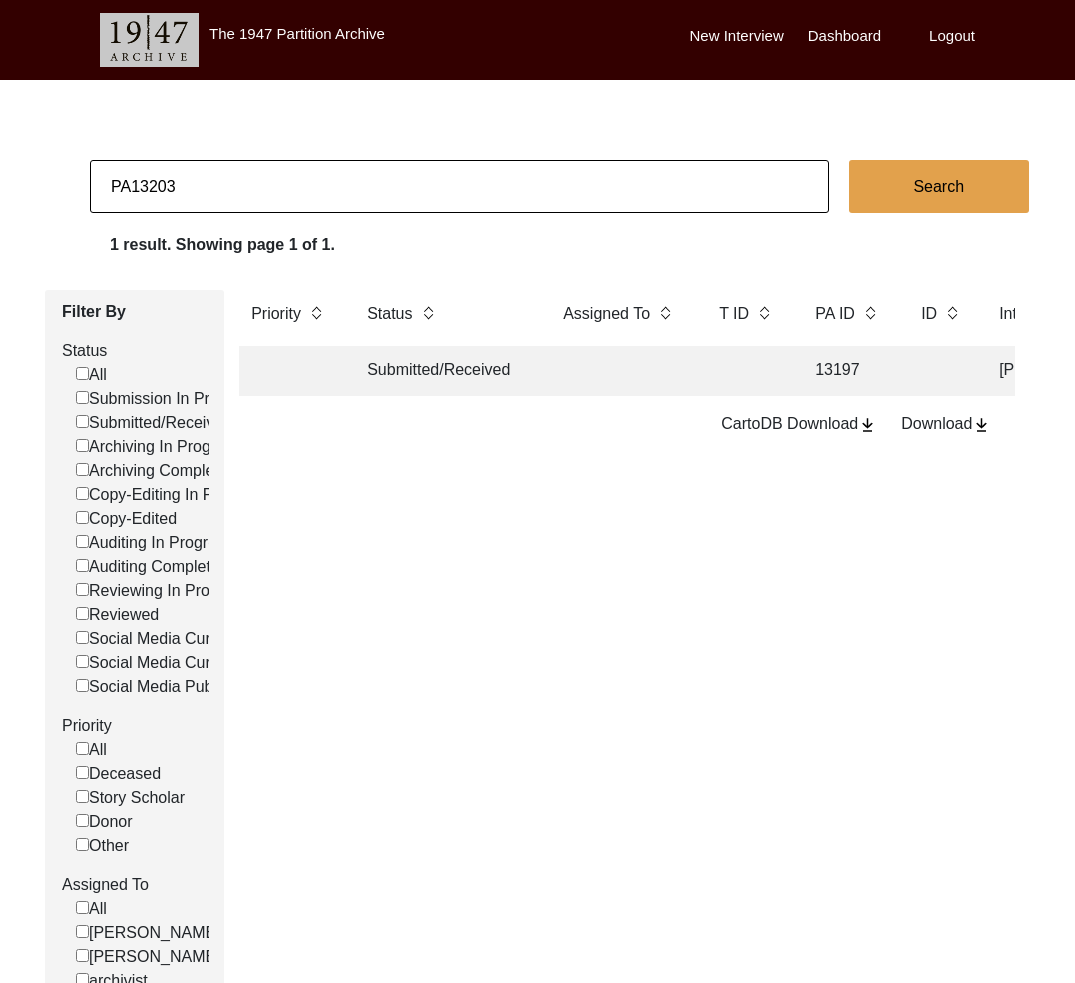 drag, startPoint x: 129, startPoint y: 182, endPoint x: 92, endPoint y: 180, distance: 37.054016 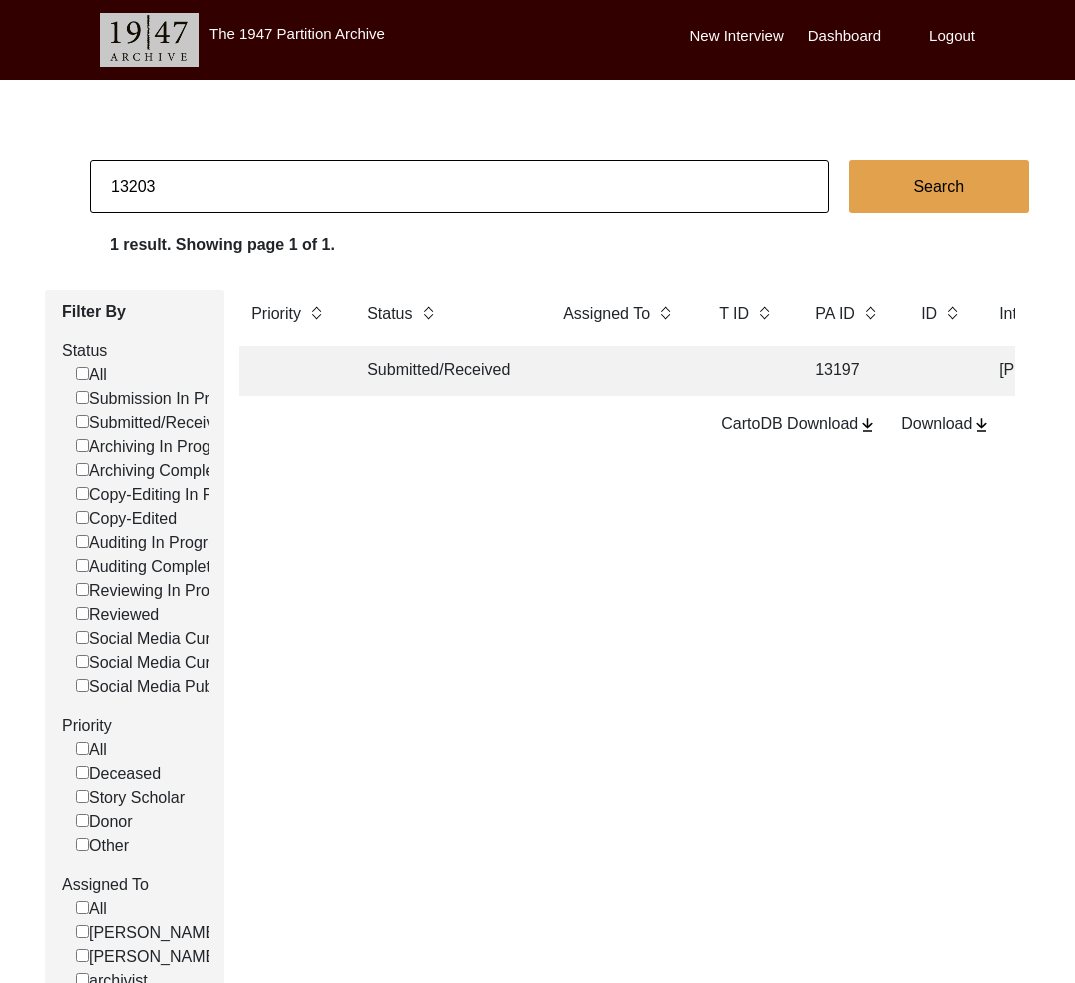 type on "13203" 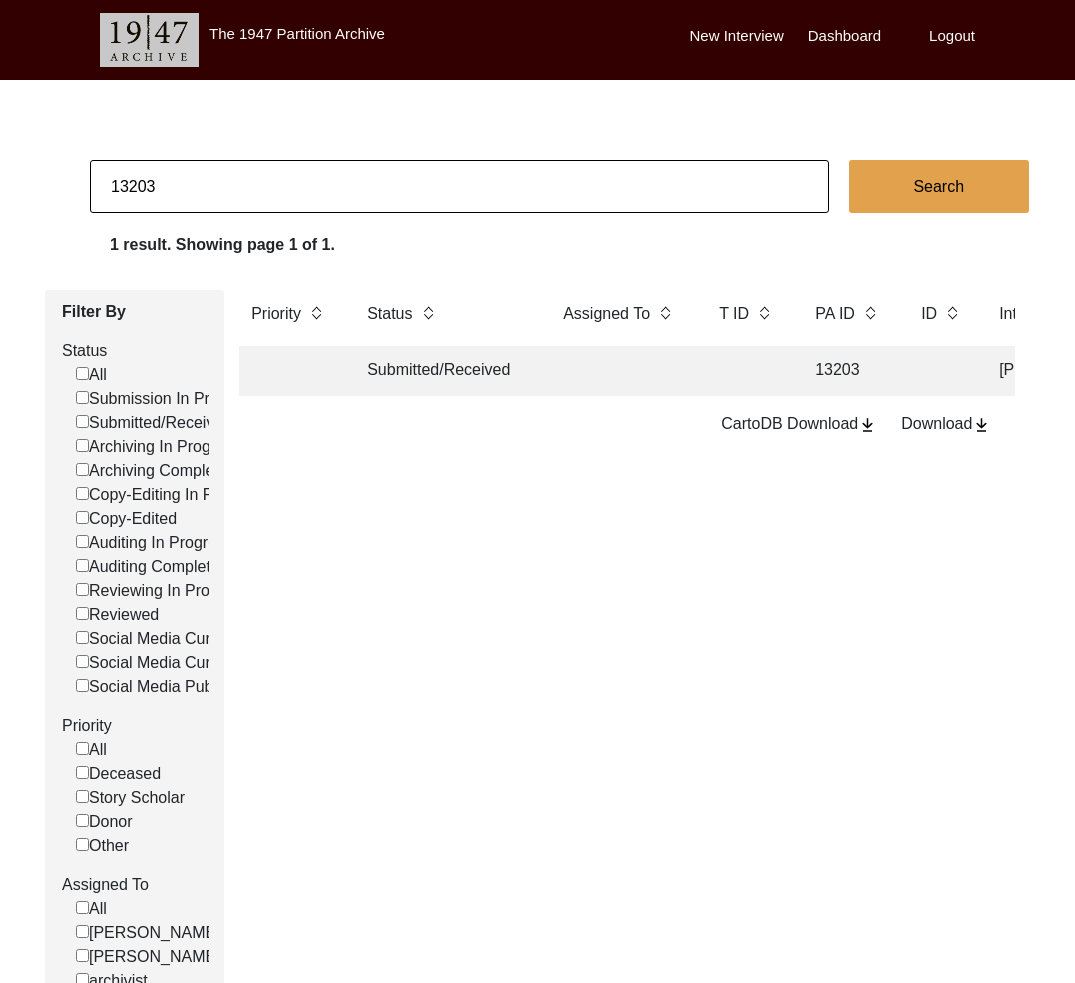 click on "Submitted/Received" 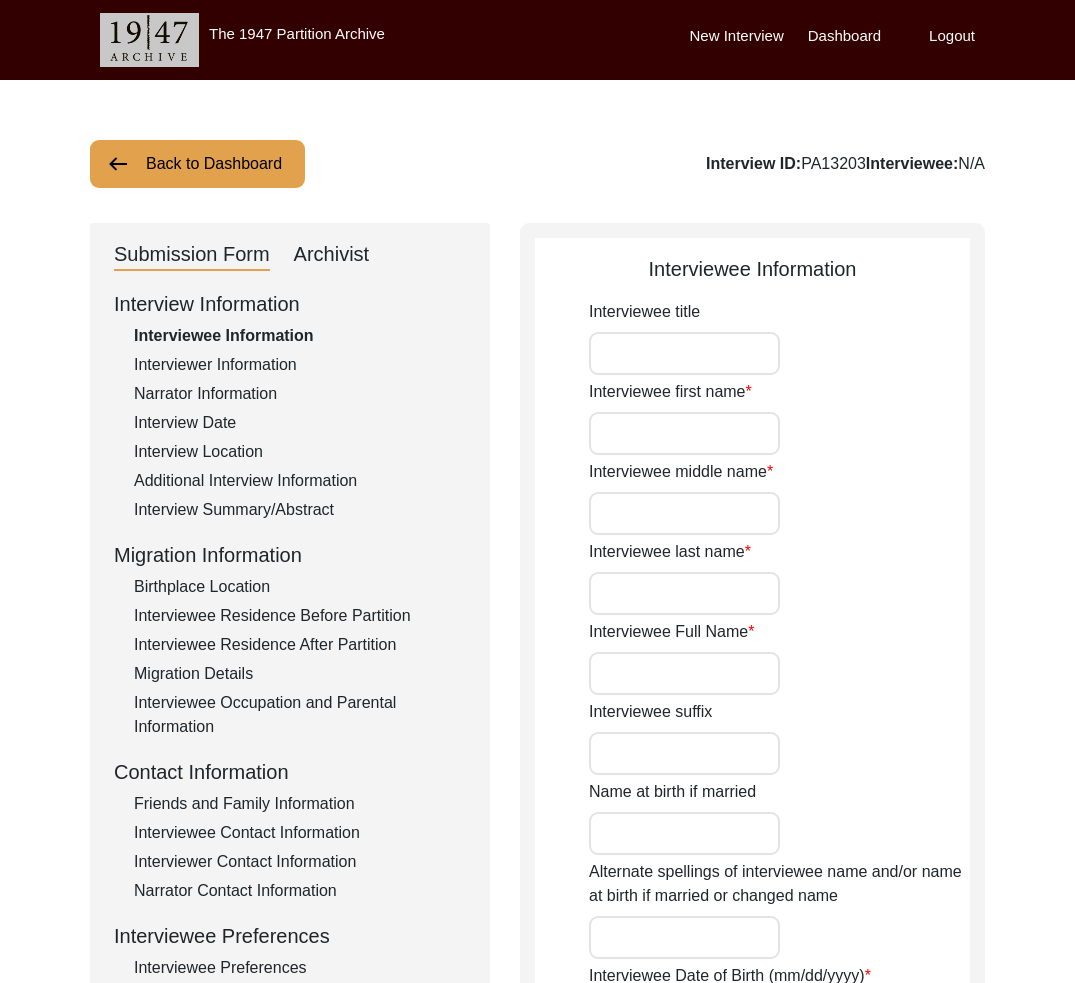 type on "Kishan" 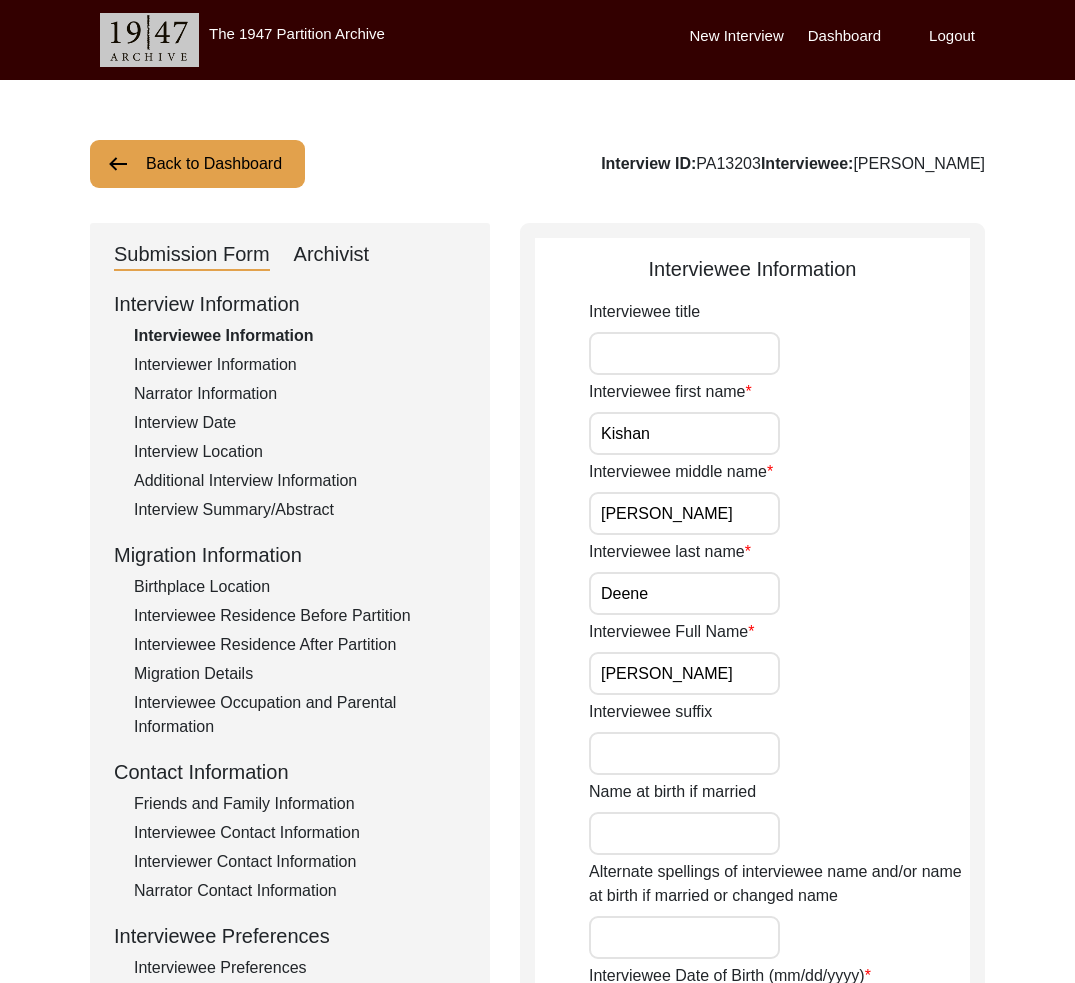 click on "Interviewer Information" 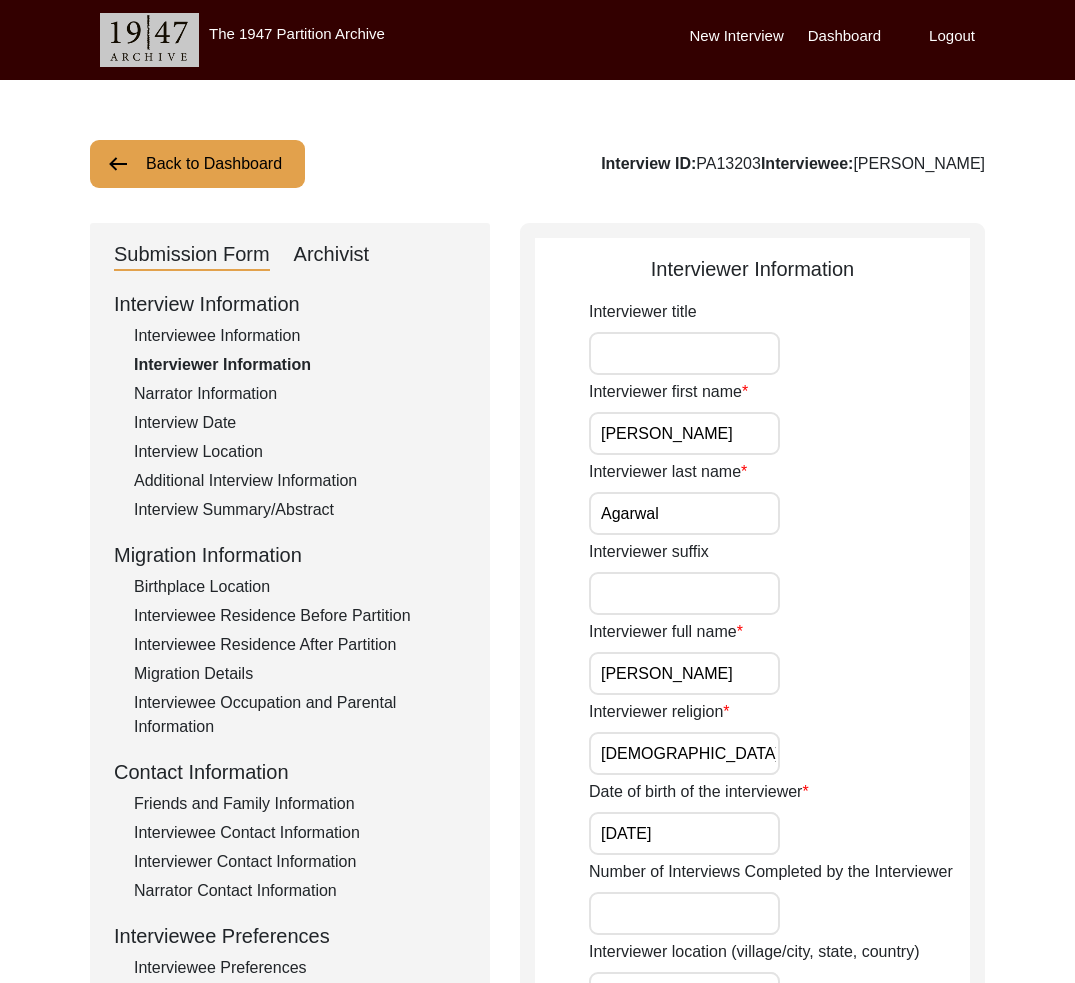 click on "Interviewee Information" 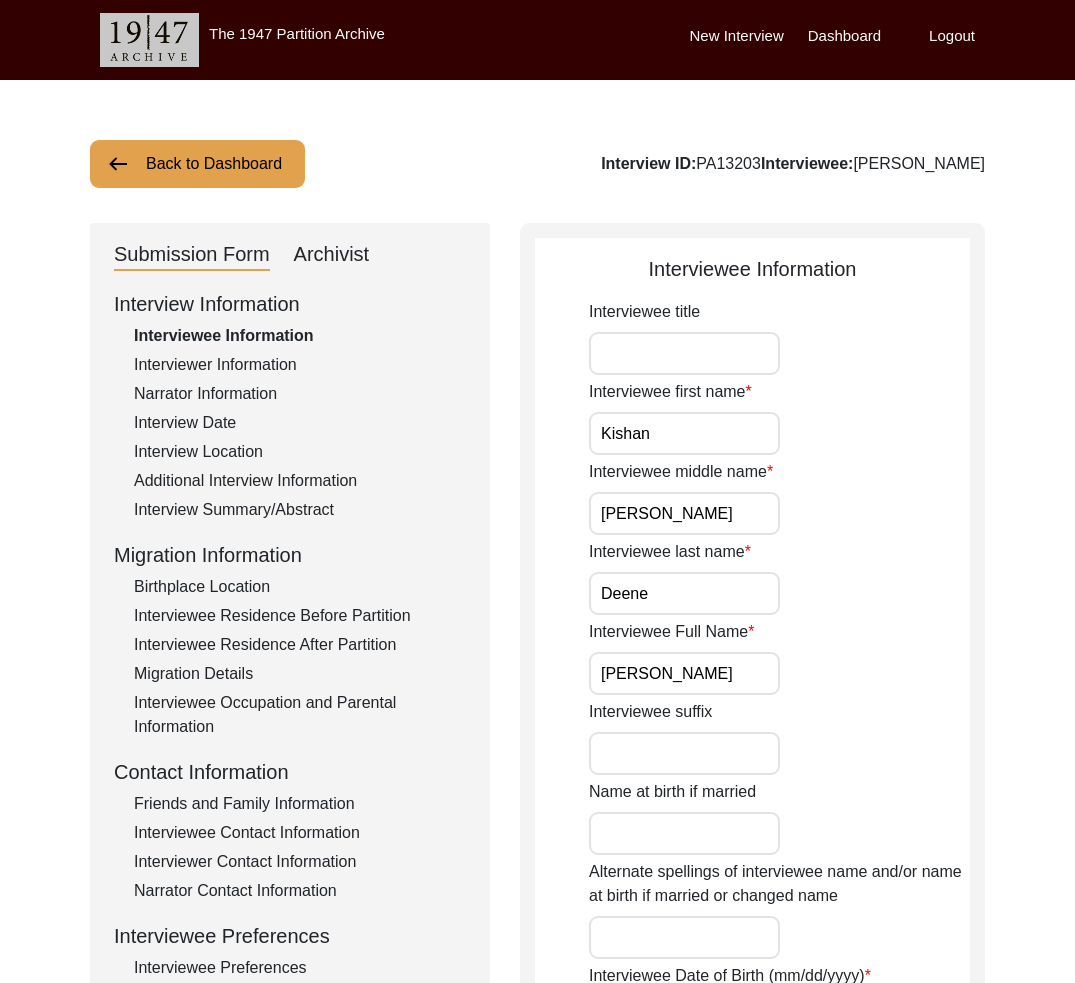 click on "Interview Information" 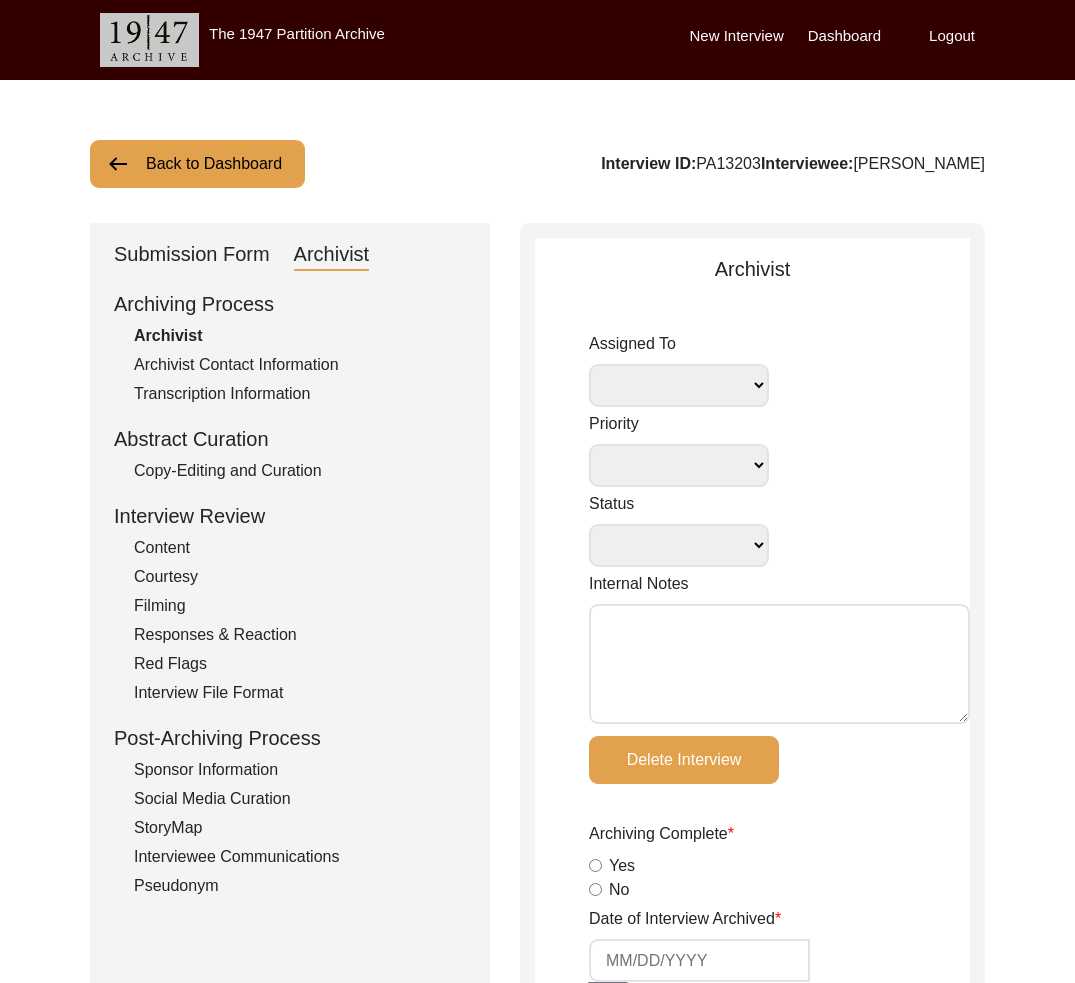 select 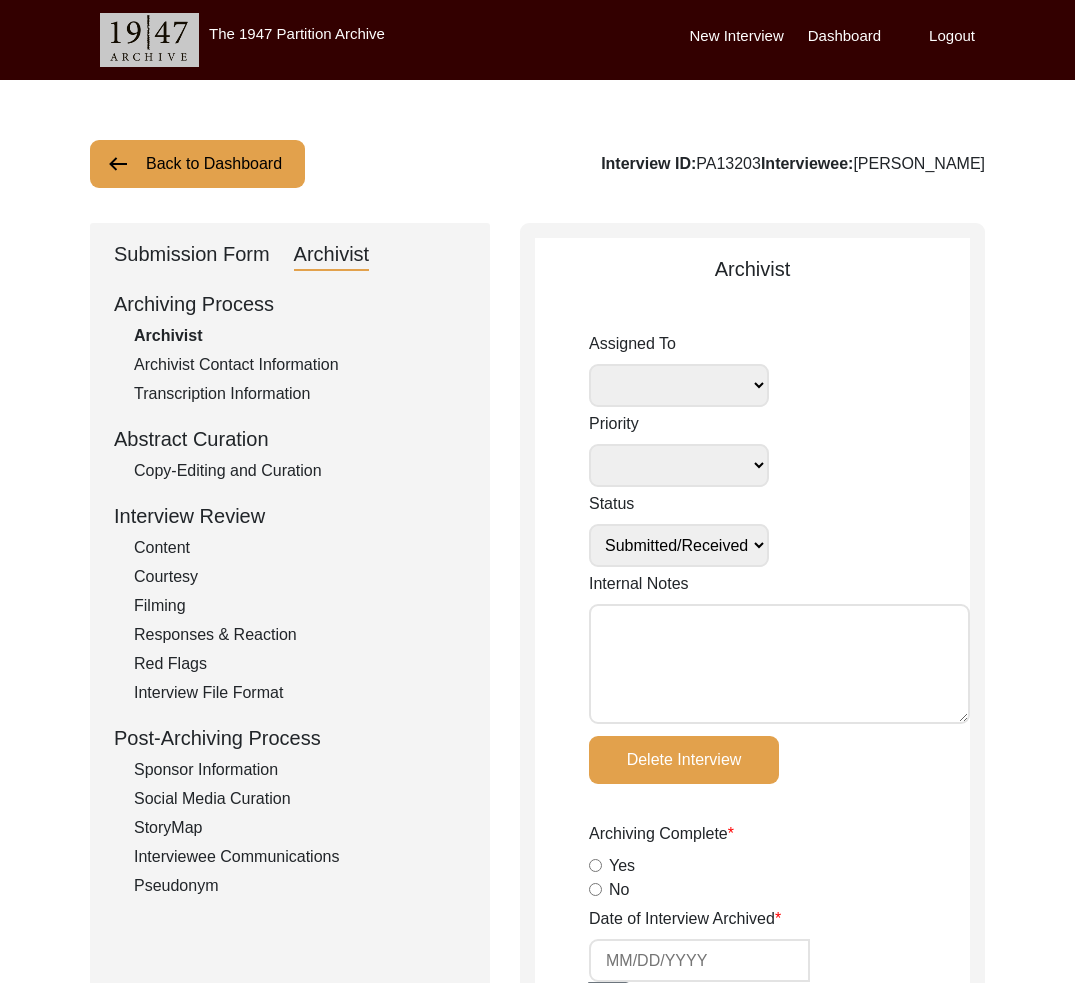 select 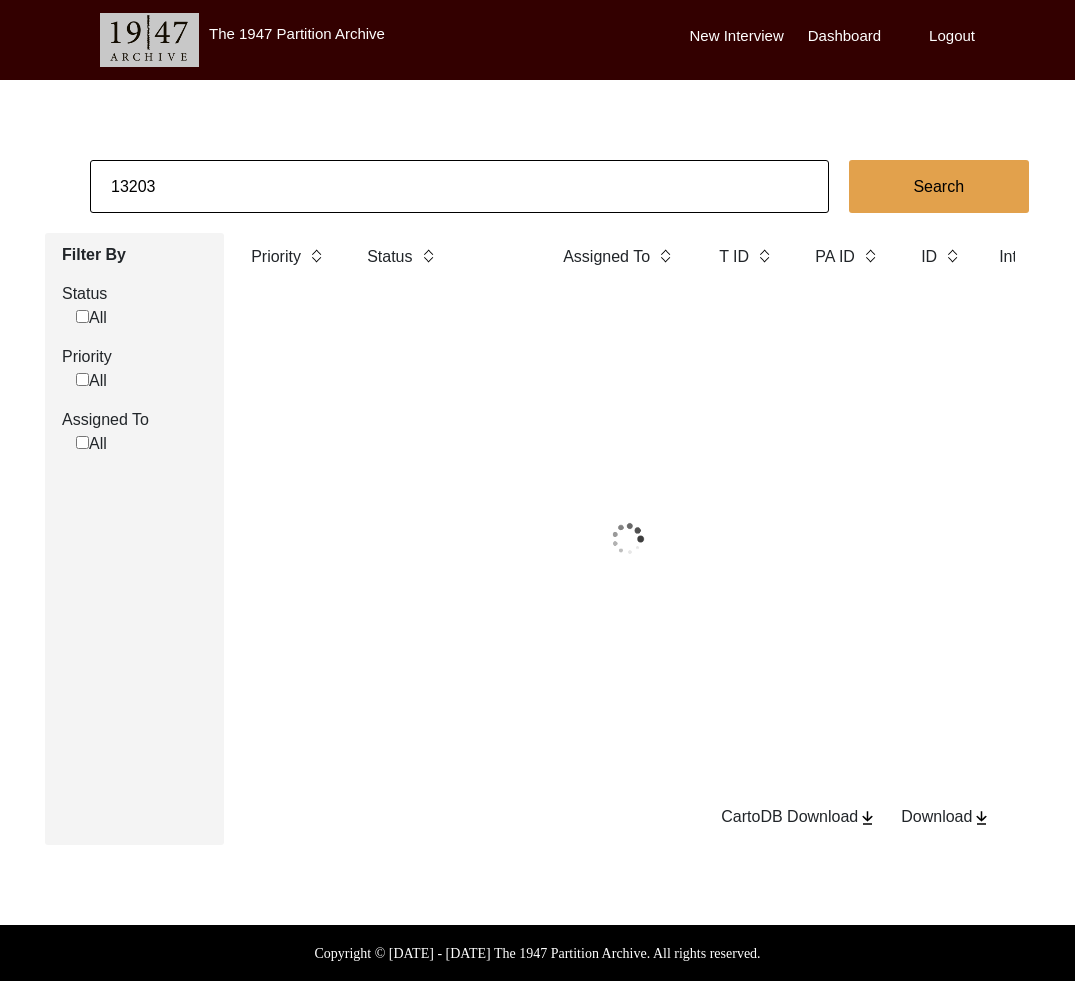 click on "13203" 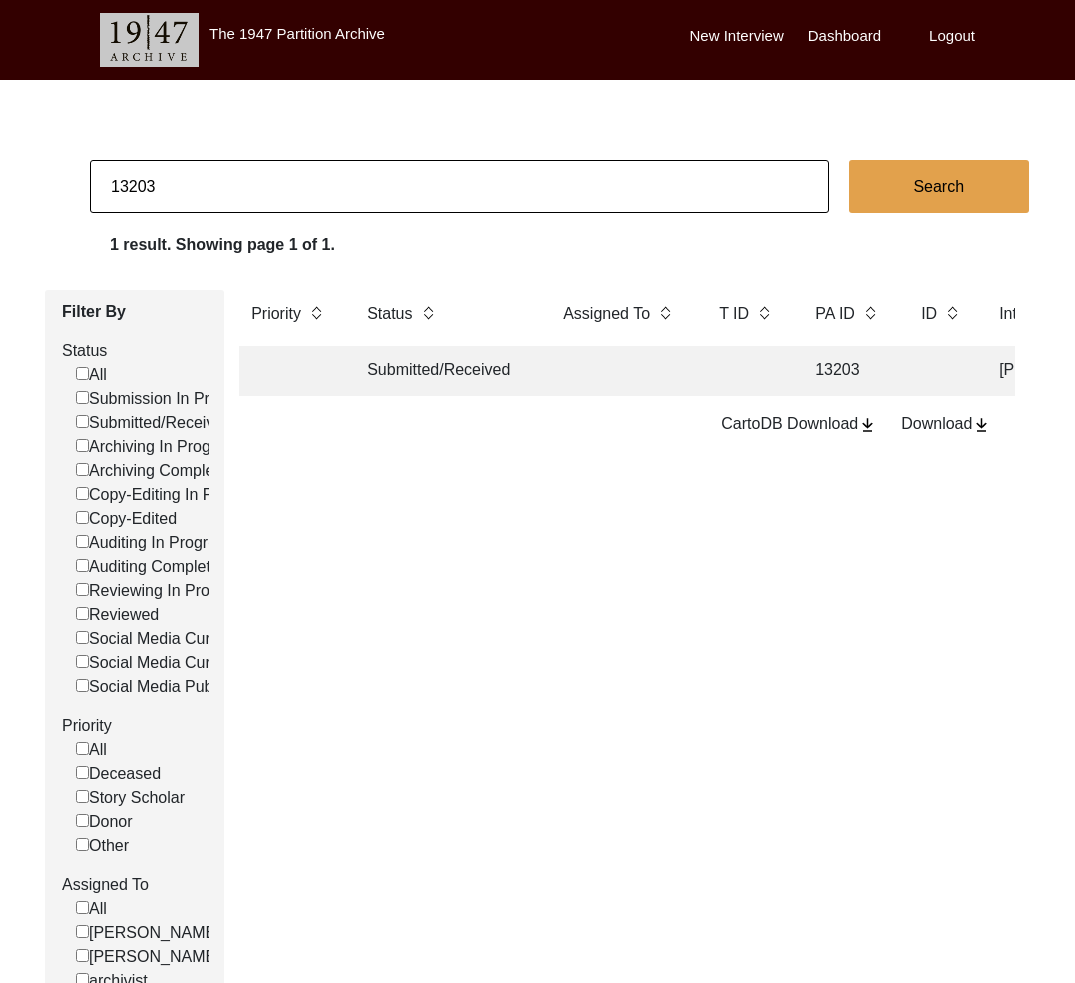 click on "13203" 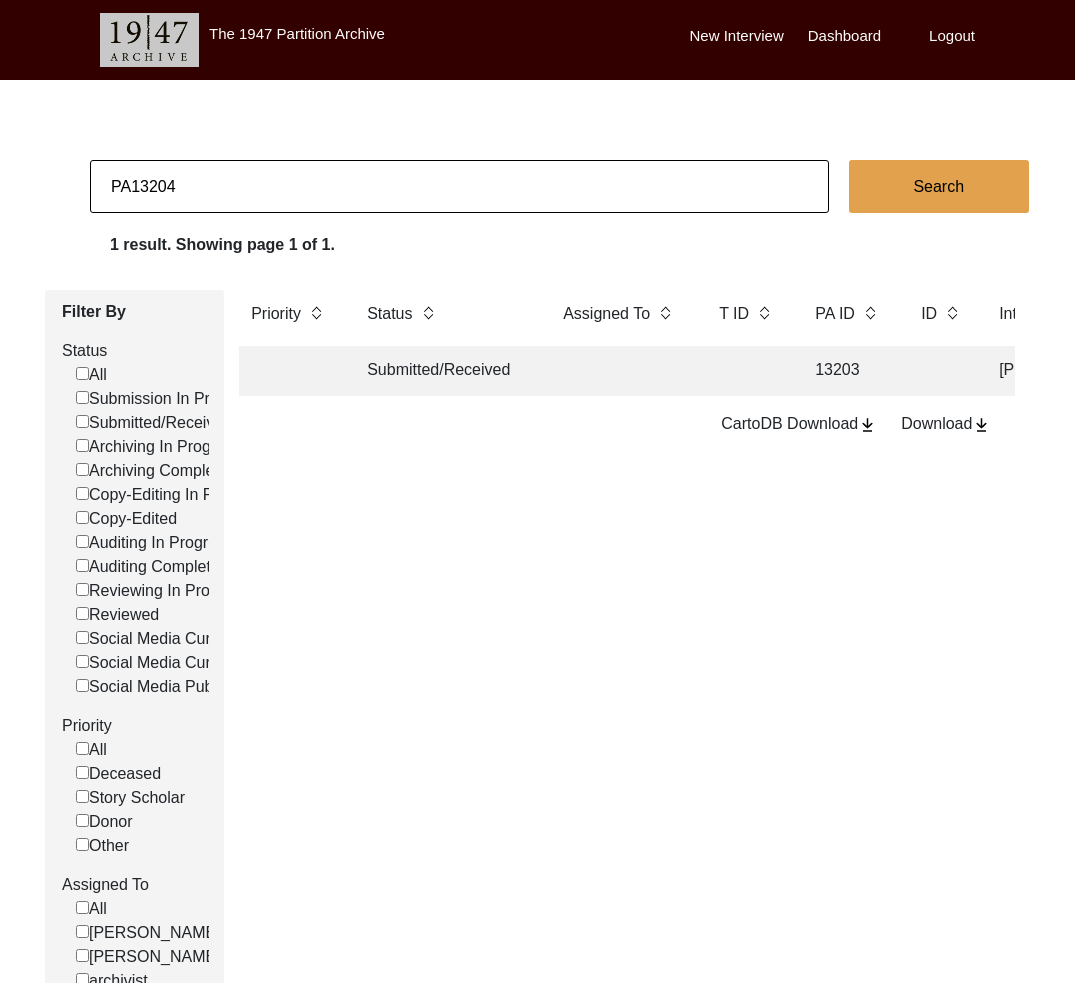 drag, startPoint x: 131, startPoint y: 187, endPoint x: 105, endPoint y: 186, distance: 26.019224 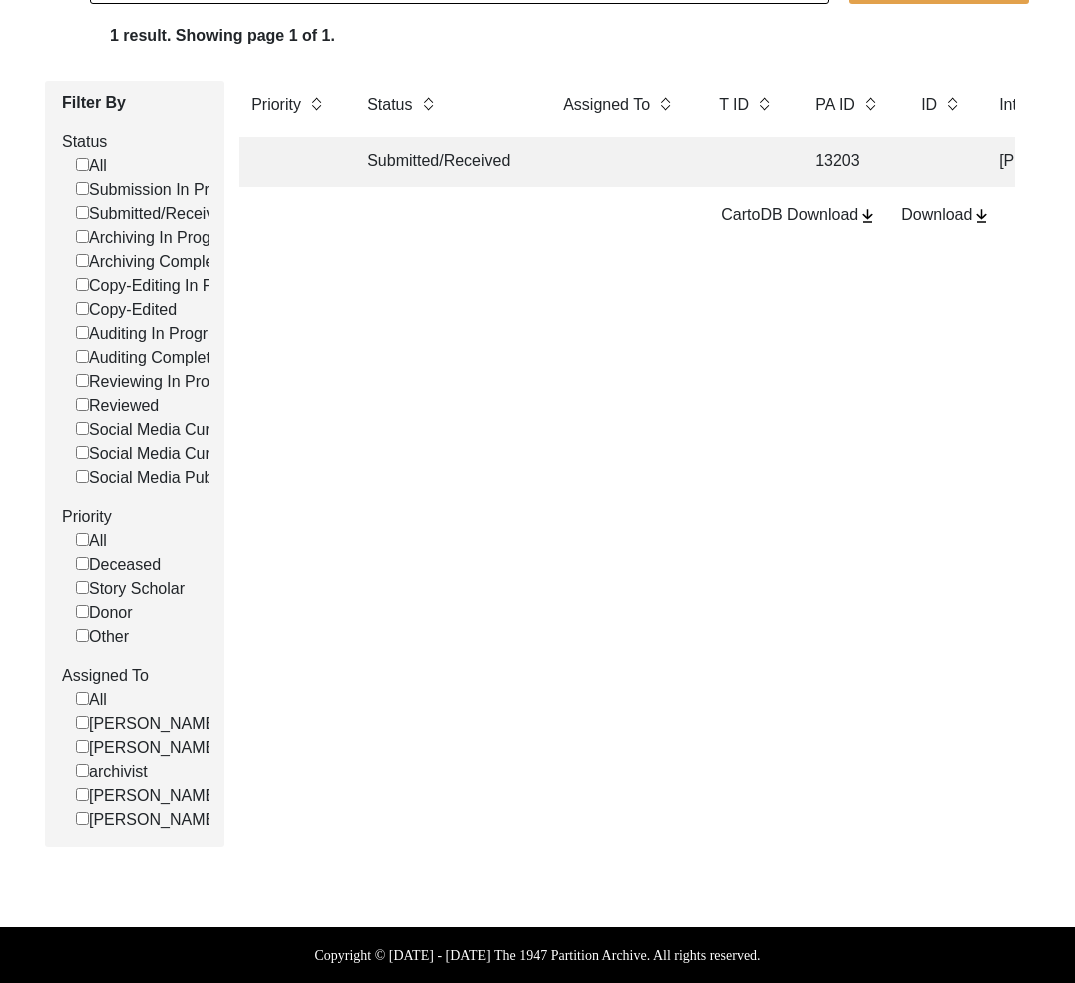 type on "13204" 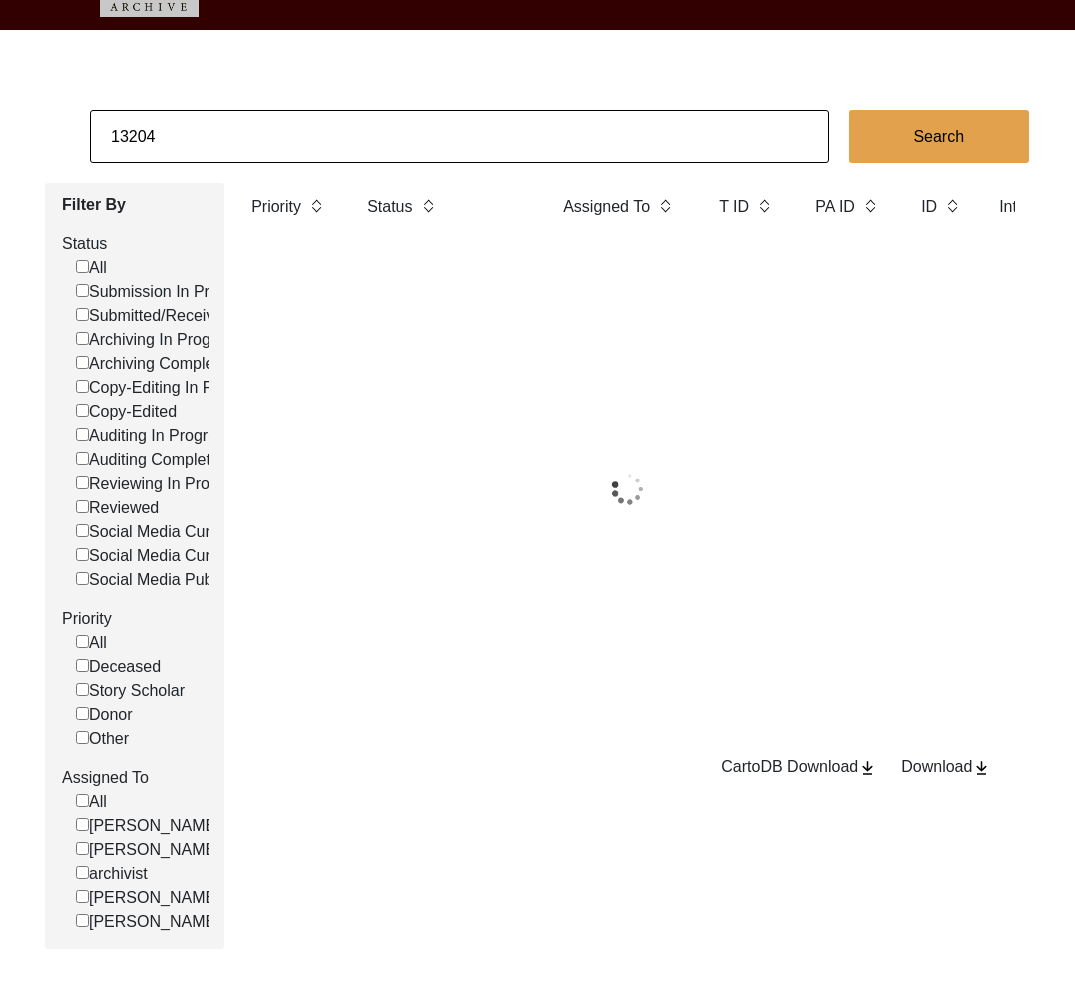 scroll, scrollTop: 68, scrollLeft: 0, axis: vertical 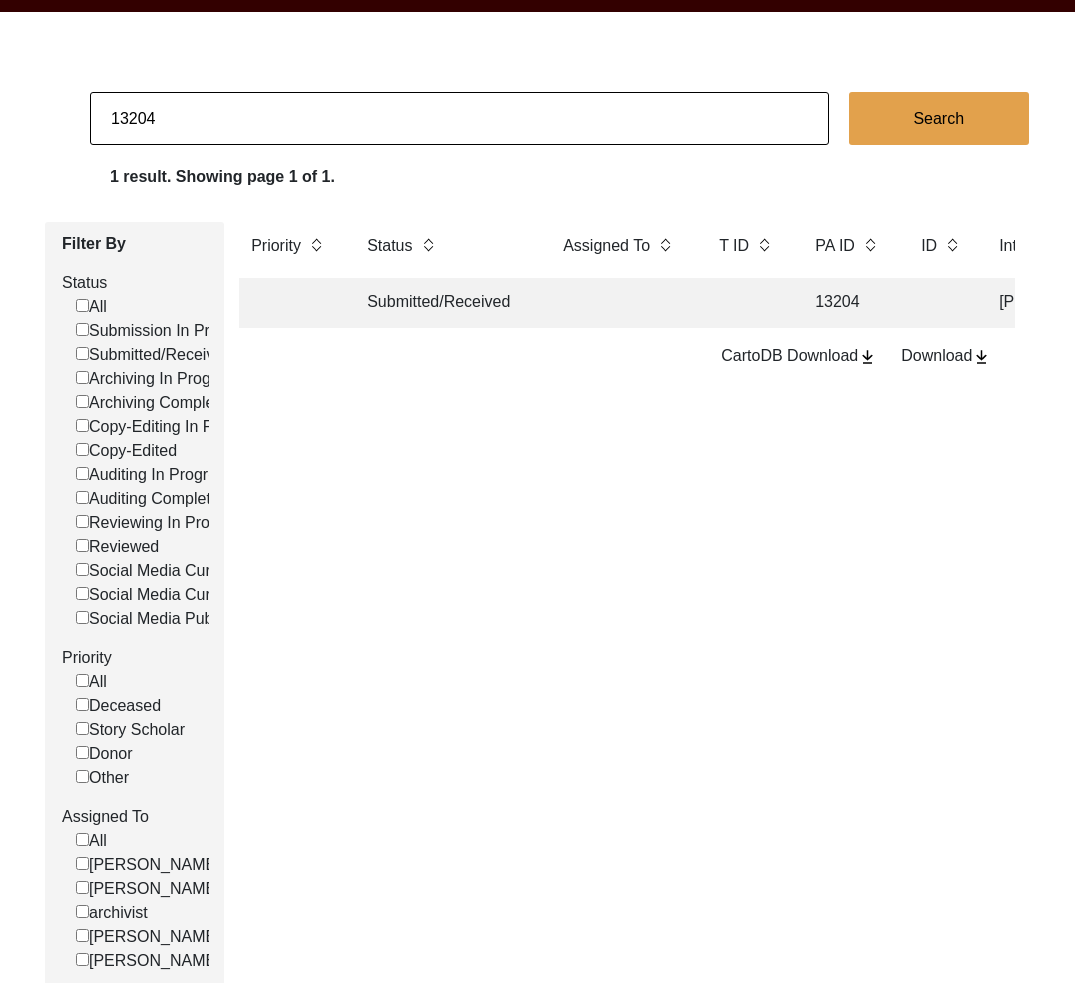 click on "Submitted/Received" 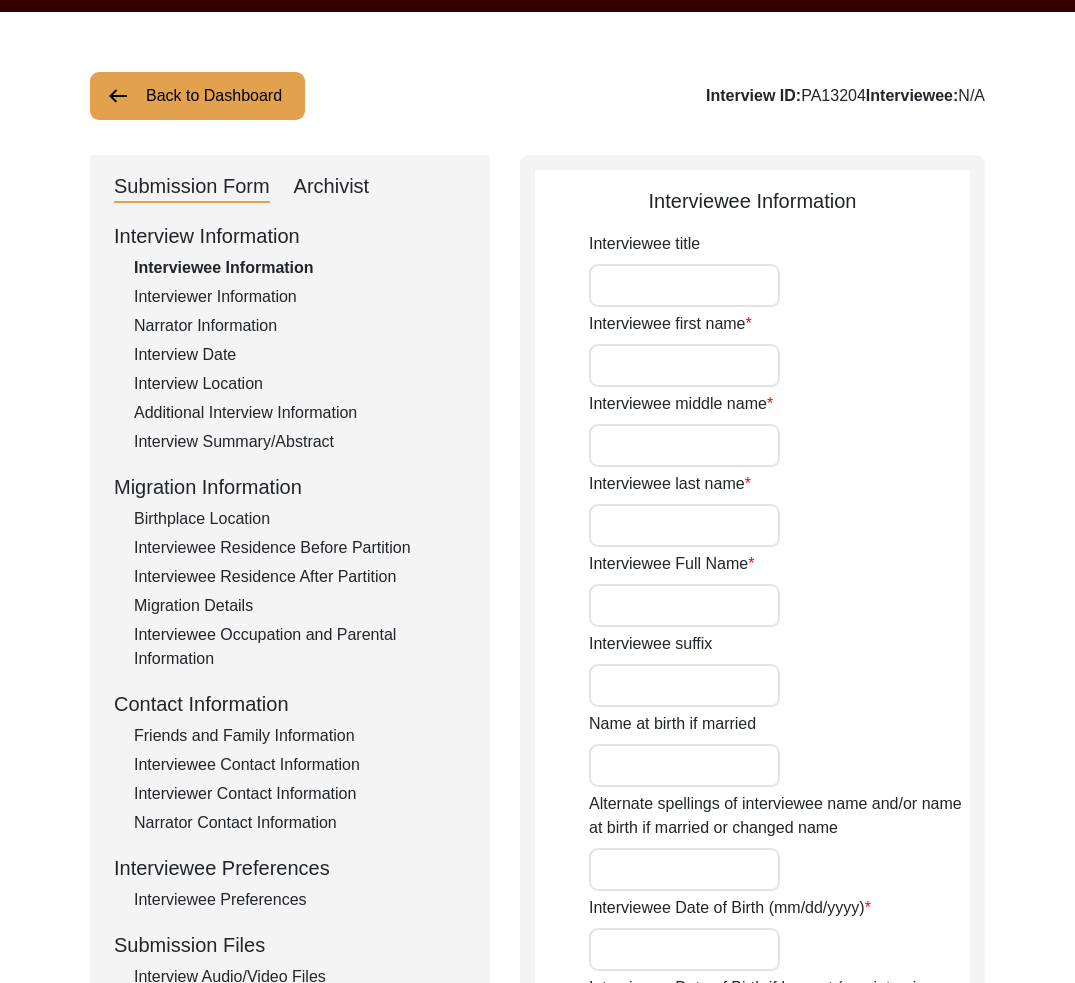 type on "[PERSON_NAME]" 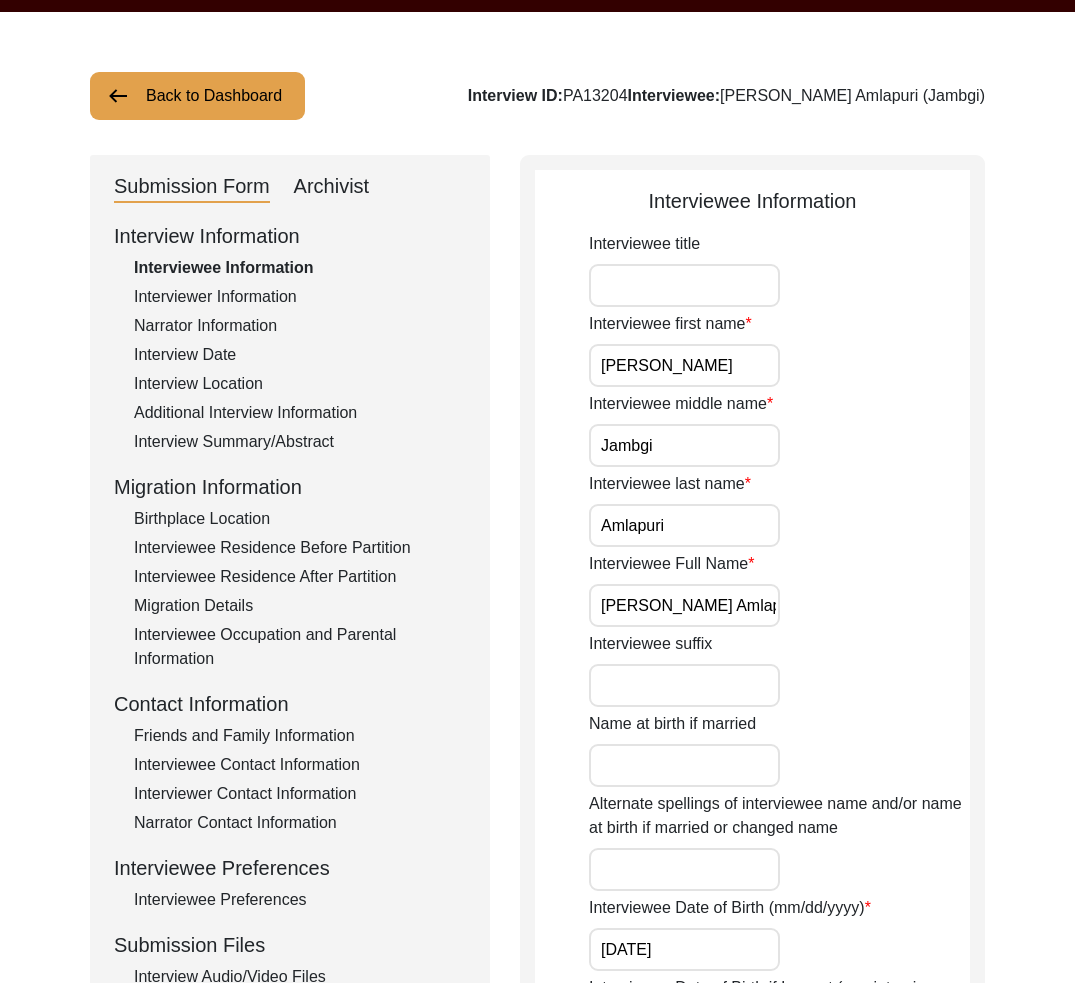 click on "Interviewer Information" 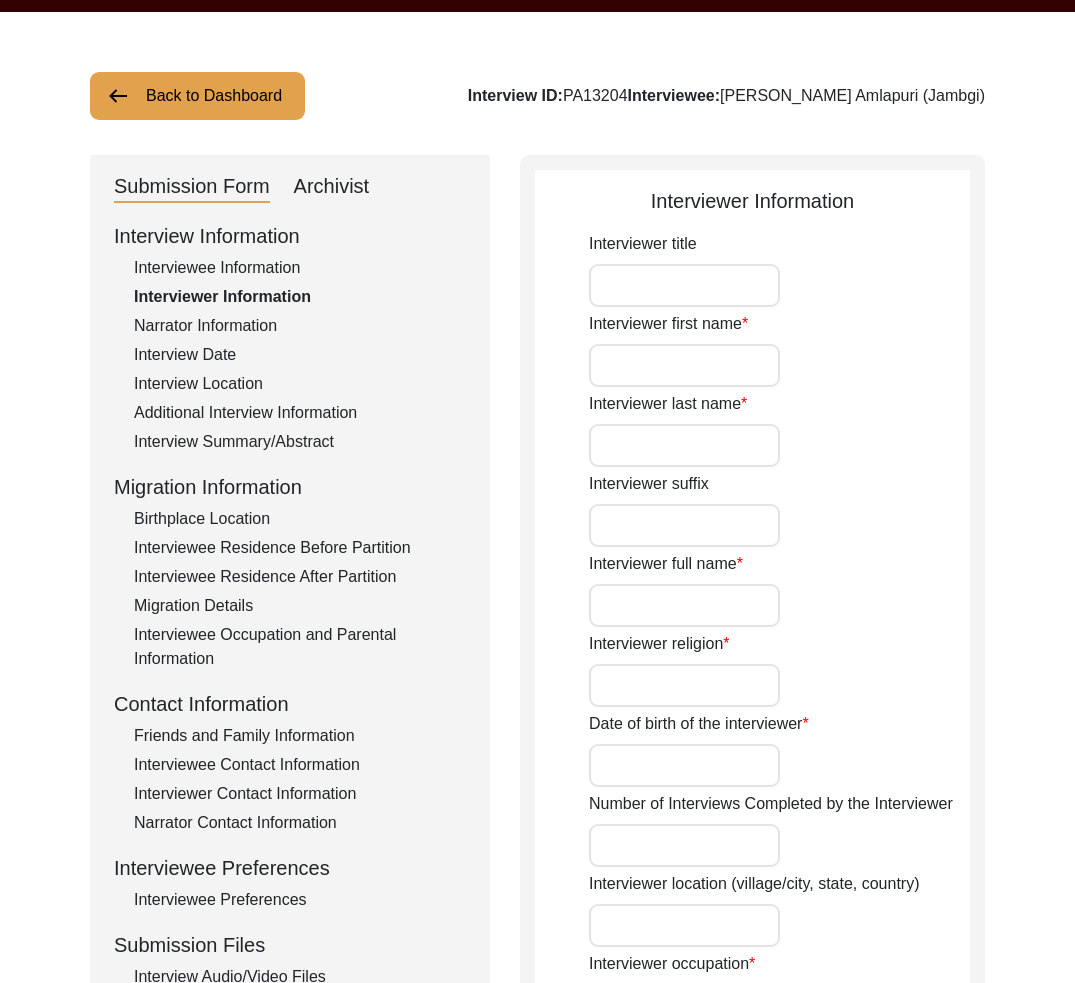 type on "[PERSON_NAME]" 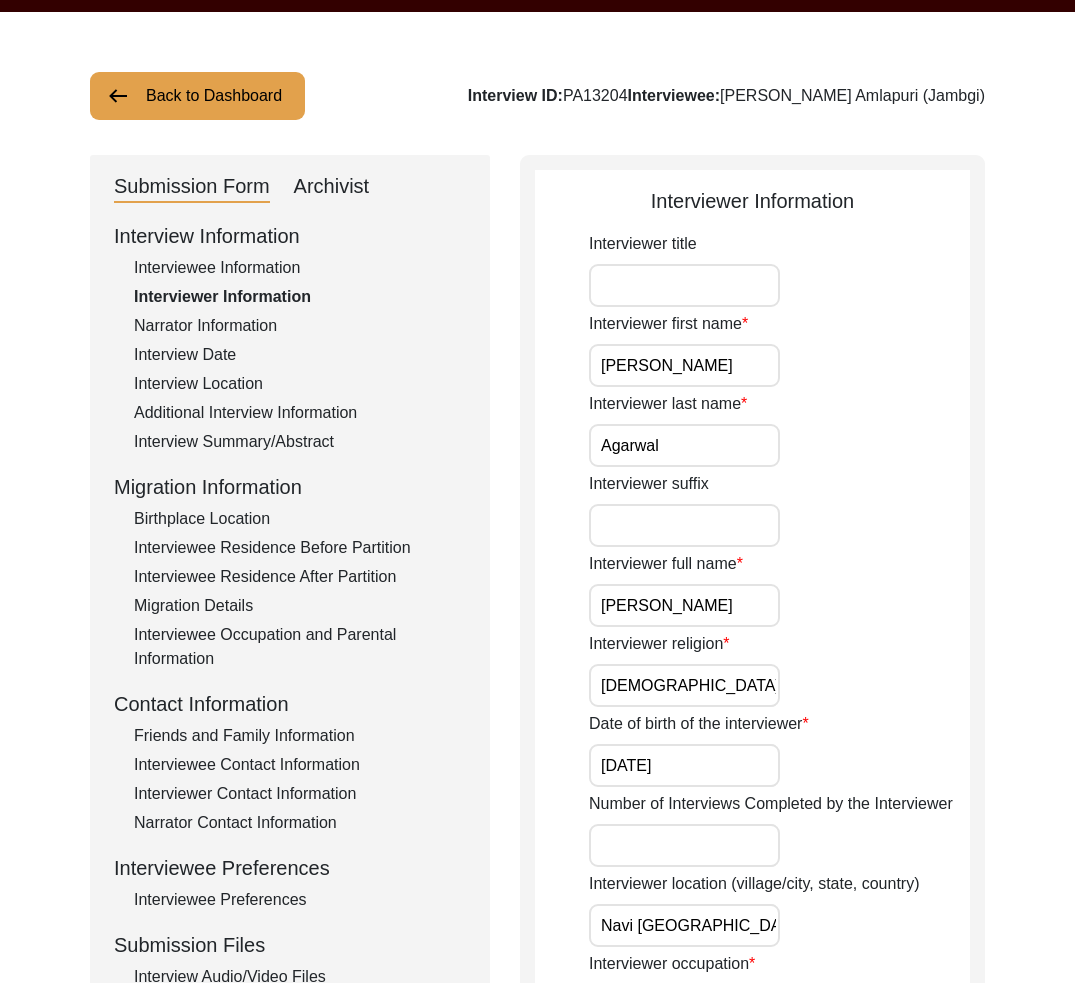 drag, startPoint x: 187, startPoint y: 72, endPoint x: 222, endPoint y: 99, distance: 44.20407 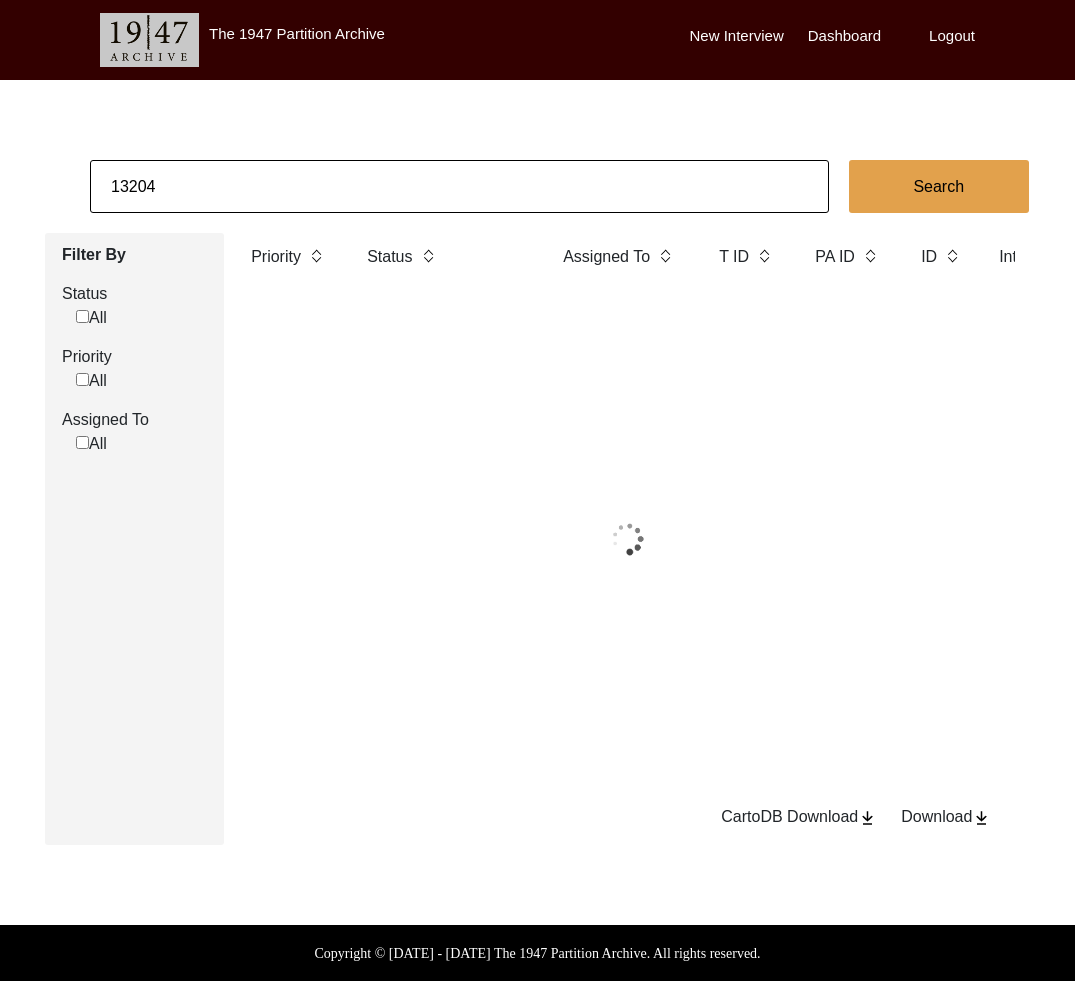 scroll, scrollTop: 0, scrollLeft: 0, axis: both 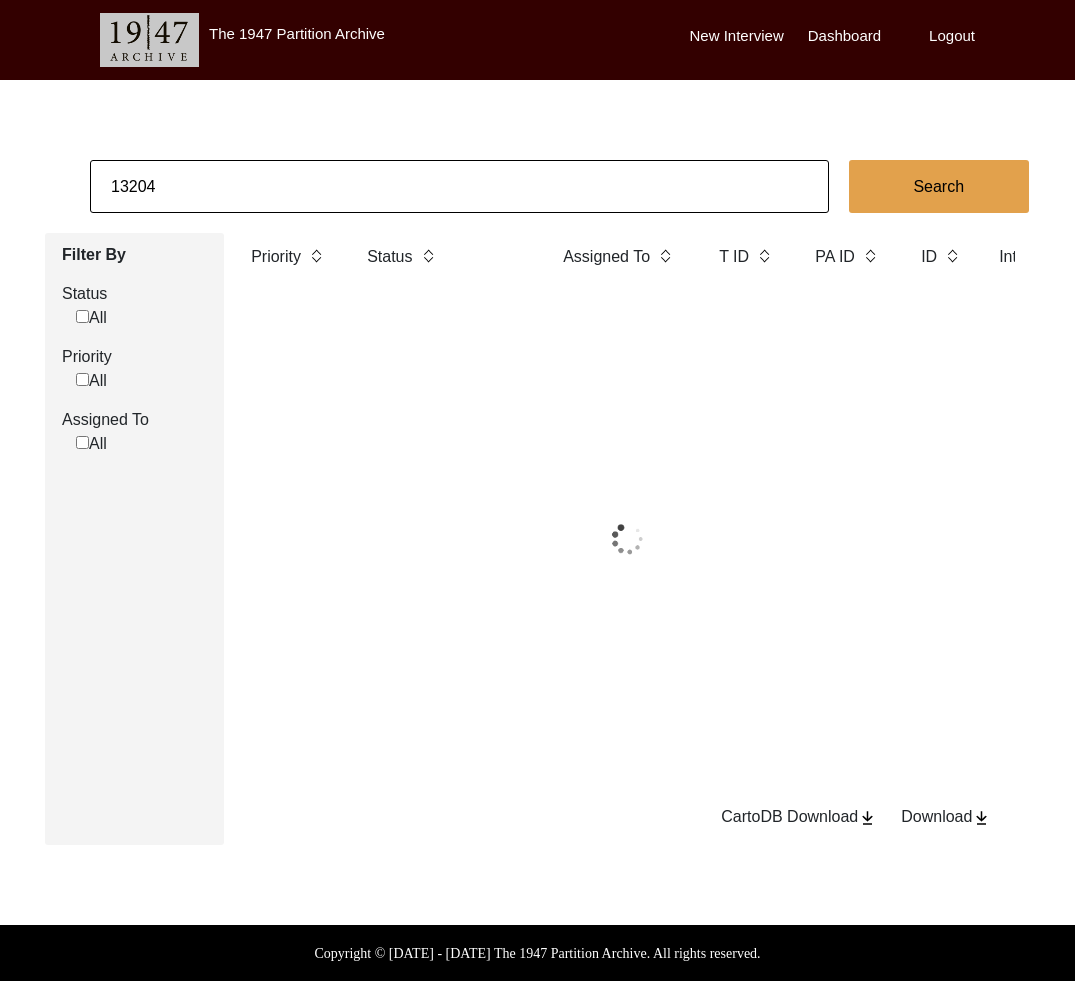 click on "The 1947 Partition Archive New Interview Dashboard Logout 13204 Search Filter By Status  All  Priority  All  Assigned To  All  Priority Status Assigned To T ID PA ID ID Interviewee Name Interviewer Interview location (City, State/Province, Country) Interview Date Gender of interviewee Interviewee Date of Birth Interviewee Religion Interview Languages "Migrated From (Village/City, State, Country)" "Migrated To (Village/City, State, Country)" POST Form Summary RELEASE Form # Photos of interview Video/Audio Received B-Roll Received Doc & Video confirm email sent  CartoDB Download   Download  Copyright © [DATE] - [DATE] The 1947 Partition Archive. All rights reserved." at bounding box center (537, 490) 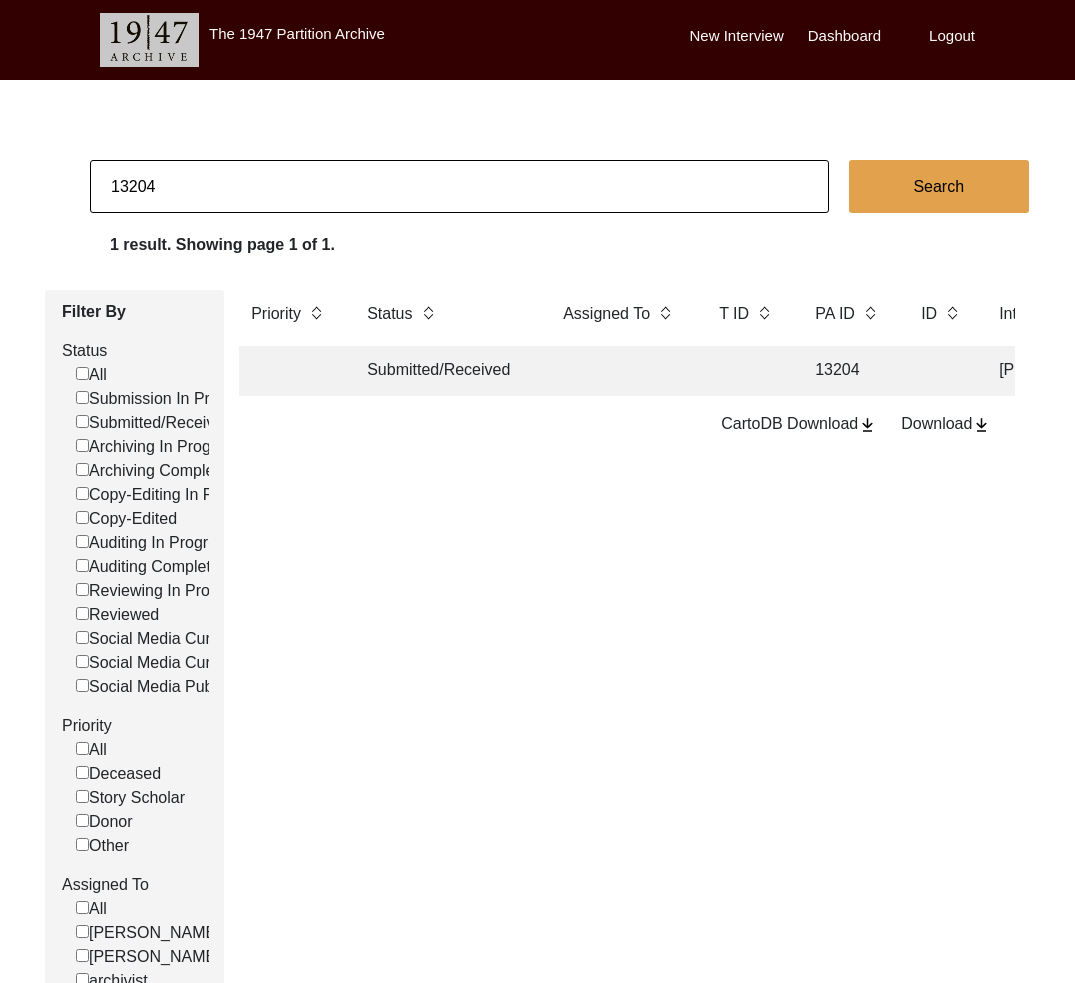 click on "13204" 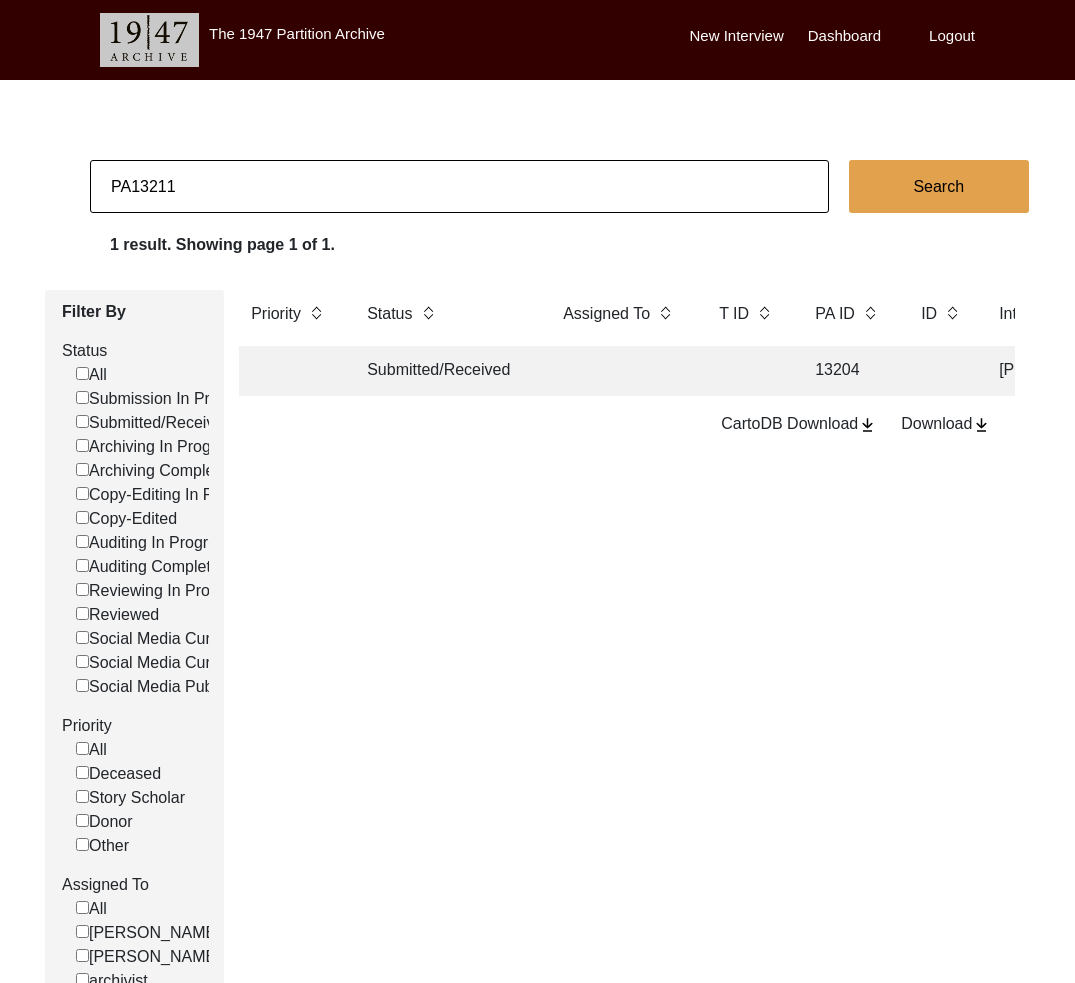 drag, startPoint x: 132, startPoint y: 183, endPoint x: 77, endPoint y: 180, distance: 55.081757 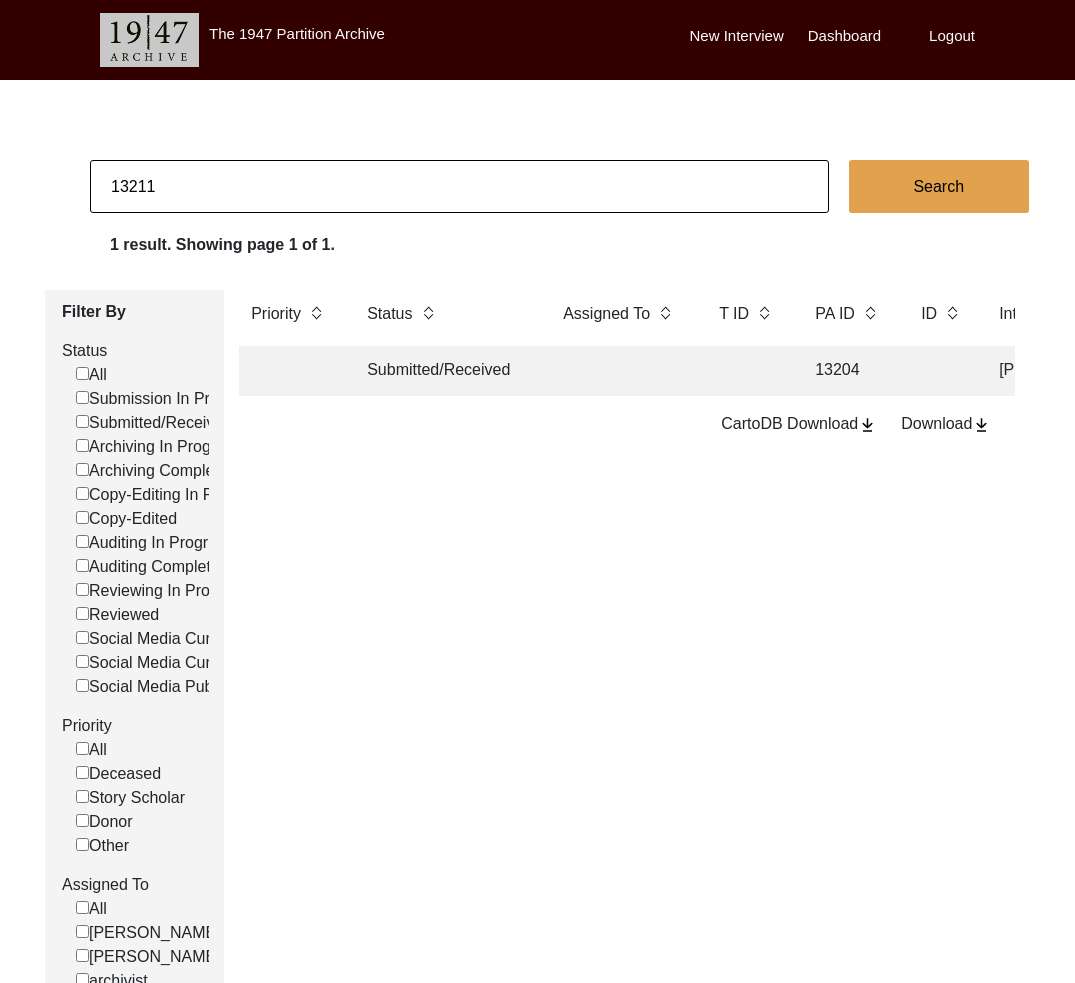 type on "13211" 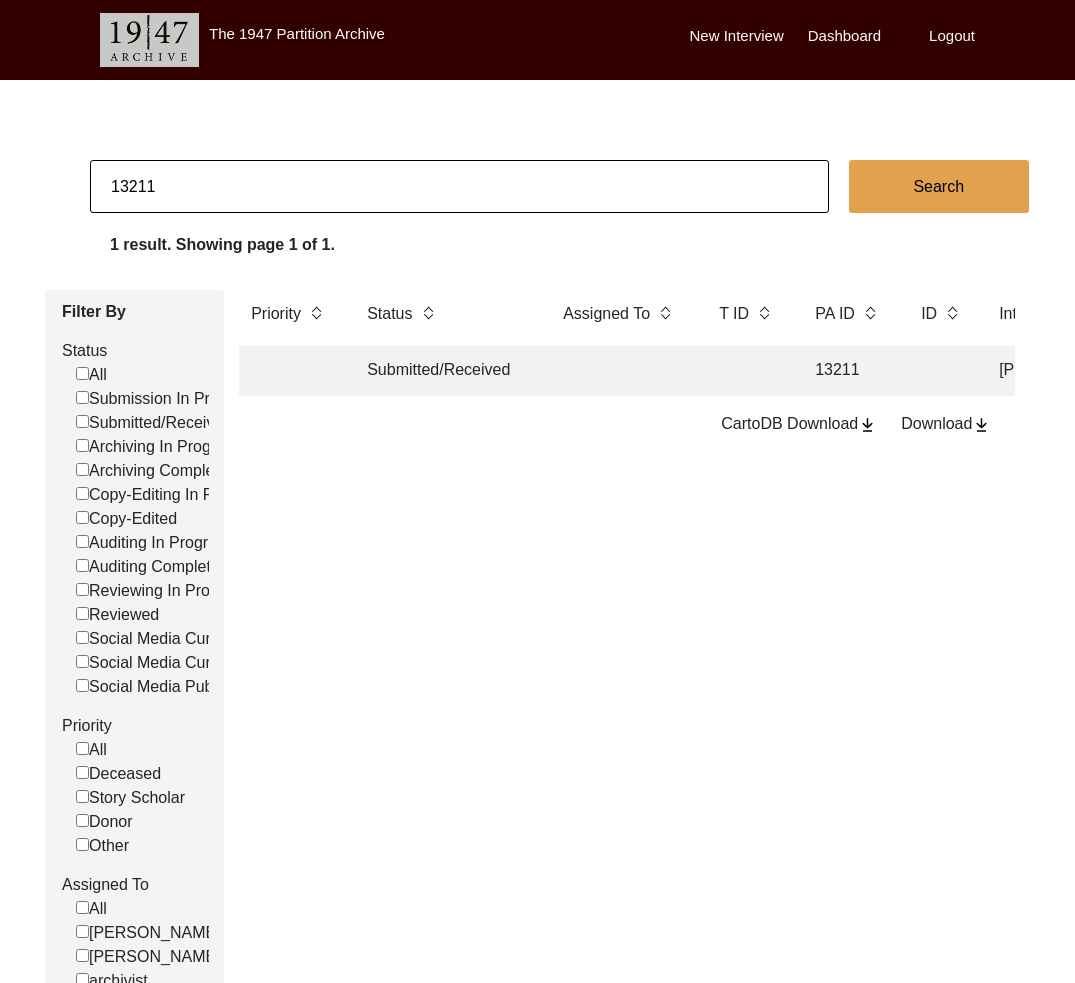click on "Submitted/Received" 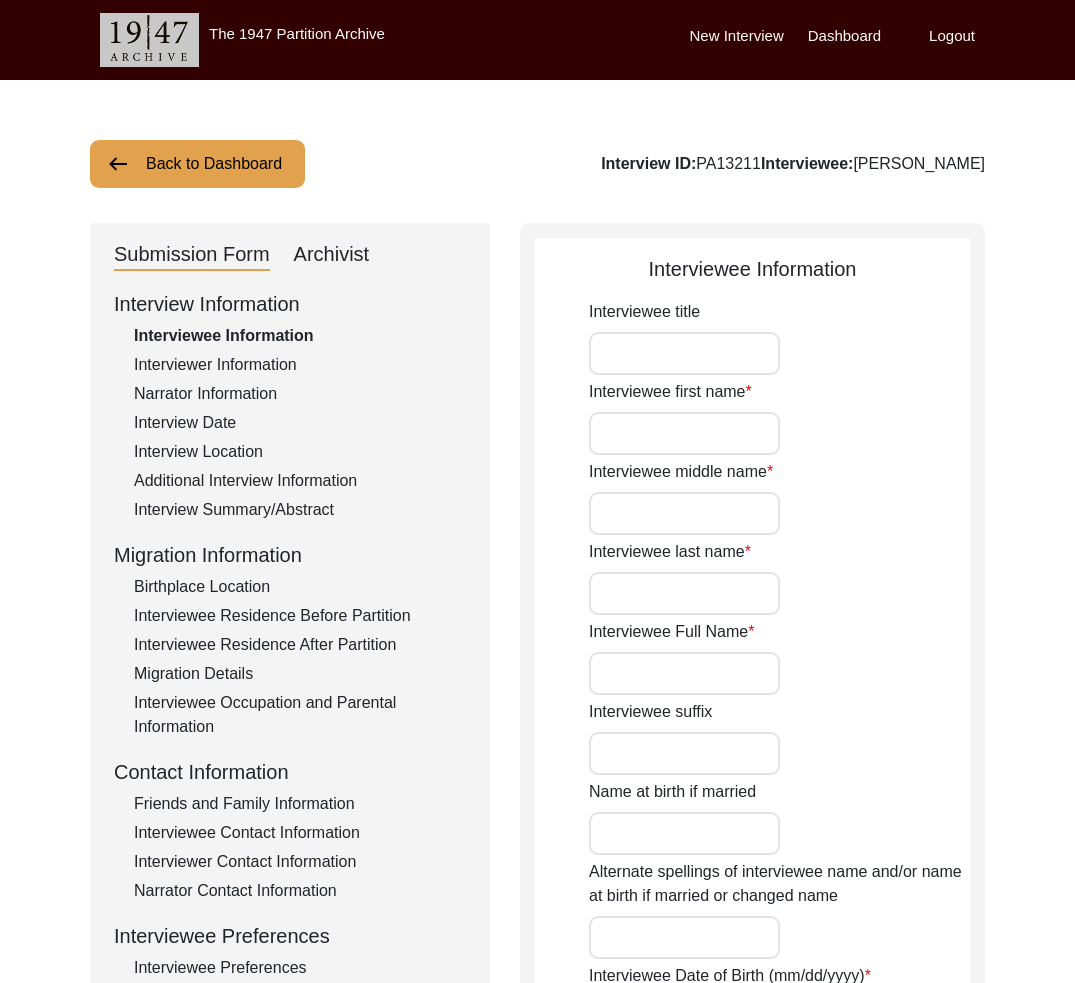 type on "Chandramma" 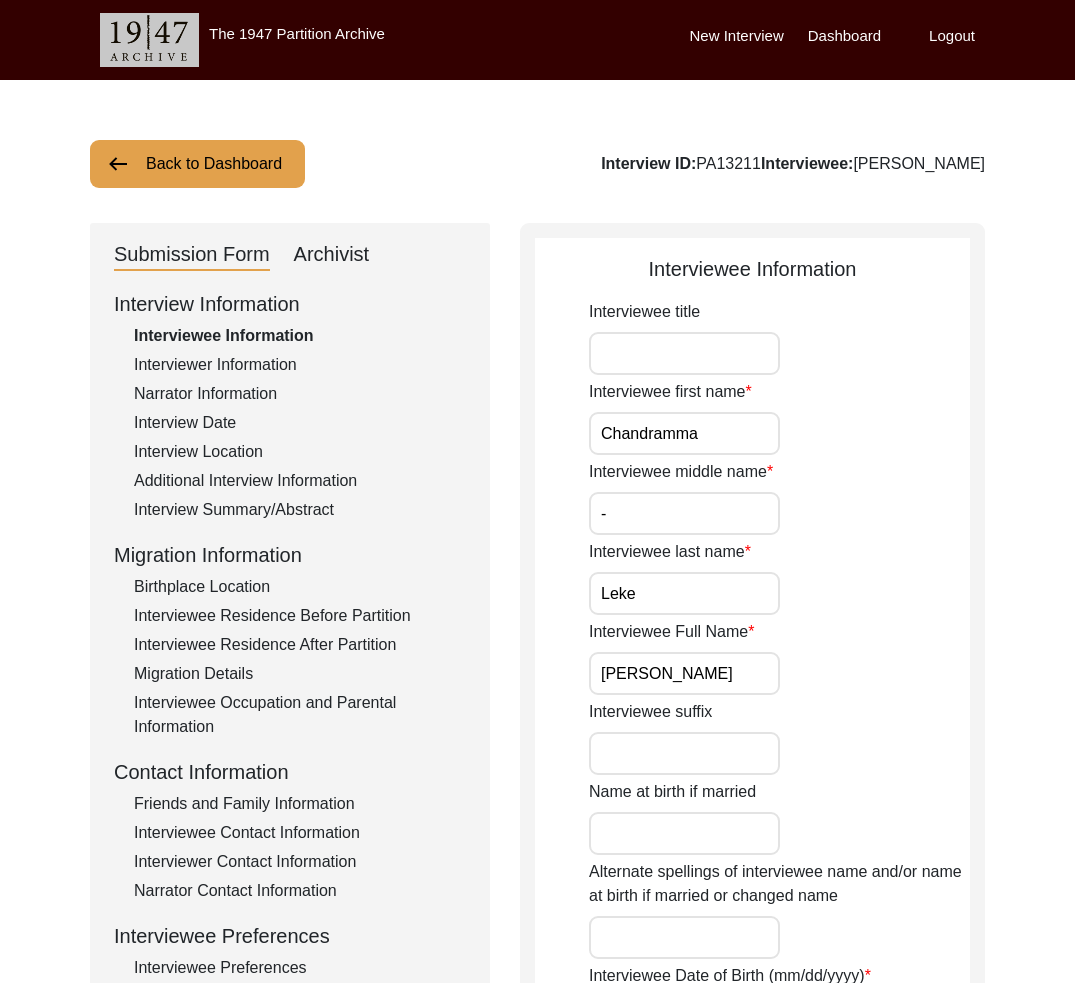 click on "Interviewer Information" 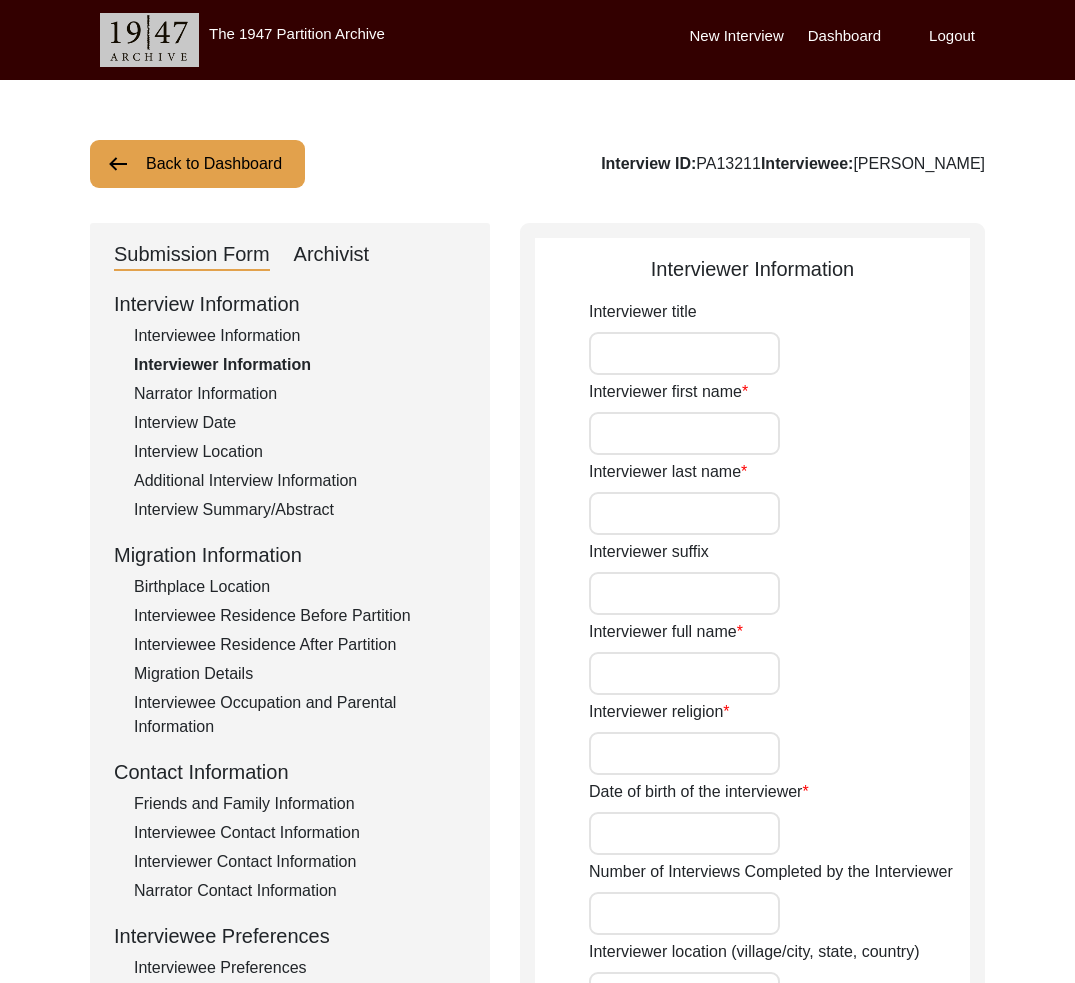 type on "[PERSON_NAME]" 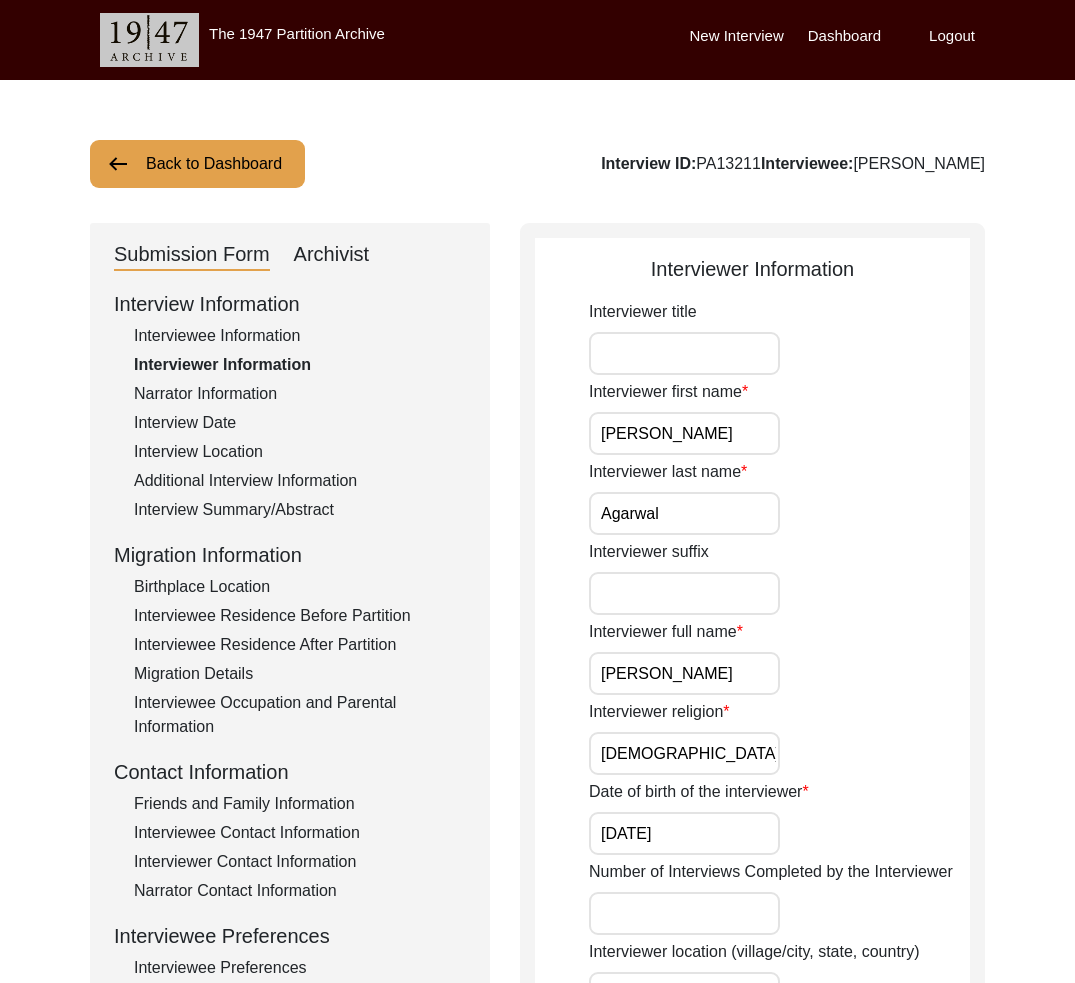 click on "Submission Form   Archivist   Interview Information   Interviewee Information   Interviewer Information   Narrator Information   Interview Date   Interview Location   Additional Interview Information   Interview Summary/Abstract   Migration Information   Birthplace Location   Interviewee Residence Before Partition   Interviewee Residence After Partition   Migration Details   Interviewee Occupation and Parental Information   Contact Information   Friends and Family Information   Interviewee Contact Information   Interviewer Contact Information   Narrator Contact Information   Interviewee Preferences   Interviewee Preferences   Submission Files   Interview Audio/Video Files   Interview Photo Files   Signed Release Form   Other Files" 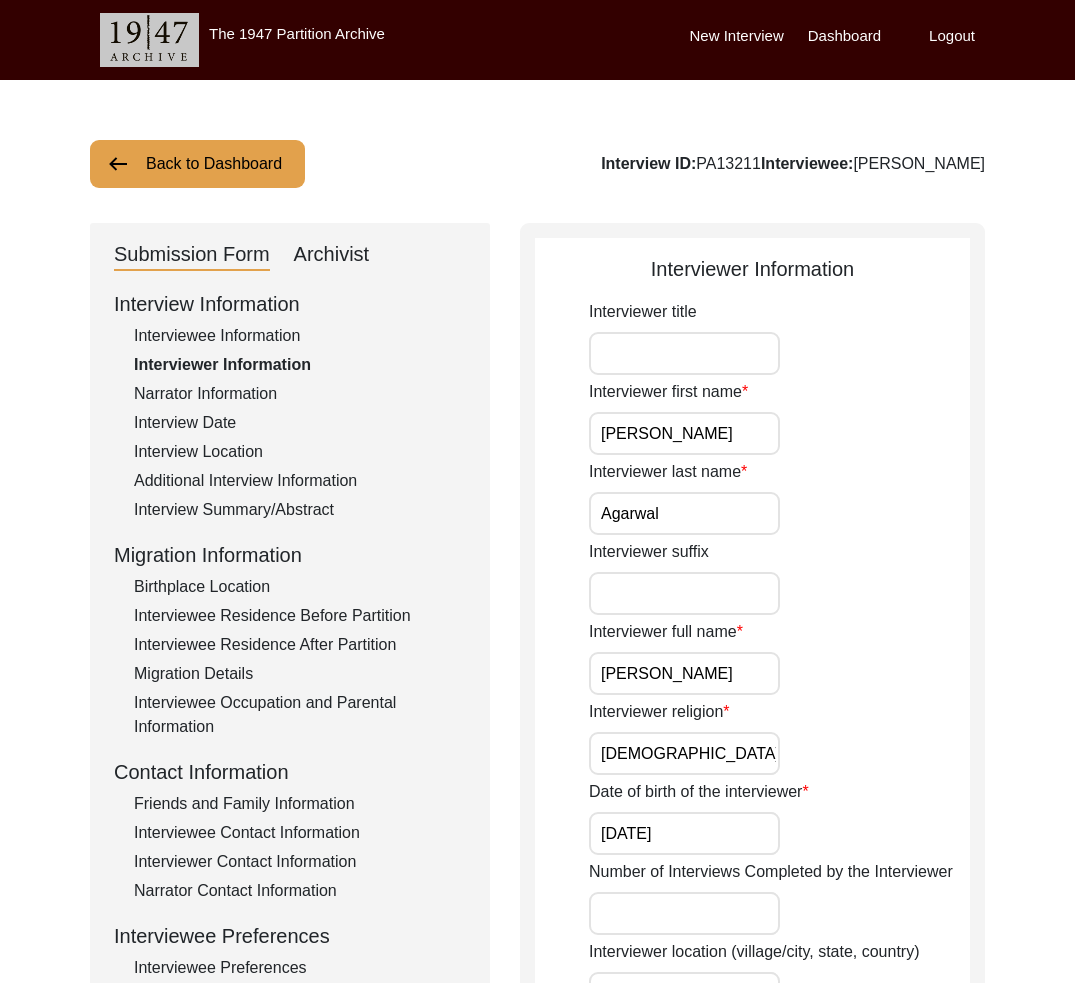 click on "Archivist" 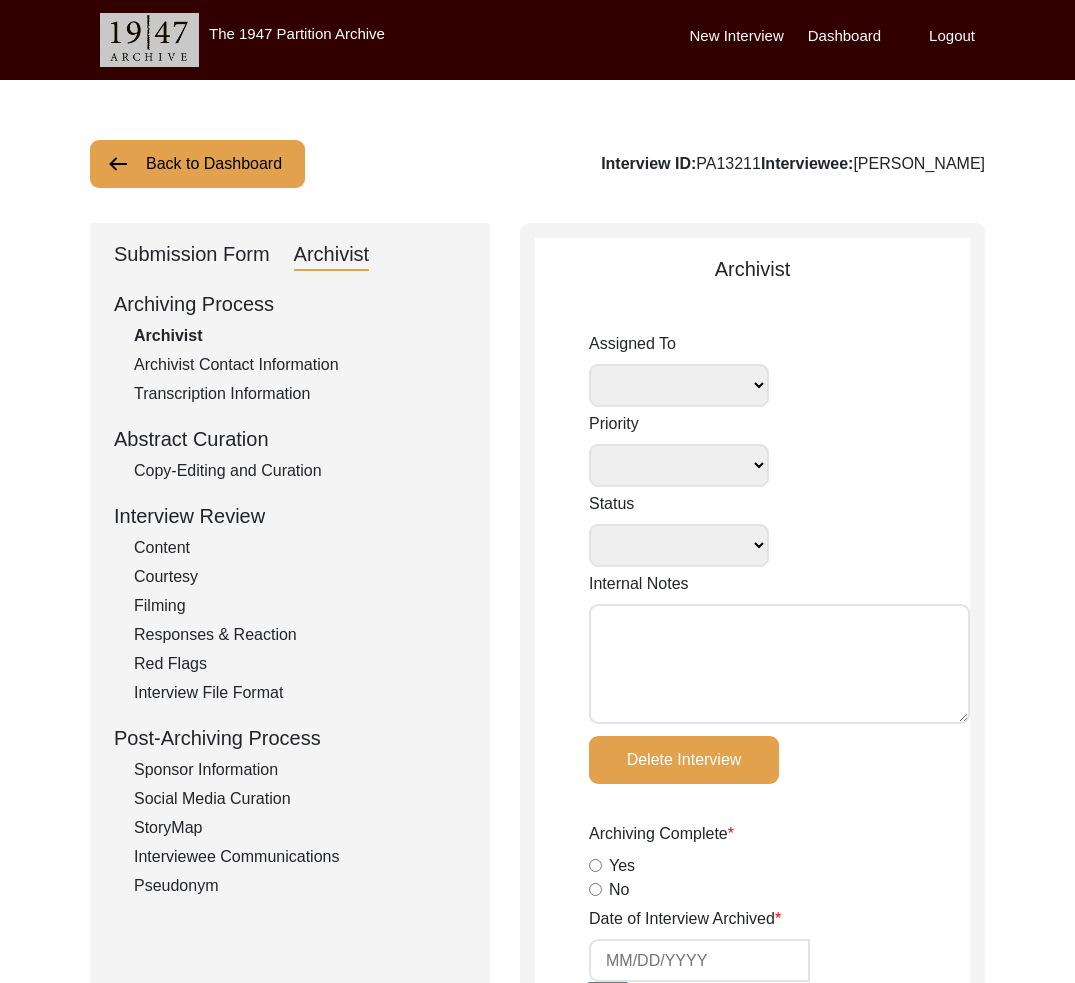 select 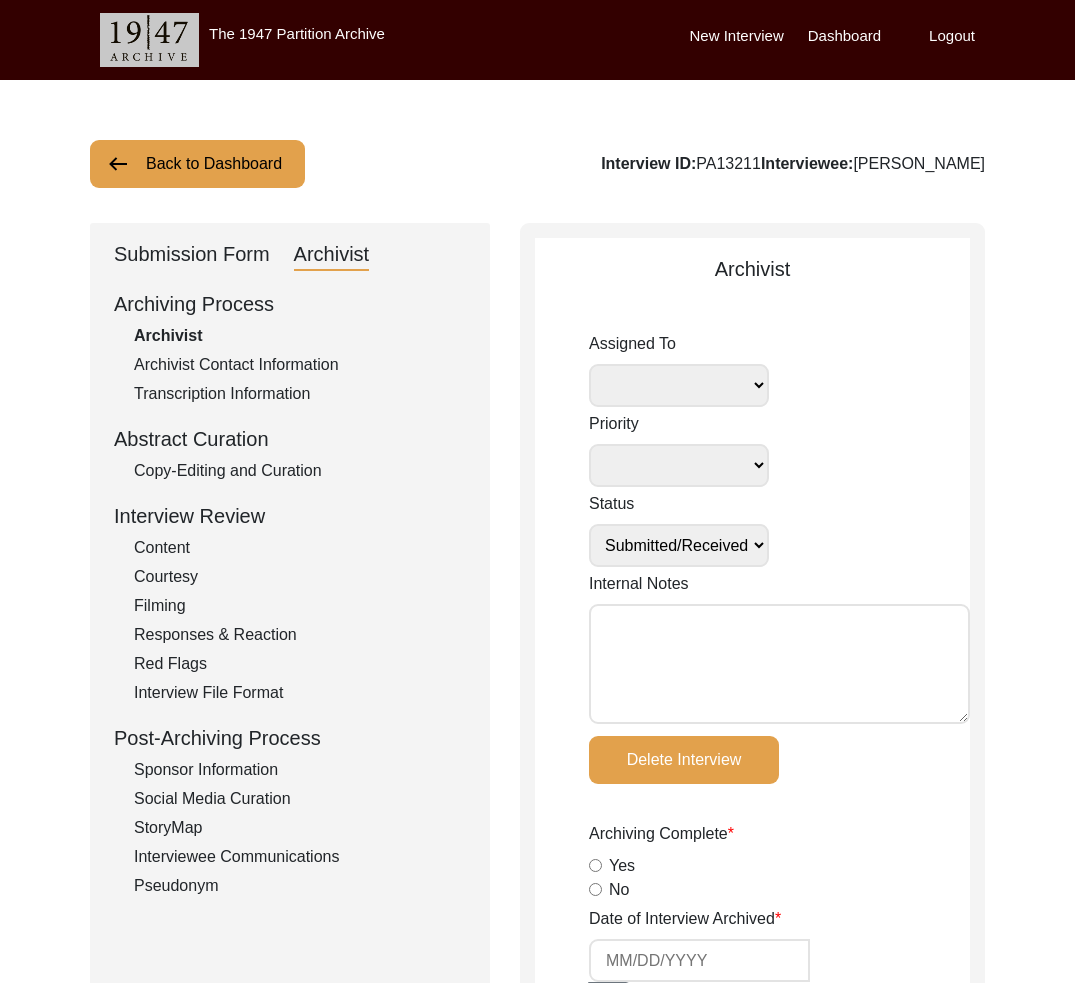 select 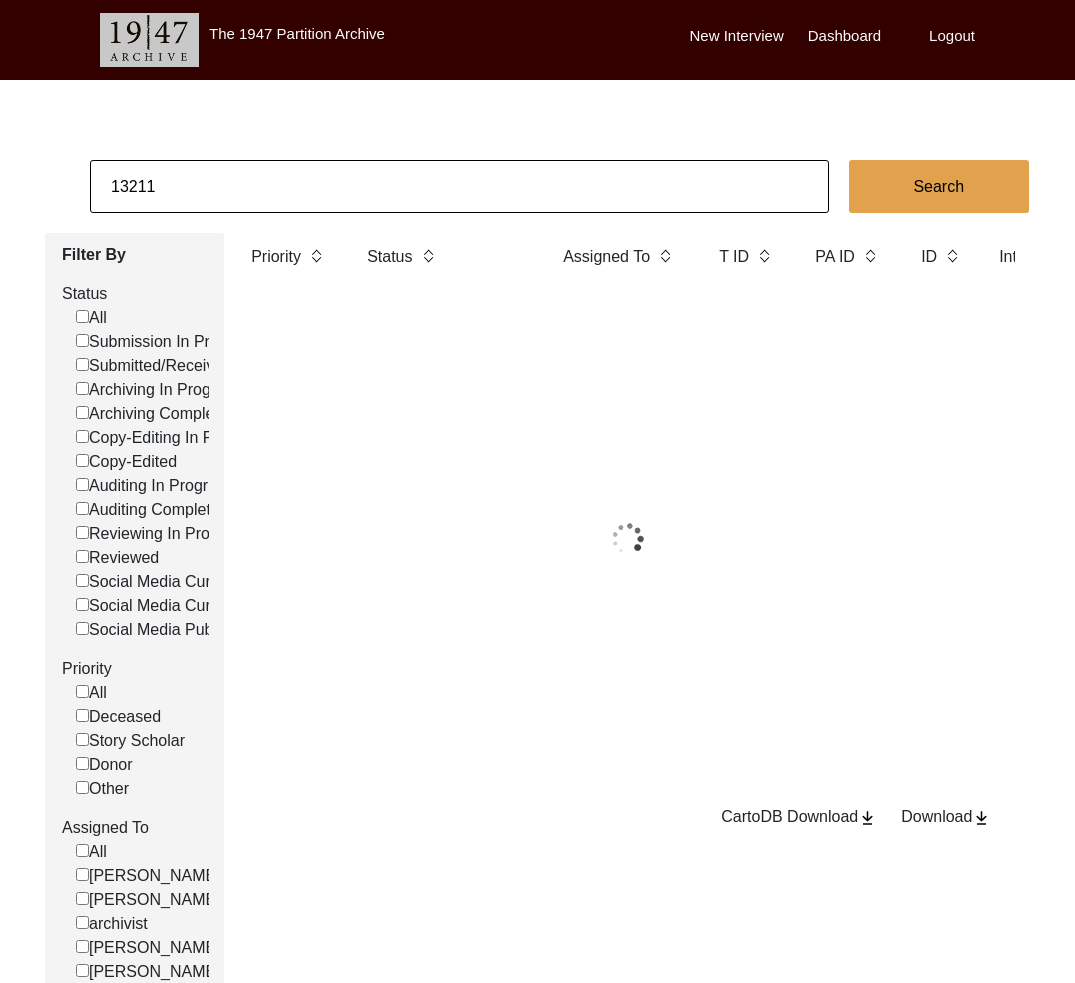 click on "13211" 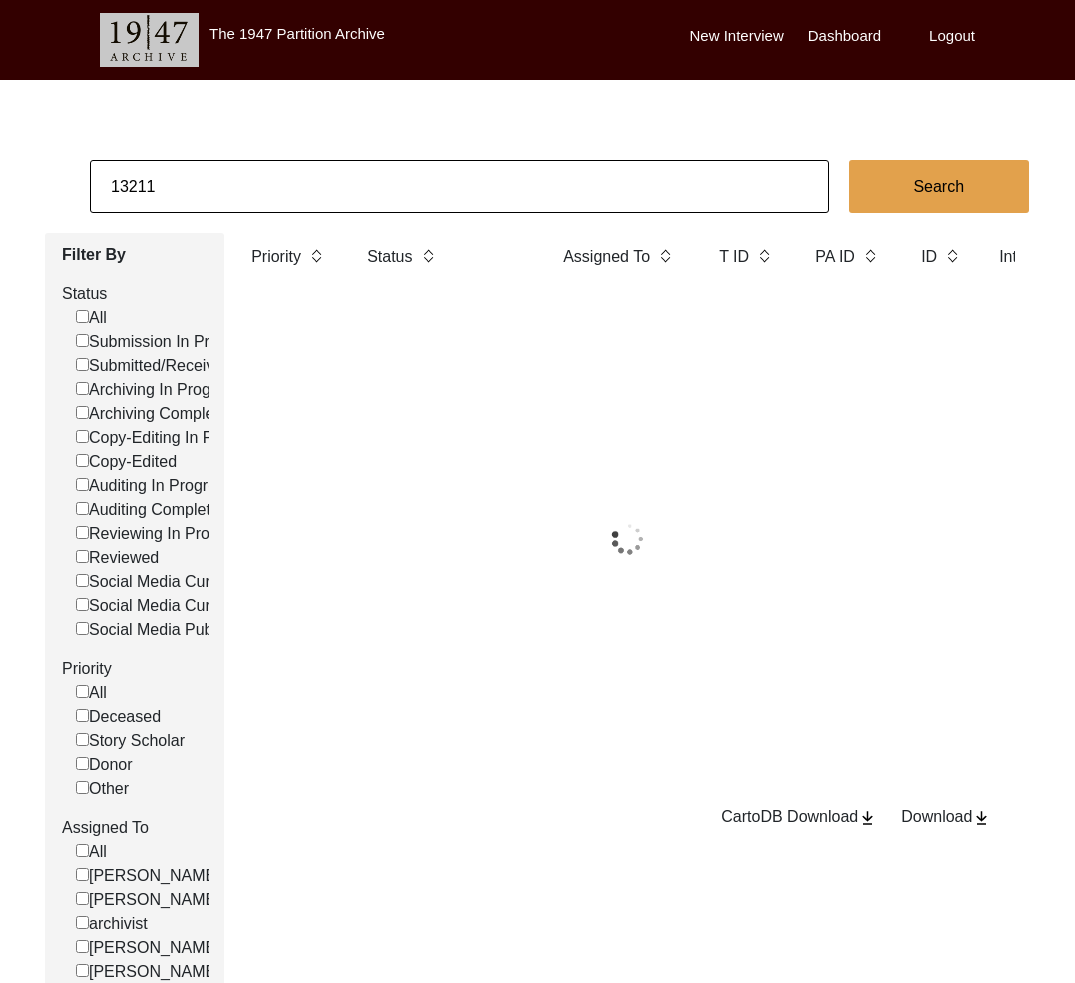 click on "13211" 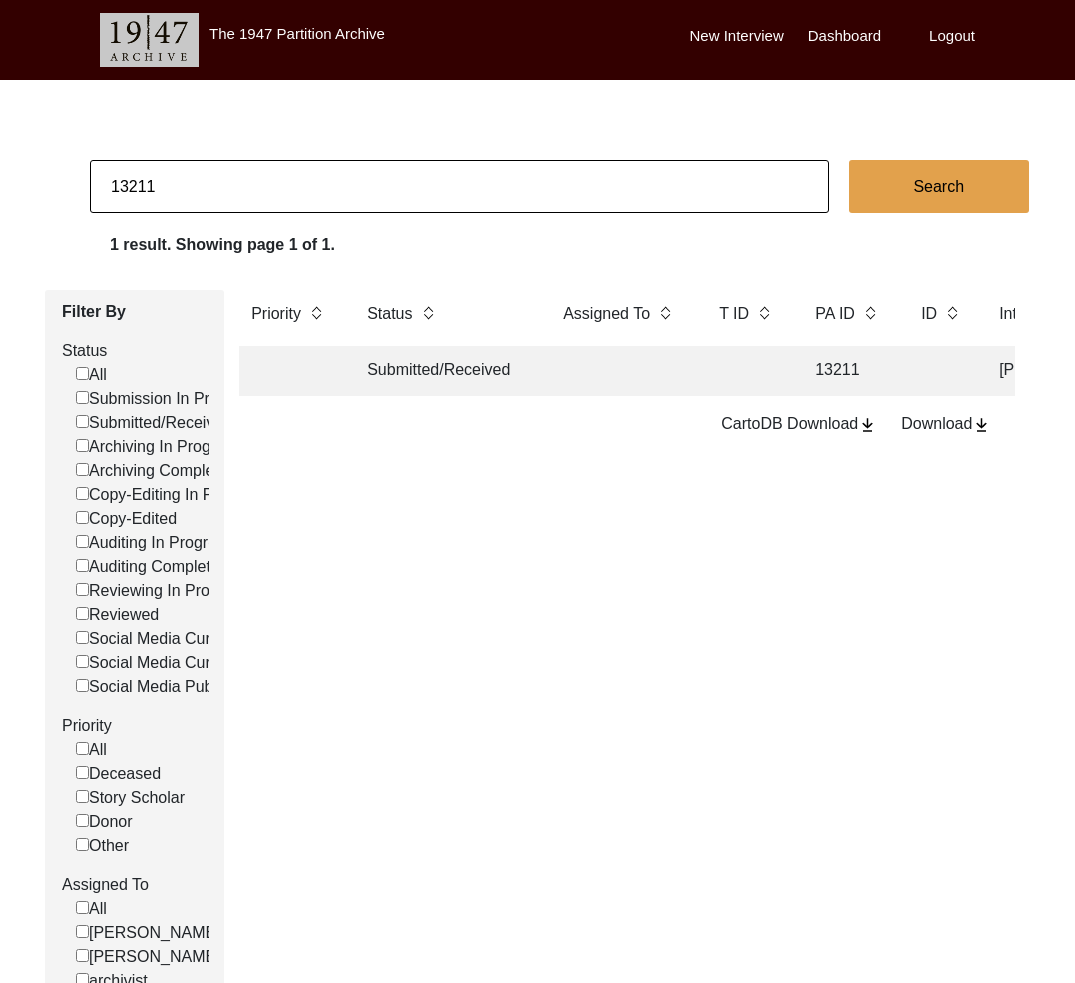 paste on "PA13212" 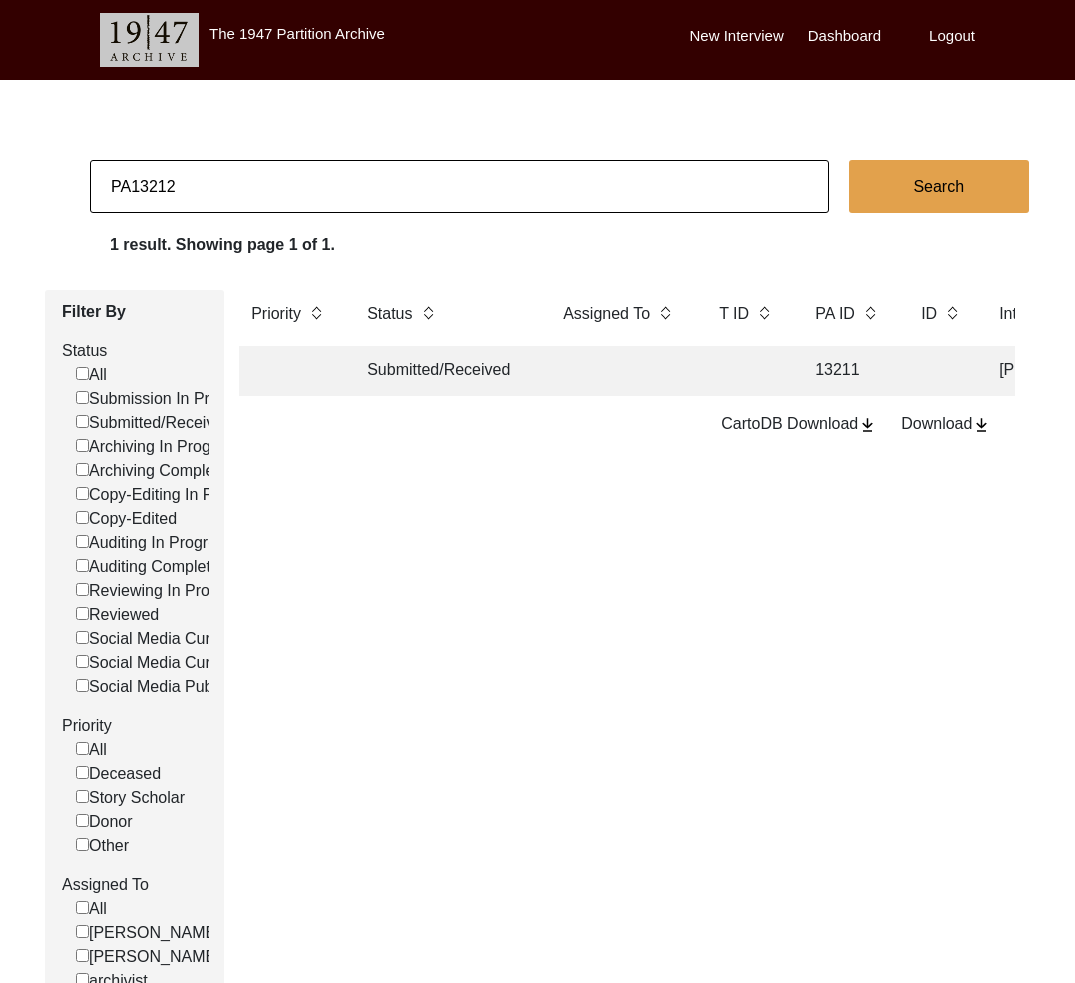 drag, startPoint x: 128, startPoint y: 184, endPoint x: 85, endPoint y: 181, distance: 43.104523 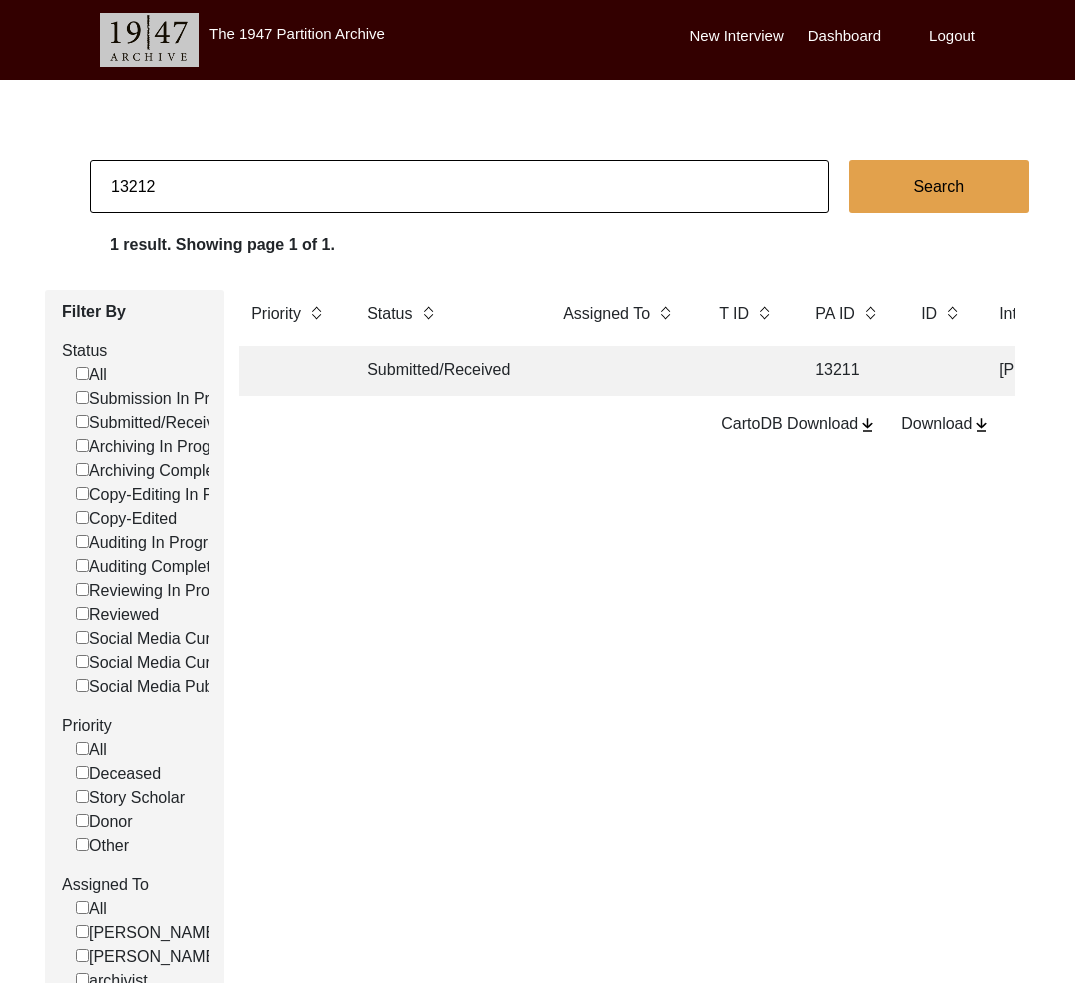 type on "13212" 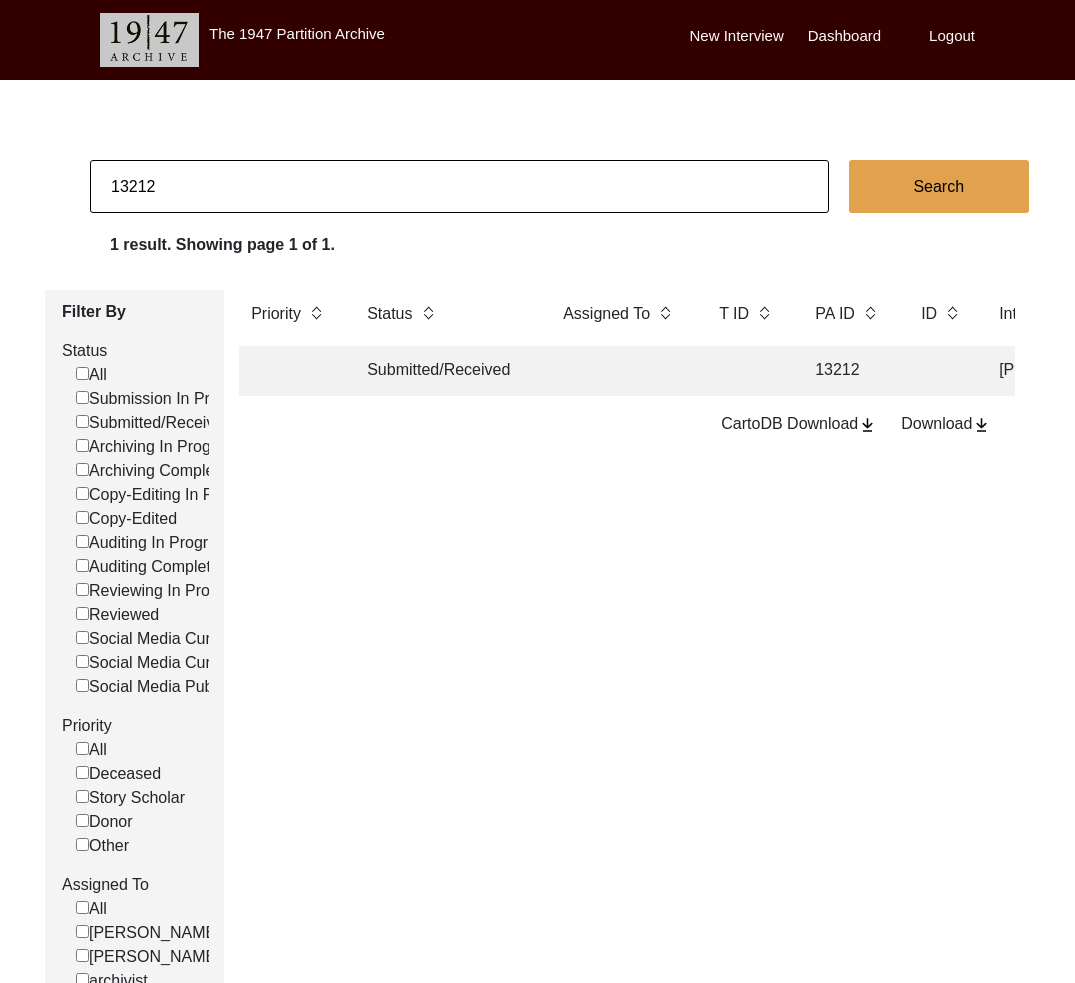 click on "Submitted/Received" 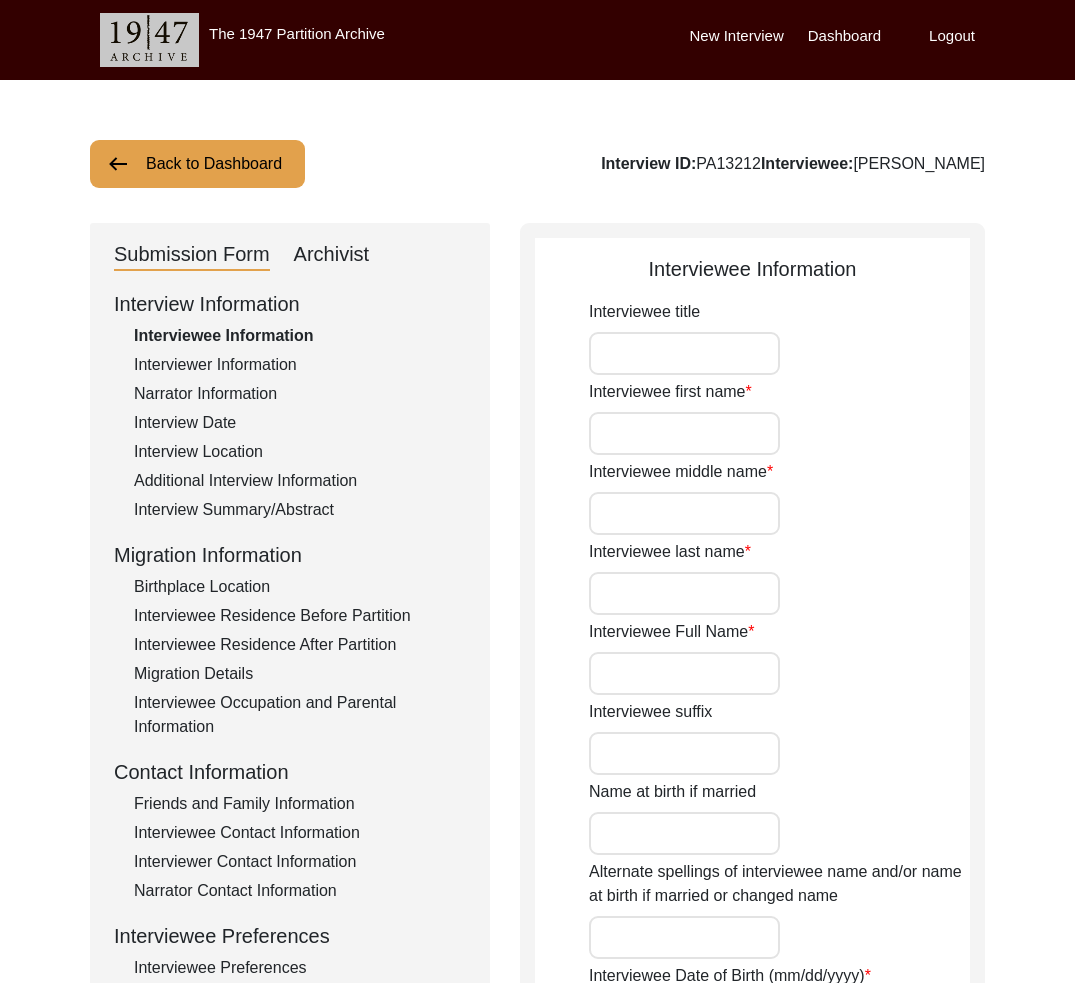 type on "Jherappa" 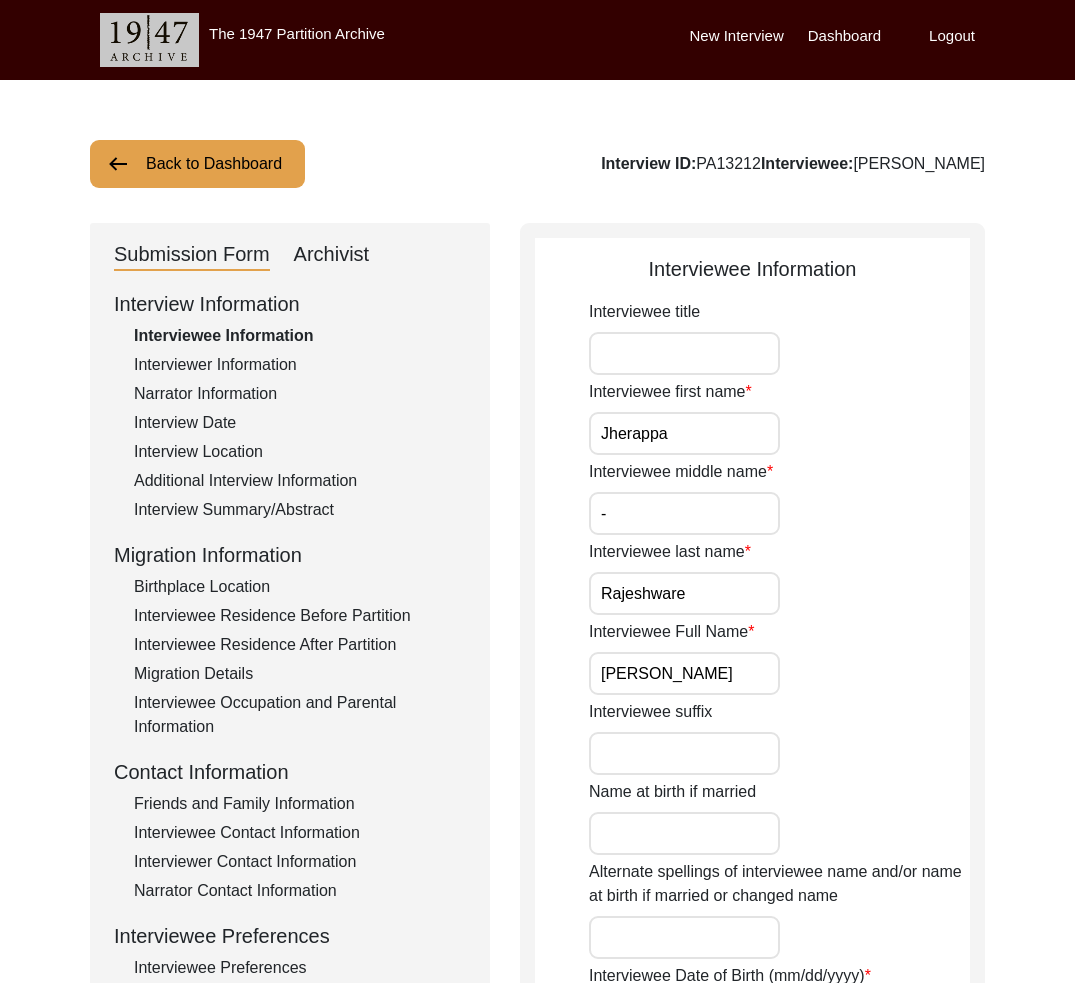 click on "Interviewer Information" 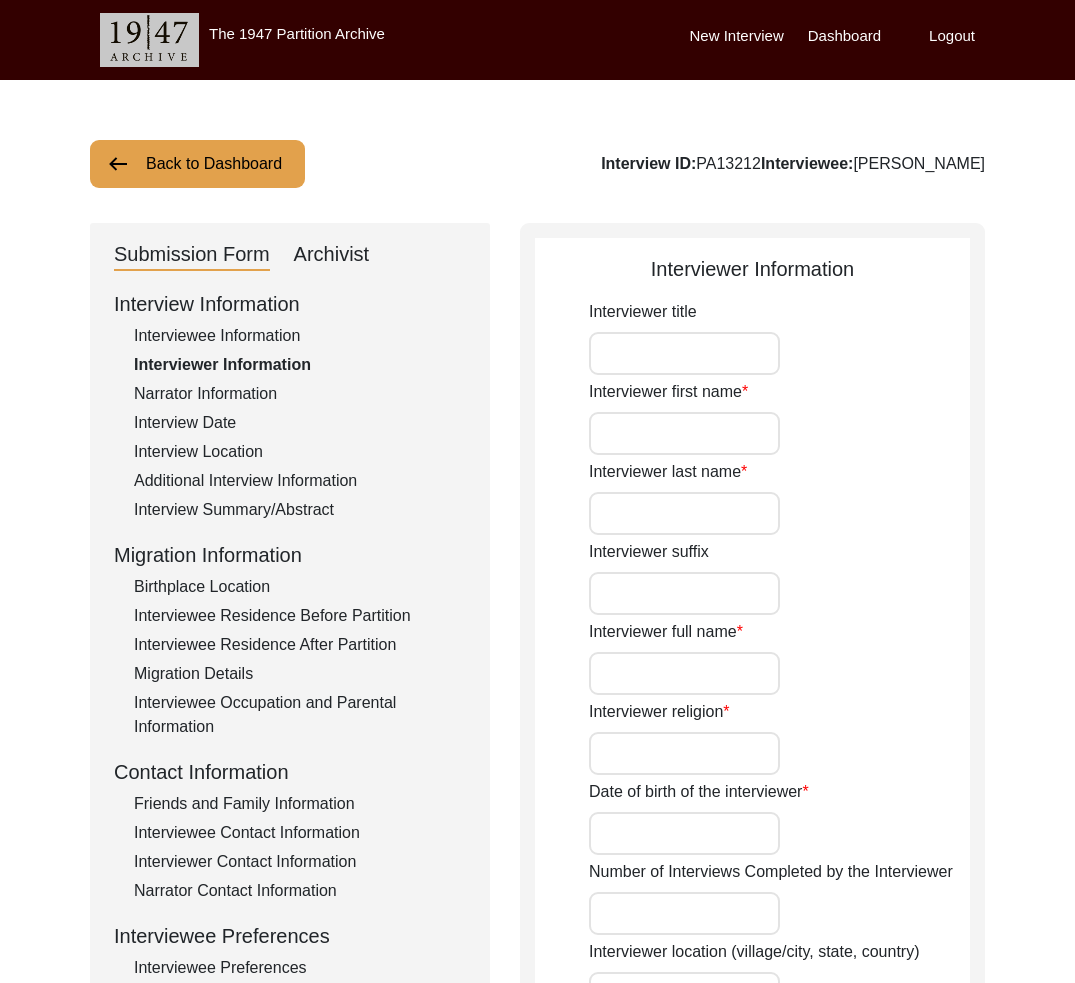 type on "[PERSON_NAME]" 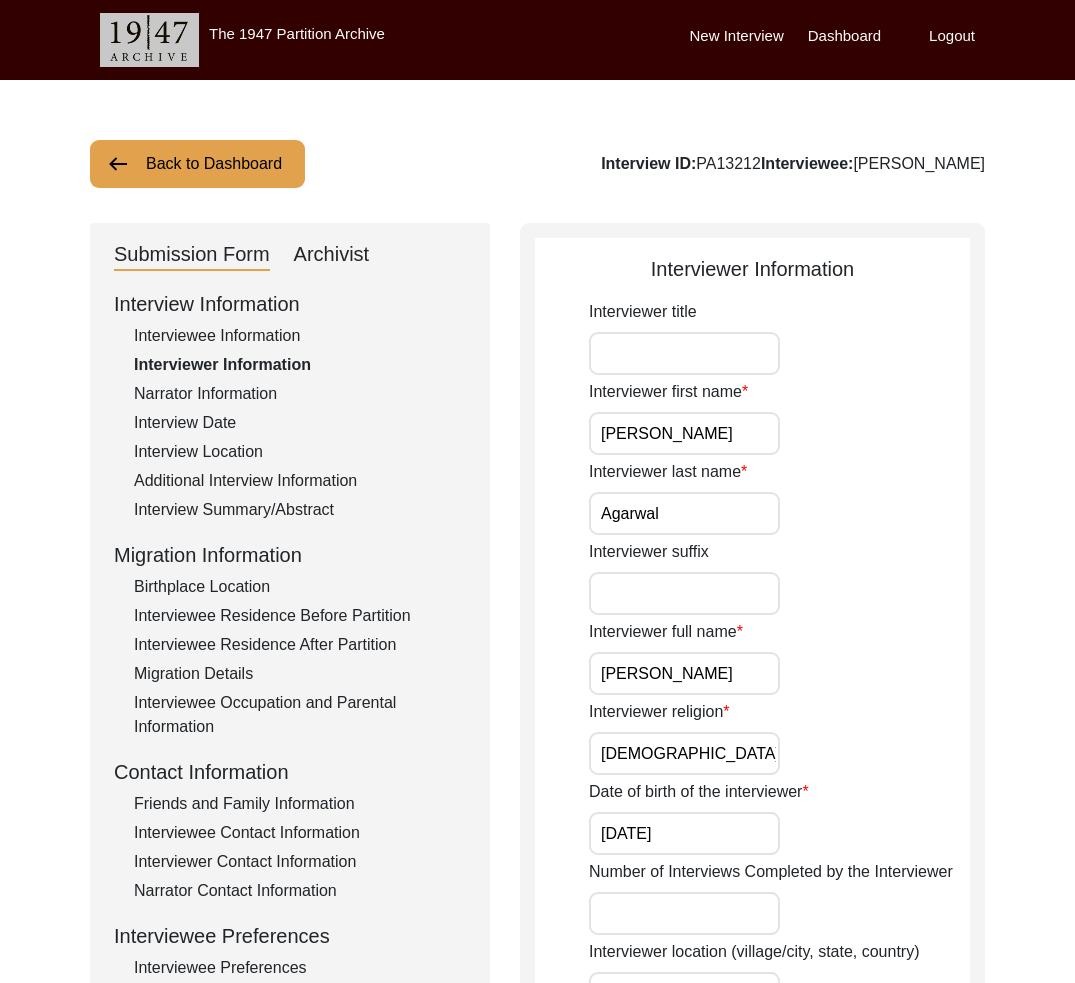 click on "Back to Dashboard" 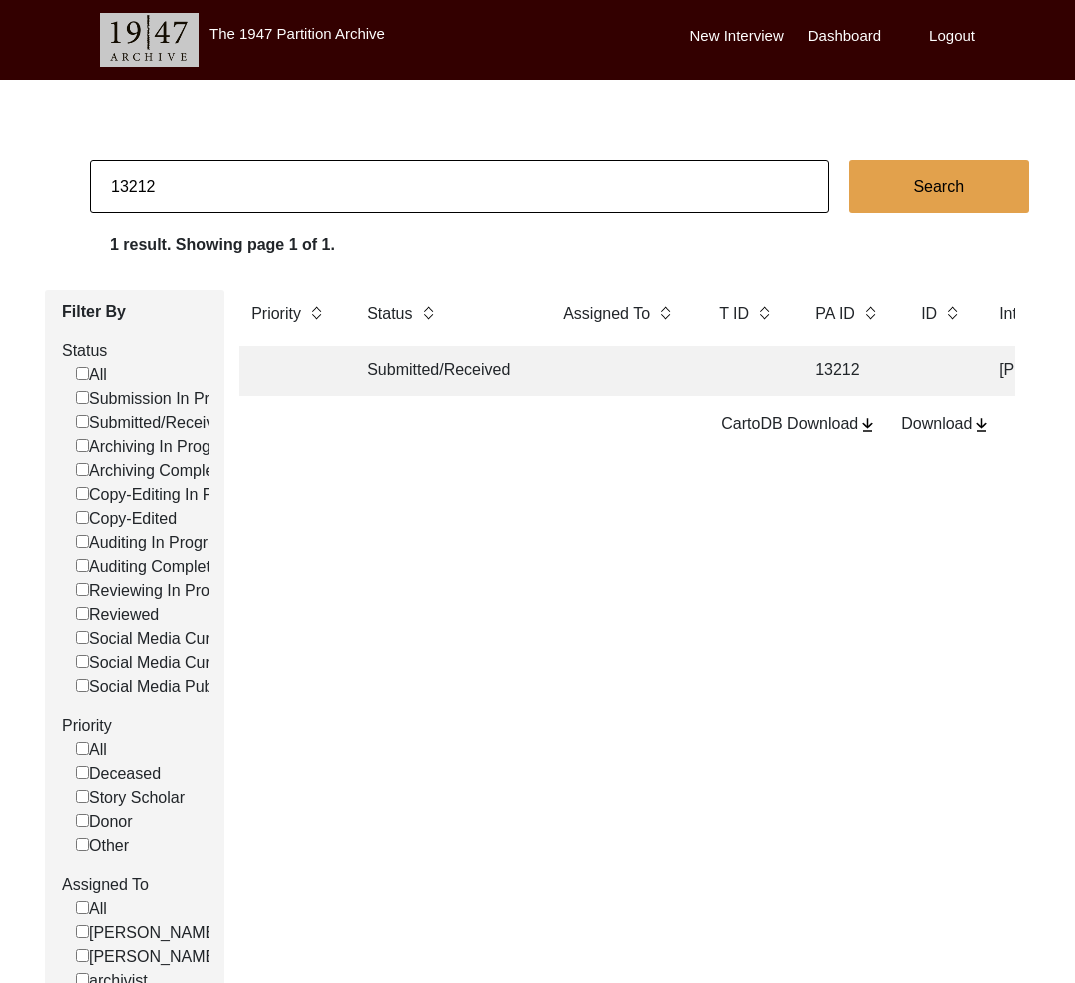 drag, startPoint x: 138, startPoint y: 190, endPoint x: 178, endPoint y: 194, distance: 40.1995 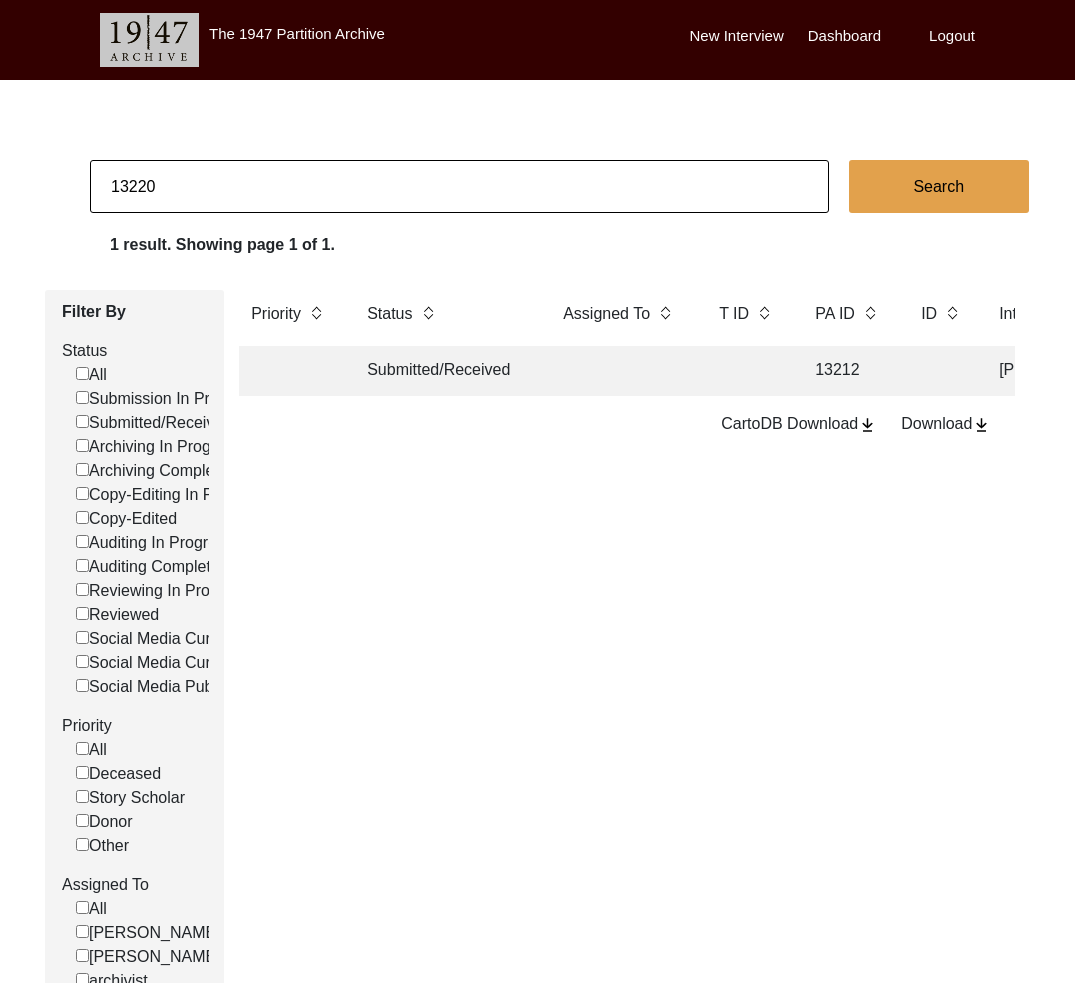 type on "13220" 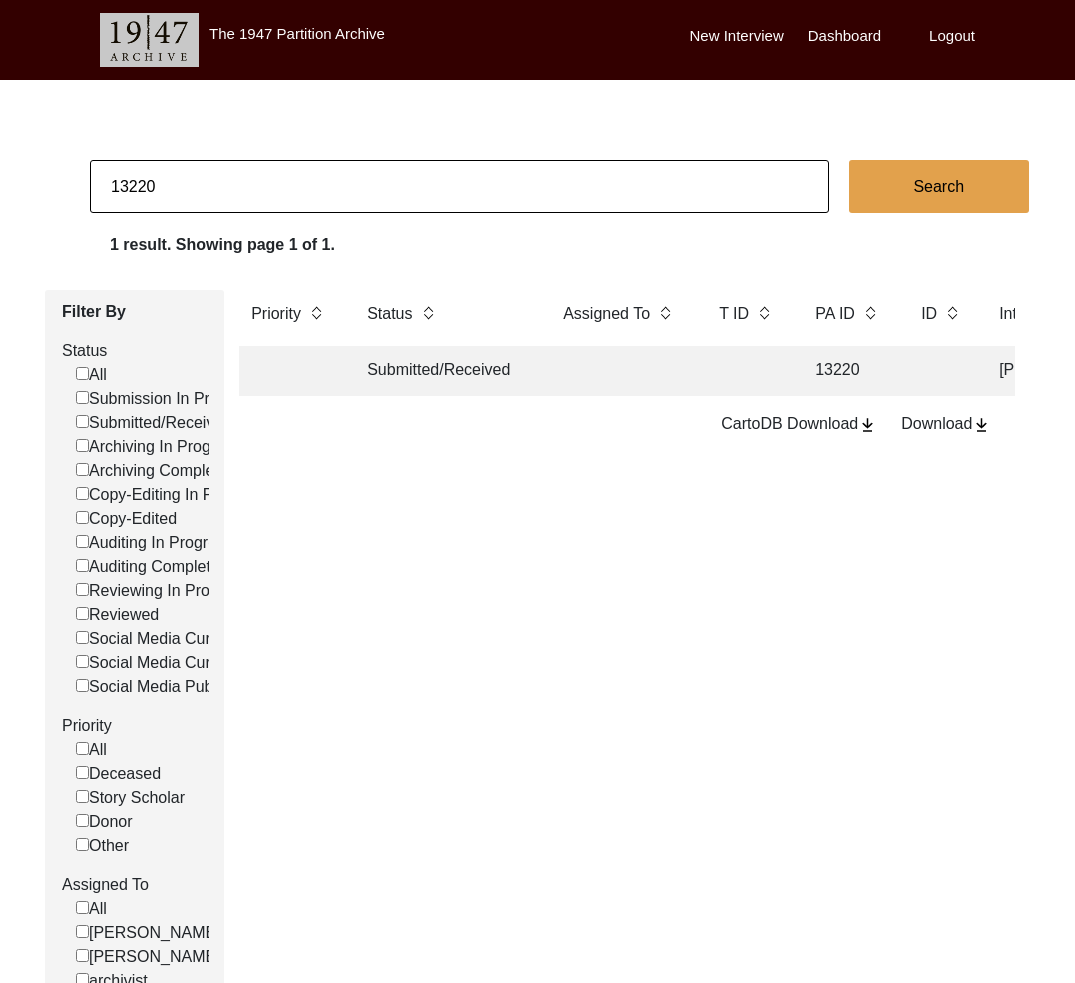 click on "Submitted/Received" 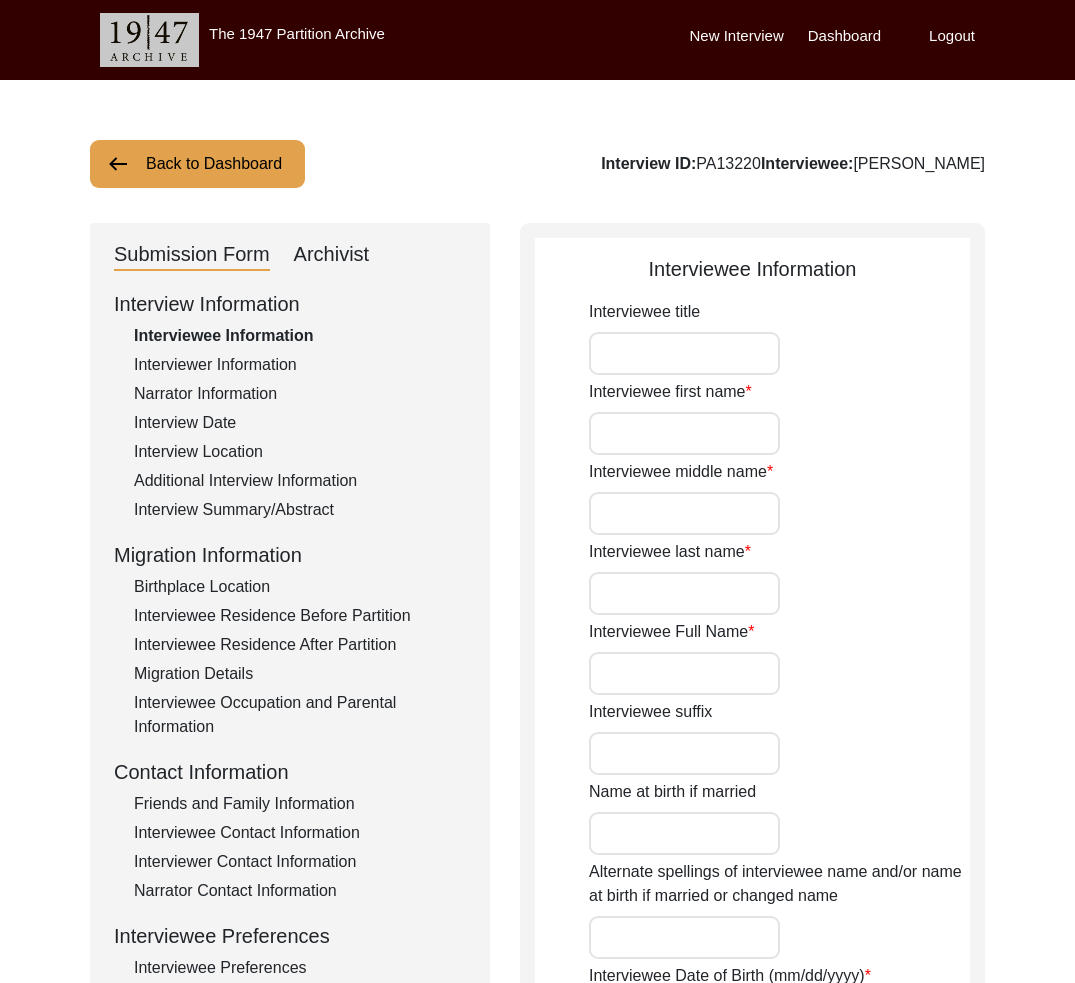 type on "[PERSON_NAME]" 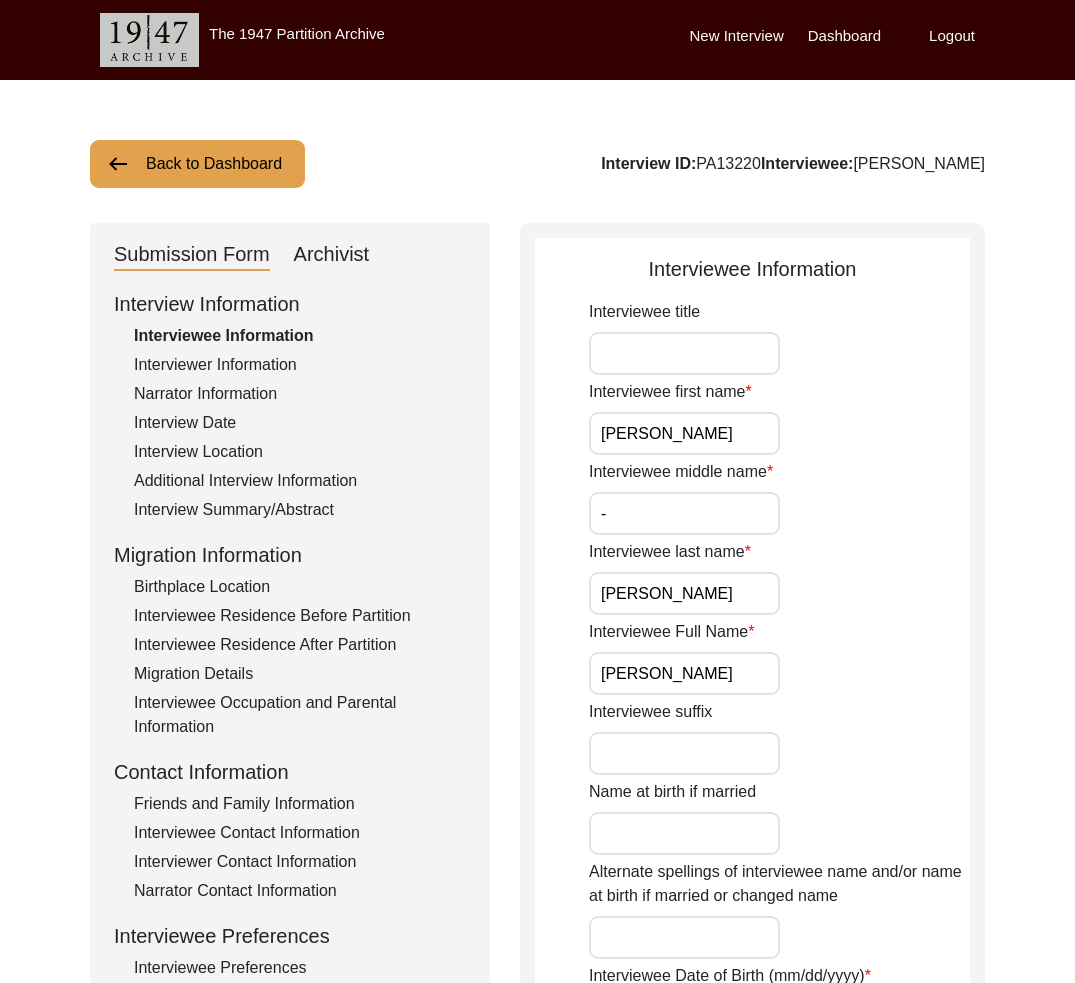 click on "Interviewer Information" 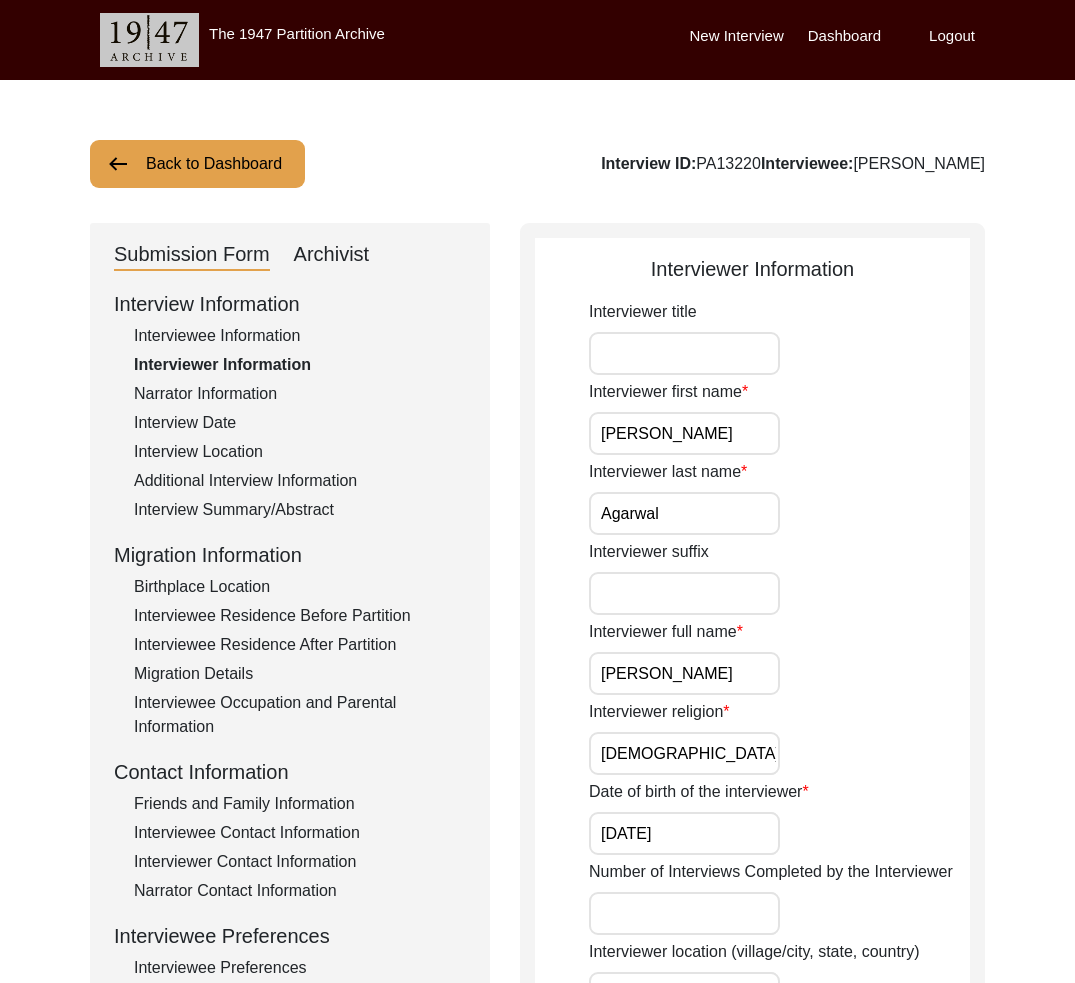 click on "Back to Dashboard" 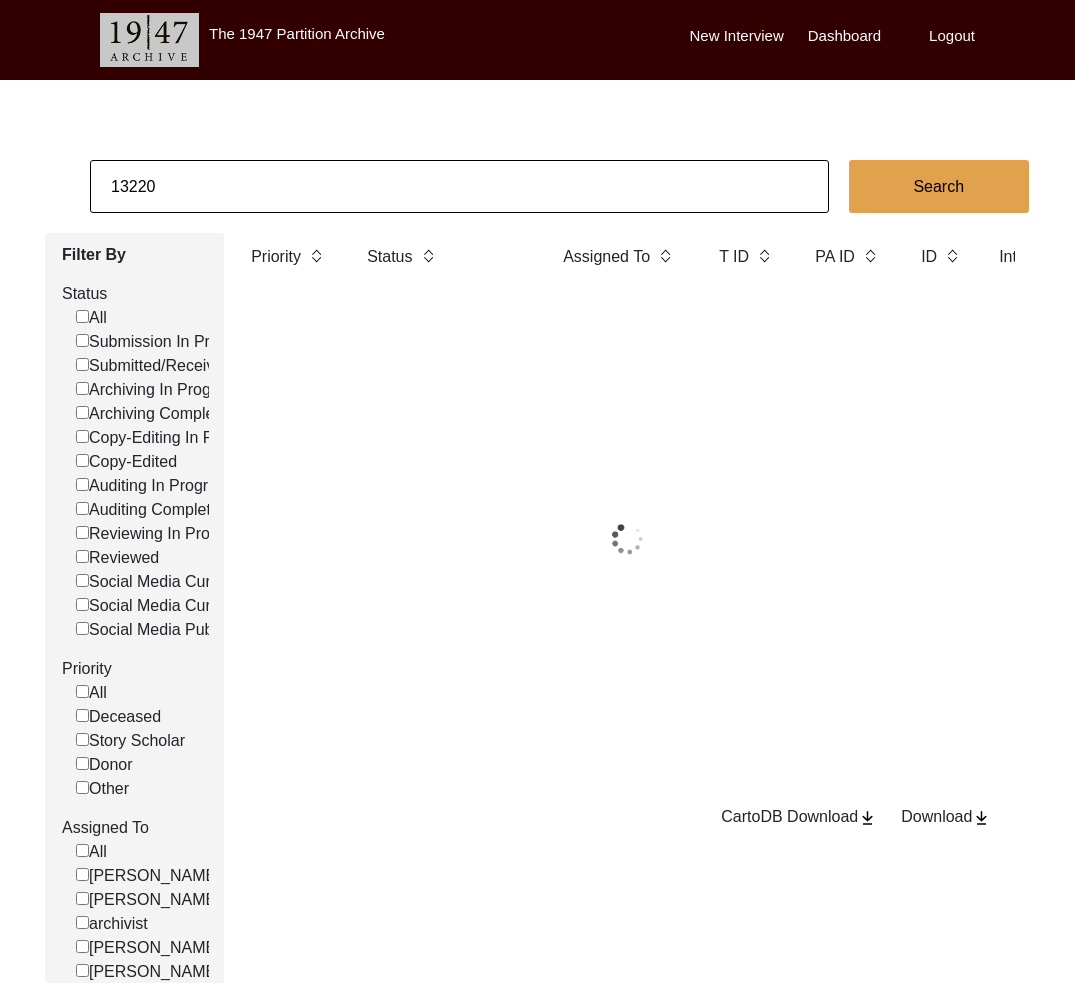 click on "13220" 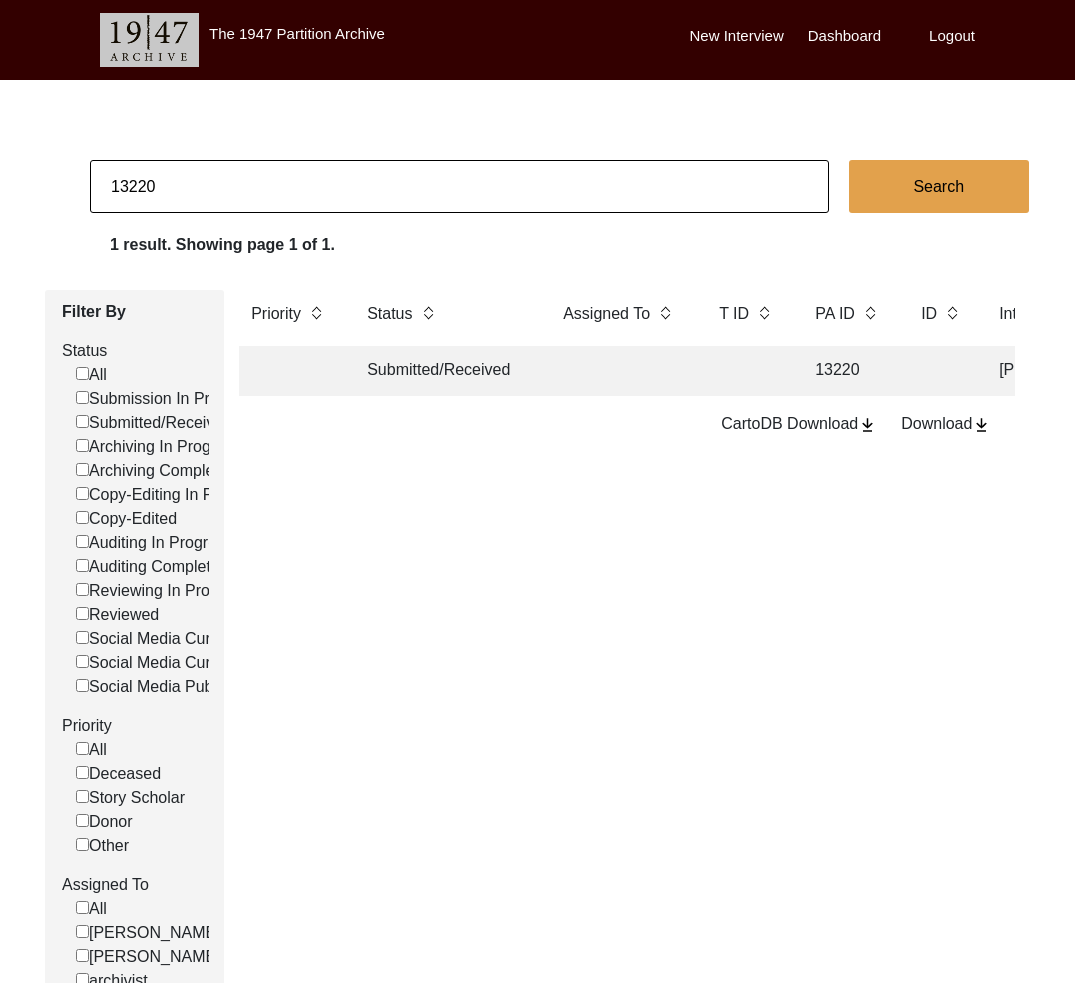 click on "13220" 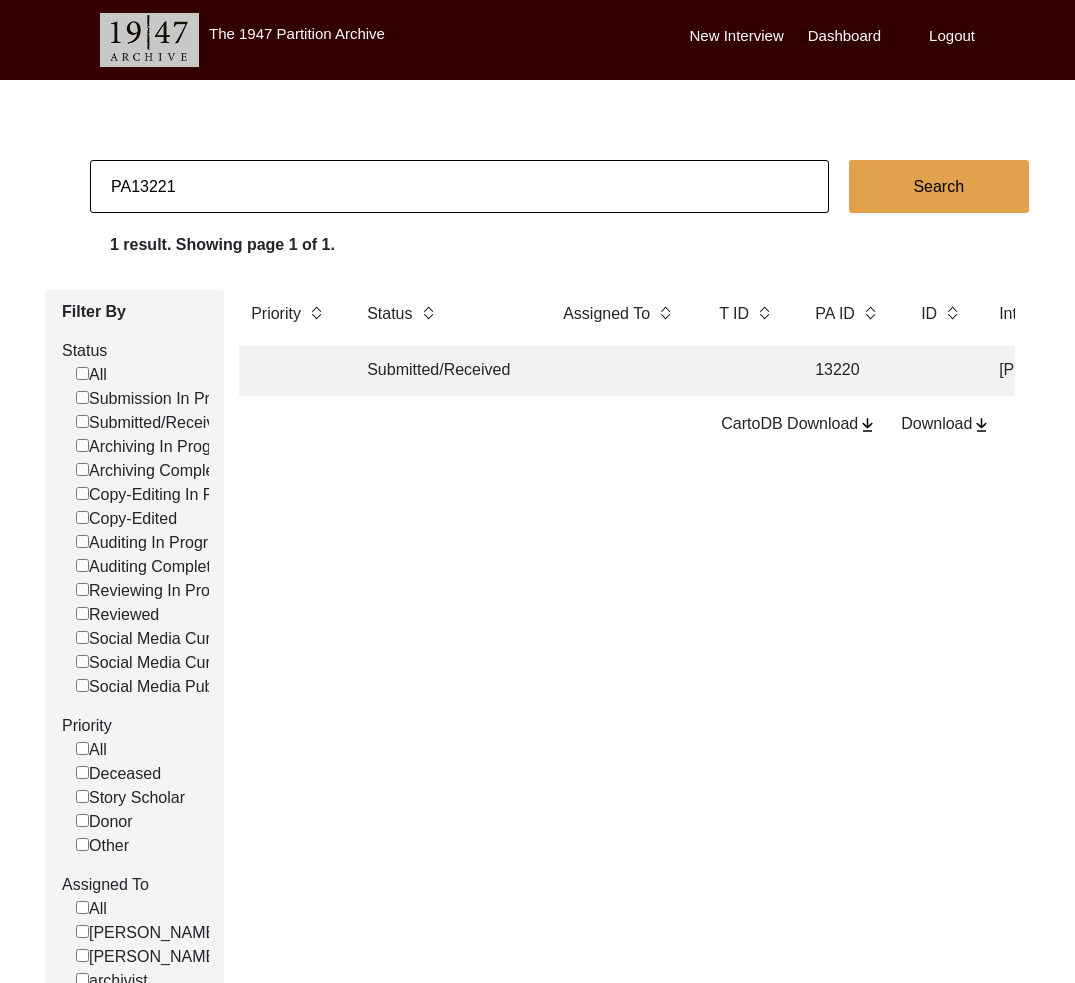 drag, startPoint x: 131, startPoint y: 188, endPoint x: 96, endPoint y: 183, distance: 35.35534 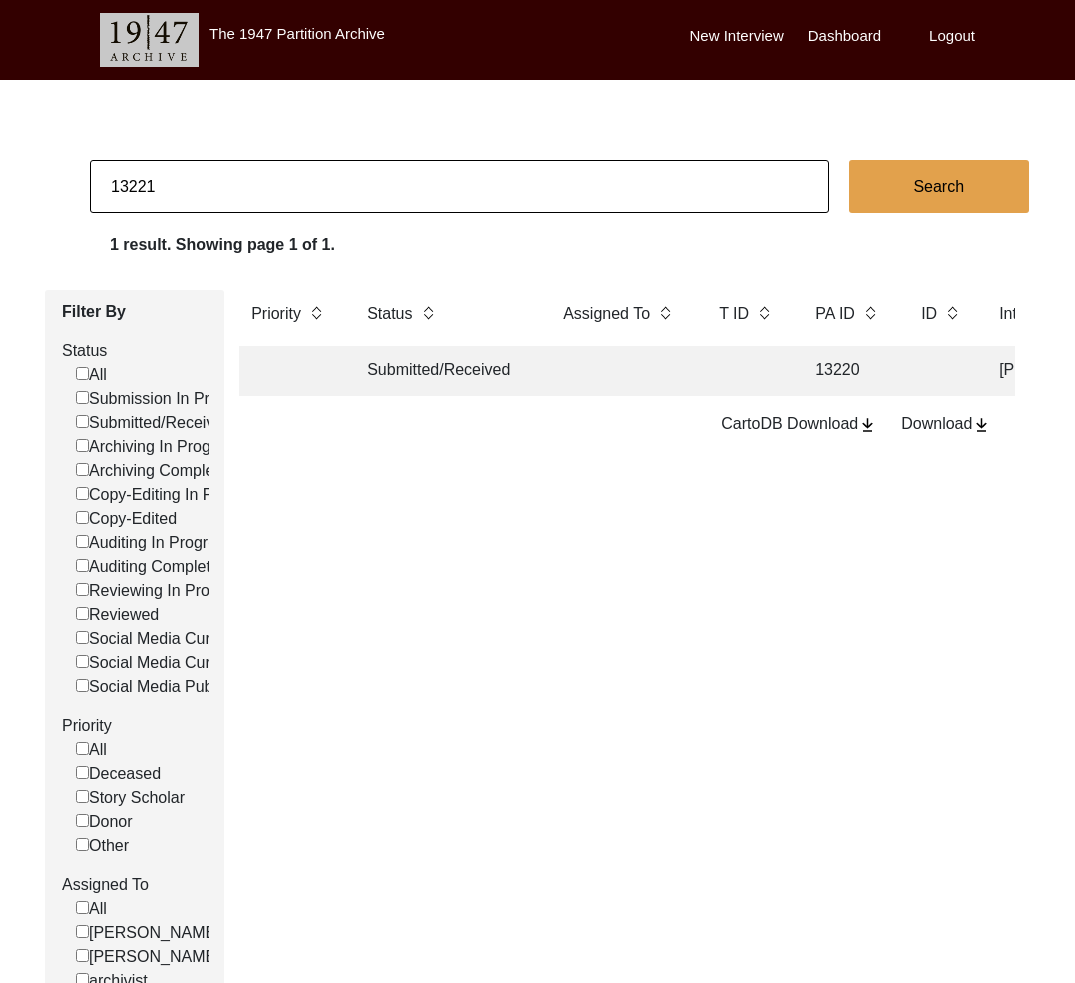 type on "13221" 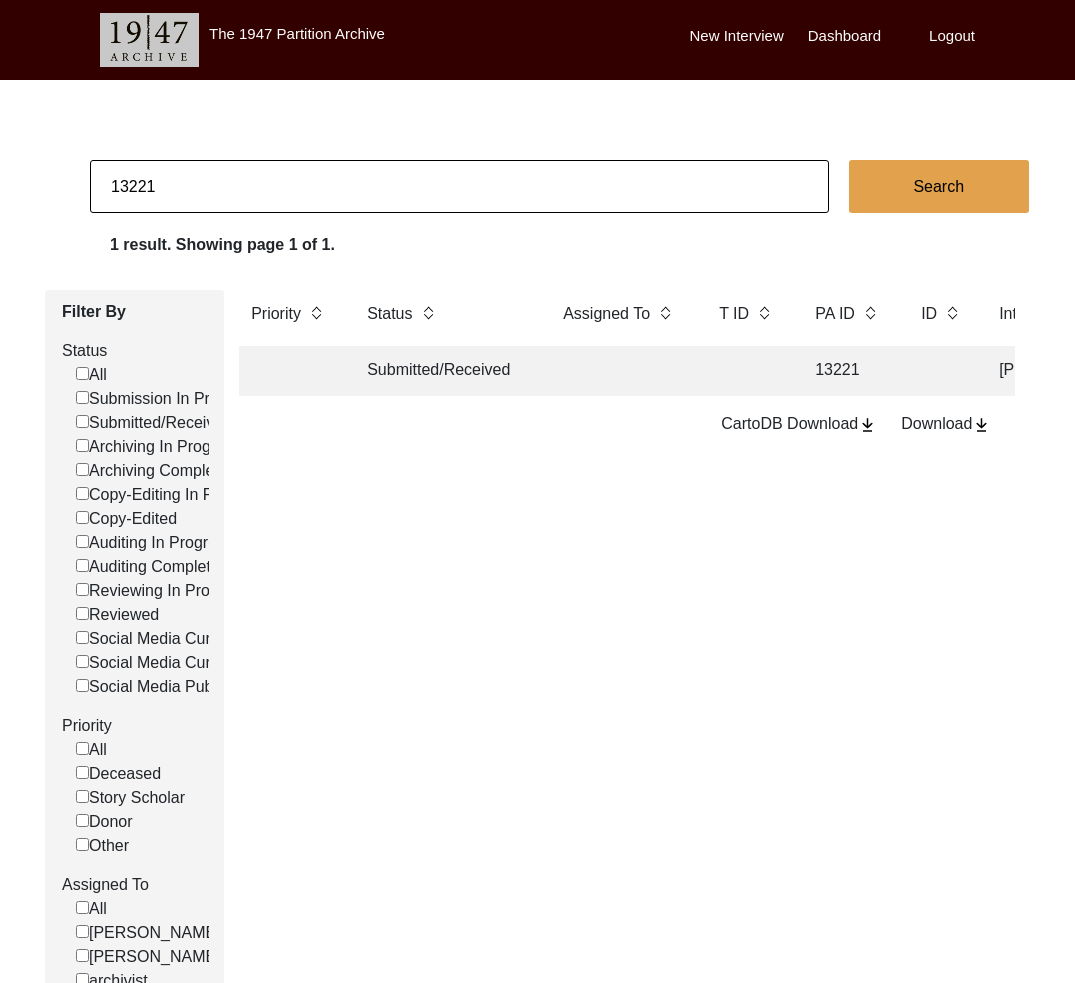 click on "Submitted/Received" 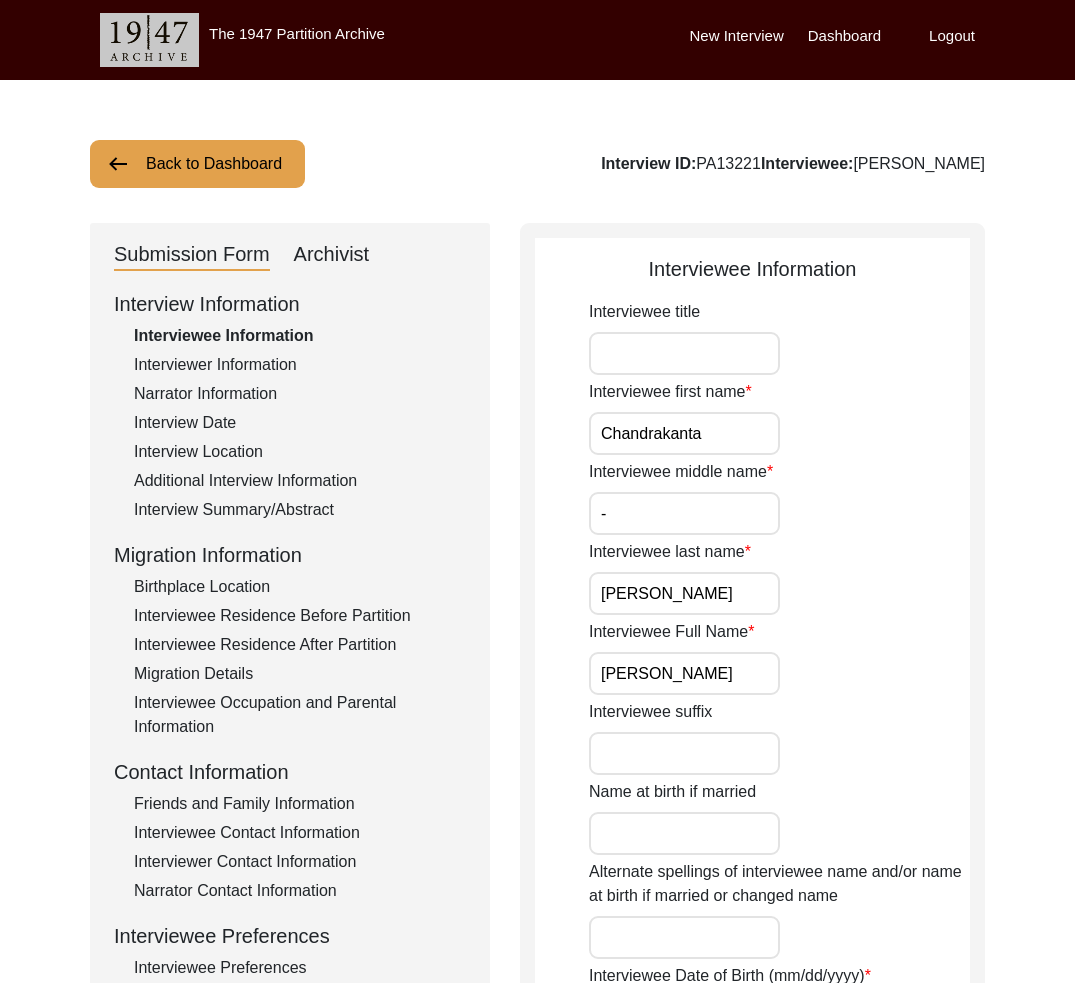 click on "Interviewer Information" 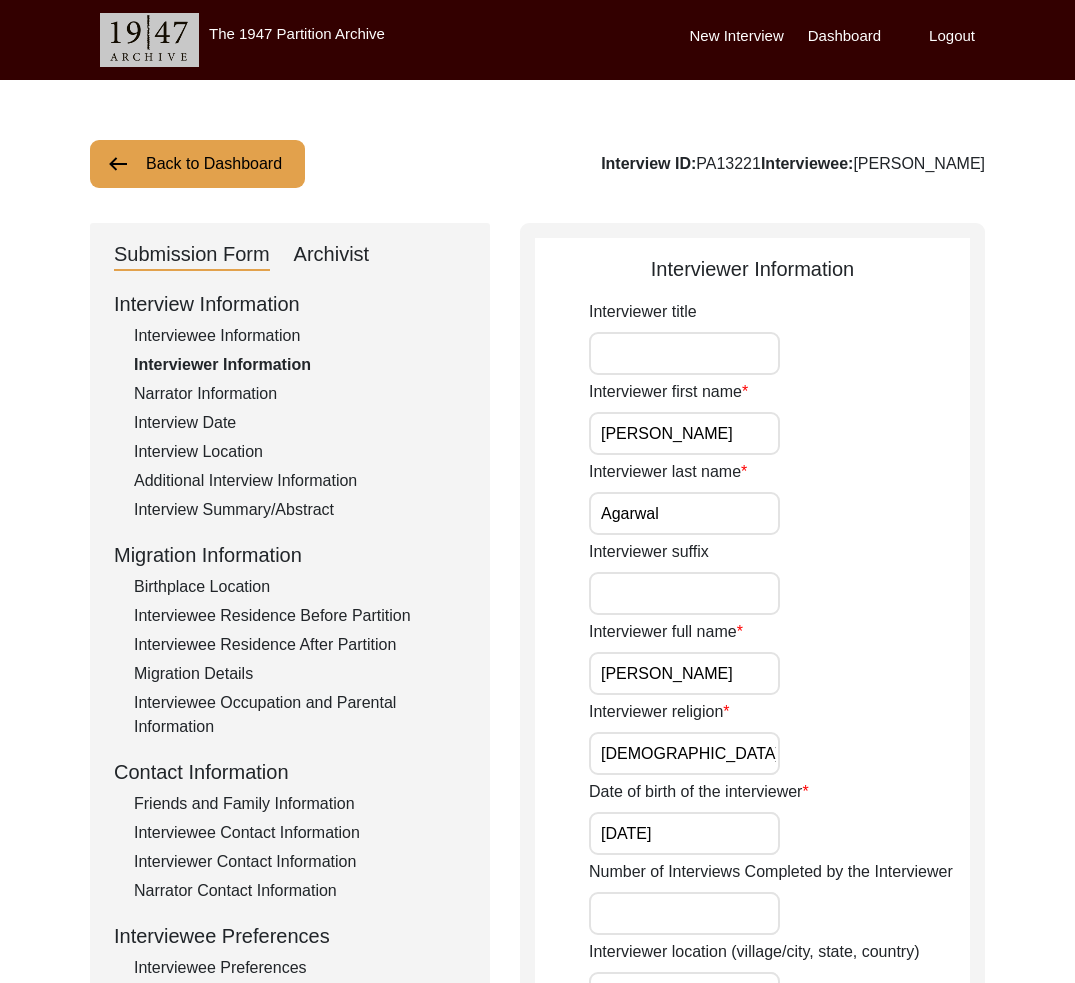 click on "Back to Dashboard" 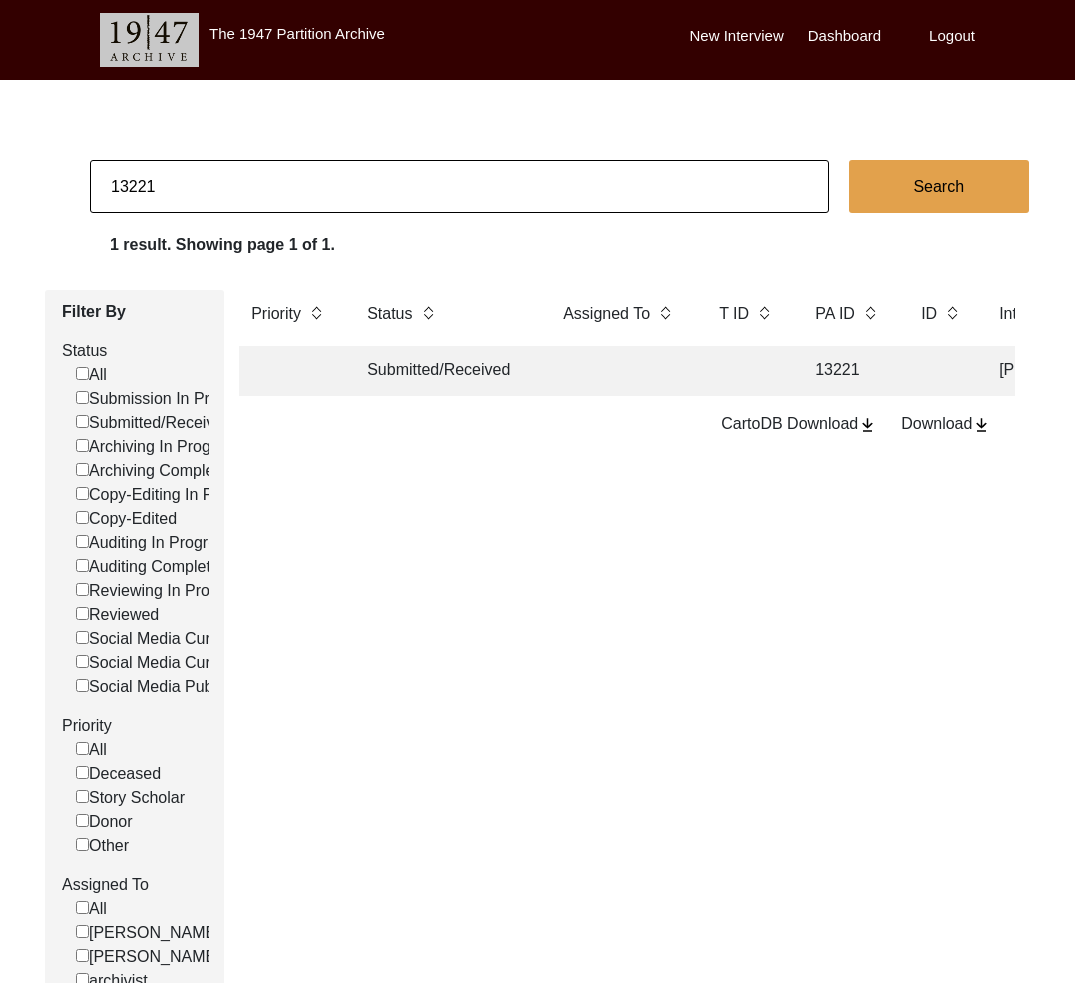 drag, startPoint x: 147, startPoint y: 188, endPoint x: 197, endPoint y: 192, distance: 50.159744 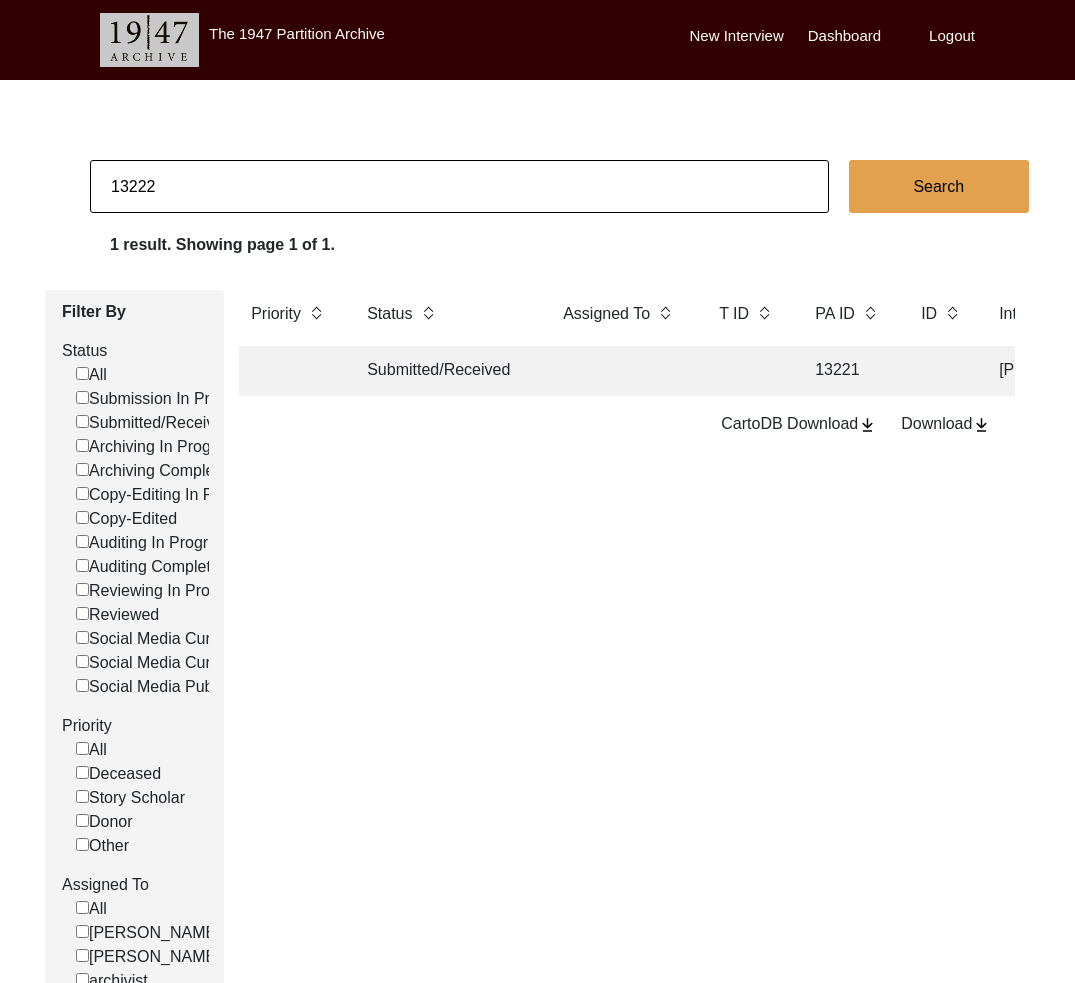 type on "13222" 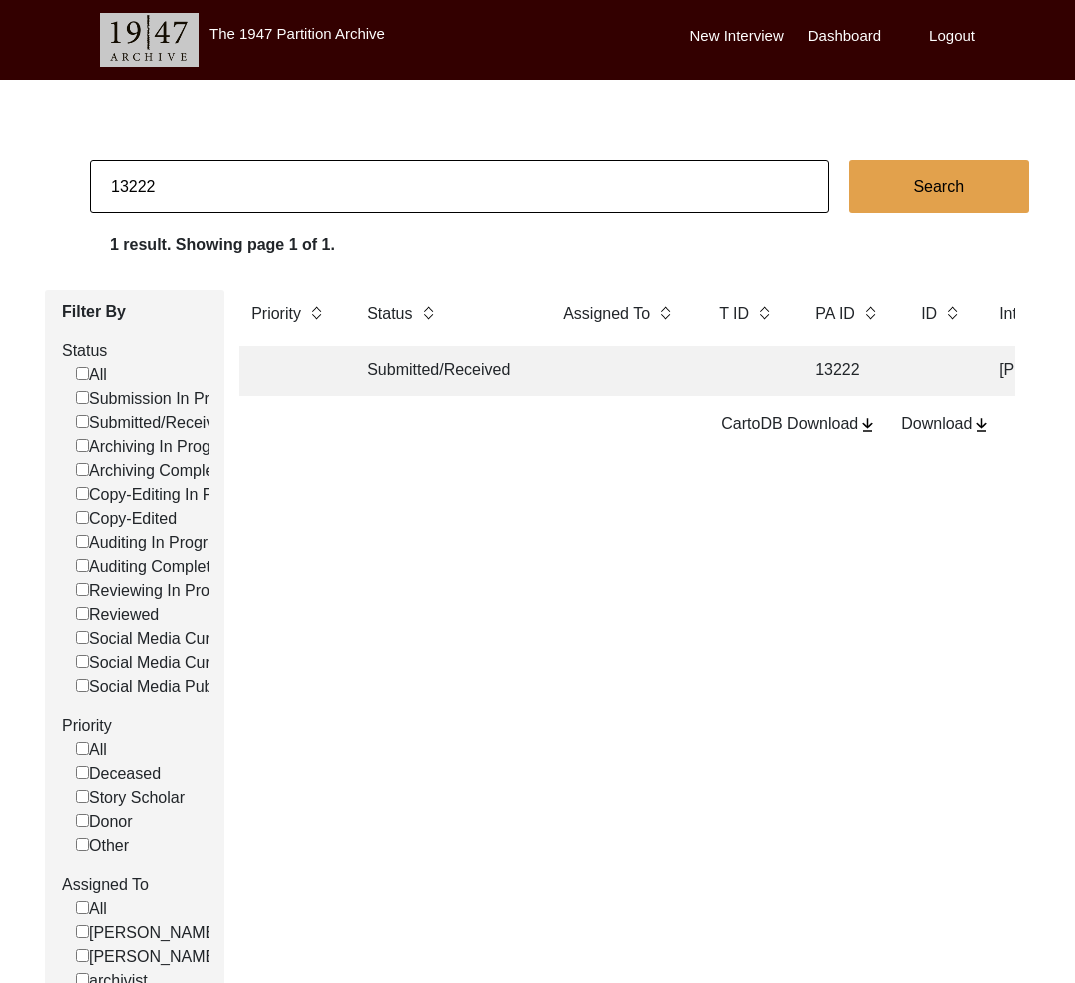 click on "Priority" 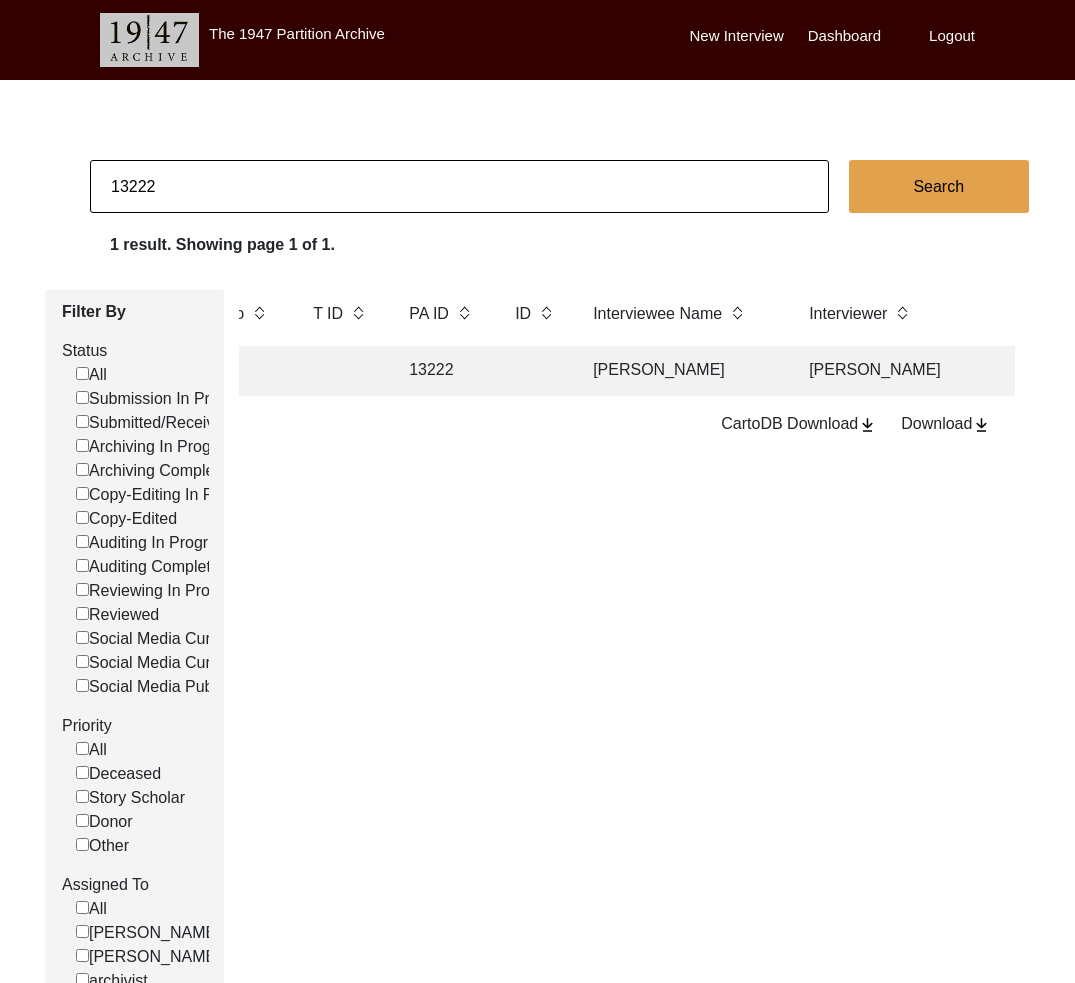 scroll, scrollTop: 0, scrollLeft: 440, axis: horizontal 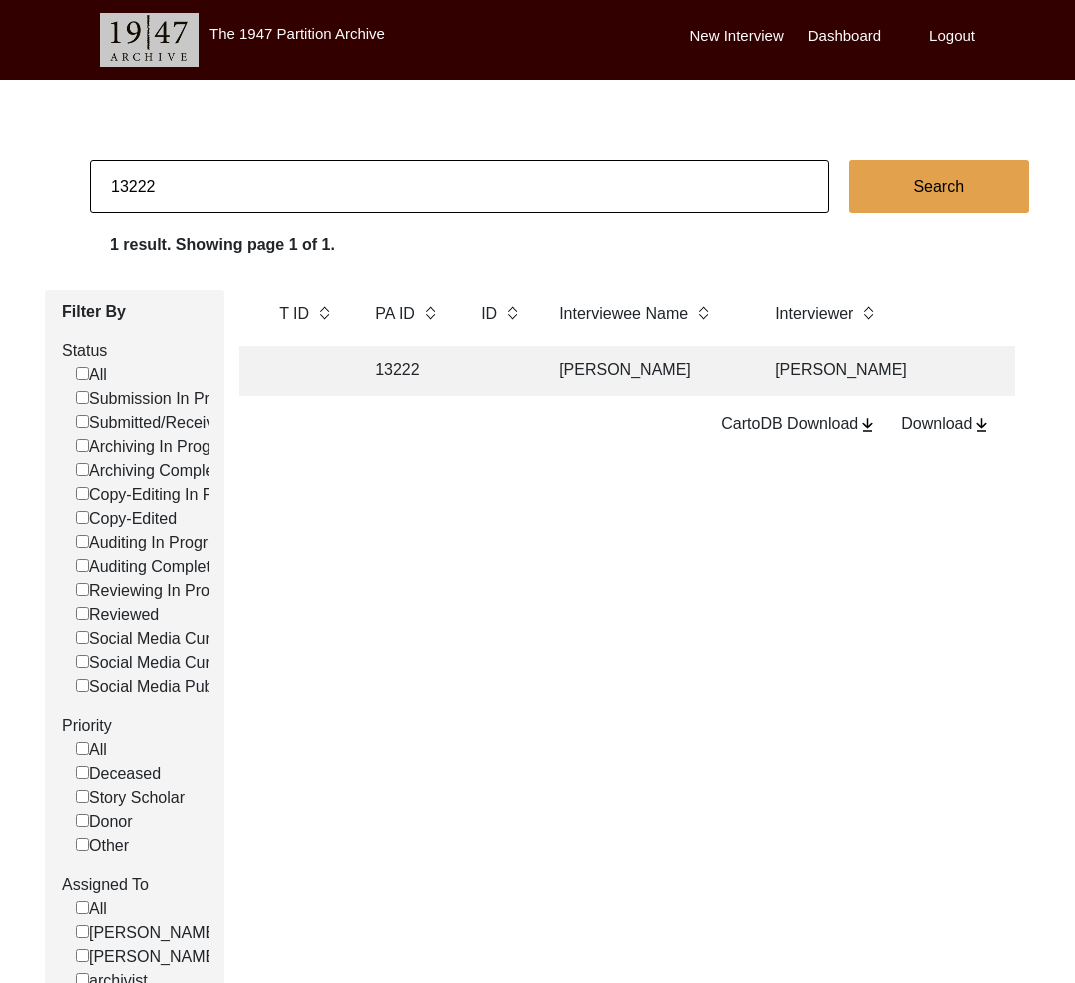 click on "13222" 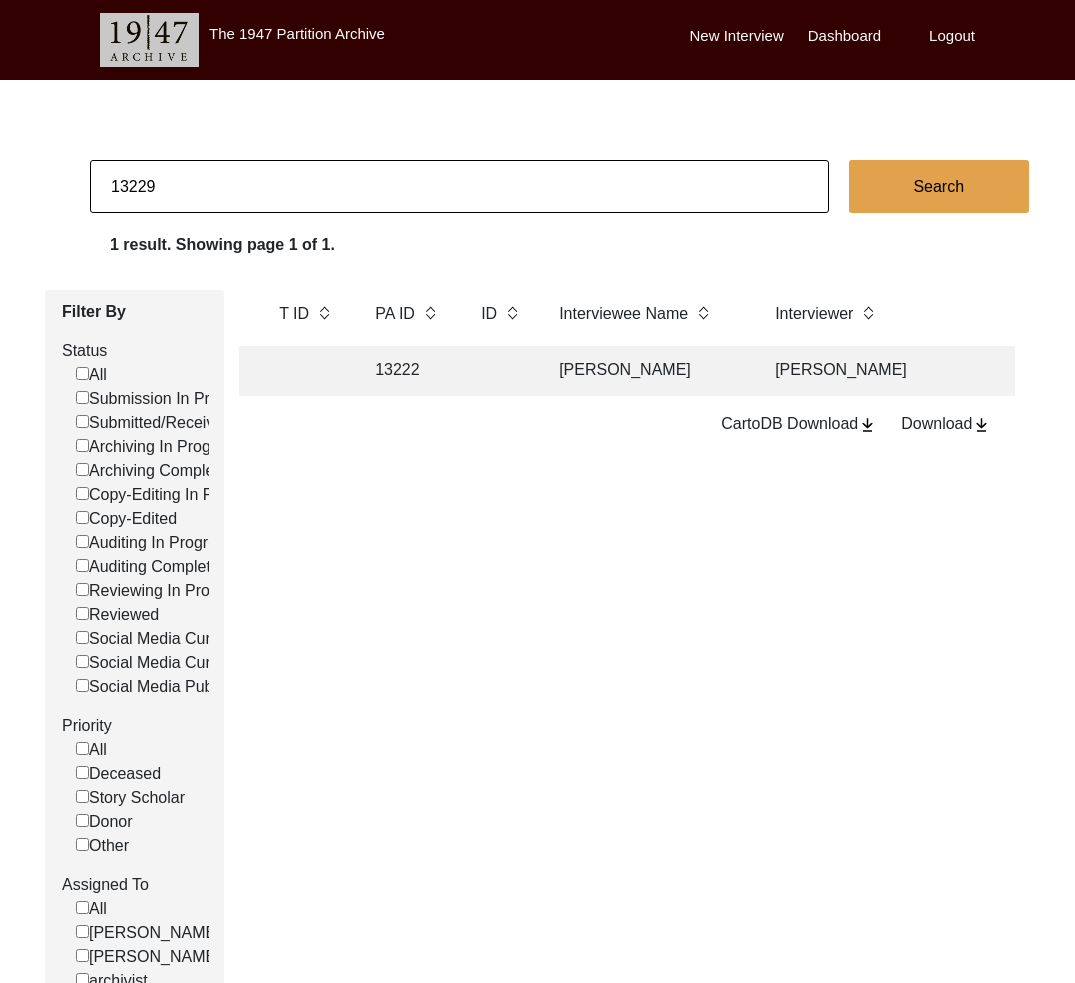 type on "13229" 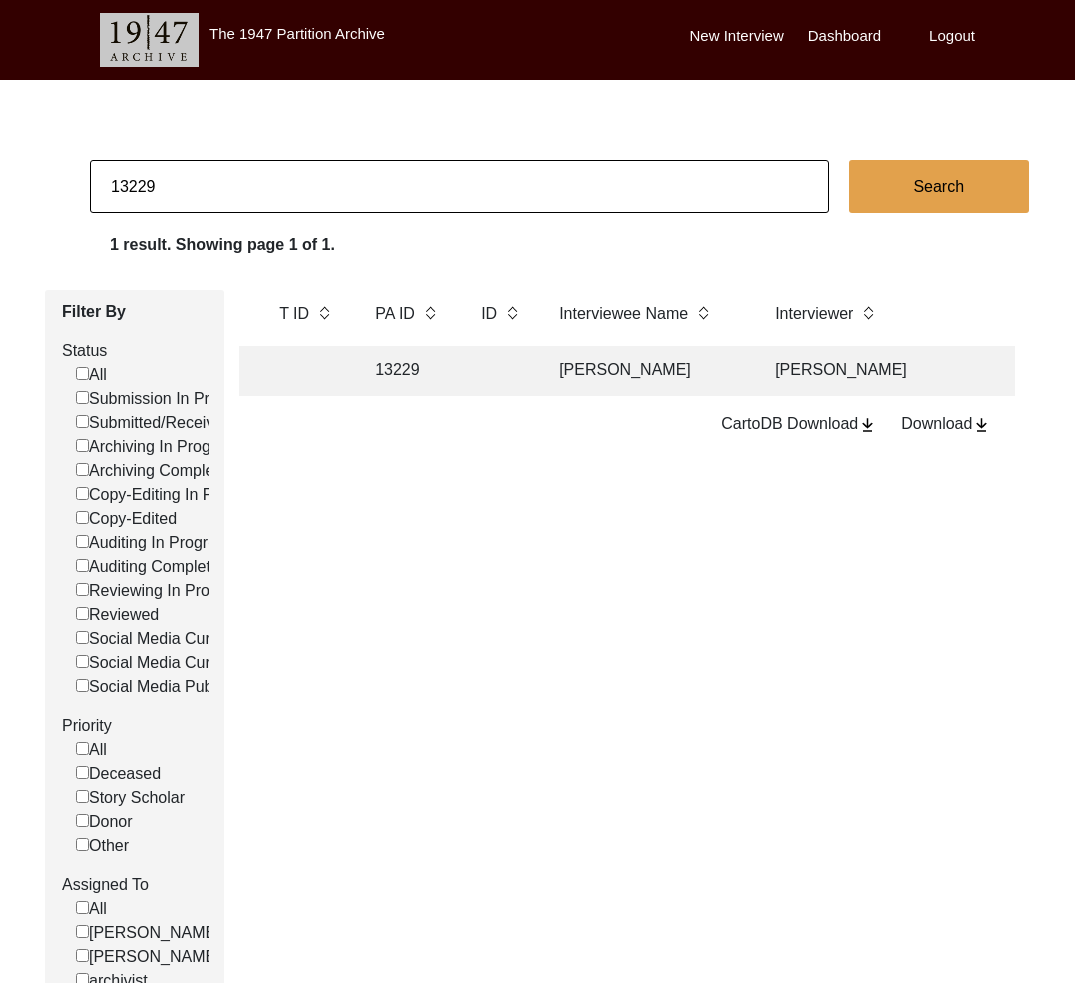 click on "13229" 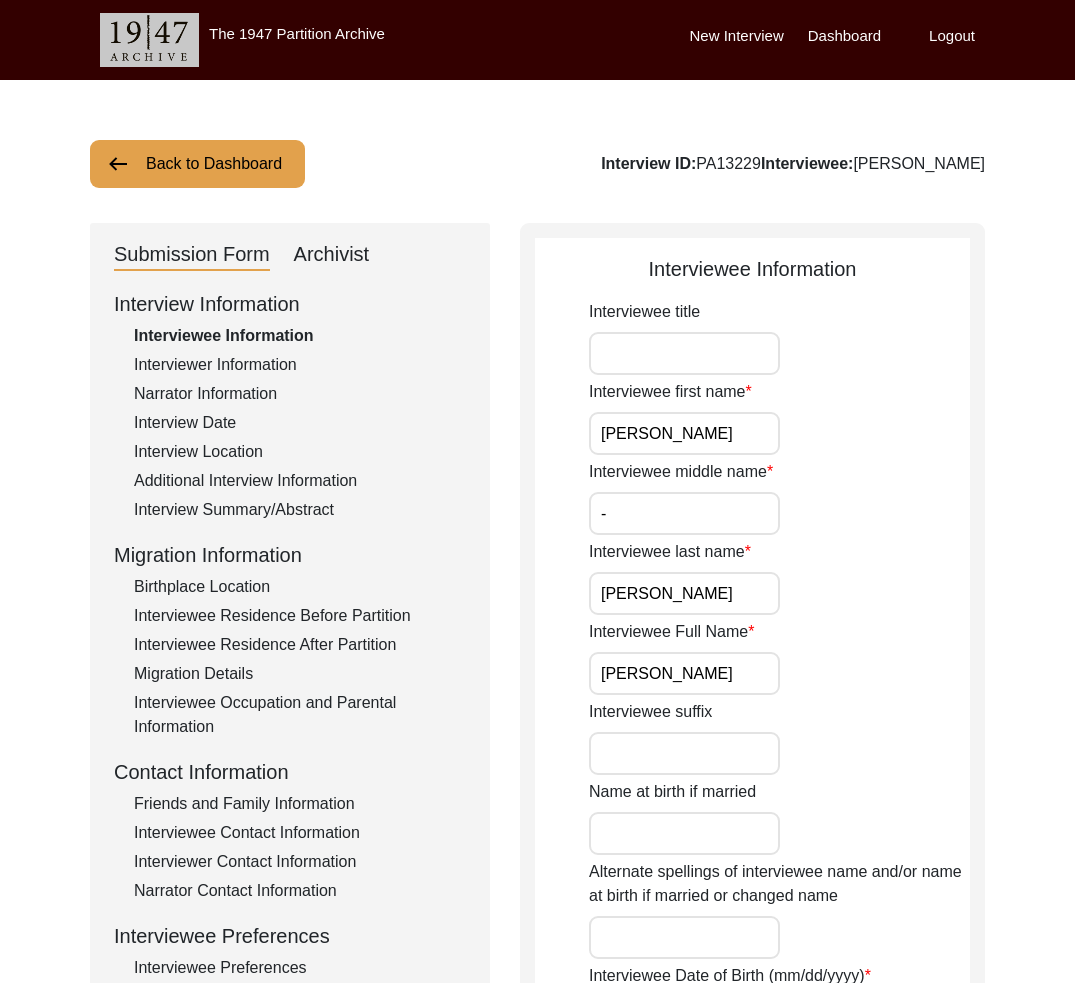click on "Back to Dashboard" 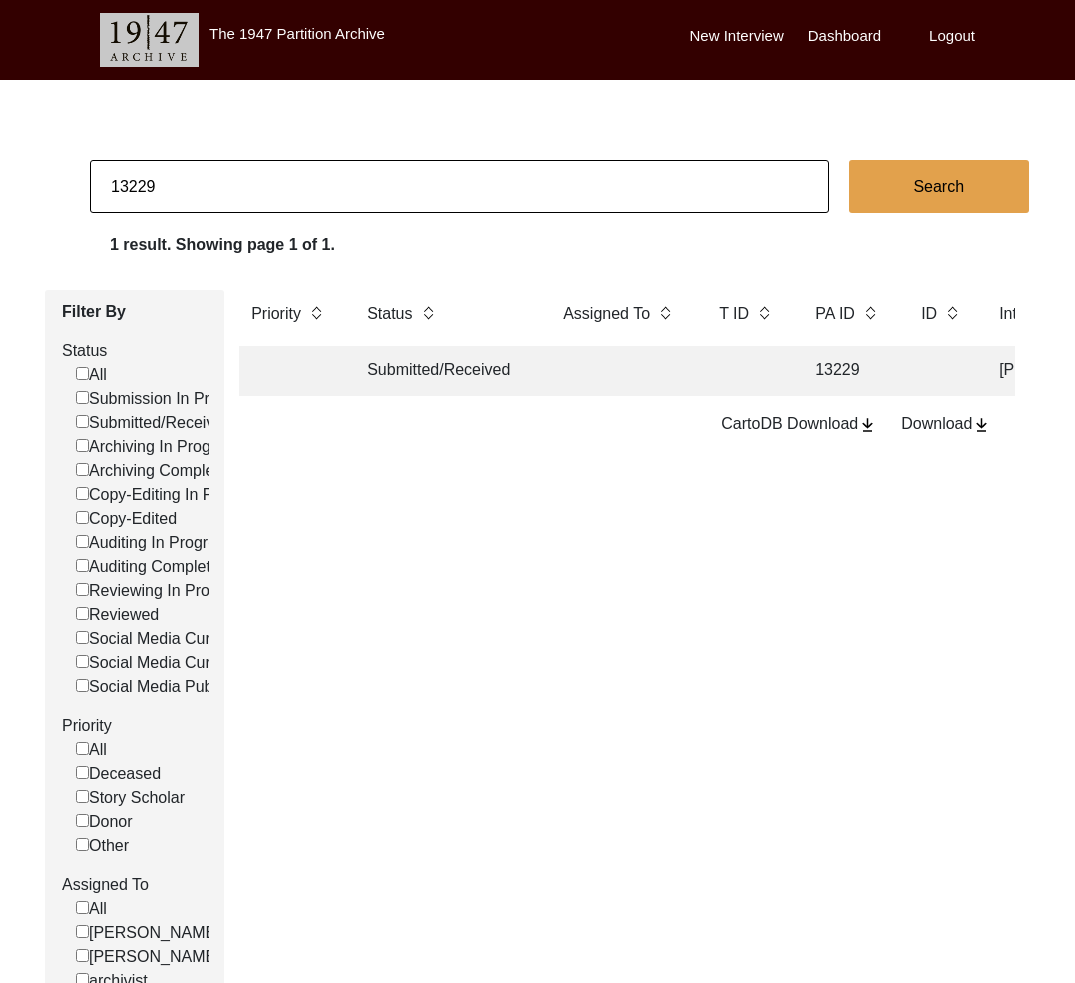 drag, startPoint x: 128, startPoint y: 191, endPoint x: 199, endPoint y: 194, distance: 71.063354 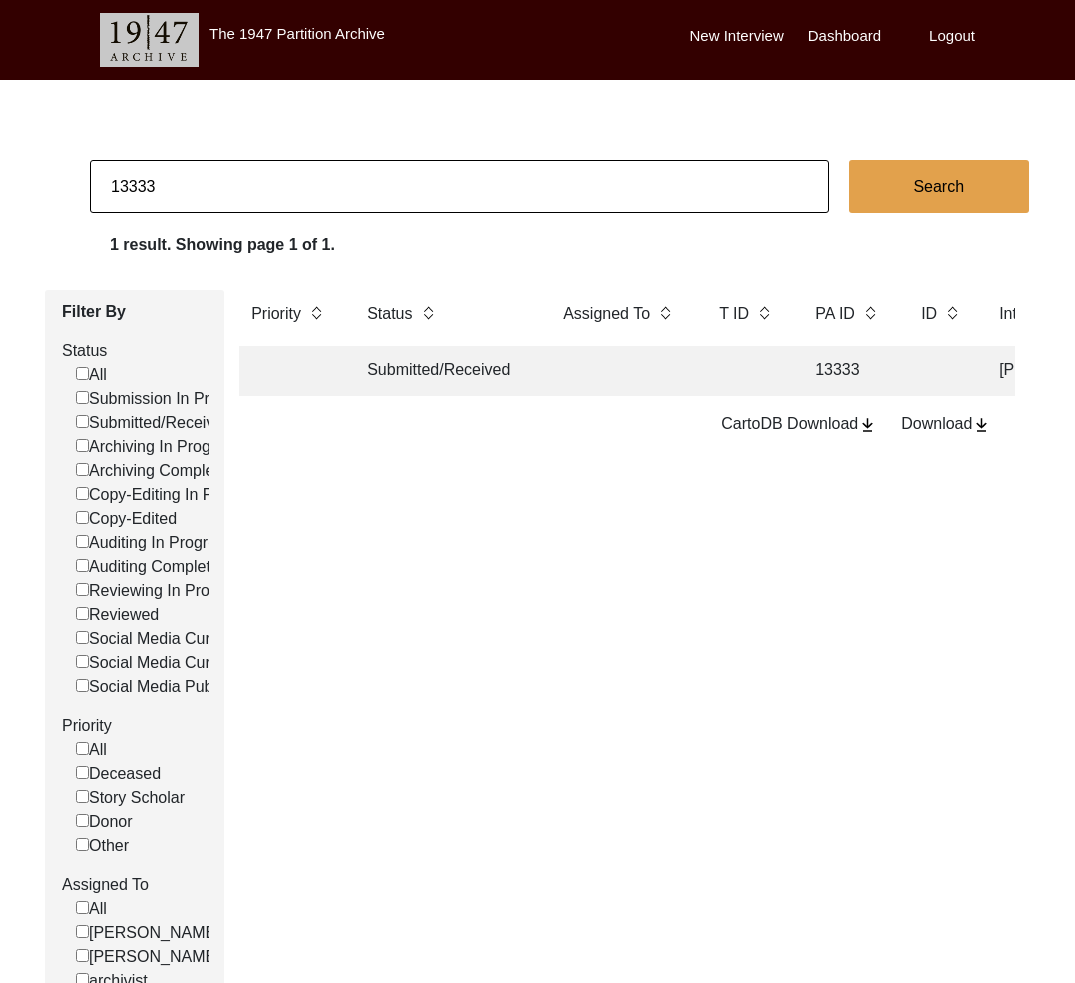 drag, startPoint x: 622, startPoint y: 373, endPoint x: 541, endPoint y: 380, distance: 81.3019 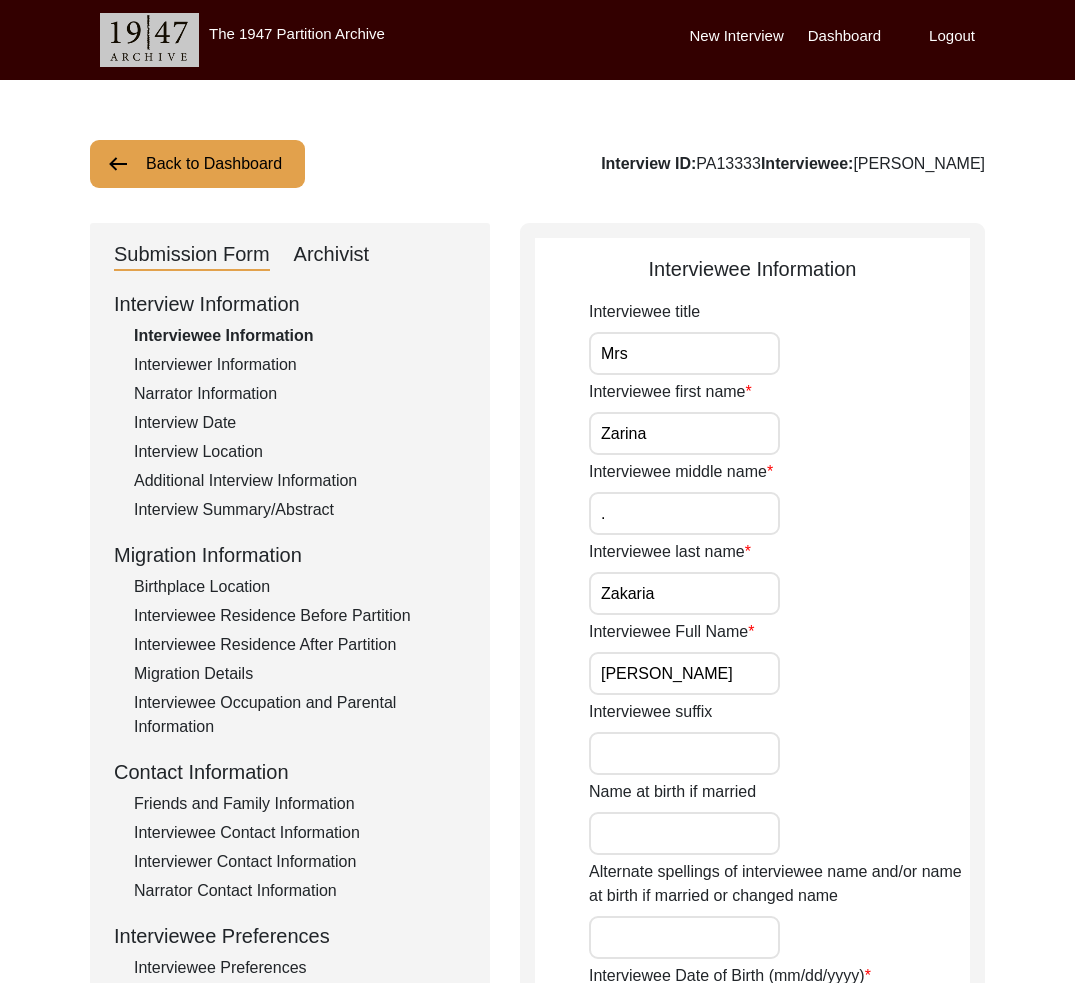 click on "Interviewer Information" 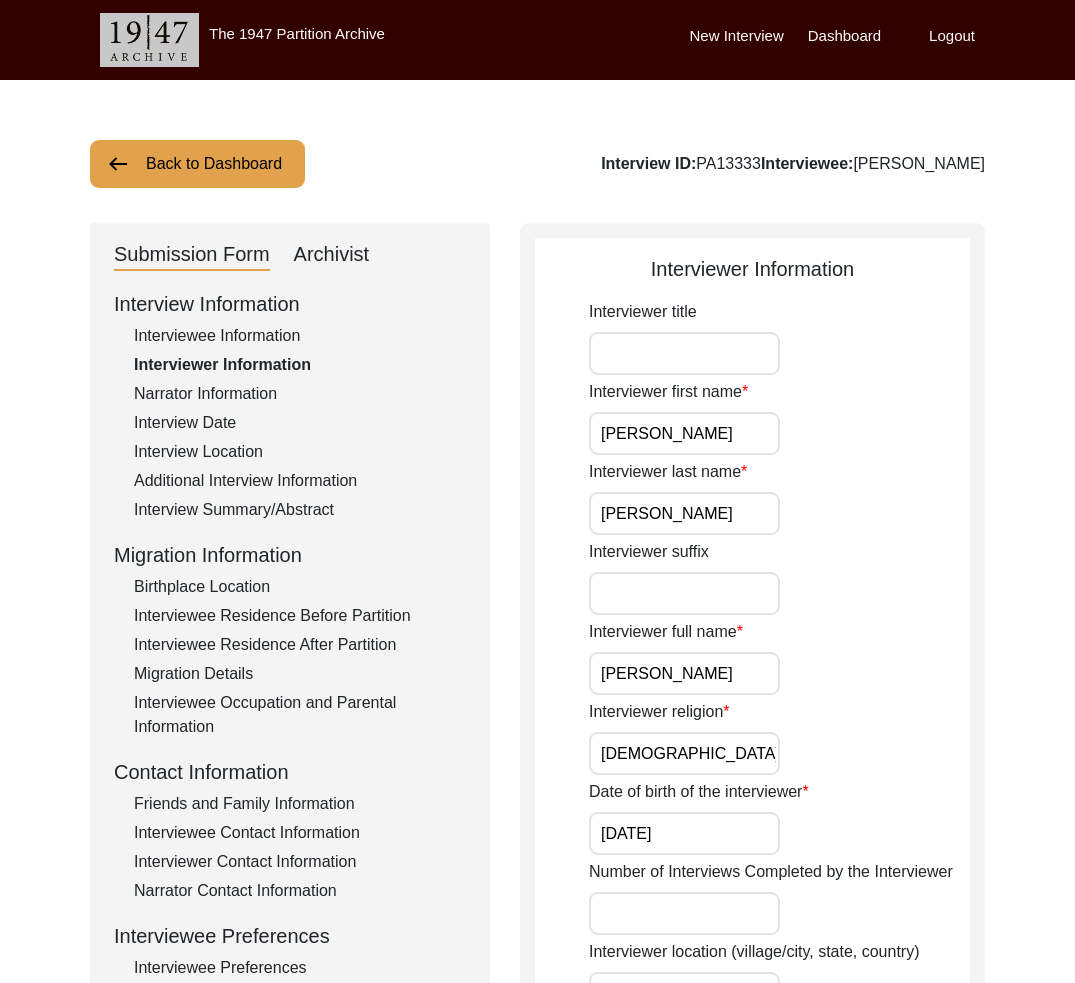click on "Back to Dashboard" 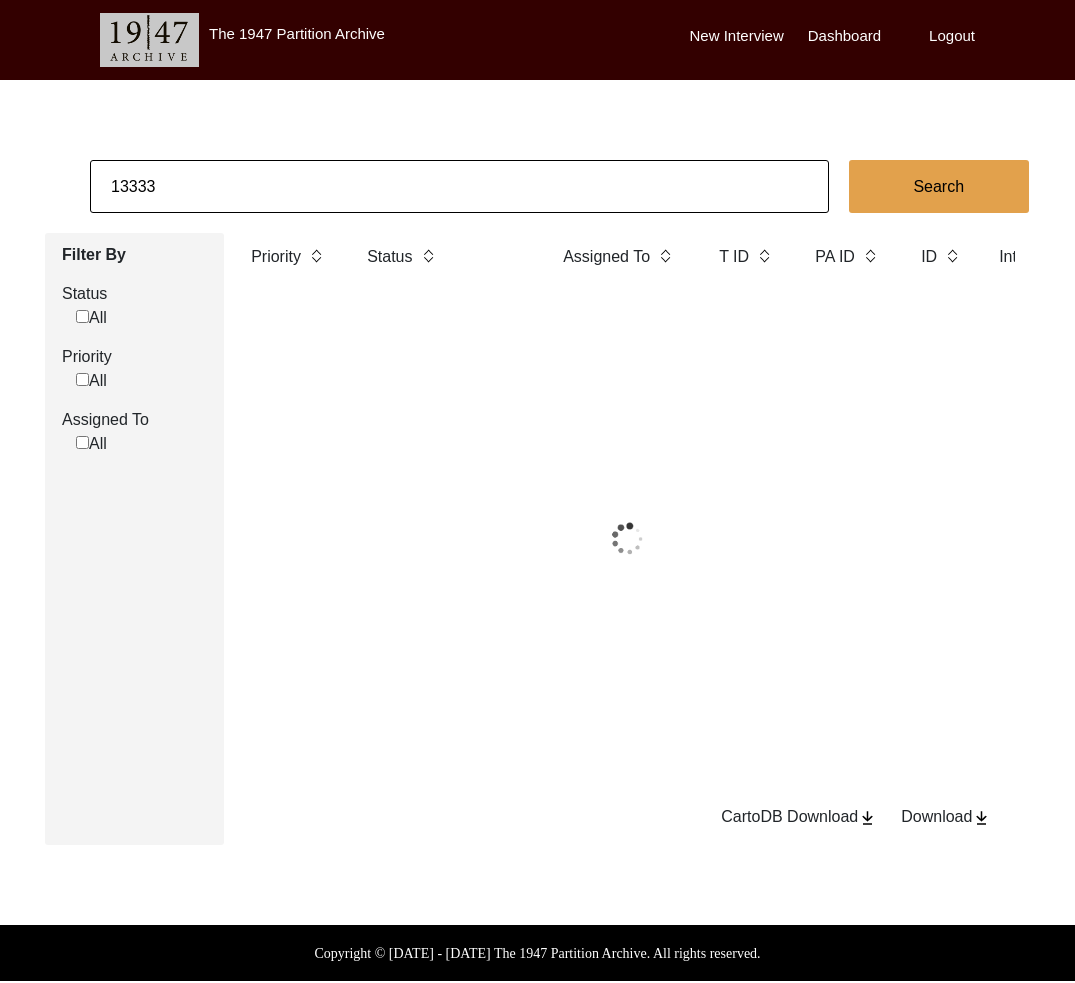 click on "13333" 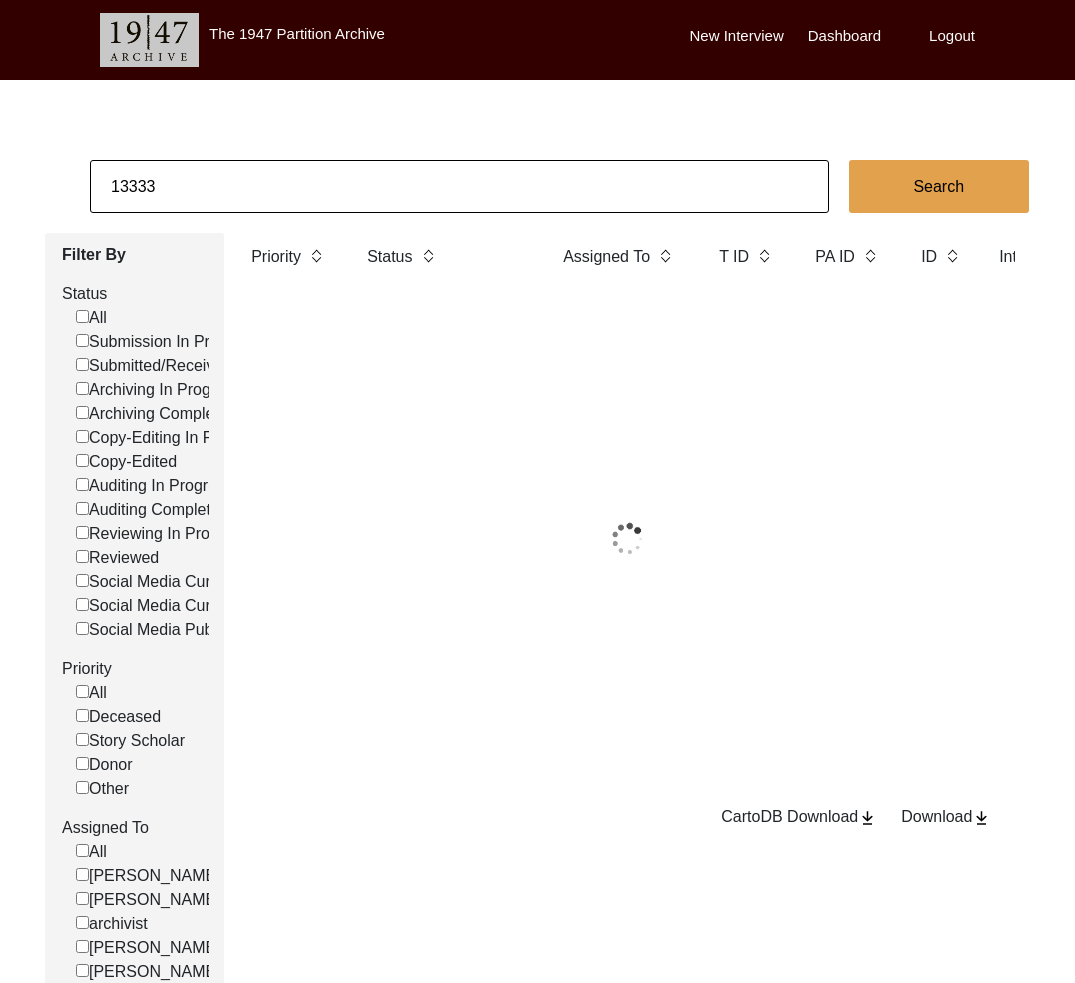 click on "13333" 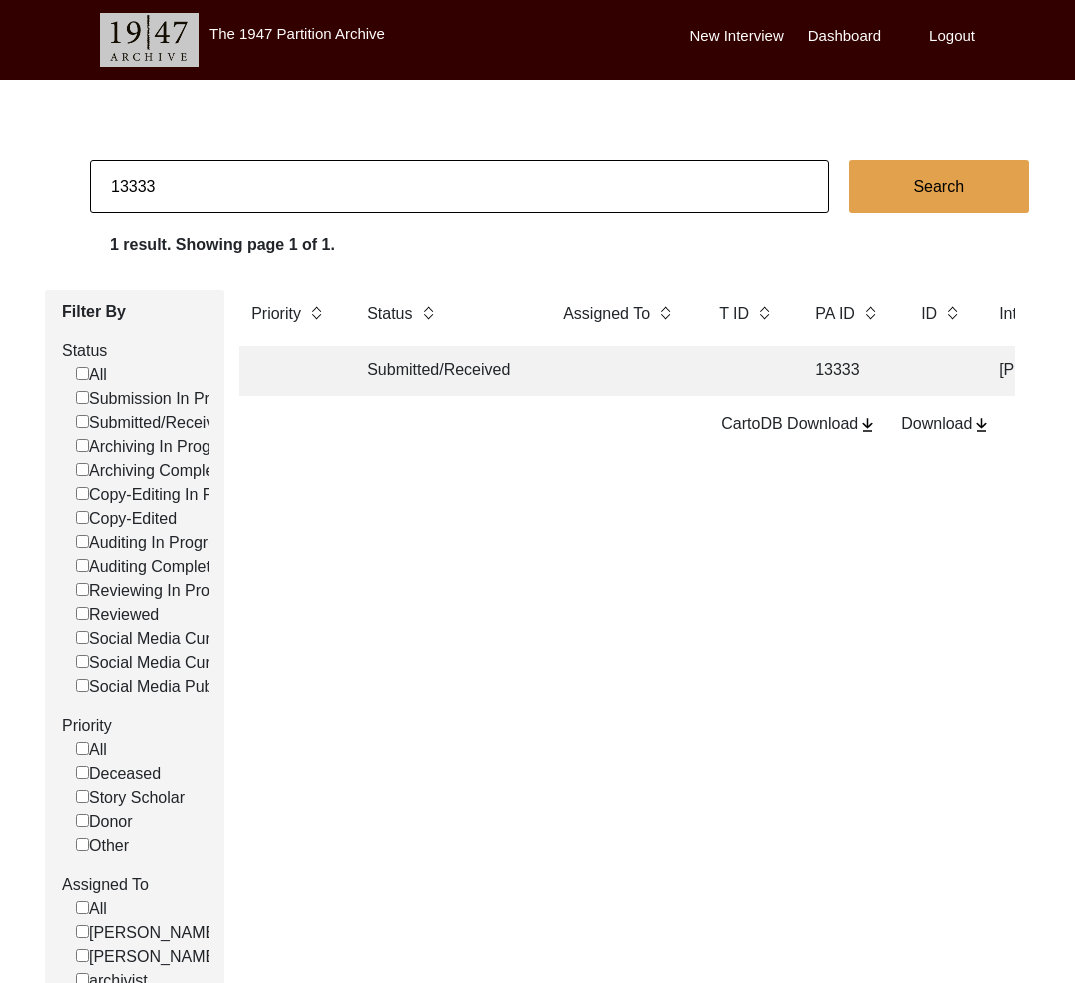 paste on "195" 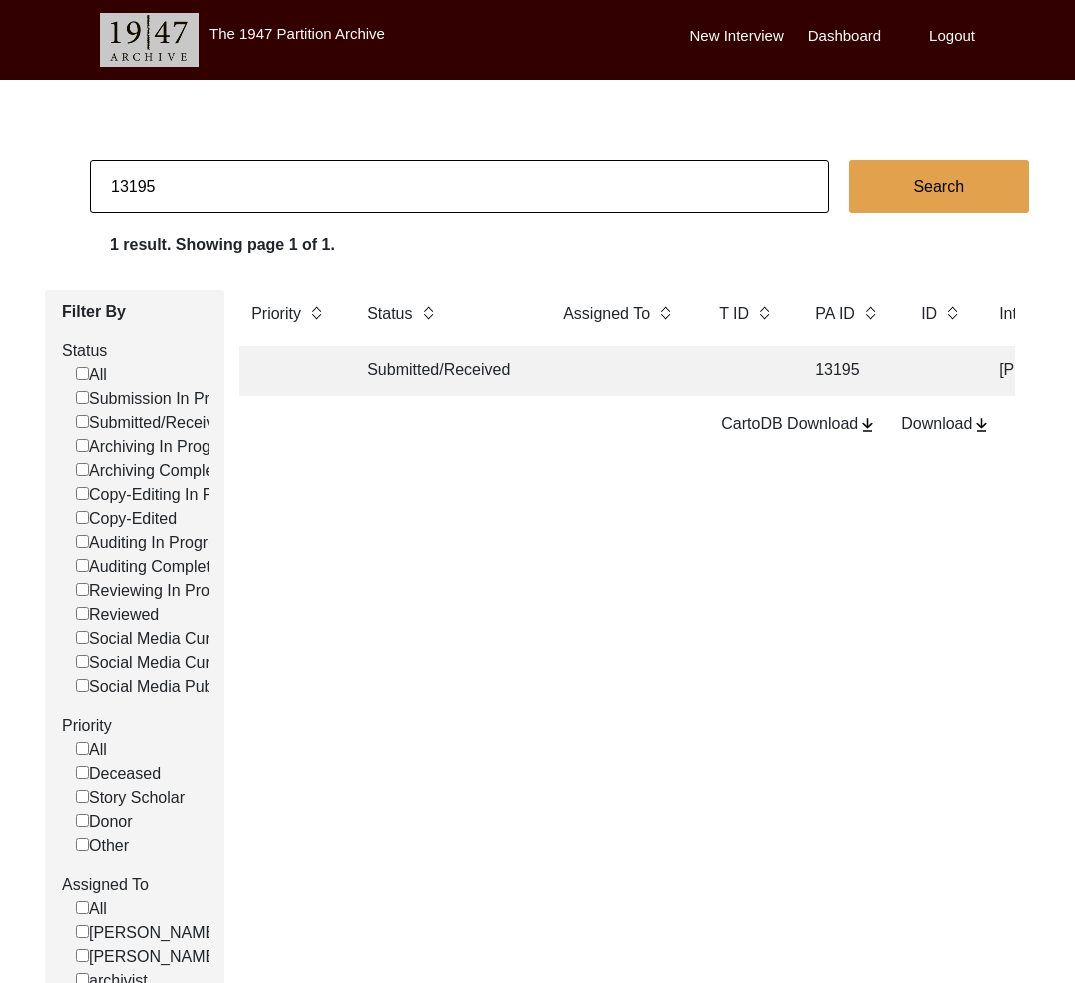 click on "Submitted/Received" 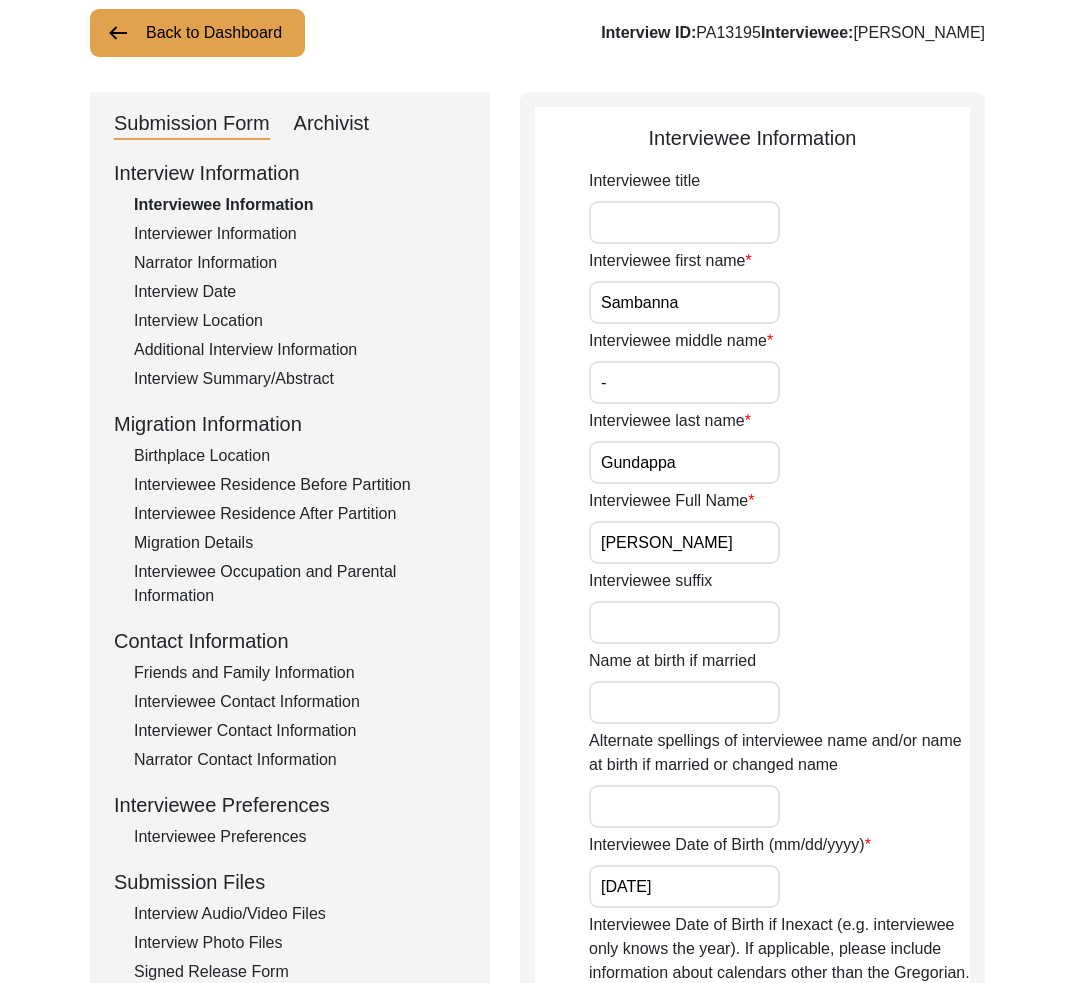scroll, scrollTop: 452, scrollLeft: 0, axis: vertical 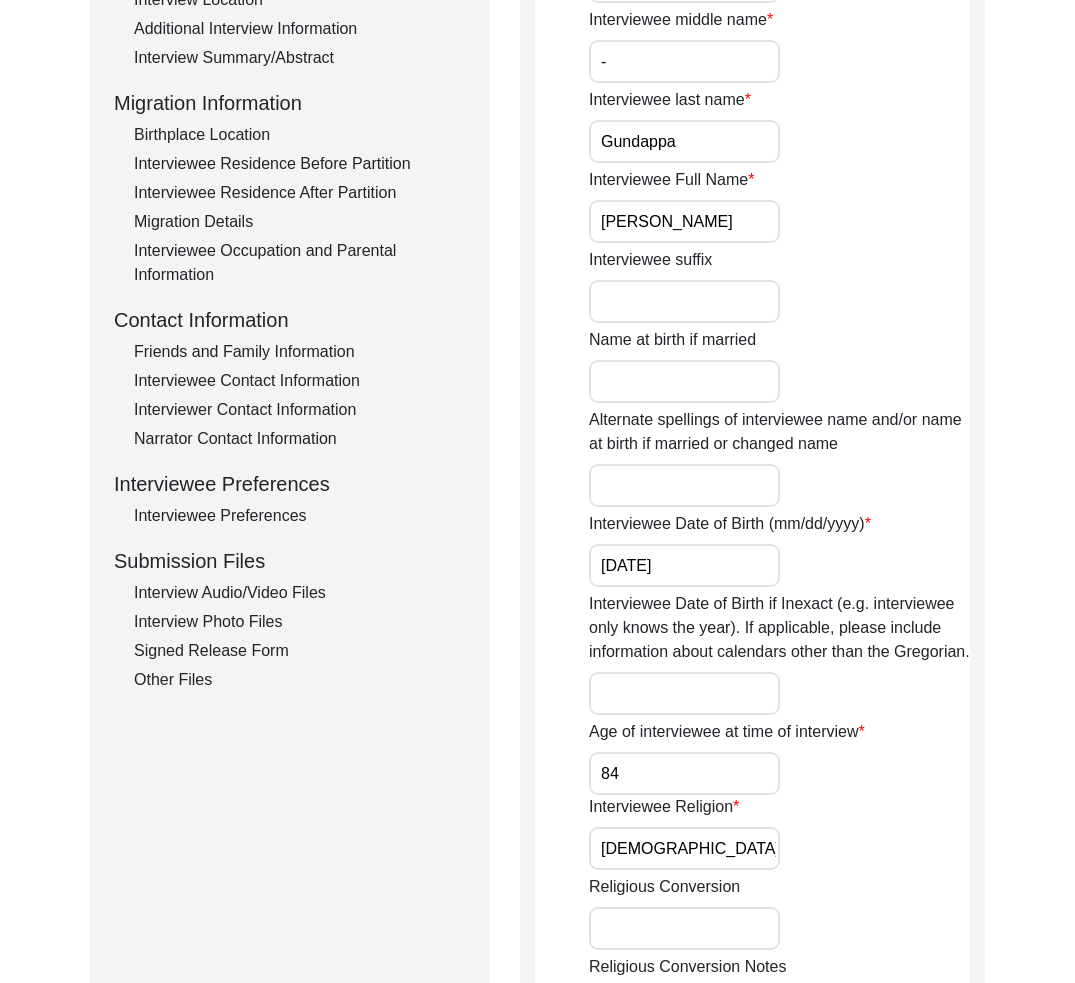 click on "Interview Photo Files" 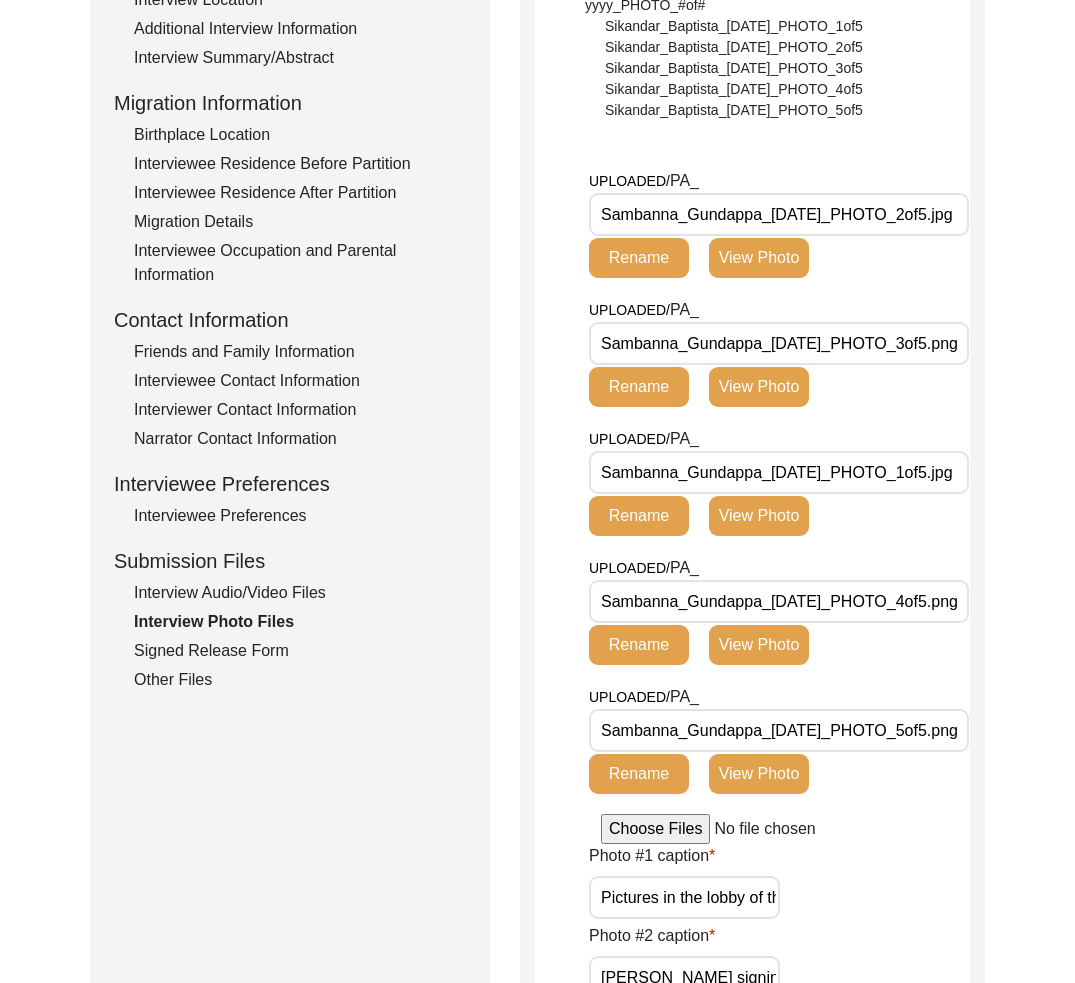 click on "Interview Audio/Video Files" 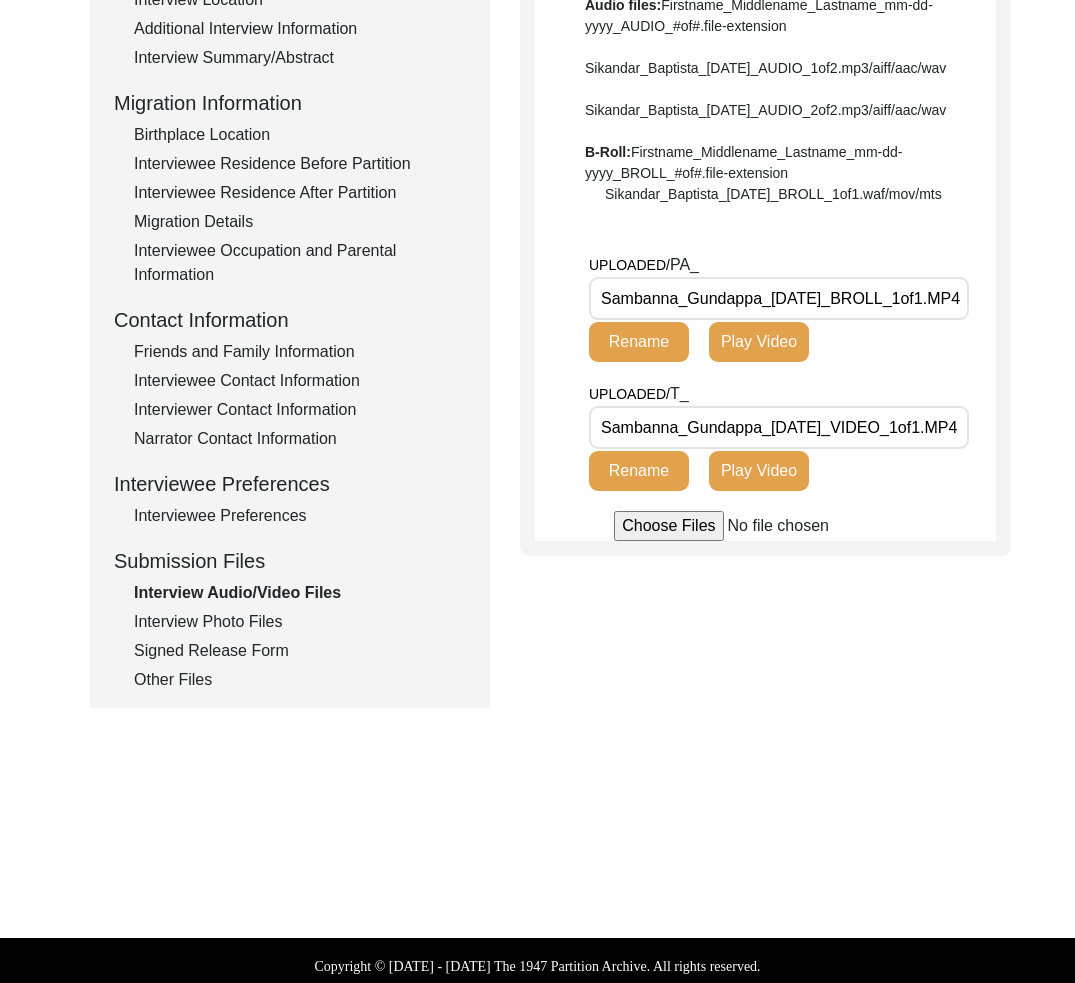 scroll, scrollTop: 0, scrollLeft: 24, axis: horizontal 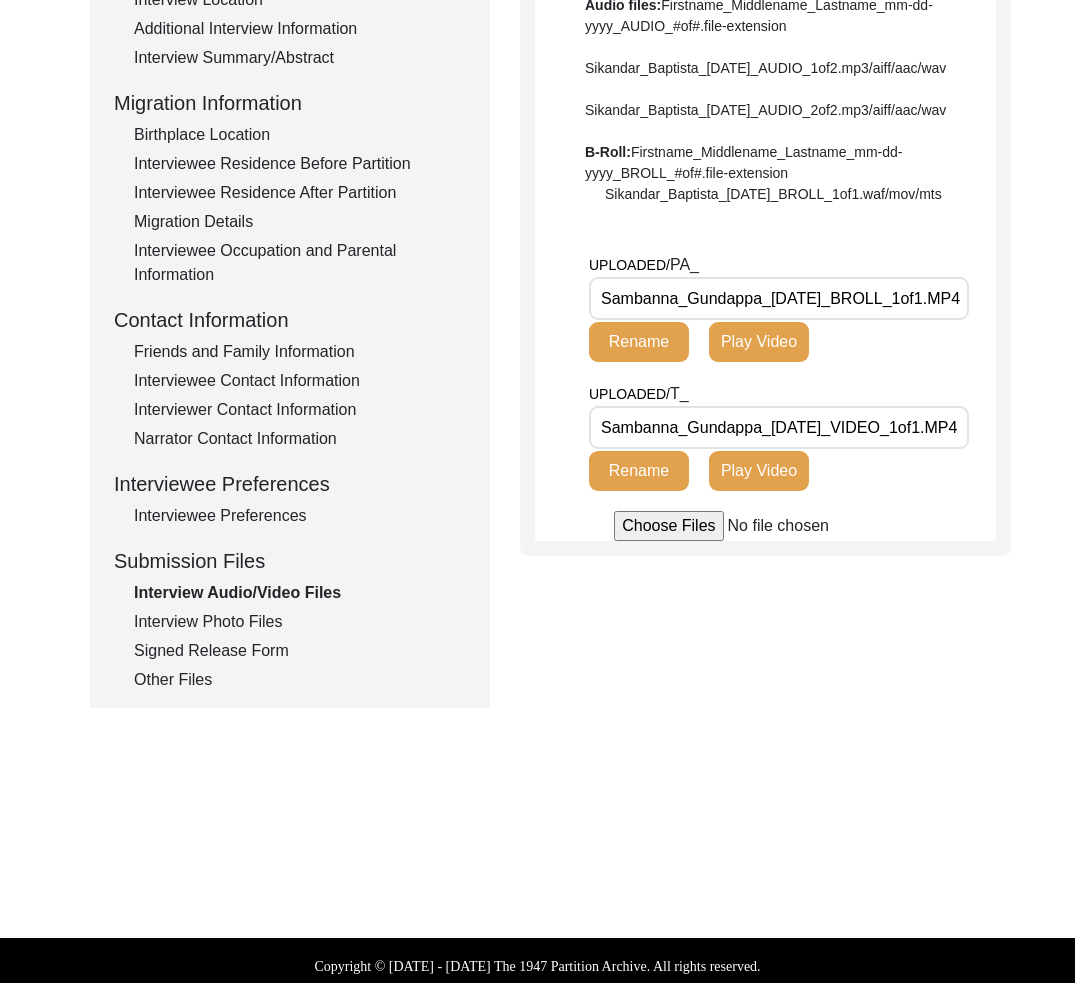 click on "Interview Photo Files" 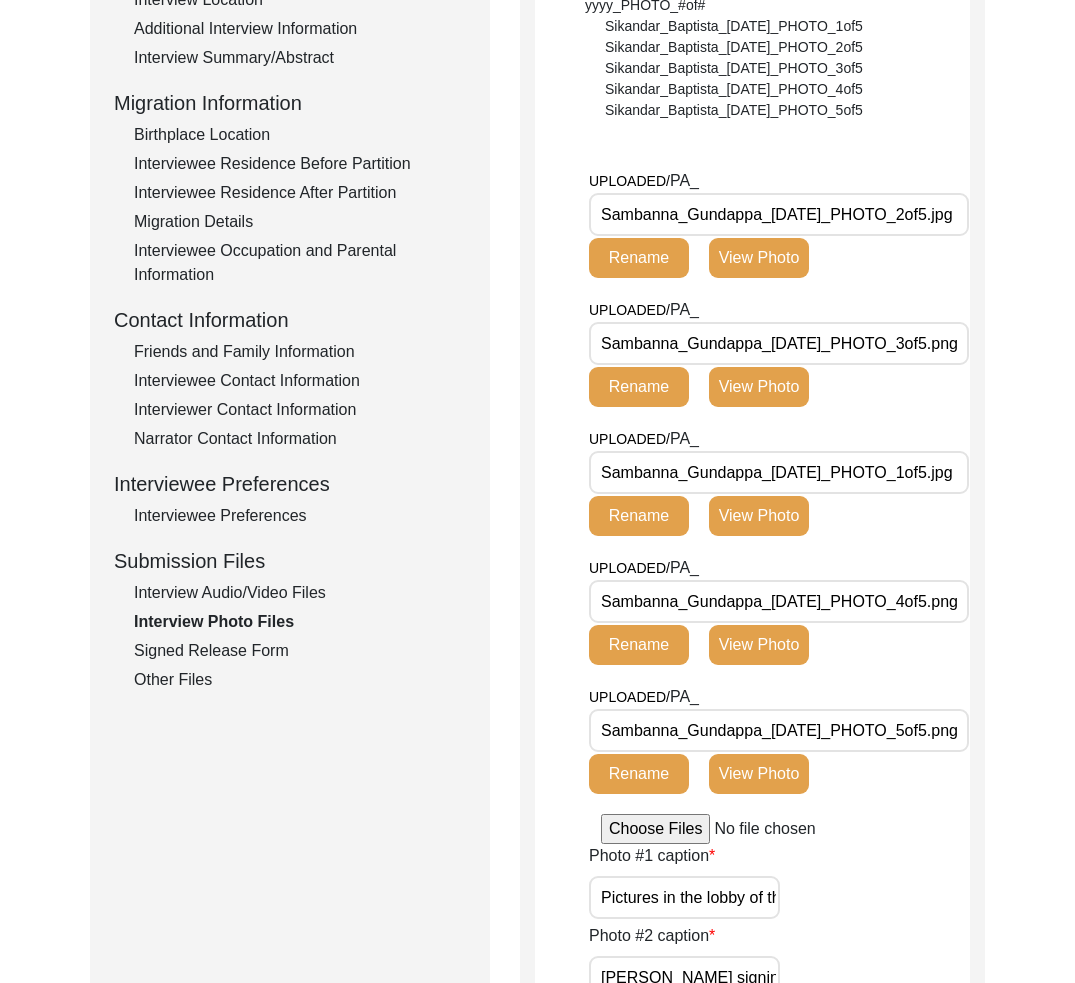click on "Signed Release Form" 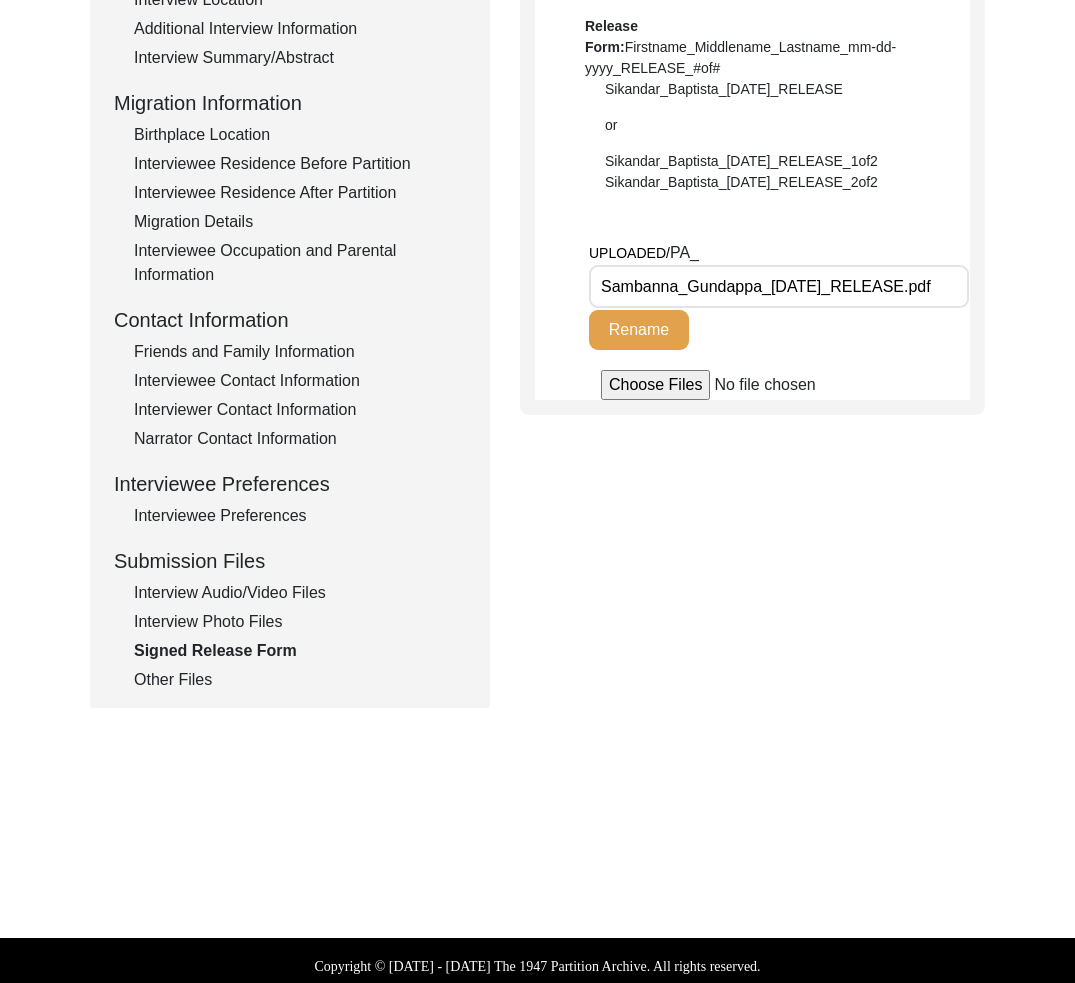 click on "Other Files" 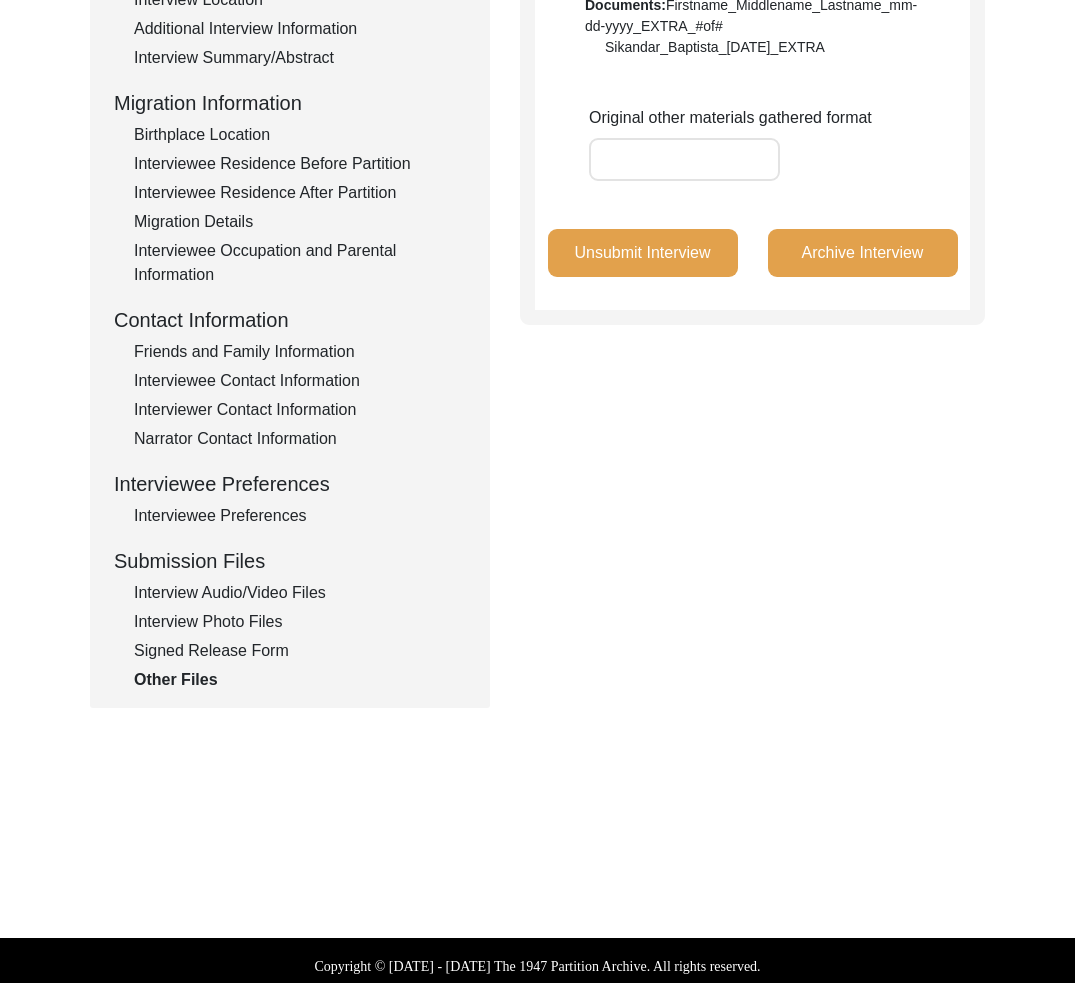 click on "Interview Audio/Video Files" 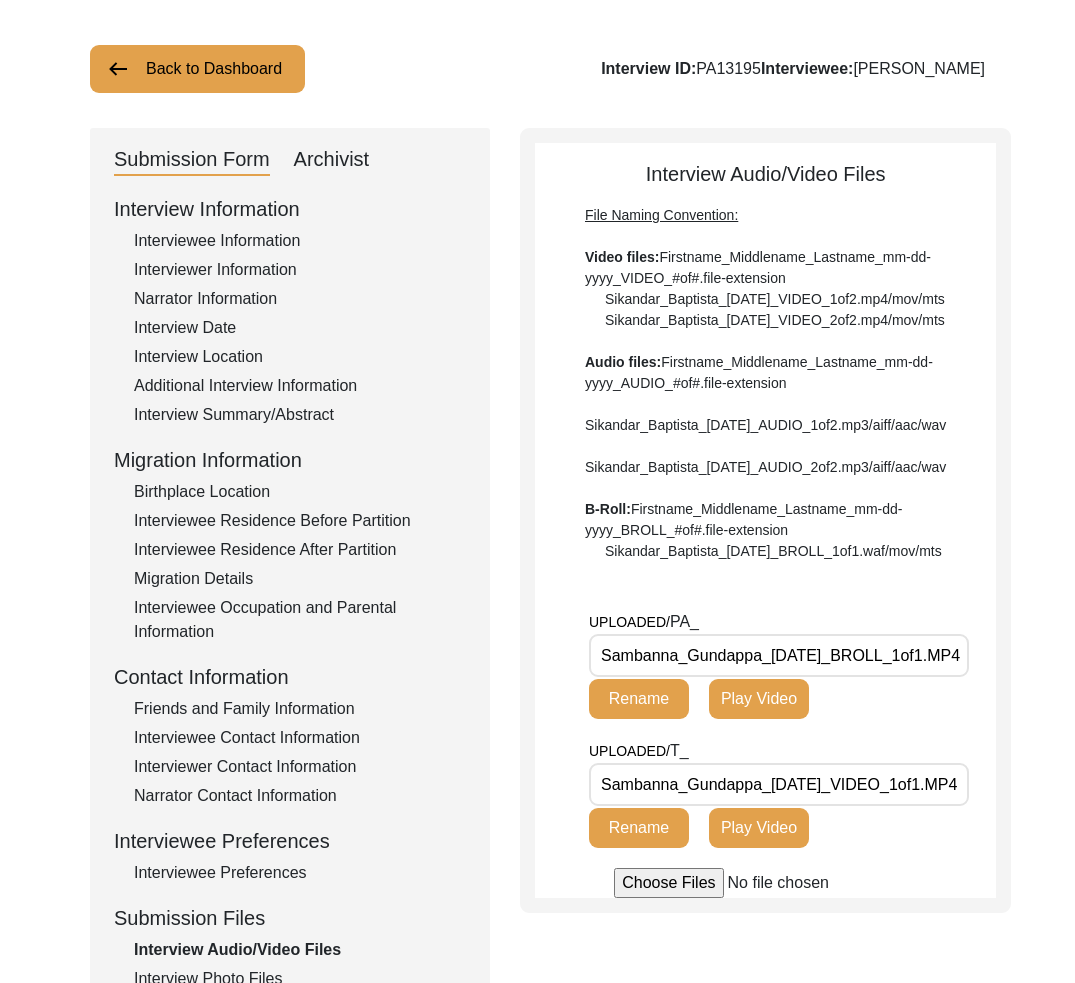 scroll, scrollTop: 66, scrollLeft: 0, axis: vertical 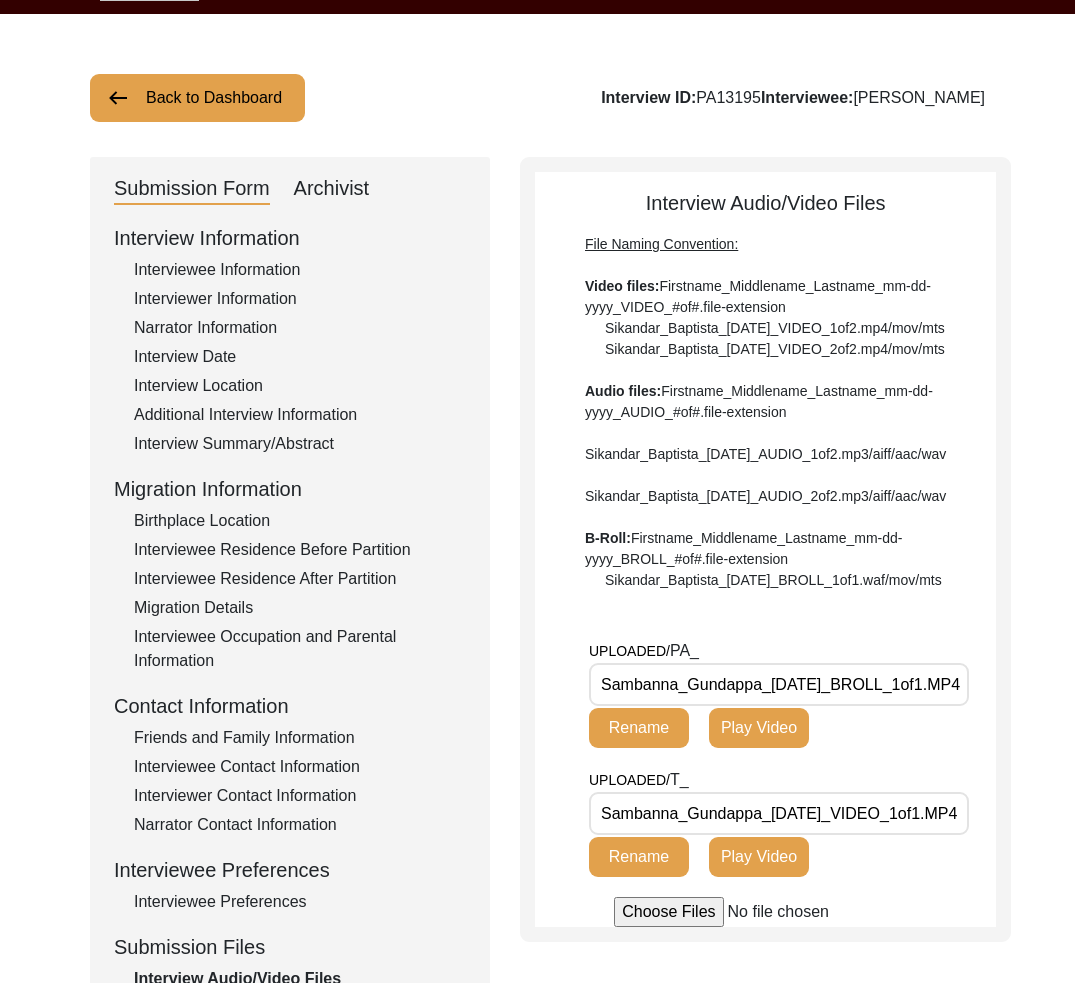 click on "Interview Summary/Abstract" 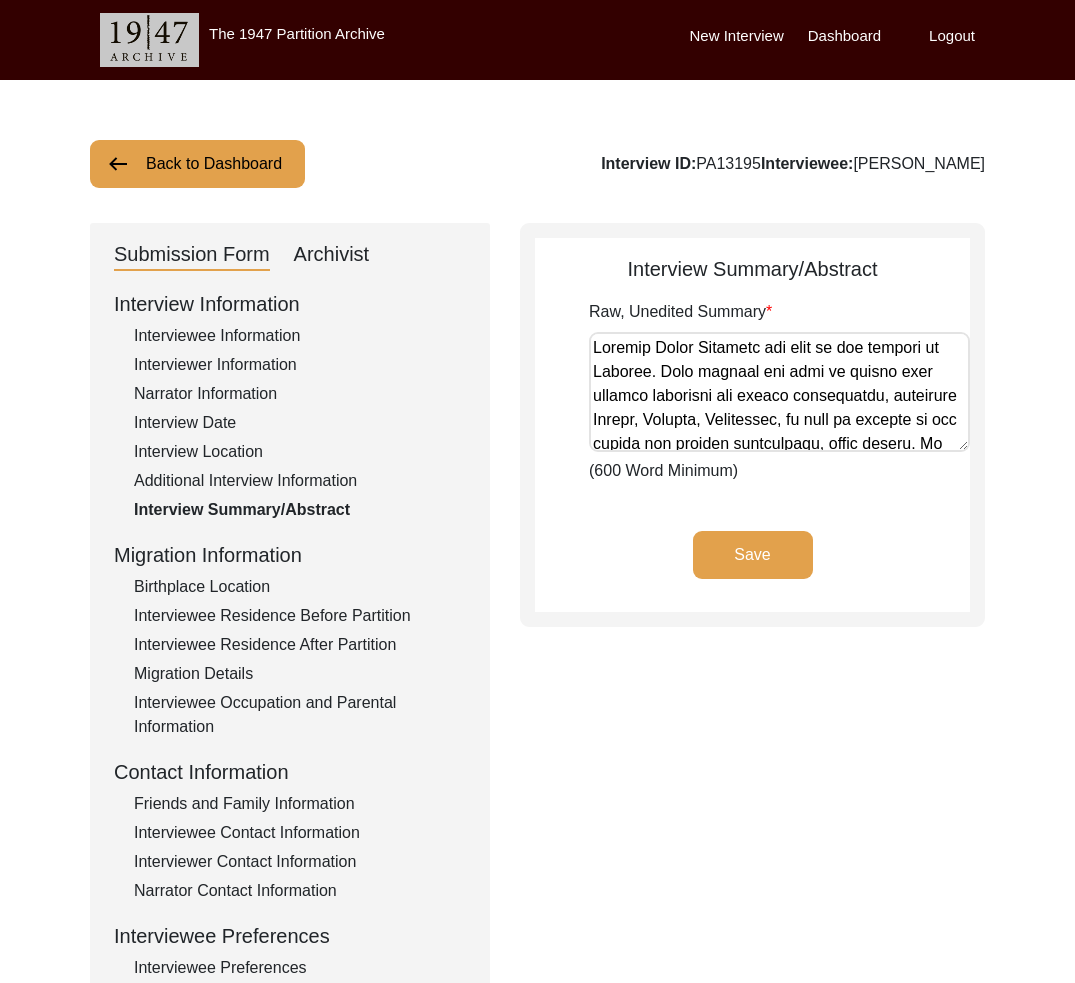 scroll, scrollTop: 46, scrollLeft: 0, axis: vertical 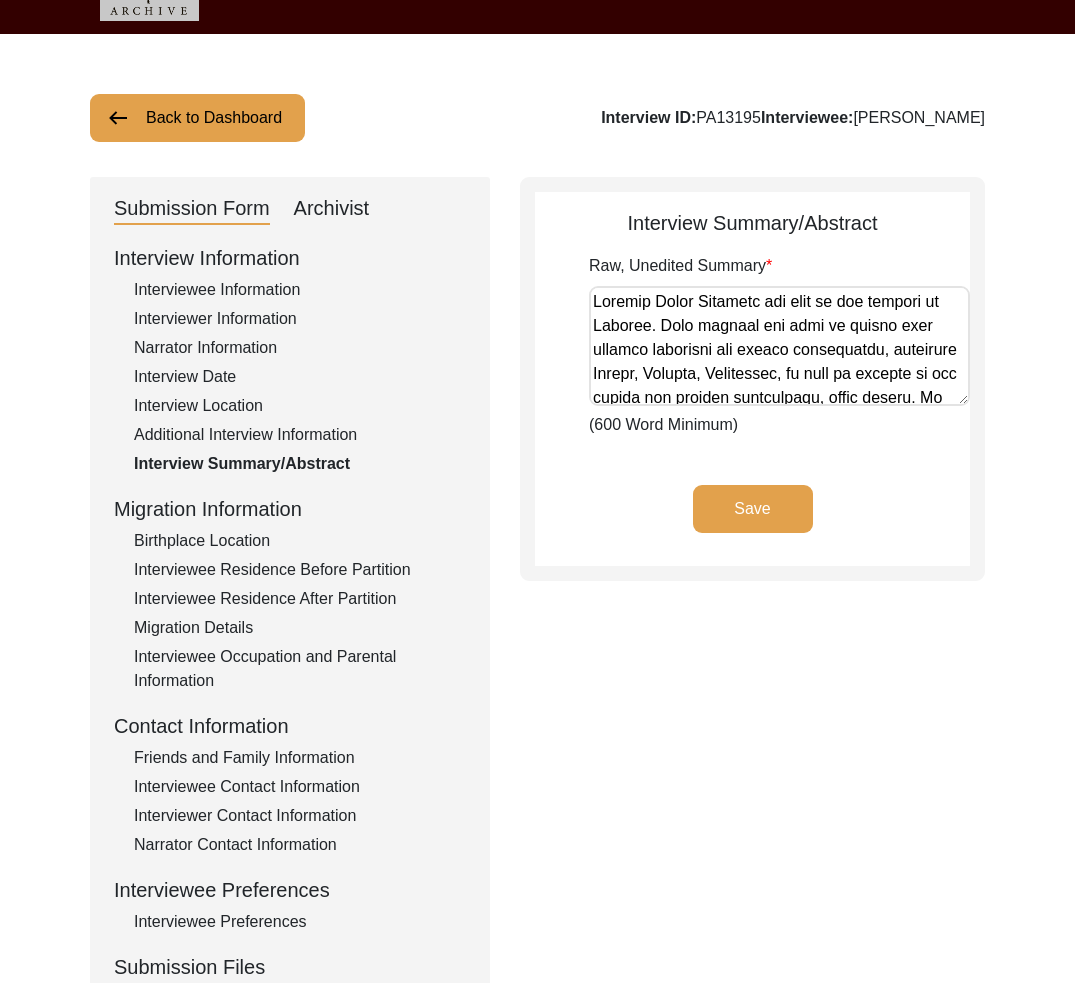 click on "Interviewee Information" 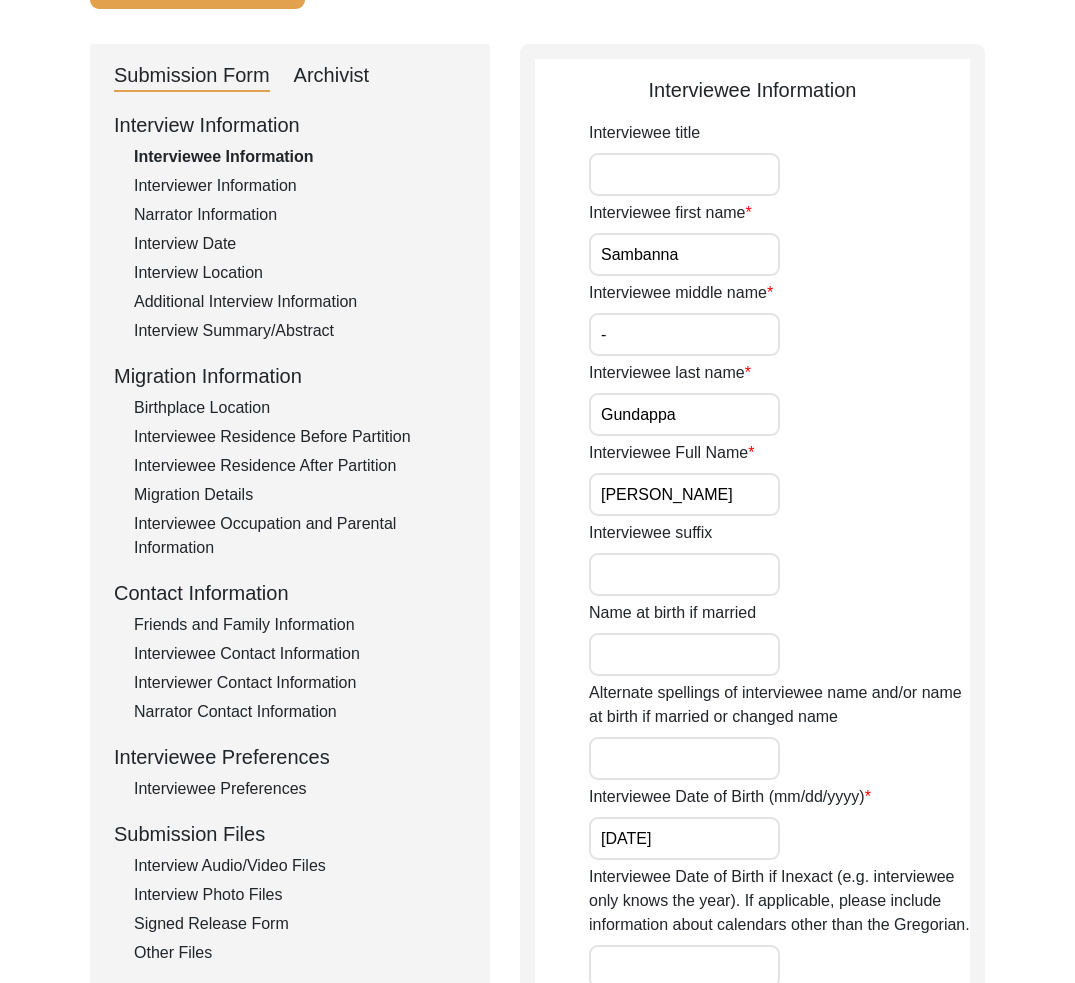 scroll, scrollTop: 188, scrollLeft: 0, axis: vertical 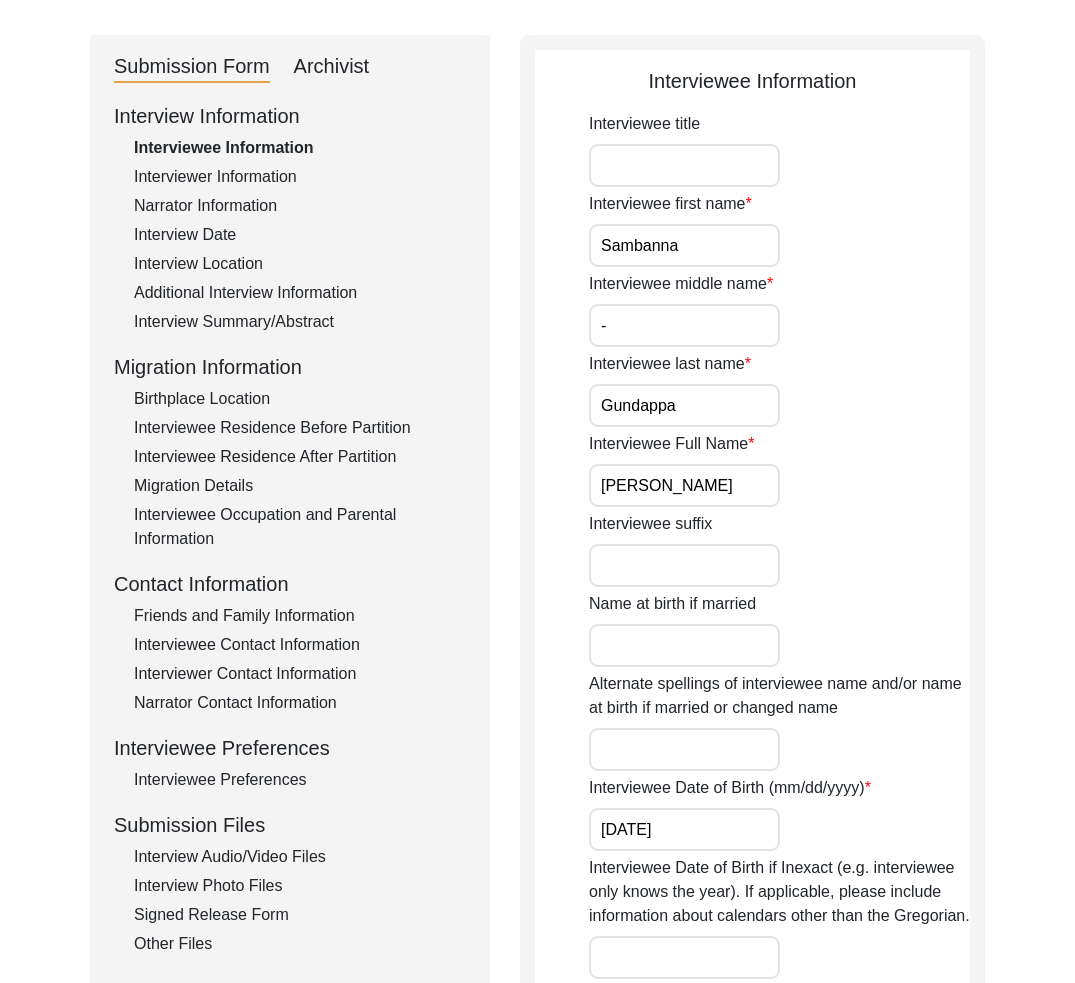 click on "Archivist" 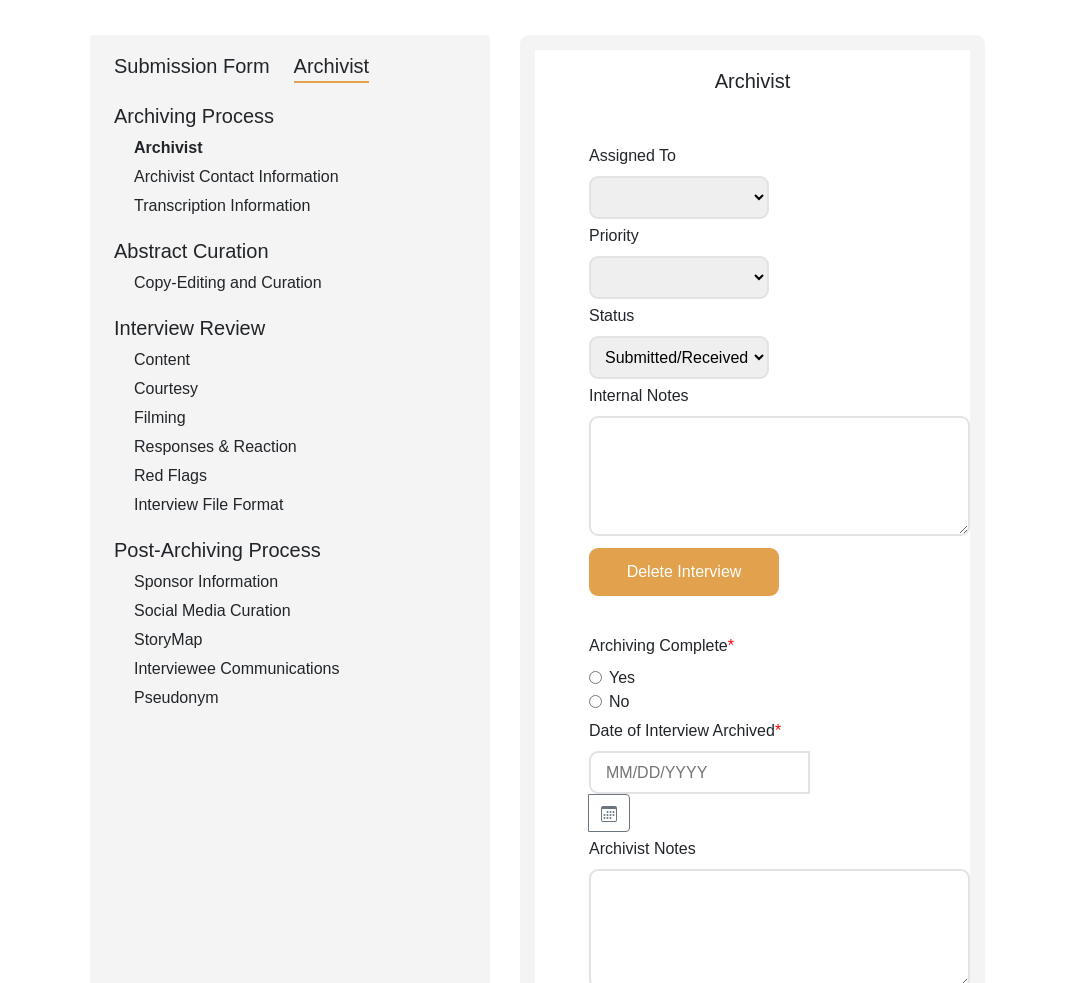 click on "Internal Notes" at bounding box center [779, 476] 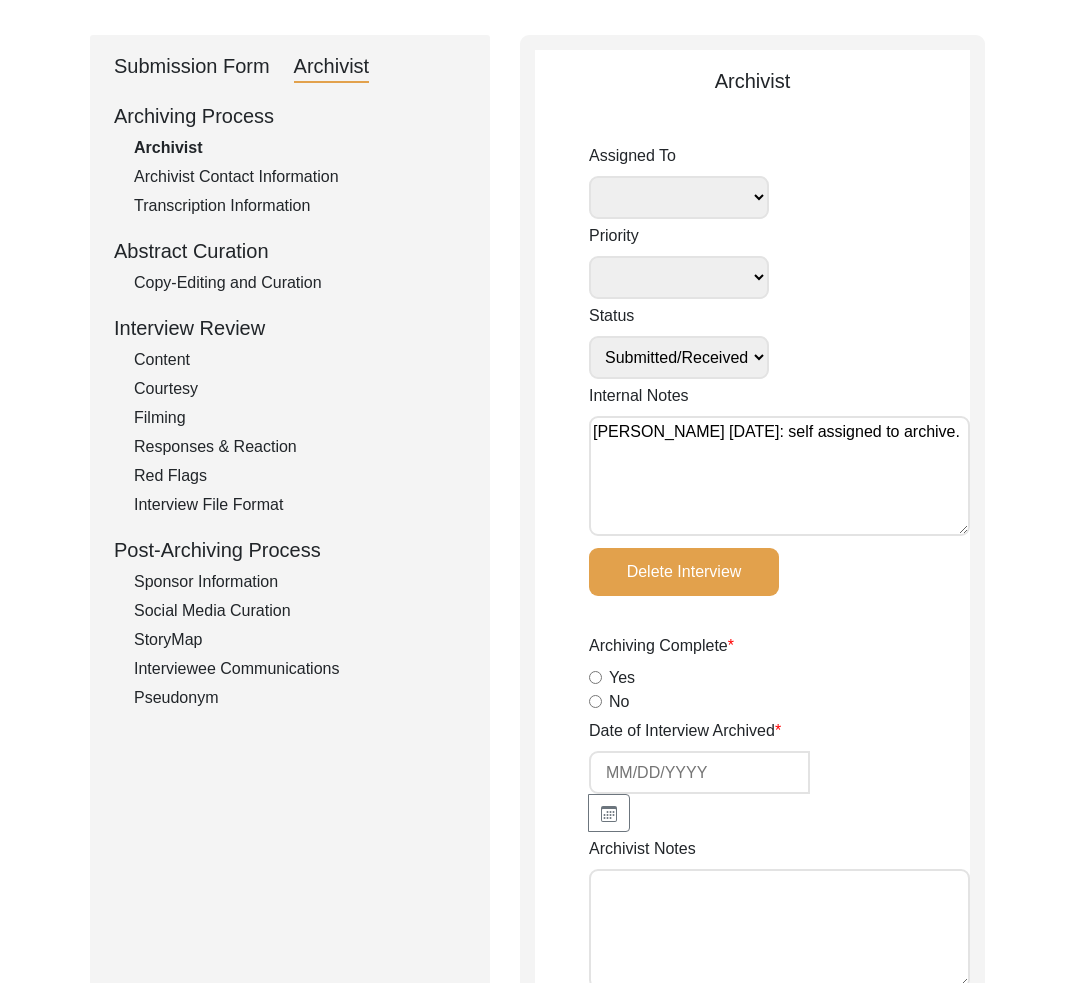 click on "[PERSON_NAME] [PERSON_NAME] archivist [PERSON_NAME] [PERSON_NAME]" at bounding box center (679, 197) 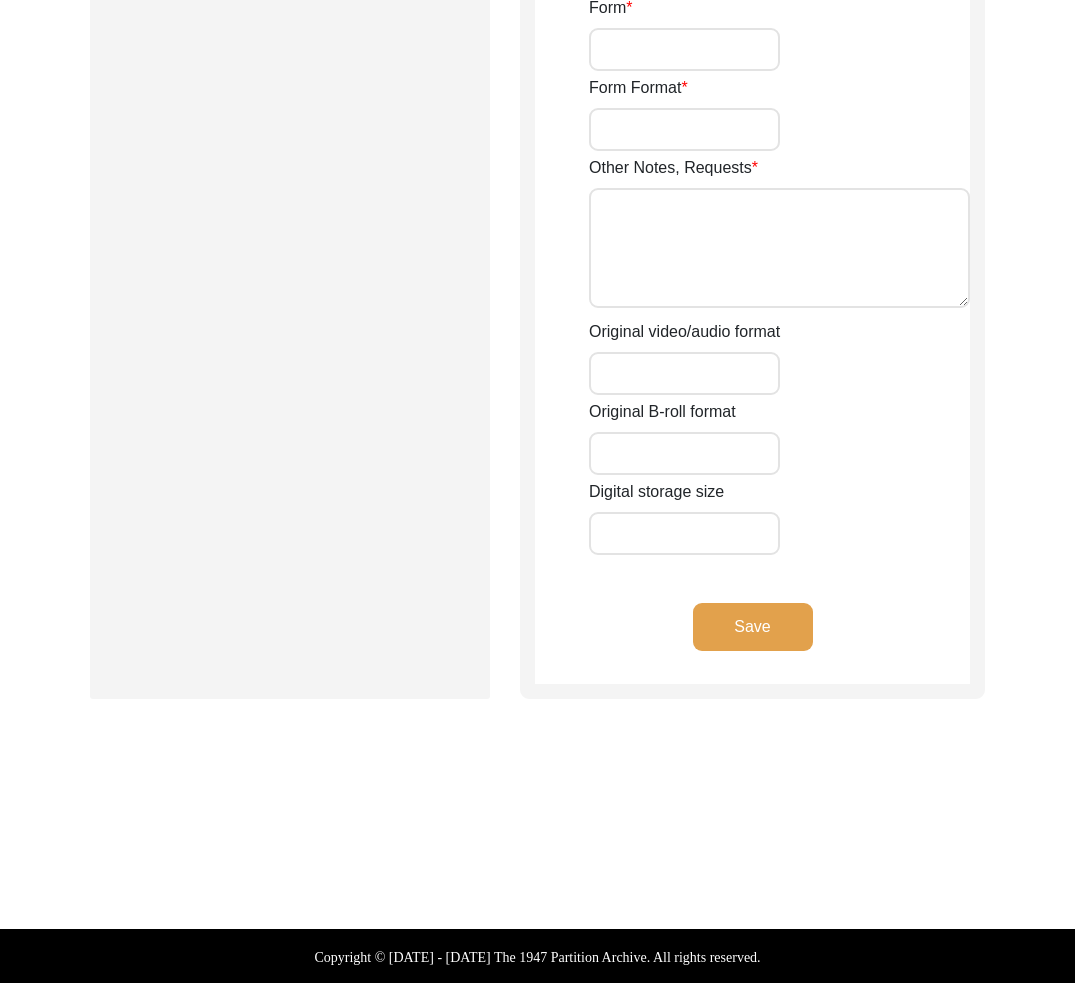 click on "Save" 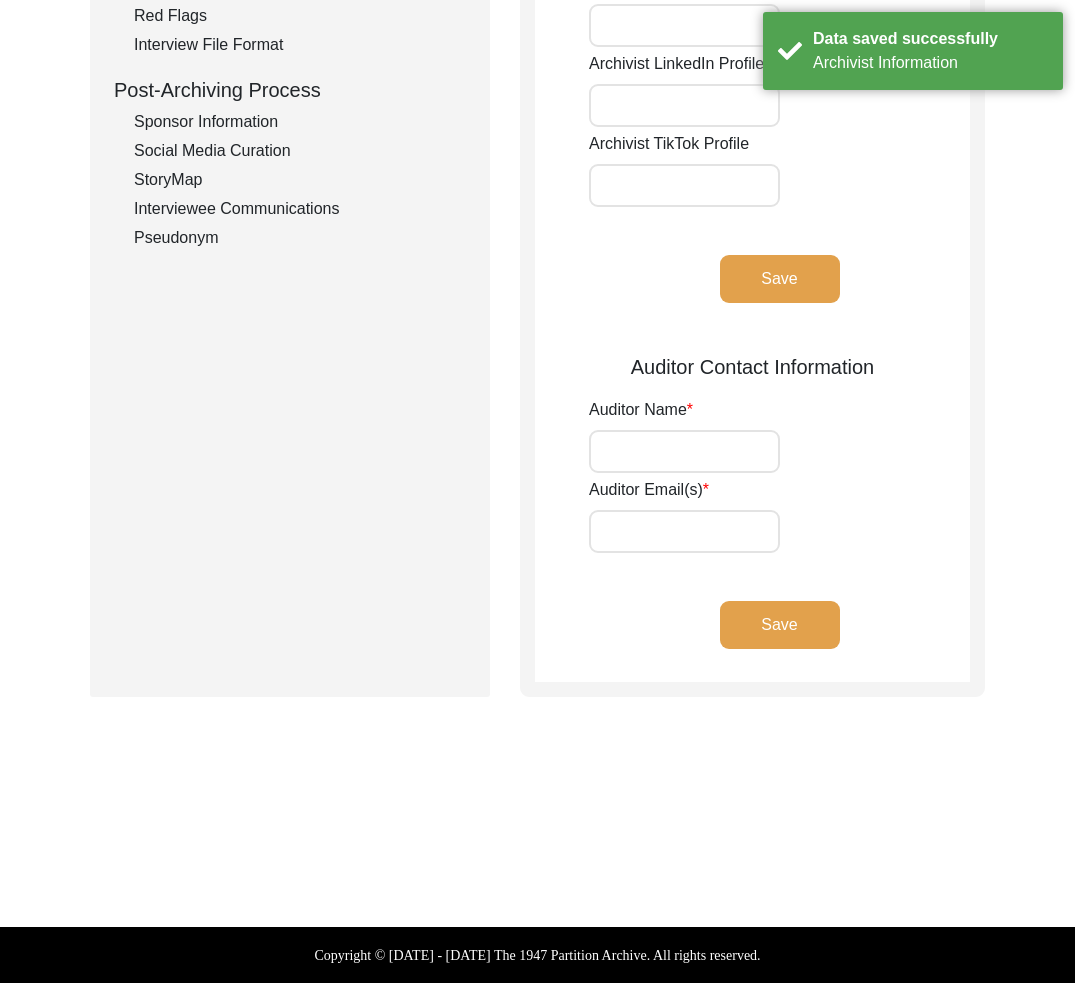 scroll, scrollTop: 0, scrollLeft: 0, axis: both 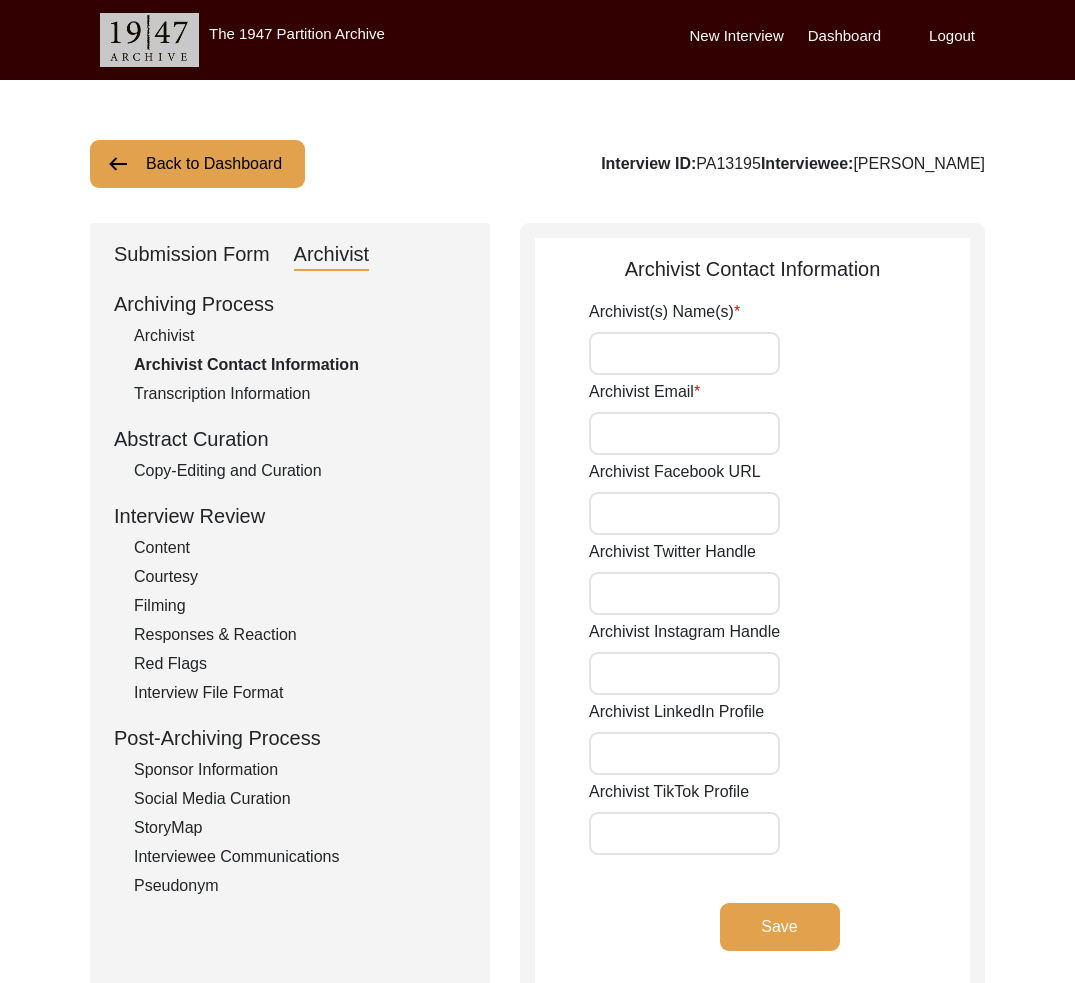 drag, startPoint x: 831, startPoint y: 163, endPoint x: 1072, endPoint y: 176, distance: 241.35037 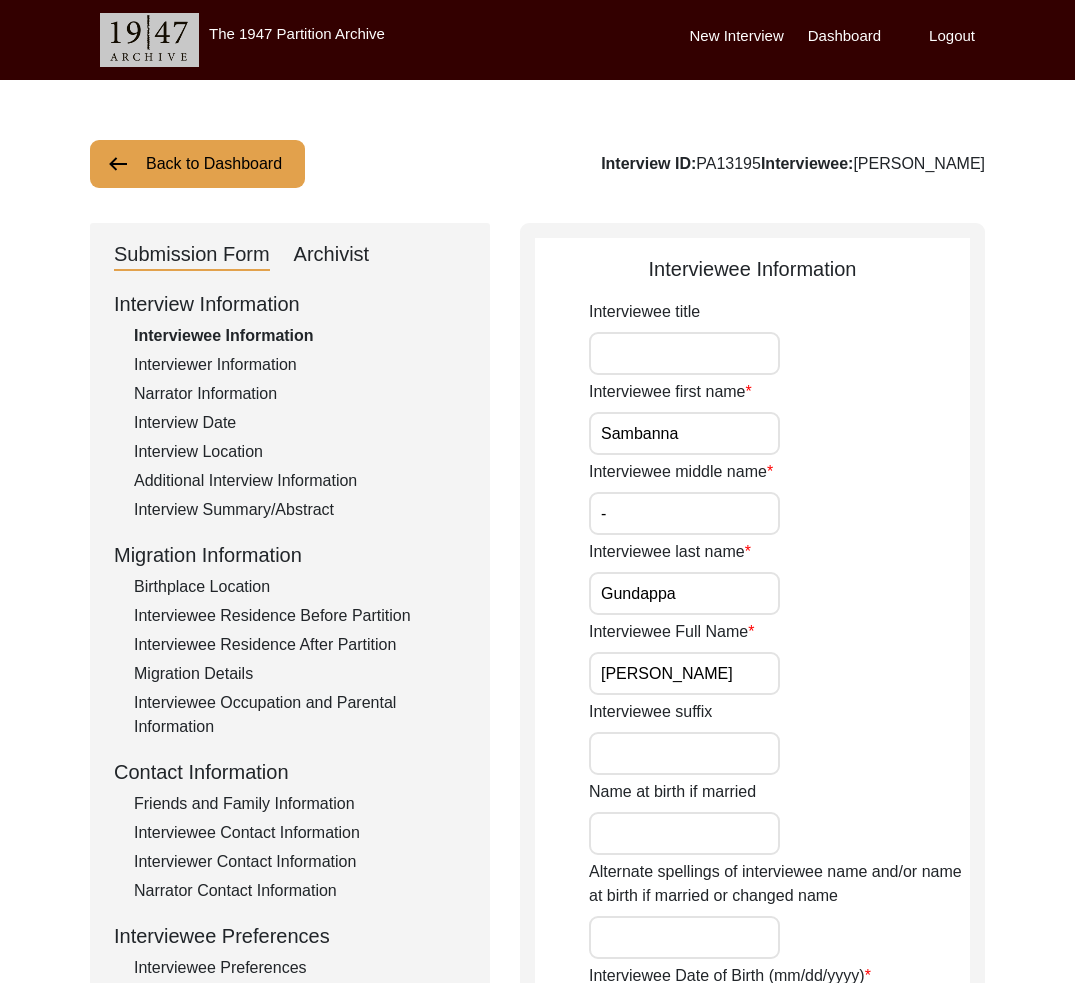 click on "Sambanna" at bounding box center (684, 433) 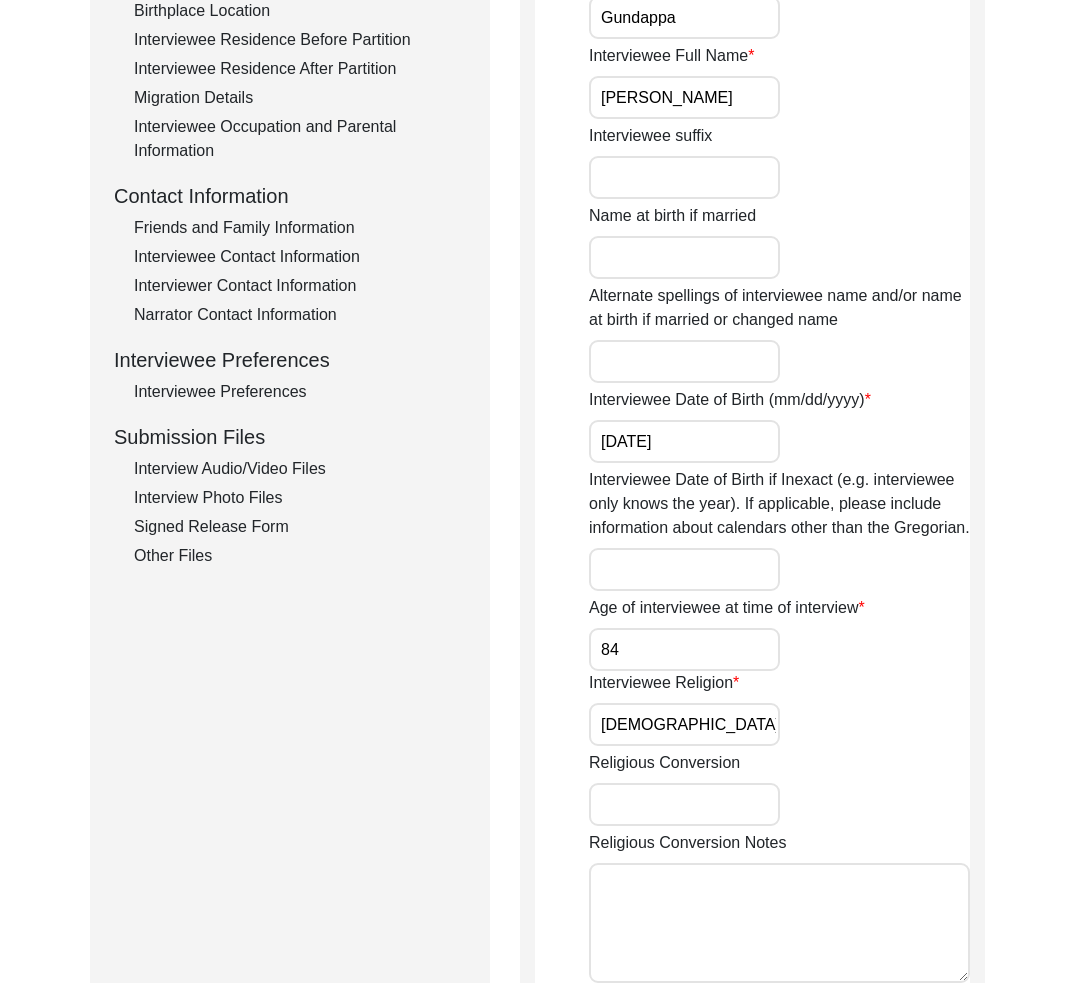 click on "[DATE]" at bounding box center [684, 441] 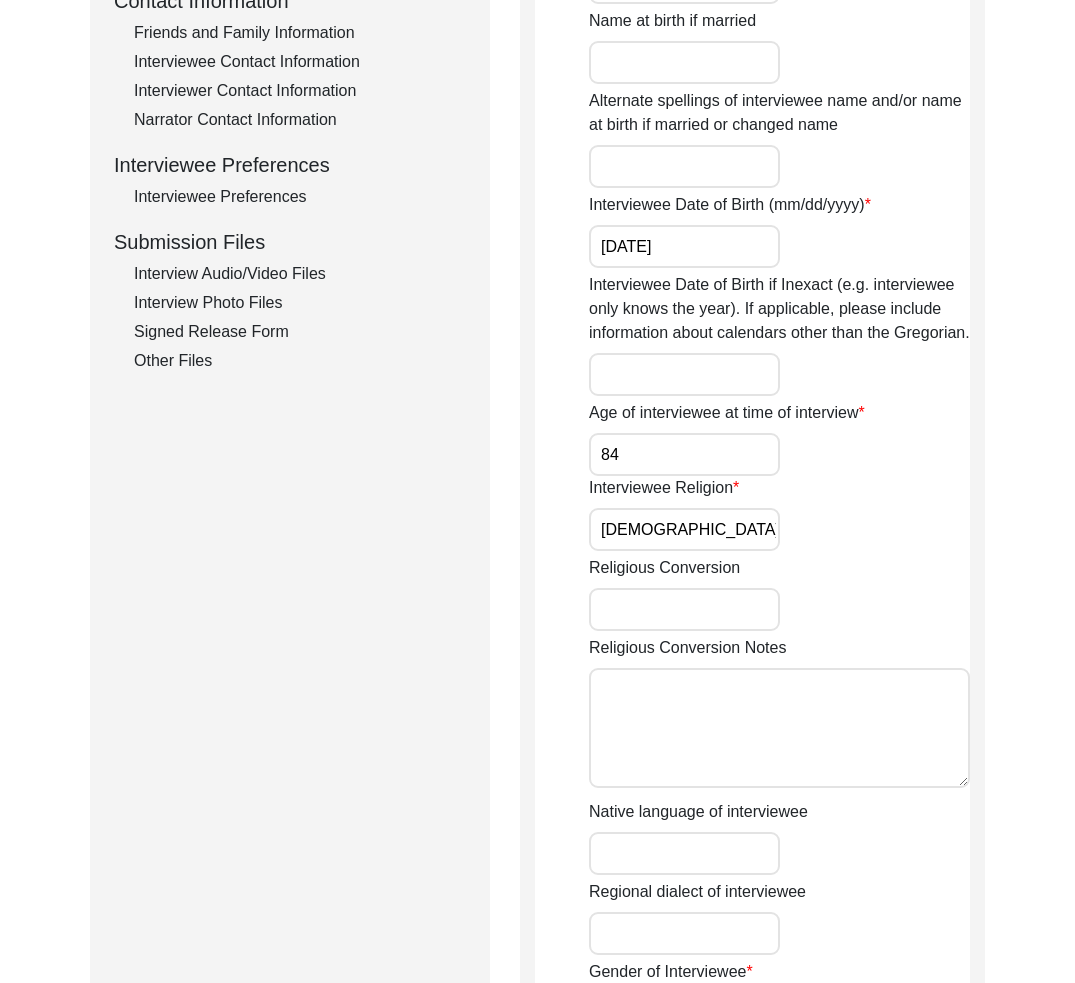 scroll, scrollTop: 961, scrollLeft: 0, axis: vertical 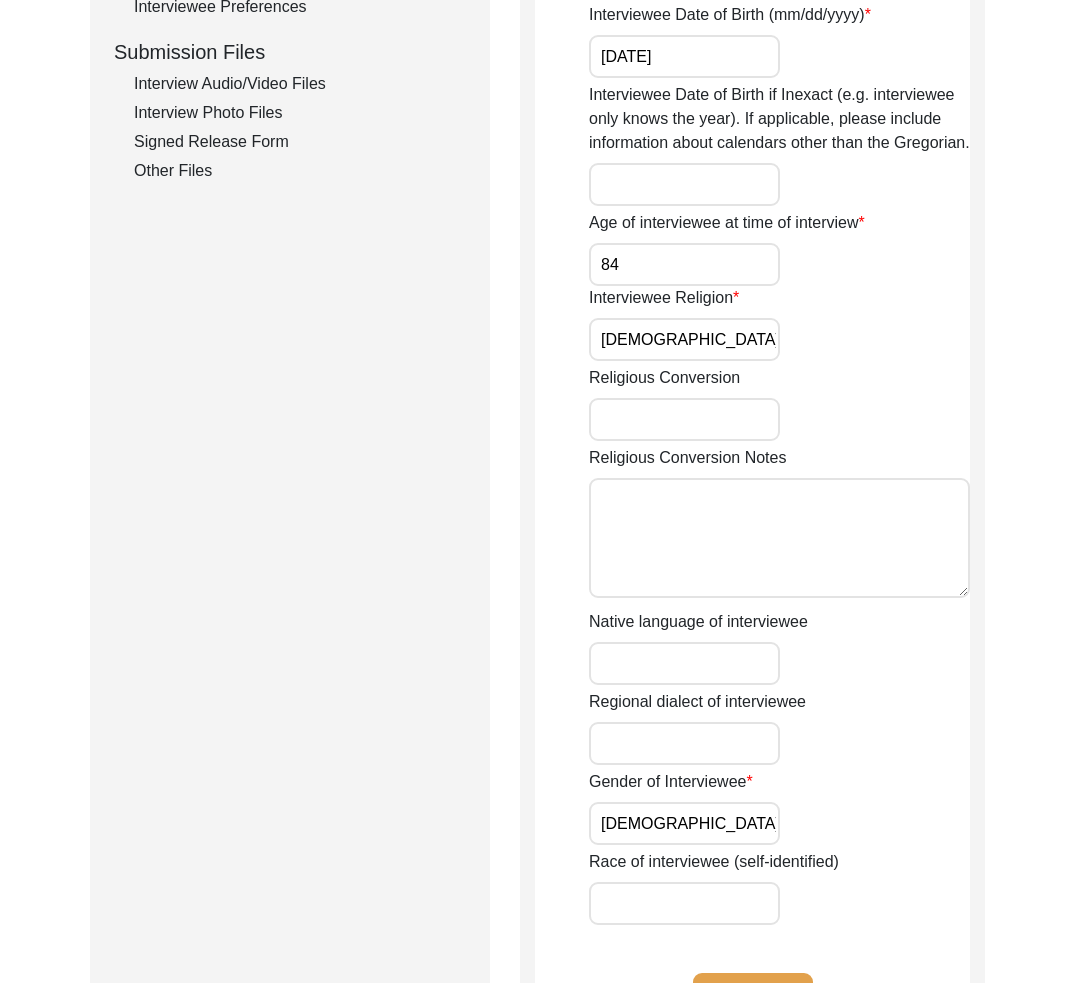 click on "[DEMOGRAPHIC_DATA]" at bounding box center (684, 823) 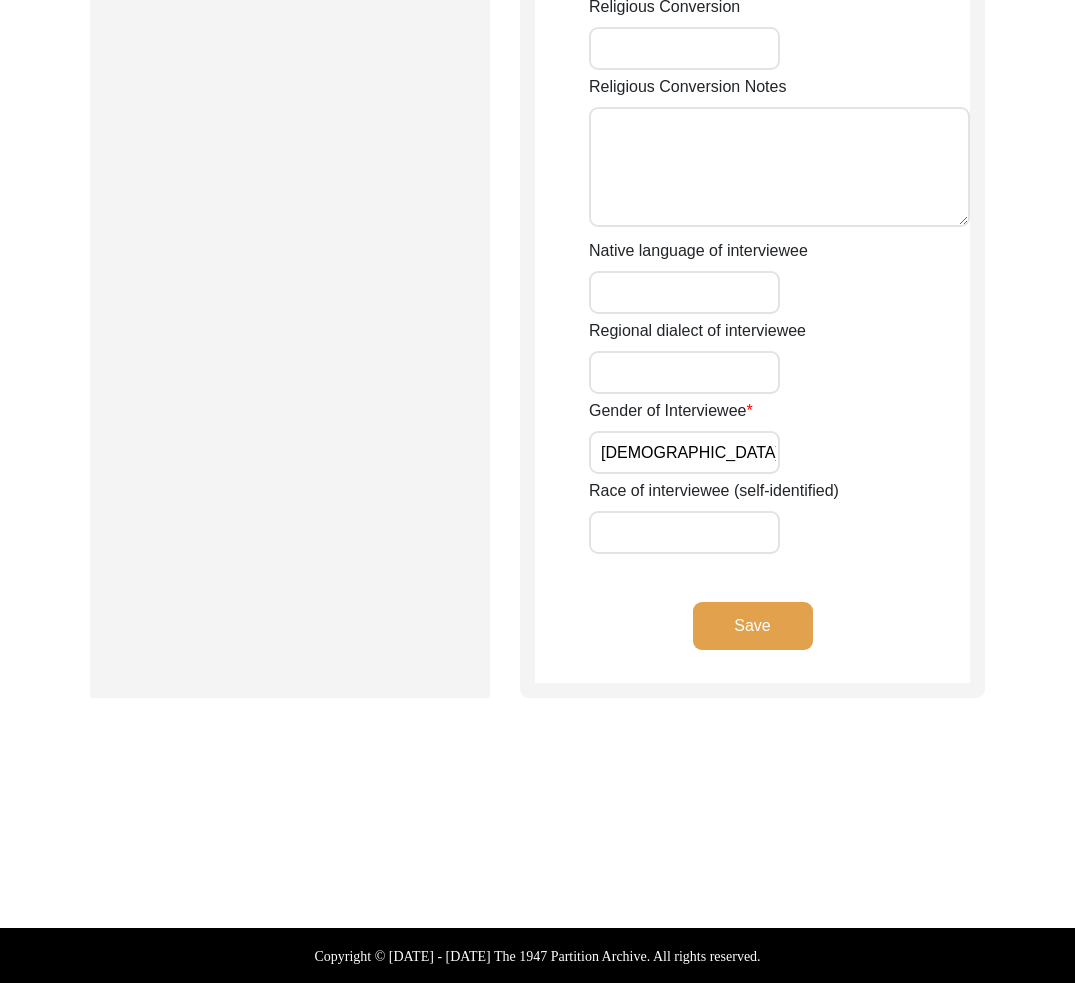 drag, startPoint x: 744, startPoint y: 614, endPoint x: 667, endPoint y: 584, distance: 82.637764 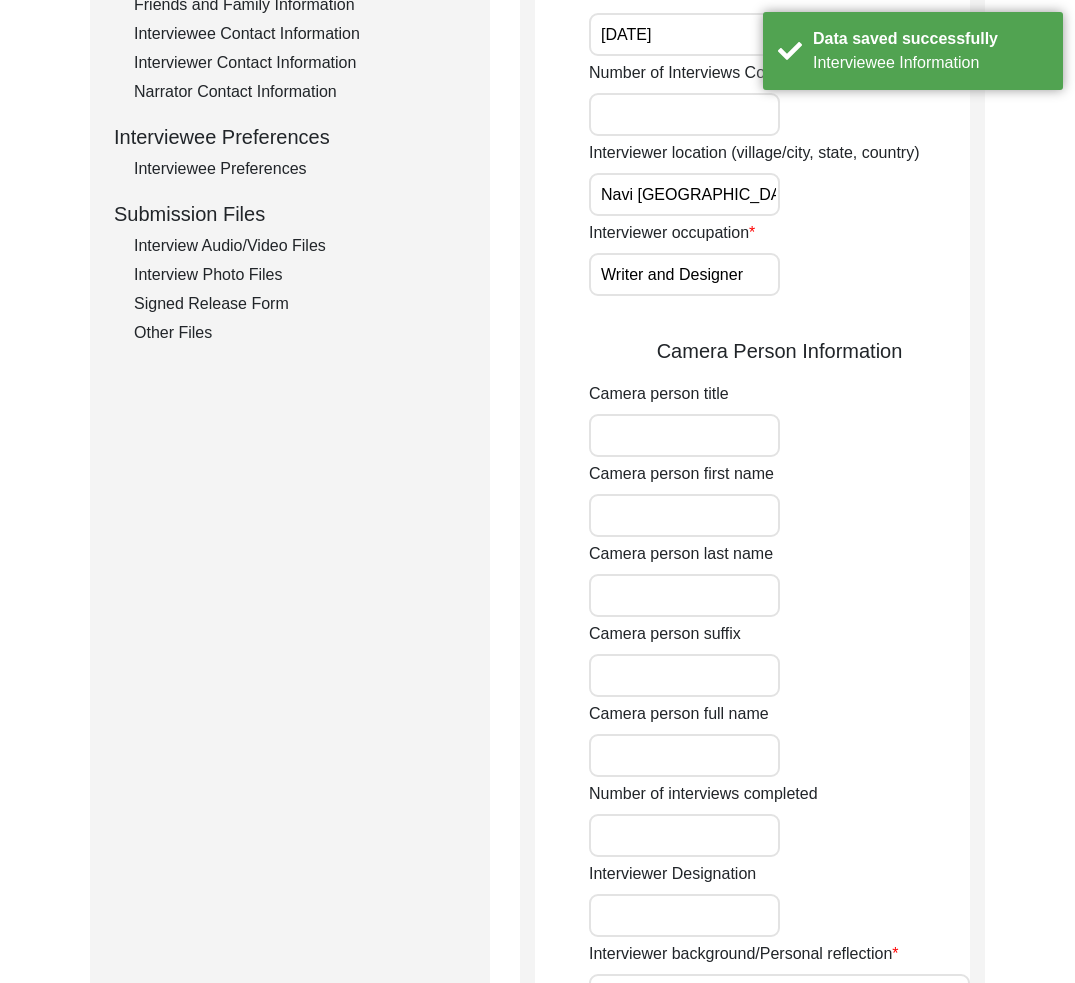 scroll, scrollTop: 48, scrollLeft: 0, axis: vertical 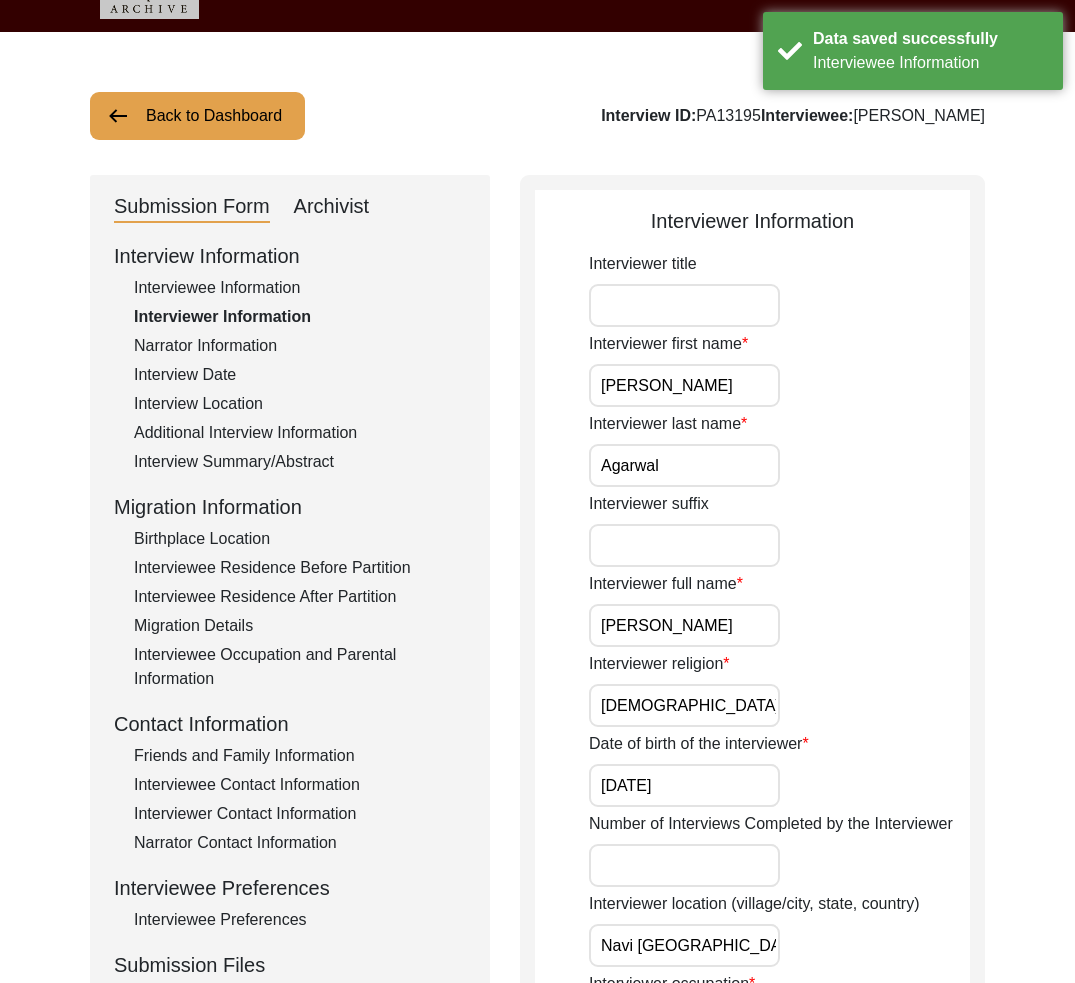 drag, startPoint x: 755, startPoint y: 382, endPoint x: 758, endPoint y: 399, distance: 17.262676 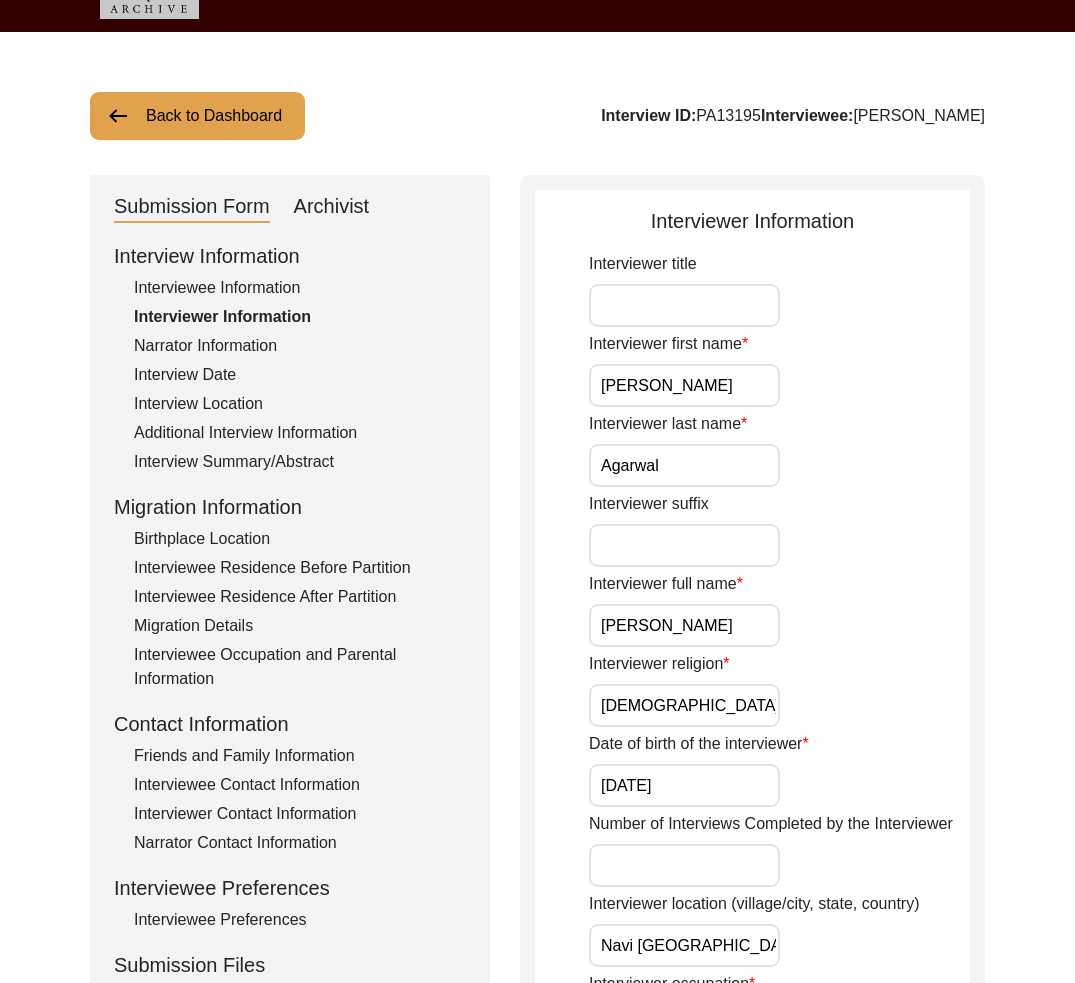 drag, startPoint x: 757, startPoint y: 509, endPoint x: 722, endPoint y: 468, distance: 53.90733 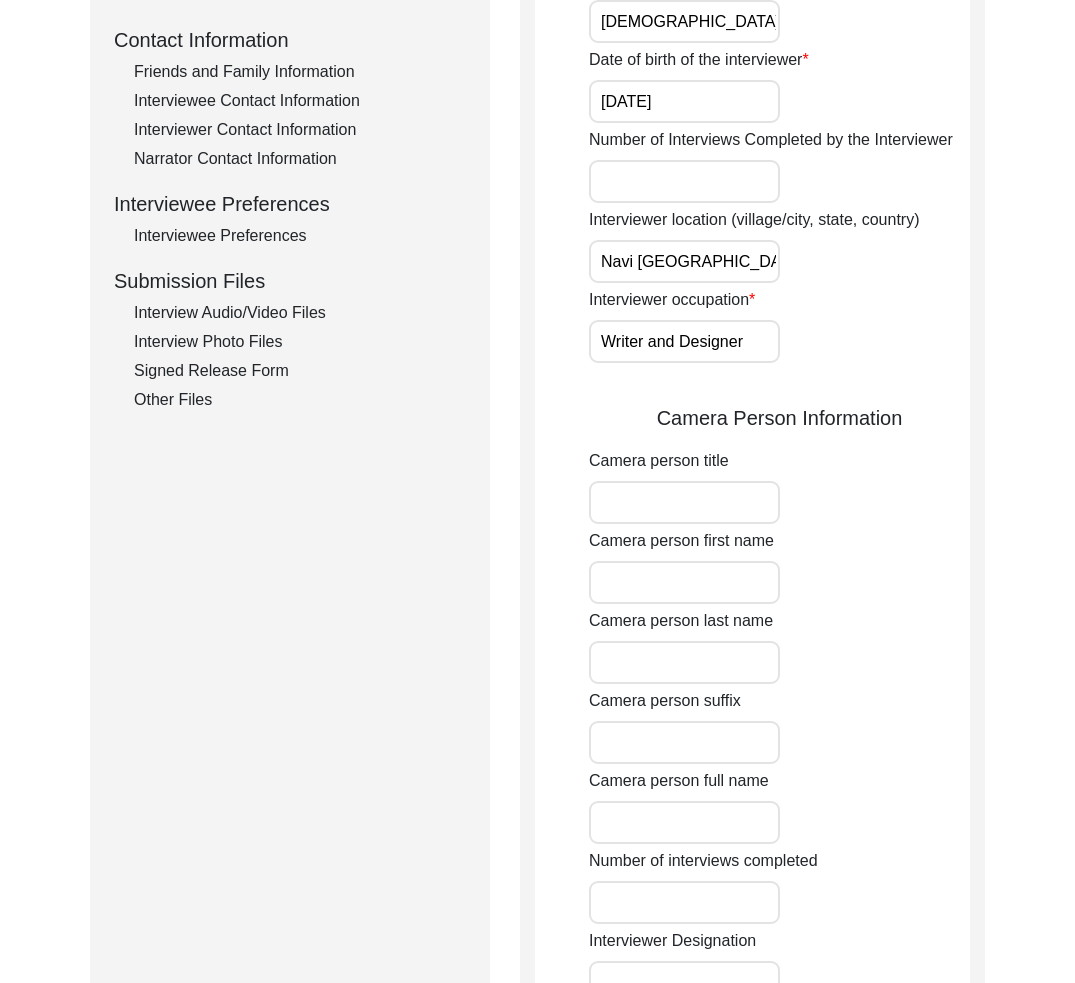 scroll, scrollTop: 864, scrollLeft: 0, axis: vertical 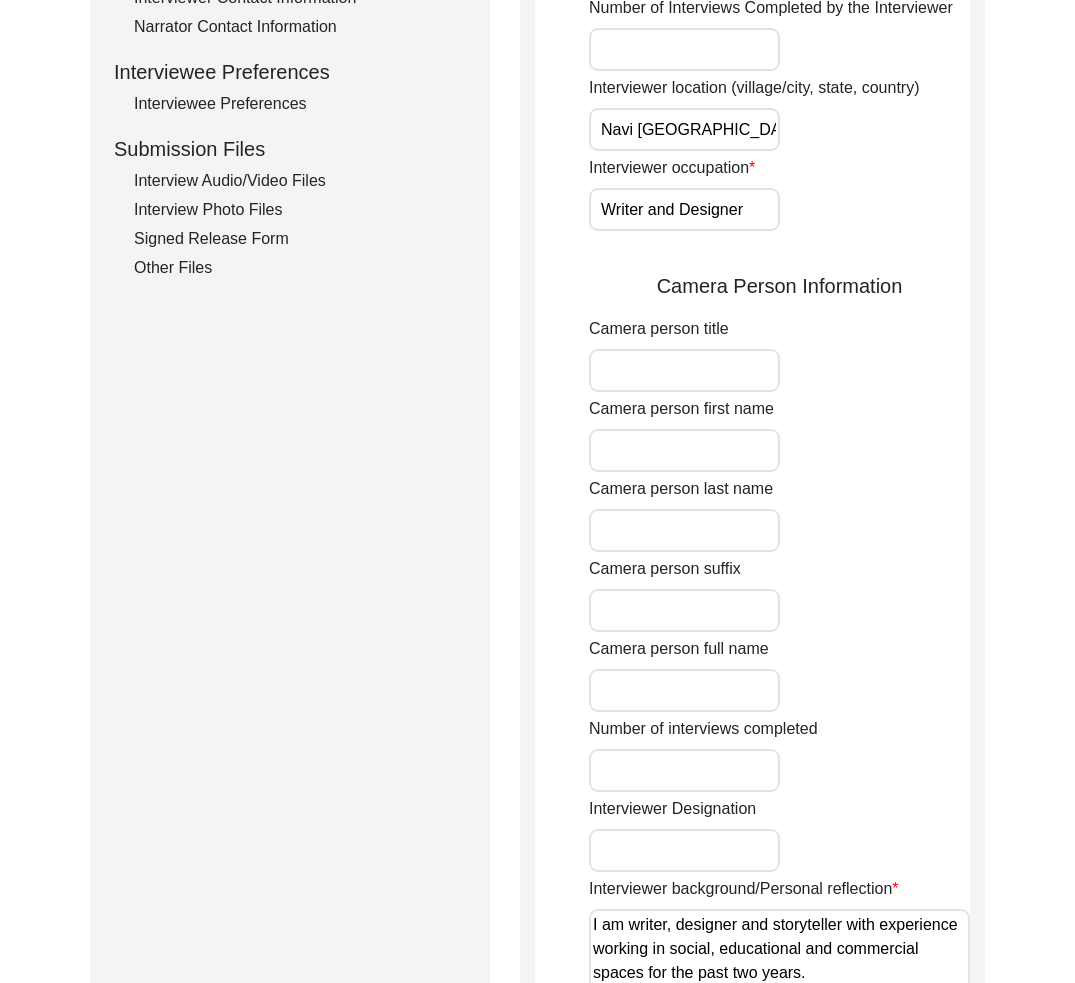 click on "Interviewer occupation Writer and Designer" 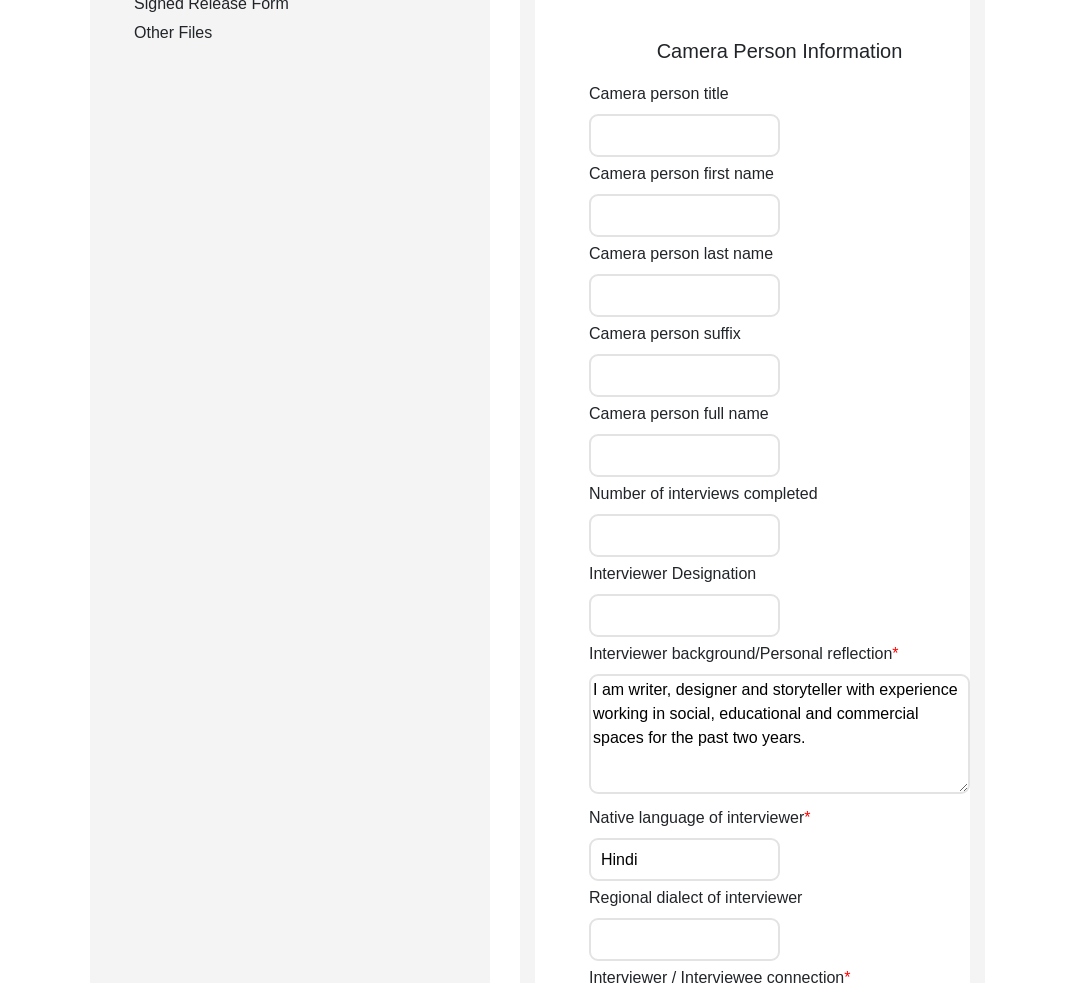scroll, scrollTop: 1670, scrollLeft: 0, axis: vertical 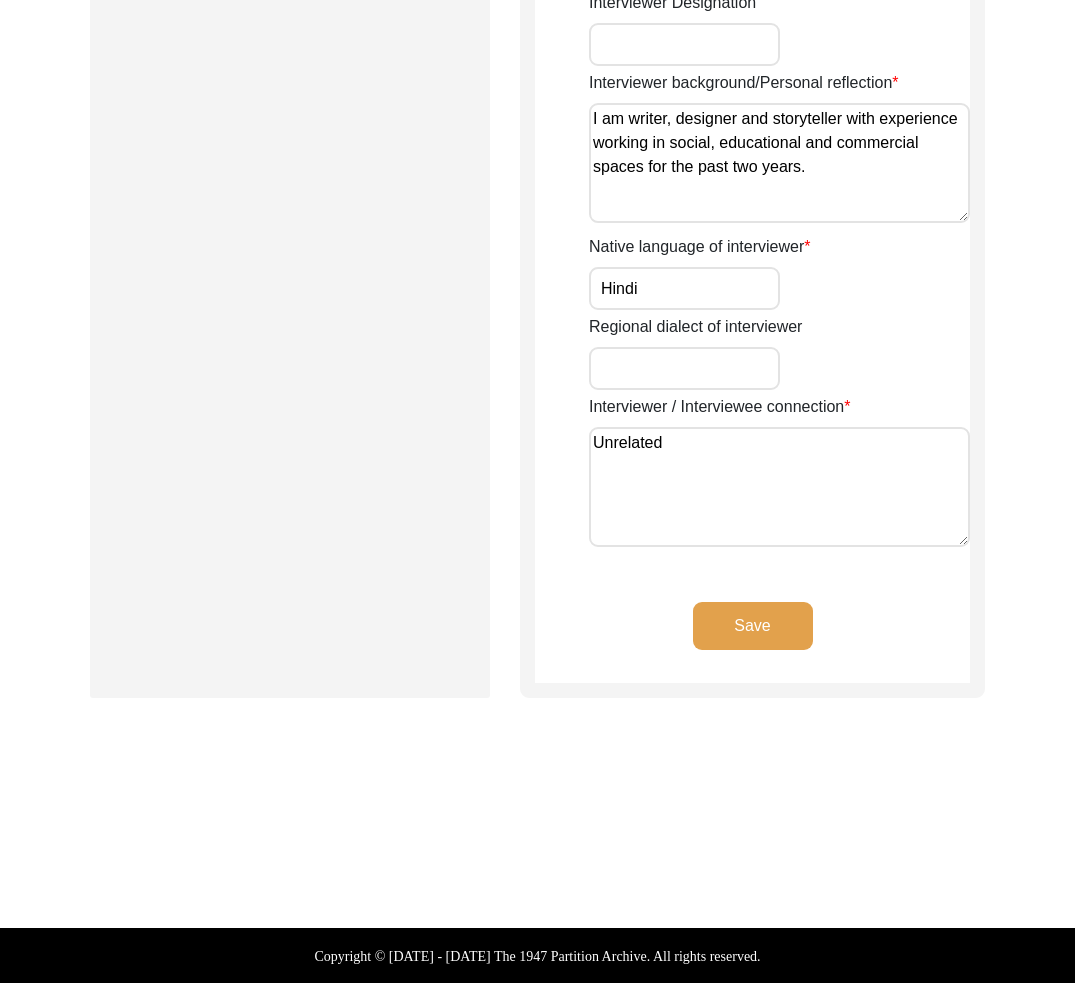 click on "Unrelated" at bounding box center (779, 487) 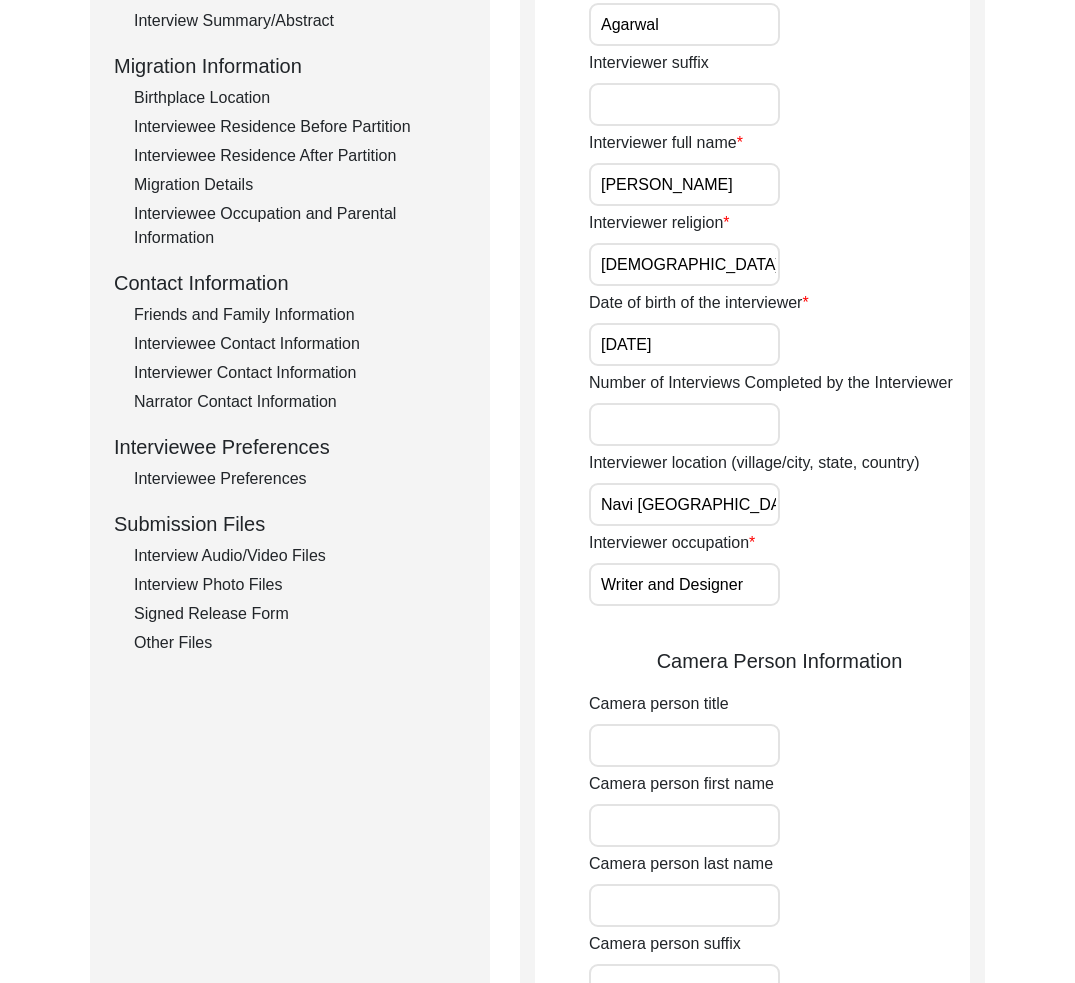 scroll, scrollTop: 279, scrollLeft: 0, axis: vertical 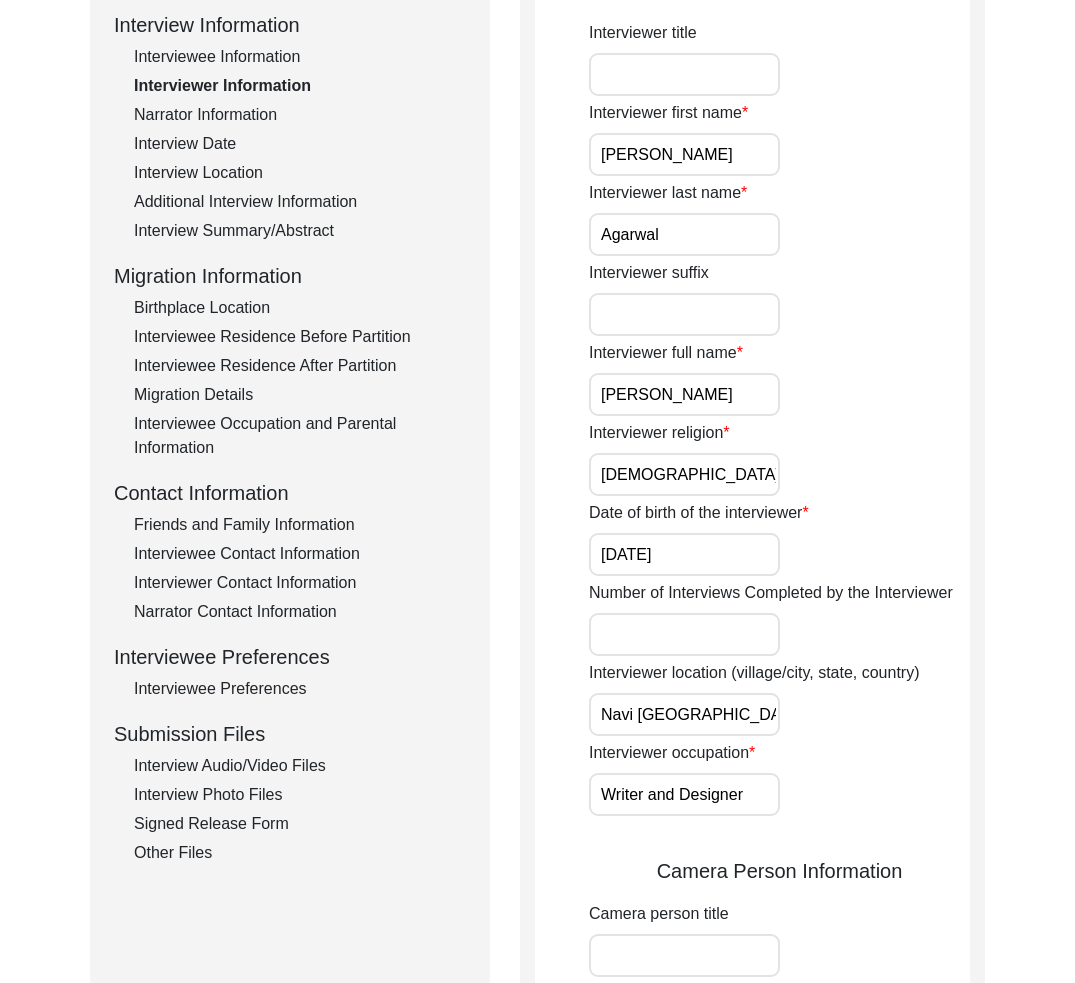 click on "[DEMOGRAPHIC_DATA]" at bounding box center (684, 474) 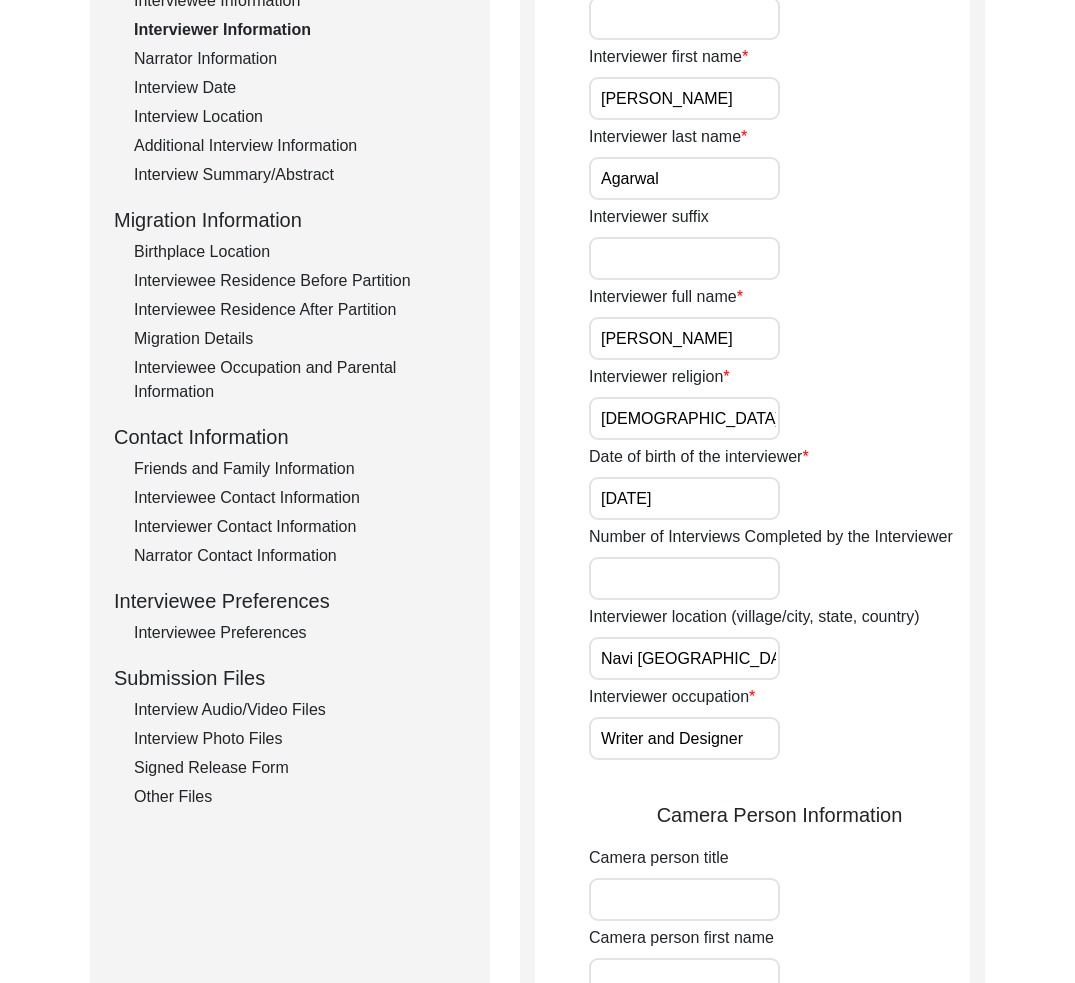 scroll, scrollTop: 83, scrollLeft: 0, axis: vertical 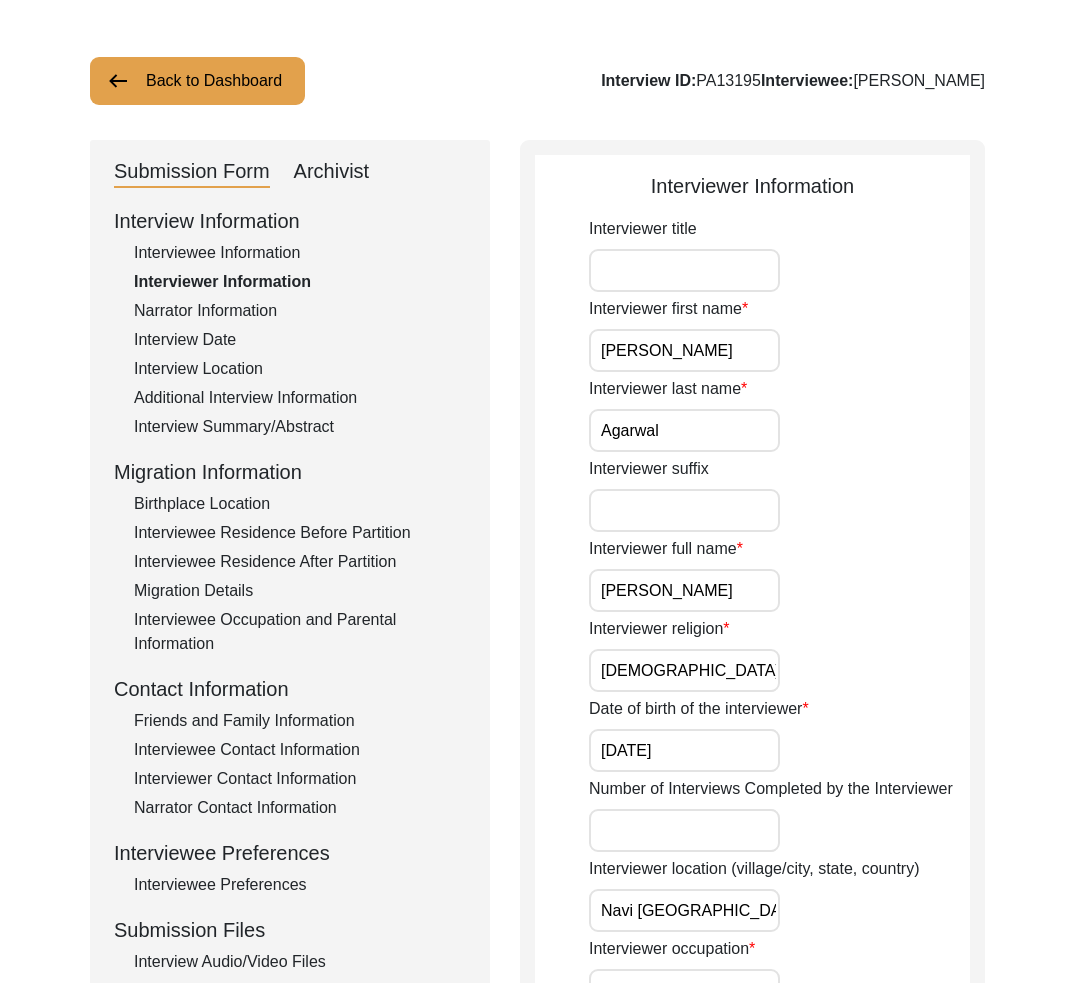click on "[PERSON_NAME]" at bounding box center (684, 350) 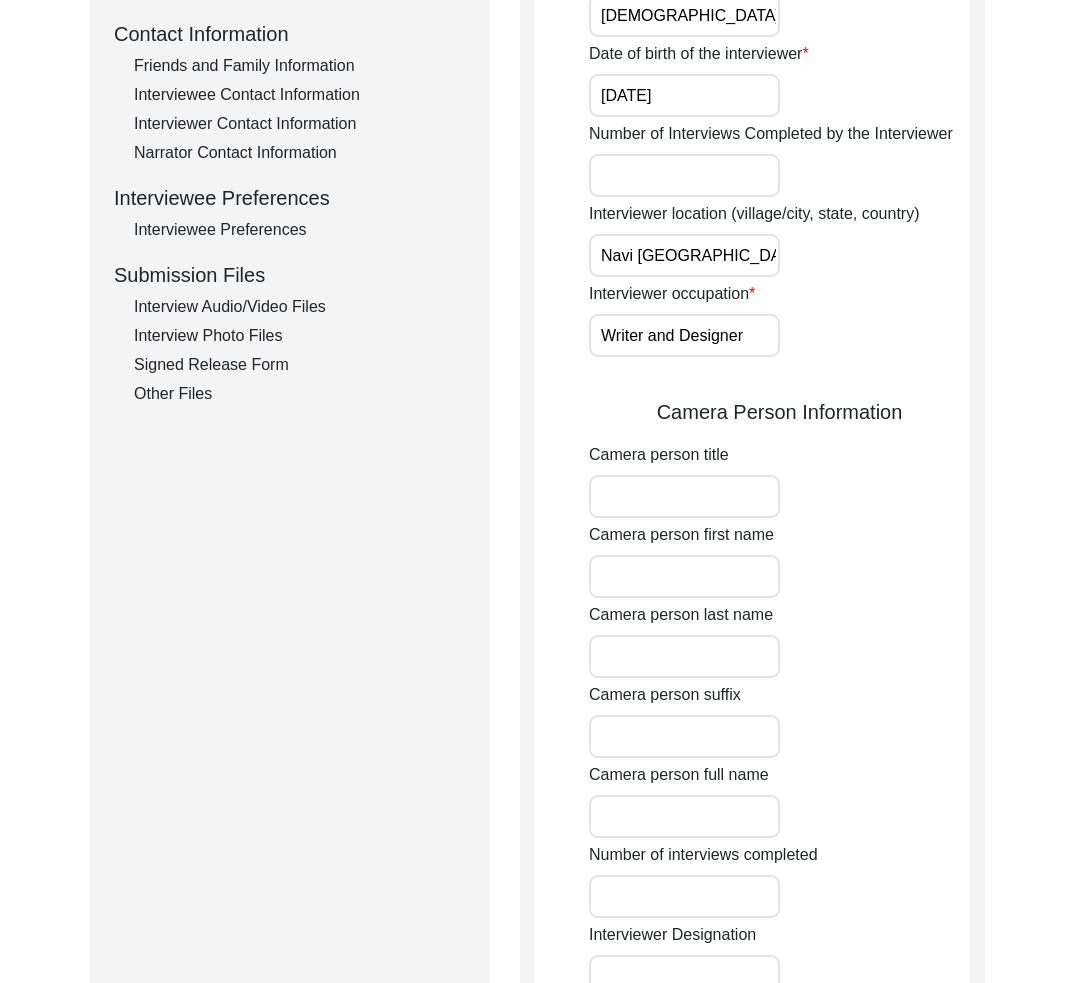 scroll, scrollTop: 739, scrollLeft: 0, axis: vertical 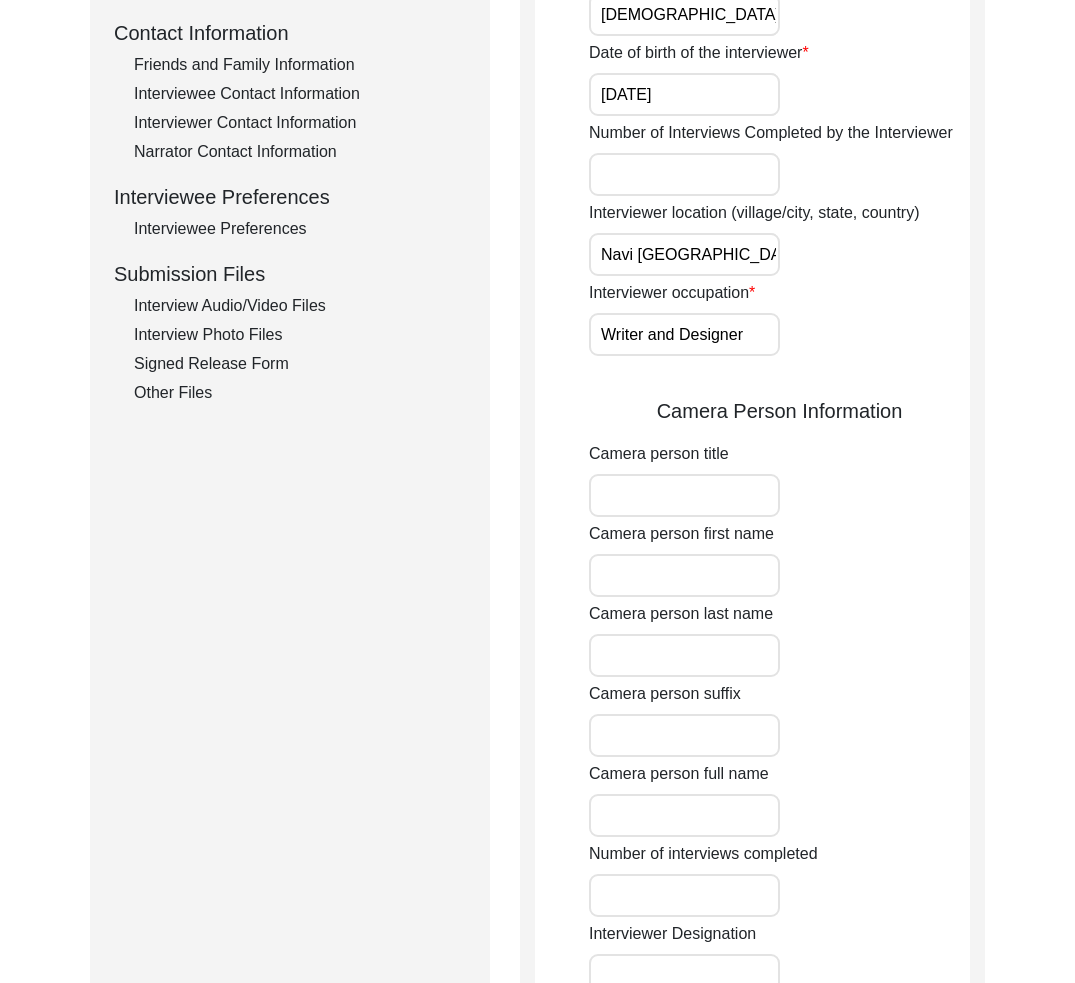 click on "Camera person full name" at bounding box center [684, 815] 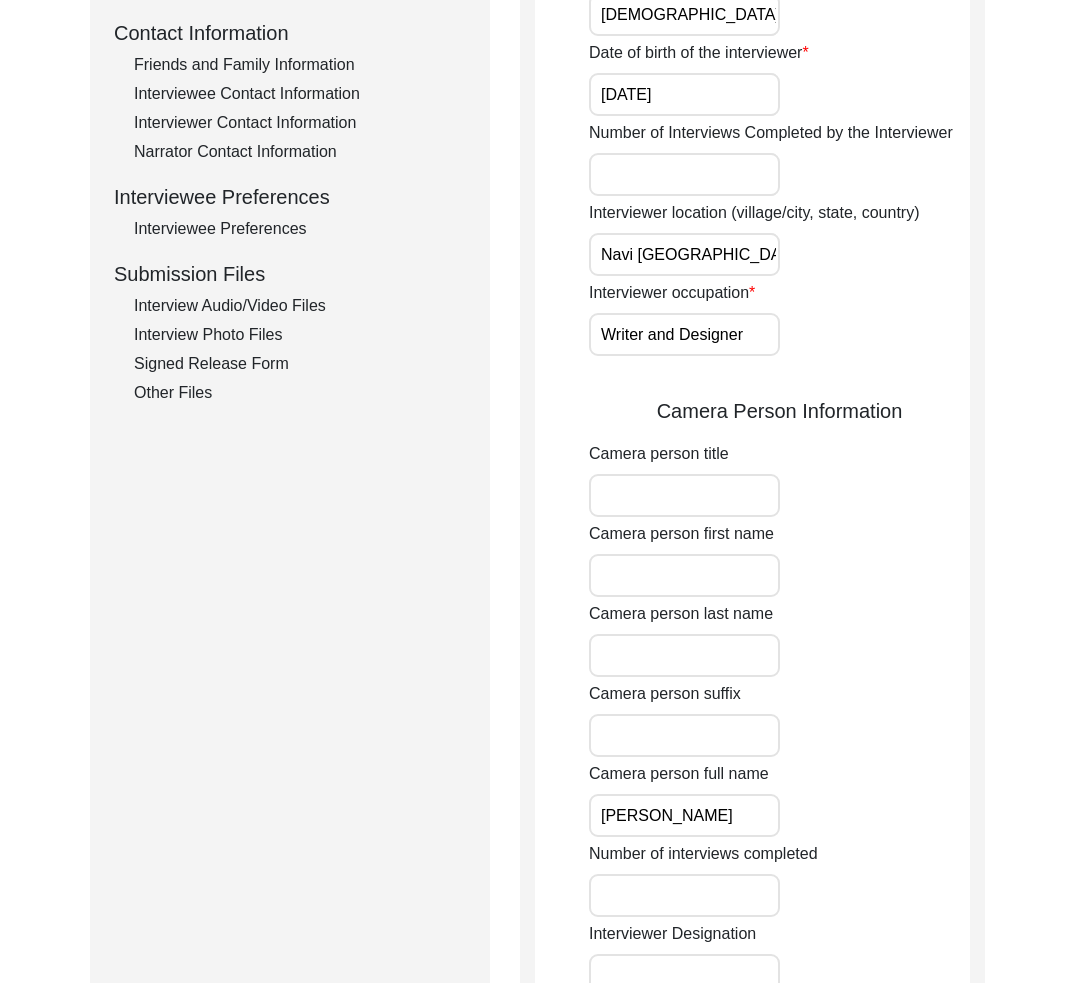 click on "Camera person first name" at bounding box center (684, 575) 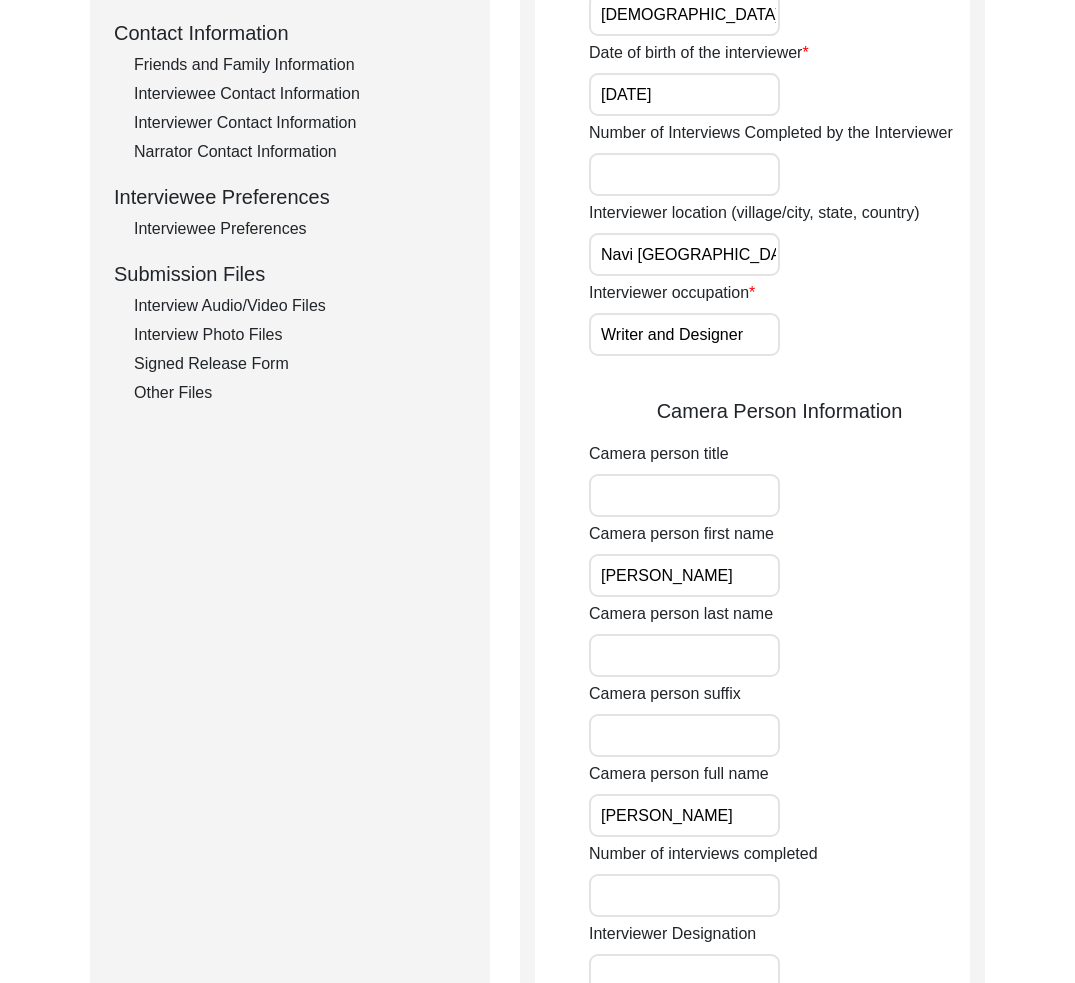 click on "Camera person last name" at bounding box center (684, 655) 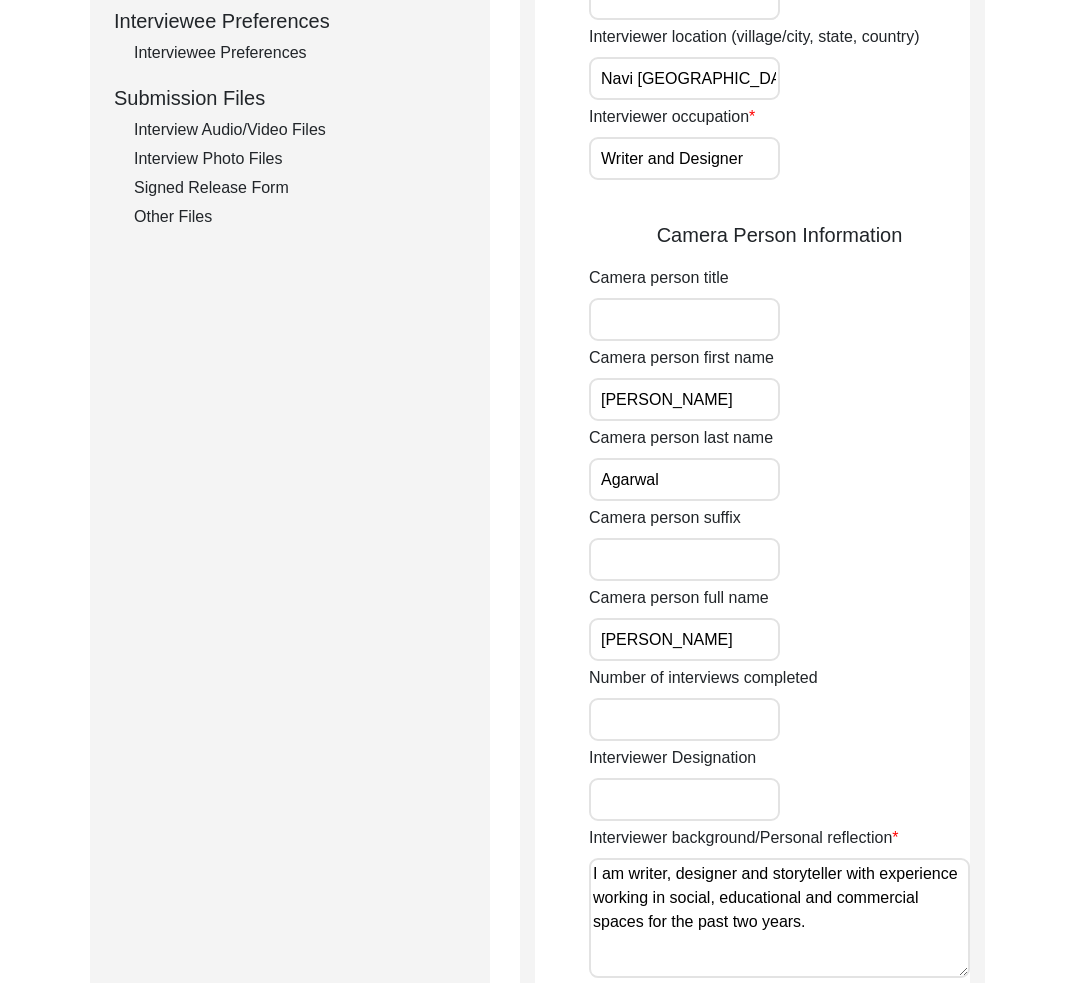 scroll, scrollTop: 1055, scrollLeft: 0, axis: vertical 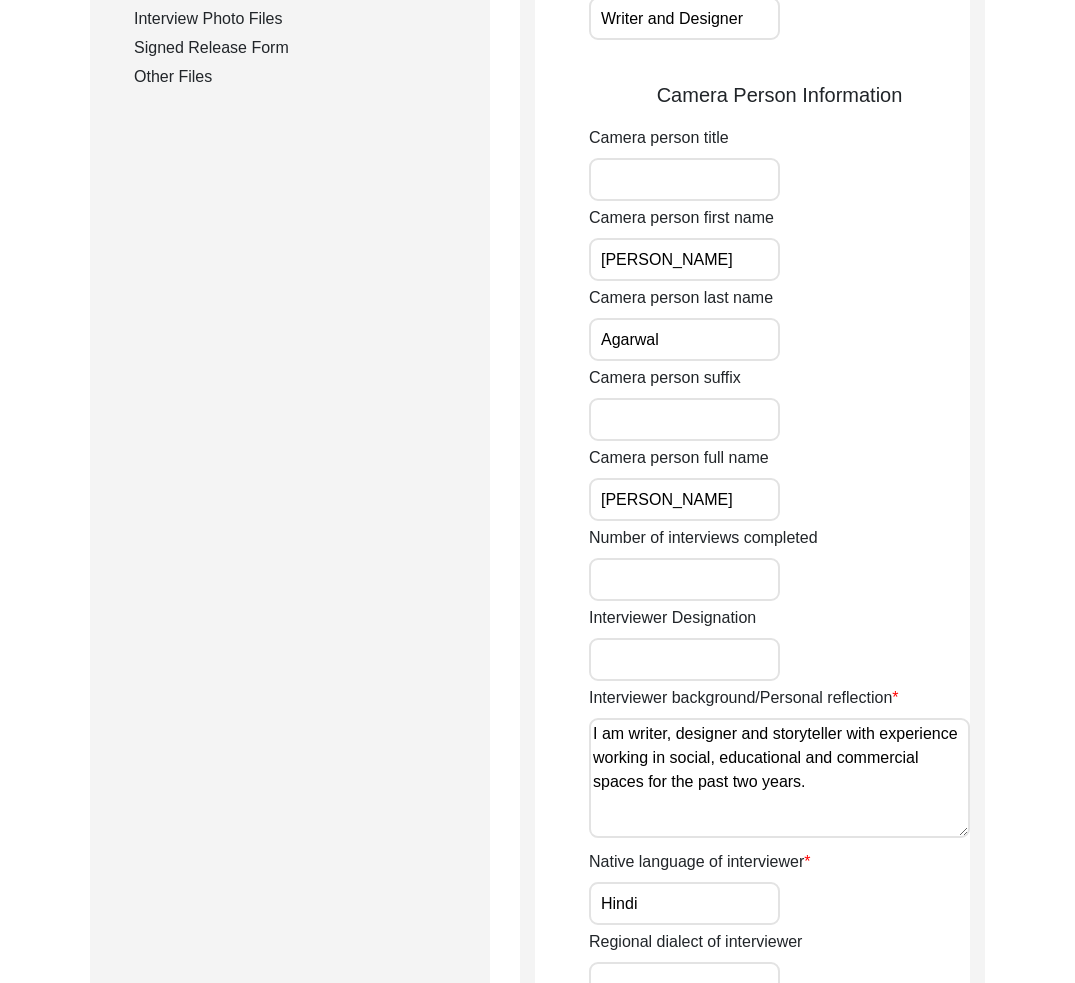 drag, startPoint x: 717, startPoint y: 672, endPoint x: 706, endPoint y: 665, distance: 13.038404 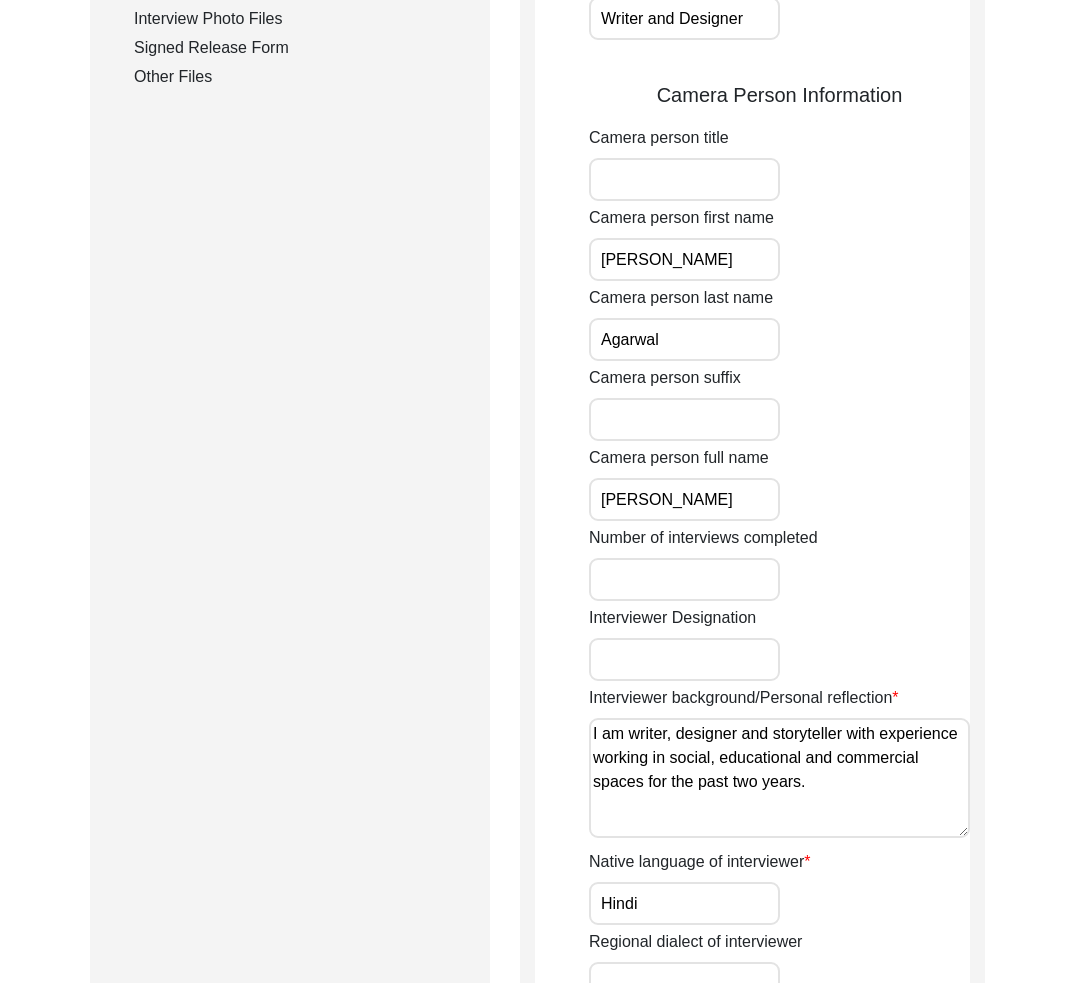 scroll, scrollTop: 1195, scrollLeft: 0, axis: vertical 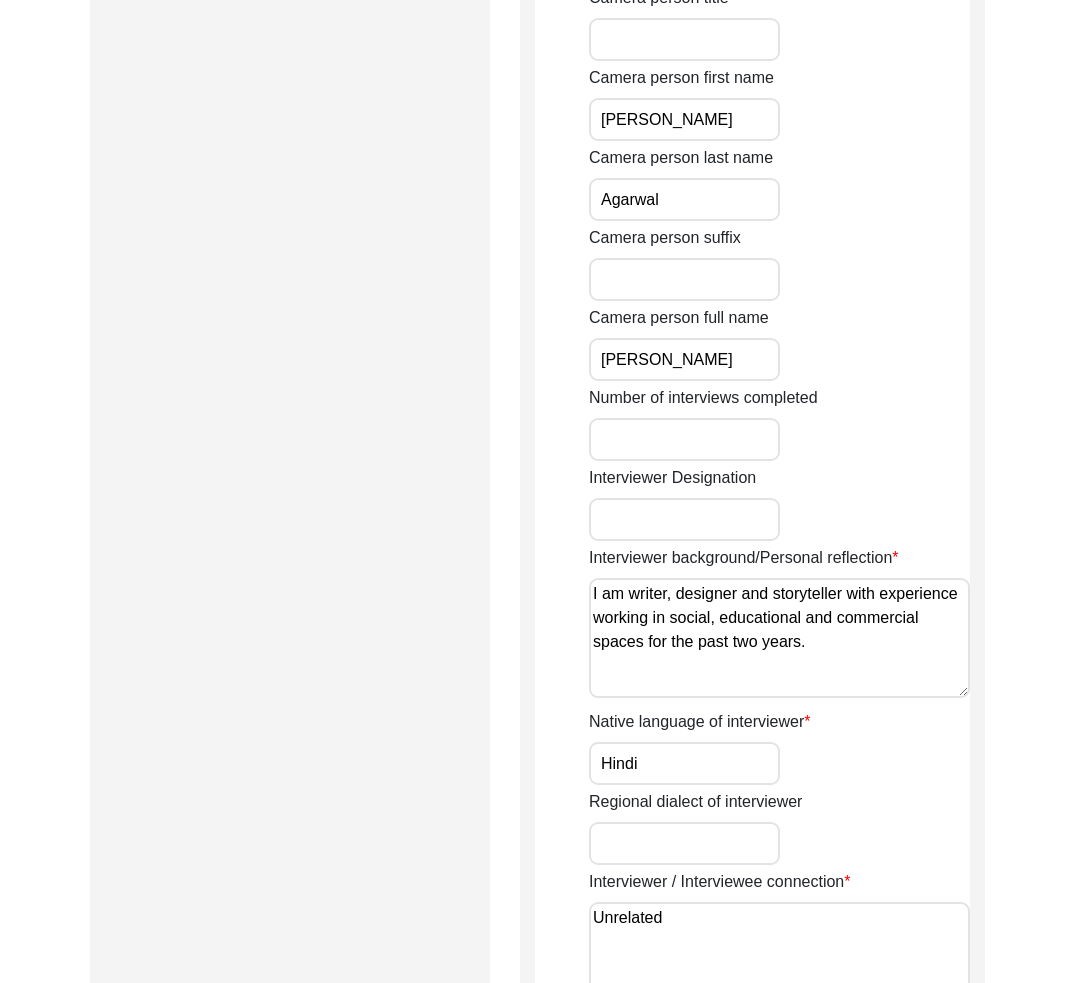 click at bounding box center (684, 519) 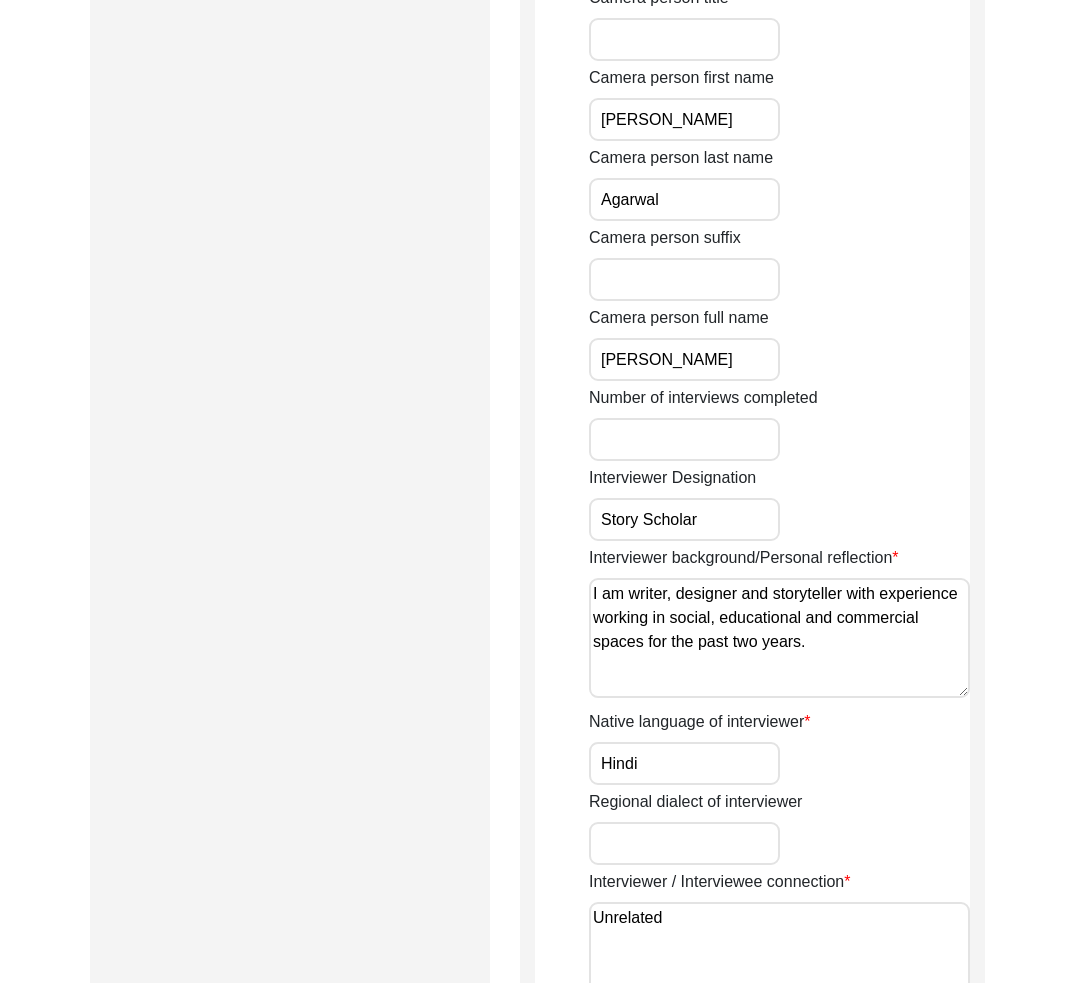 click on "I am writer, designer and storyteller with experience working in social, educational and commercial spaces for the past two years." at bounding box center (779, 638) 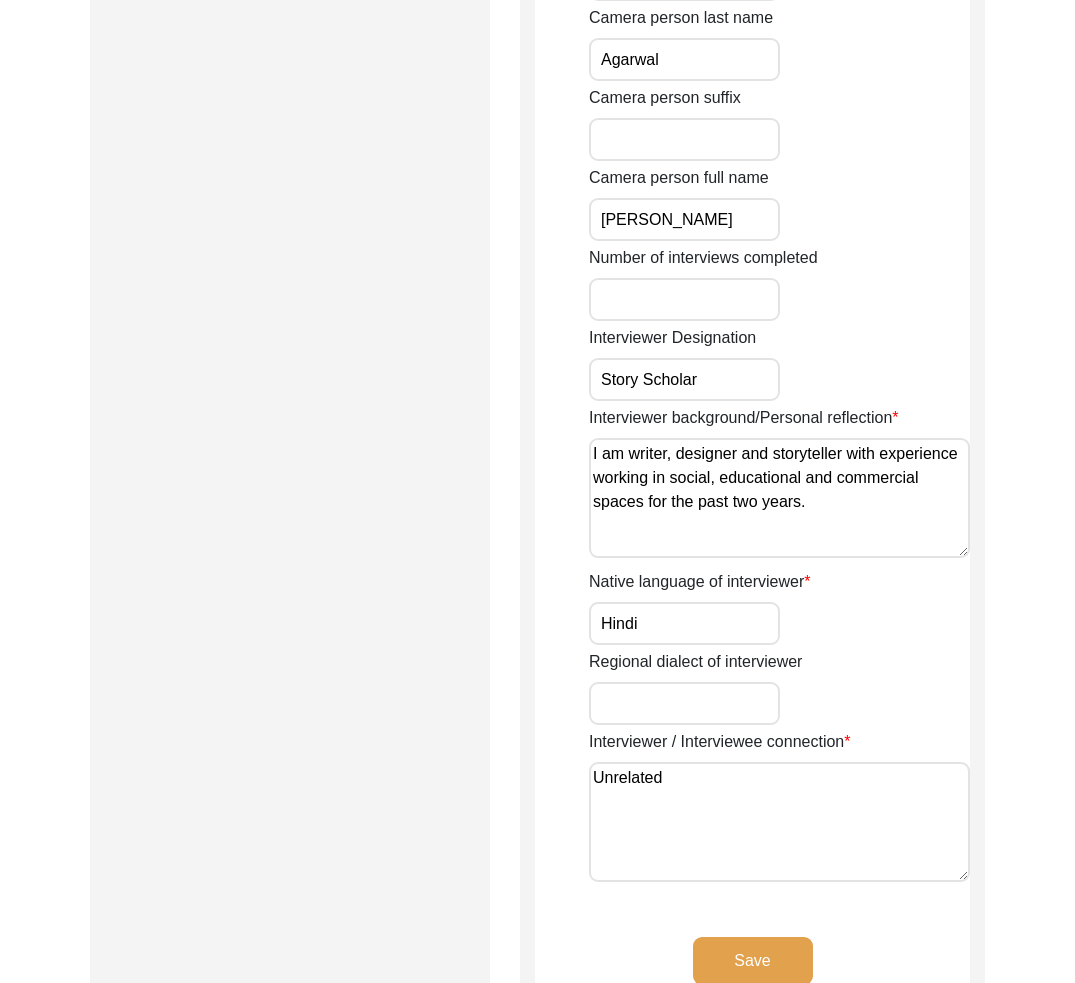 scroll, scrollTop: 1519, scrollLeft: 0, axis: vertical 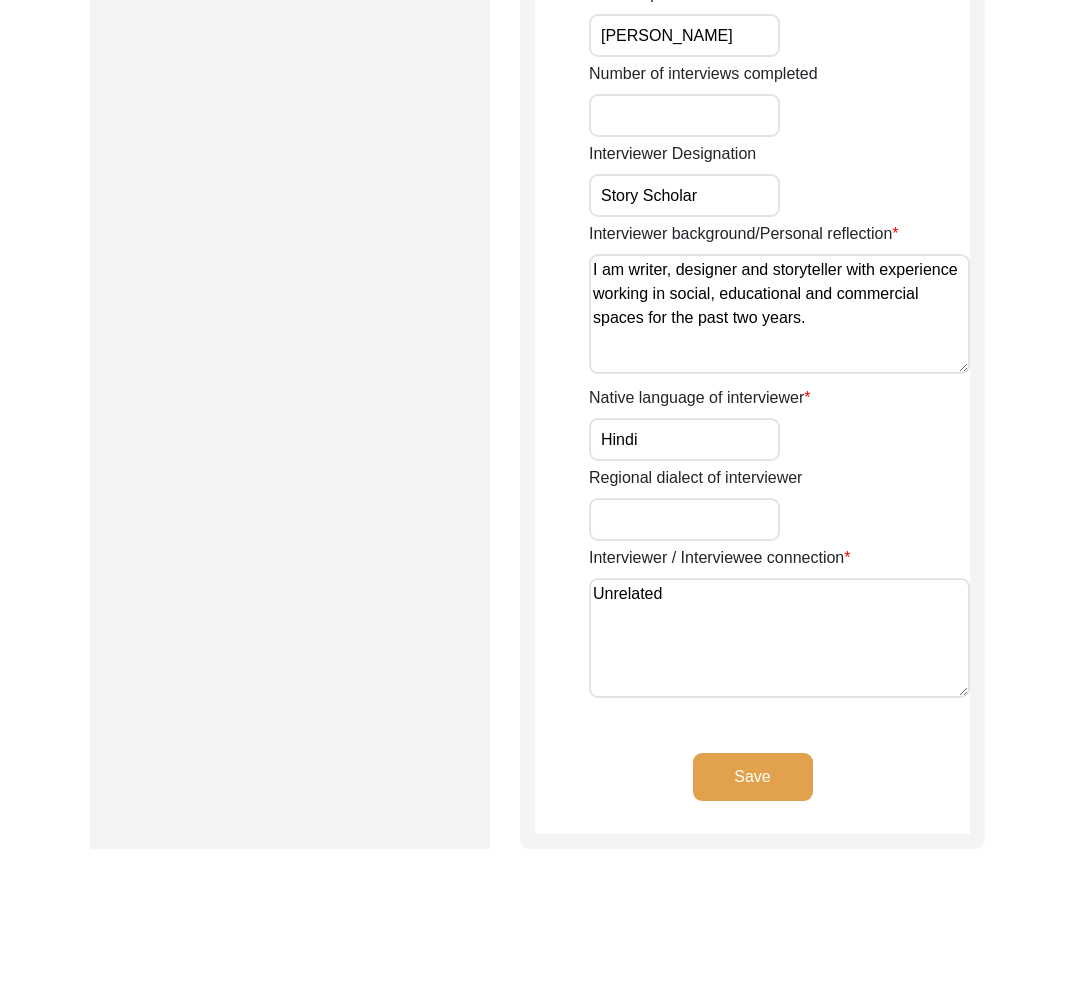 click on "Save" 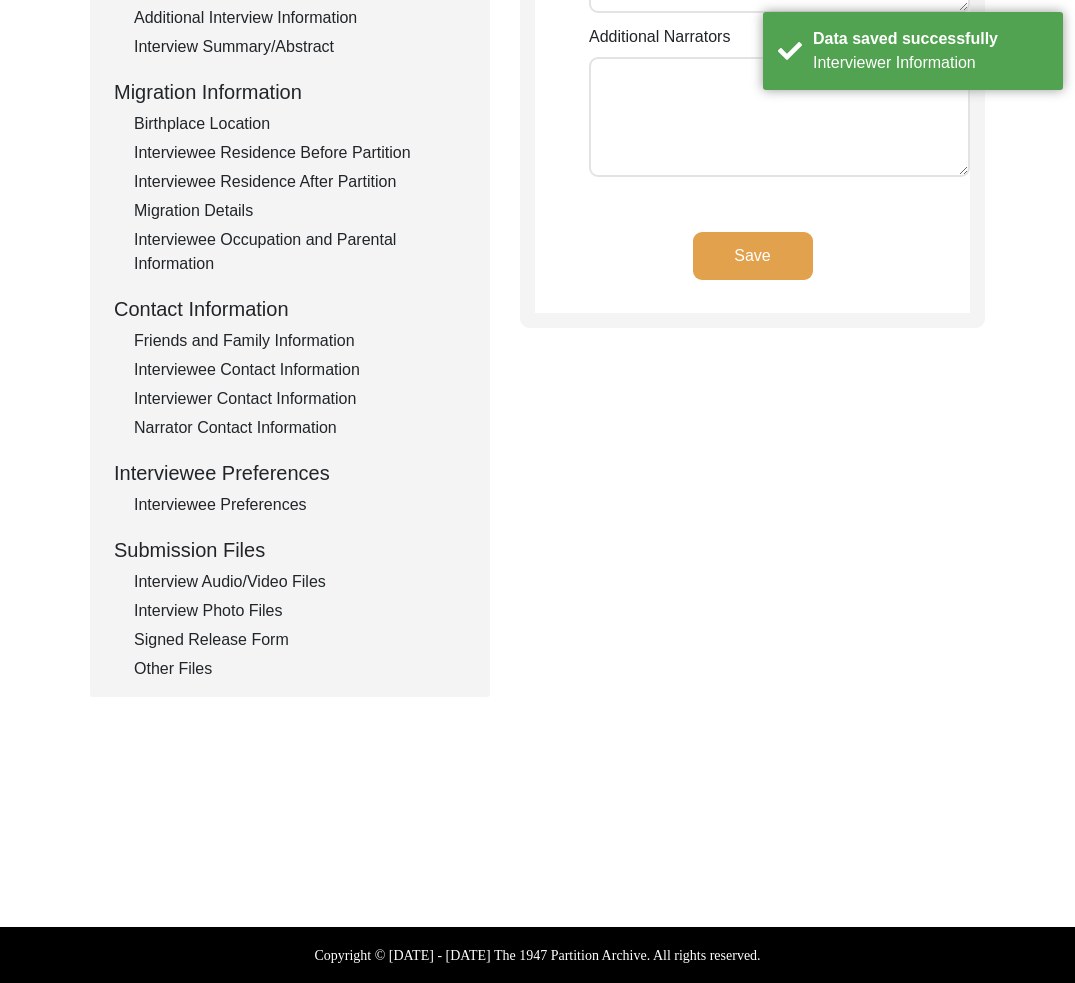 scroll, scrollTop: 0, scrollLeft: 0, axis: both 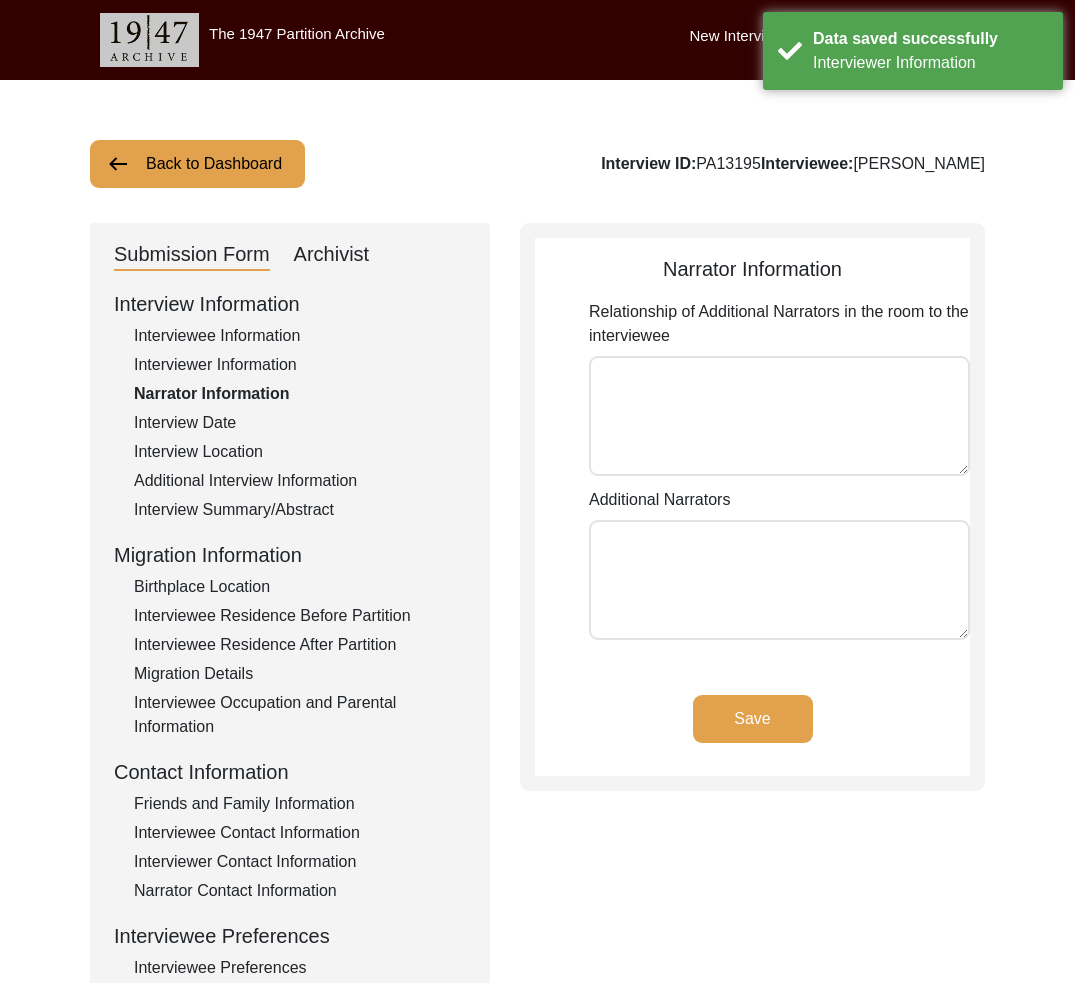 click on "Interview Date" 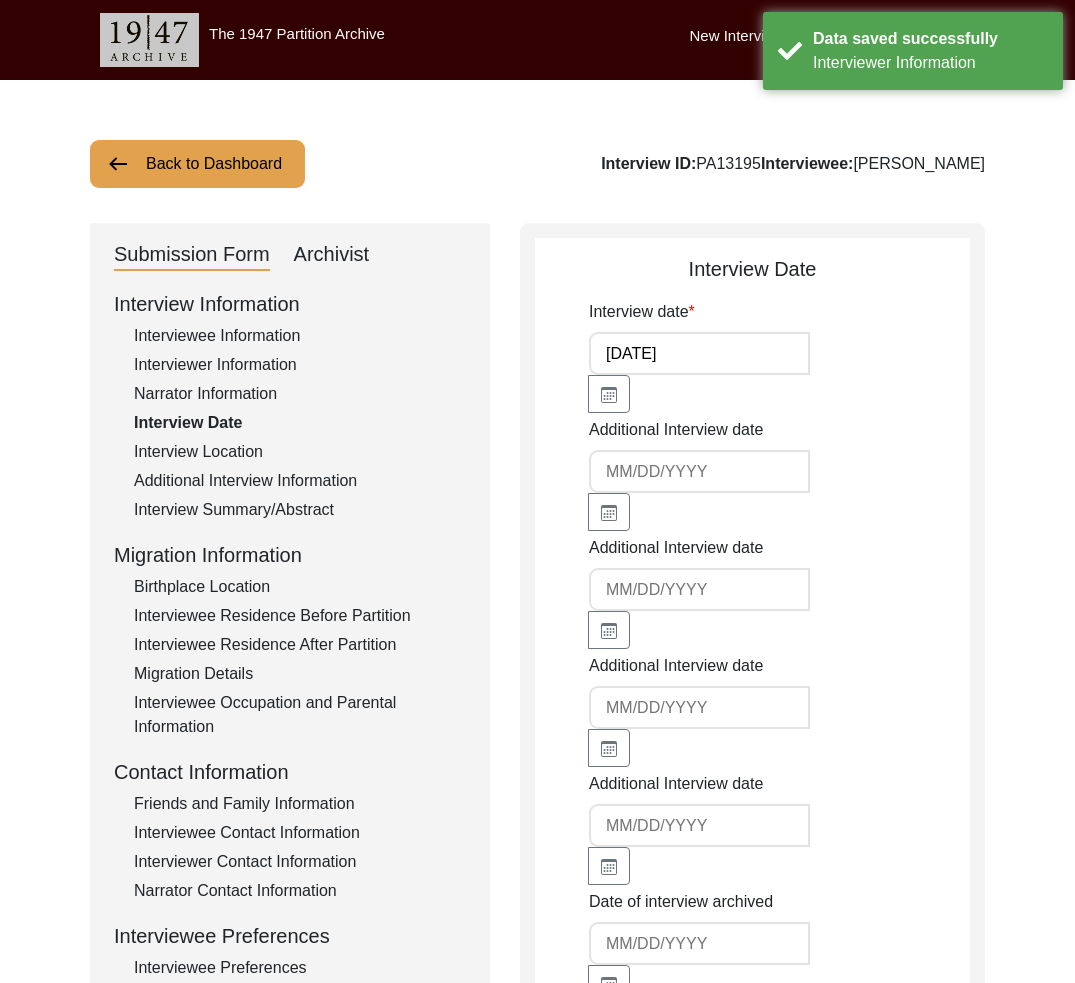 click on "Interview Location" 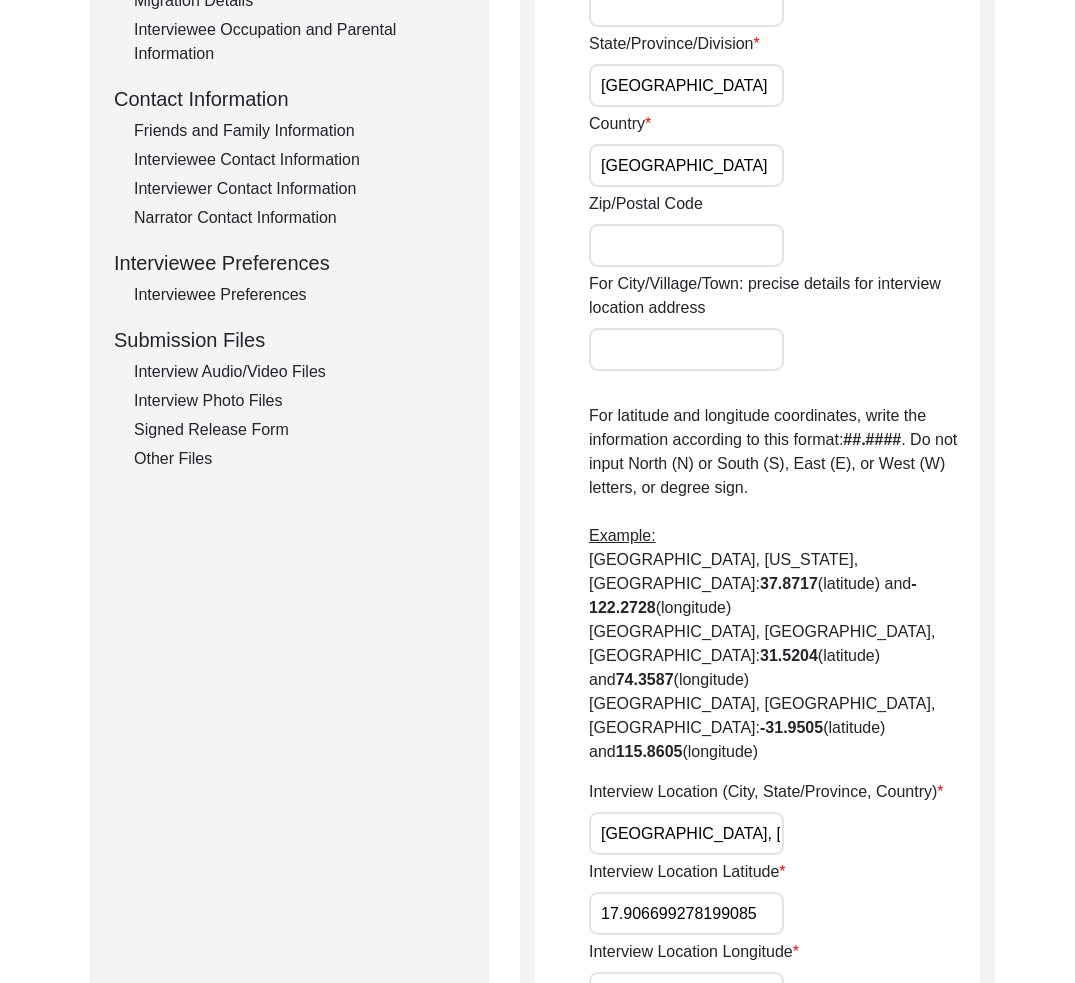 scroll, scrollTop: 718, scrollLeft: 0, axis: vertical 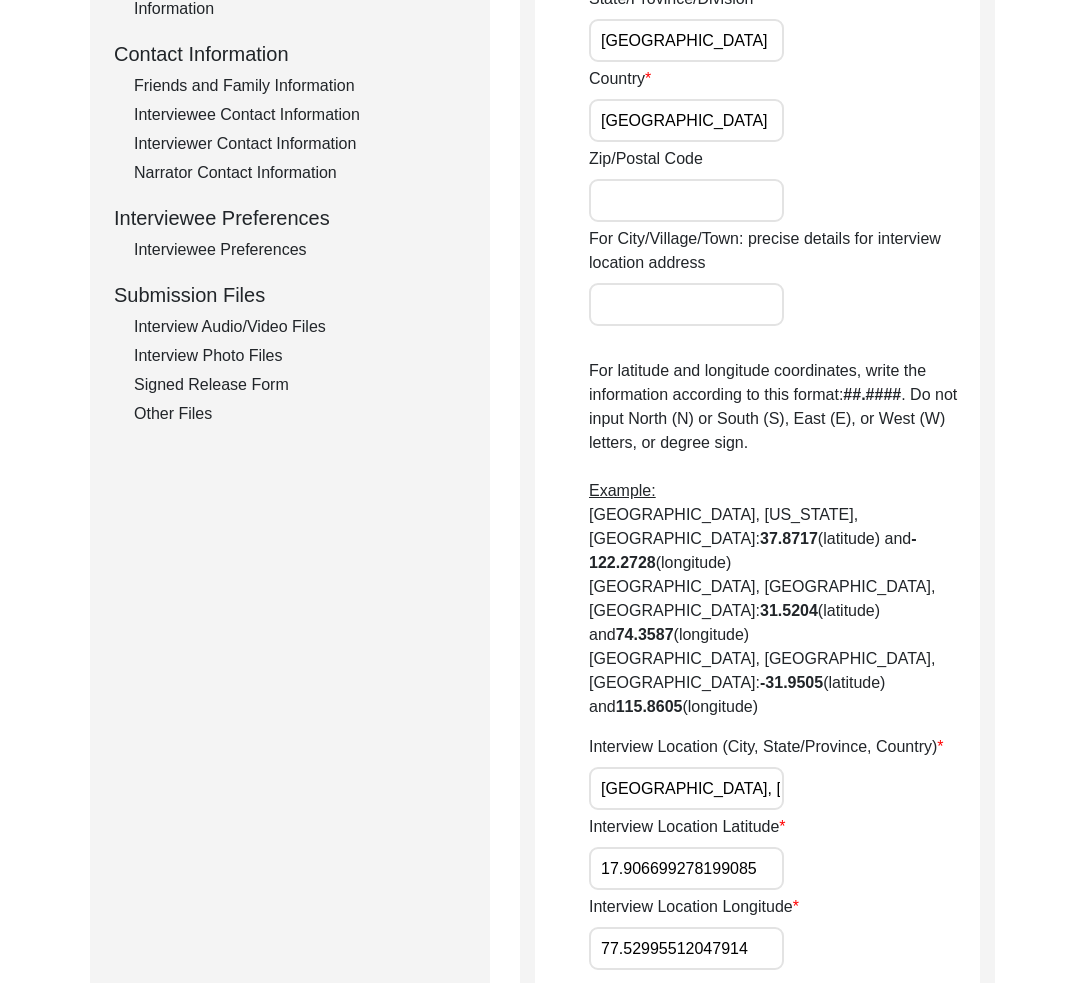 click on "17.906699278199085" at bounding box center [686, 868] 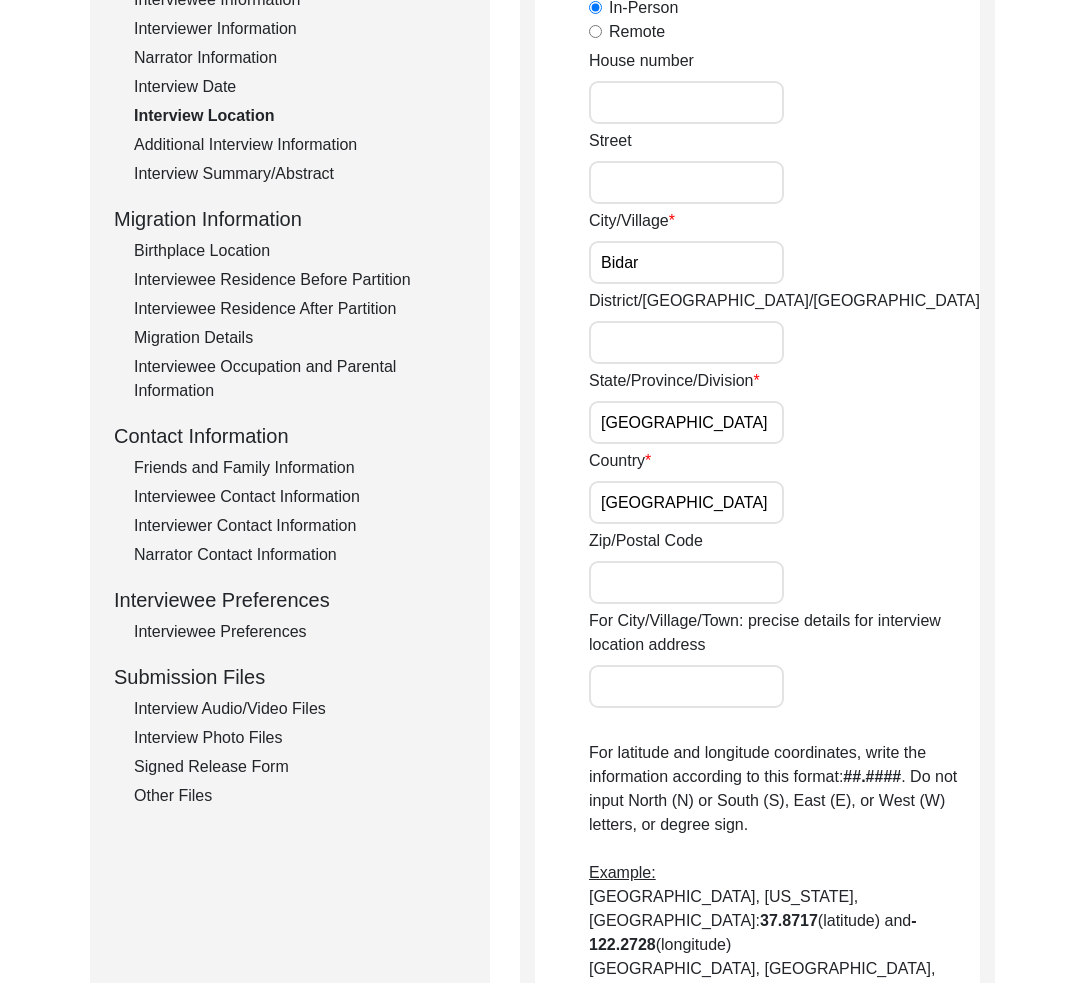 scroll, scrollTop: 112, scrollLeft: 0, axis: vertical 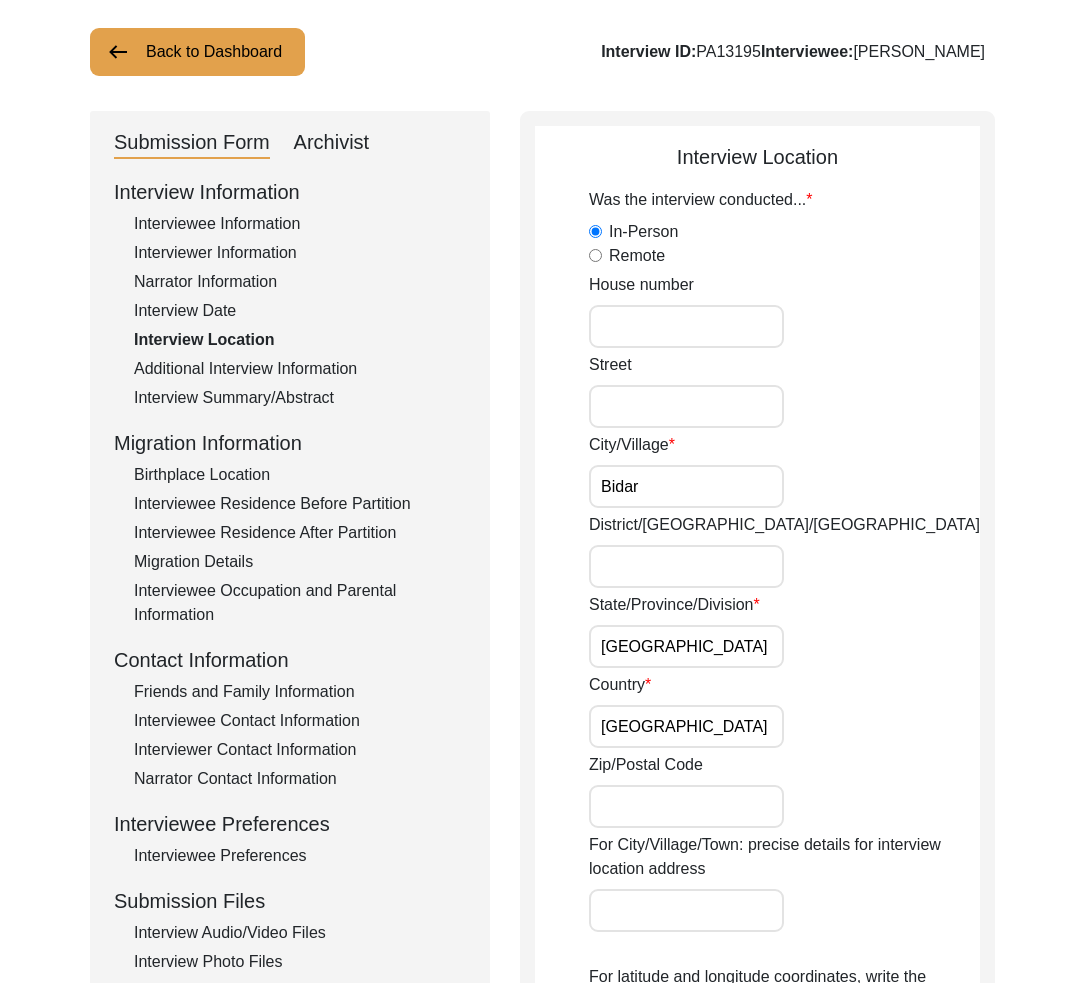 click on "Bidar" at bounding box center [686, 486] 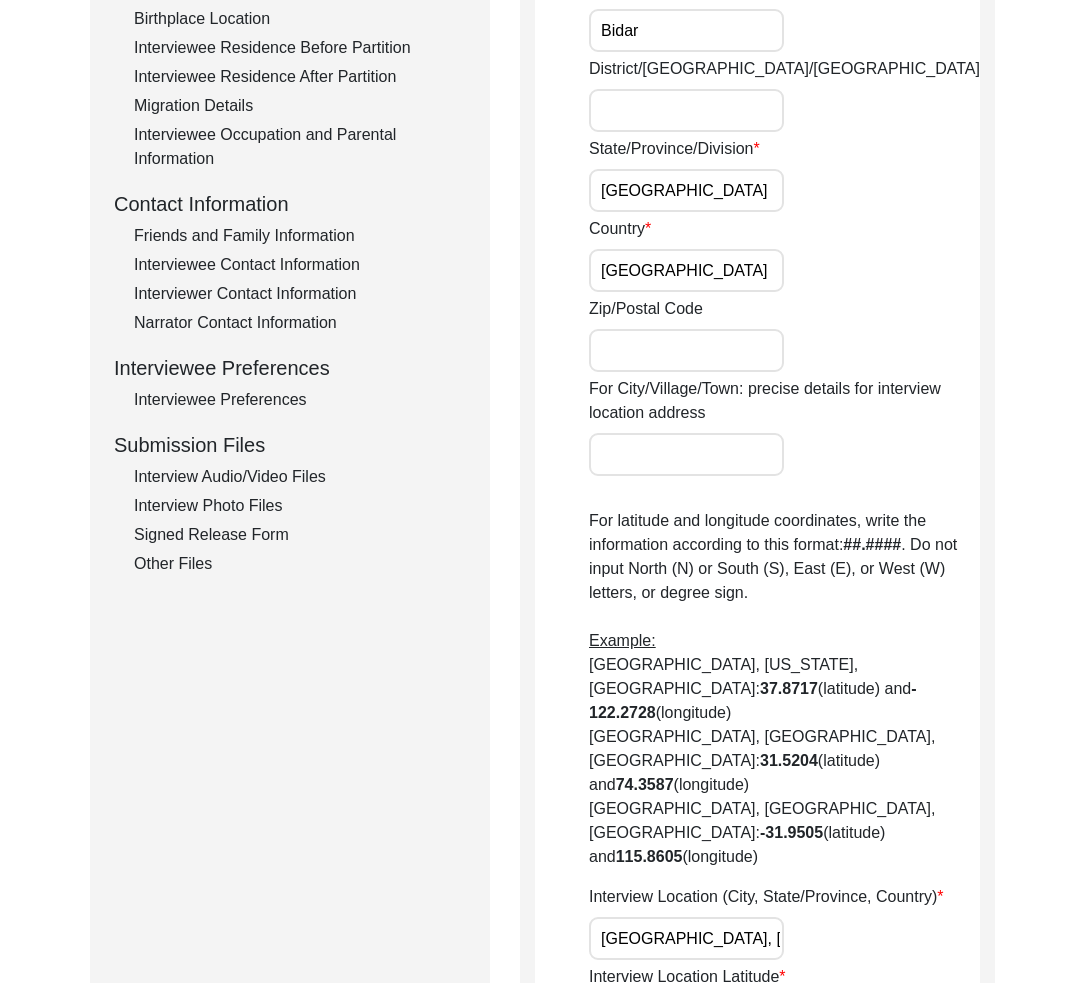 scroll, scrollTop: 849, scrollLeft: 0, axis: vertical 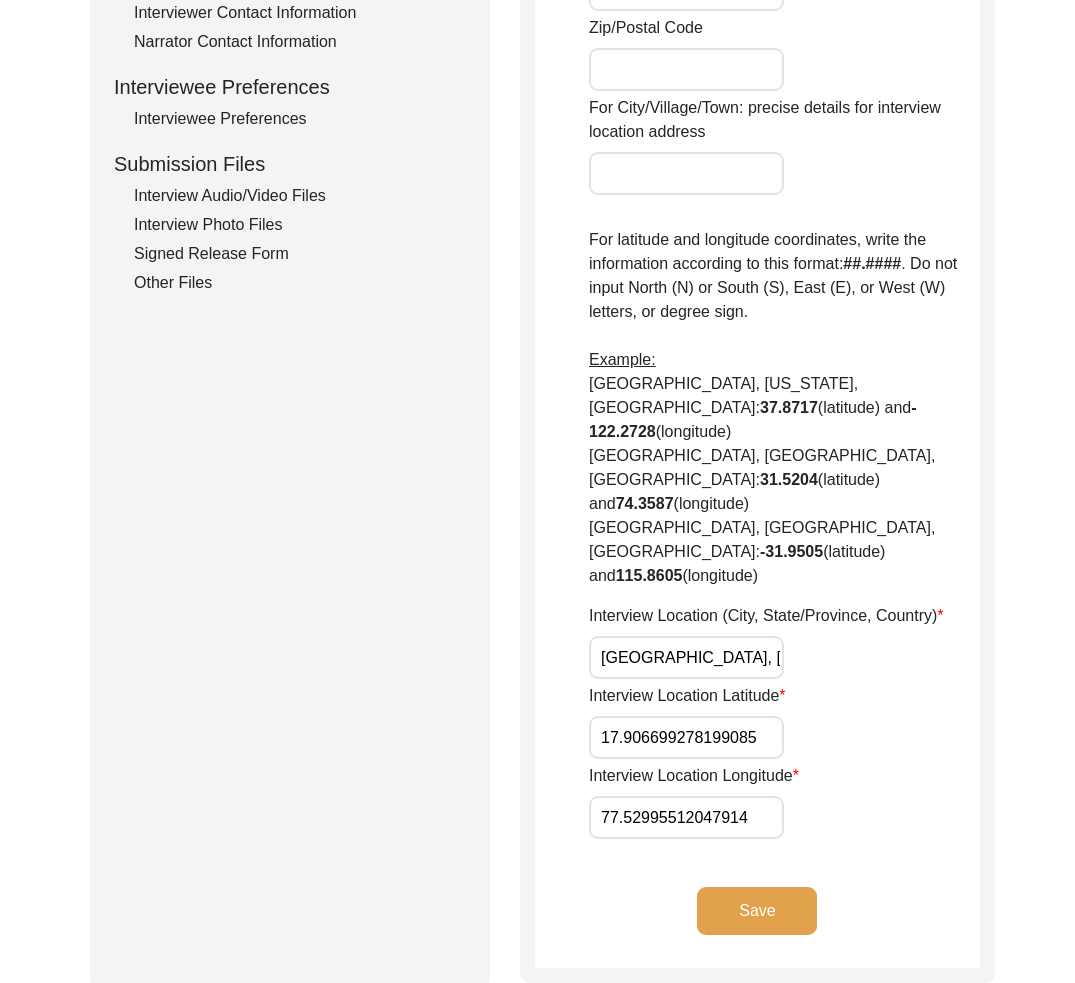 click on "[GEOGRAPHIC_DATA], [GEOGRAPHIC_DATA], [GEOGRAPHIC_DATA]" at bounding box center (686, 657) 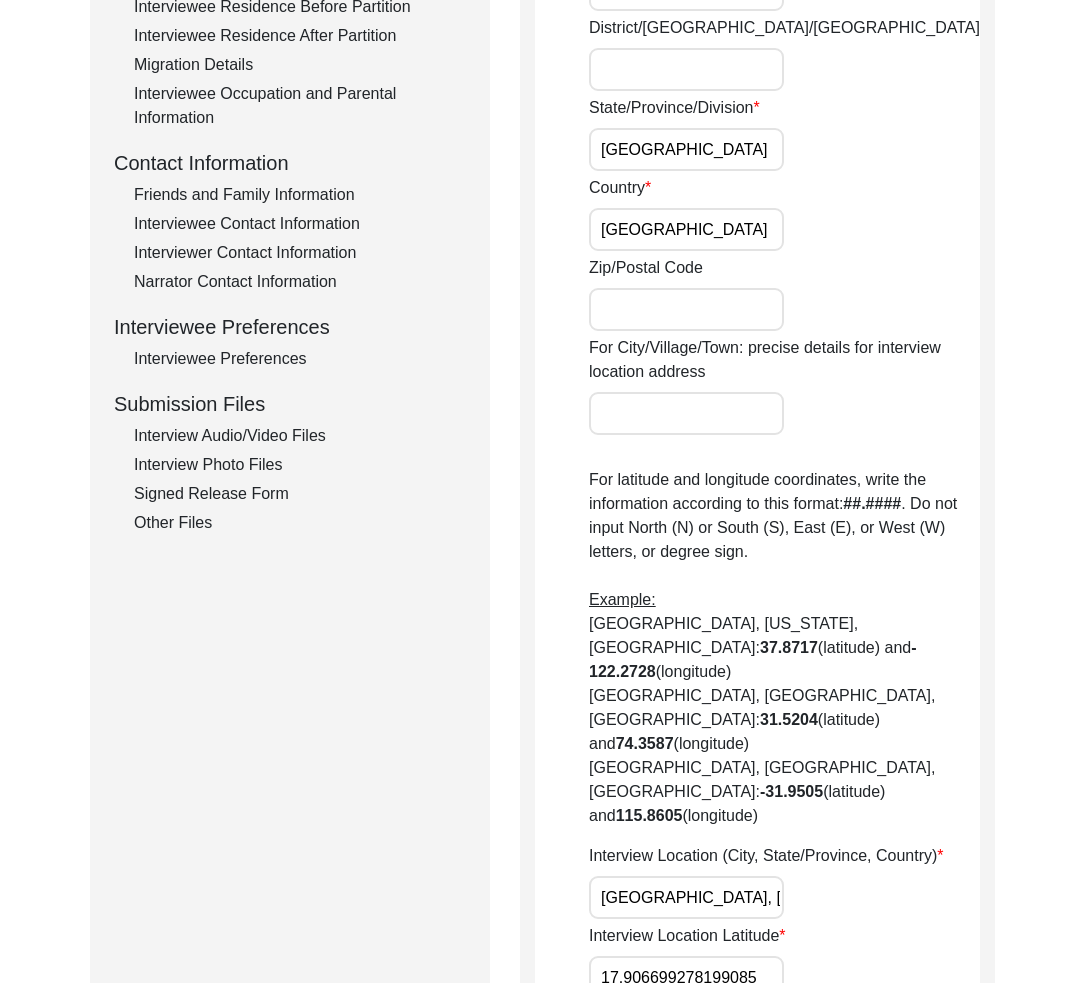 scroll, scrollTop: 370, scrollLeft: 0, axis: vertical 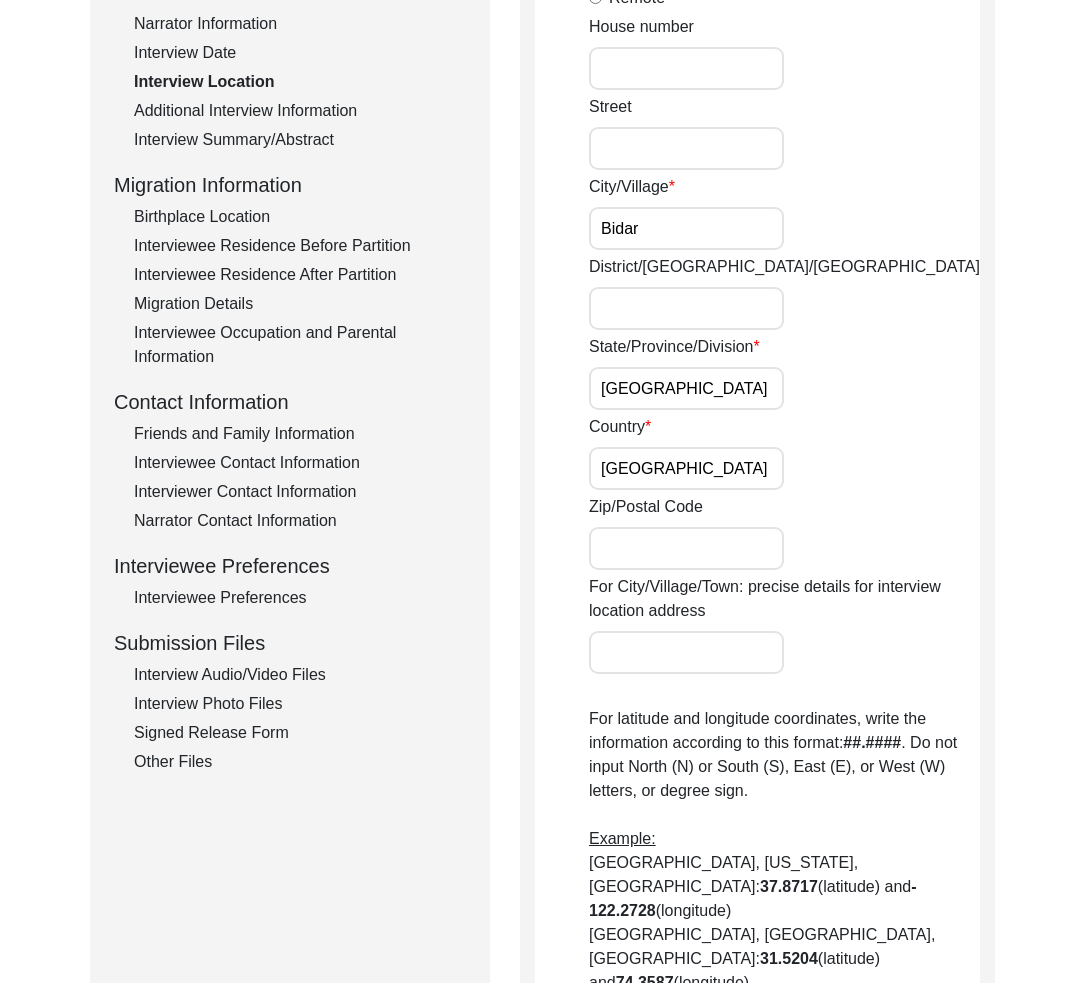 click on "District/[GEOGRAPHIC_DATA]/[GEOGRAPHIC_DATA]" at bounding box center [686, 308] 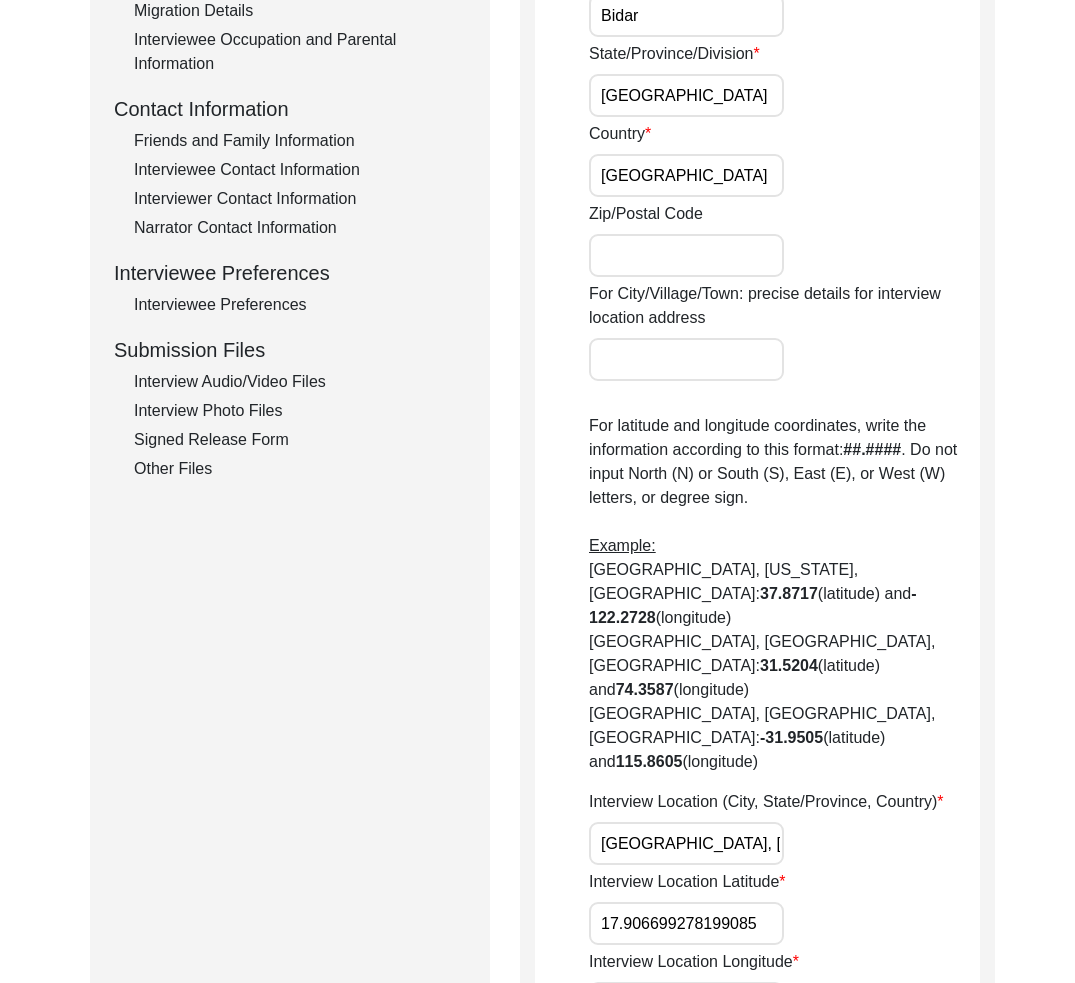 scroll, scrollTop: 755, scrollLeft: 0, axis: vertical 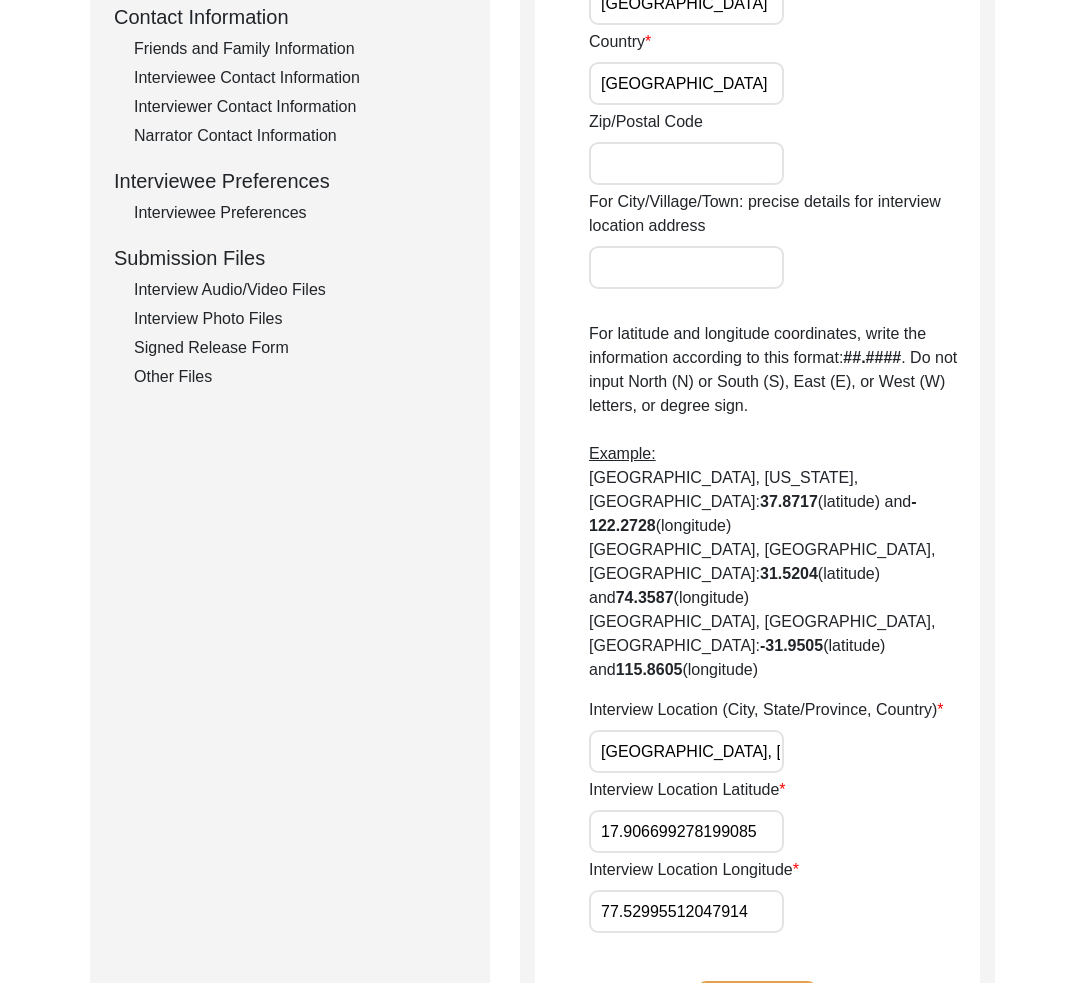 click on "17.906699278199085" at bounding box center (686, 831) 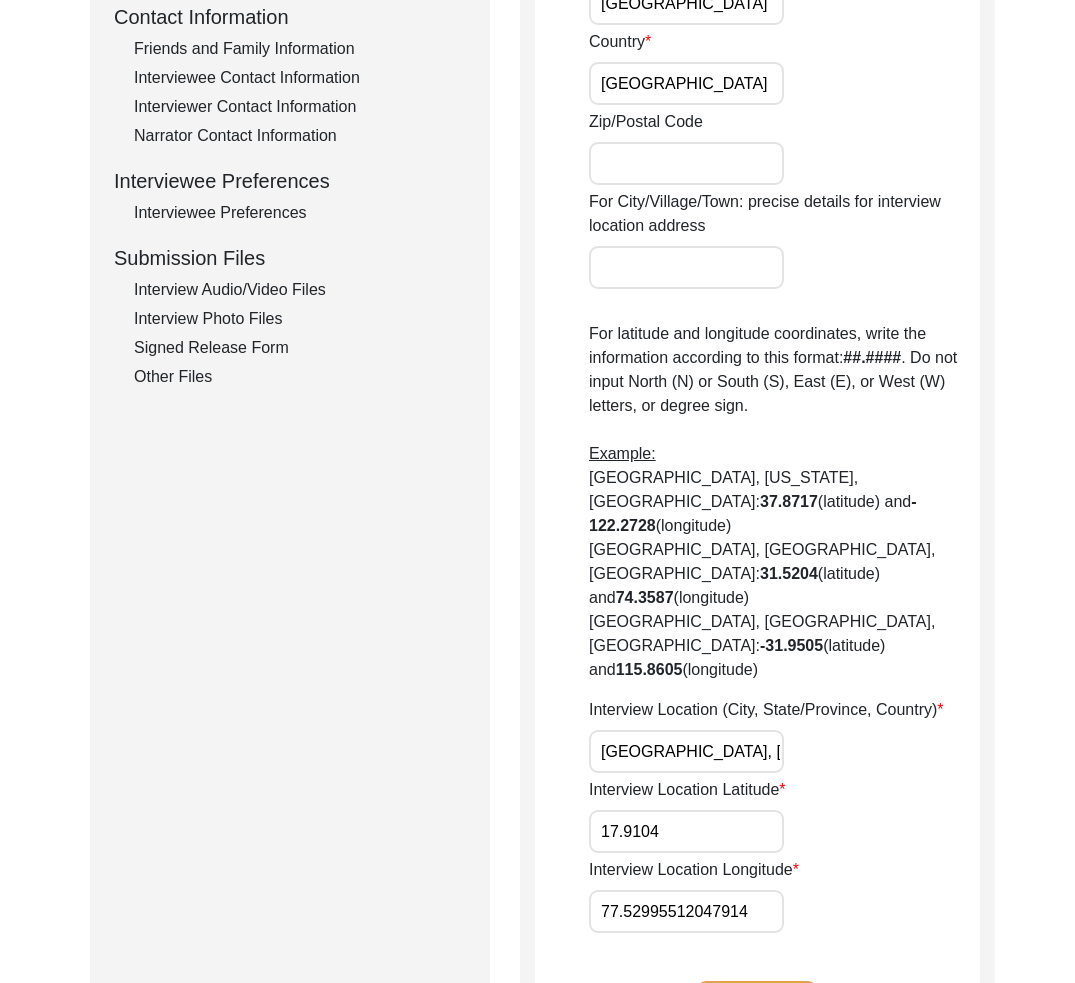 click on "77.52995512047914" at bounding box center [686, 911] 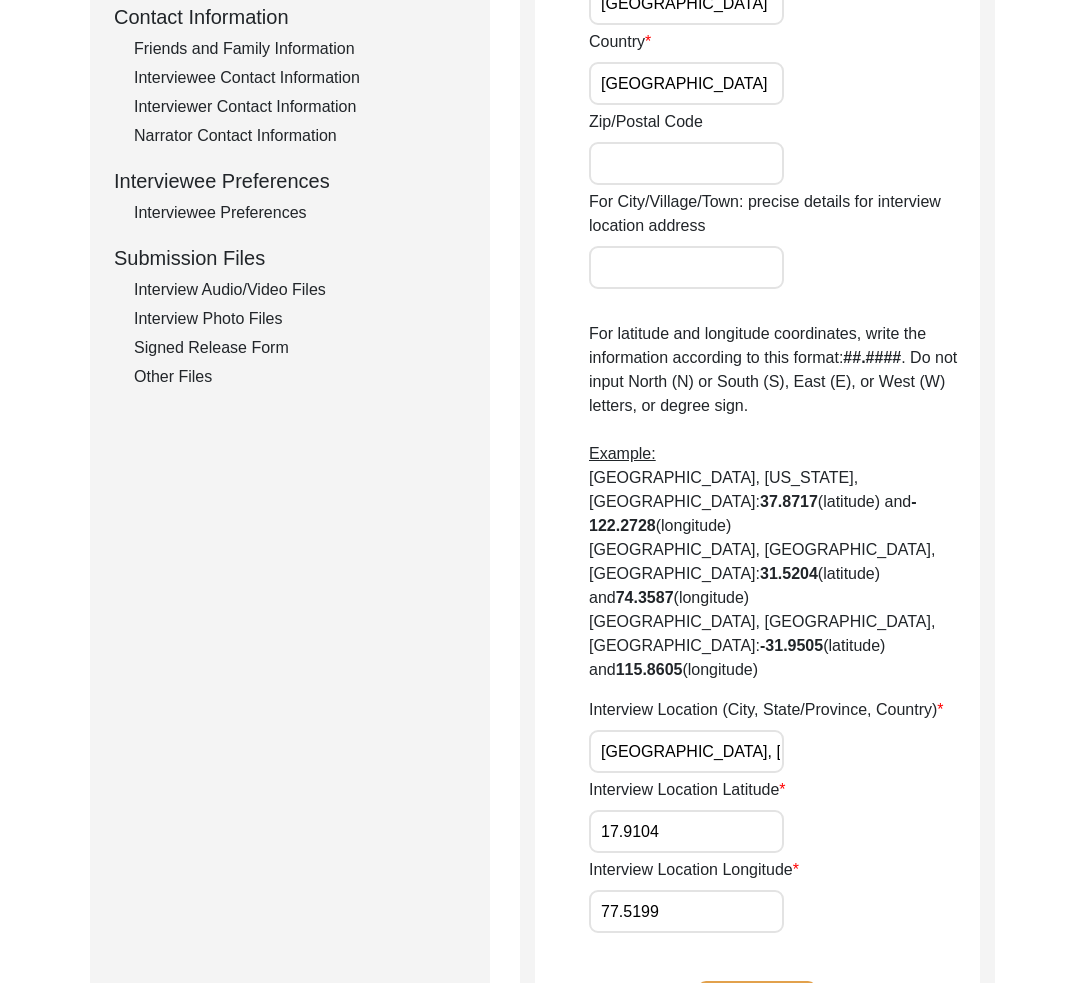 click on "17.9104" at bounding box center (686, 831) 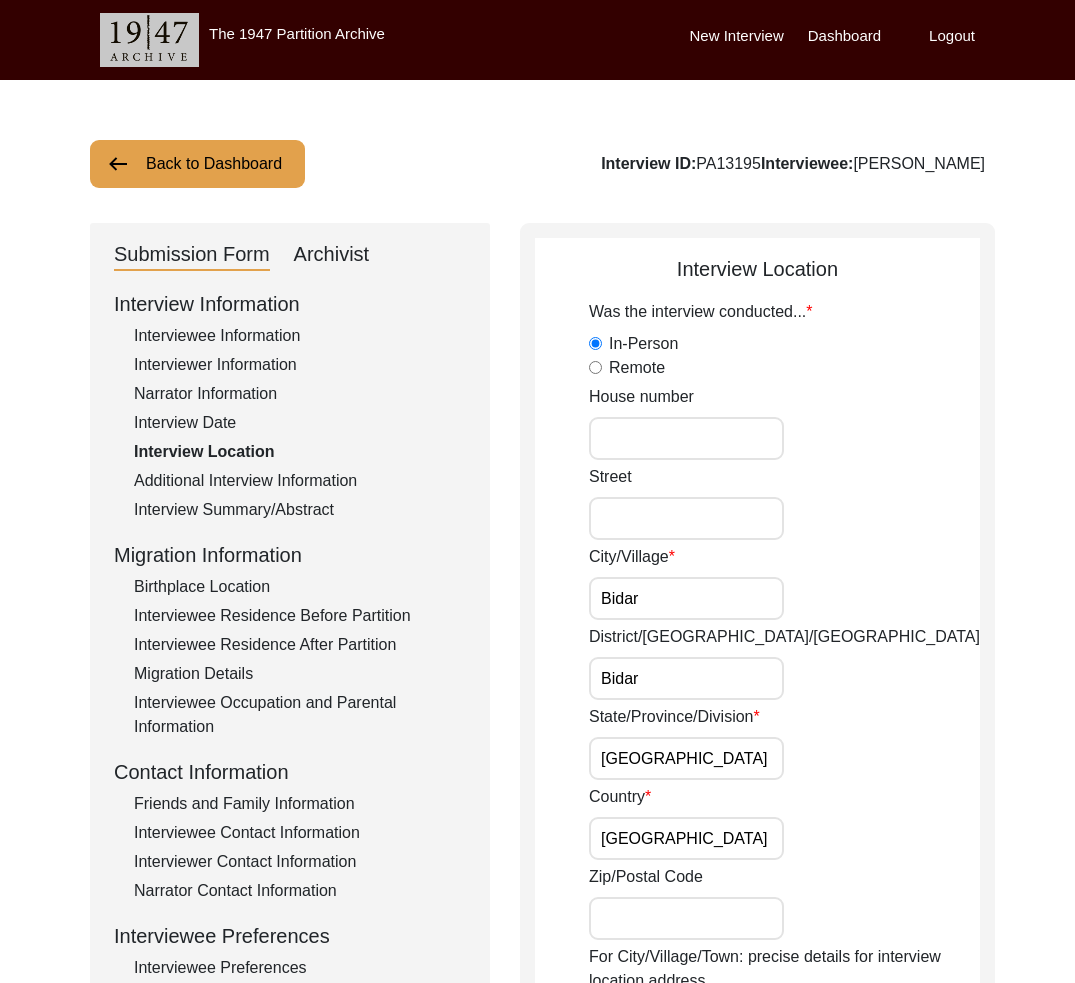 click on "Interview ID:  PA13195  Interviewee:  [PERSON_NAME]" 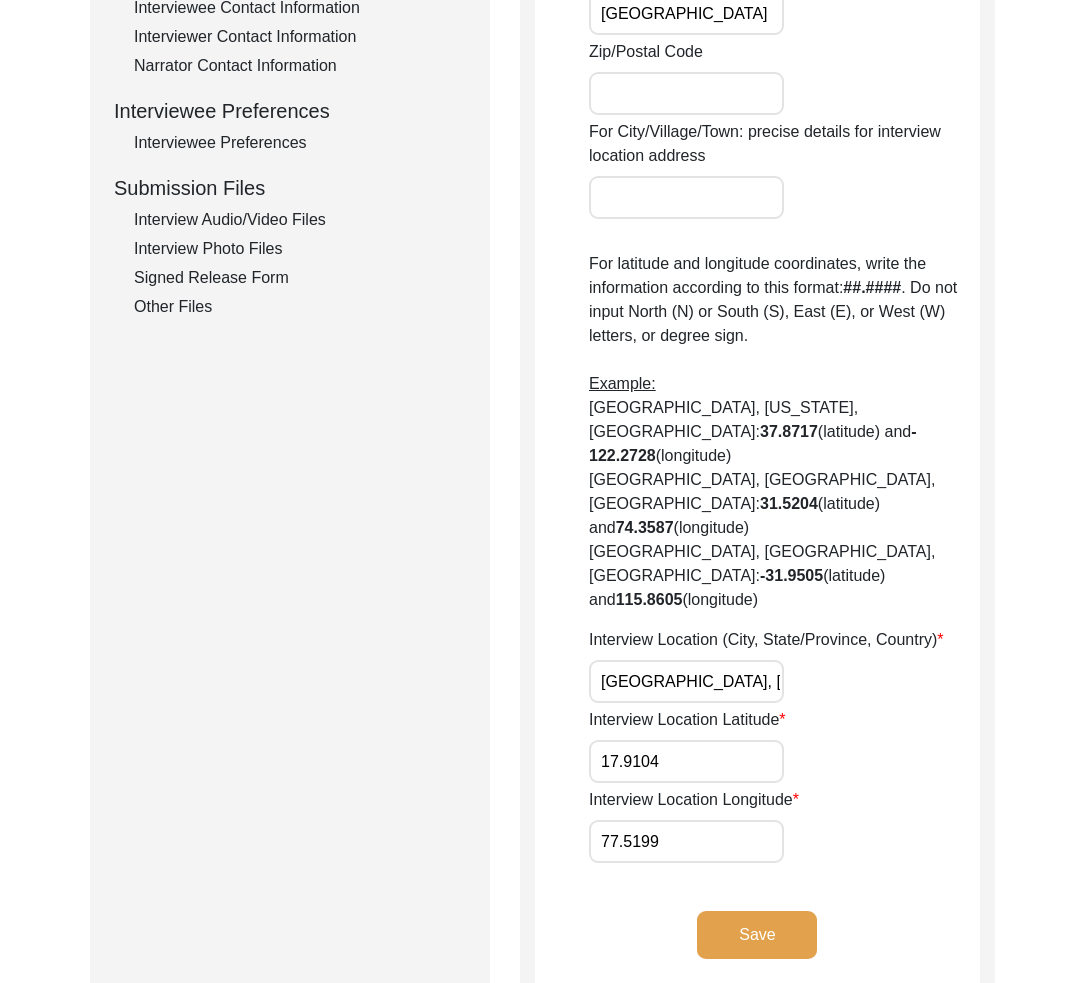 click on "Save" 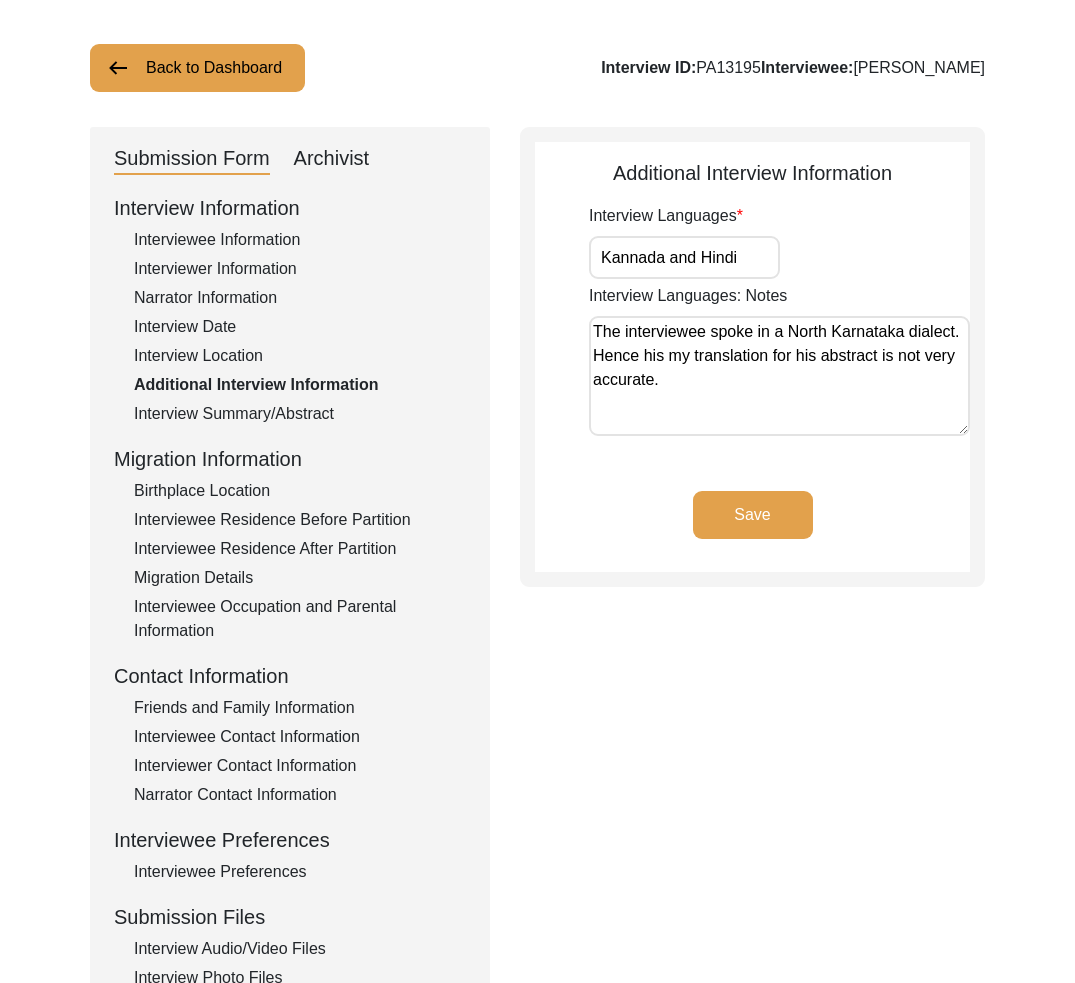 scroll, scrollTop: 0, scrollLeft: 0, axis: both 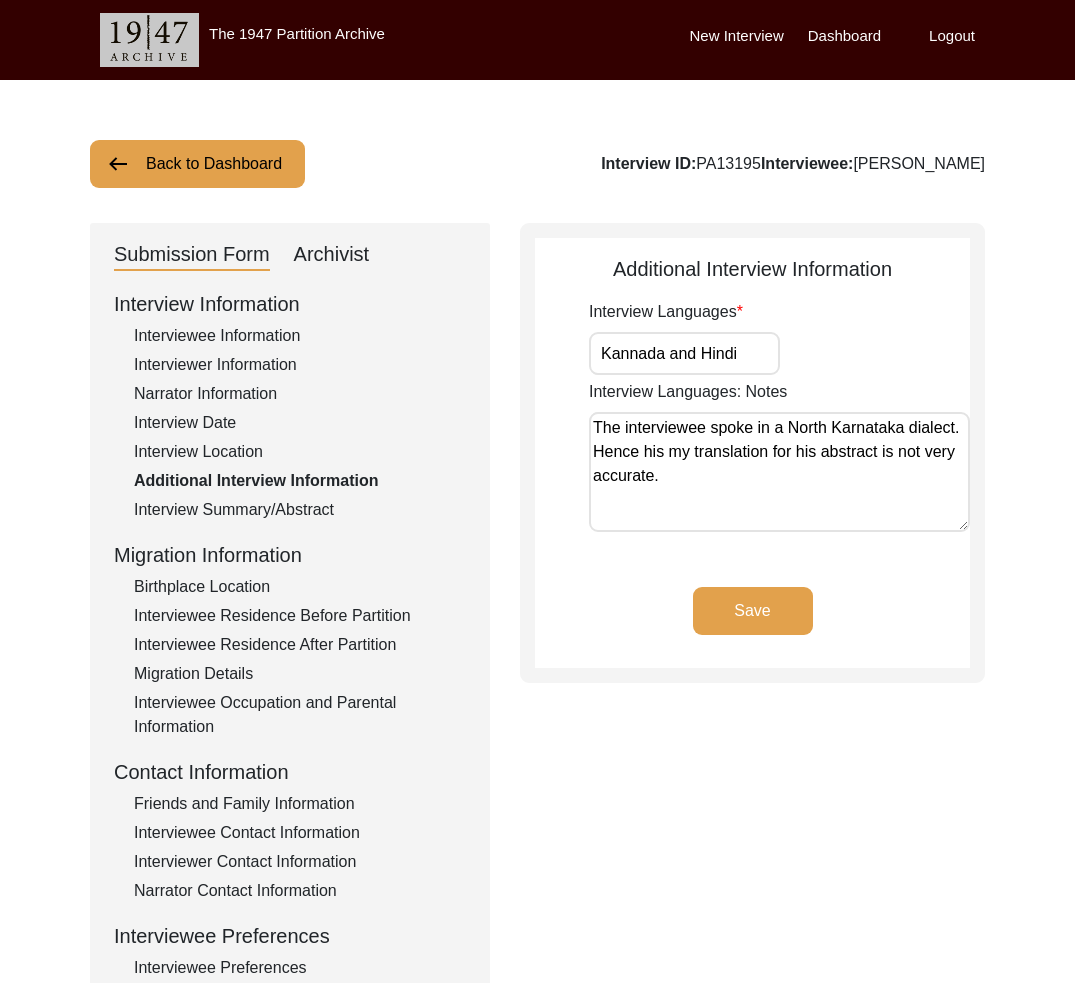 click on "The interviewee spoke in a North Karnataka dialect. Hence his my translation for his abstract is not very accurate." at bounding box center [779, 472] 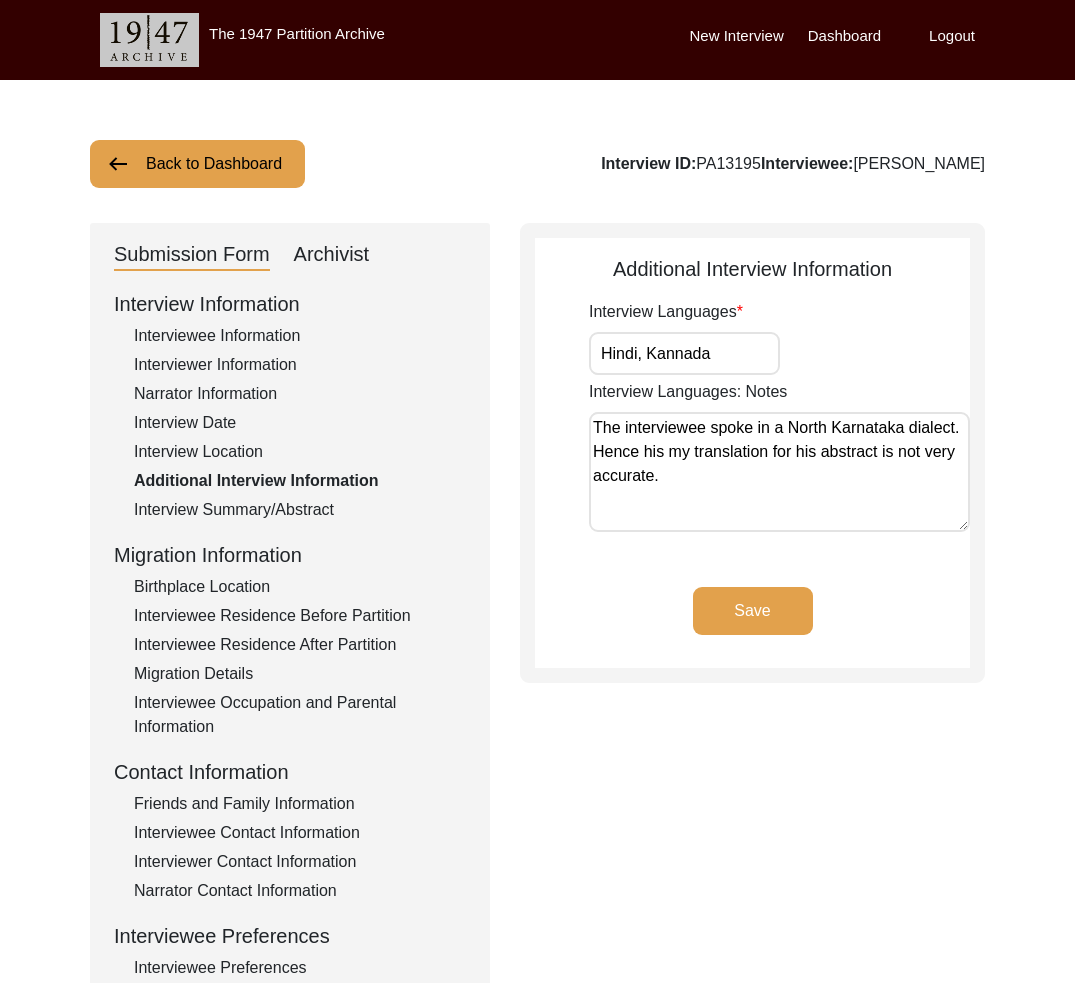 drag, startPoint x: 665, startPoint y: 490, endPoint x: 531, endPoint y: 398, distance: 162.5423 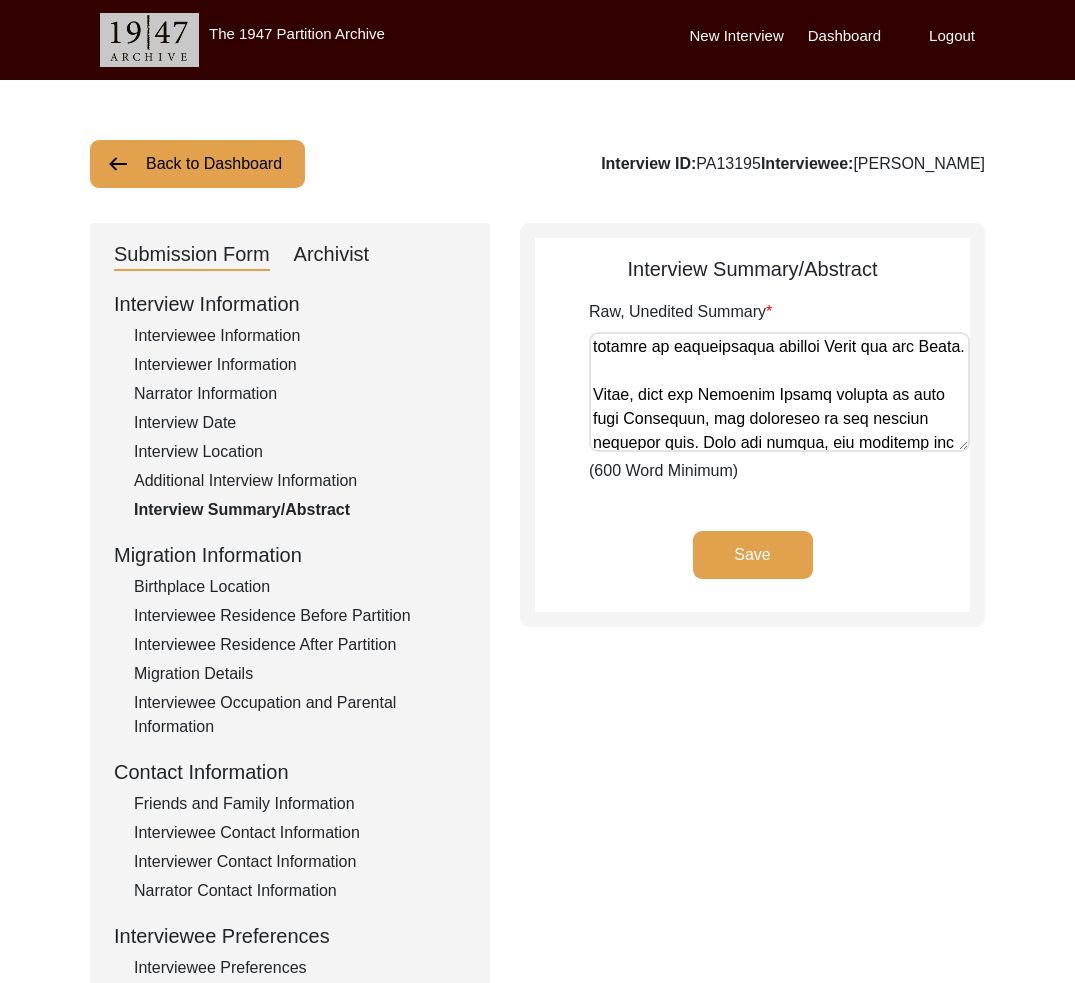 scroll, scrollTop: 2576, scrollLeft: 0, axis: vertical 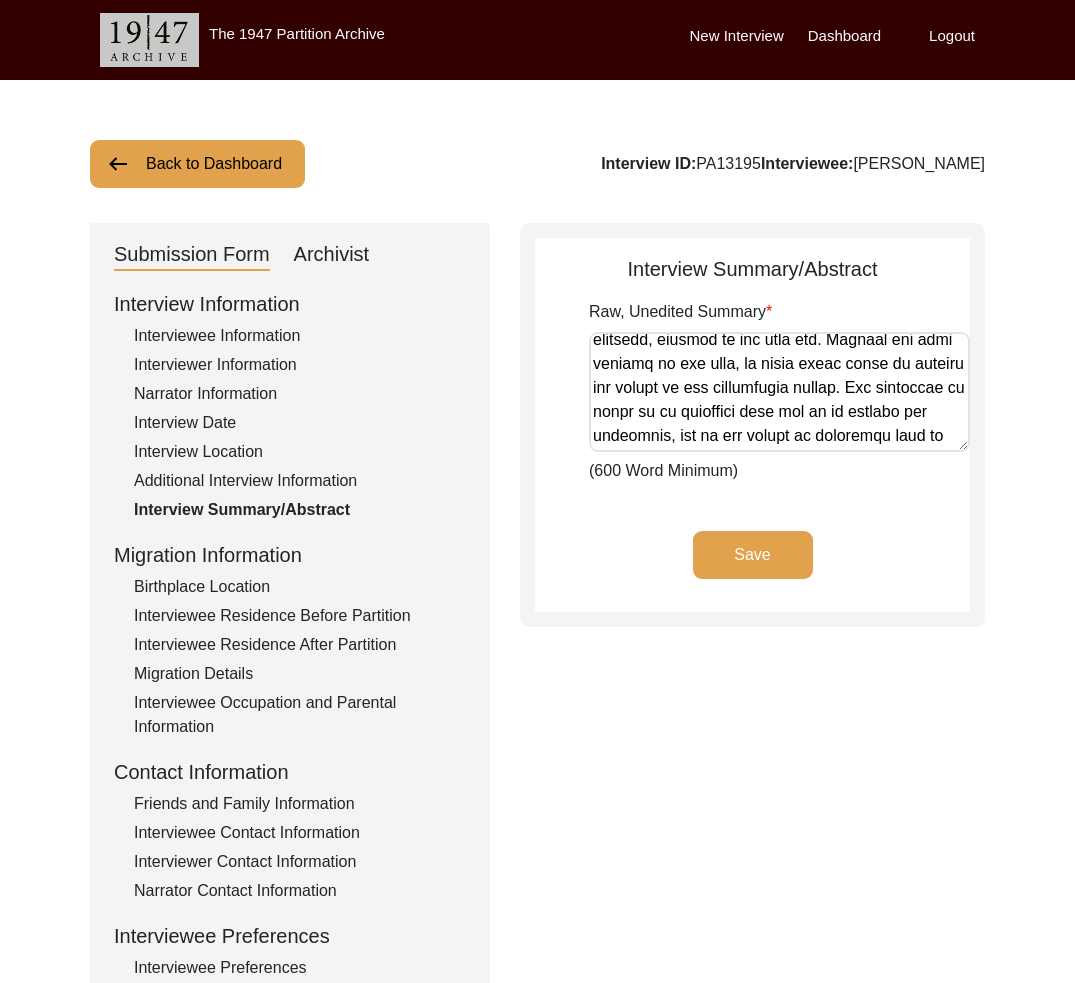 click on "Additional Interview Information" 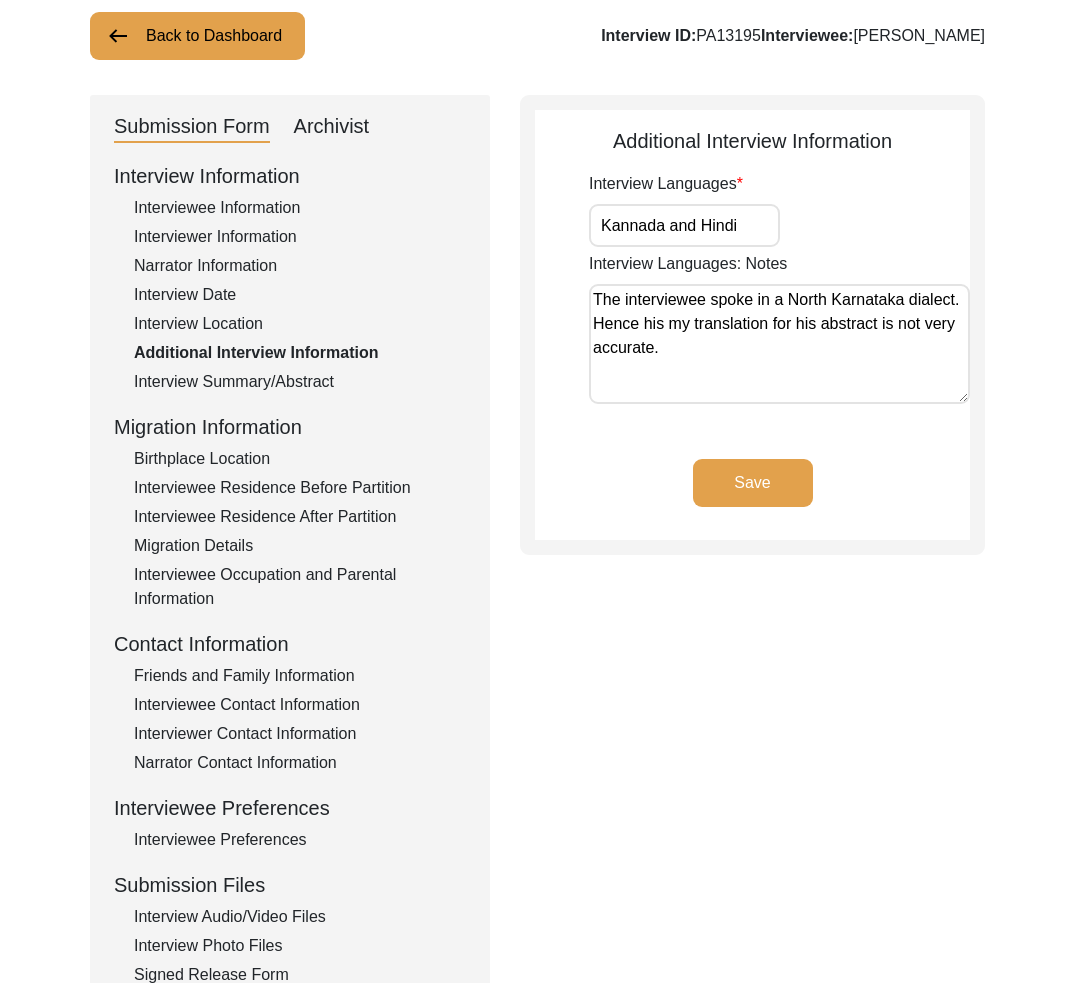 scroll, scrollTop: 0, scrollLeft: 0, axis: both 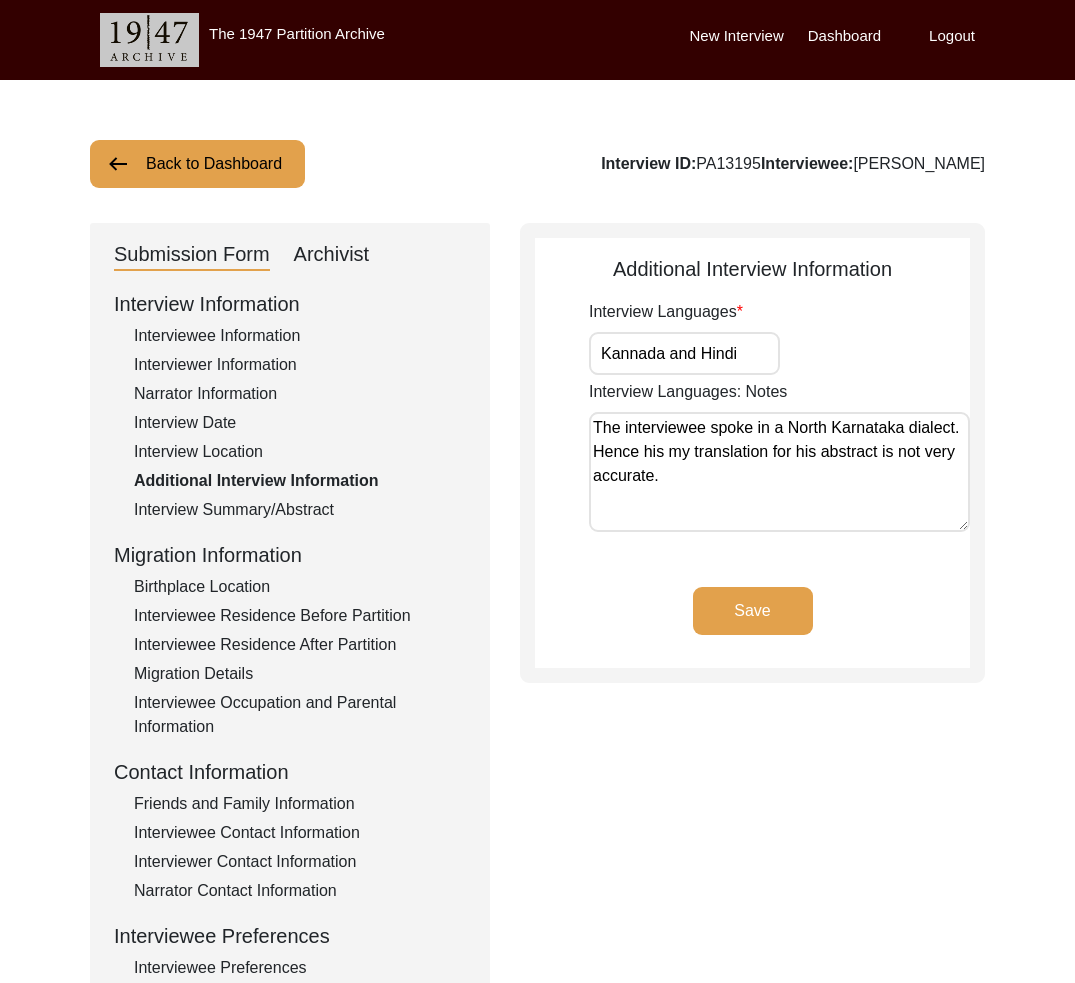 drag, startPoint x: 787, startPoint y: 788, endPoint x: 731, endPoint y: 770, distance: 58.821766 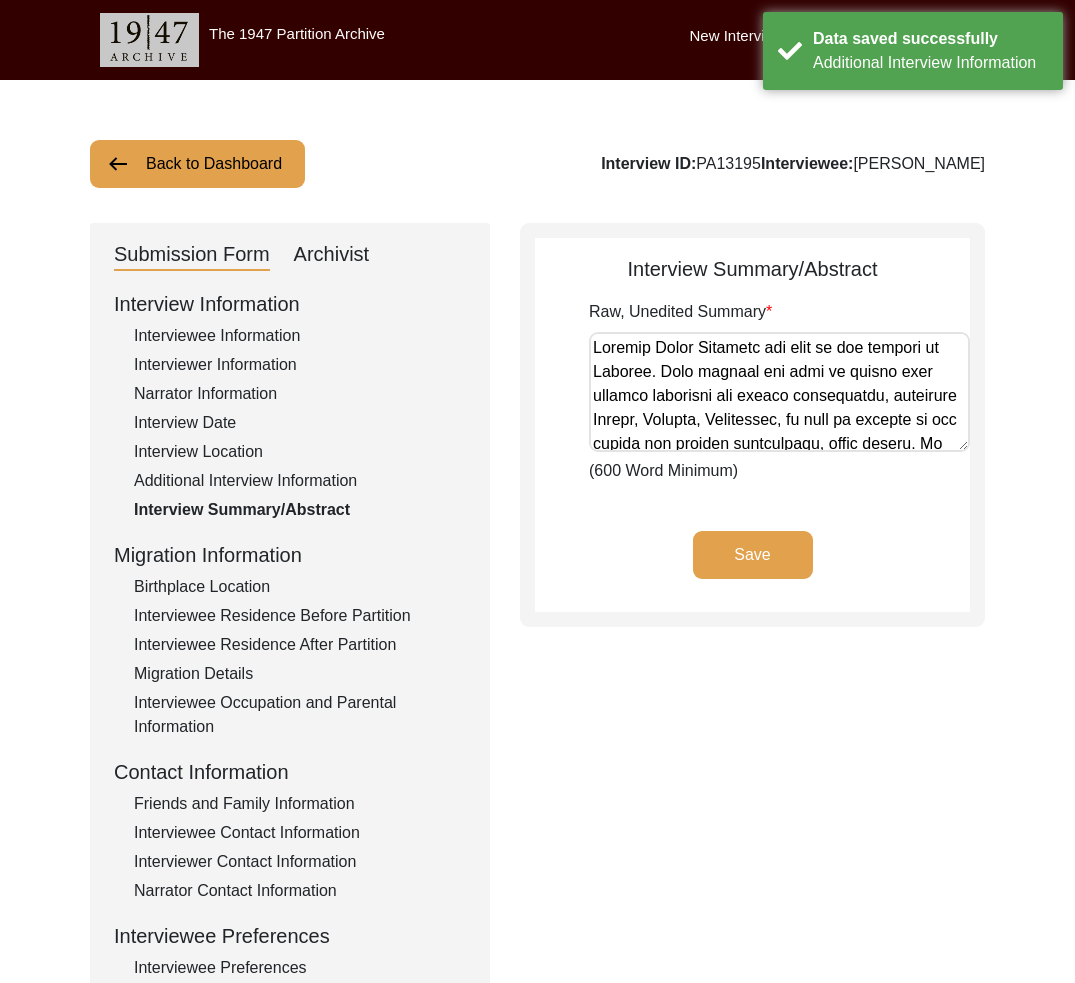 click on "Additional Interview Information" 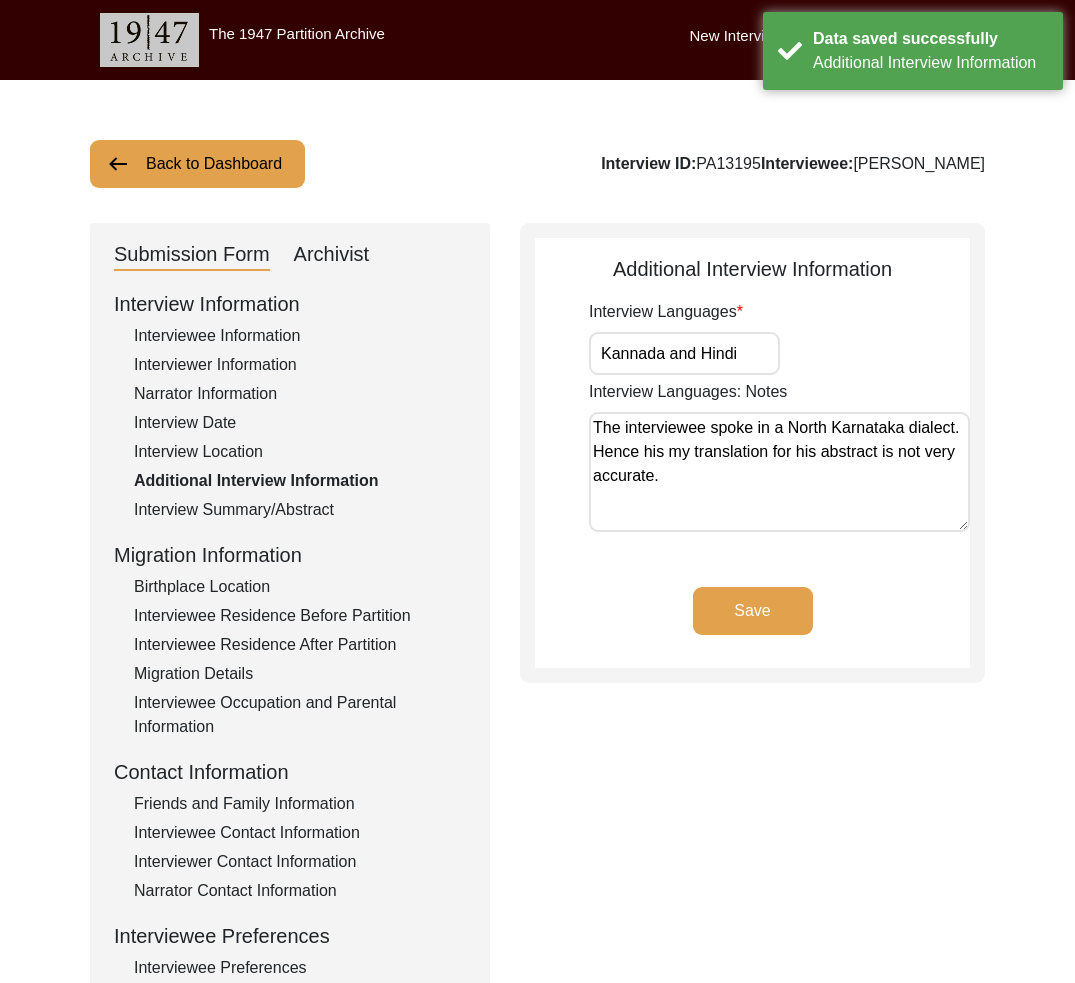 click on "Interview Summary/Abstract" 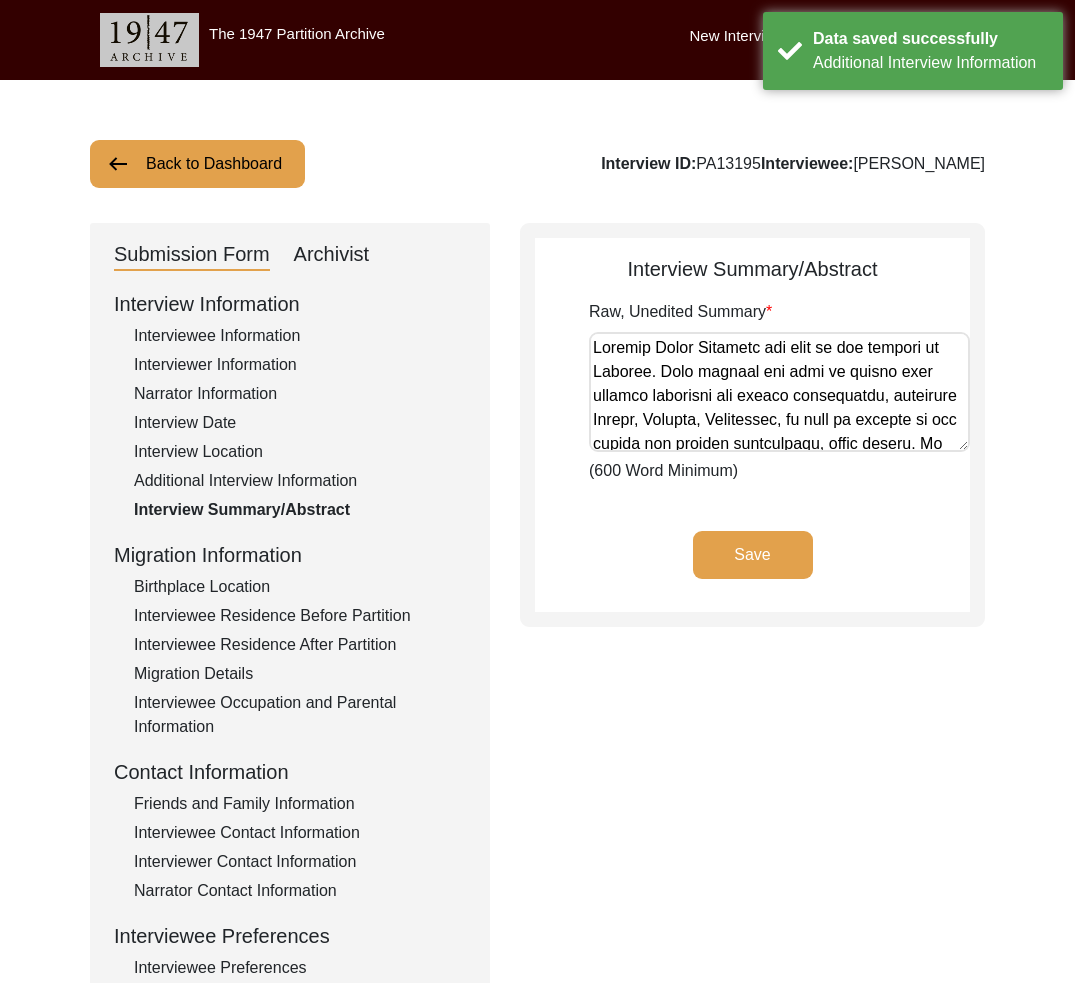 click on "Additional Interview Information" 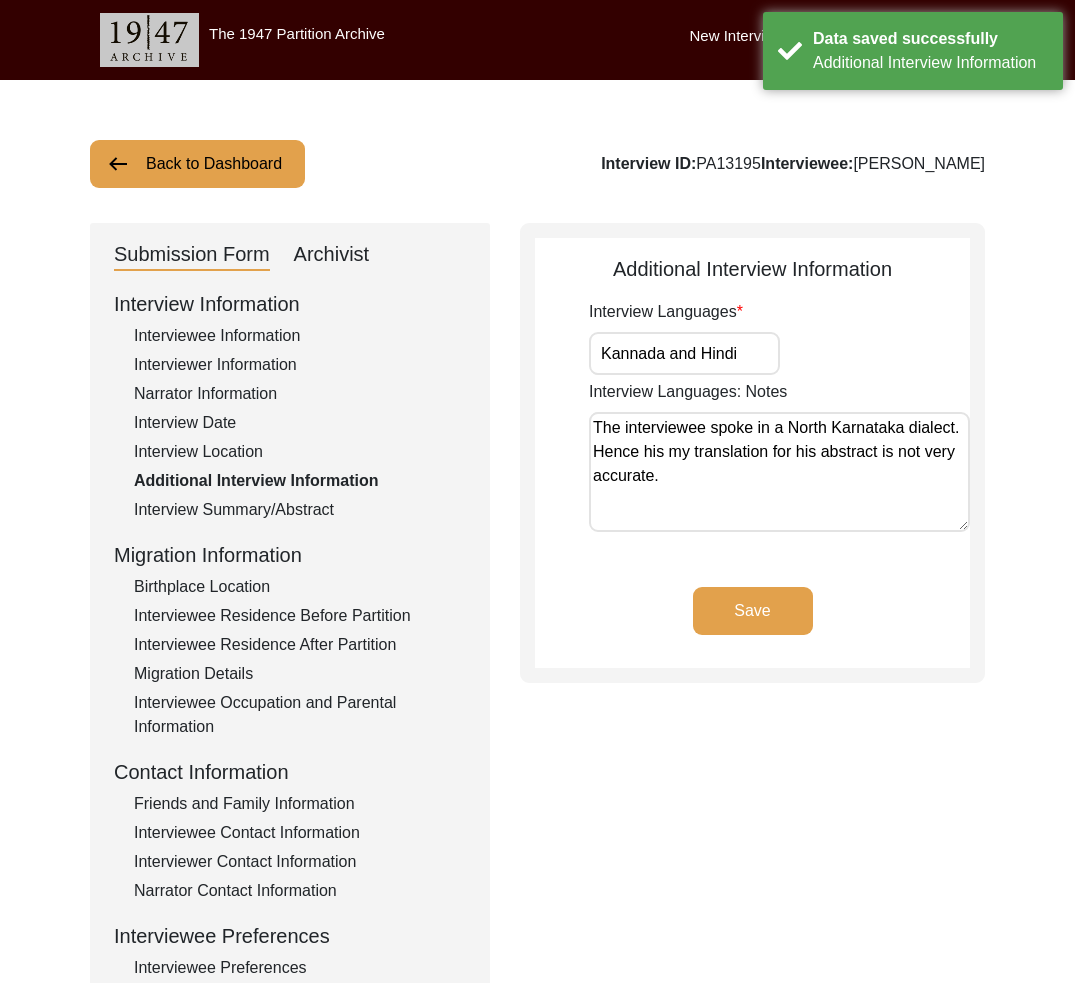 click on "Kannada and Hindi" at bounding box center [684, 353] 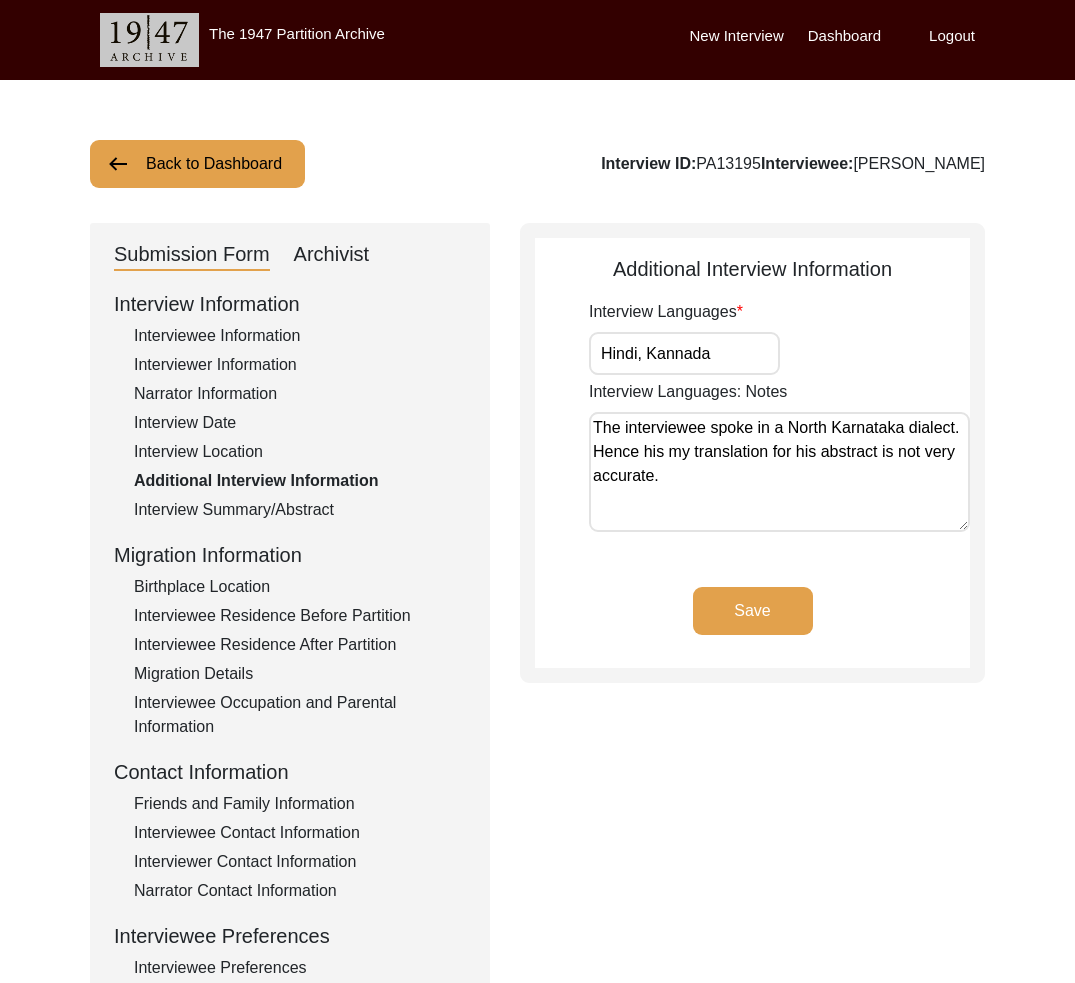 drag, startPoint x: 745, startPoint y: 599, endPoint x: 330, endPoint y: 541, distance: 419.03342 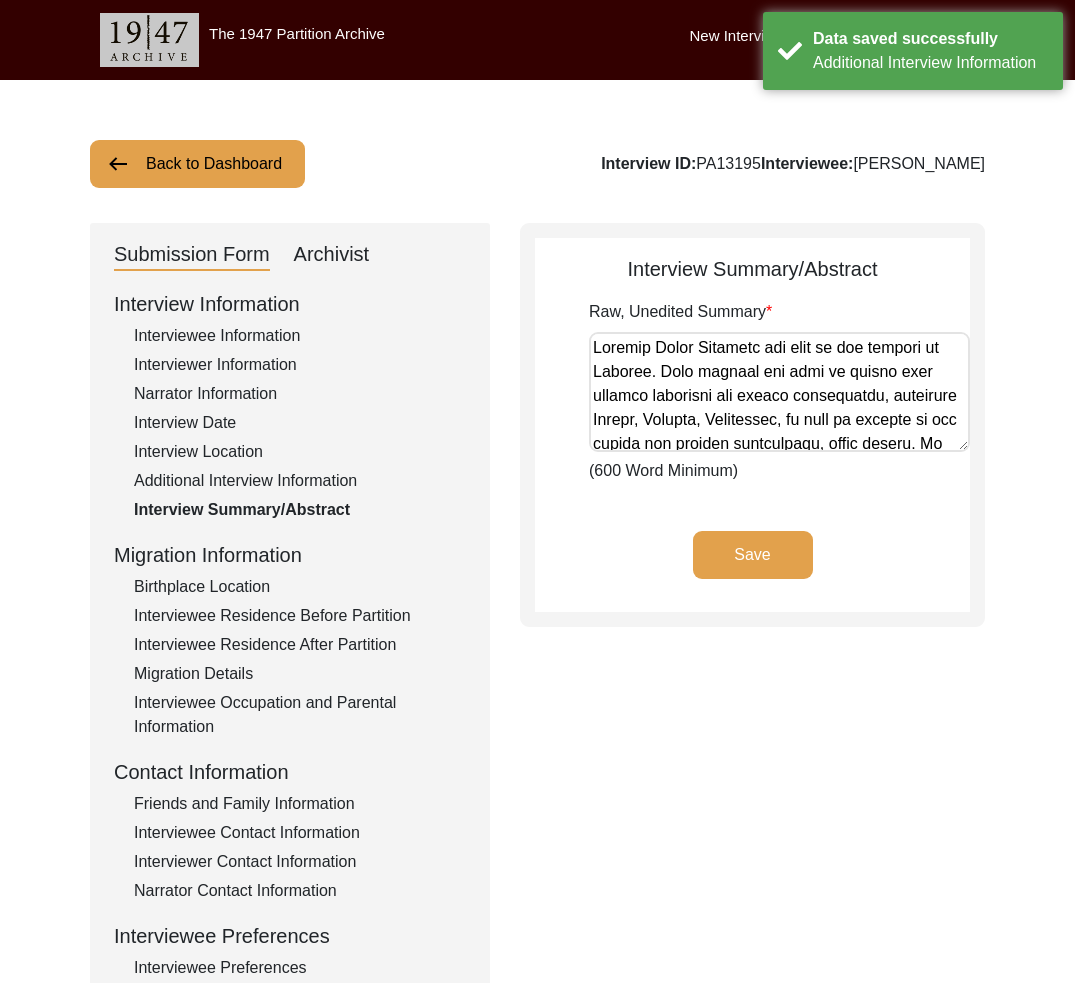 click on "Additional Interview Information" 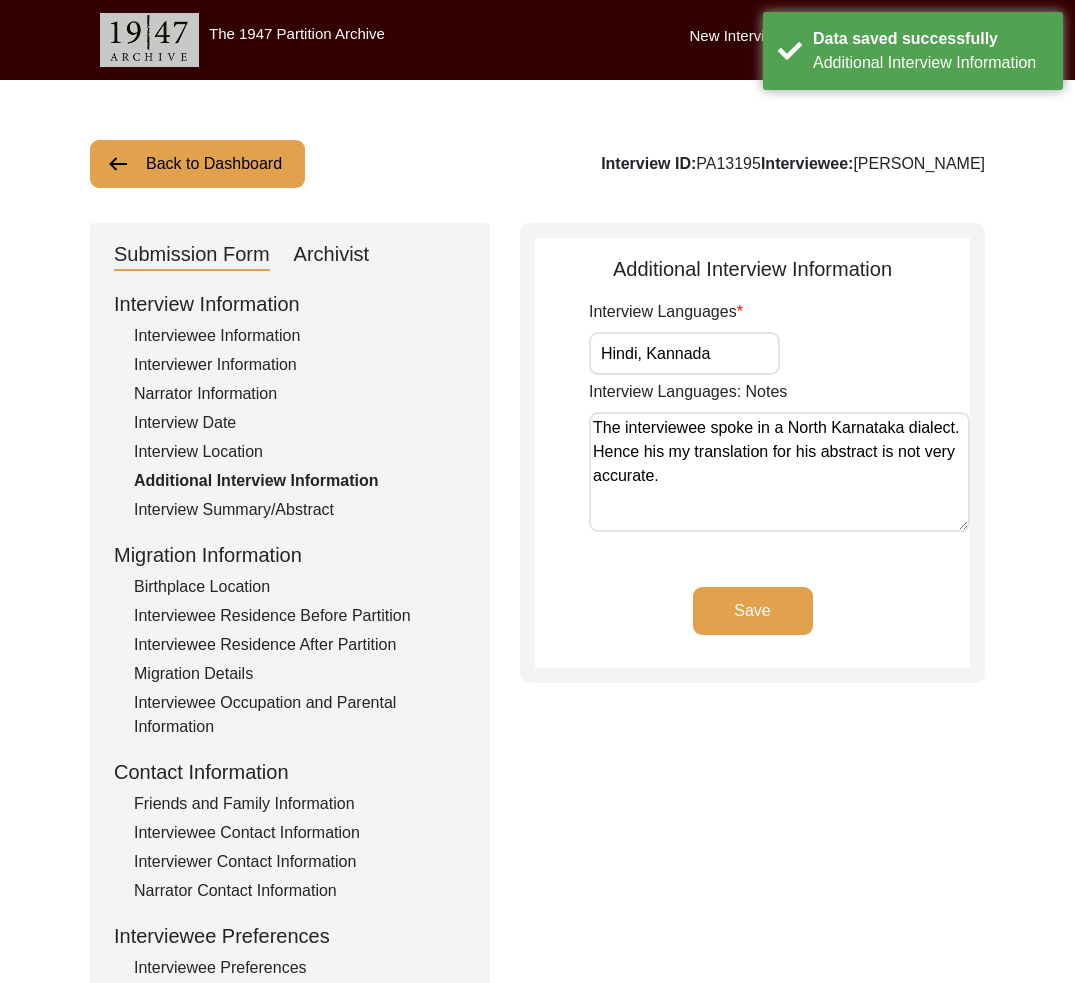 click on "Birthplace Location" 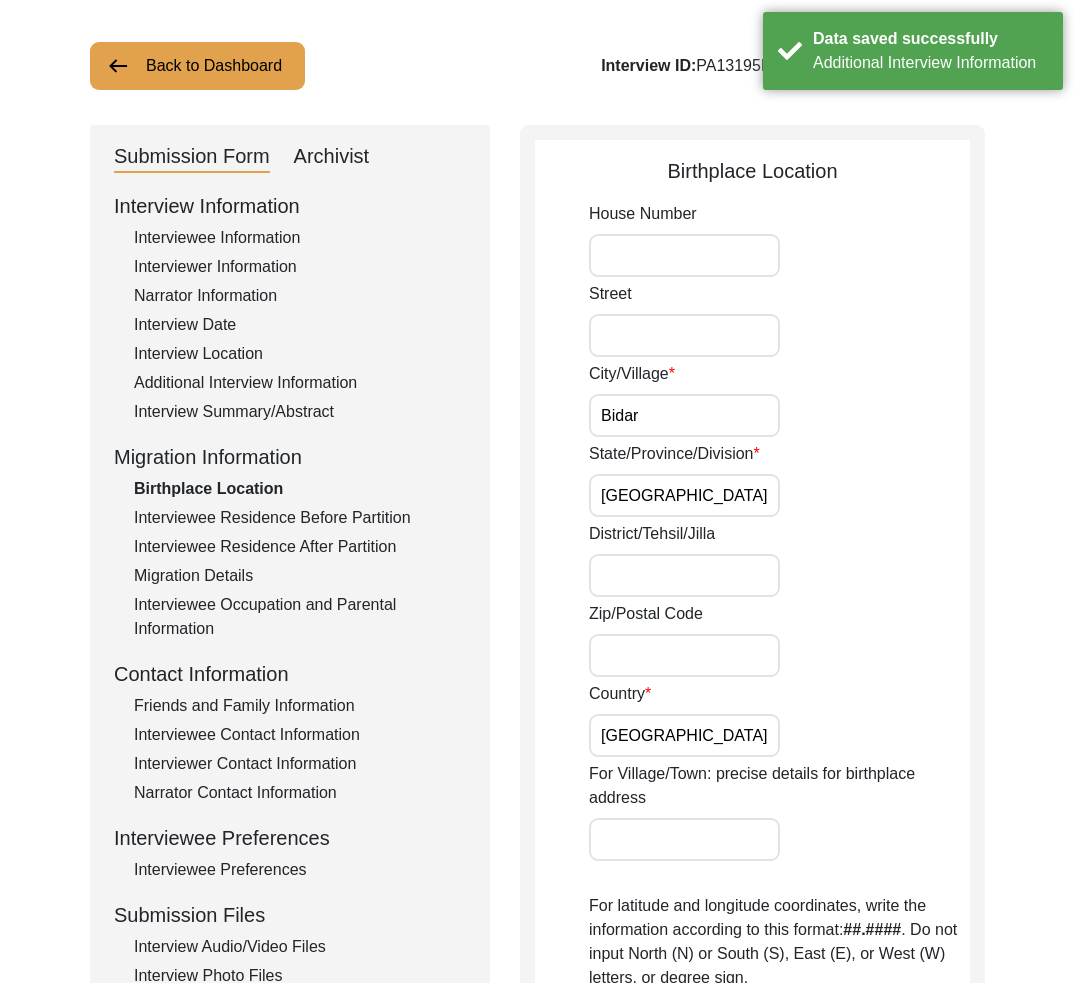 scroll, scrollTop: 101, scrollLeft: 0, axis: vertical 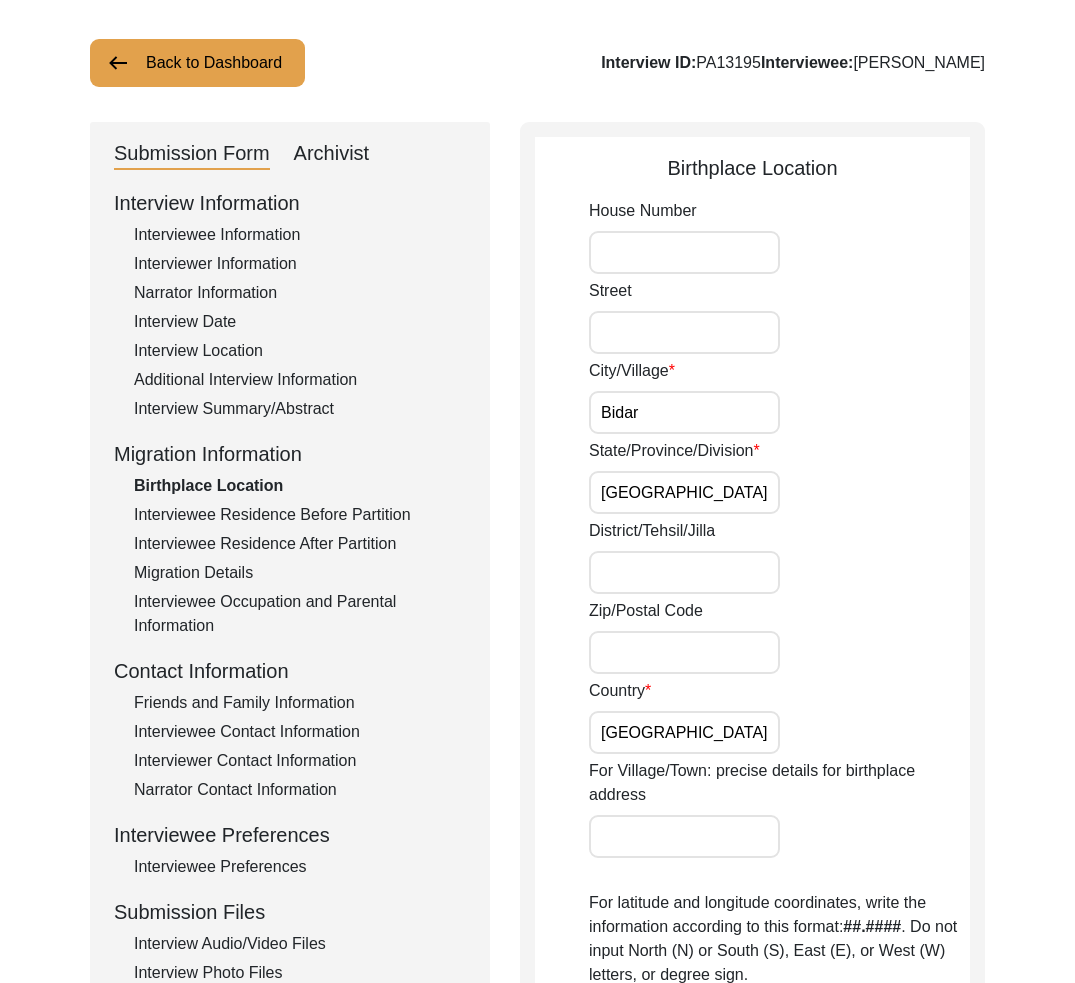 click on "Bidar" at bounding box center (684, 412) 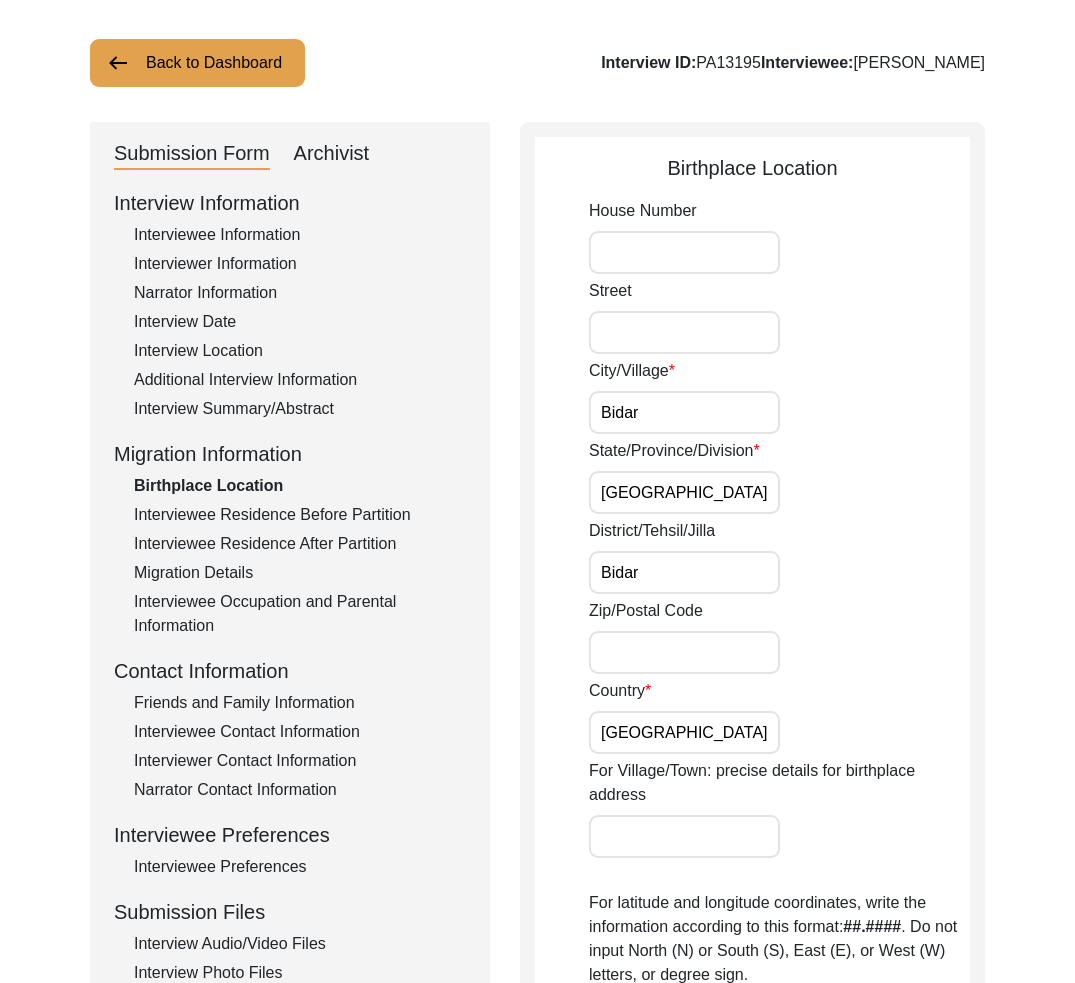 click on "Country [GEOGRAPHIC_DATA]" 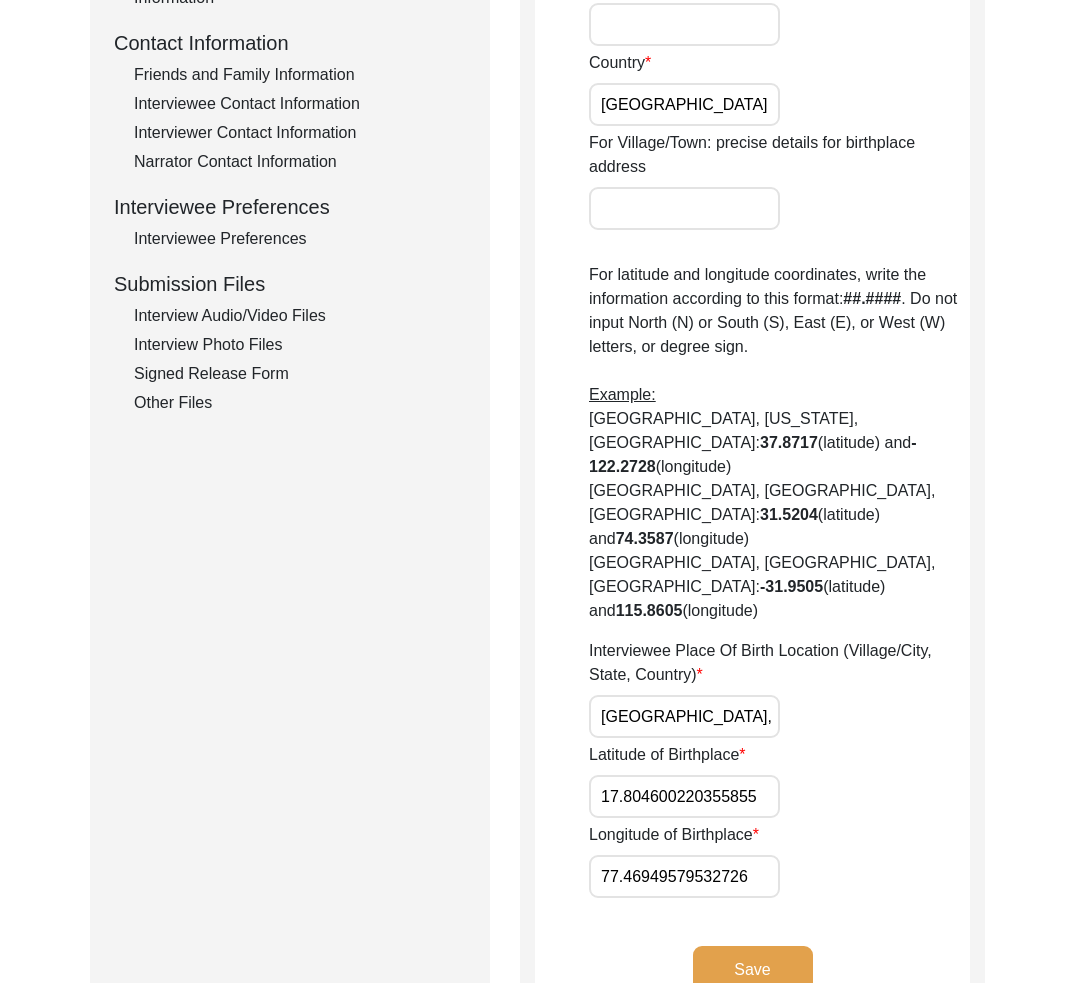 scroll, scrollTop: 1002, scrollLeft: 0, axis: vertical 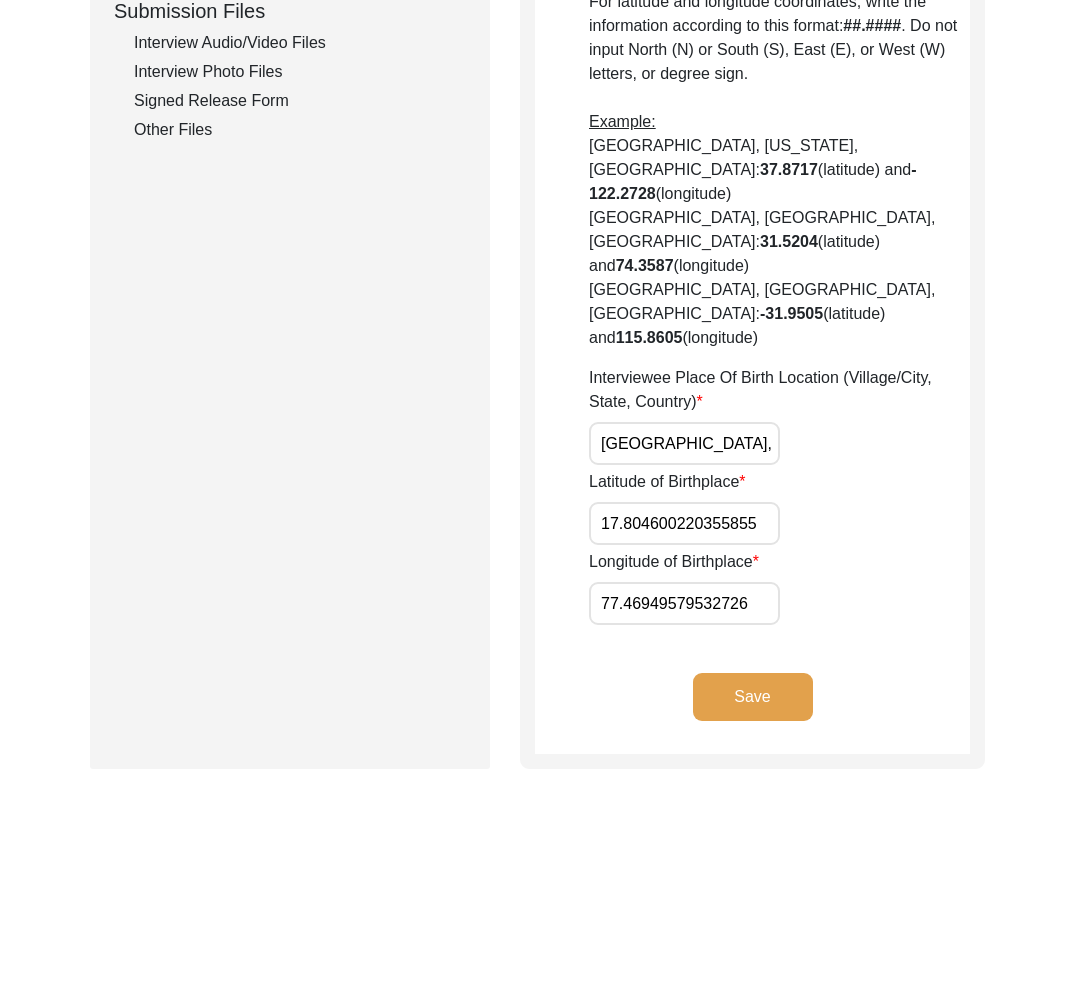 click on "[GEOGRAPHIC_DATA], [GEOGRAPHIC_DATA], [GEOGRAPHIC_DATA]" at bounding box center [684, 443] 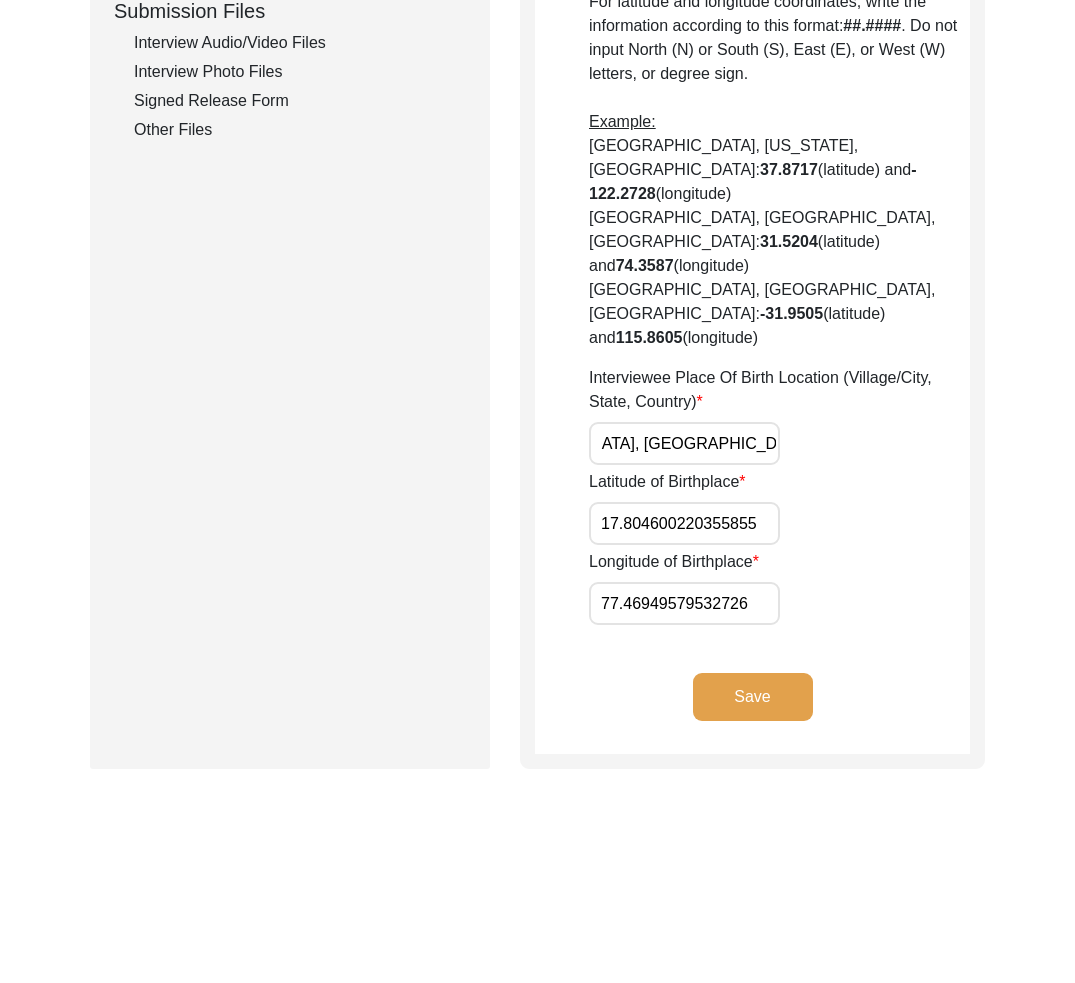 scroll, scrollTop: 0, scrollLeft: 0, axis: both 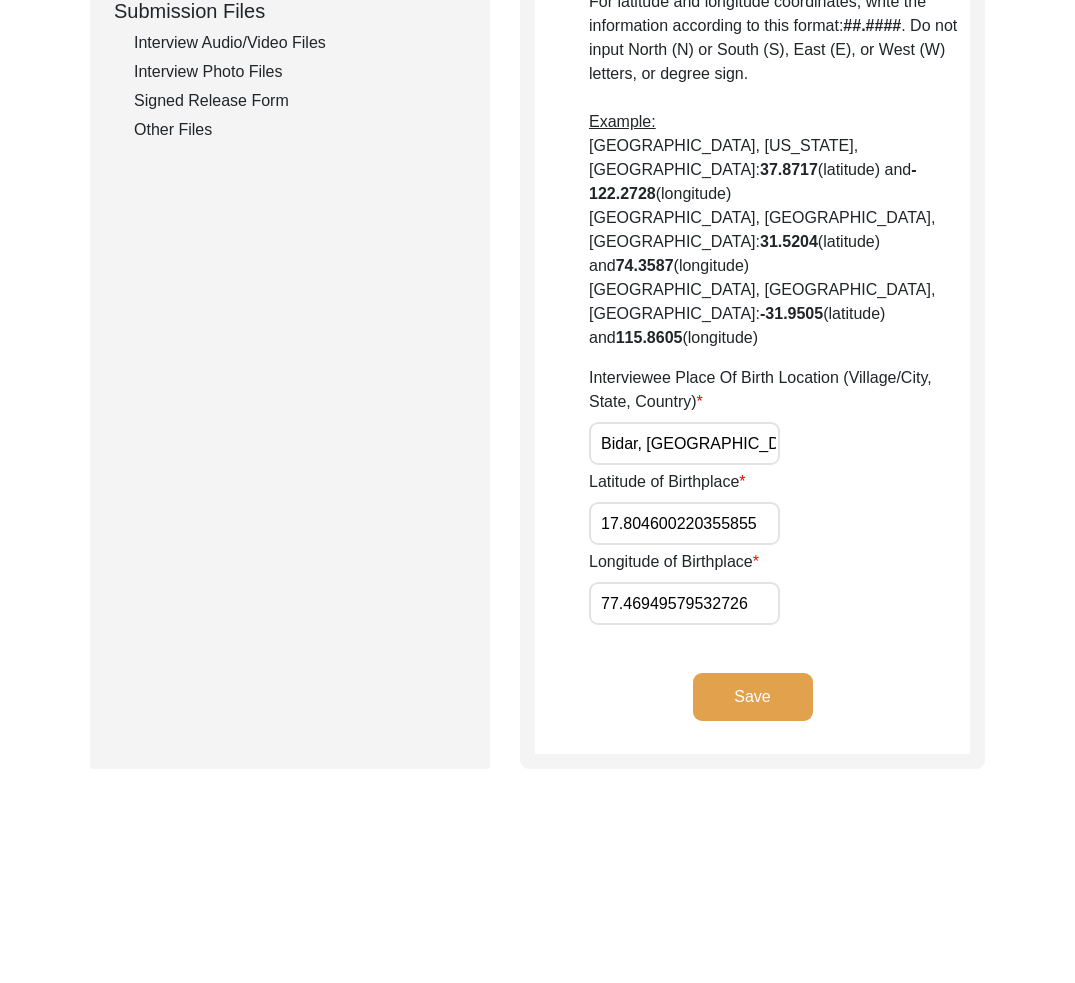 click on "17.804600220355855" at bounding box center [684, 523] 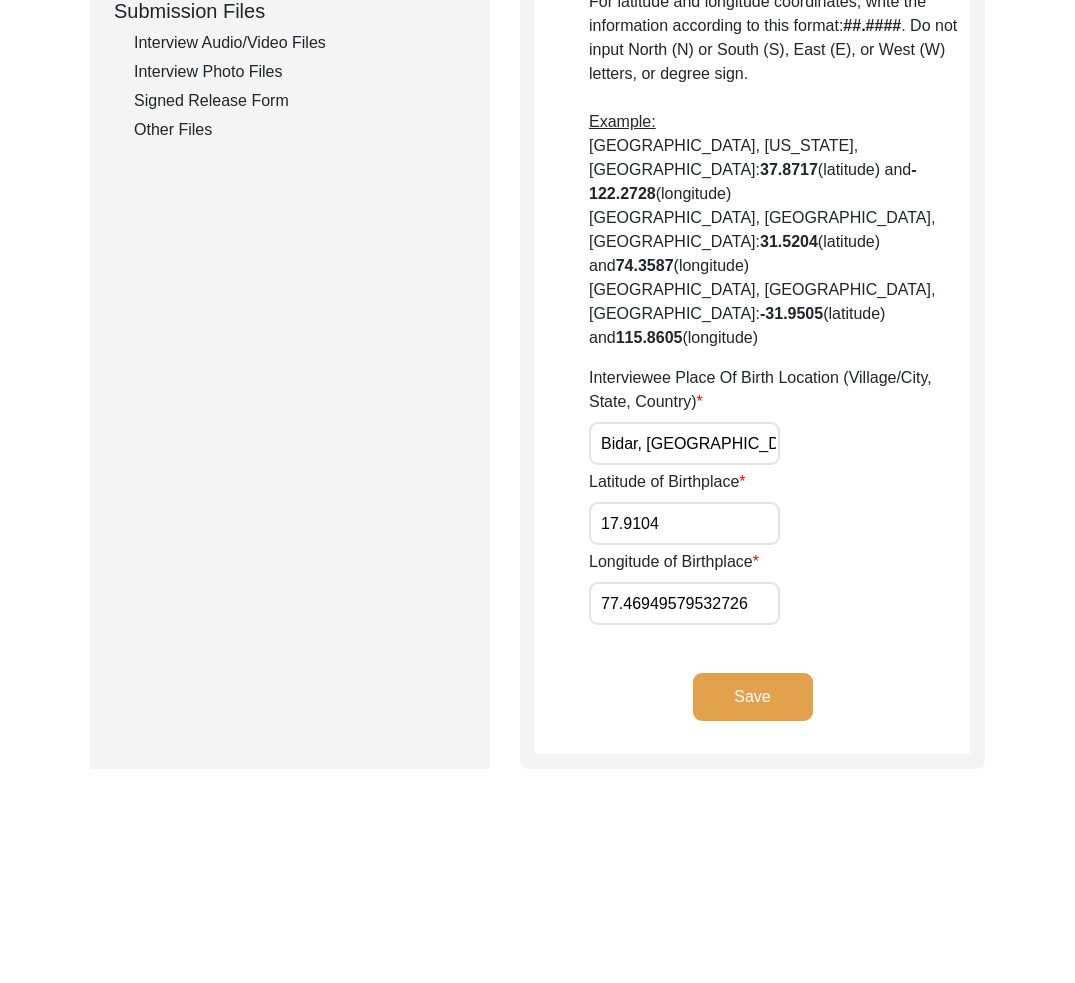 click on "77.46949579532726" at bounding box center (684, 603) 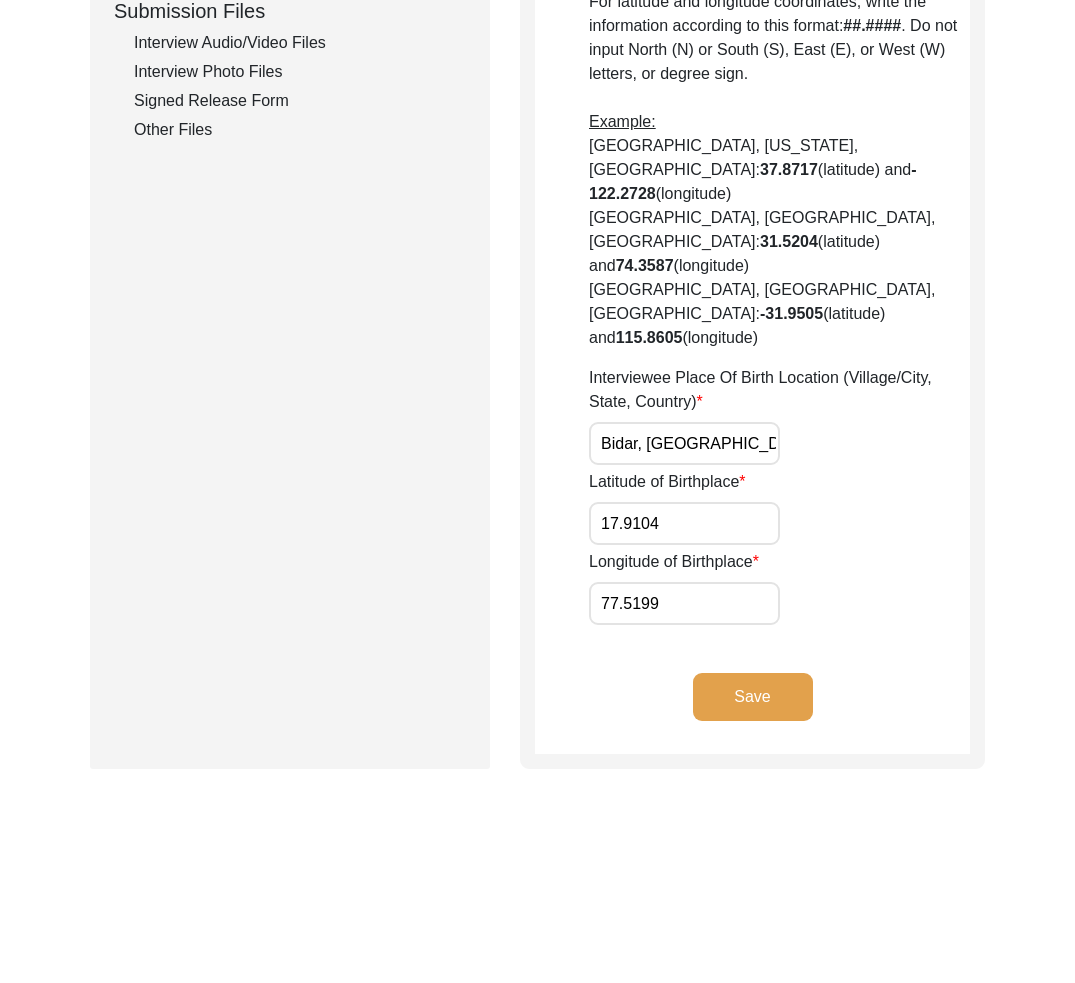 click on "Longitude of Birthplace 77.5199" 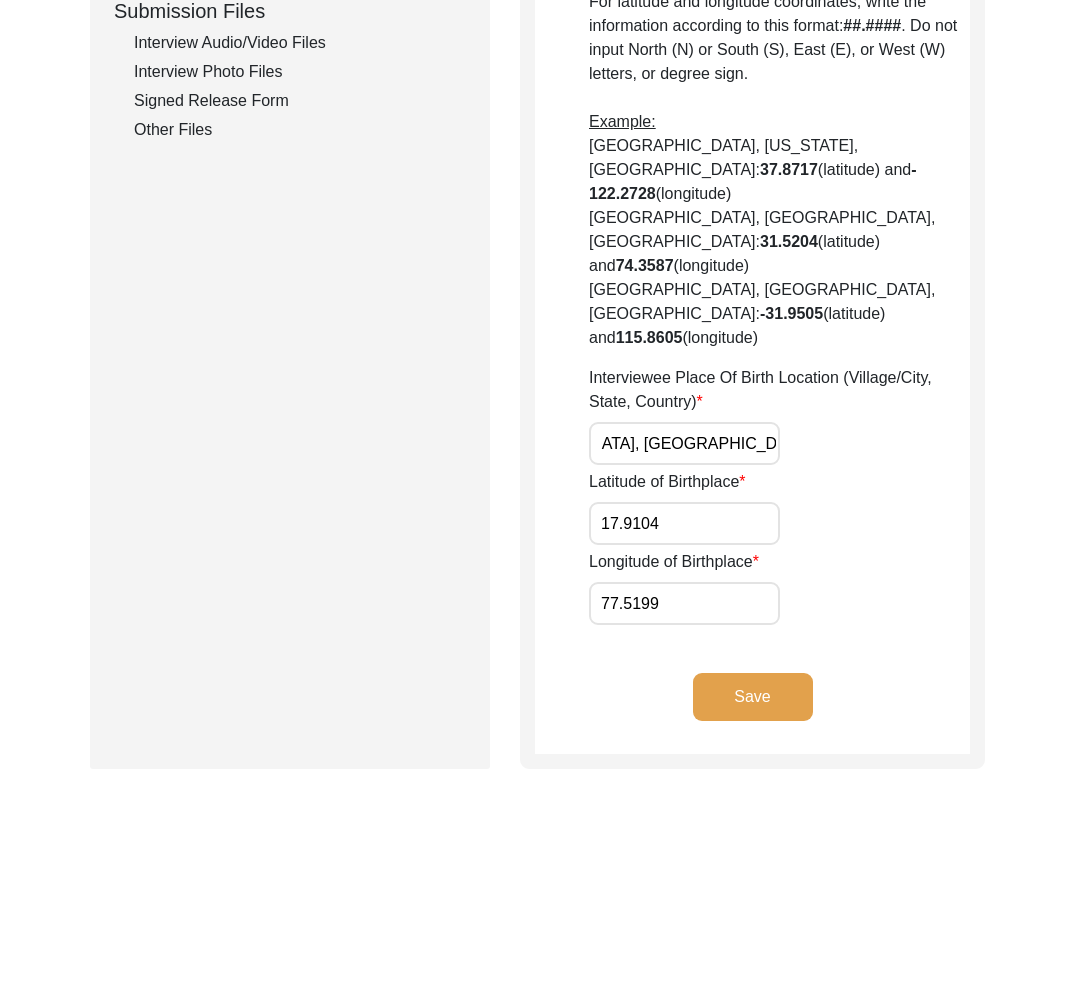 click on "Bidar, [GEOGRAPHIC_DATA], [GEOGRAPHIC_DATA], [GEOGRAPHIC_DATA], [GEOGRAPHIC_DATA]" at bounding box center (684, 443) 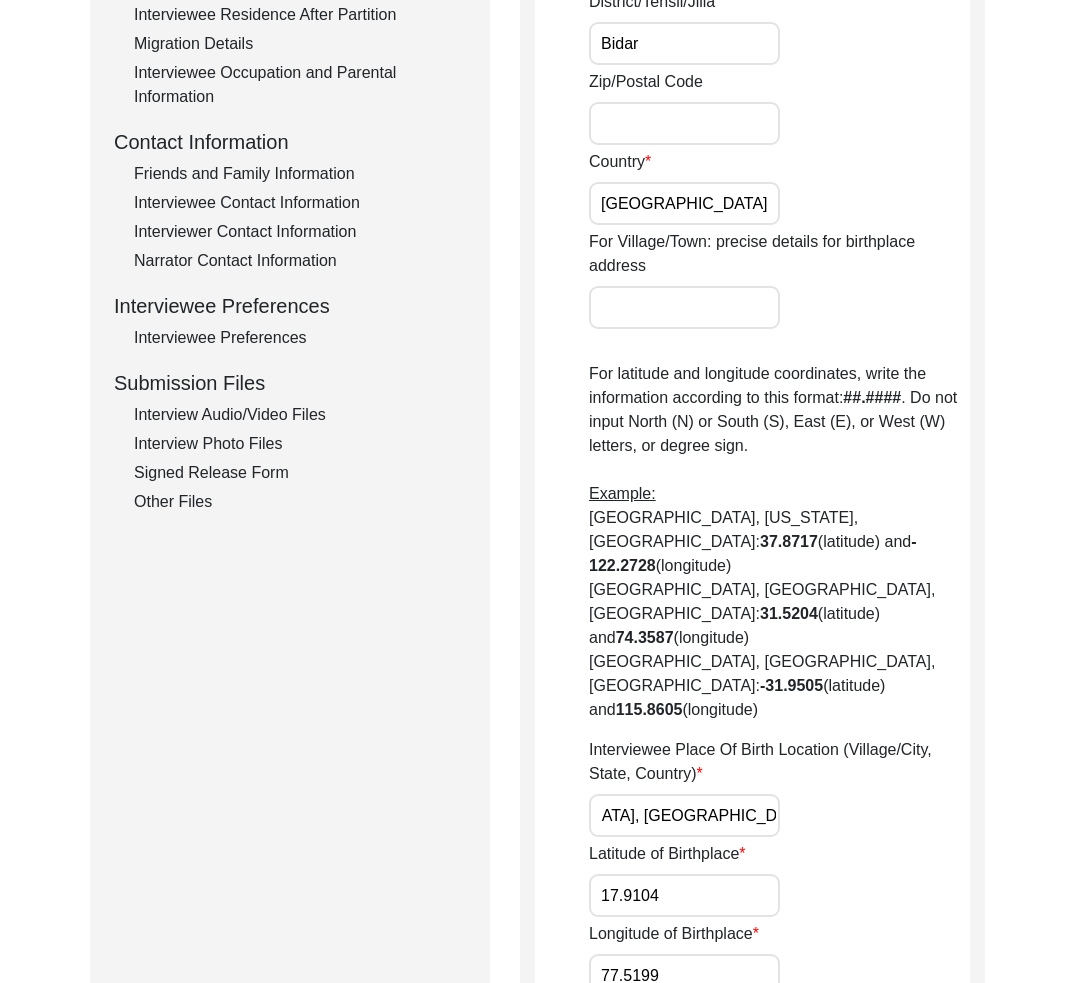 scroll, scrollTop: 776, scrollLeft: 0, axis: vertical 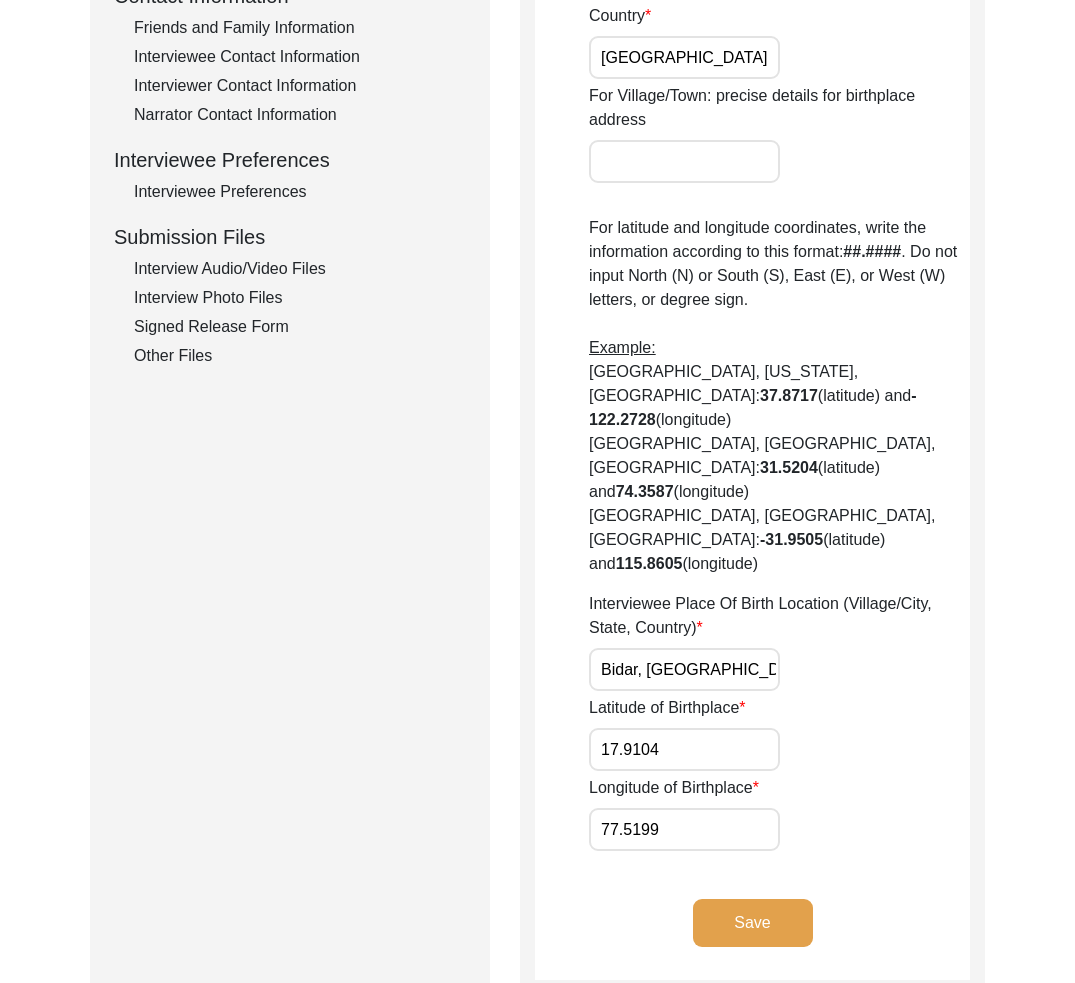 click on "Save" 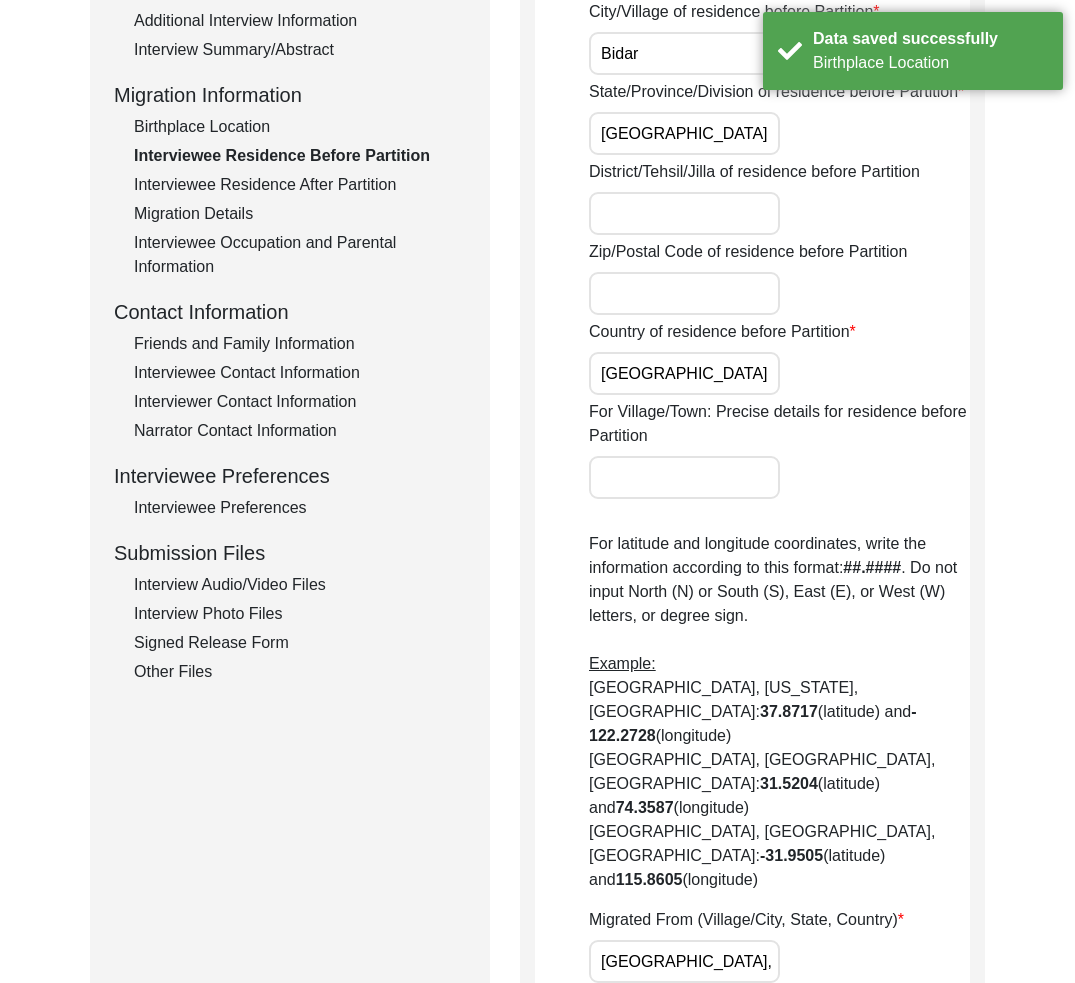 scroll, scrollTop: 130, scrollLeft: 0, axis: vertical 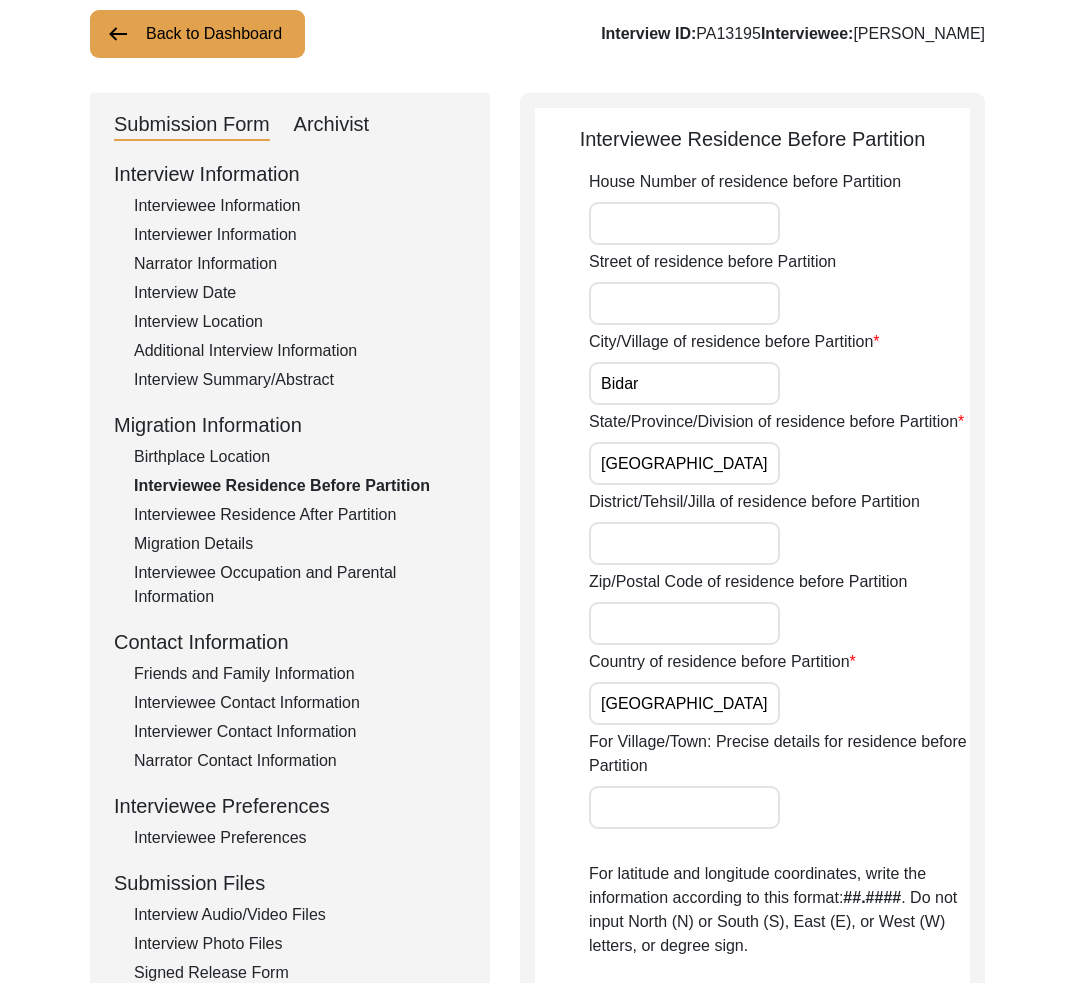 click on "District/Tehsil/Jilla of residence before Partition" at bounding box center (684, 543) 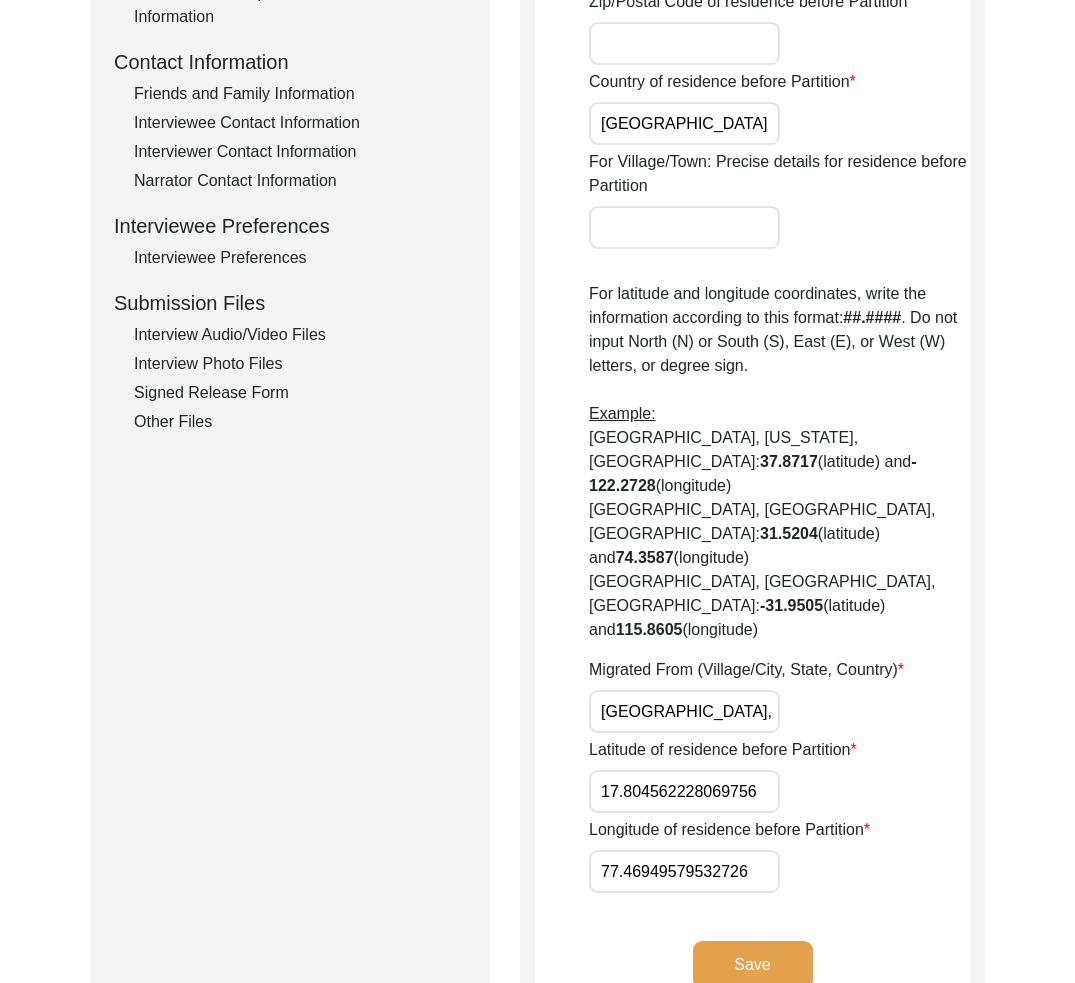 scroll, scrollTop: 709, scrollLeft: 0, axis: vertical 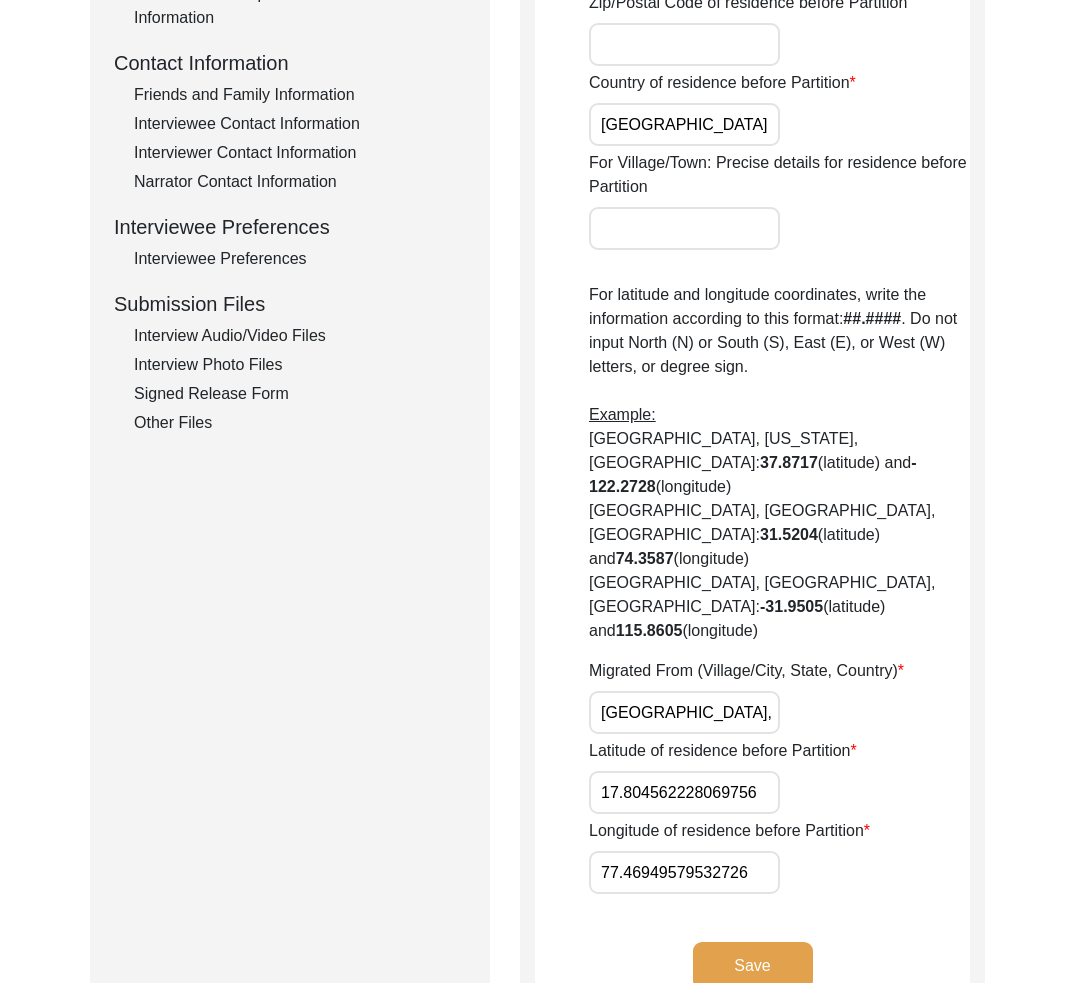 click on "[GEOGRAPHIC_DATA], [GEOGRAPHIC_DATA], [GEOGRAPHIC_DATA]" at bounding box center [684, 712] 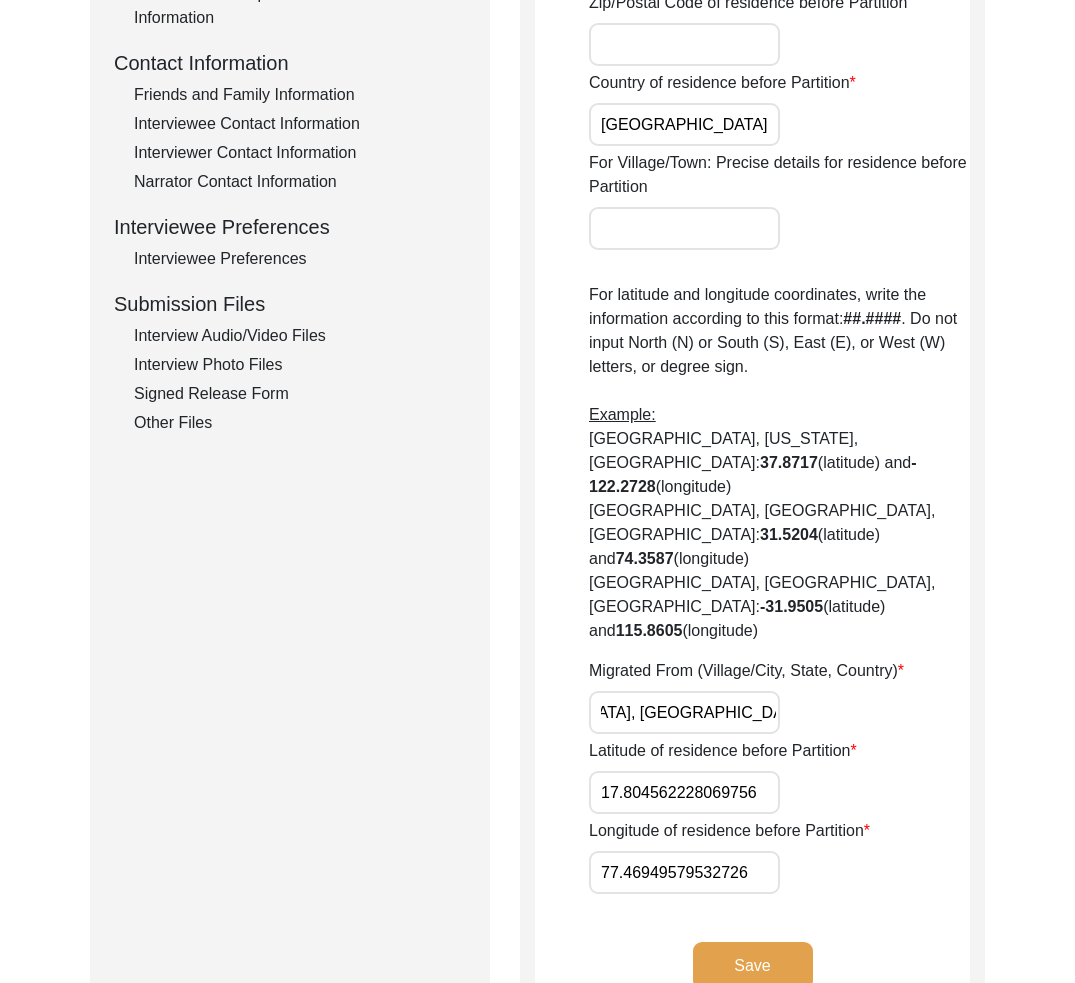 scroll, scrollTop: 0, scrollLeft: 0, axis: both 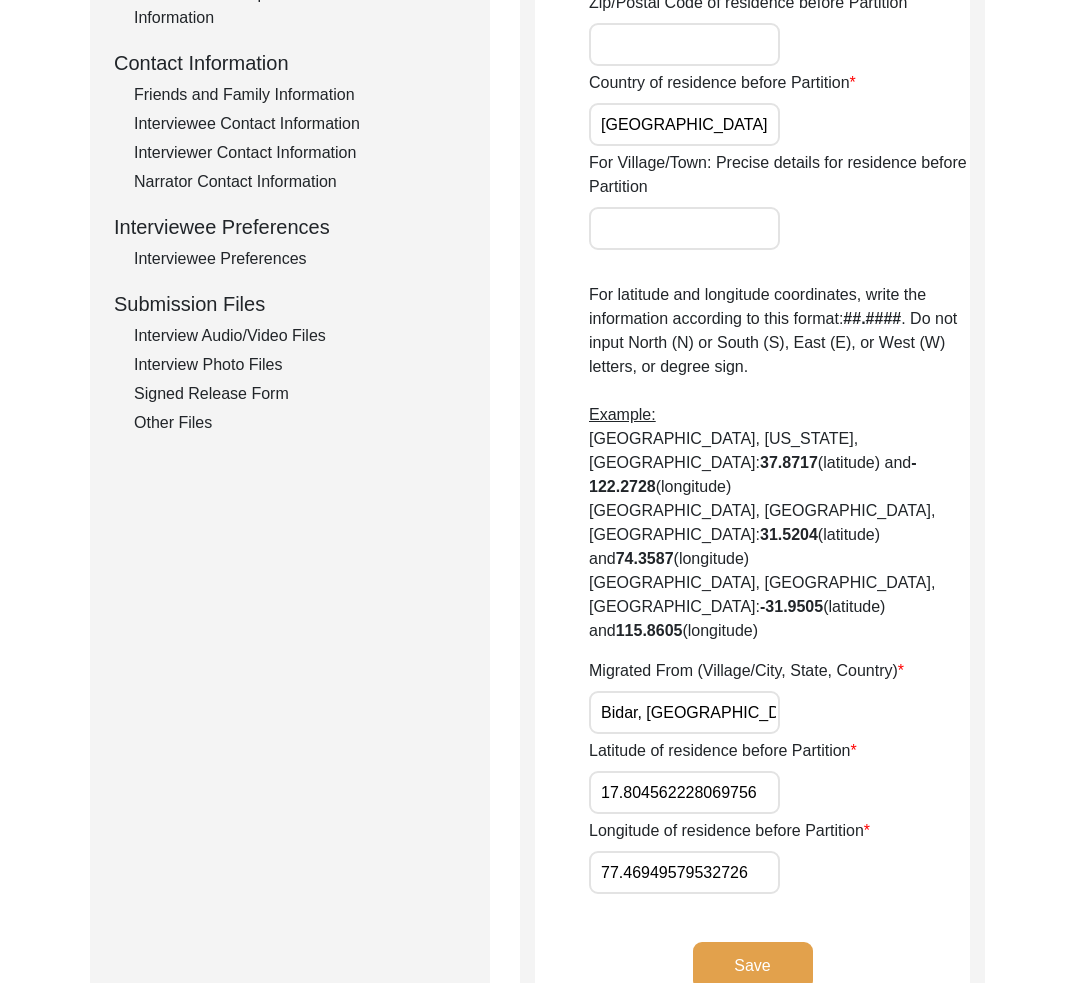 click on "17.804562228069756" at bounding box center [684, 792] 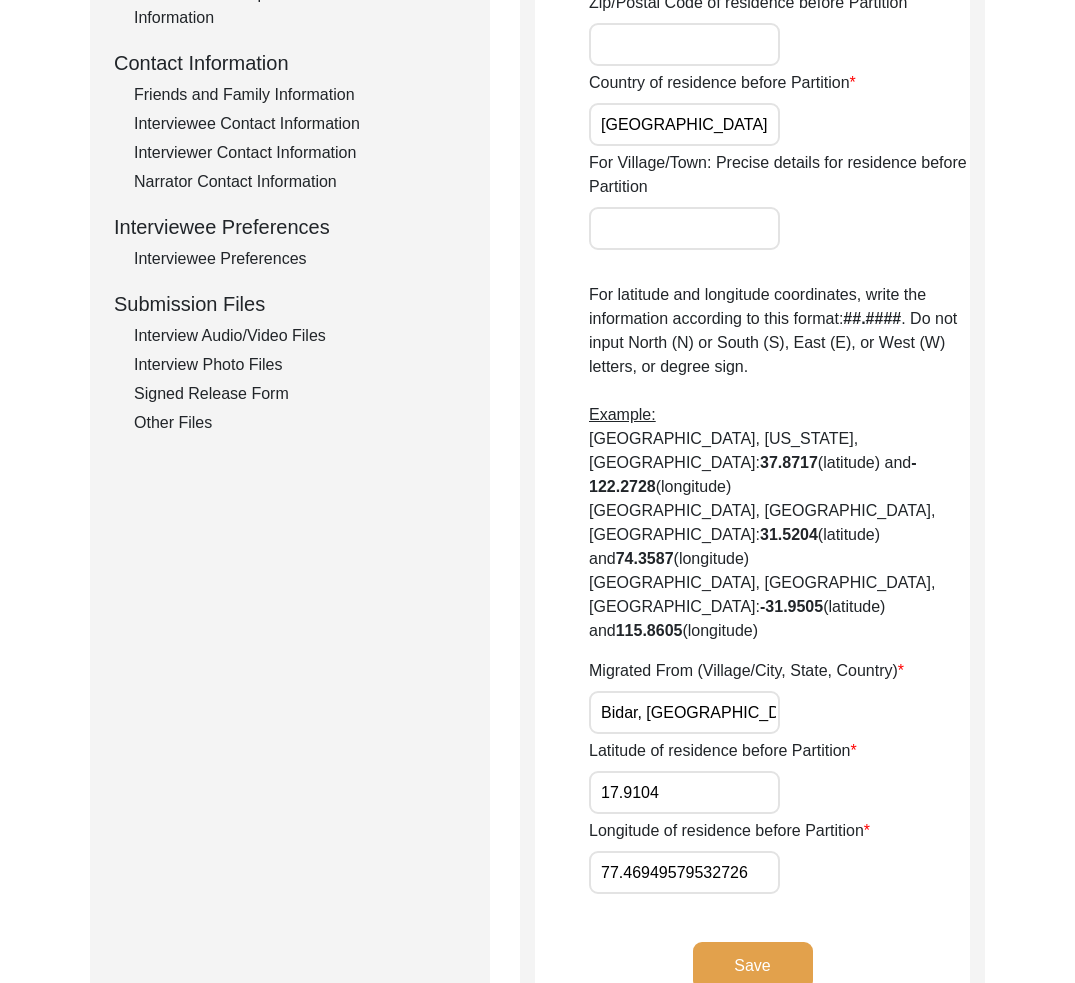 click on "77.46949579532726" at bounding box center [684, 872] 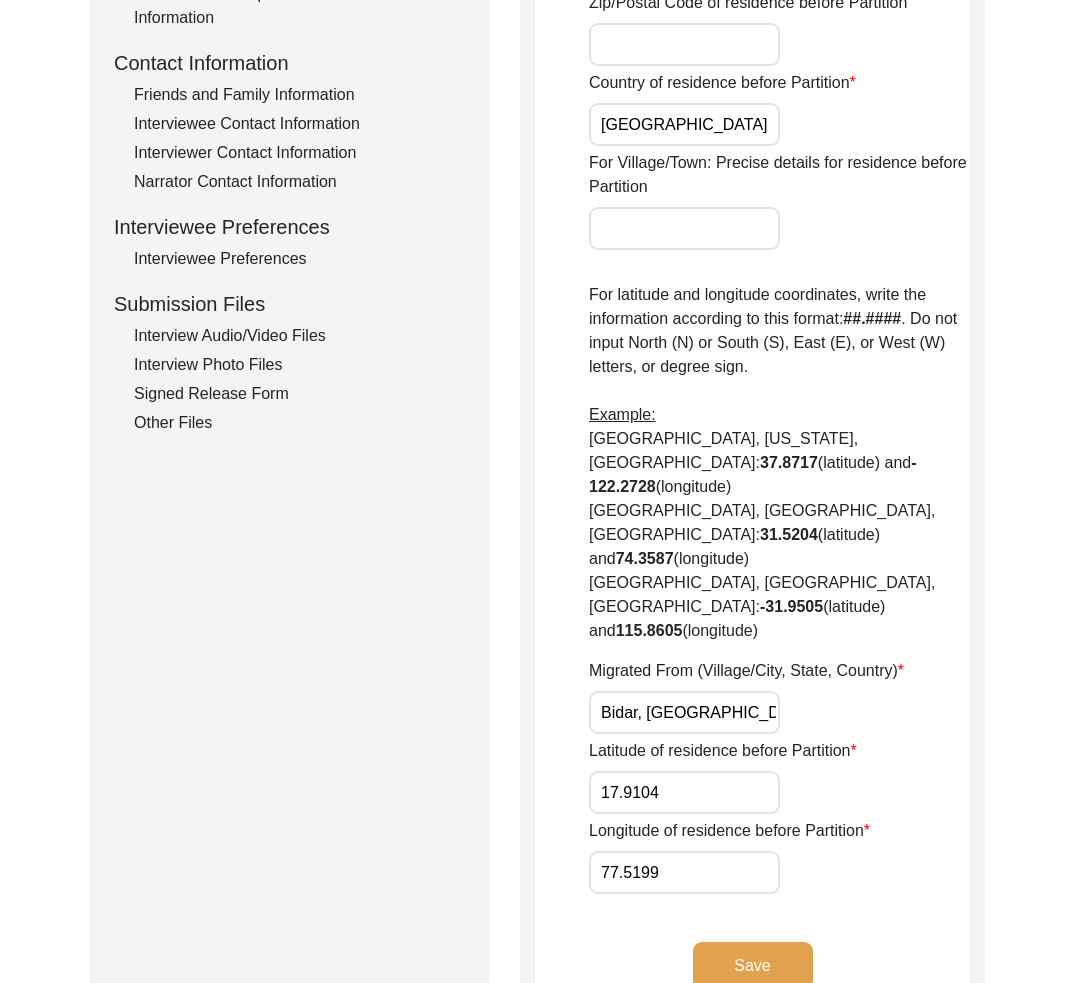 click on "Migrated From (Village/City, State, Country) Bidar, [GEOGRAPHIC_DATA], [GEOGRAPHIC_DATA], [GEOGRAPHIC_DATA], [GEOGRAPHIC_DATA]" 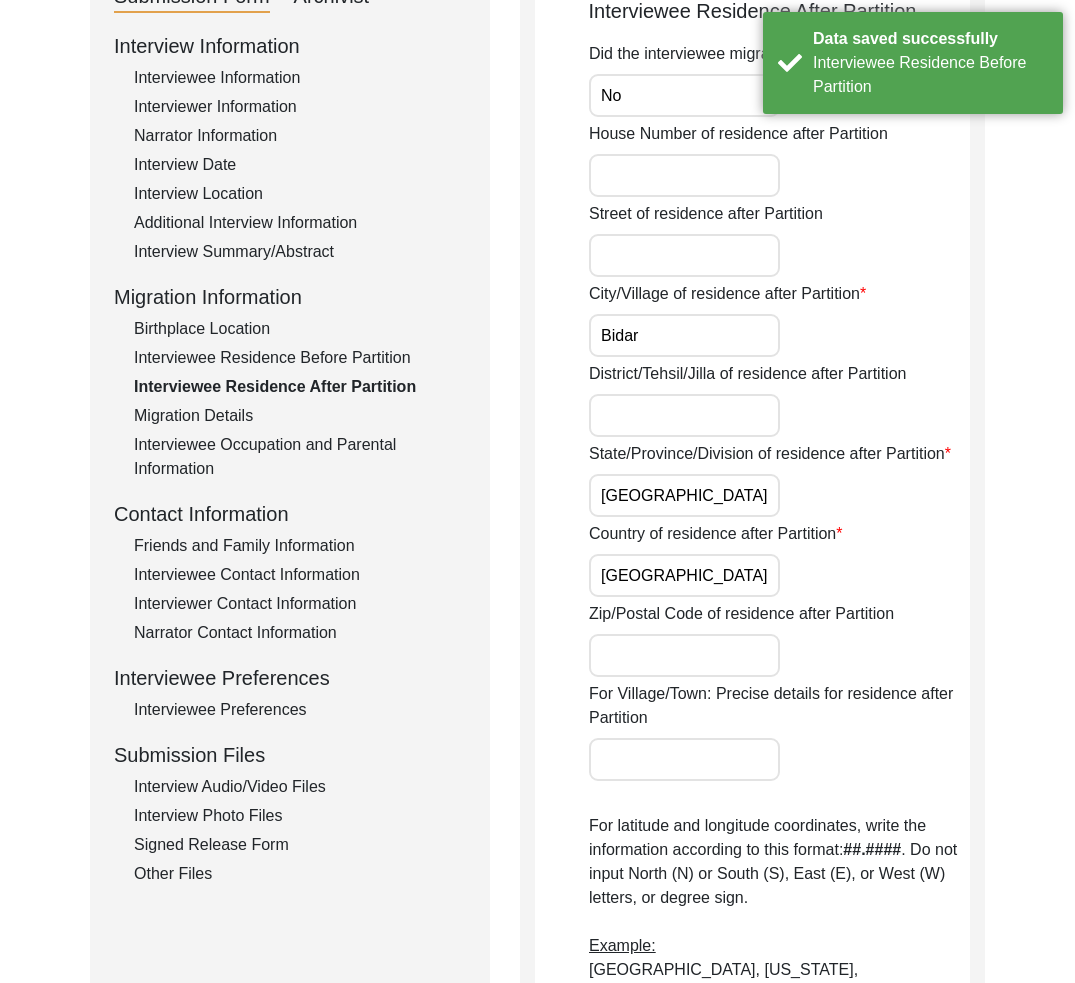 scroll, scrollTop: 131, scrollLeft: 0, axis: vertical 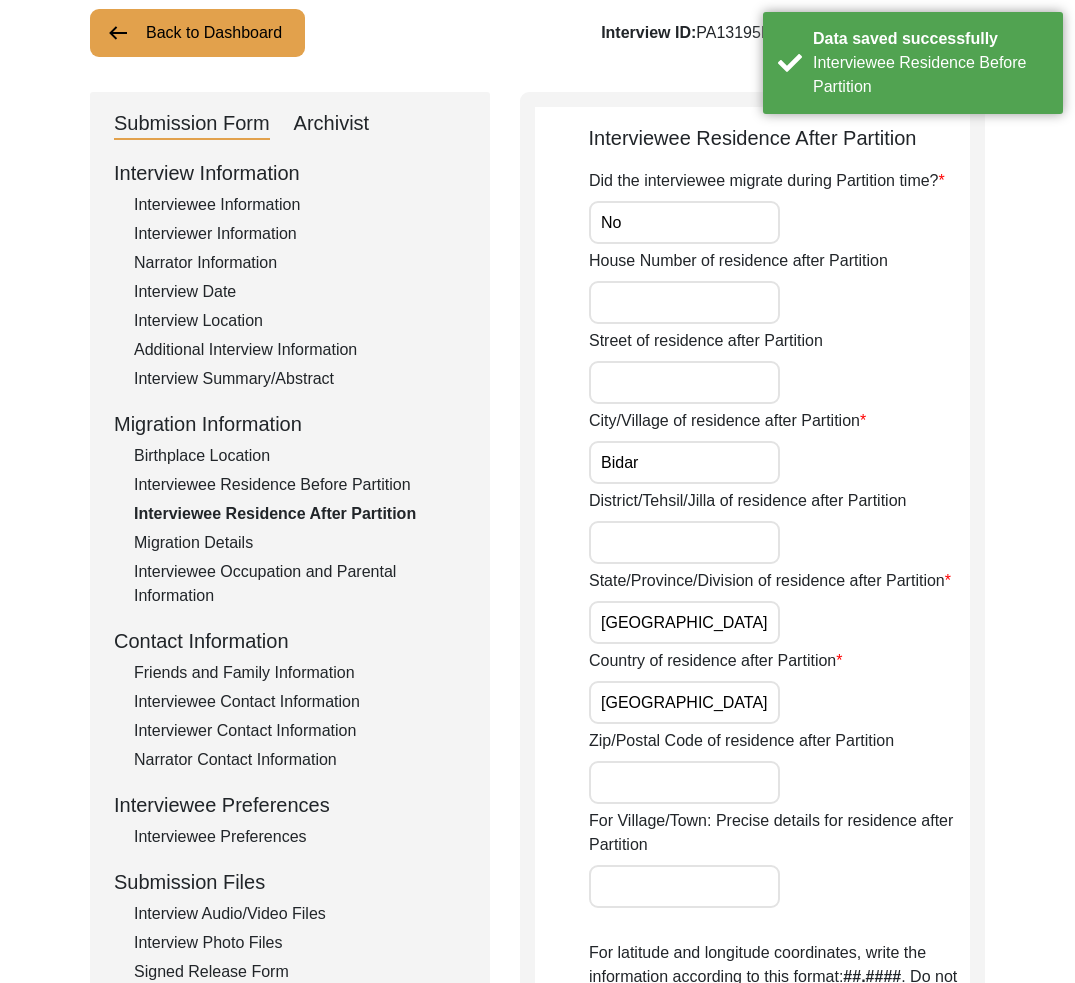 click on "Interviewee Residence Before Partition" 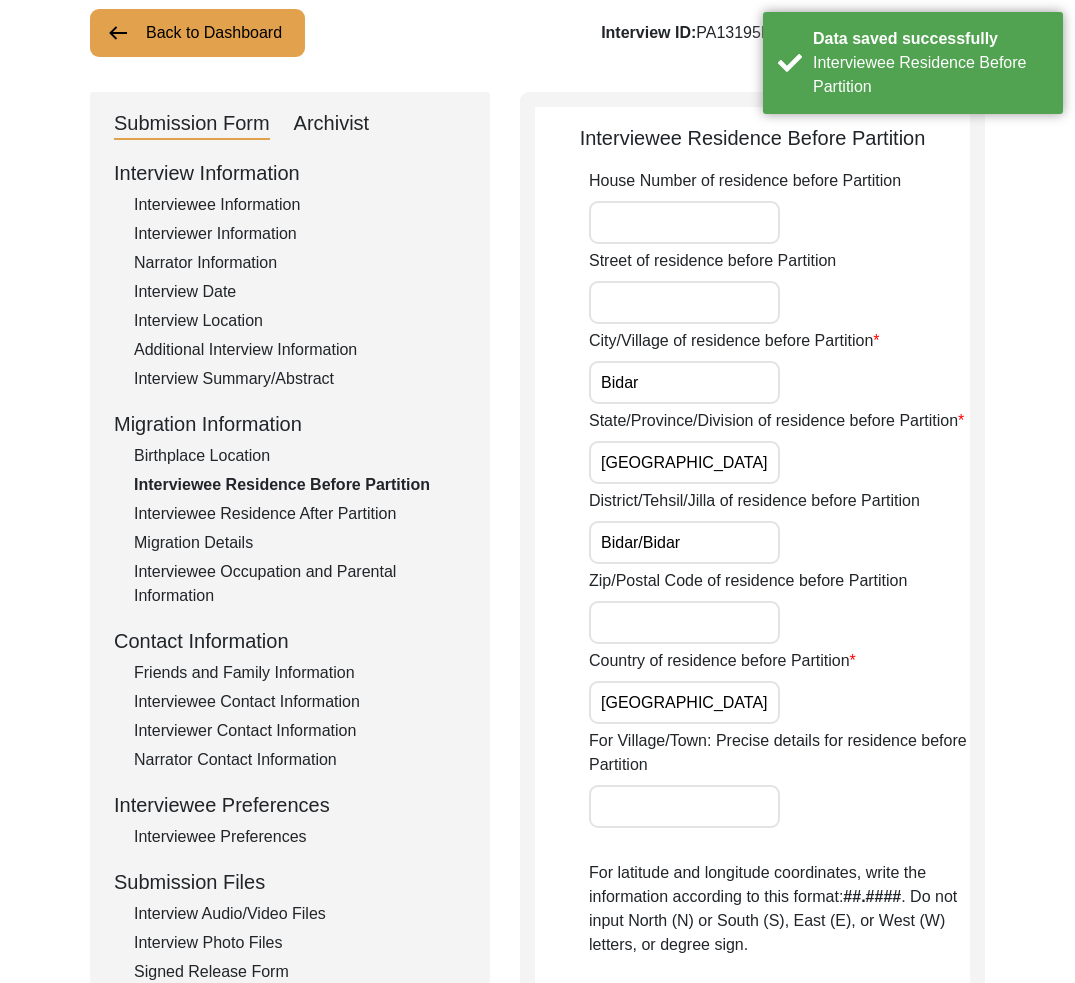 click on "Bidar" at bounding box center [684, 382] 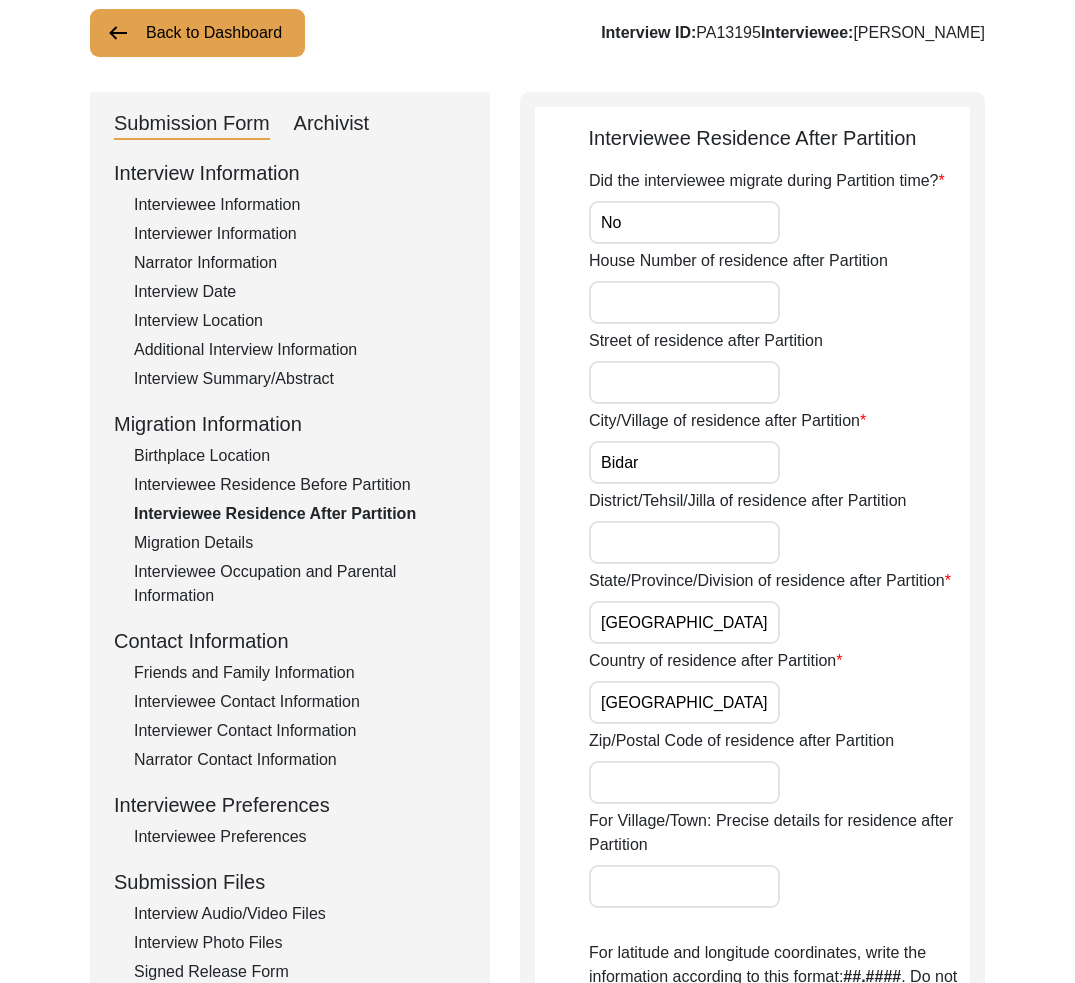 click on "District/Tehsil/Jilla of residence after Partition" at bounding box center [684, 542] 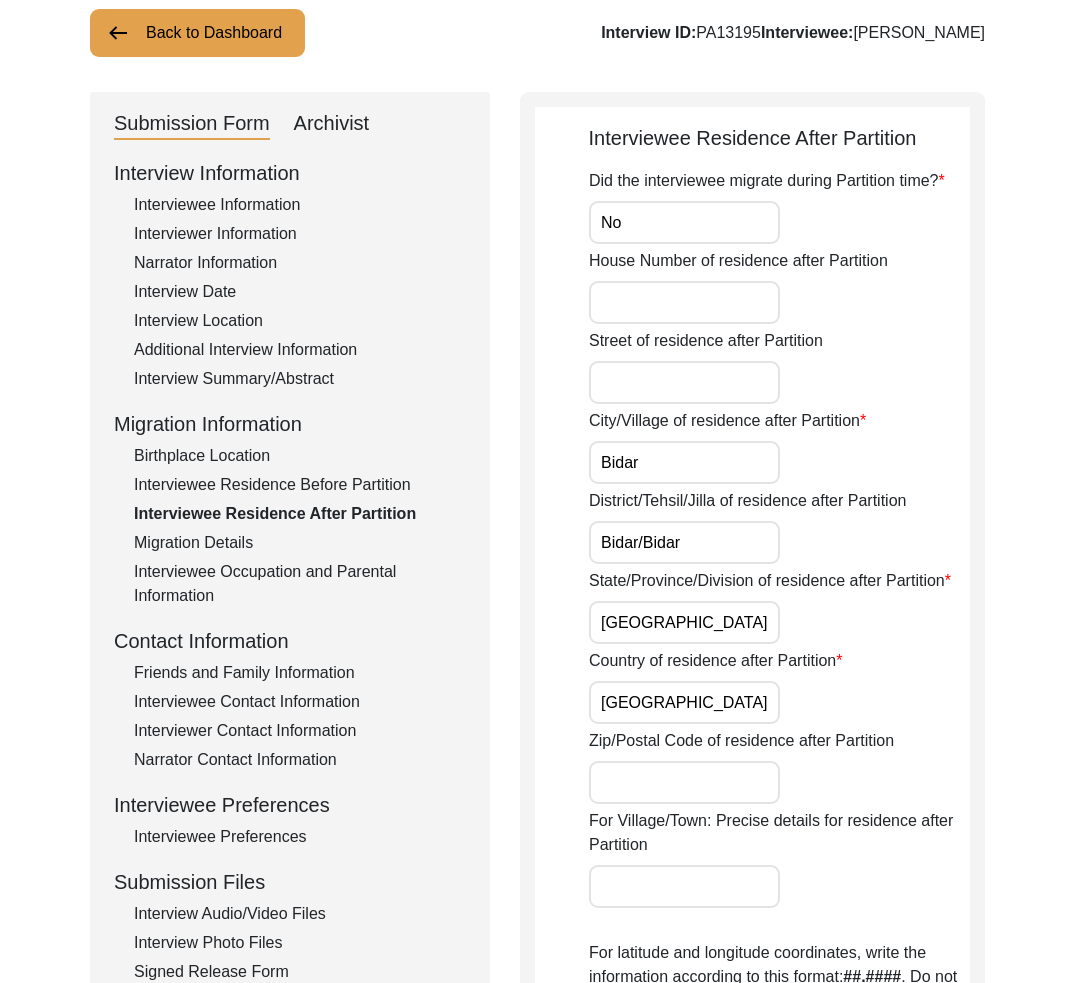 click on "State/Province/Division of residence after Partition [GEOGRAPHIC_DATA]" 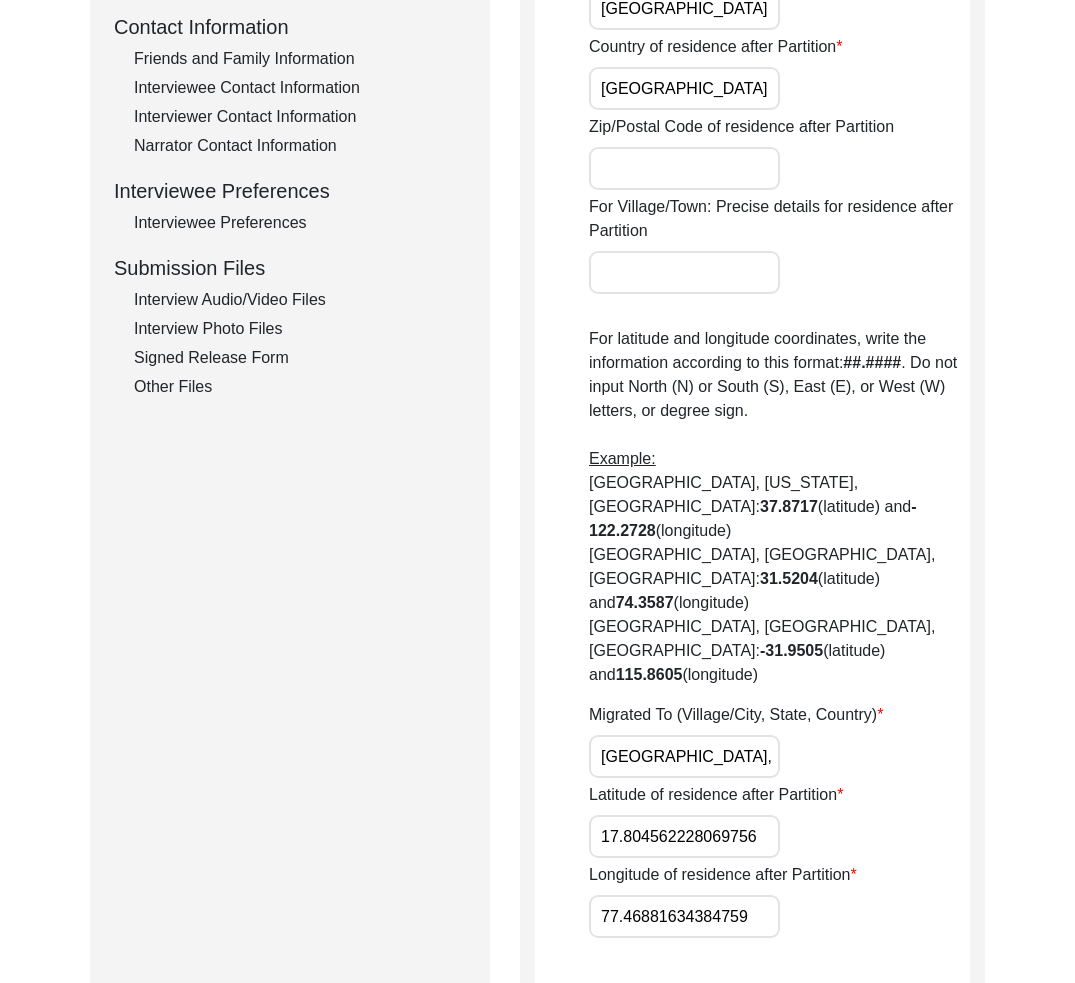 scroll, scrollTop: 835, scrollLeft: 0, axis: vertical 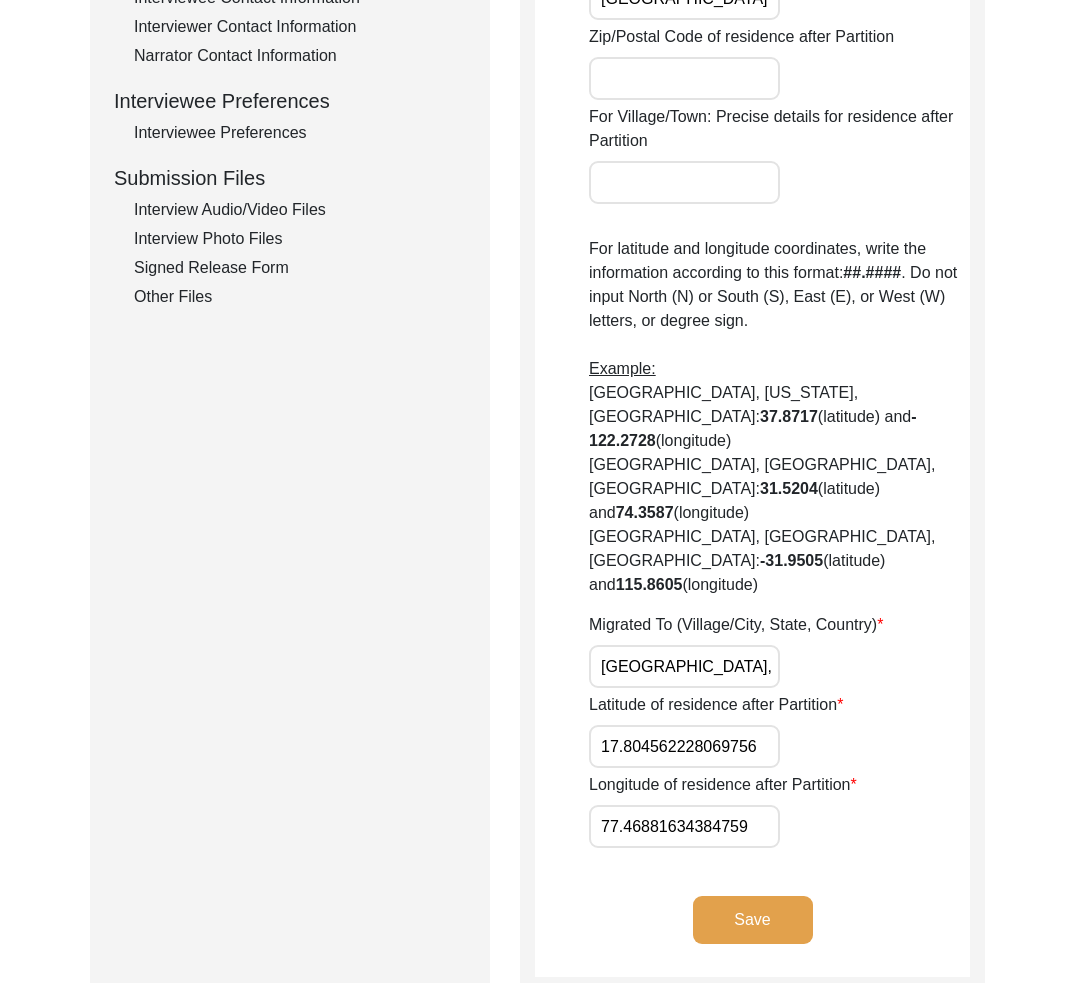 click on "77.46881634384759" at bounding box center (684, 826) 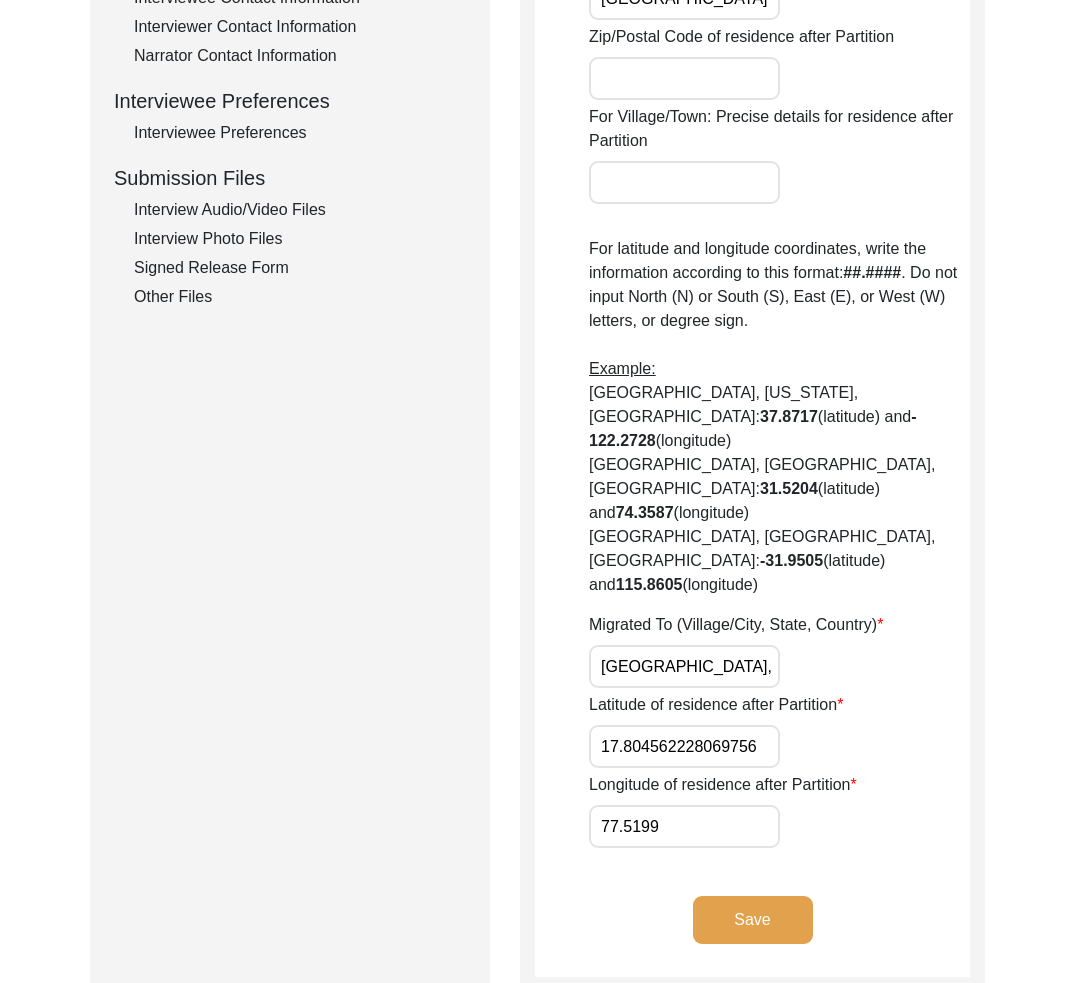 click on "17.804562228069756" at bounding box center (684, 746) 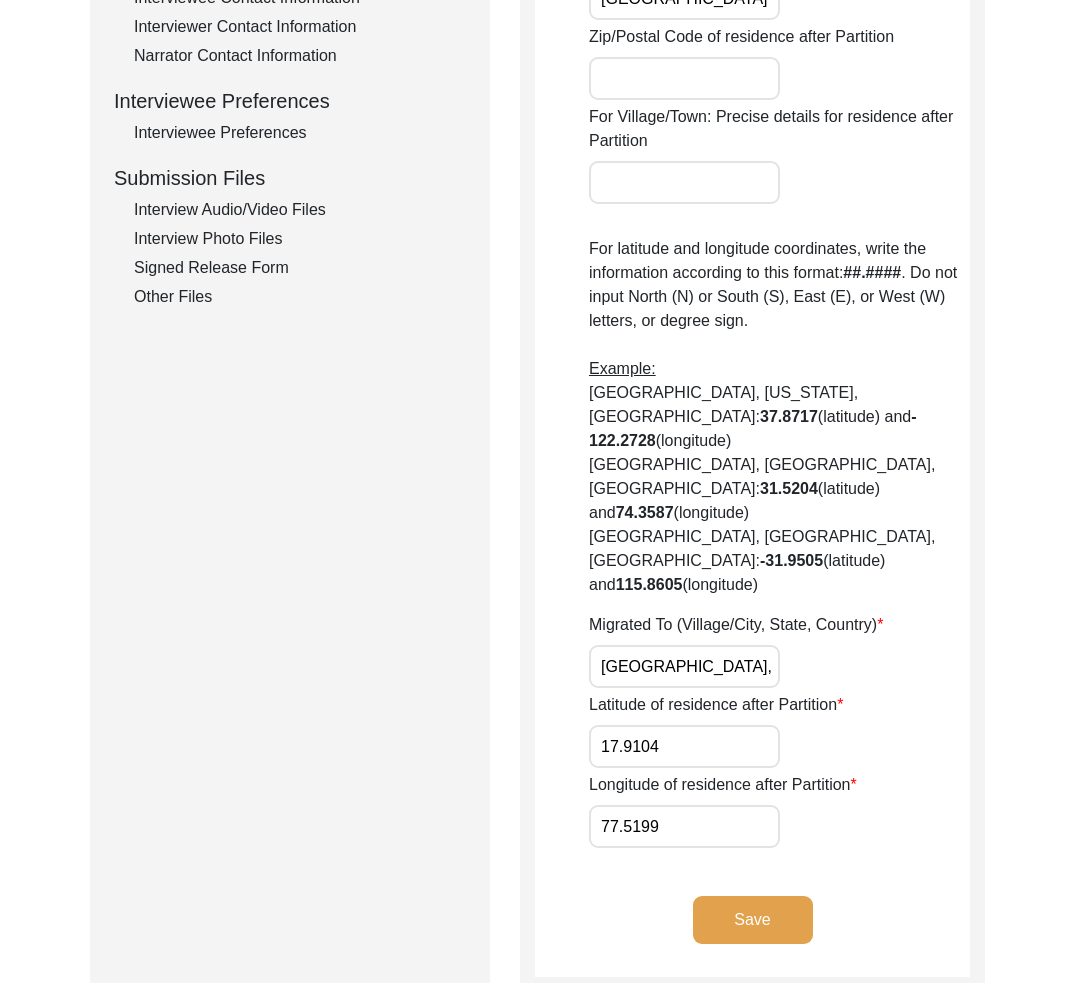 drag, startPoint x: 609, startPoint y: 666, endPoint x: 590, endPoint y: 668, distance: 19.104973 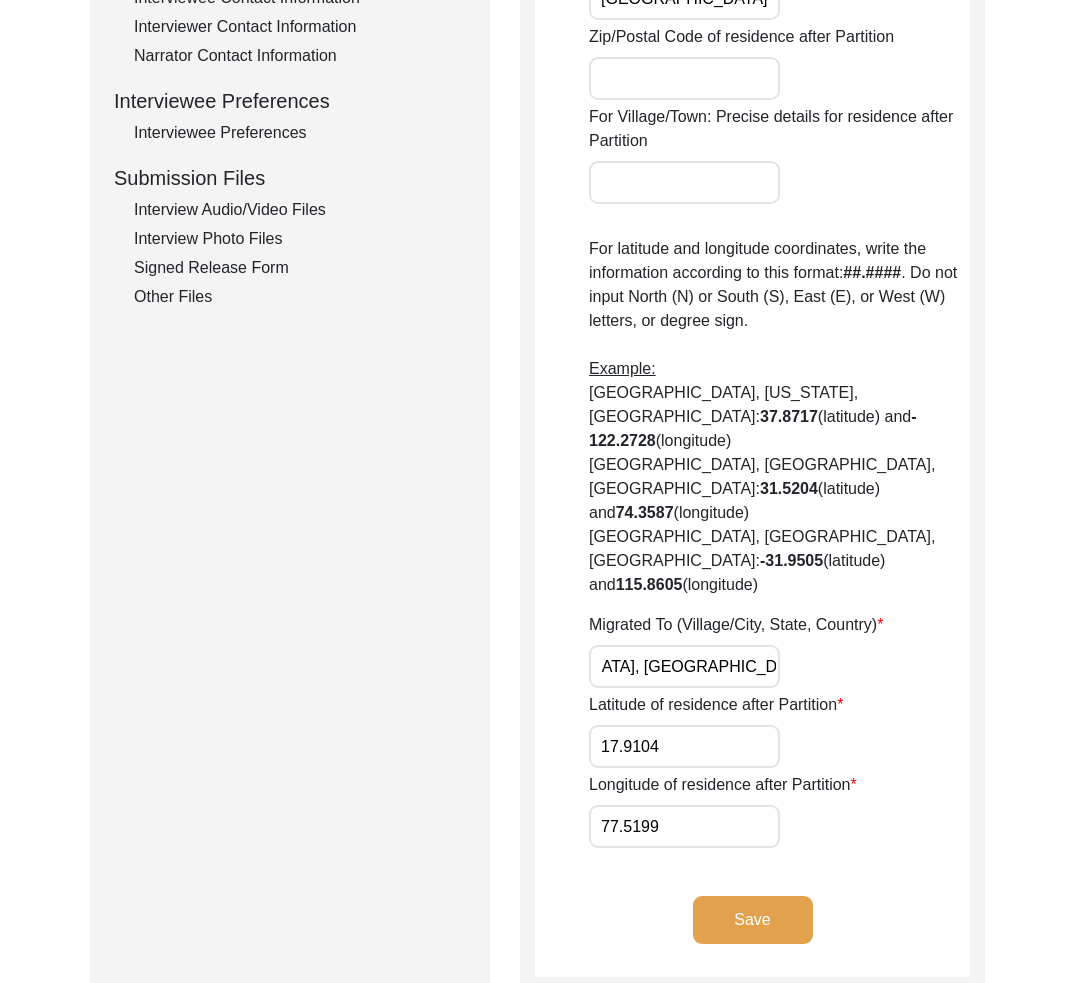 scroll, scrollTop: 0, scrollLeft: 0, axis: both 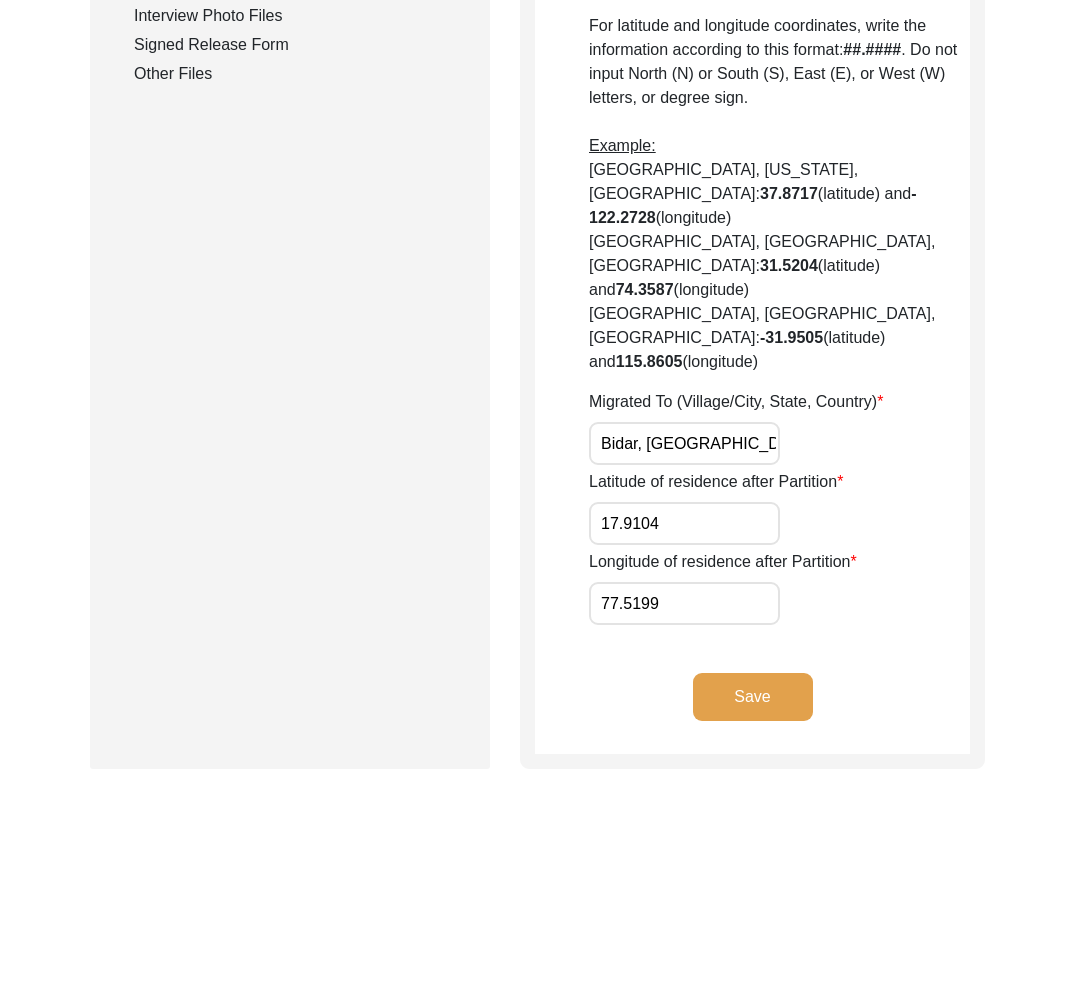 click on "Save" 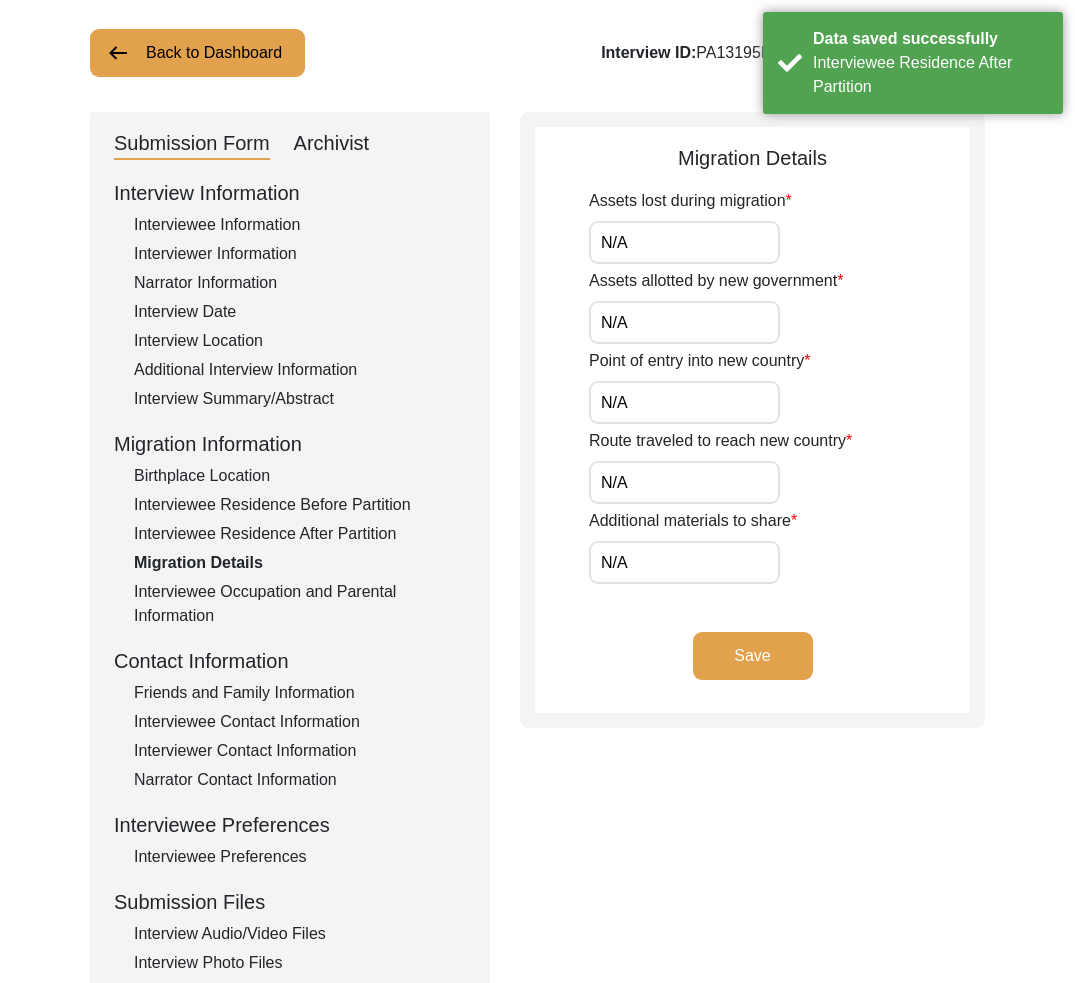 scroll, scrollTop: 0, scrollLeft: 0, axis: both 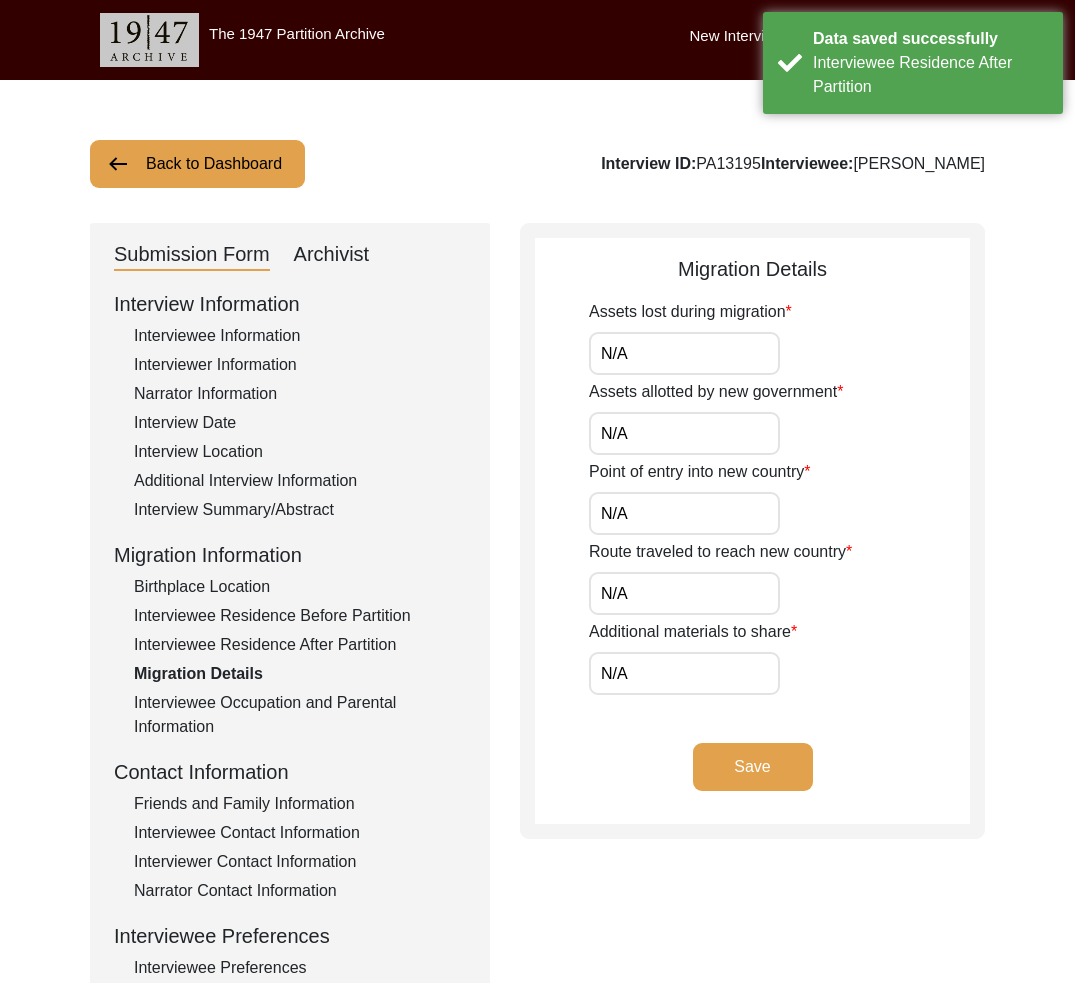 click on "Birthplace Location" 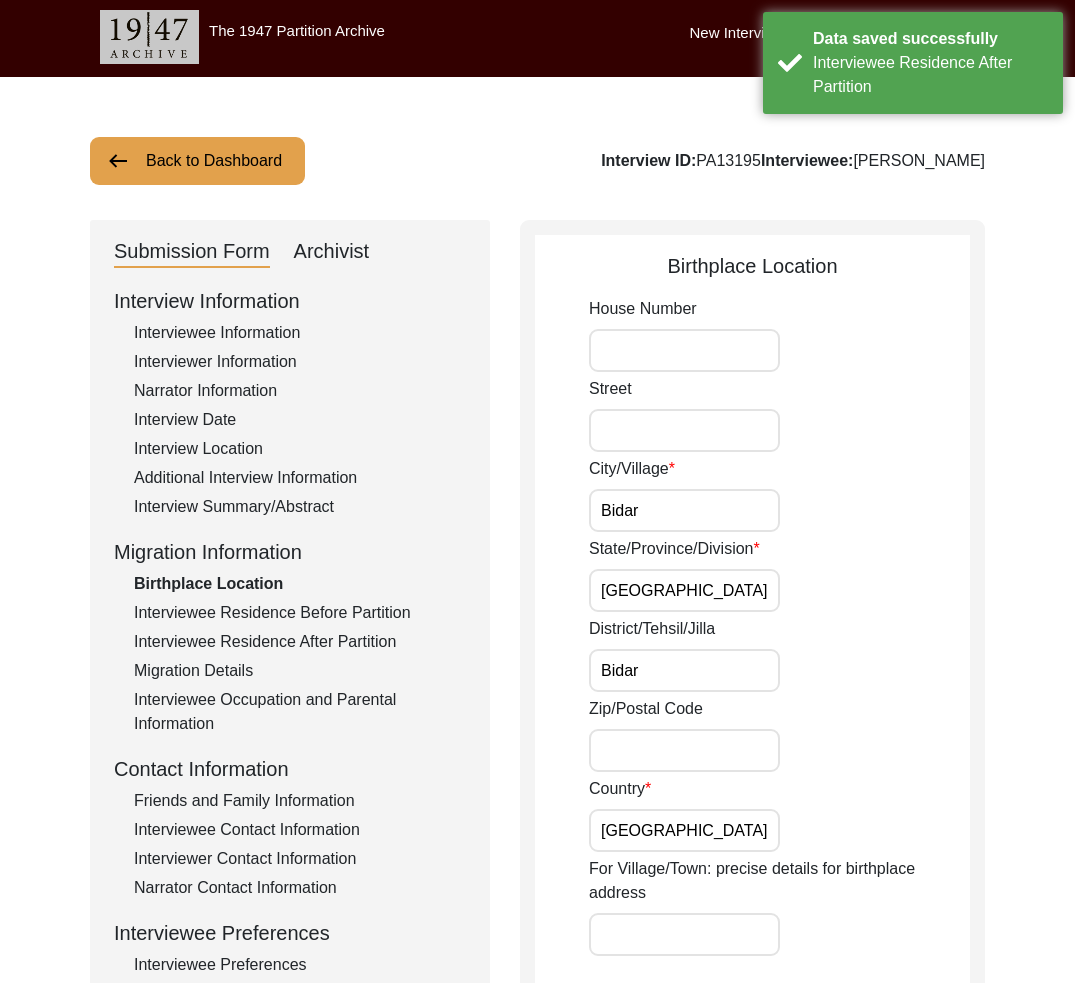 click on "Bidar" at bounding box center [684, 670] 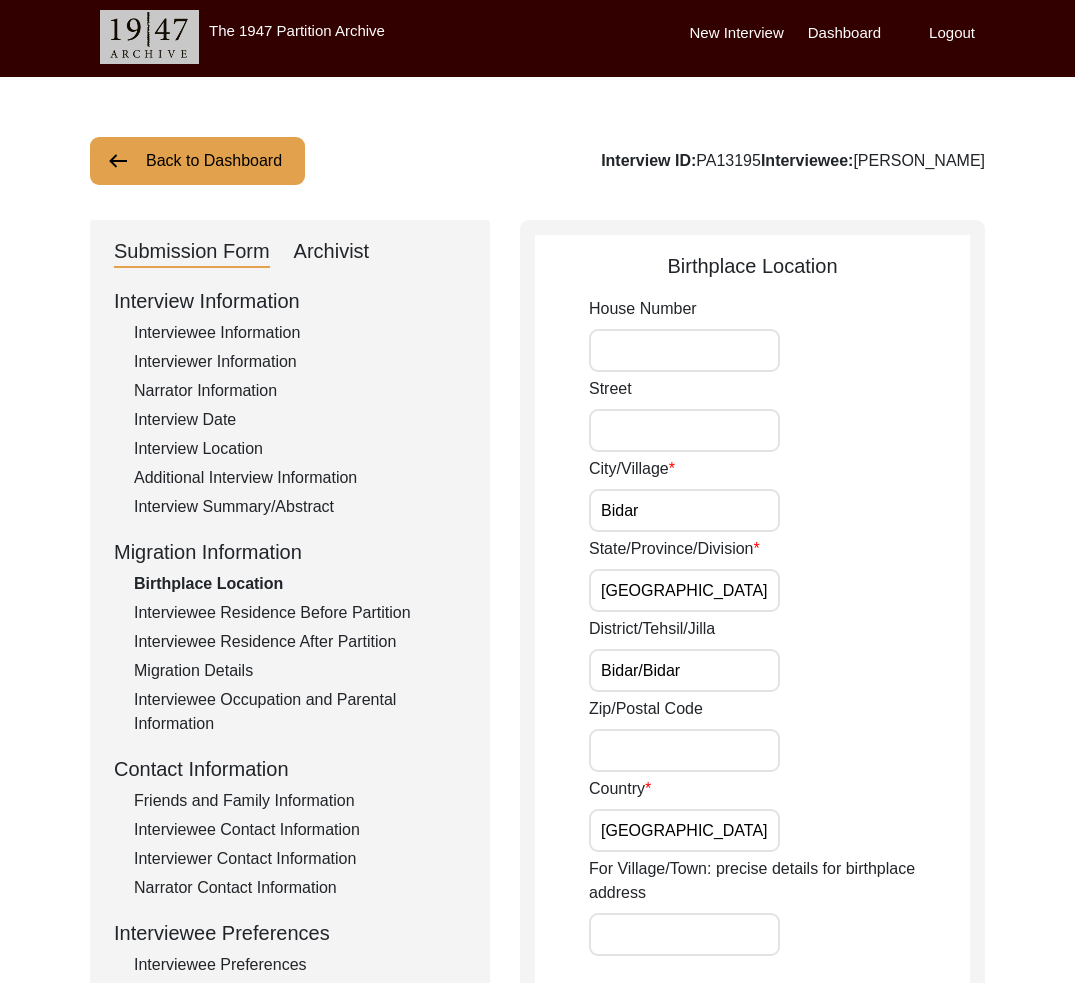 click on "Zip/Postal Code" 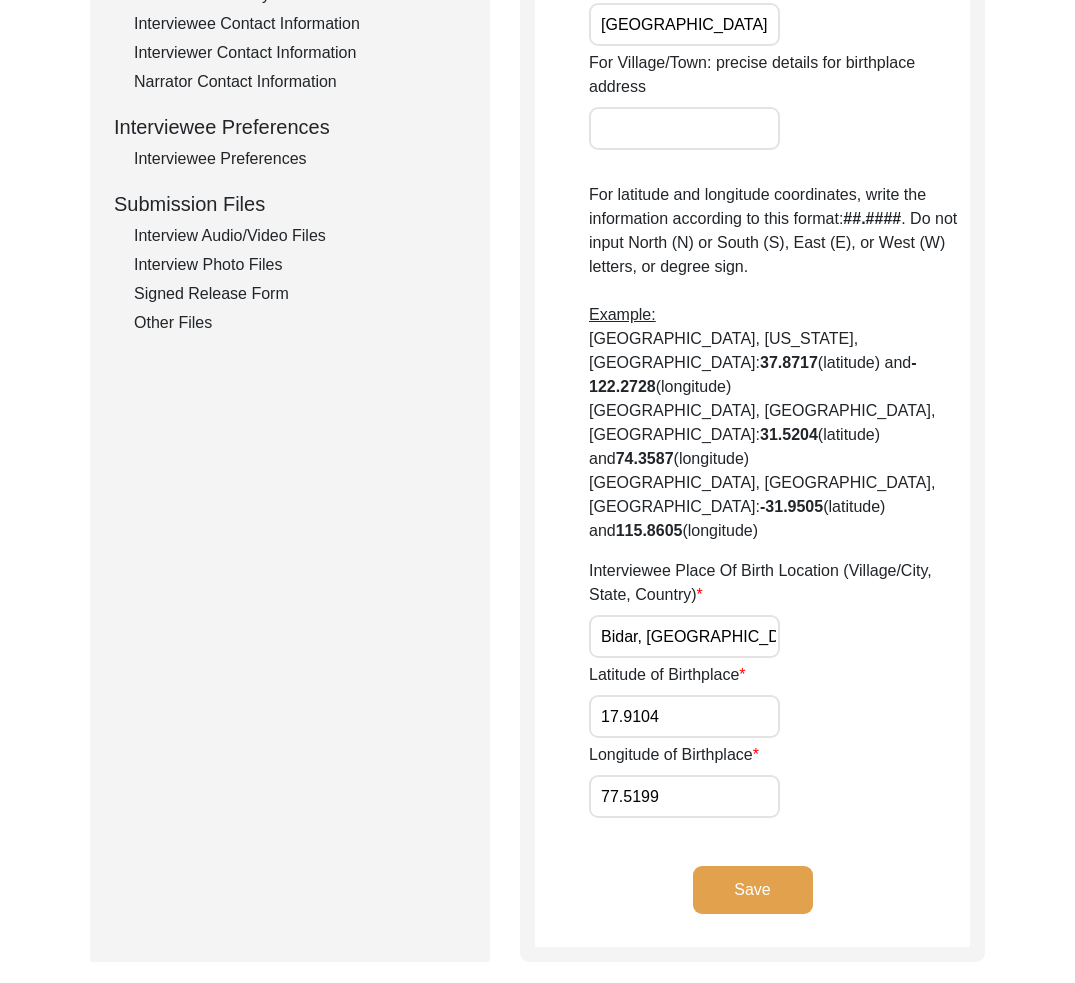 scroll, scrollTop: 874, scrollLeft: 0, axis: vertical 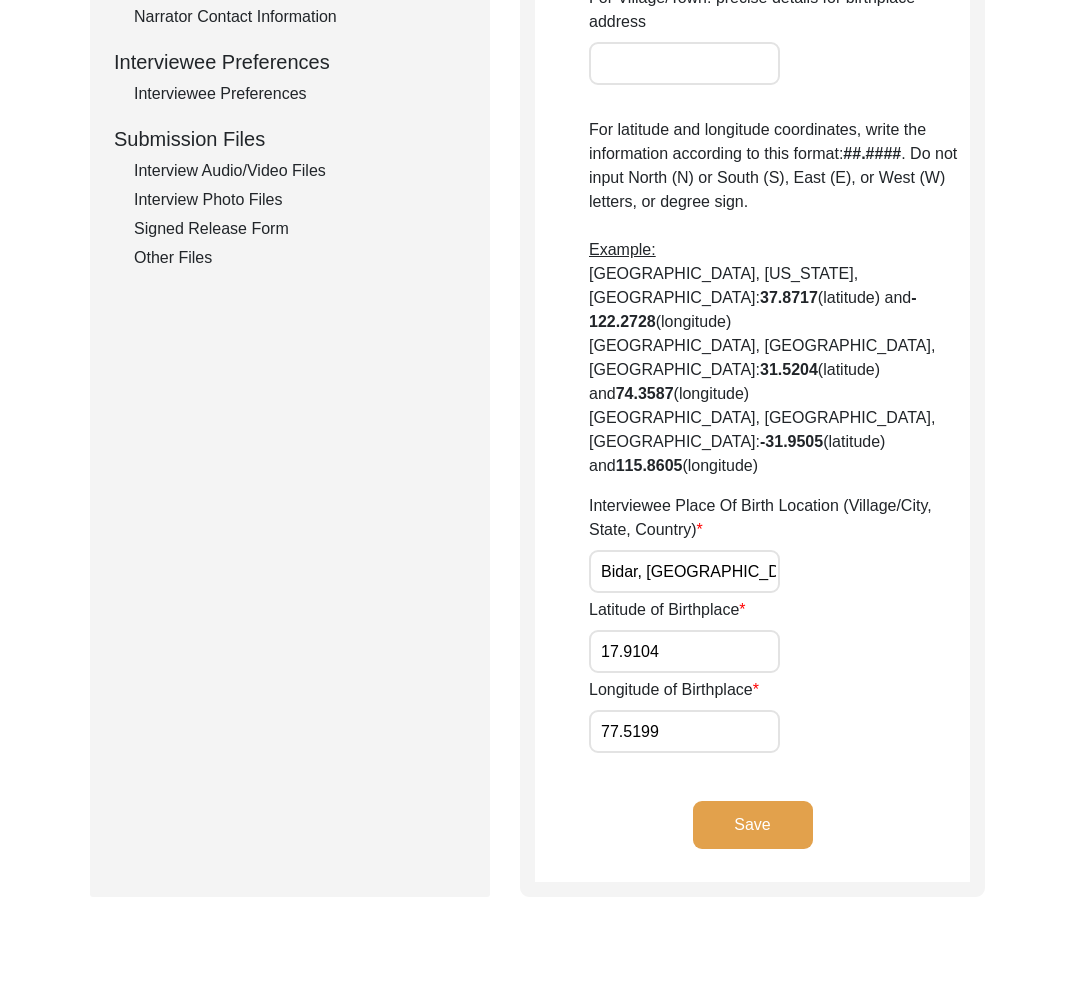 click on "Save" 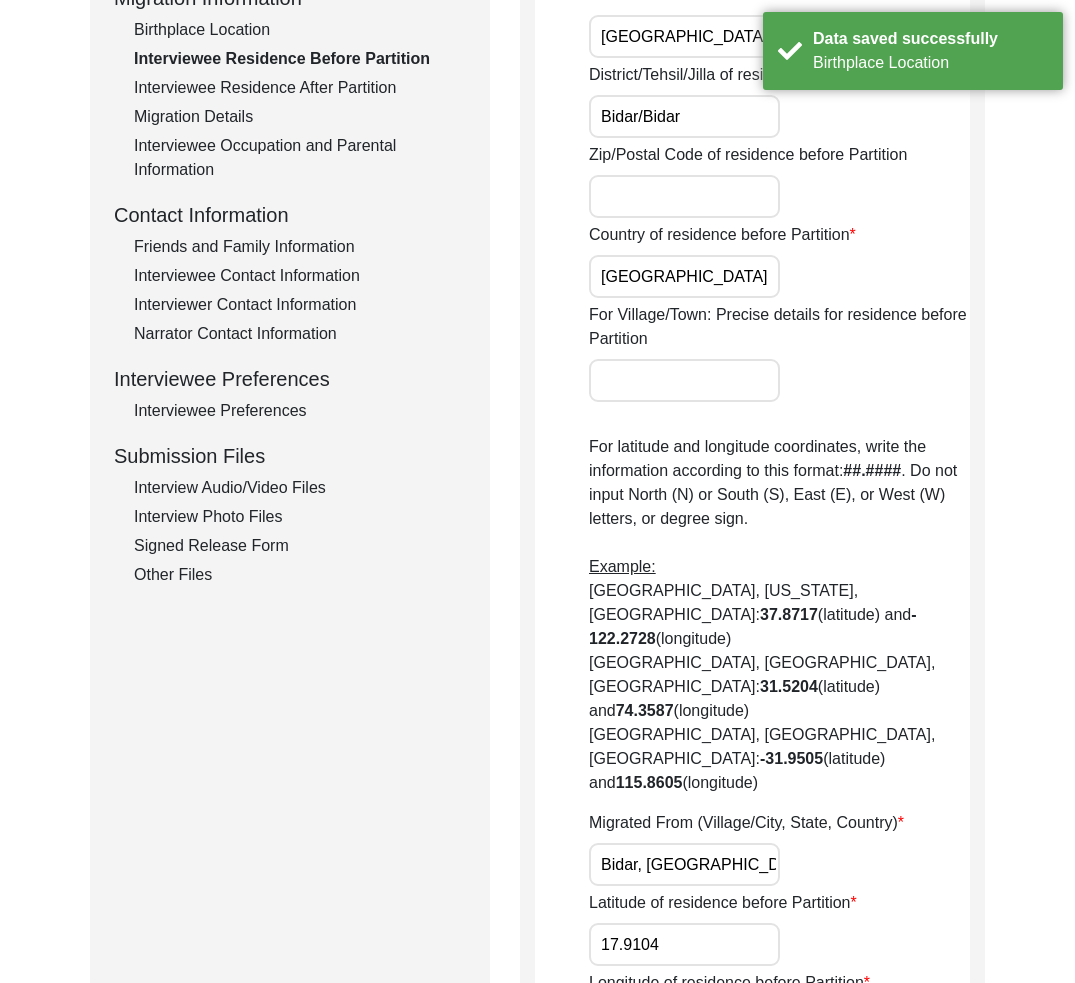 scroll, scrollTop: 327, scrollLeft: 0, axis: vertical 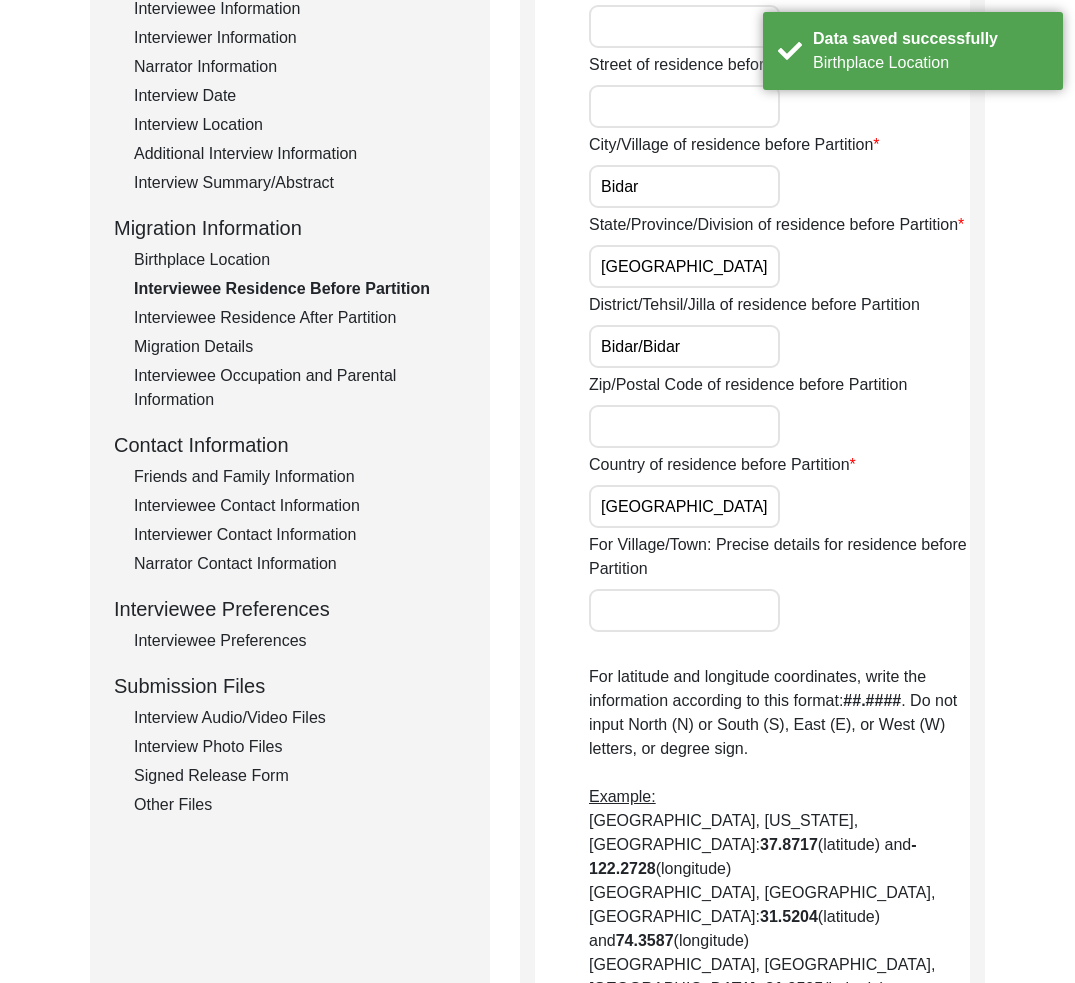 click on "Interviewee Residence After Partition" 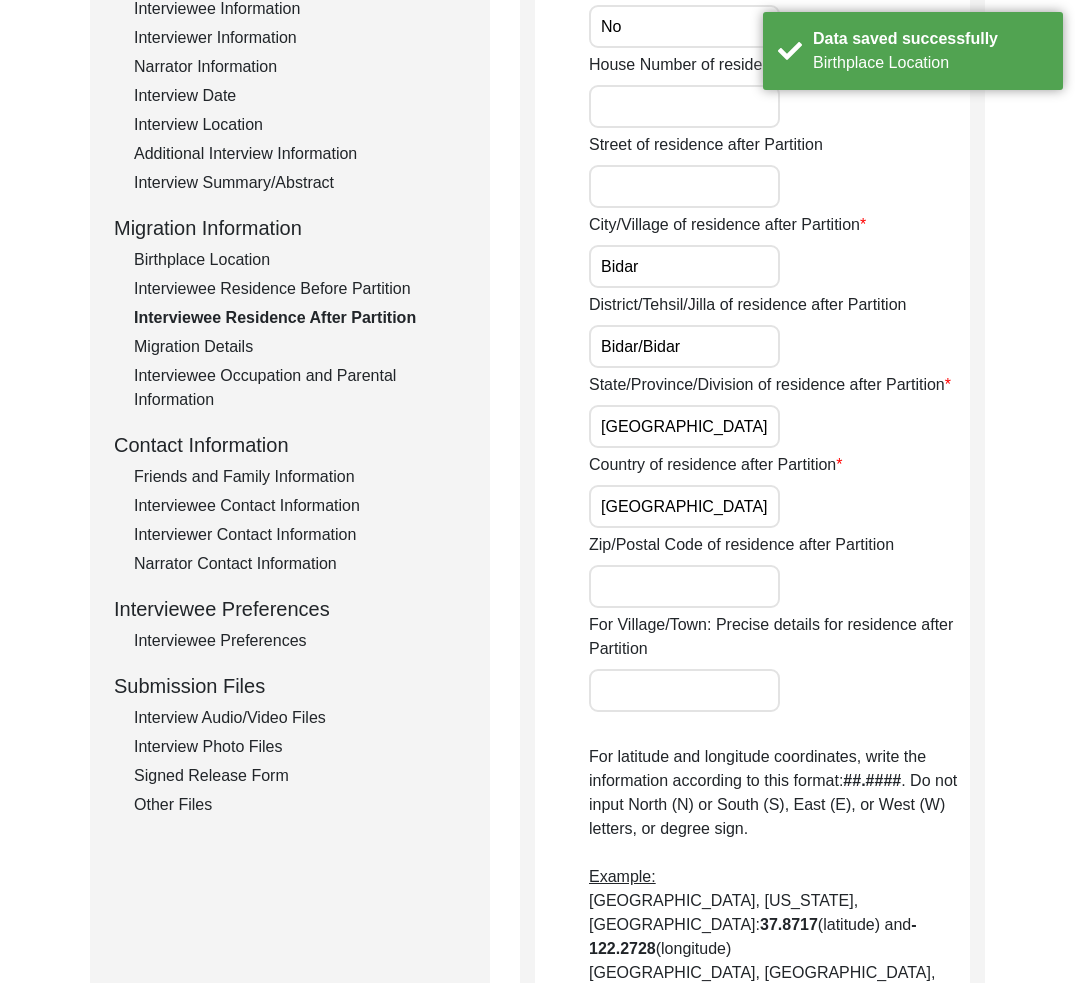 click on "Migration Details" 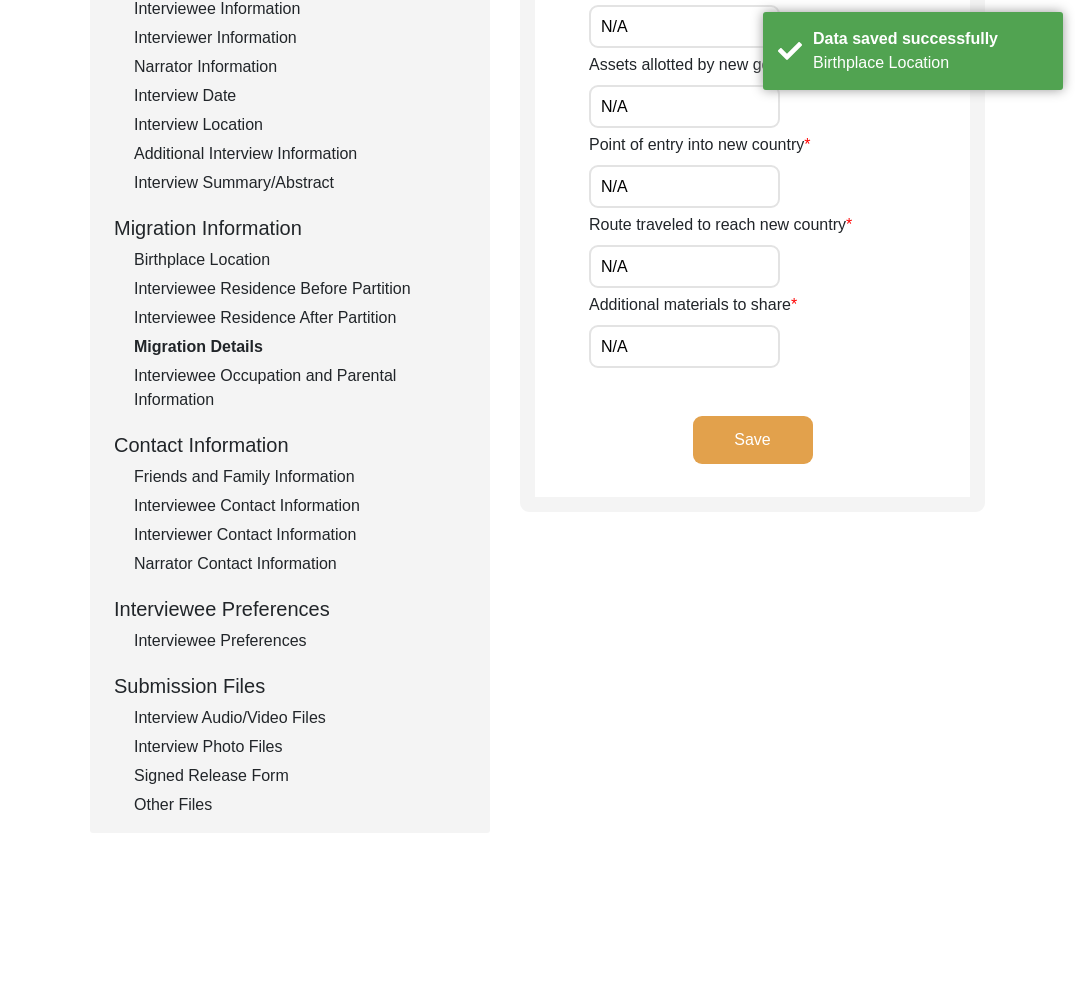 click on "Interviewee Occupation and Parental Information" 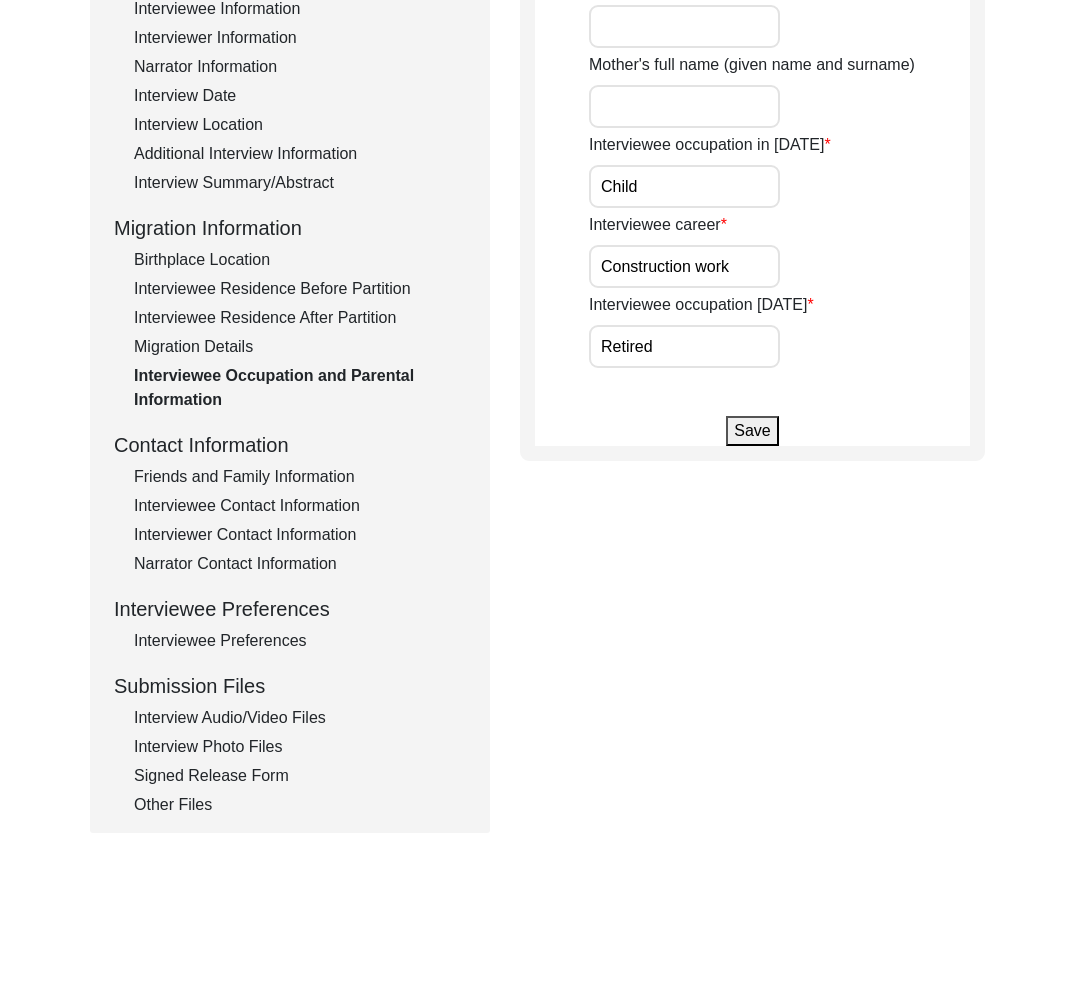 click on "Interviewee Residence After Partition" 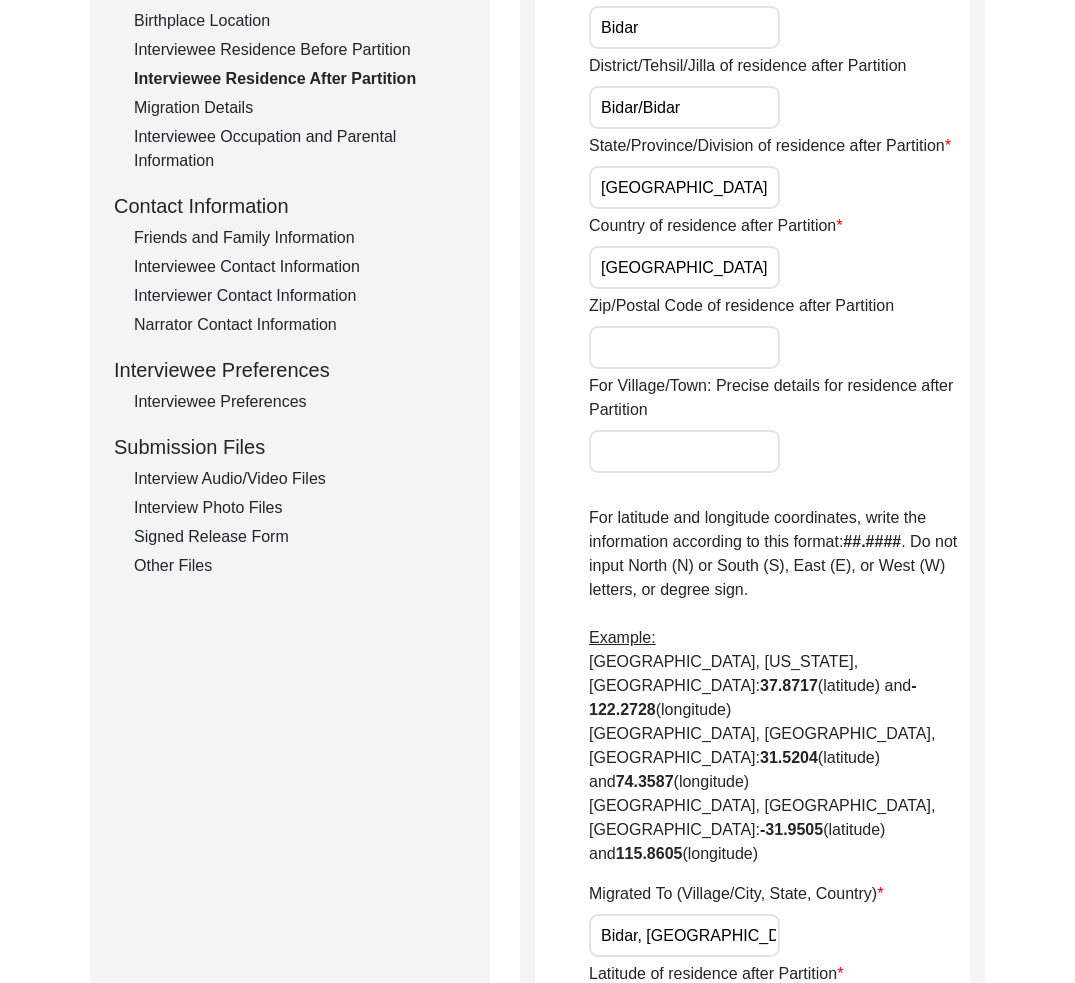scroll, scrollTop: 583, scrollLeft: 0, axis: vertical 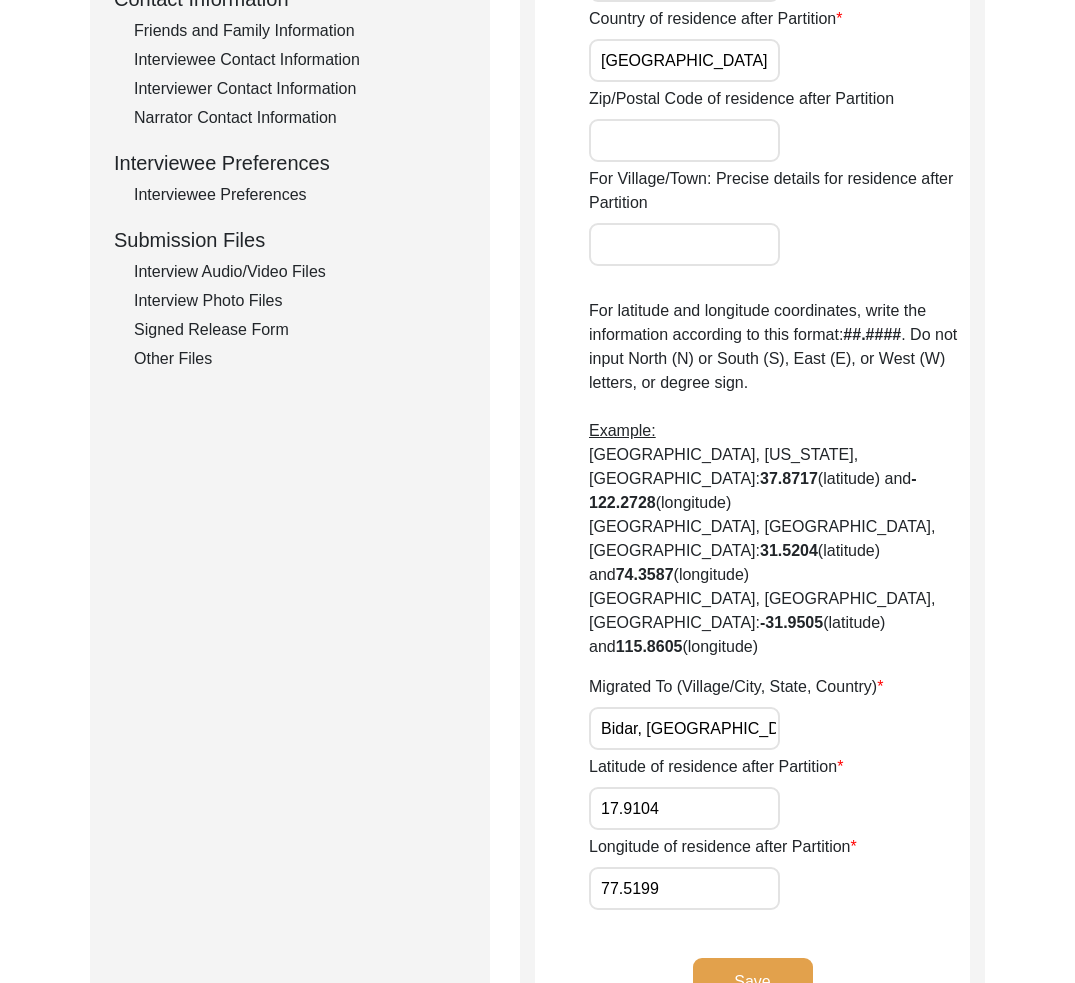 click on "Bidar, [GEOGRAPHIC_DATA], [GEOGRAPHIC_DATA], [GEOGRAPHIC_DATA], [GEOGRAPHIC_DATA]" at bounding box center [684, 728] 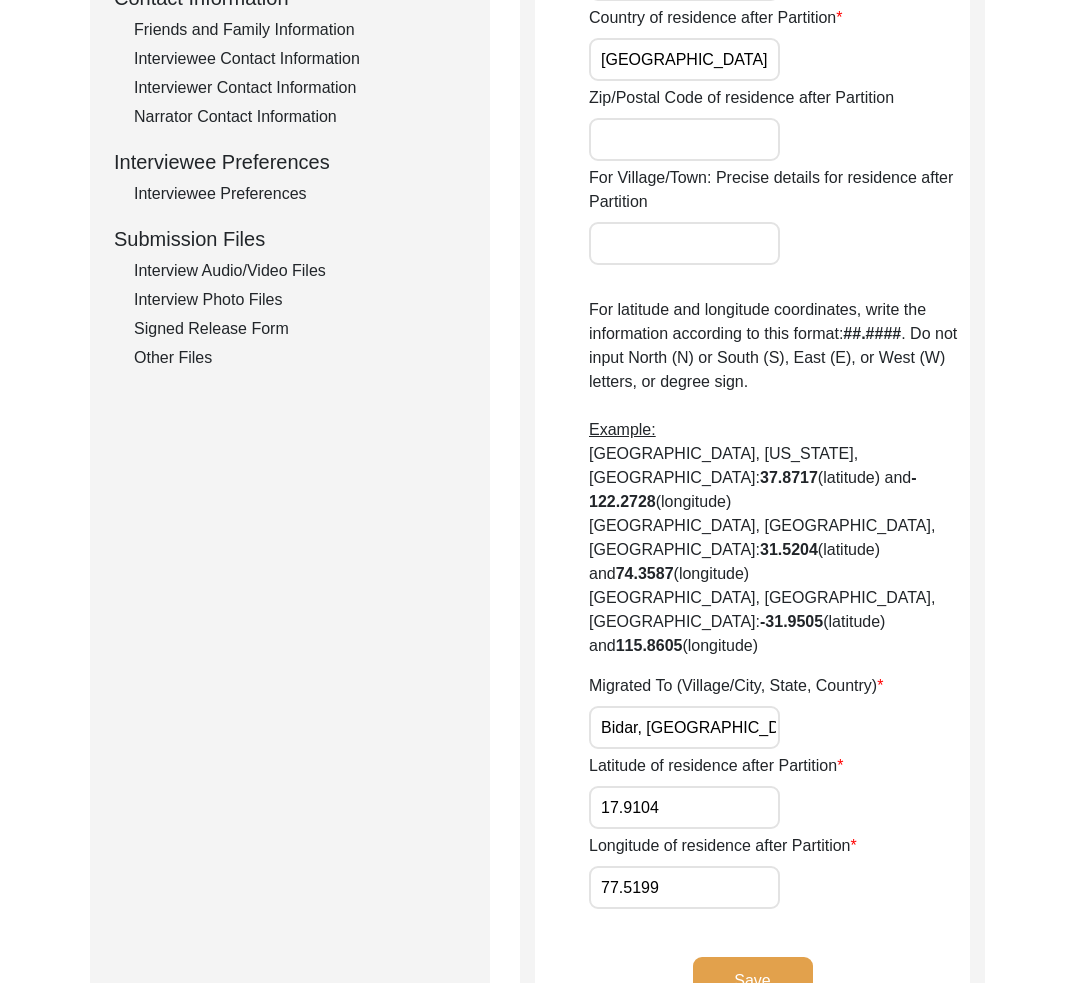 click on "Bidar, [GEOGRAPHIC_DATA], [GEOGRAPHIC_DATA], [GEOGRAPHIC_DATA], [GEOGRAPHIC_DATA]" at bounding box center [684, 727] 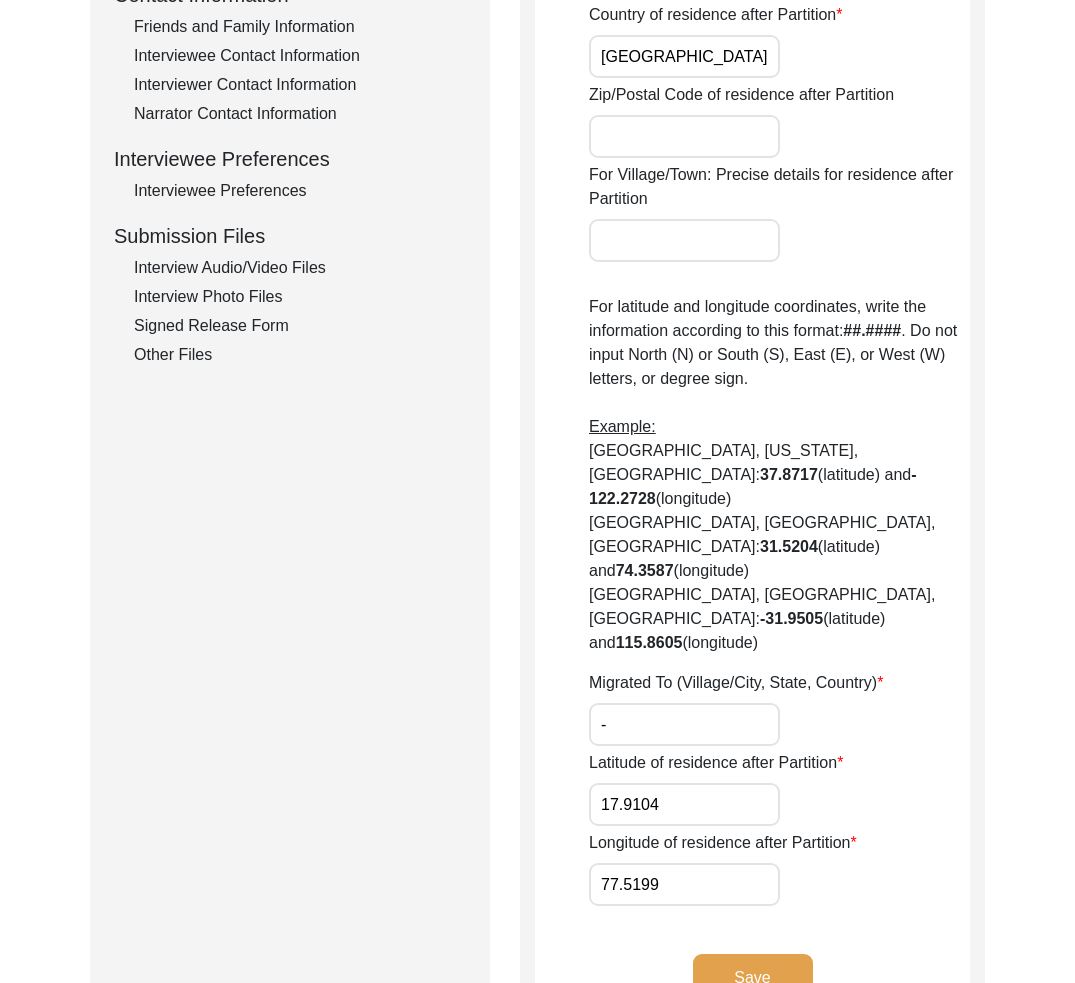 click on "17.9104" at bounding box center (684, 804) 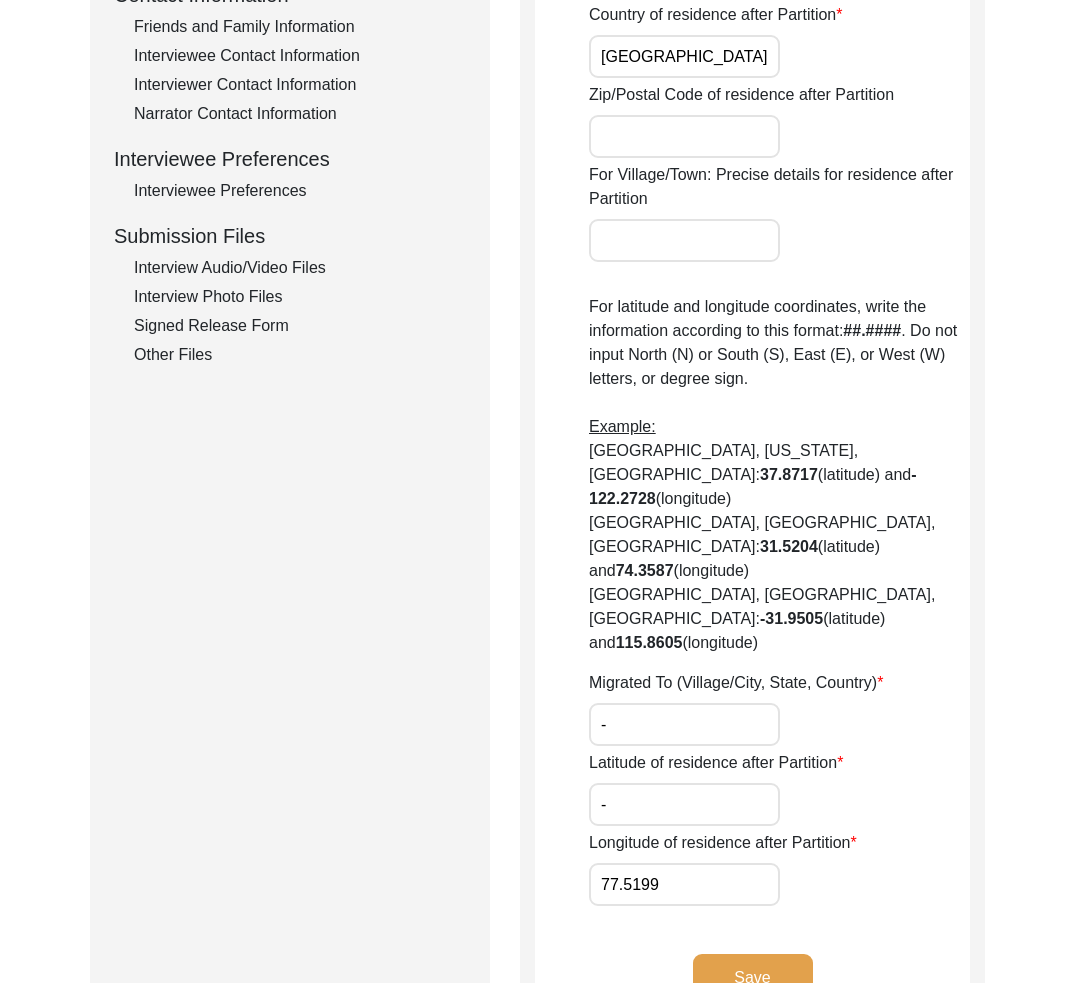 drag, startPoint x: 680, startPoint y: 812, endPoint x: 487, endPoint y: 795, distance: 193.74725 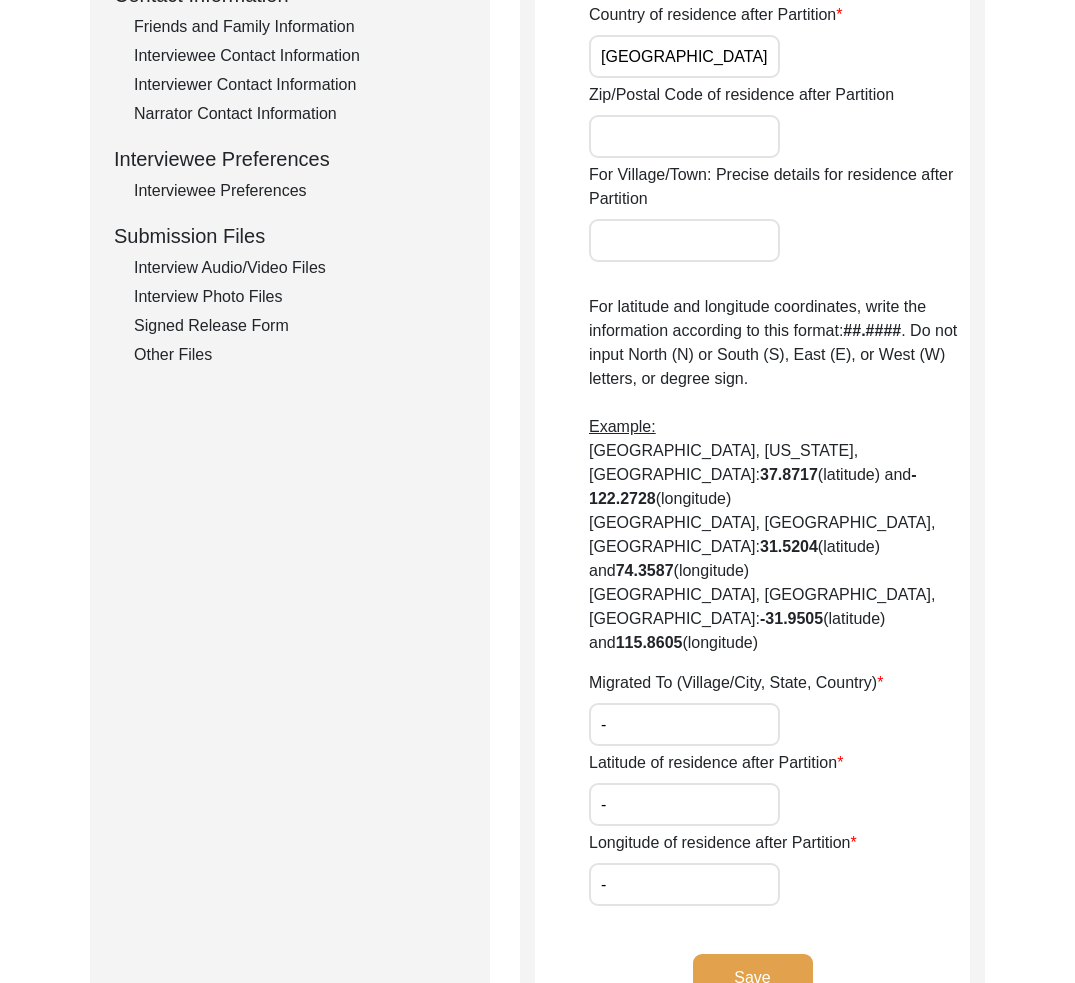 click on "Submission Form   Archivist   Interview Information   Interviewee Information   Interviewer Information   Narrator Information   Interview Date   Interview Location   Additional Interview Information   Interview Summary/Abstract   Migration Information   Birthplace Location   Interviewee Residence Before Partition   Interviewee Residence After Partition   Migration Details   Interviewee Occupation and Parental Information   Contact Information   Friends and Family Information   Interviewee Contact Information   Interviewer Contact Information   Narrator Contact Information   Interviewee Preferences   Interviewee Preferences   Submission Files   Interview Audio/Video Files   Interview Photo Files   Signed Release Form   Other Files" 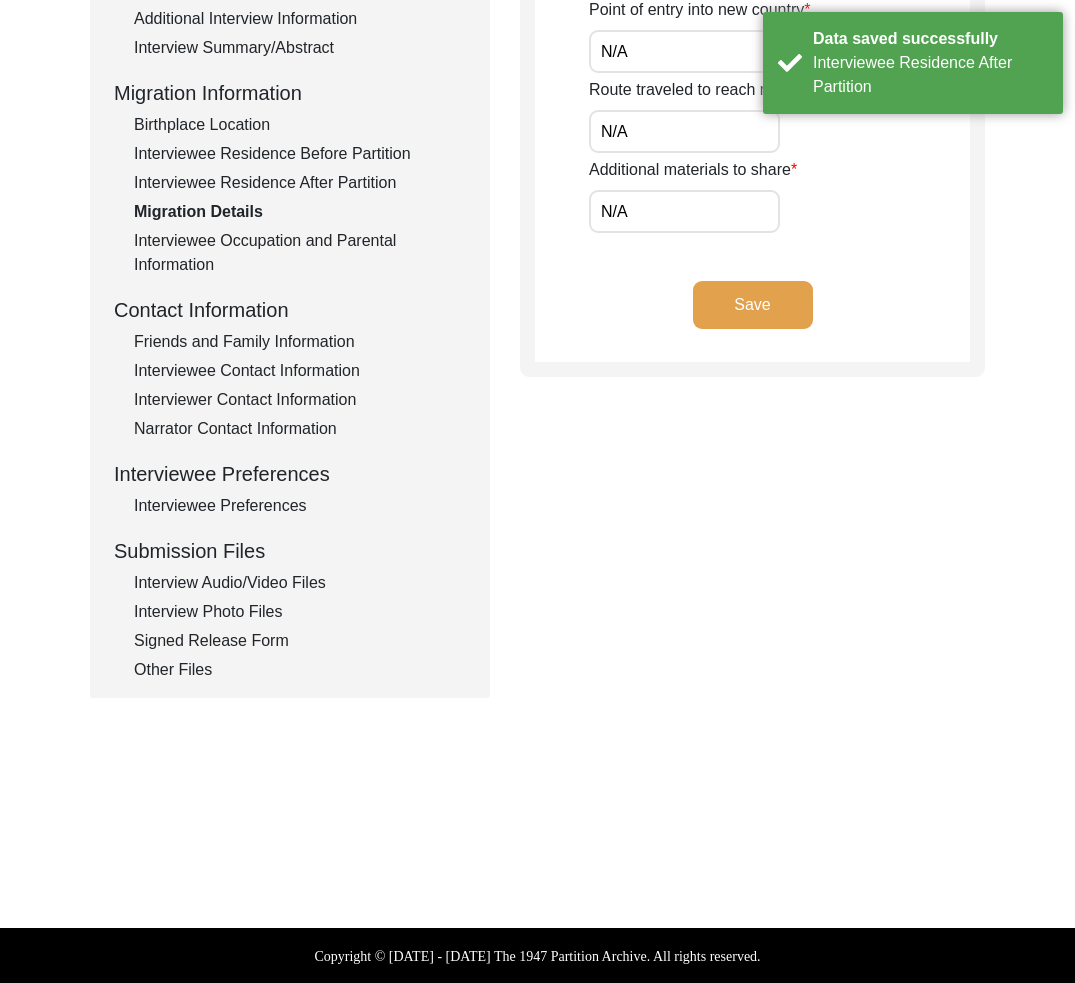 scroll, scrollTop: 0, scrollLeft: 0, axis: both 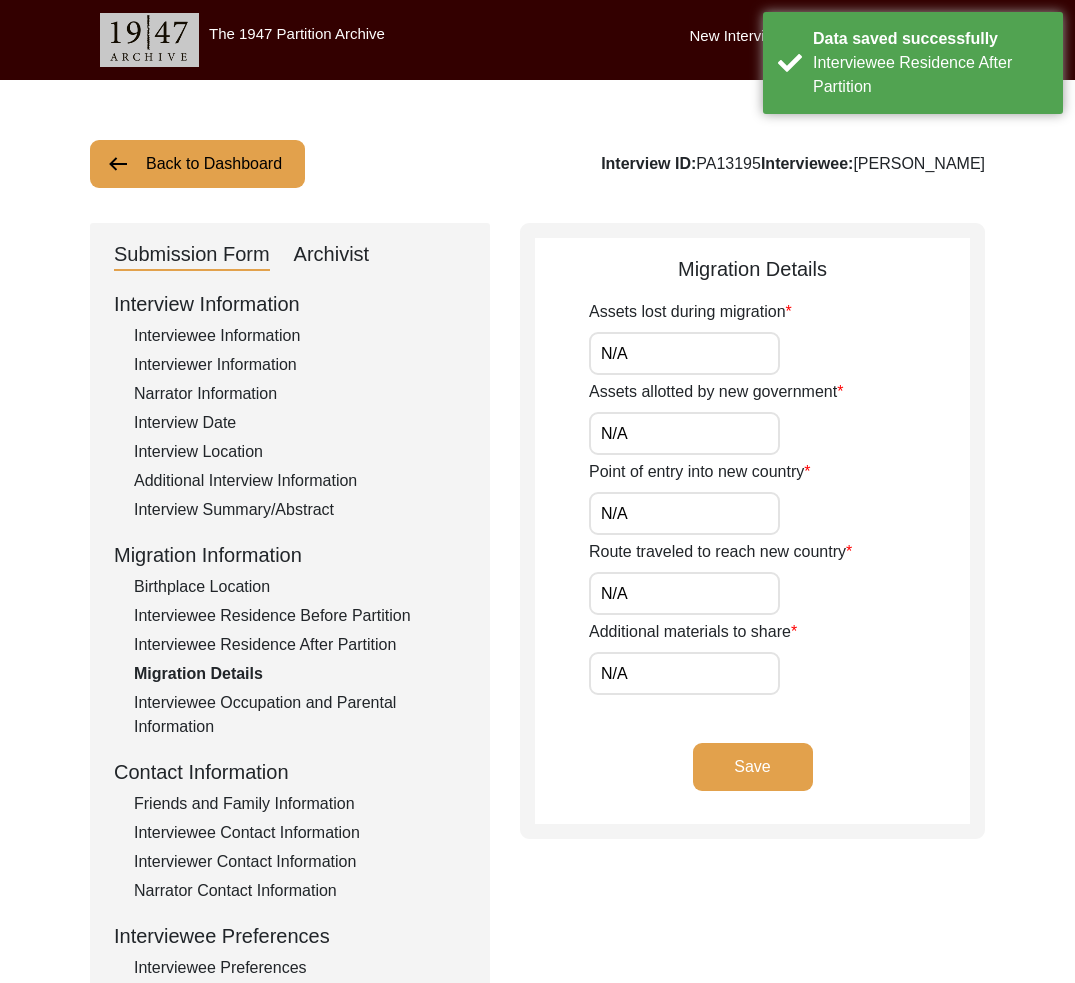 click on "Interviewee Occupation and Parental Information" 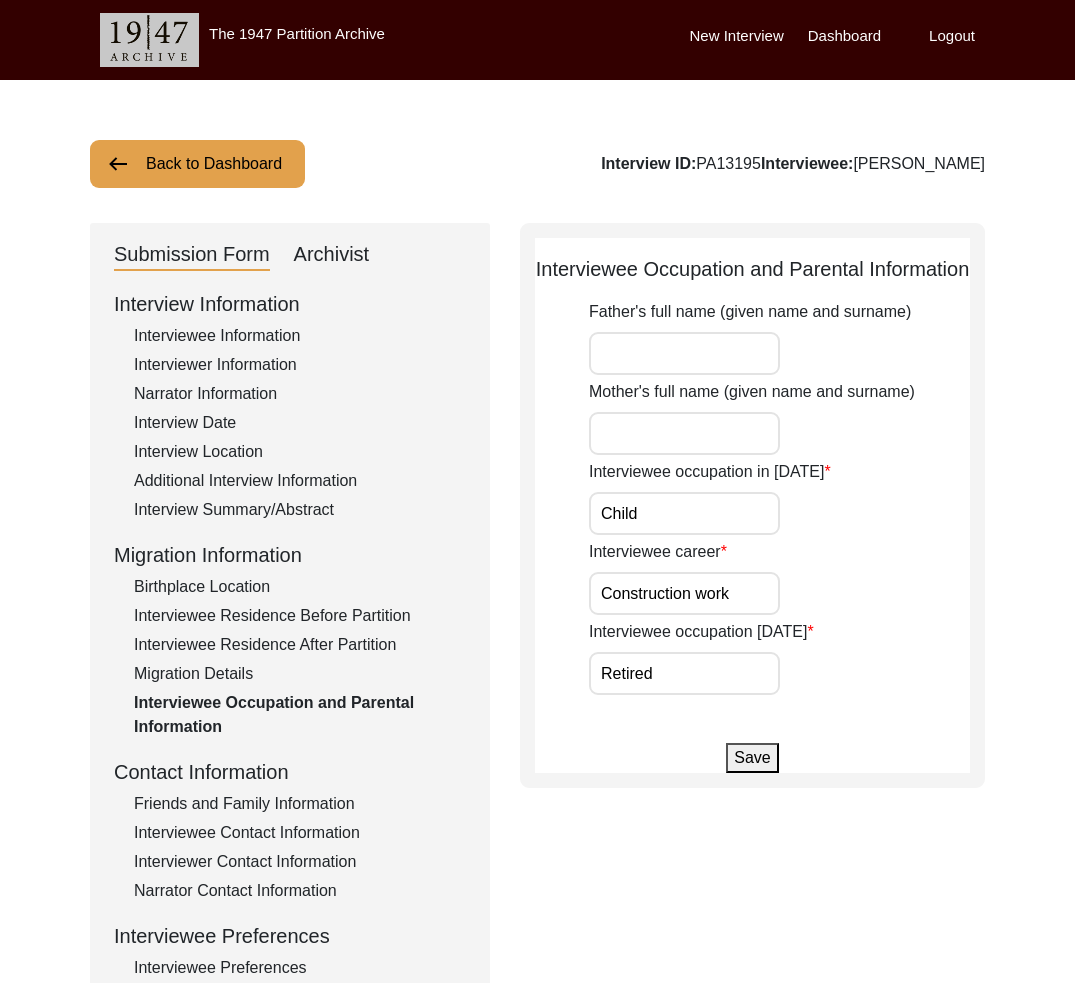 click on "Migration Details" 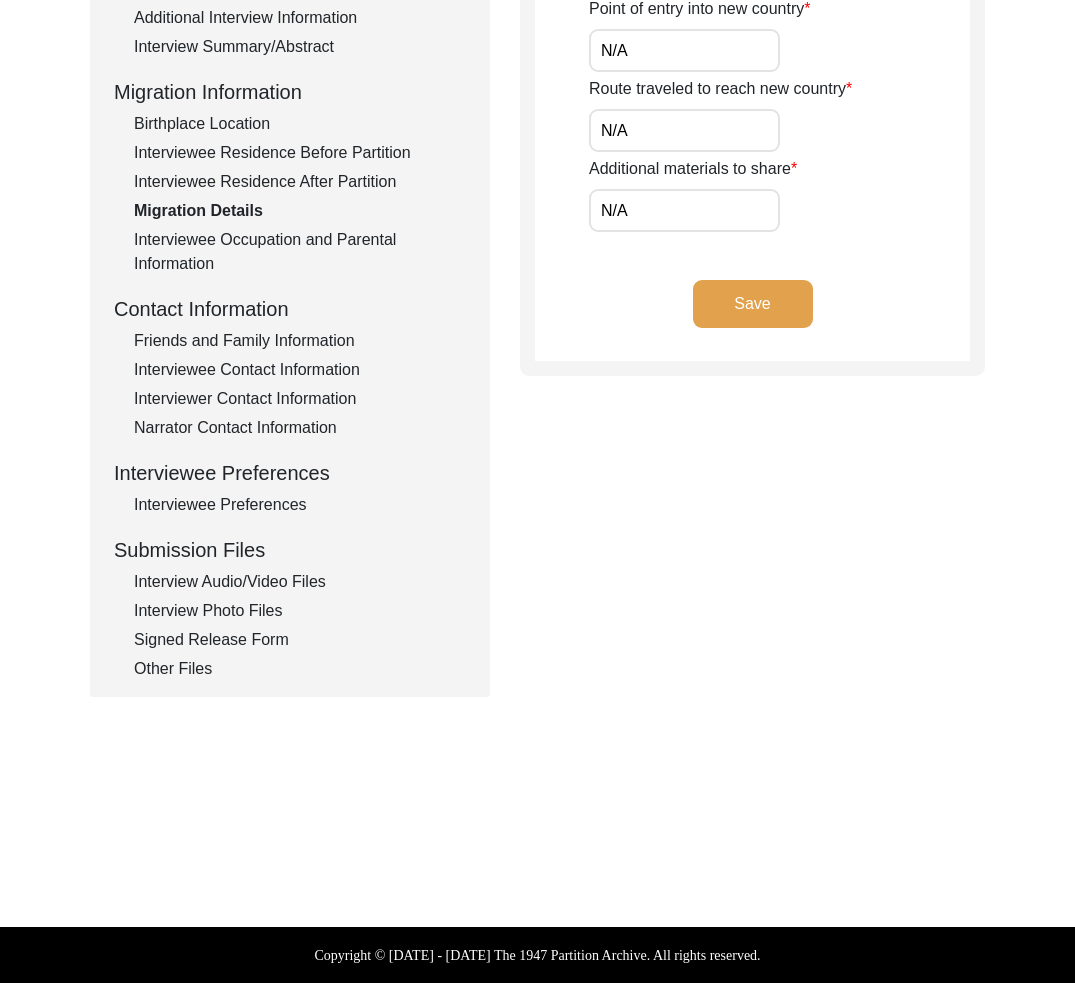 scroll, scrollTop: 44, scrollLeft: 0, axis: vertical 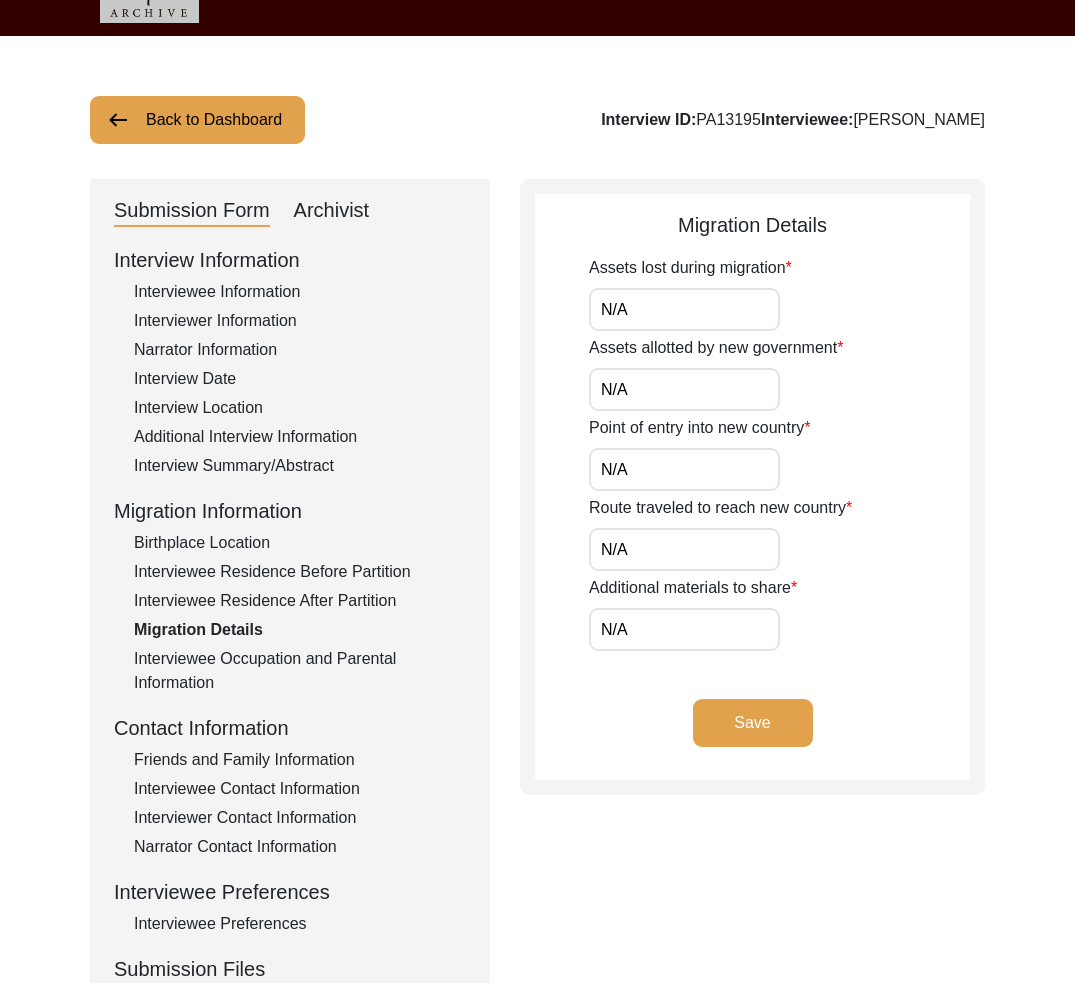 click on "Interviewee Residence After Partition" 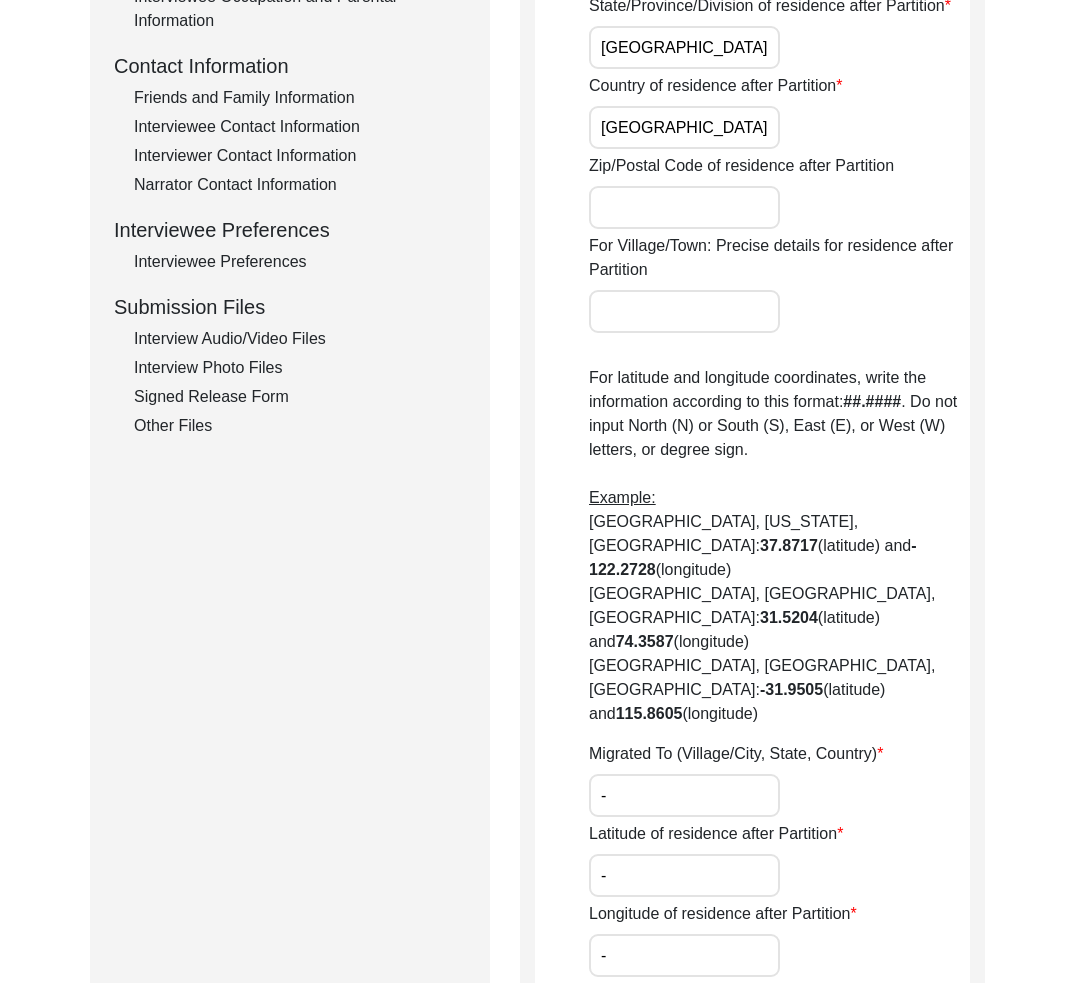 scroll, scrollTop: 705, scrollLeft: 0, axis: vertical 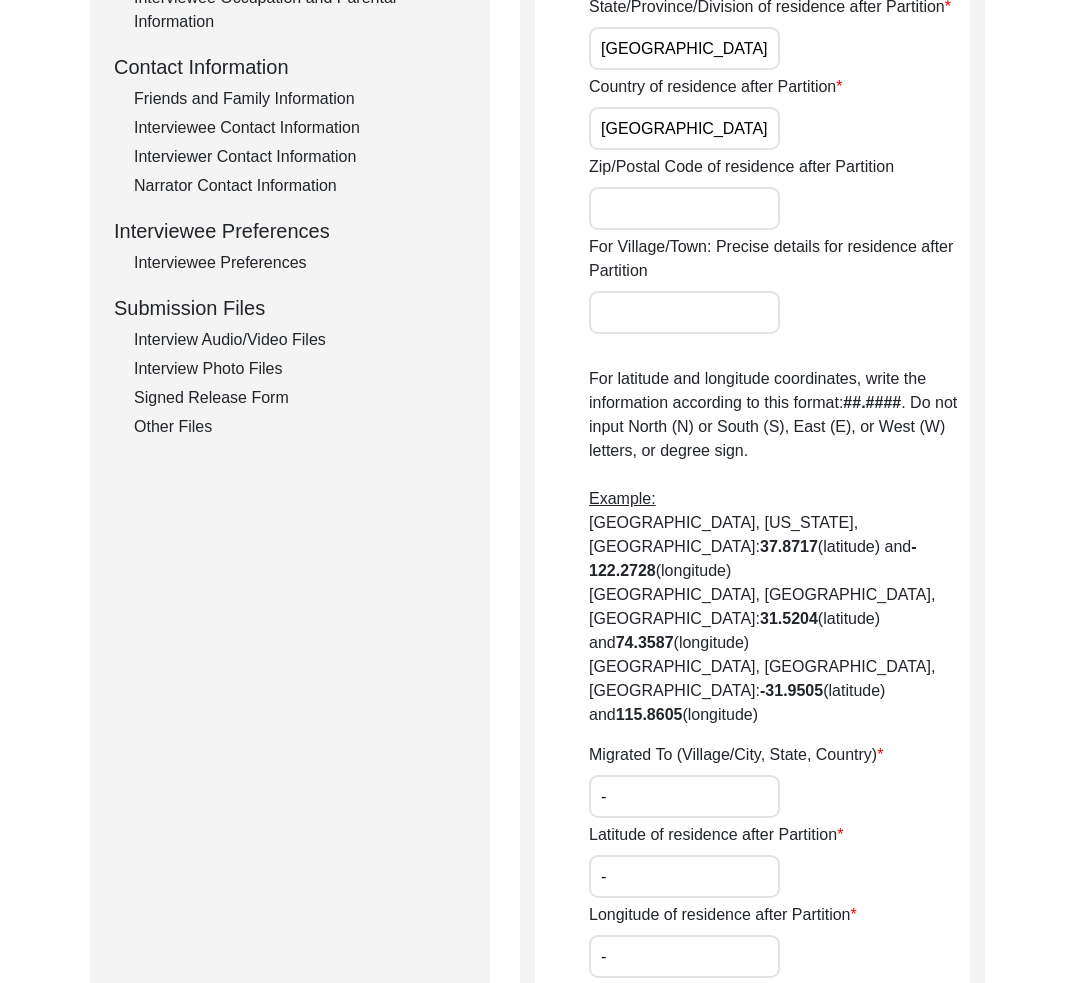 click on "-" at bounding box center [684, 796] 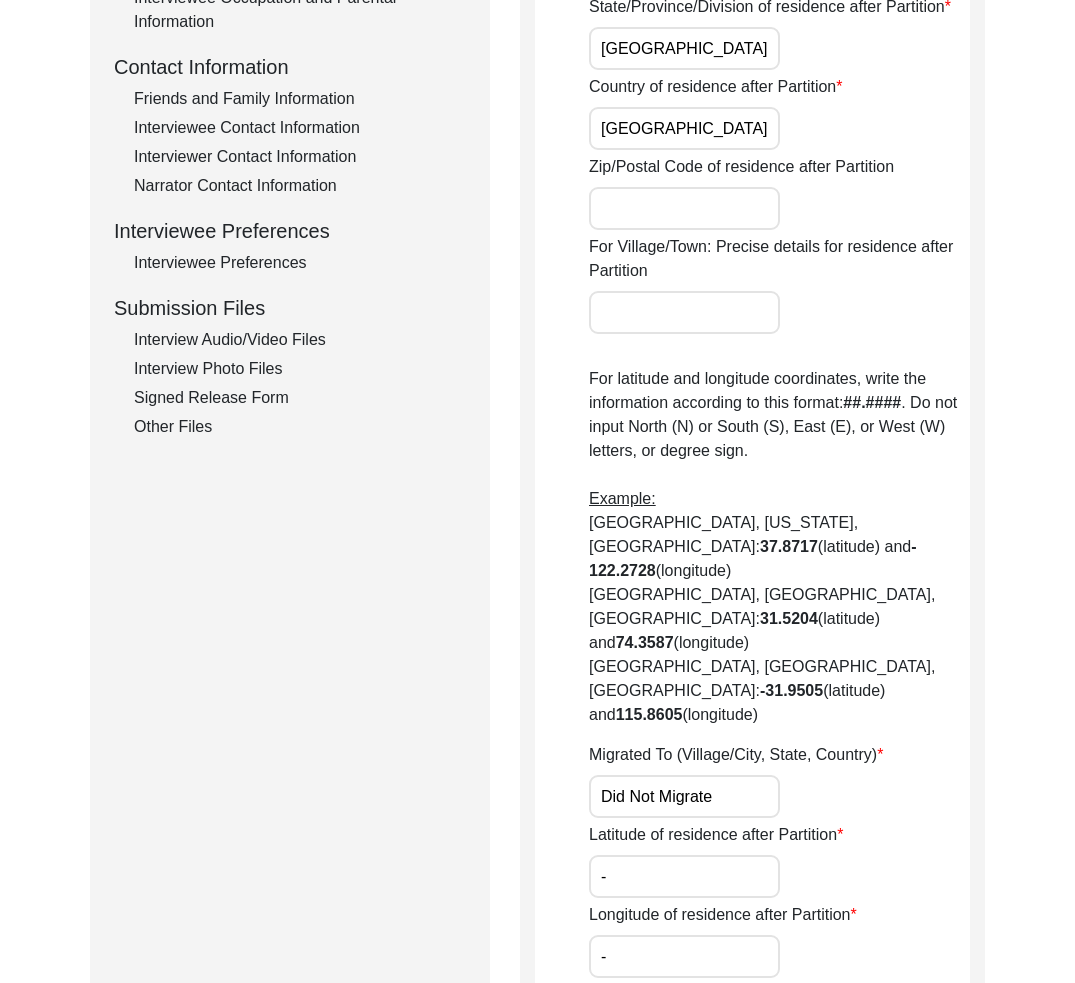 click on "Save" 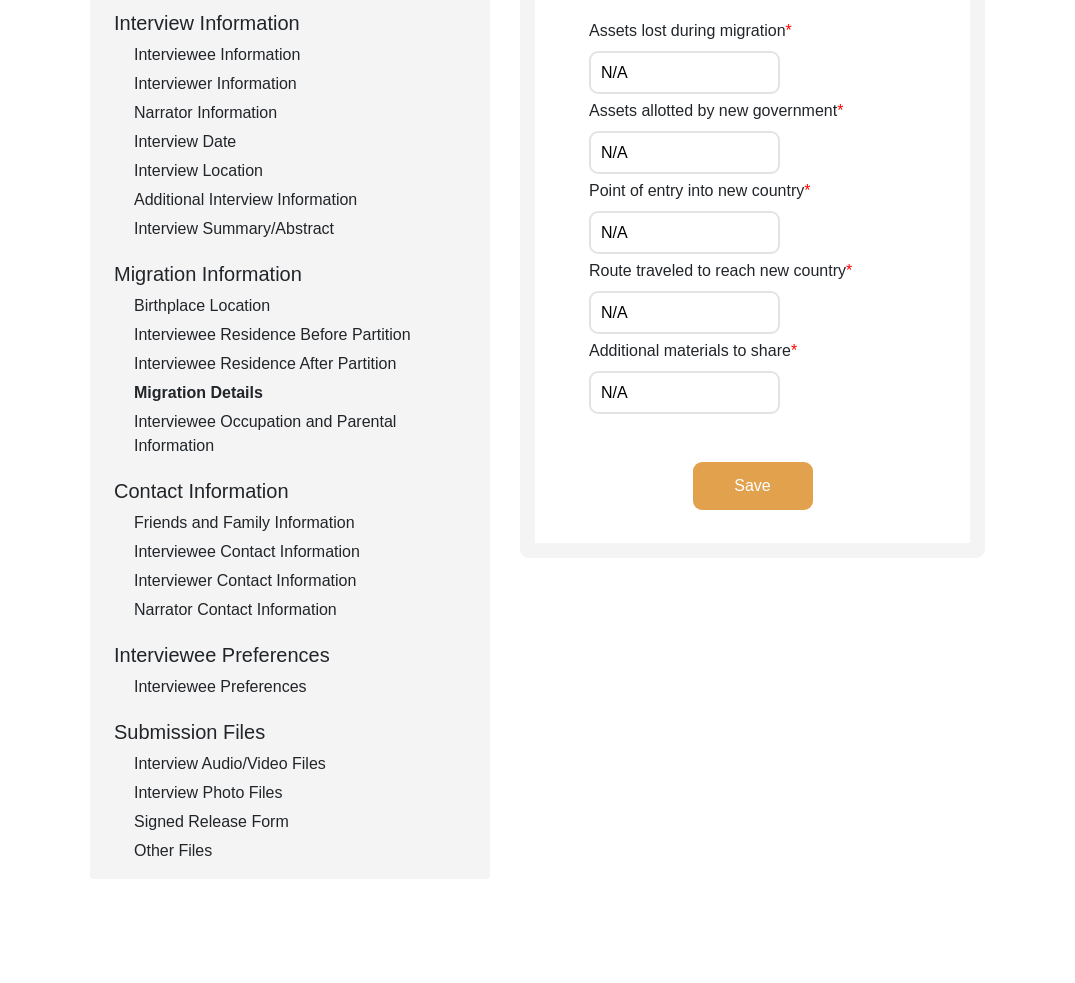 scroll, scrollTop: 118, scrollLeft: 0, axis: vertical 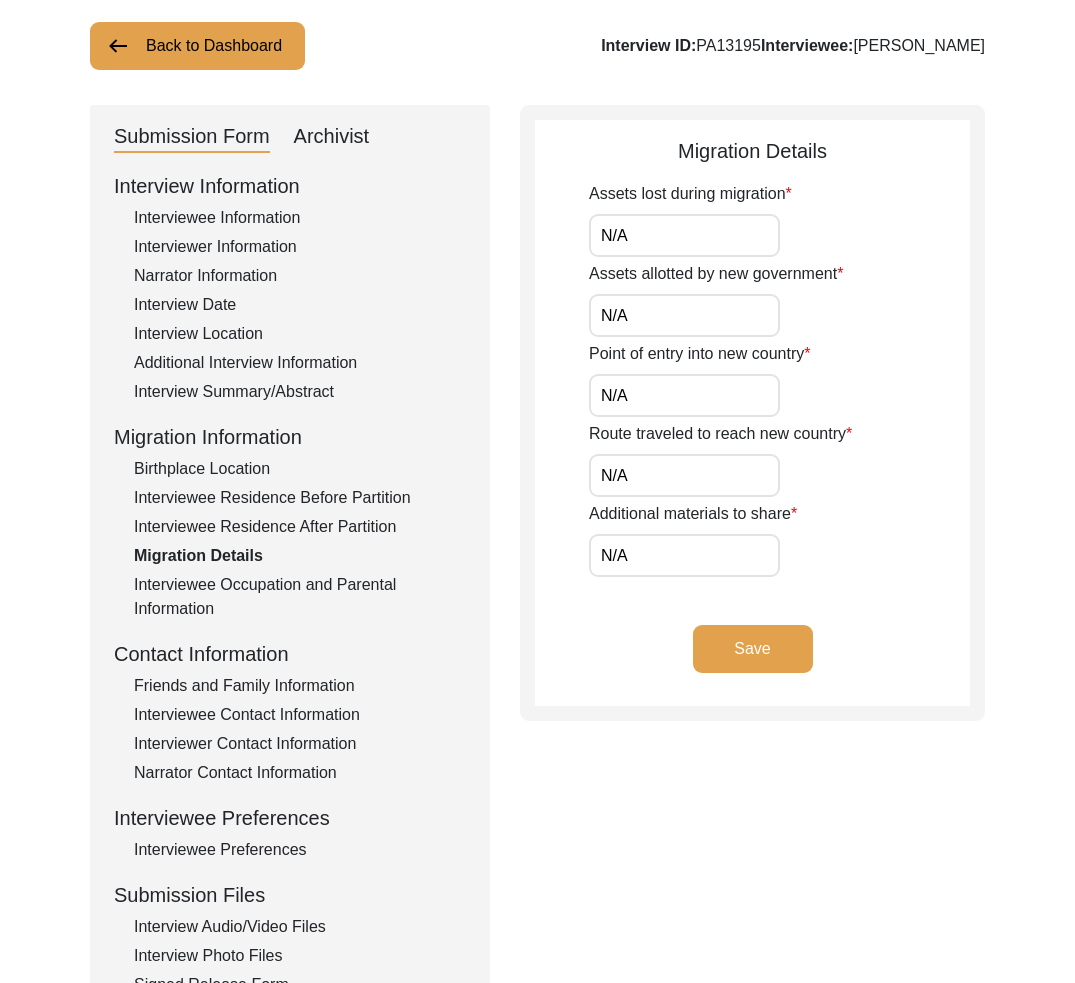 click on "Interviewee Occupation and Parental Information" 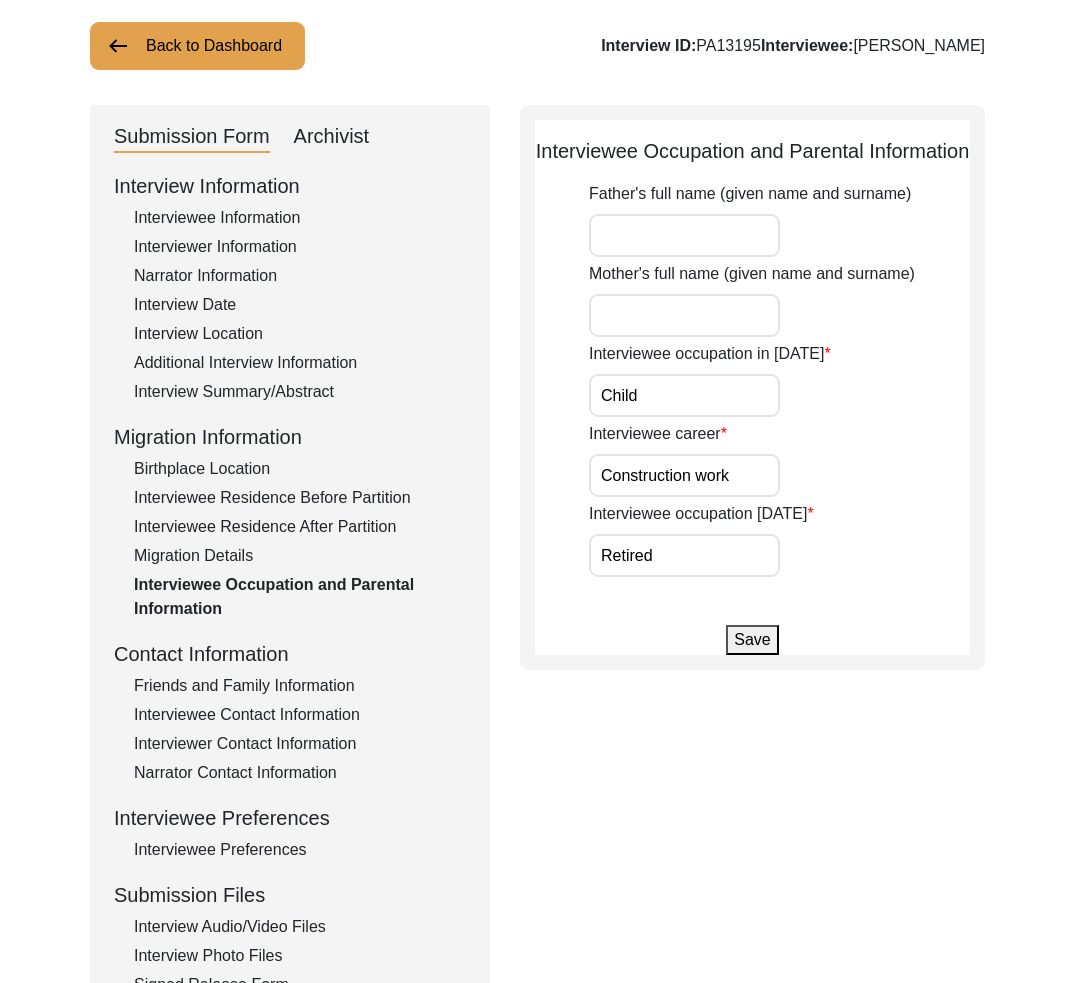 click on "Child" at bounding box center [684, 395] 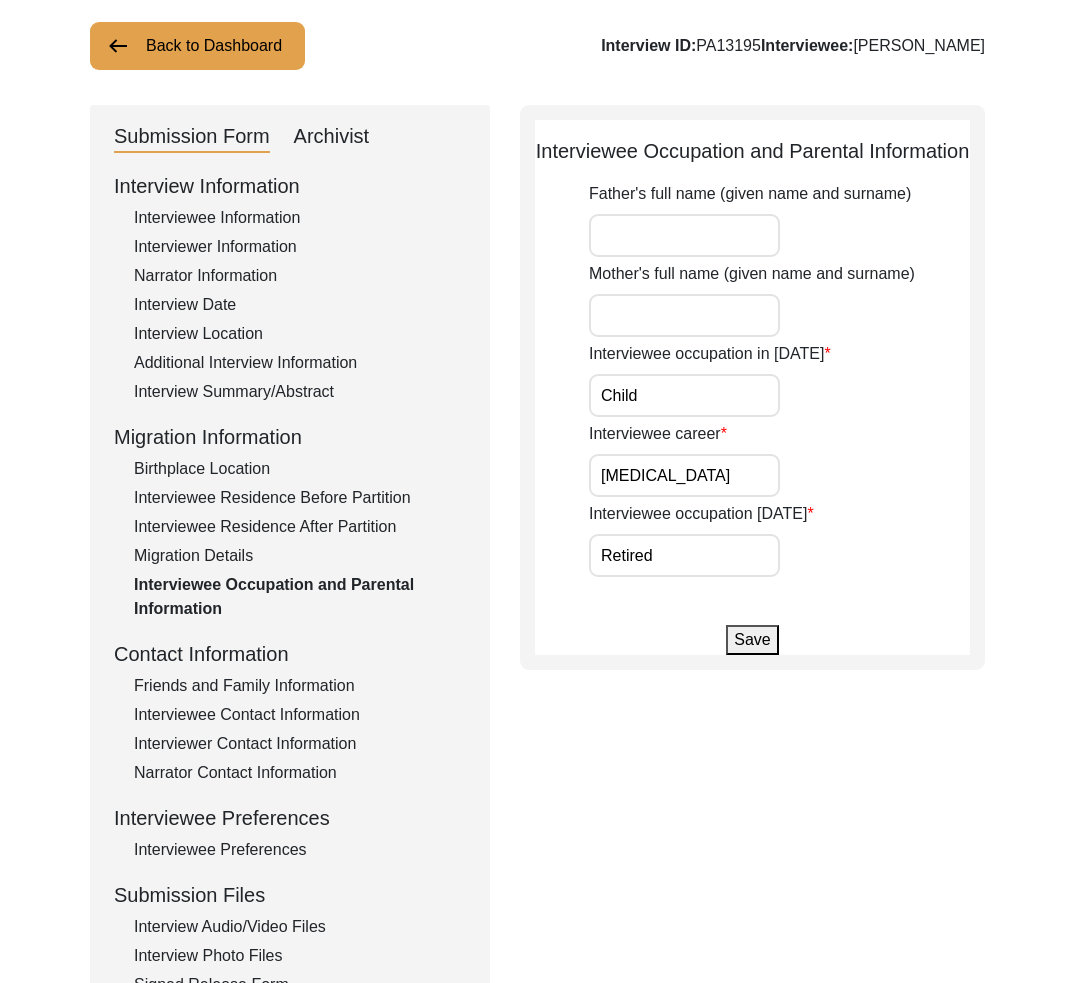 click on "Save" 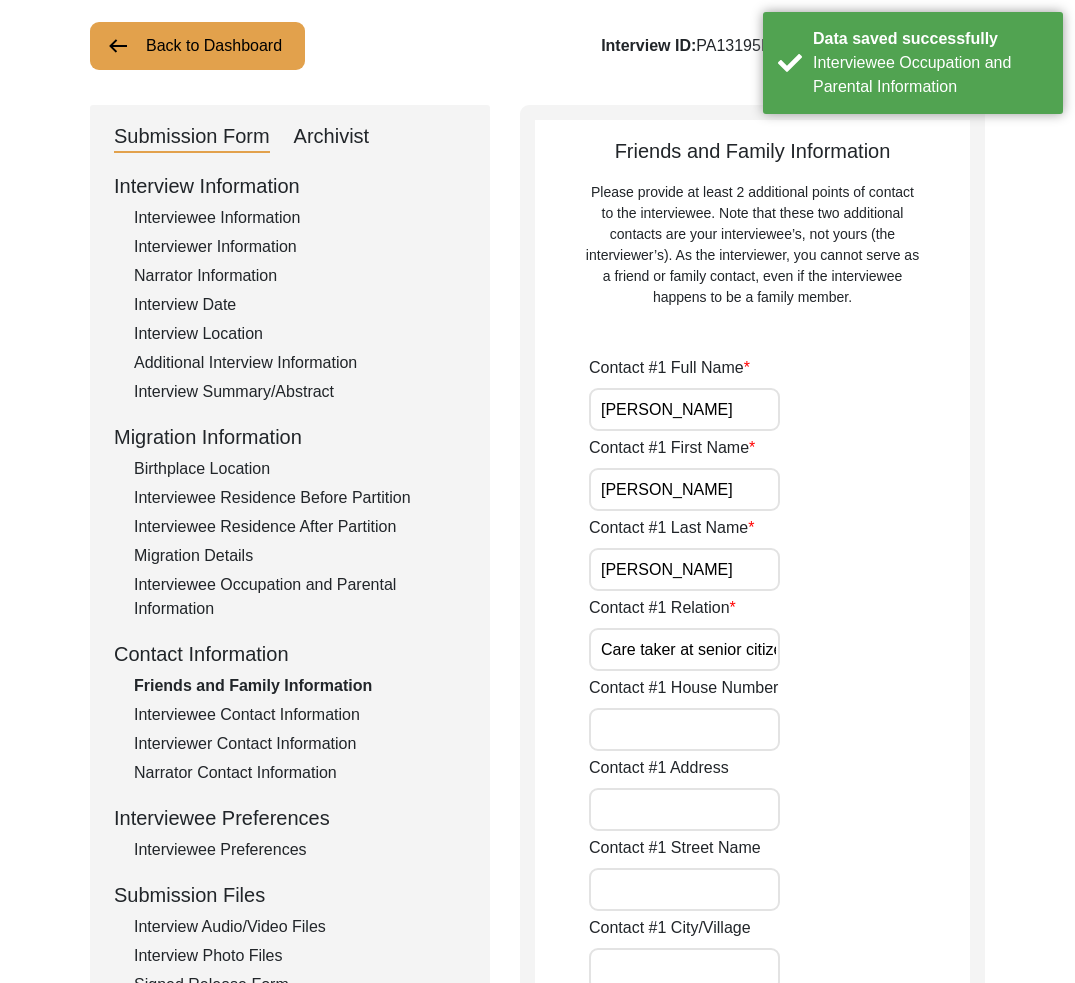 click on "[PERSON_NAME]" at bounding box center (684, 409) 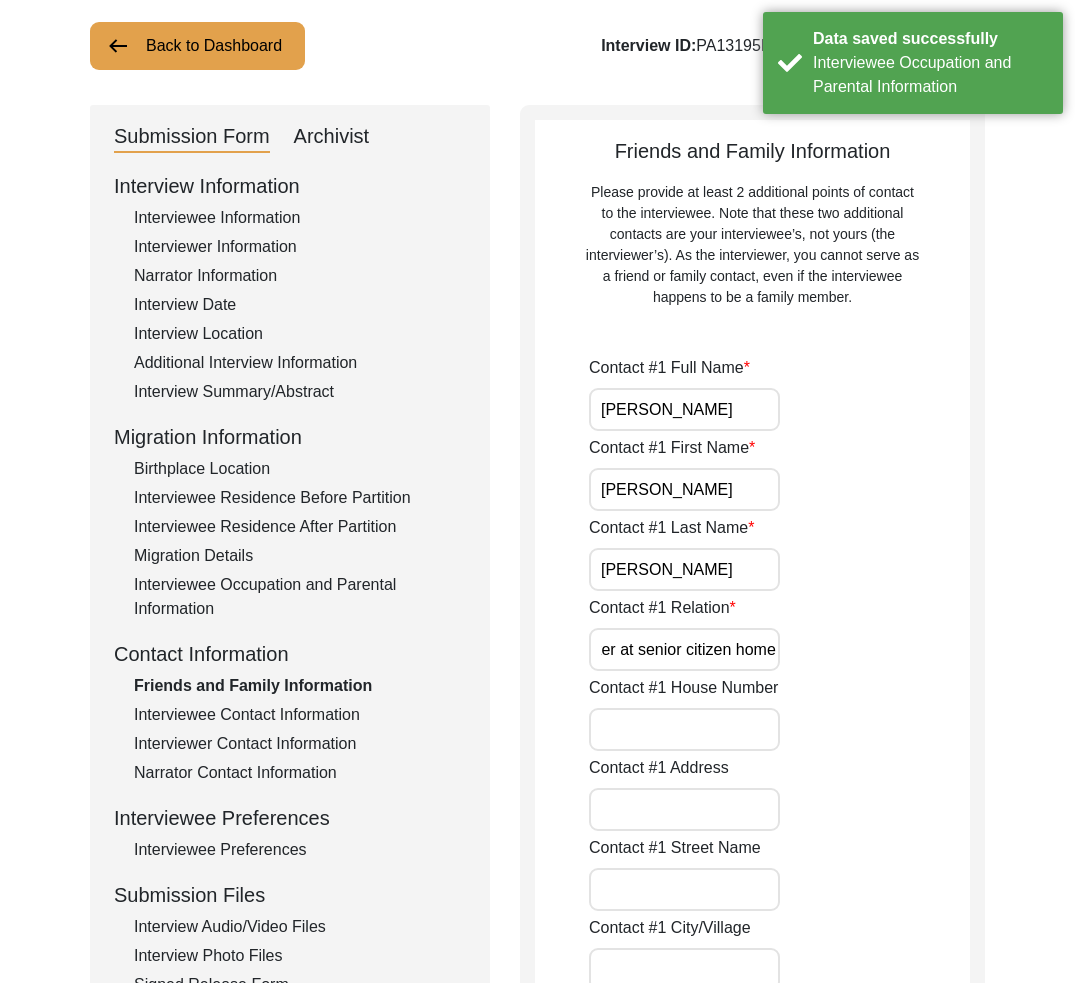 click on "Care taker at senior citizen home" at bounding box center (684, 649) 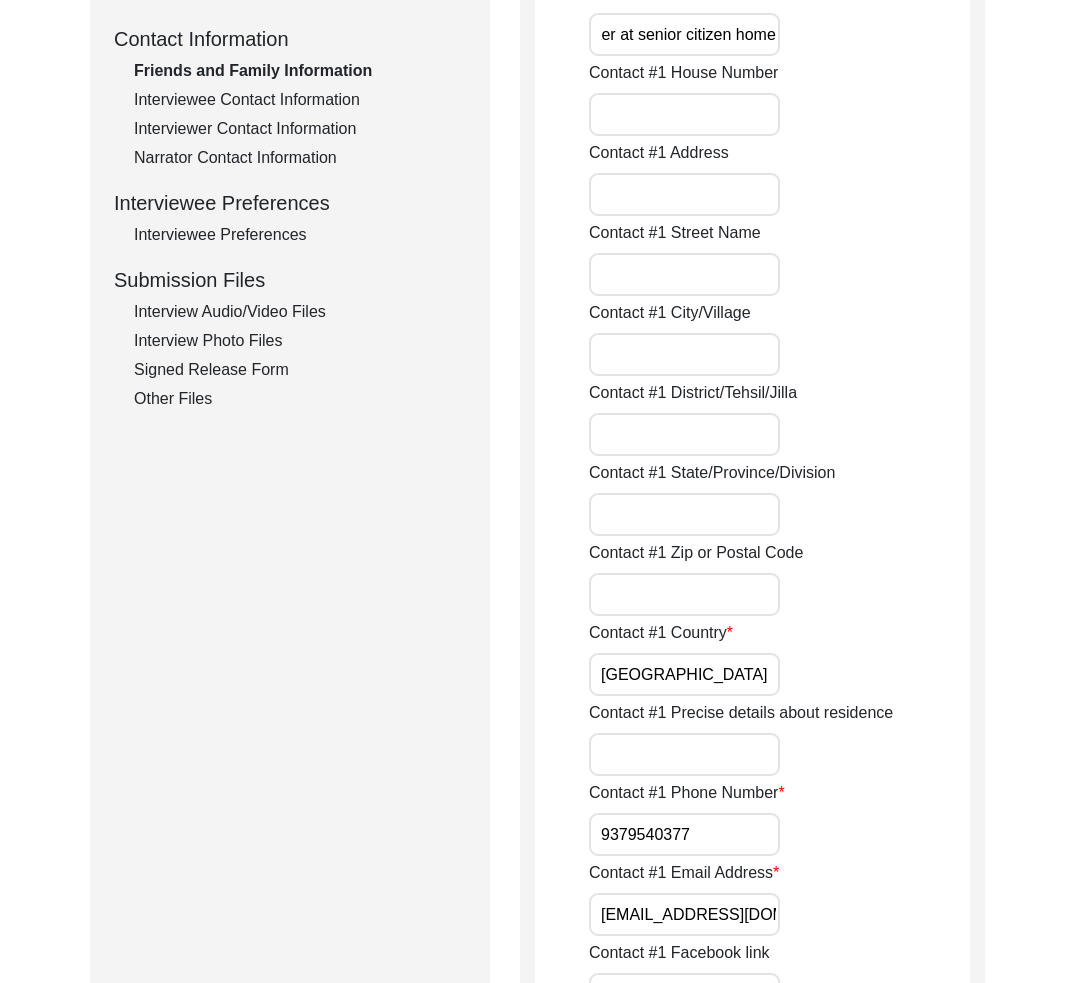 scroll, scrollTop: 870, scrollLeft: 0, axis: vertical 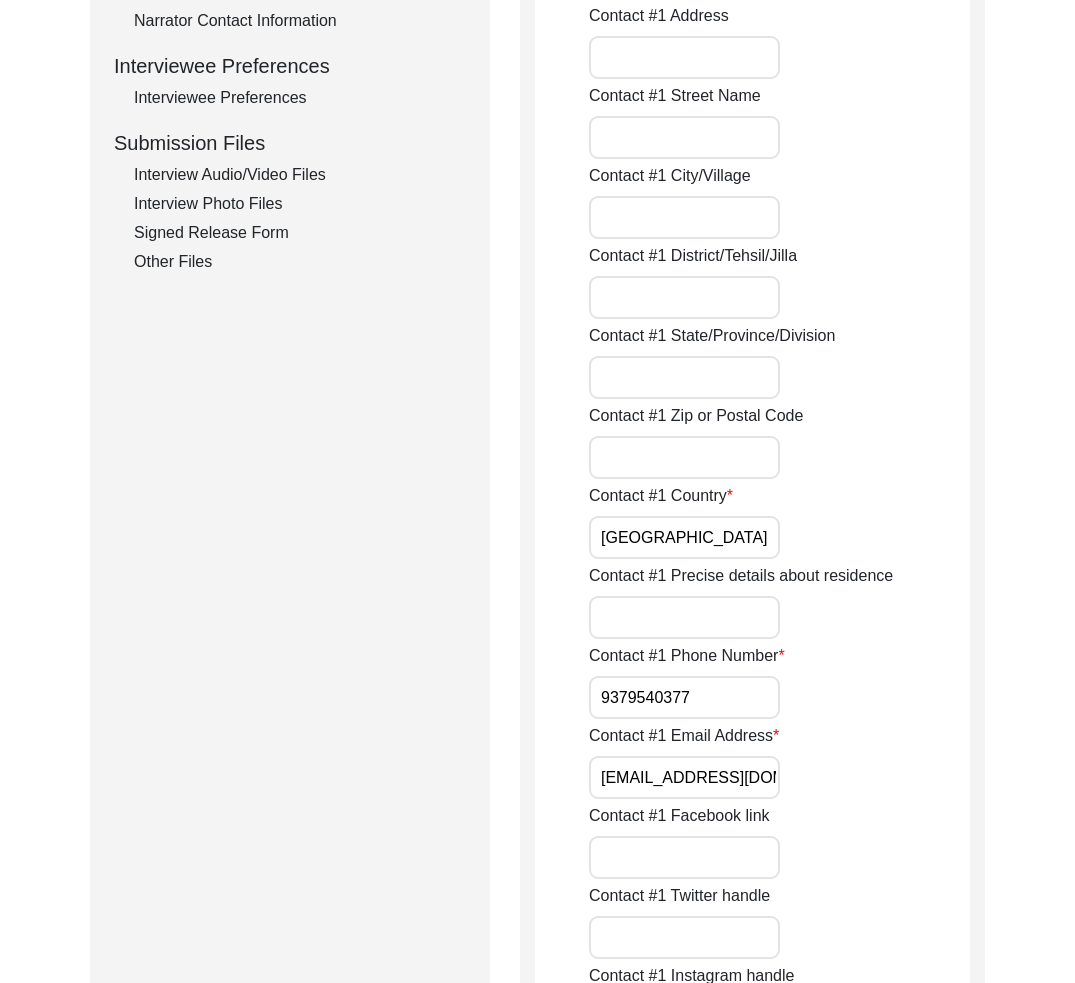 click on "[GEOGRAPHIC_DATA]" at bounding box center [684, 537] 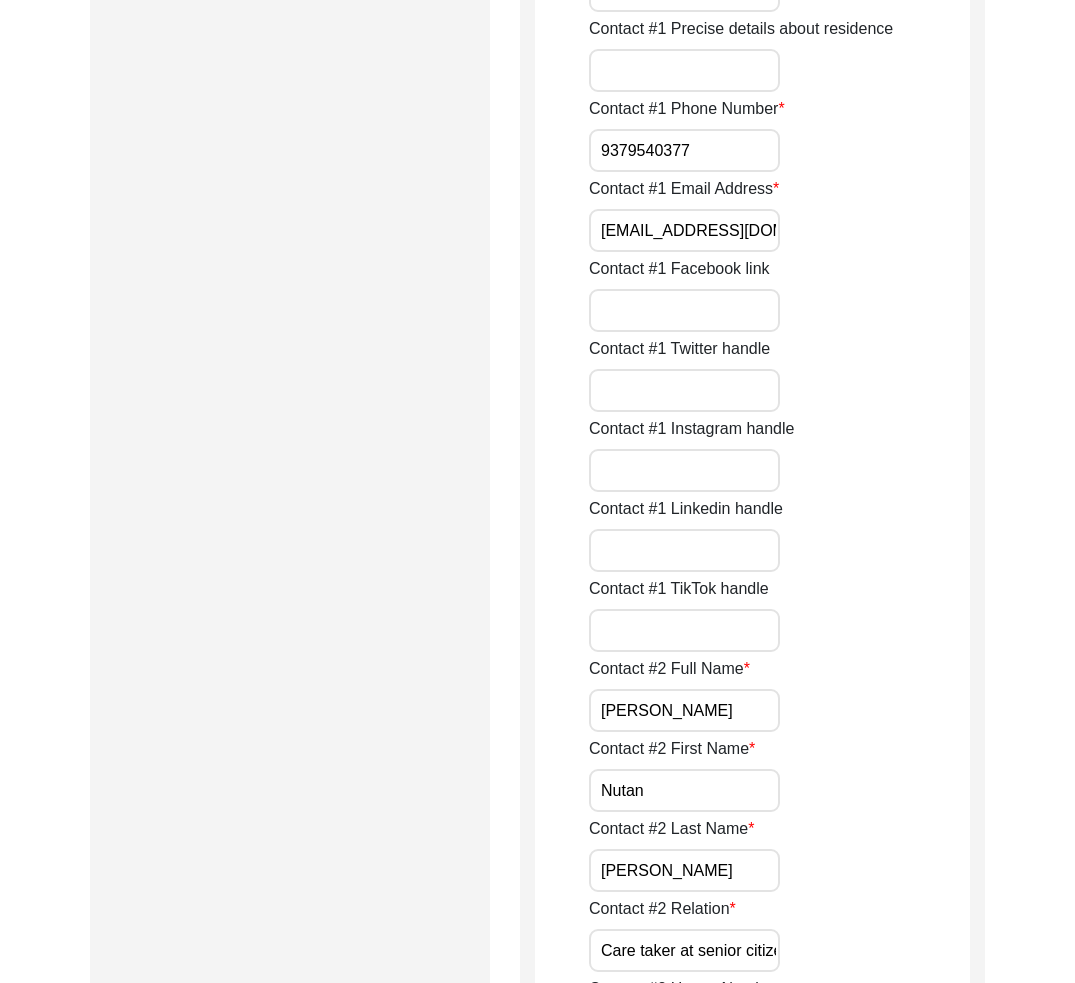 scroll, scrollTop: 1557, scrollLeft: 0, axis: vertical 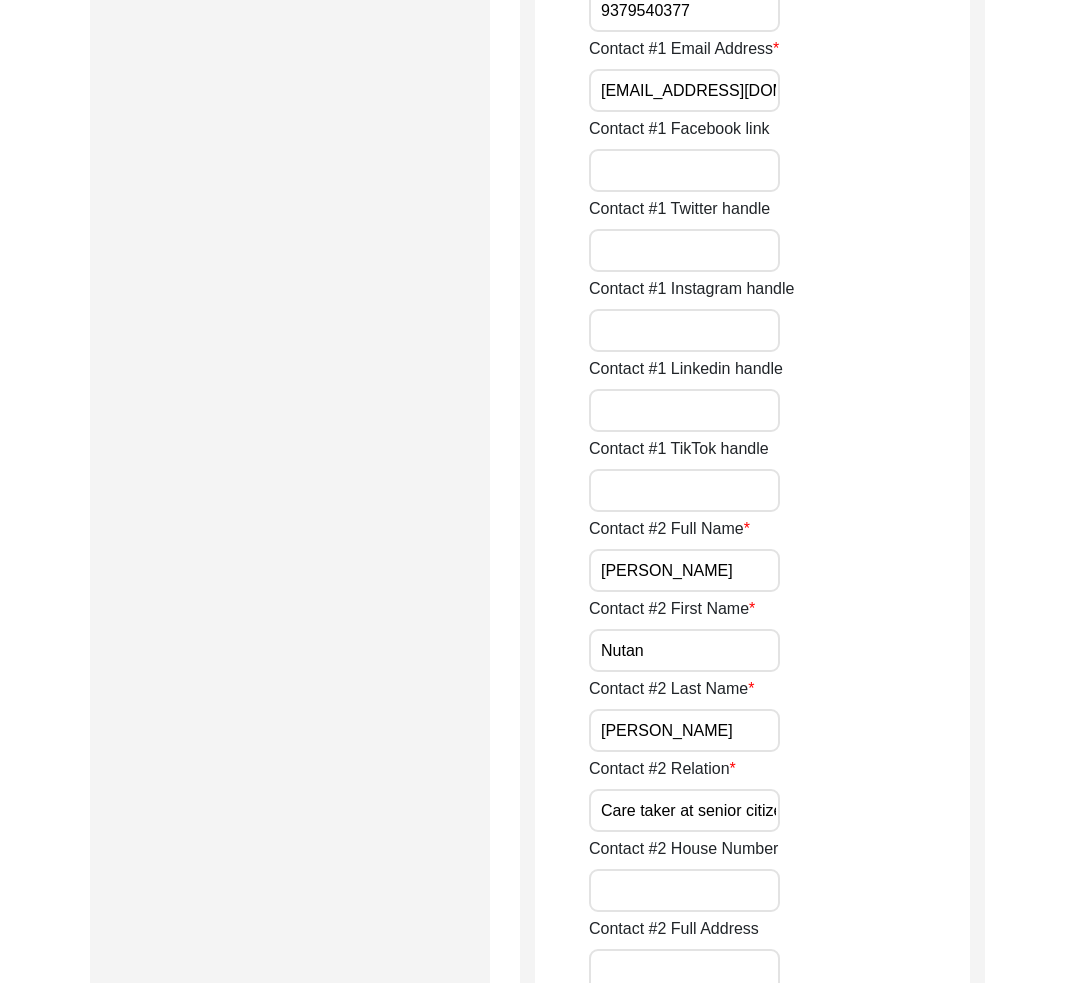 click on "[PERSON_NAME]" at bounding box center [684, 570] 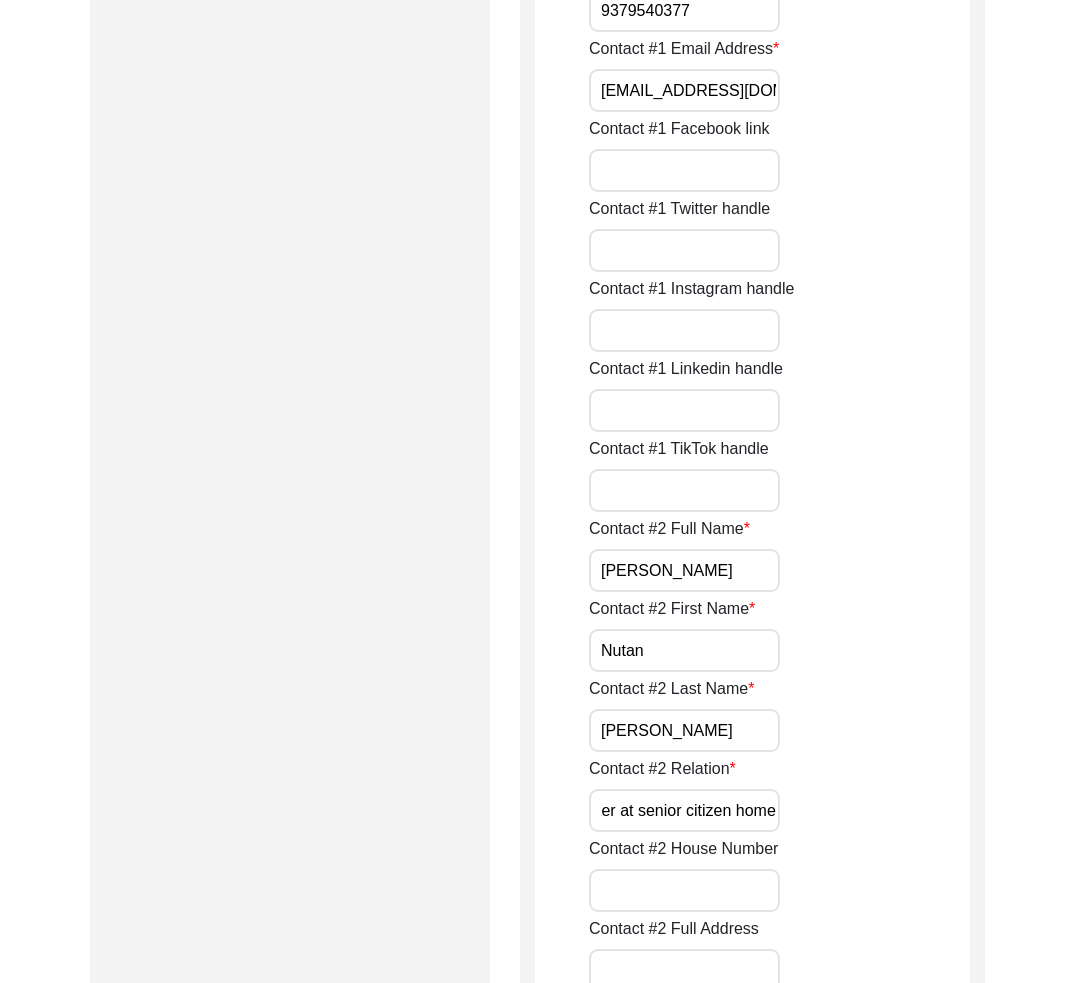 click on "Care taker at senior citizen home" at bounding box center (684, 810) 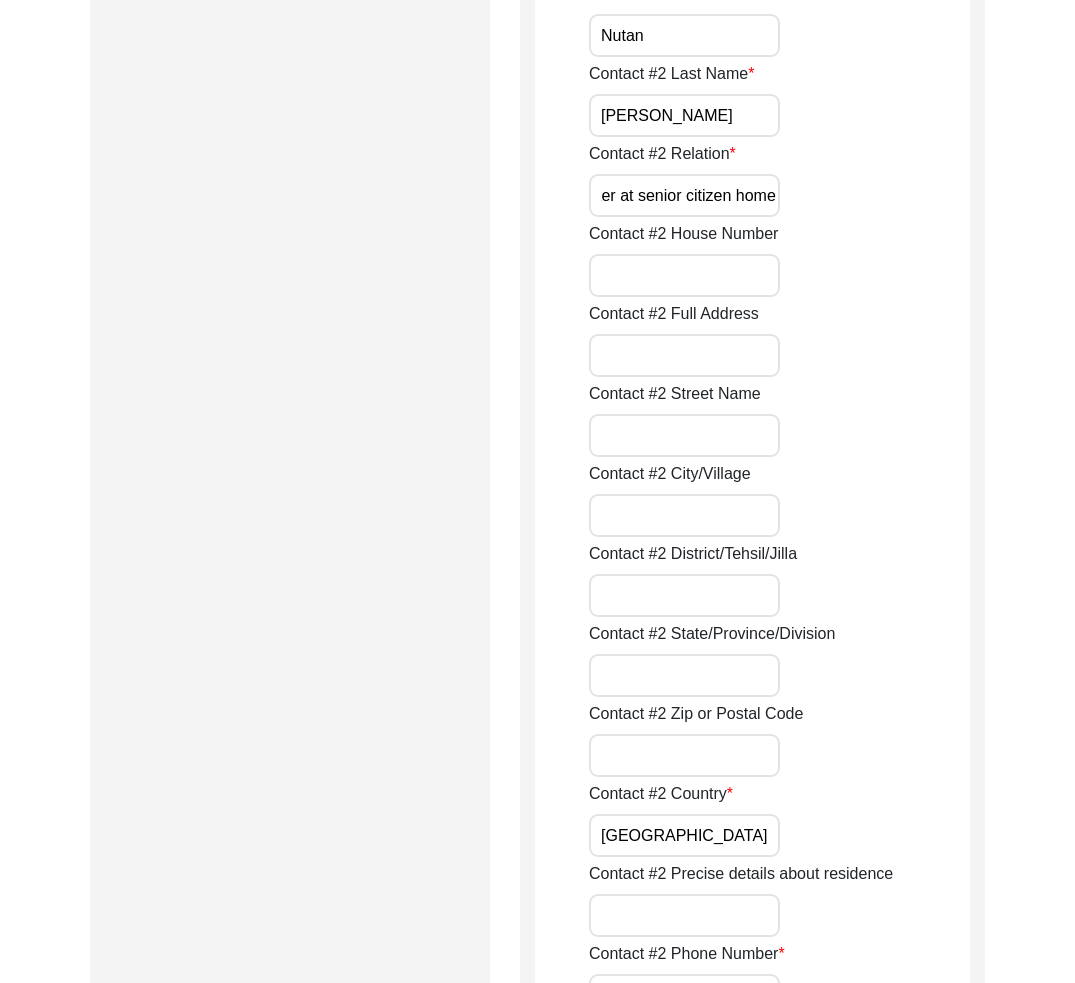 scroll, scrollTop: 2518, scrollLeft: 0, axis: vertical 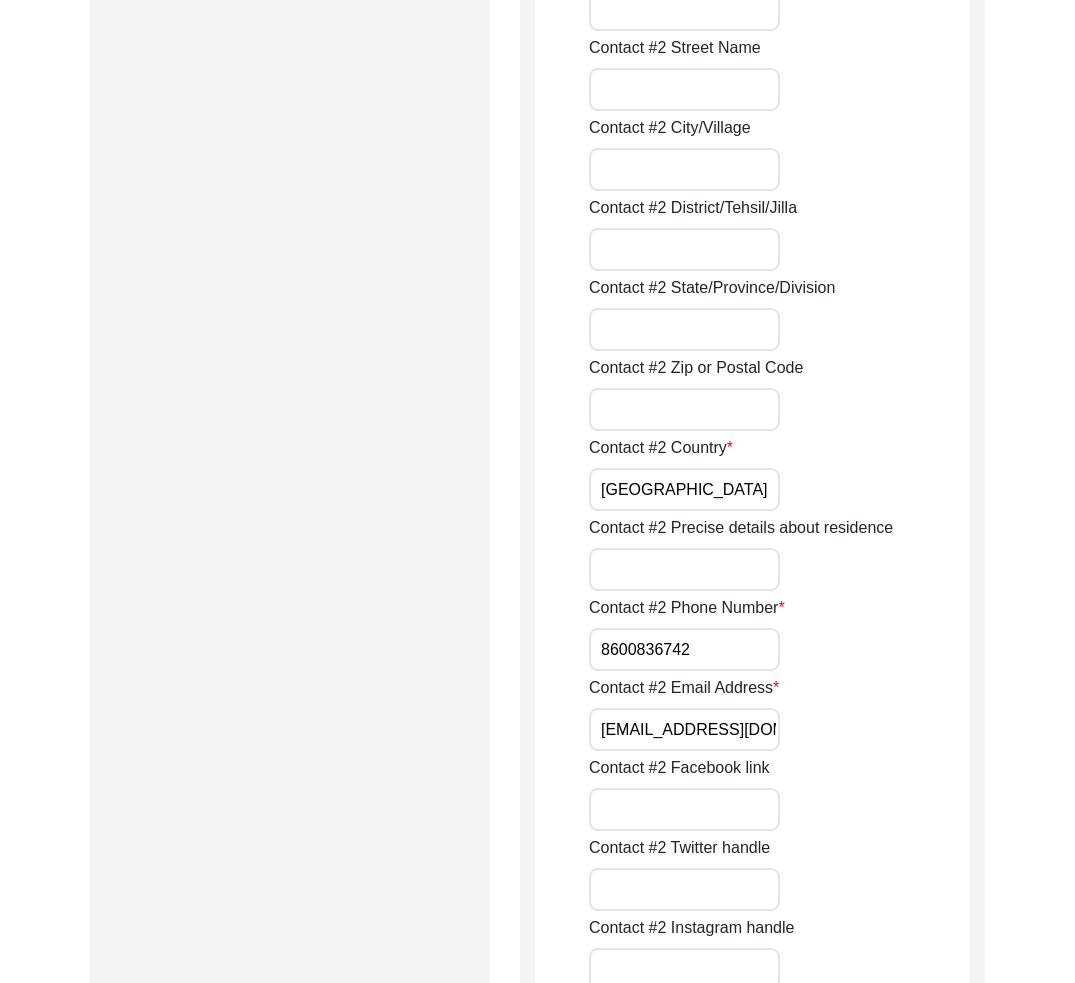 click on "[EMAIL_ADDRESS][DOMAIN_NAME]" at bounding box center (684, 729) 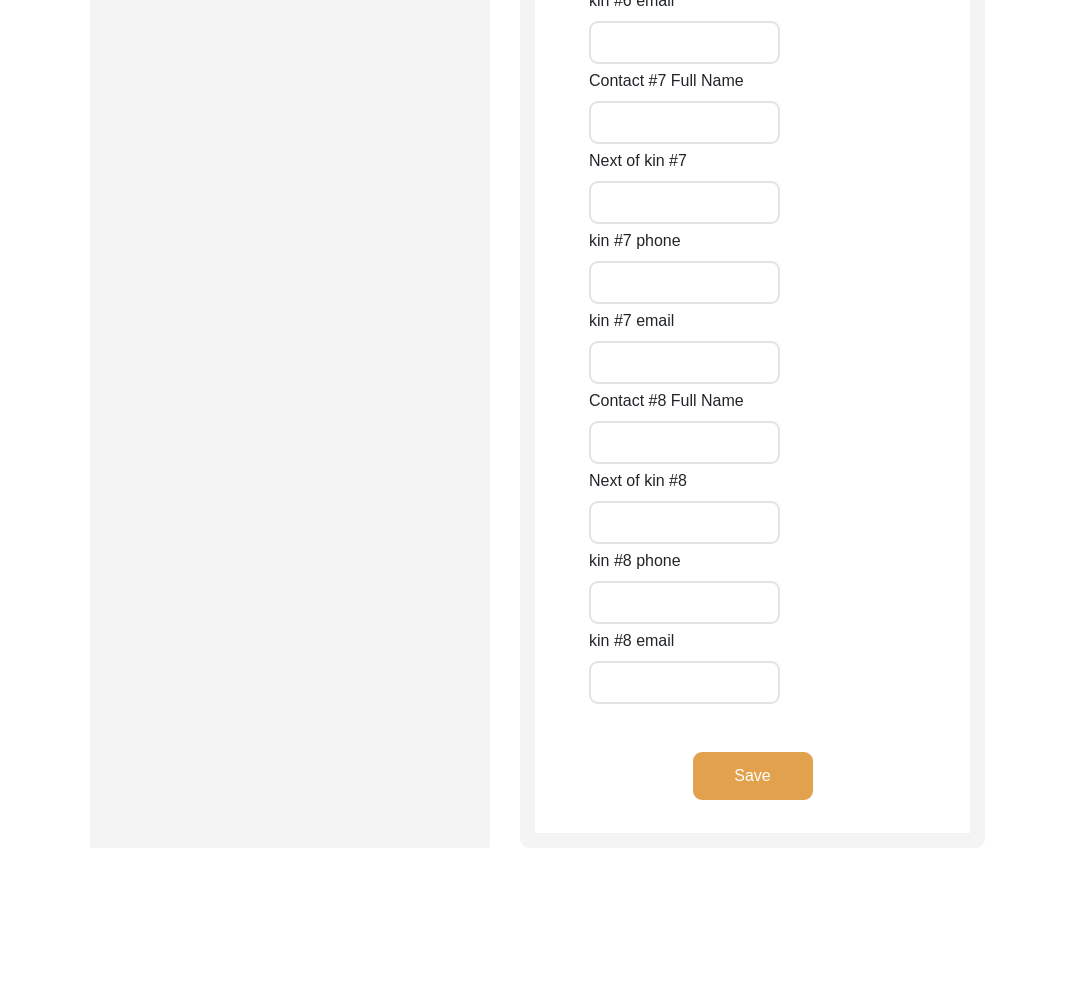 scroll, scrollTop: 8876, scrollLeft: 0, axis: vertical 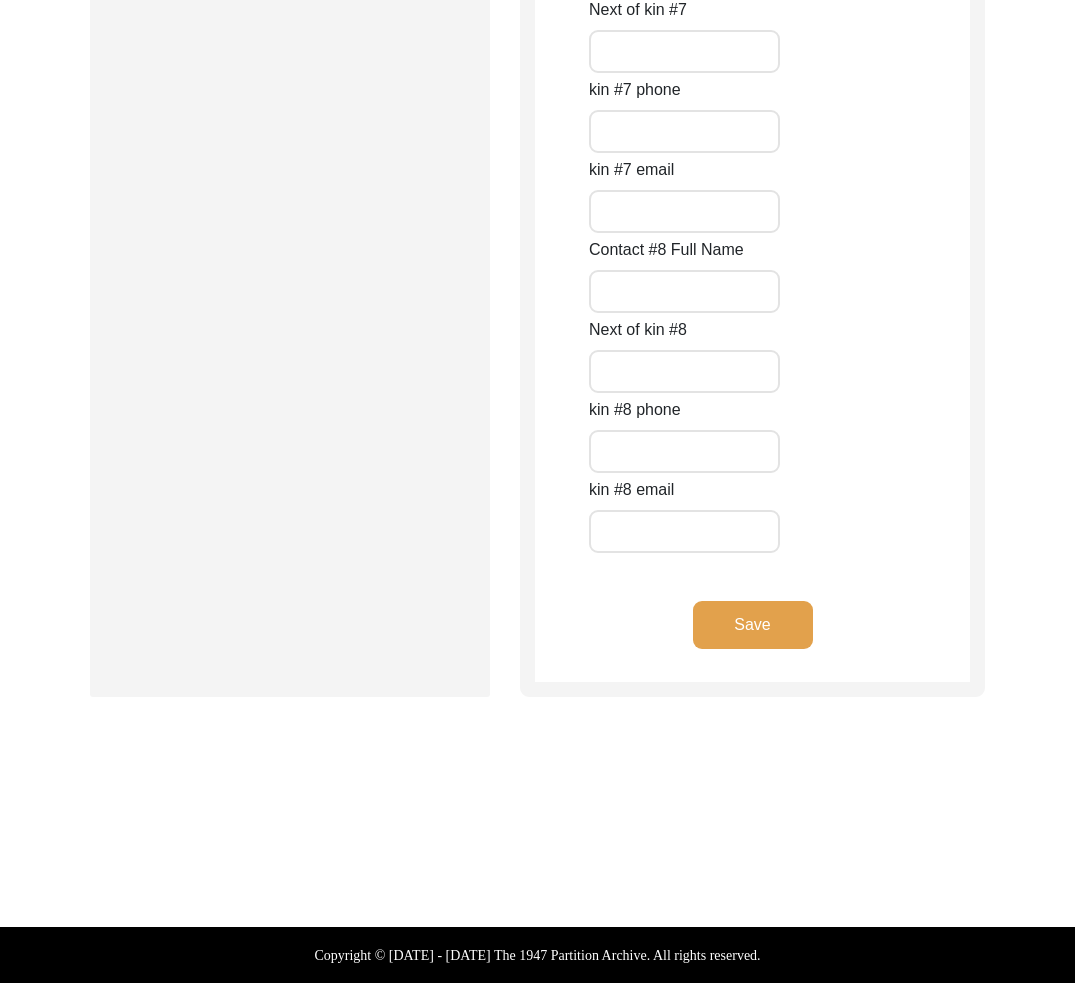 click on "Save" 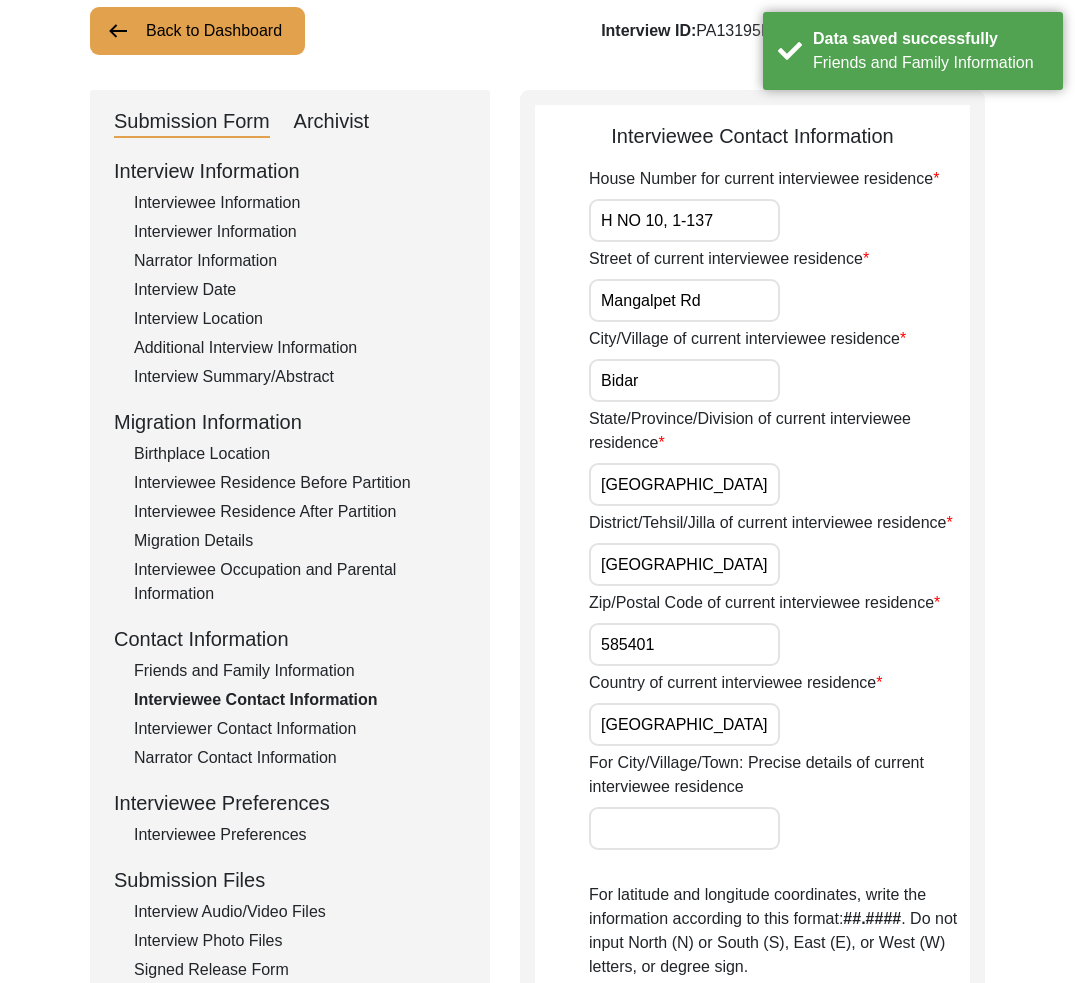 scroll, scrollTop: 0, scrollLeft: 0, axis: both 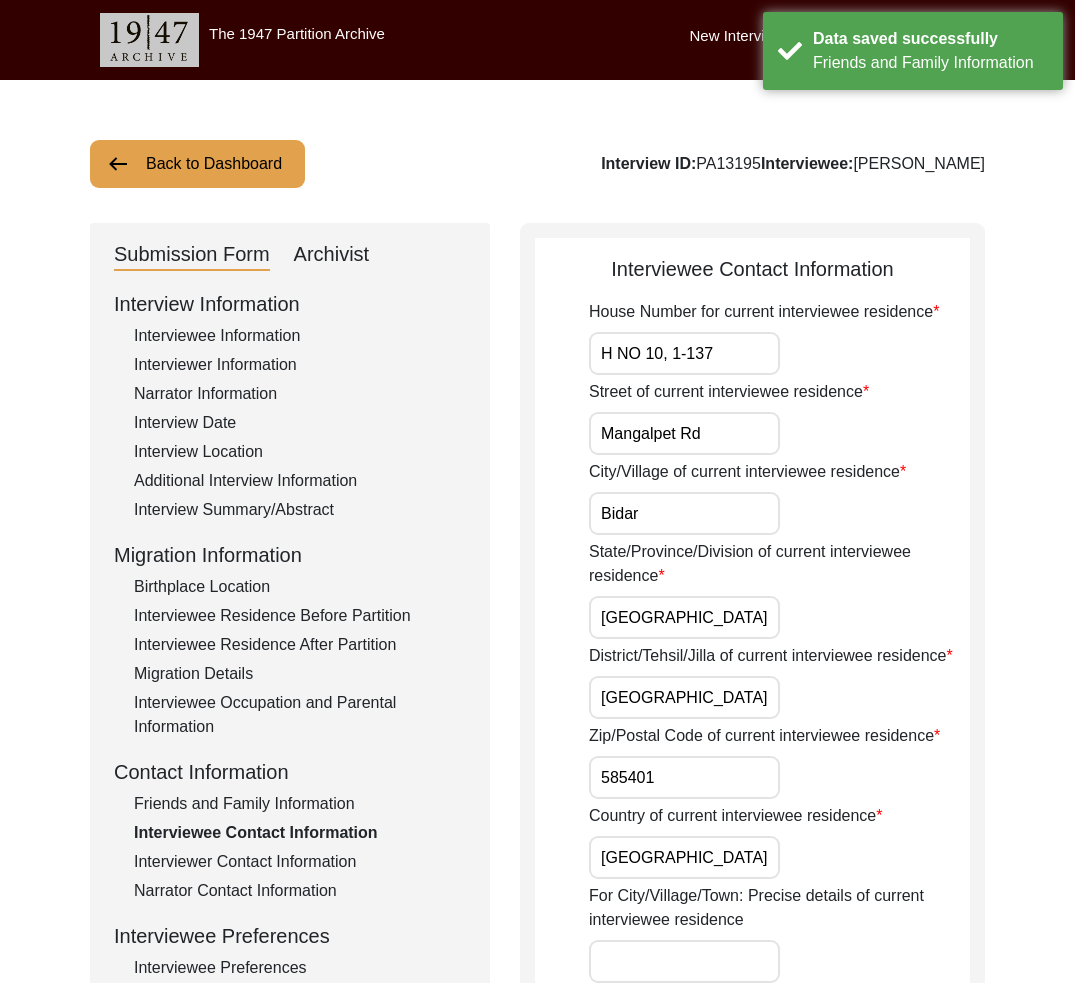 click on "Friends and Family Information" 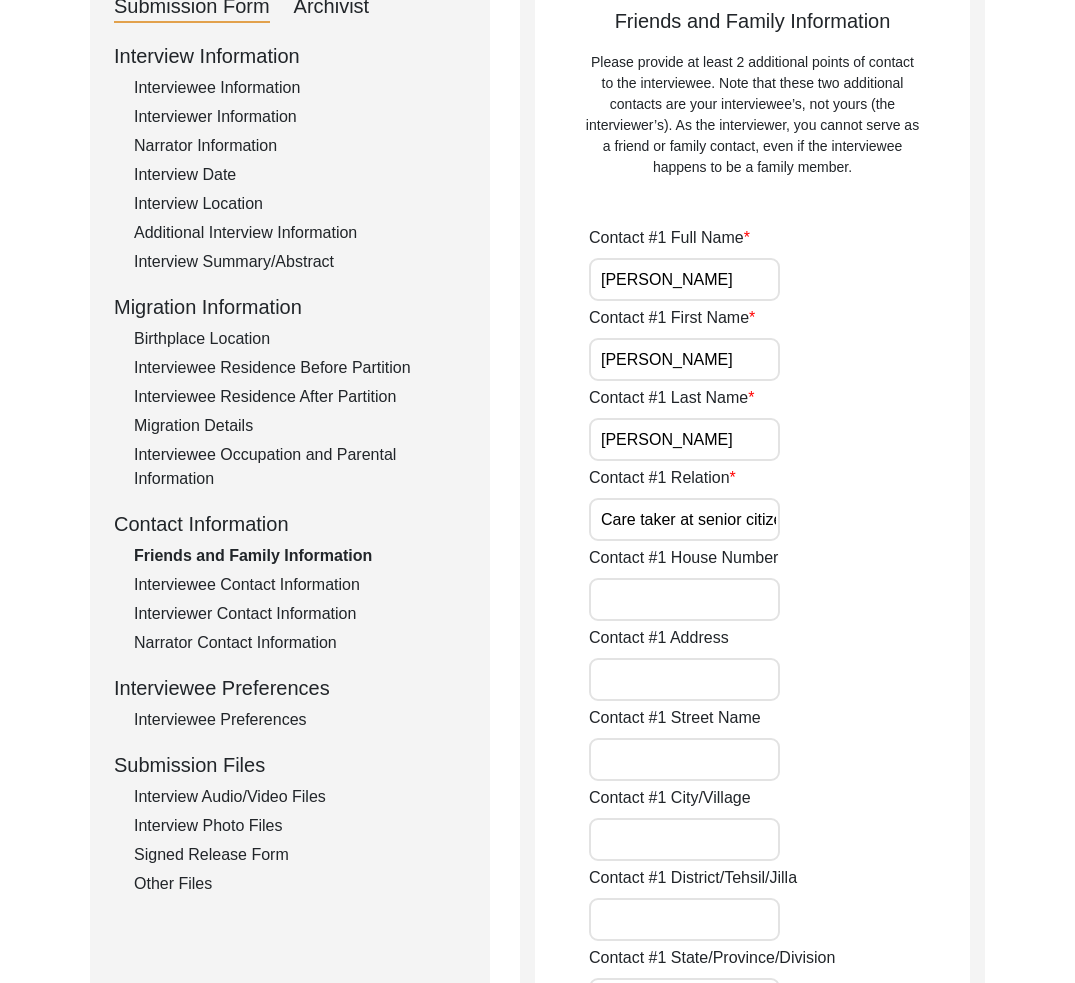 scroll, scrollTop: 347, scrollLeft: 0, axis: vertical 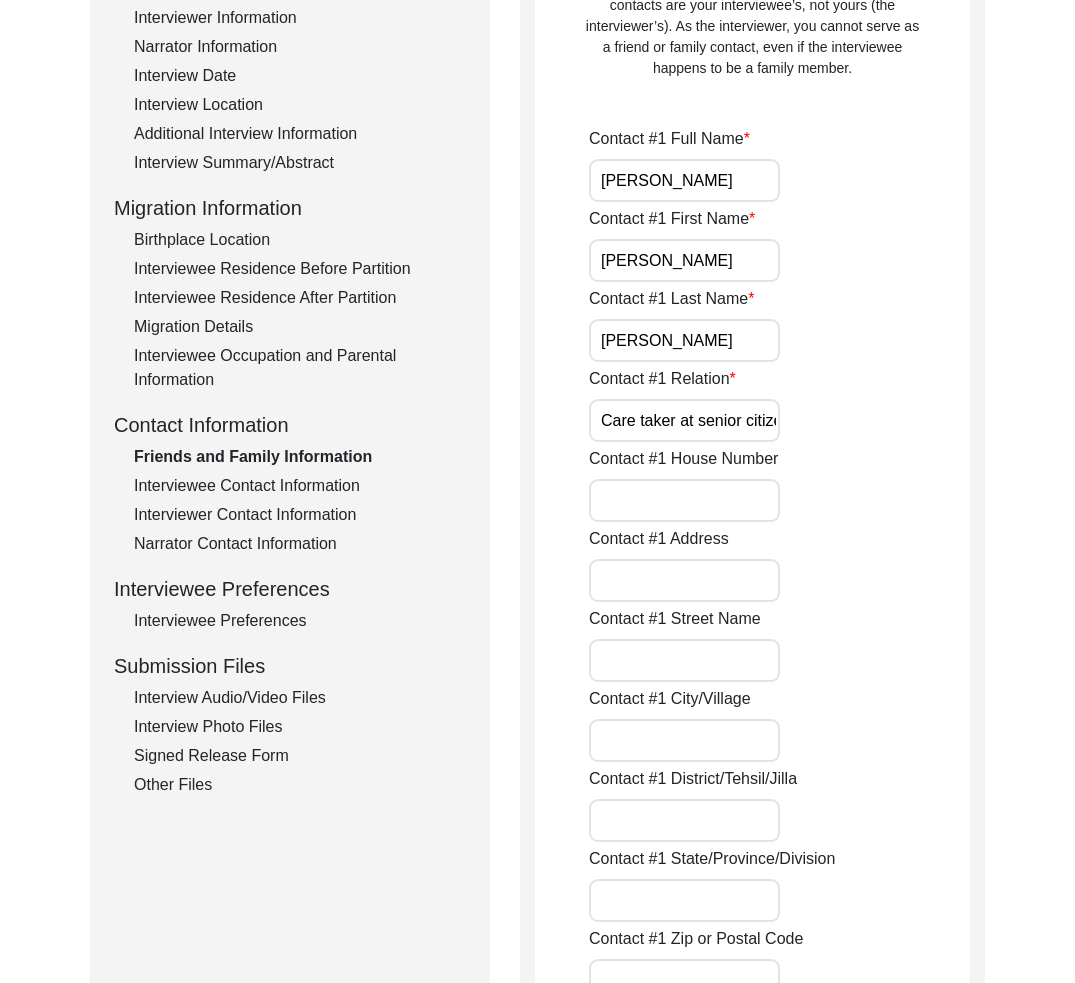 click on "Interviewer Contact Information" 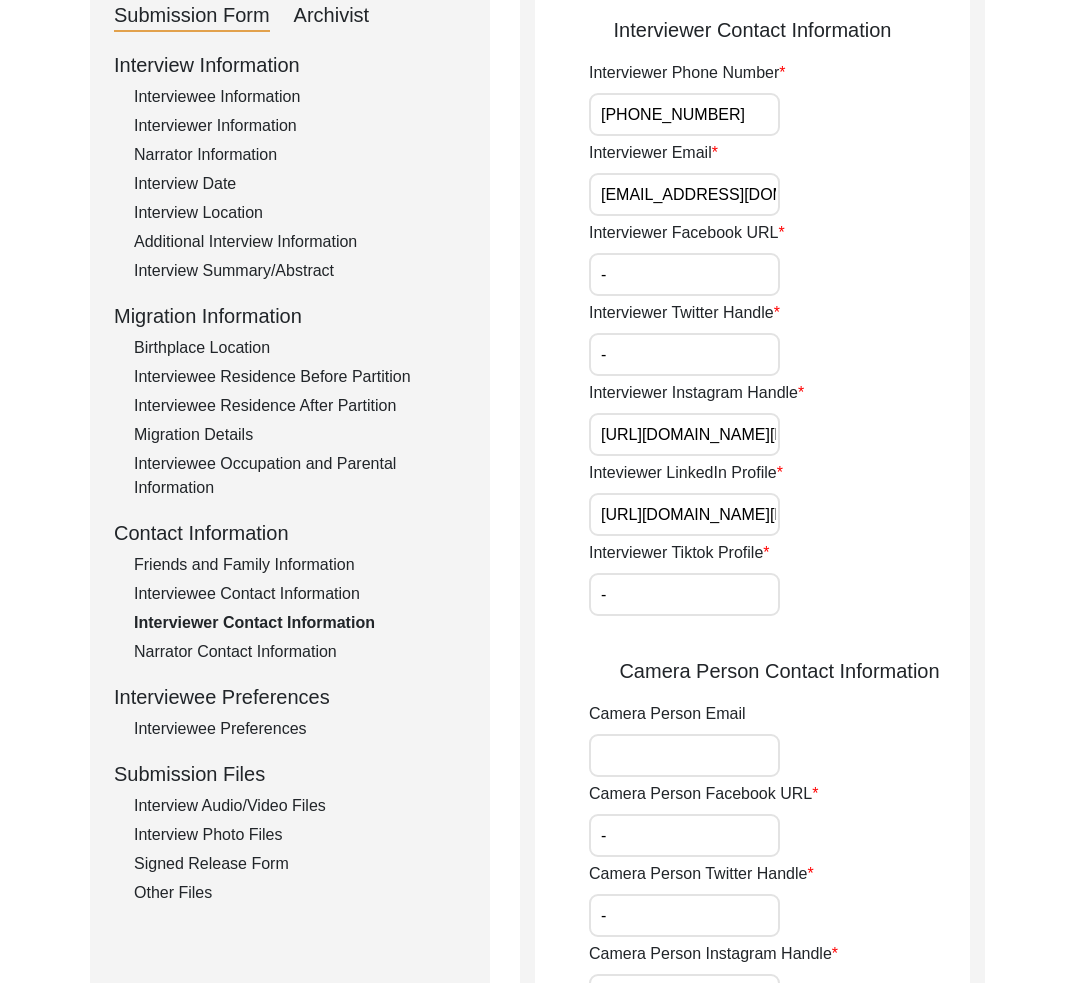 scroll, scrollTop: 0, scrollLeft: 0, axis: both 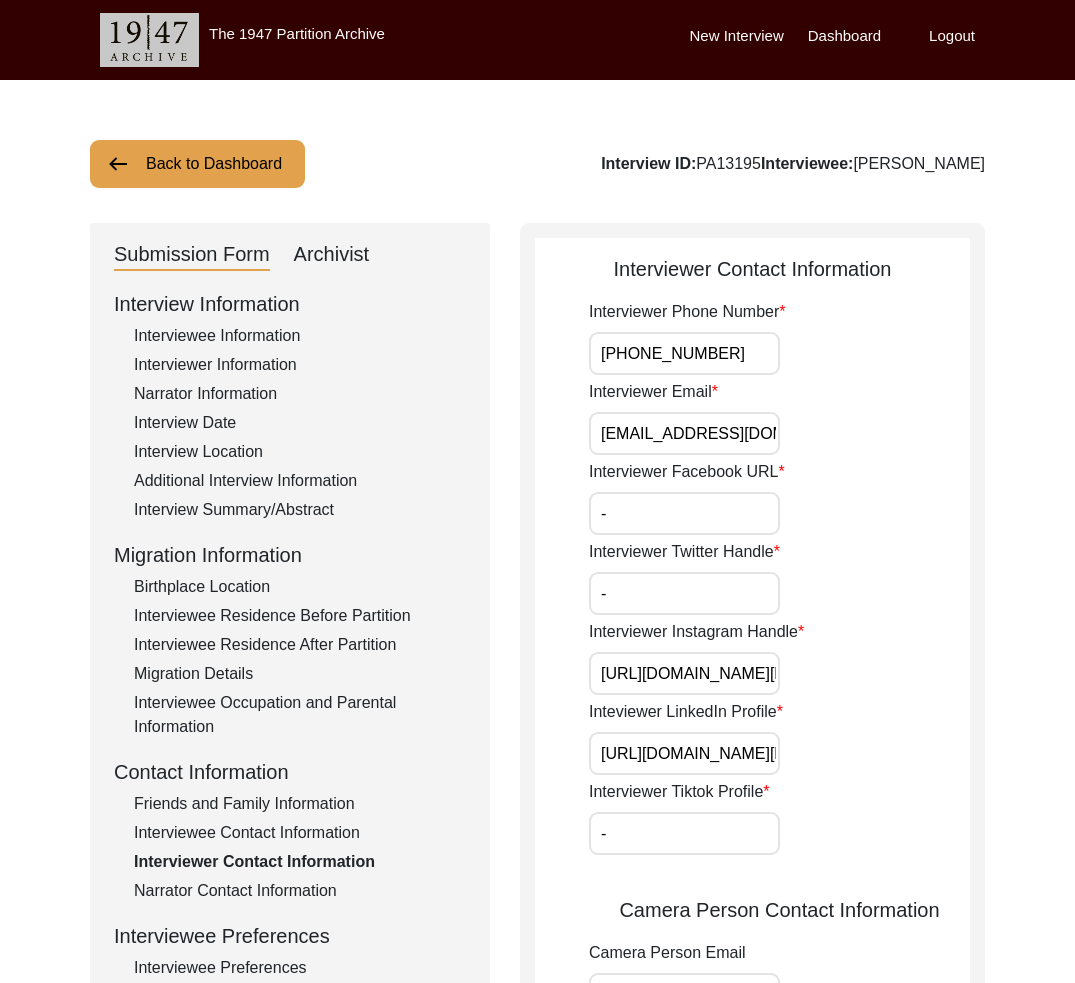 click on "Interviewee Occupation and Parental Information" 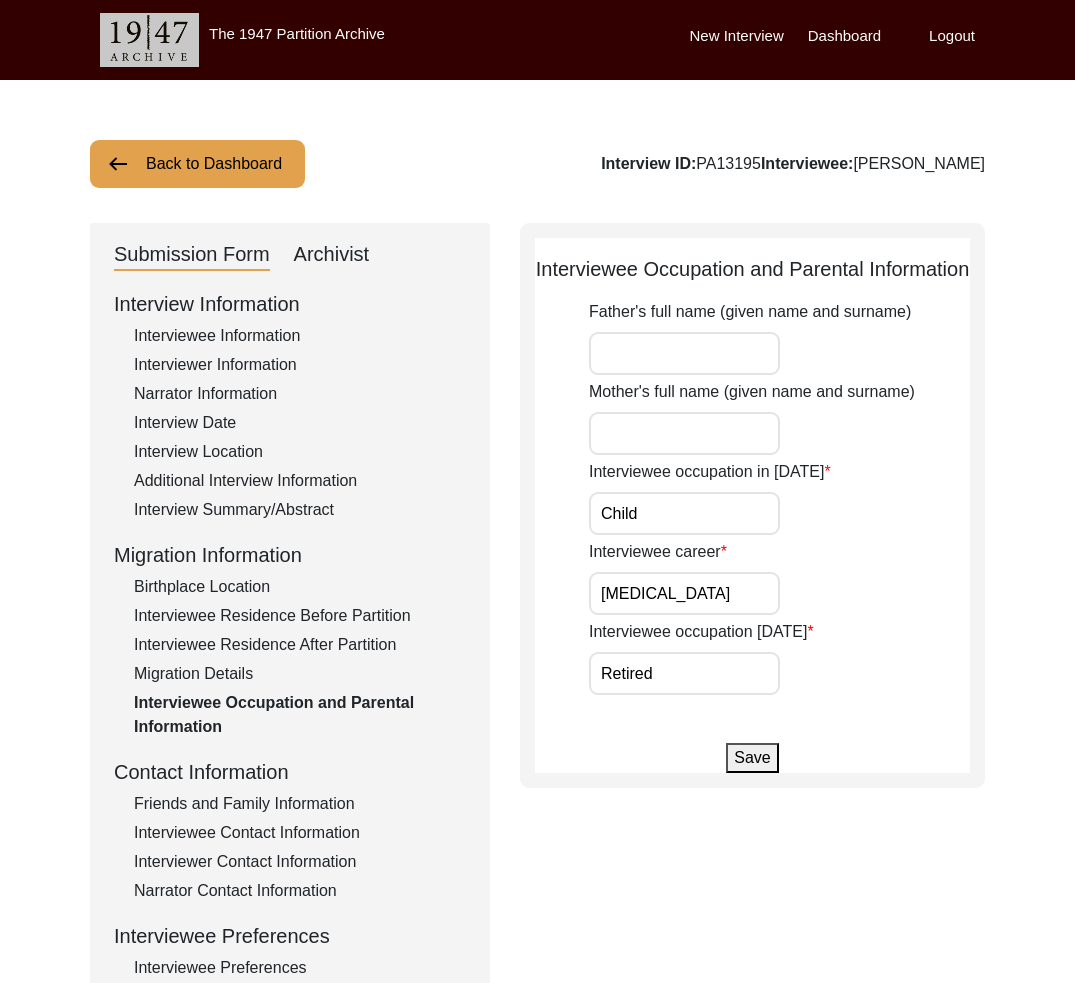 click on "Friends and Family Information" 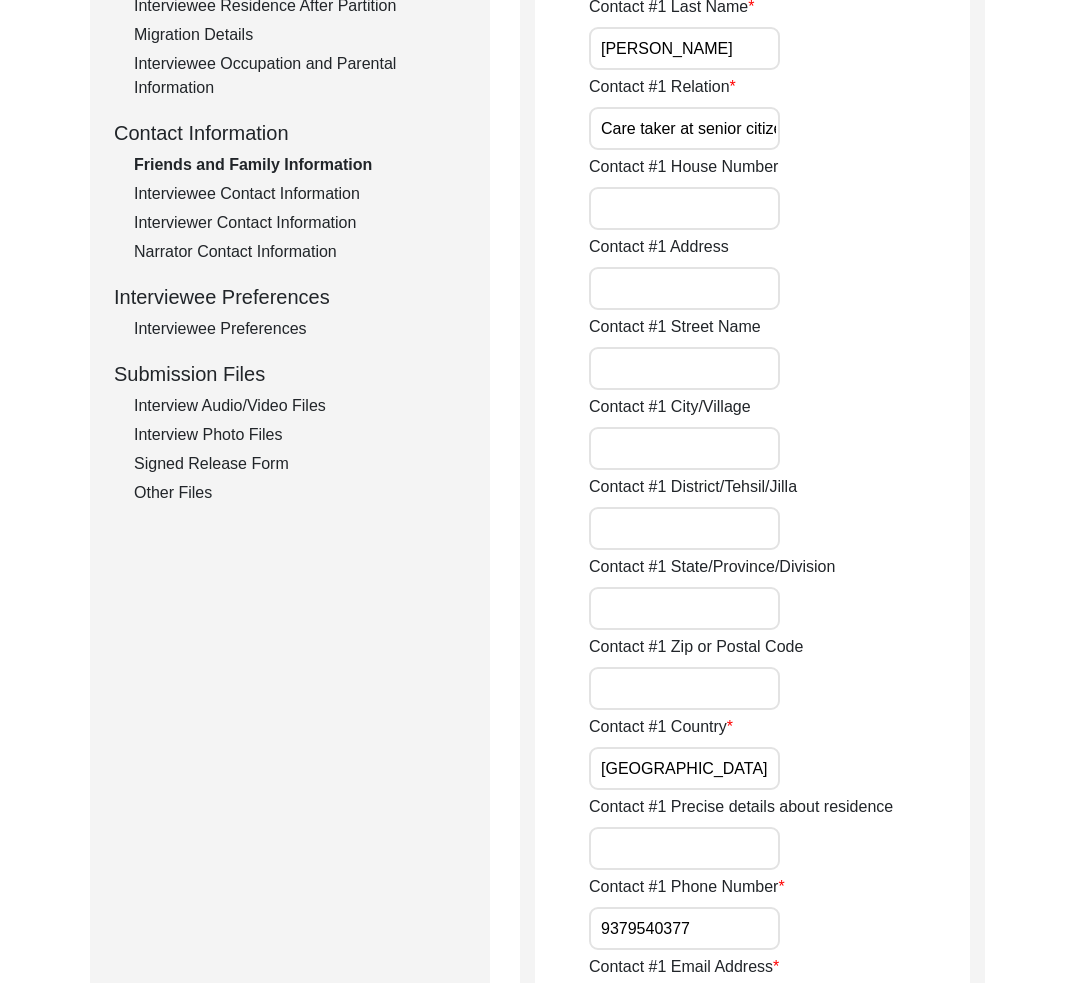 scroll, scrollTop: 1062, scrollLeft: 0, axis: vertical 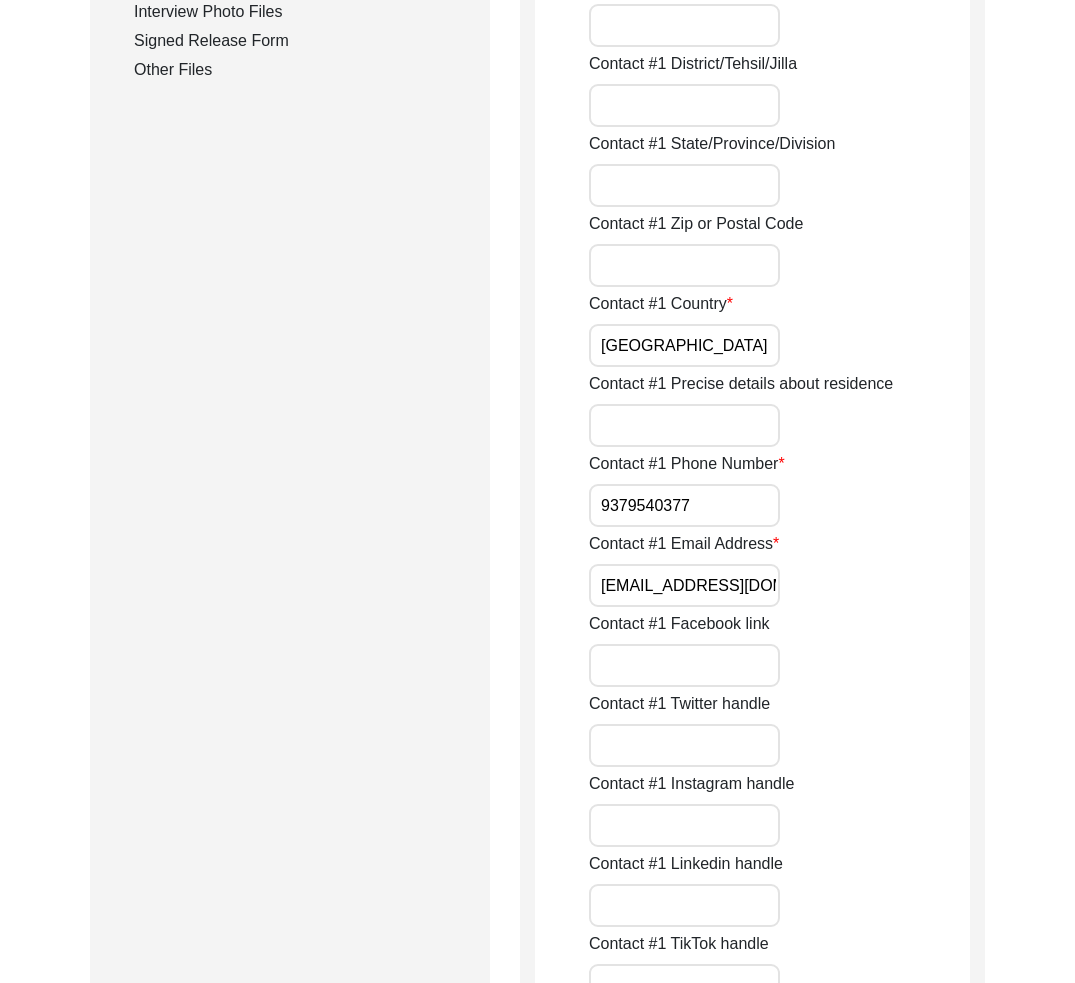 click on "[EMAIL_ADDRESS][DOMAIN_NAME]" at bounding box center [684, 585] 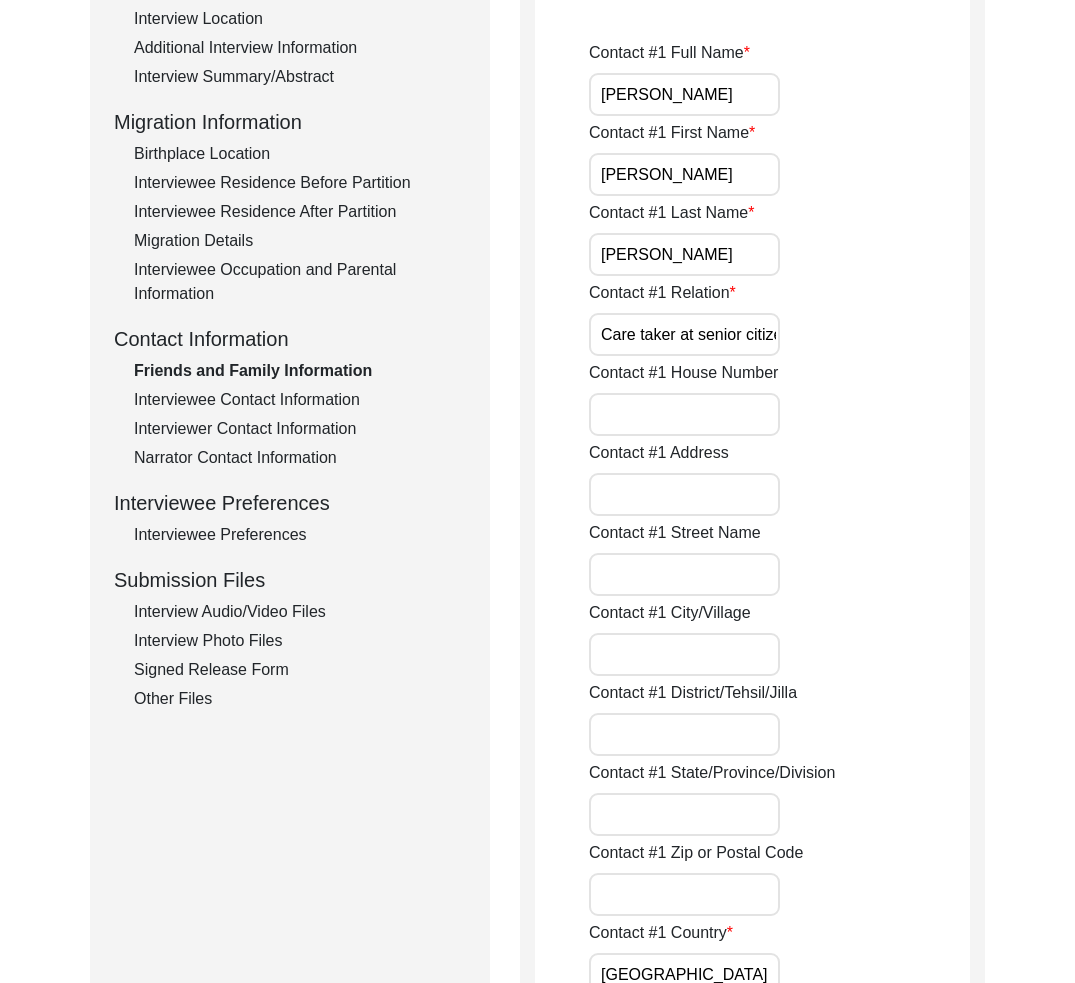 scroll, scrollTop: 0, scrollLeft: 0, axis: both 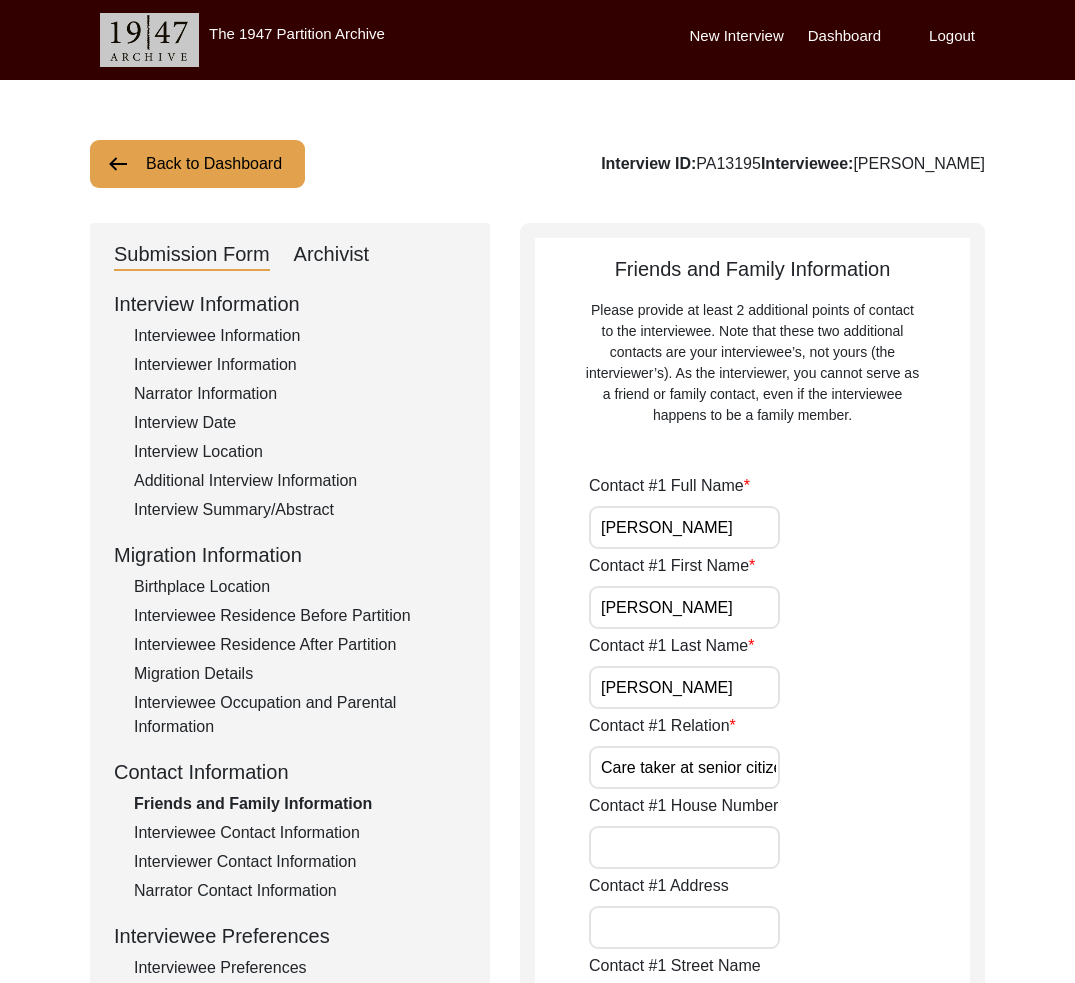 drag, startPoint x: 682, startPoint y: 610, endPoint x: 709, endPoint y: 677, distance: 72.235725 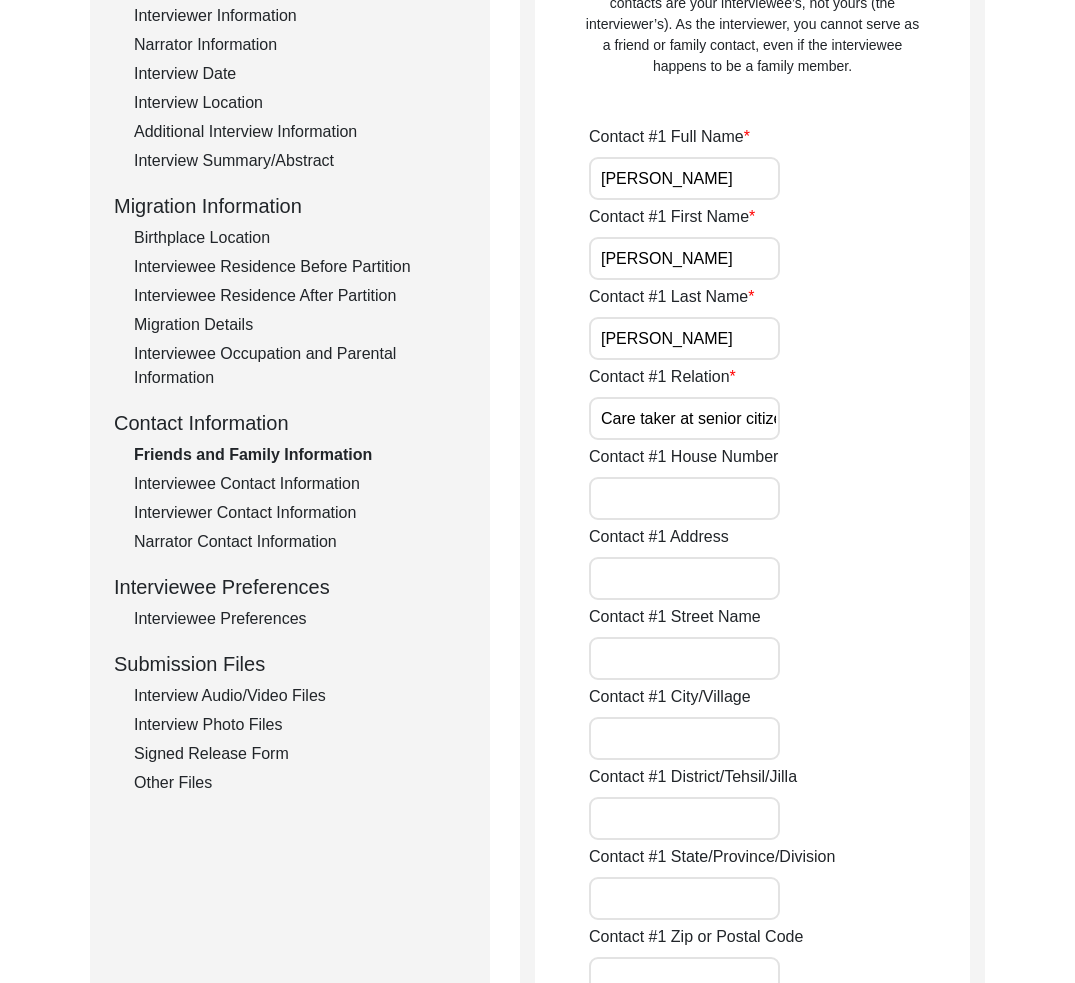scroll, scrollTop: 576, scrollLeft: 0, axis: vertical 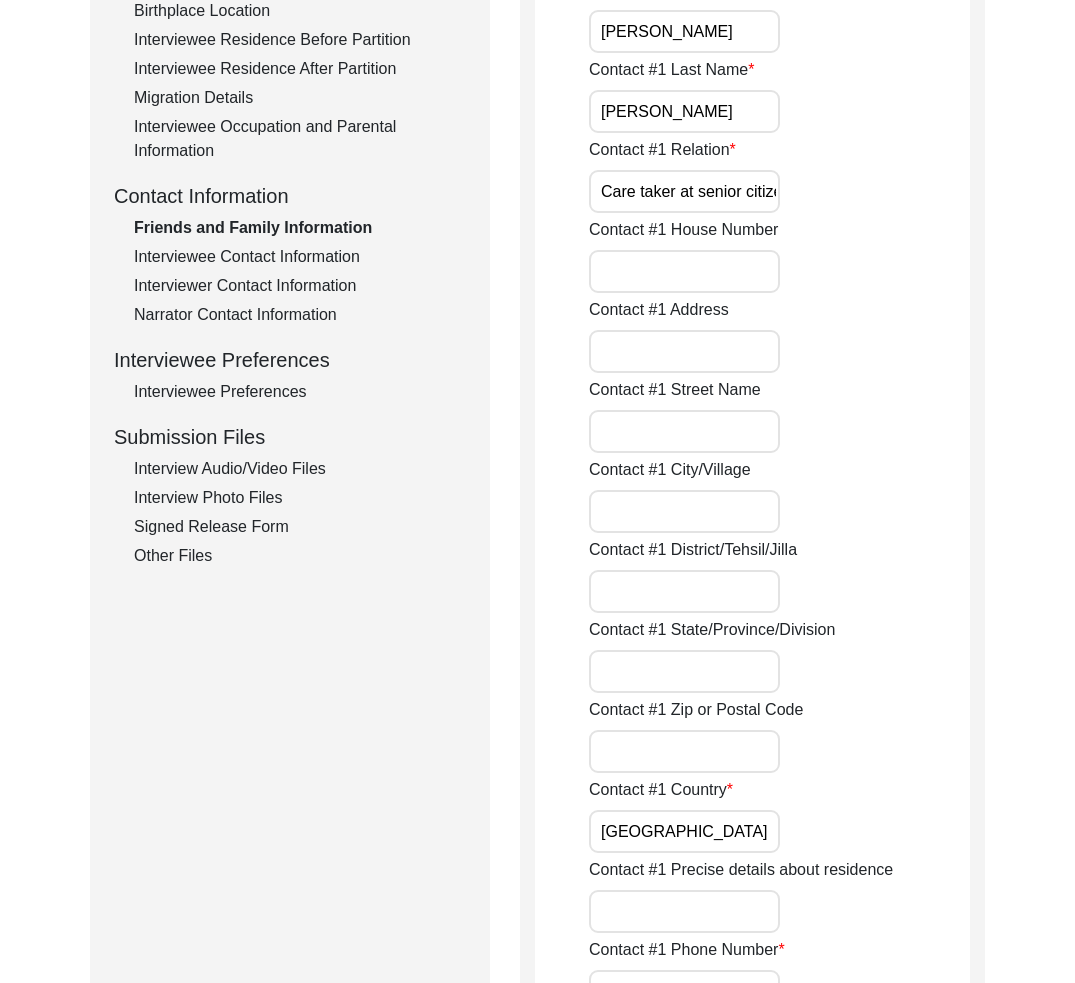 click on "Contact #1 City/Village" at bounding box center [684, 511] 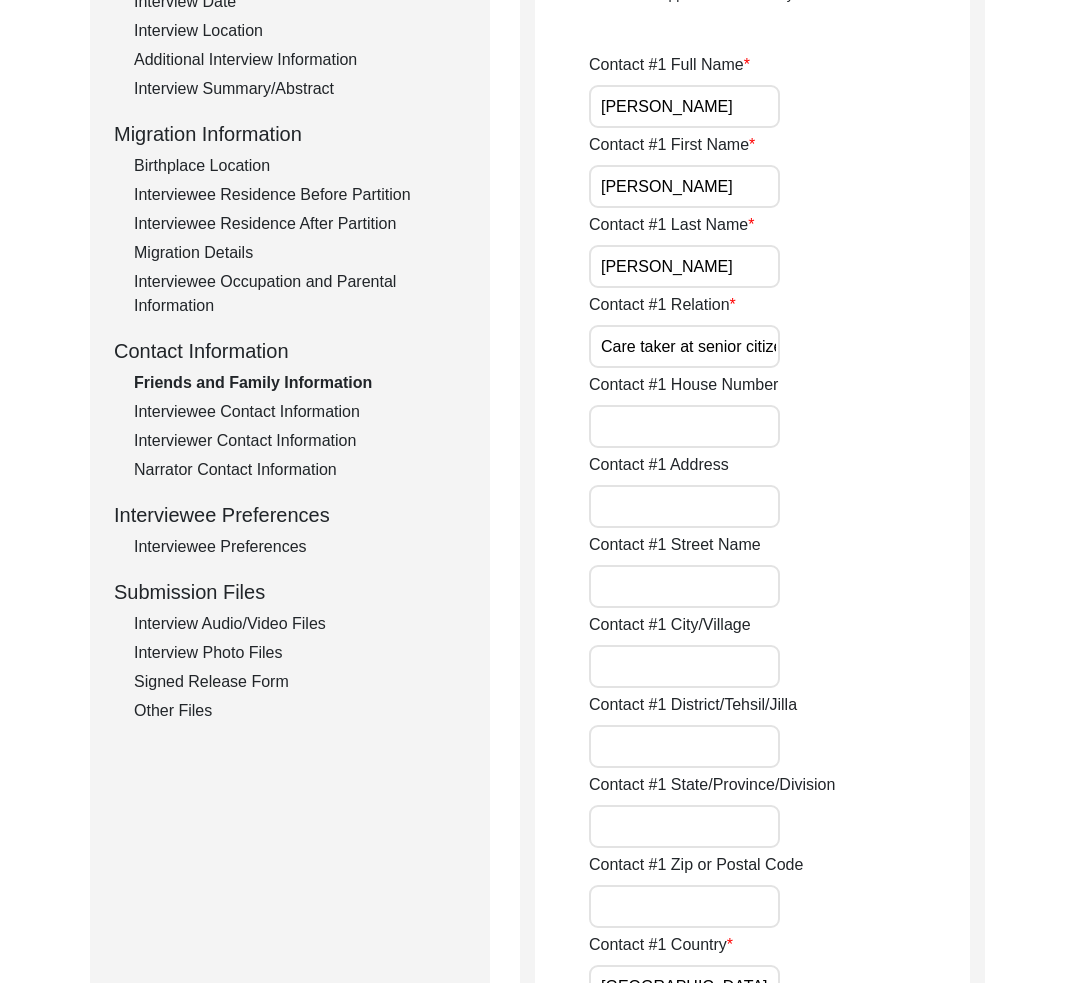 scroll, scrollTop: 422, scrollLeft: 0, axis: vertical 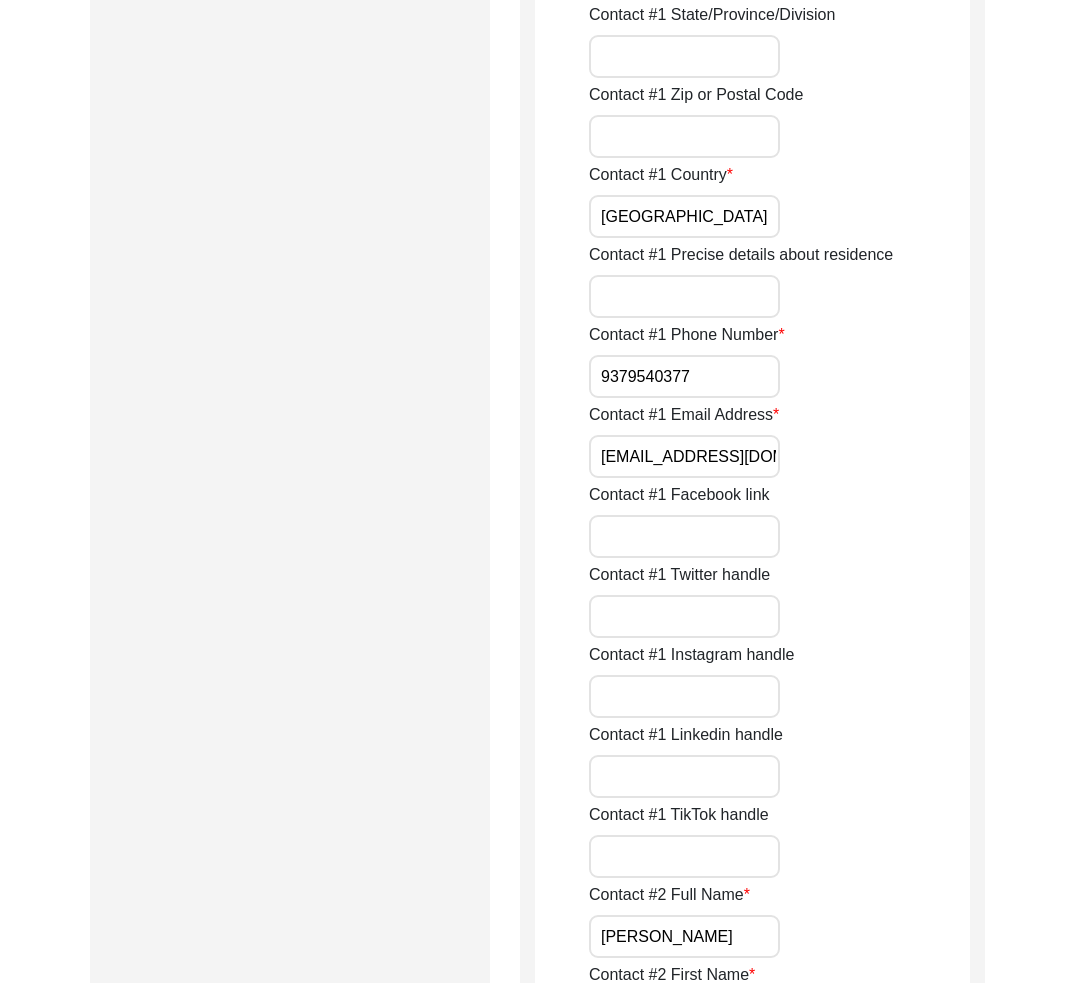 click on "Contact #1 Email Address [EMAIL_ADDRESS][DOMAIN_NAME]" 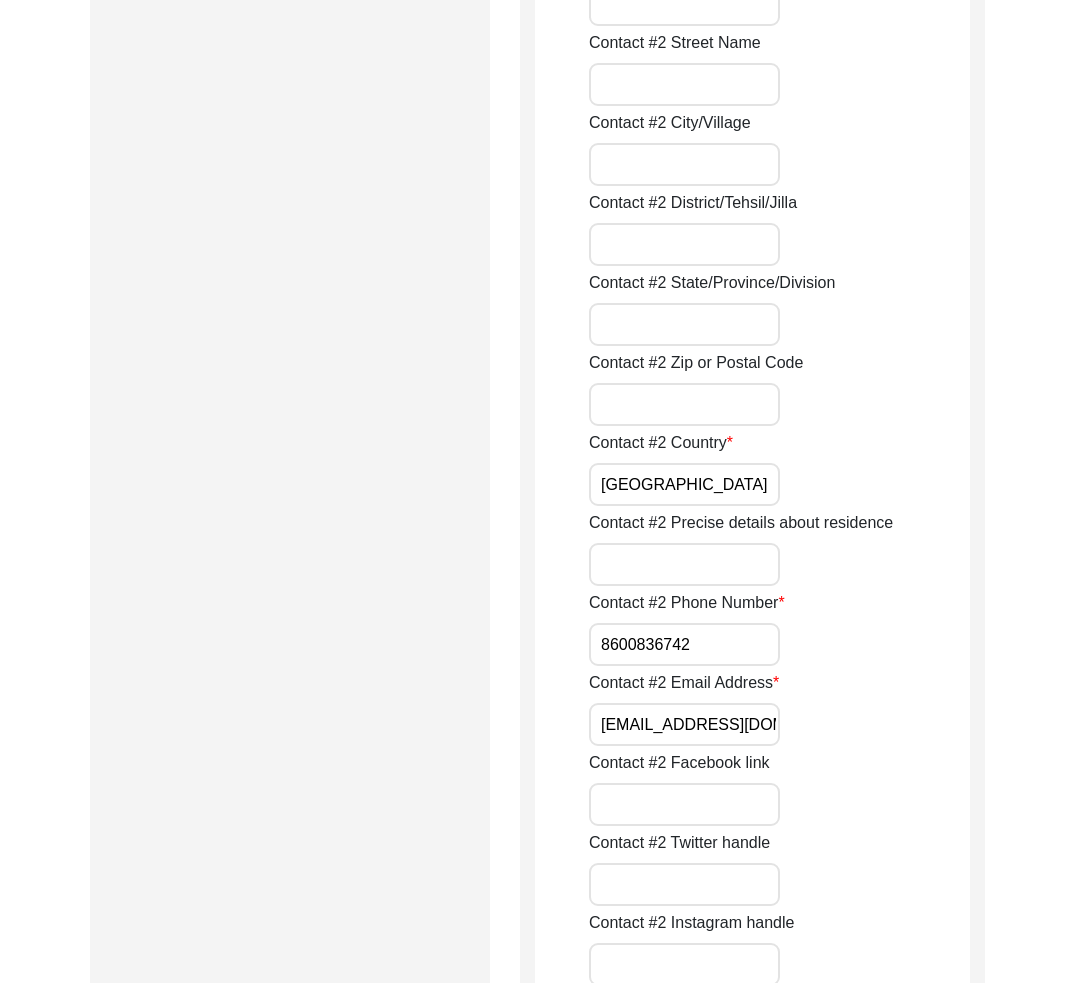 scroll, scrollTop: 2531, scrollLeft: 0, axis: vertical 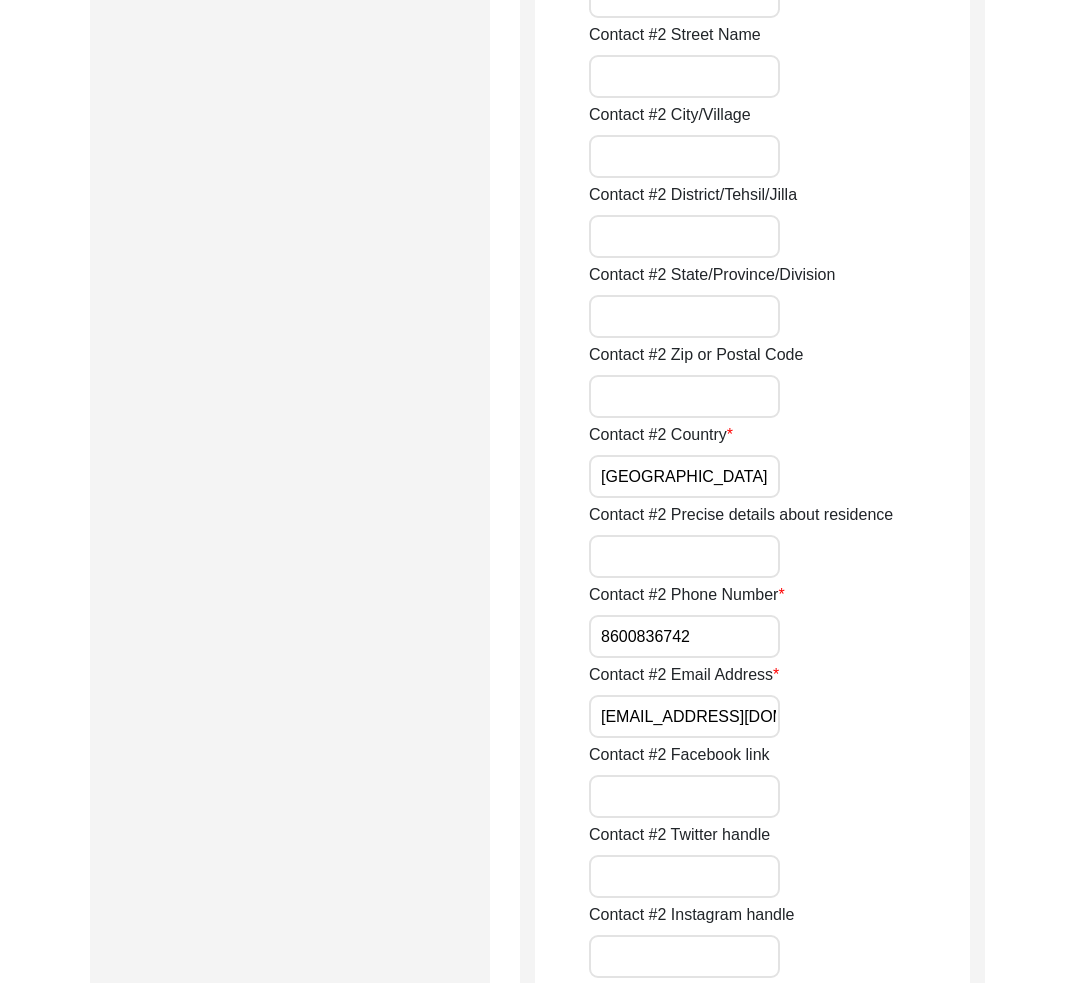 click on "8600836742" at bounding box center [684, 636] 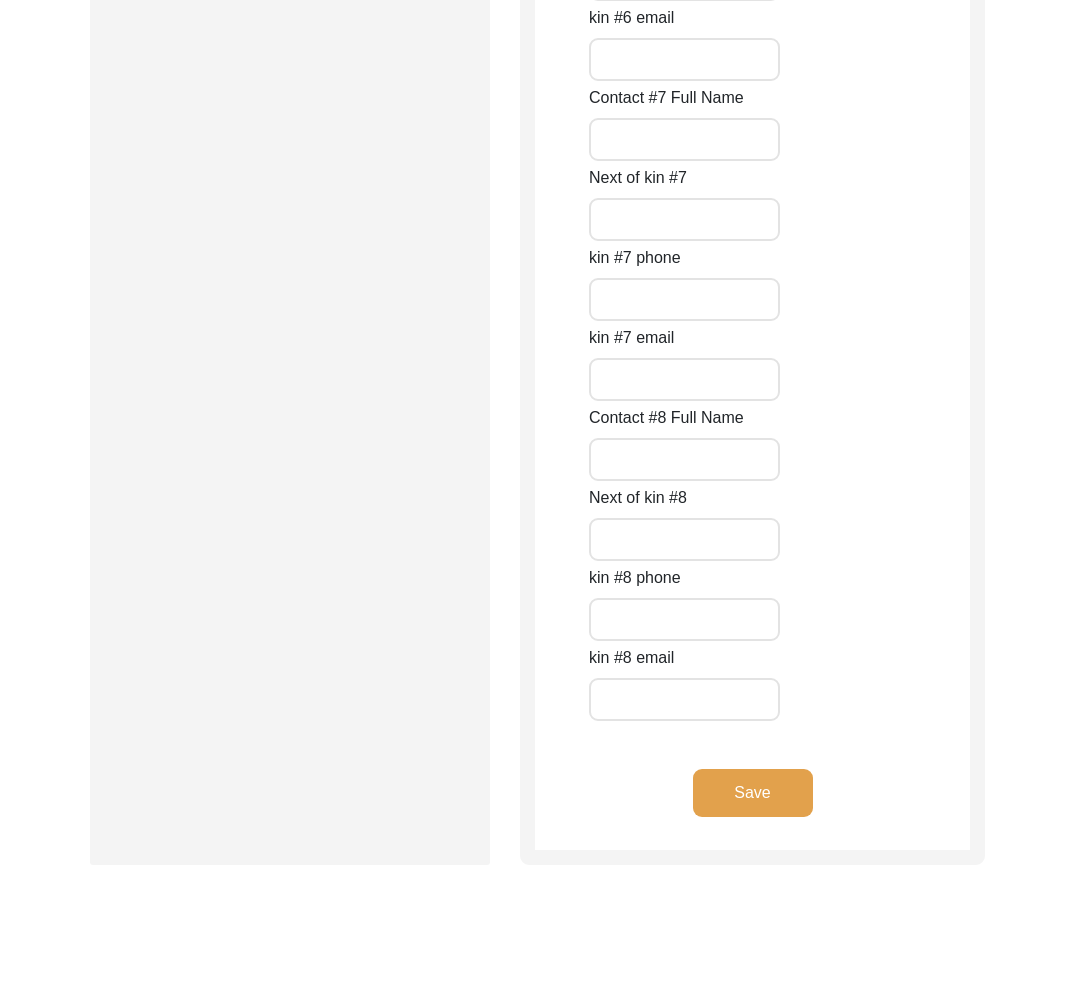 click on "Save" 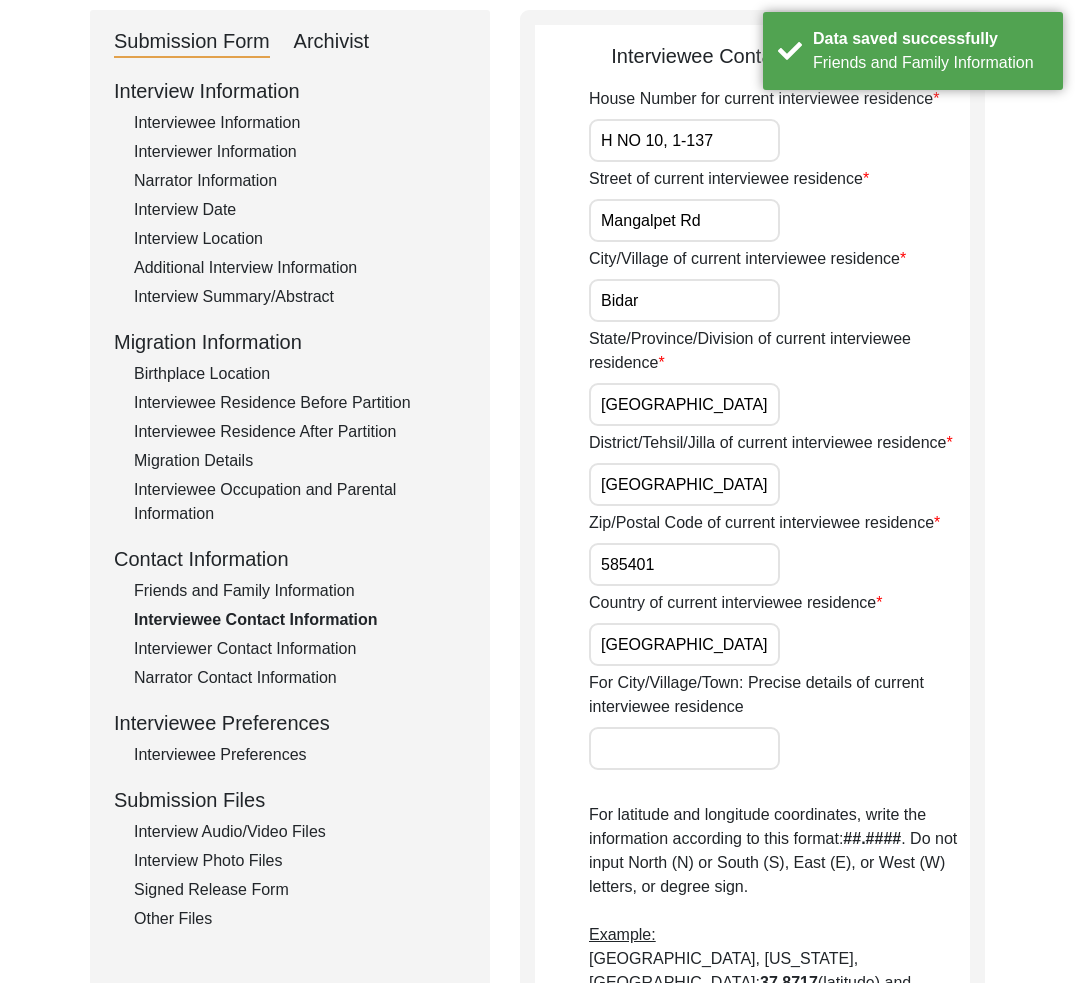 scroll, scrollTop: 0, scrollLeft: 0, axis: both 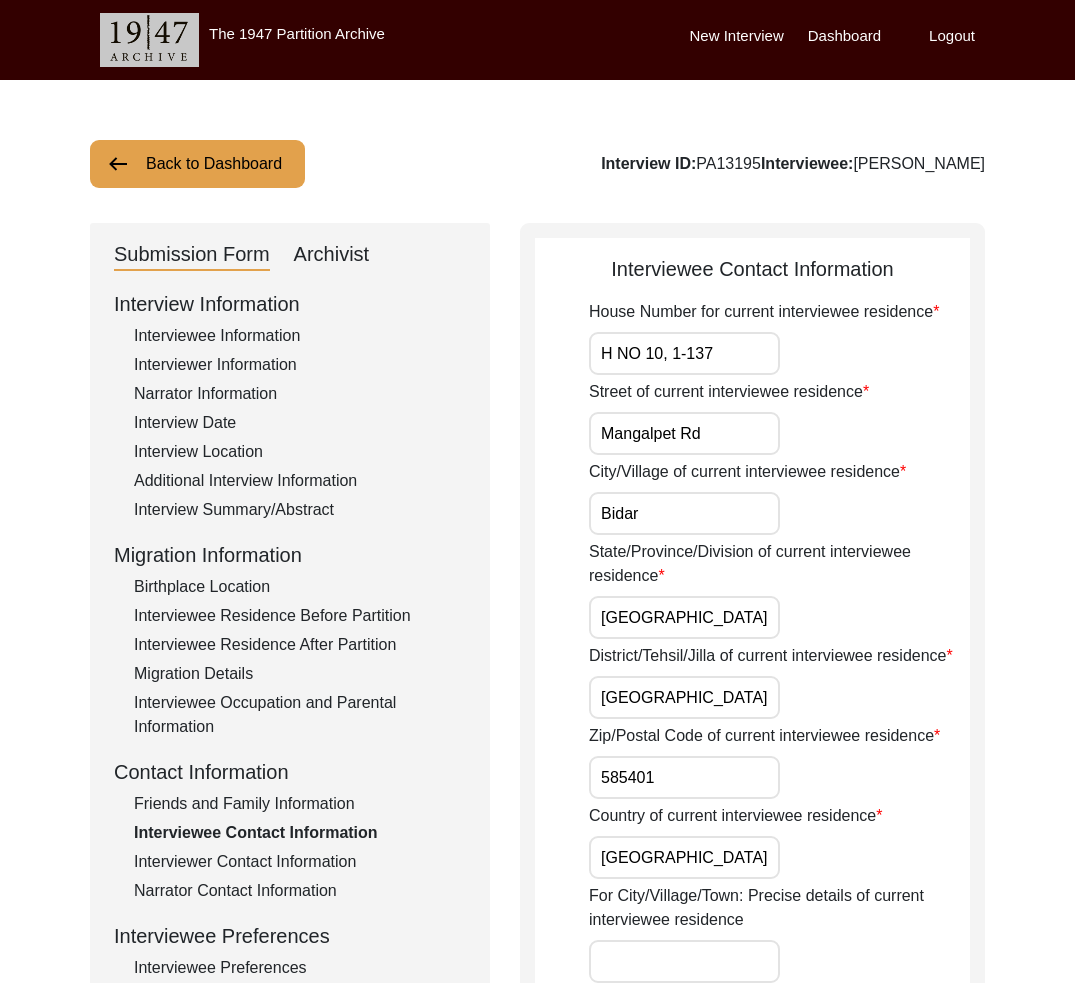 click on "H NO 10, 1-137" at bounding box center (684, 353) 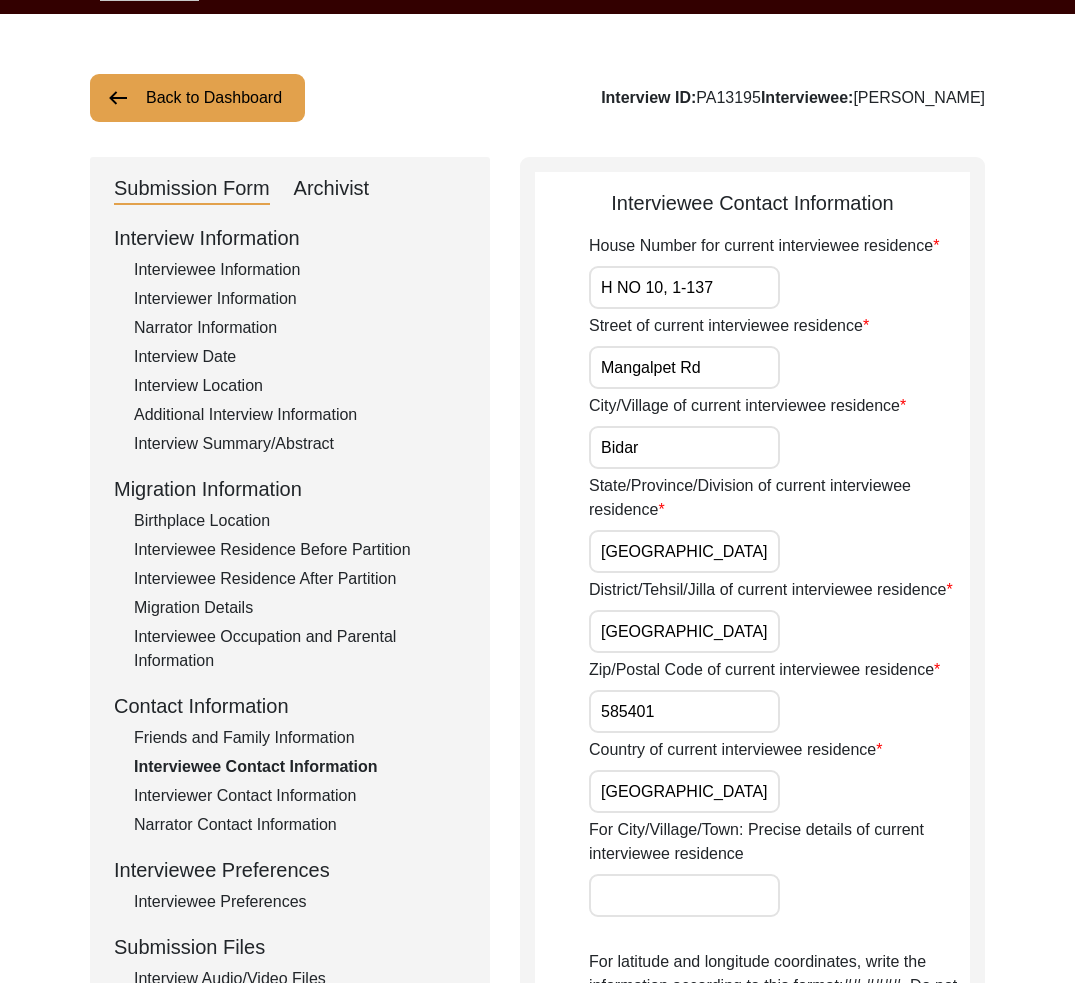 click on "[GEOGRAPHIC_DATA]" at bounding box center [684, 791] 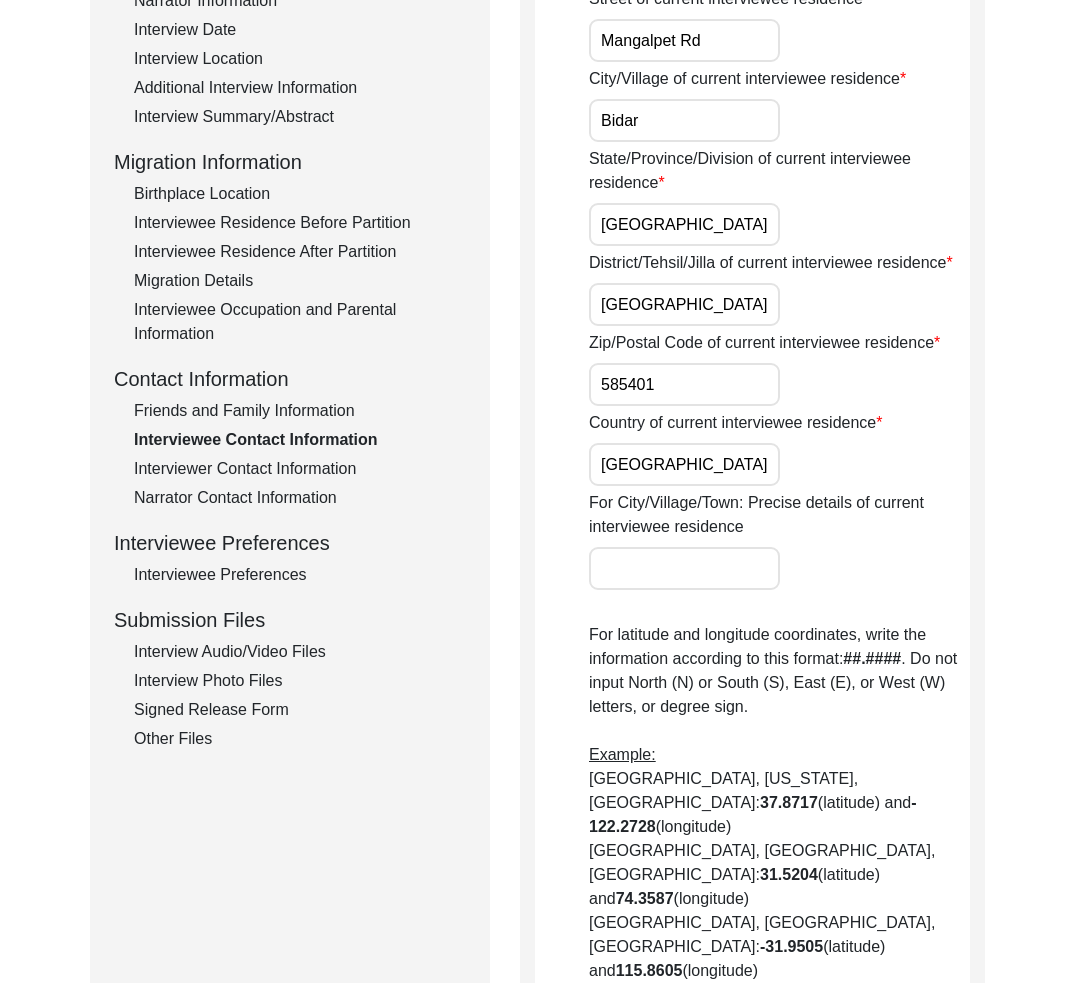 scroll, scrollTop: 466, scrollLeft: 0, axis: vertical 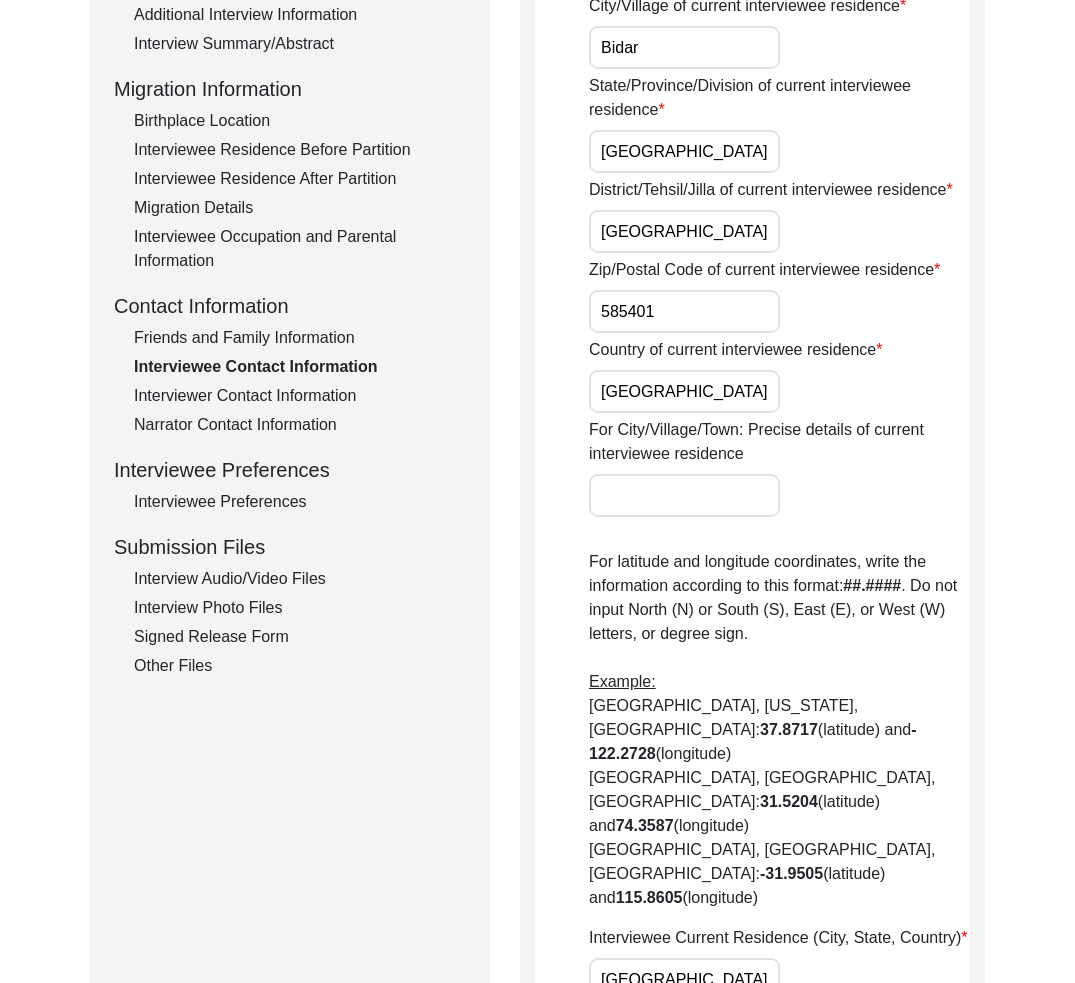 click on "[GEOGRAPHIC_DATA], [GEOGRAPHIC_DATA], [GEOGRAPHIC_DATA]" at bounding box center [684, 979] 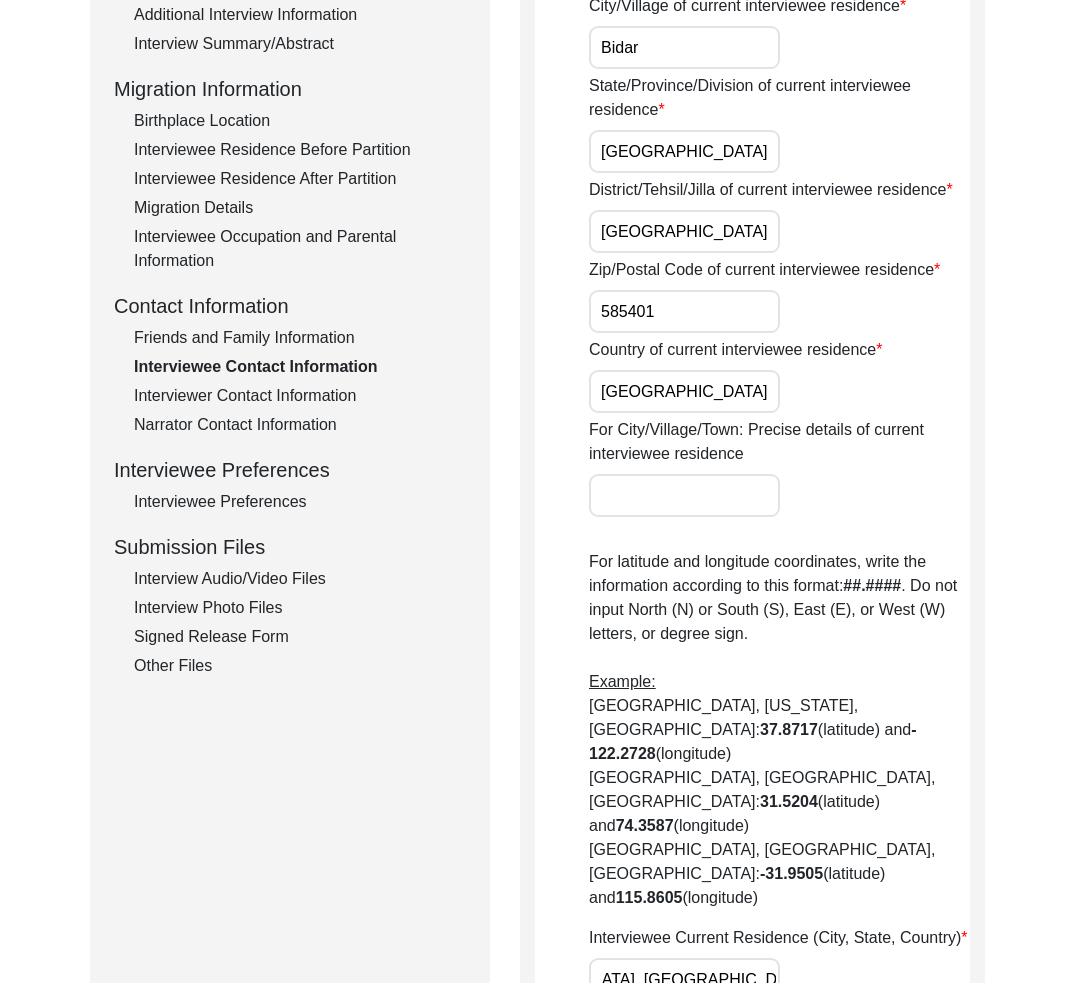 scroll, scrollTop: 0, scrollLeft: 0, axis: both 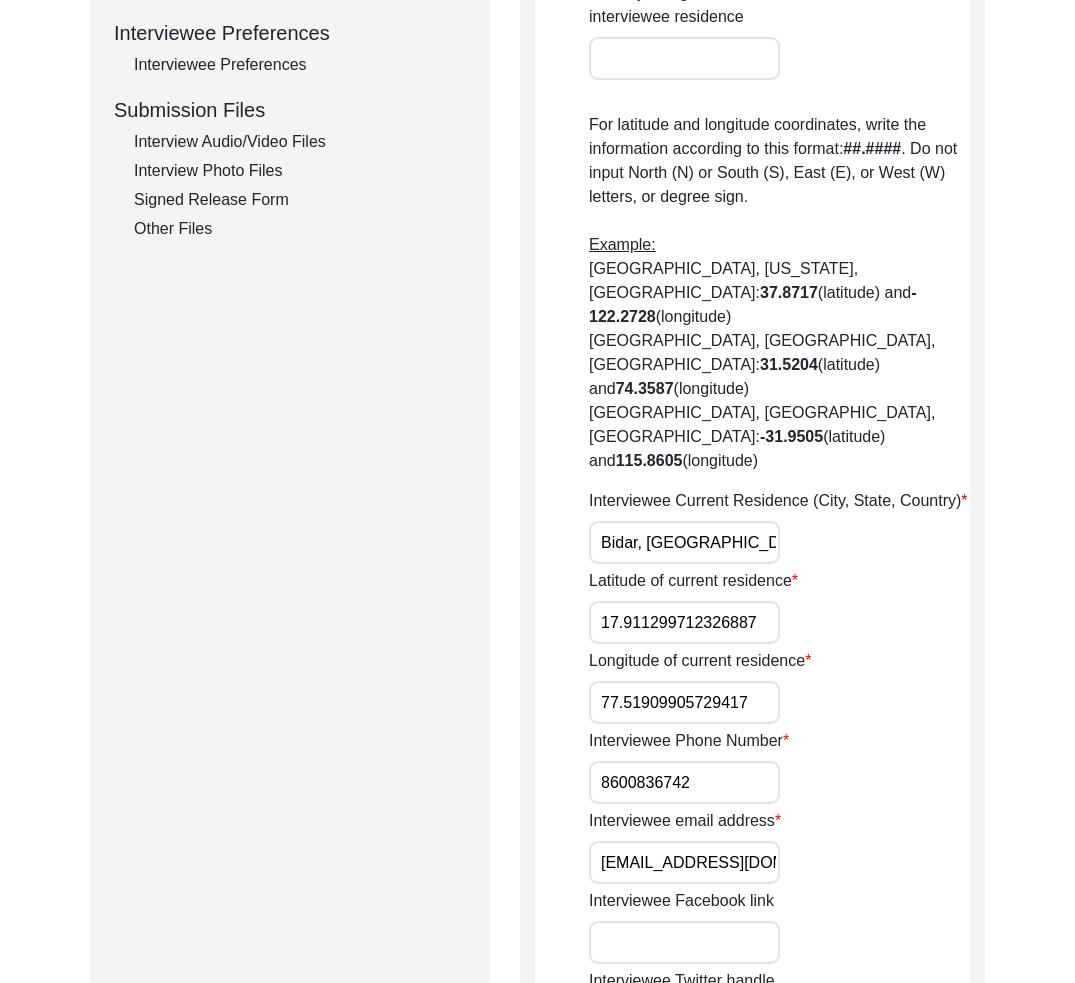 click on "17.911299712326887" at bounding box center (684, 622) 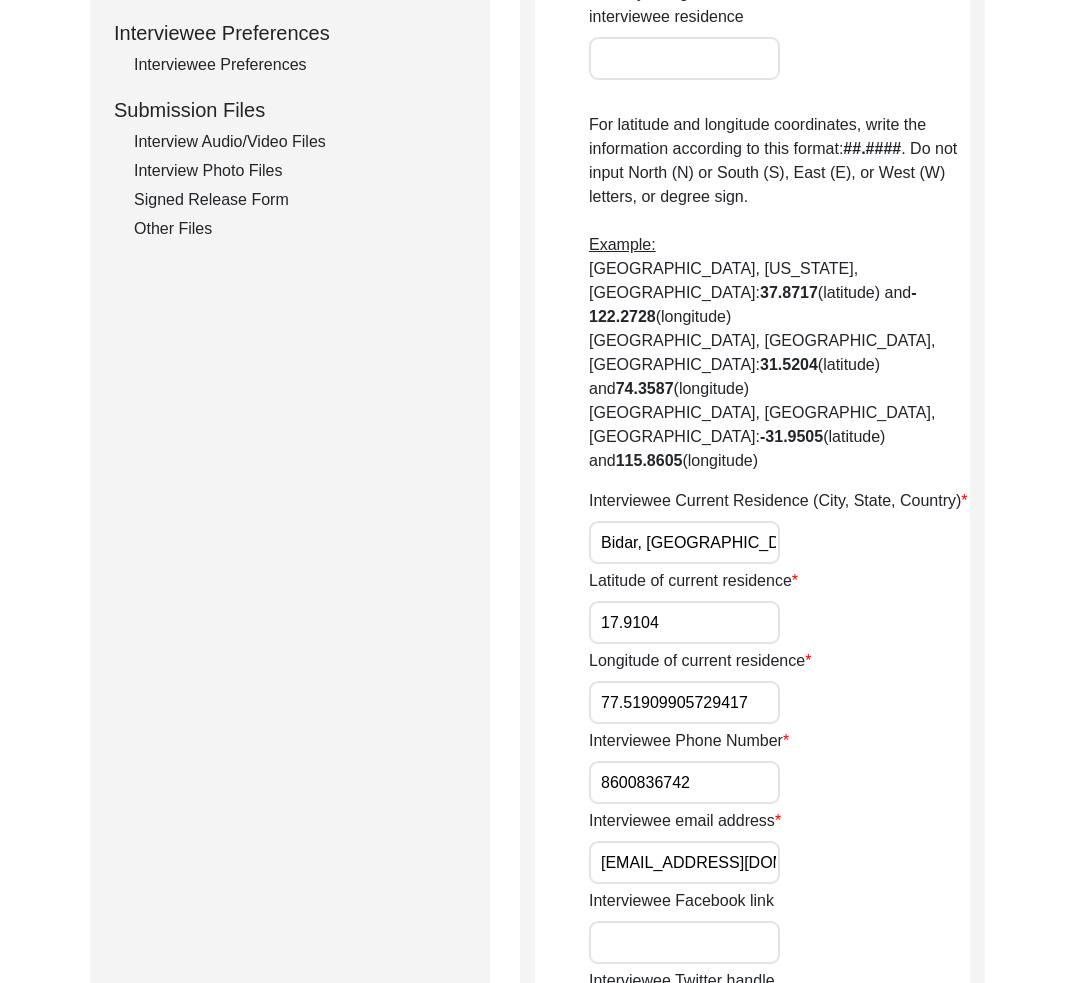 click on "77.51909905729417" at bounding box center (684, 702) 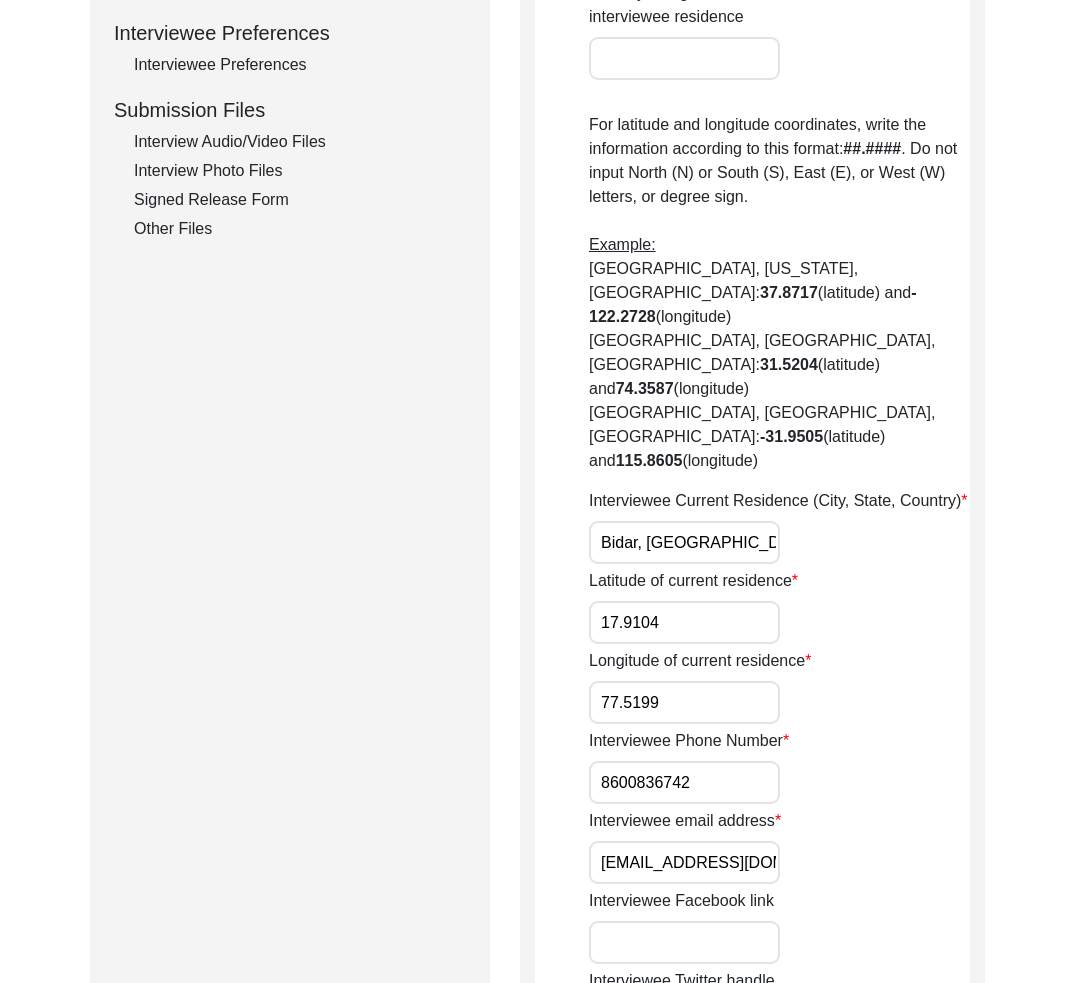 click on "8600836742" at bounding box center [684, 782] 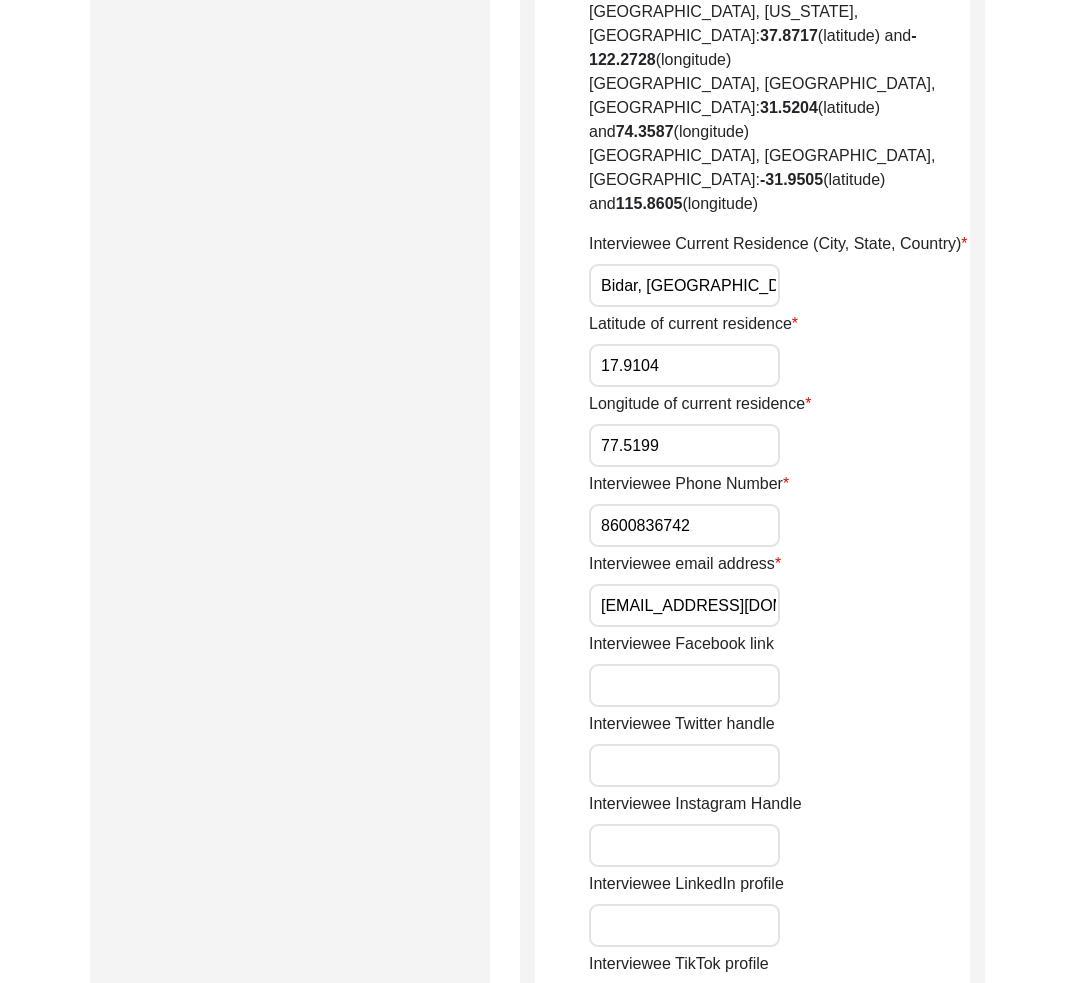 scroll, scrollTop: 1725, scrollLeft: 0, axis: vertical 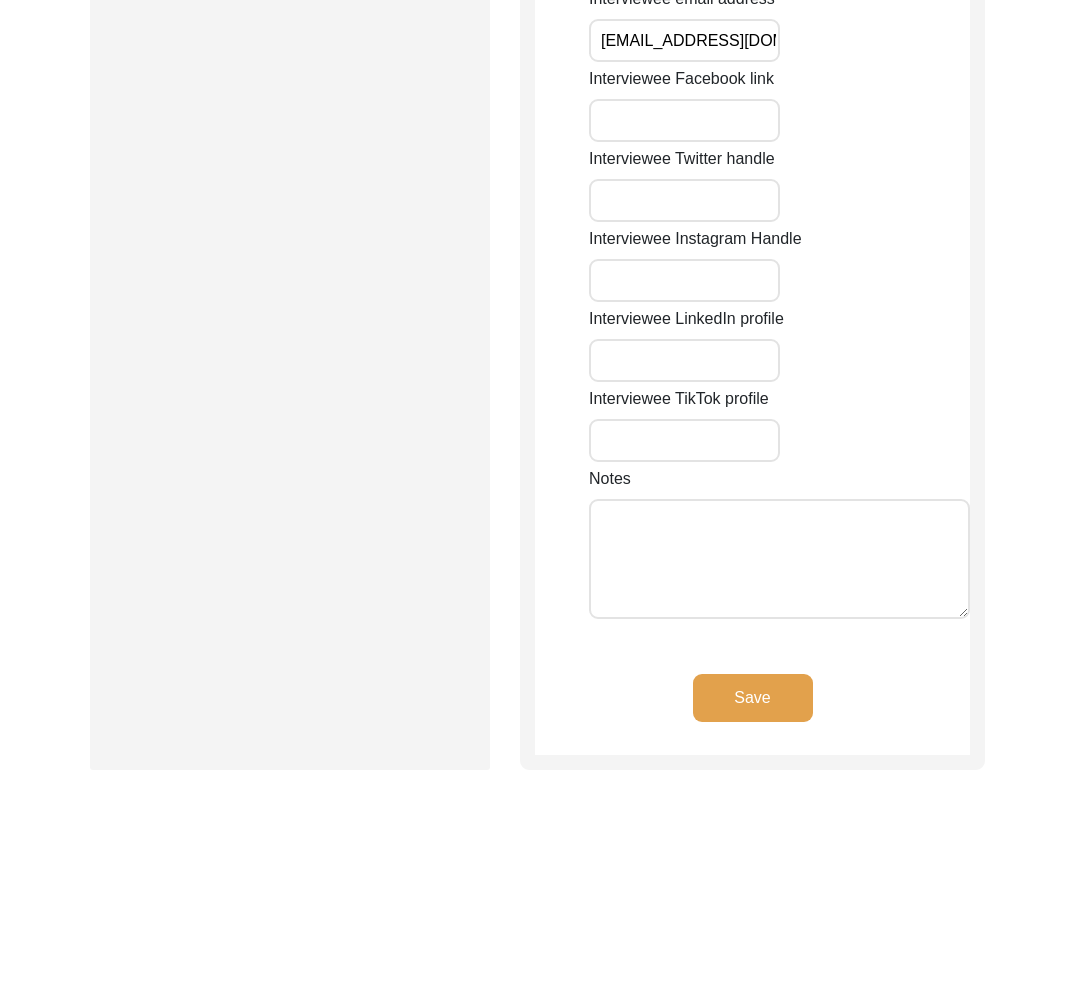 click on "Save" 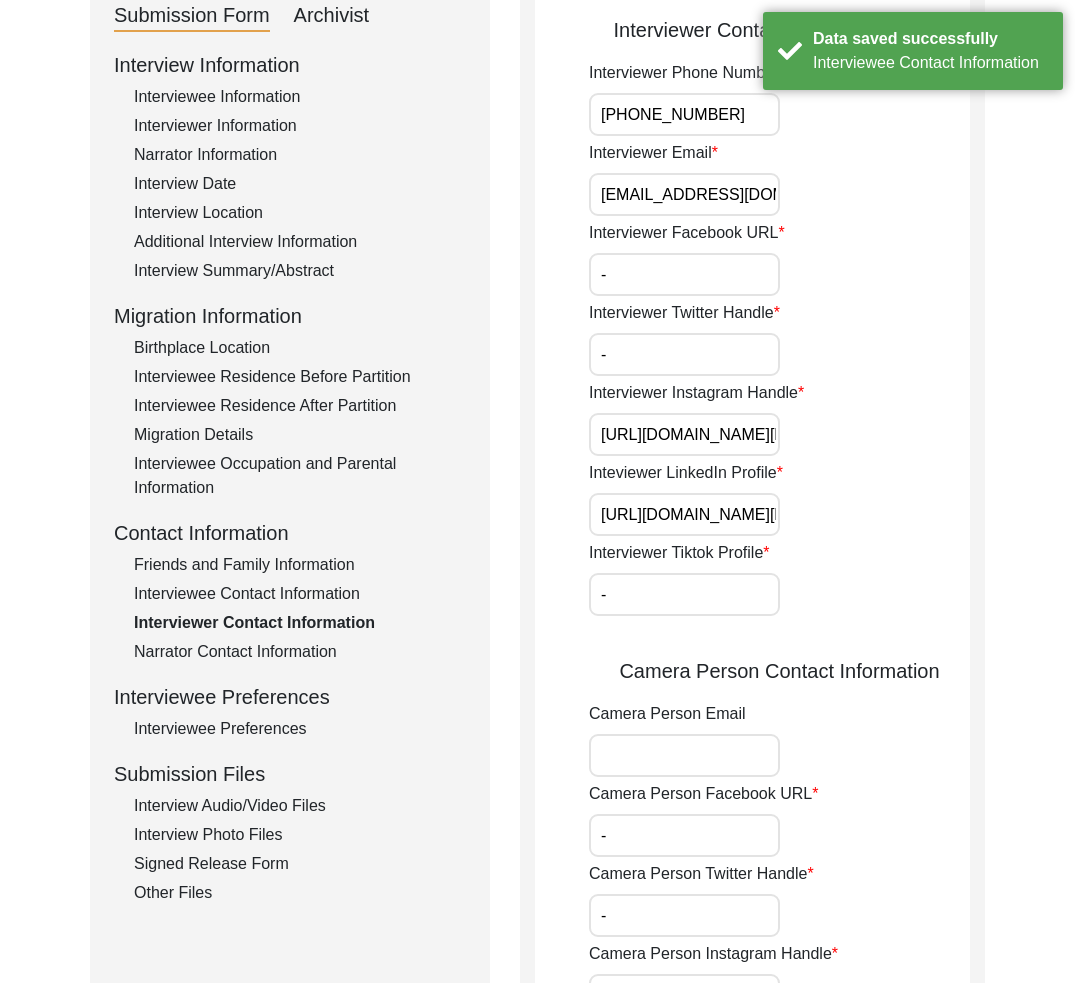 scroll, scrollTop: 160, scrollLeft: 0, axis: vertical 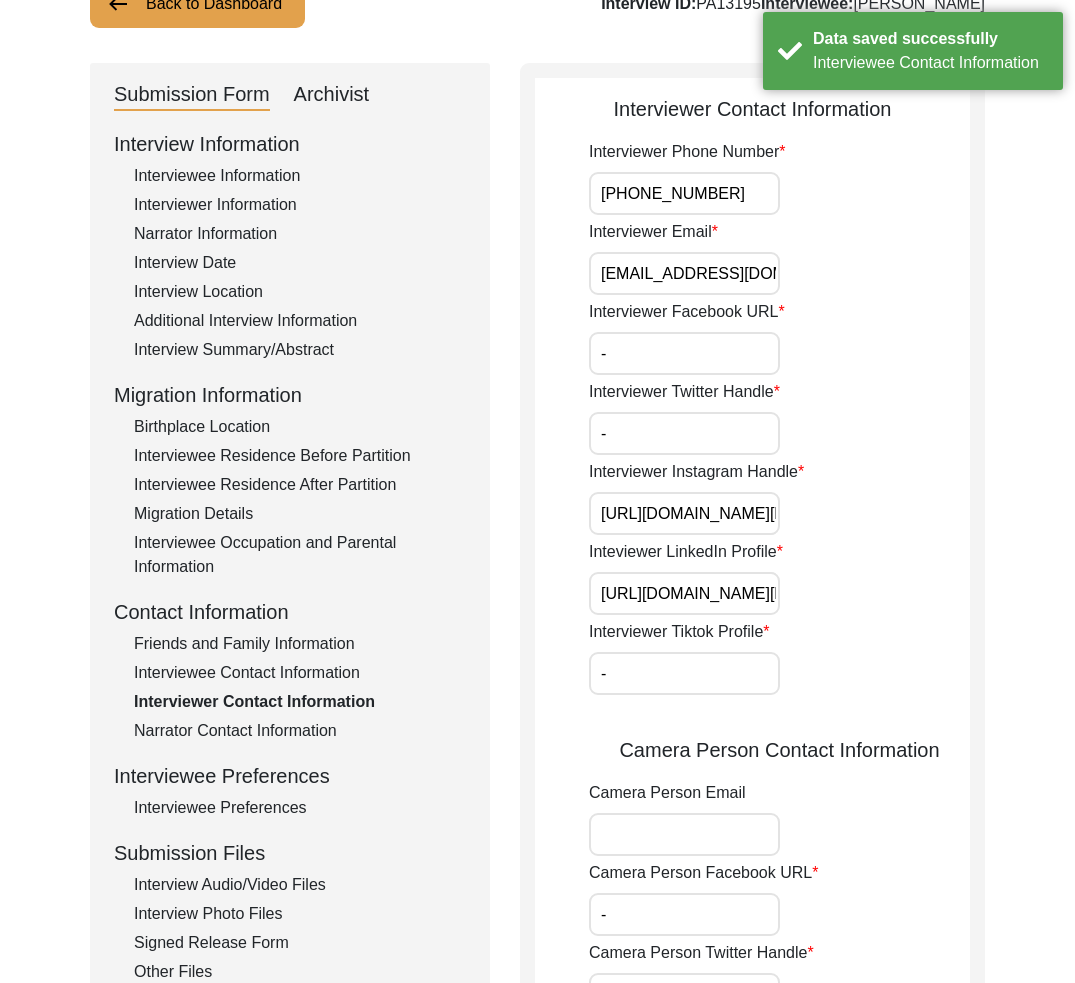 click on "Interviewee Contact Information" 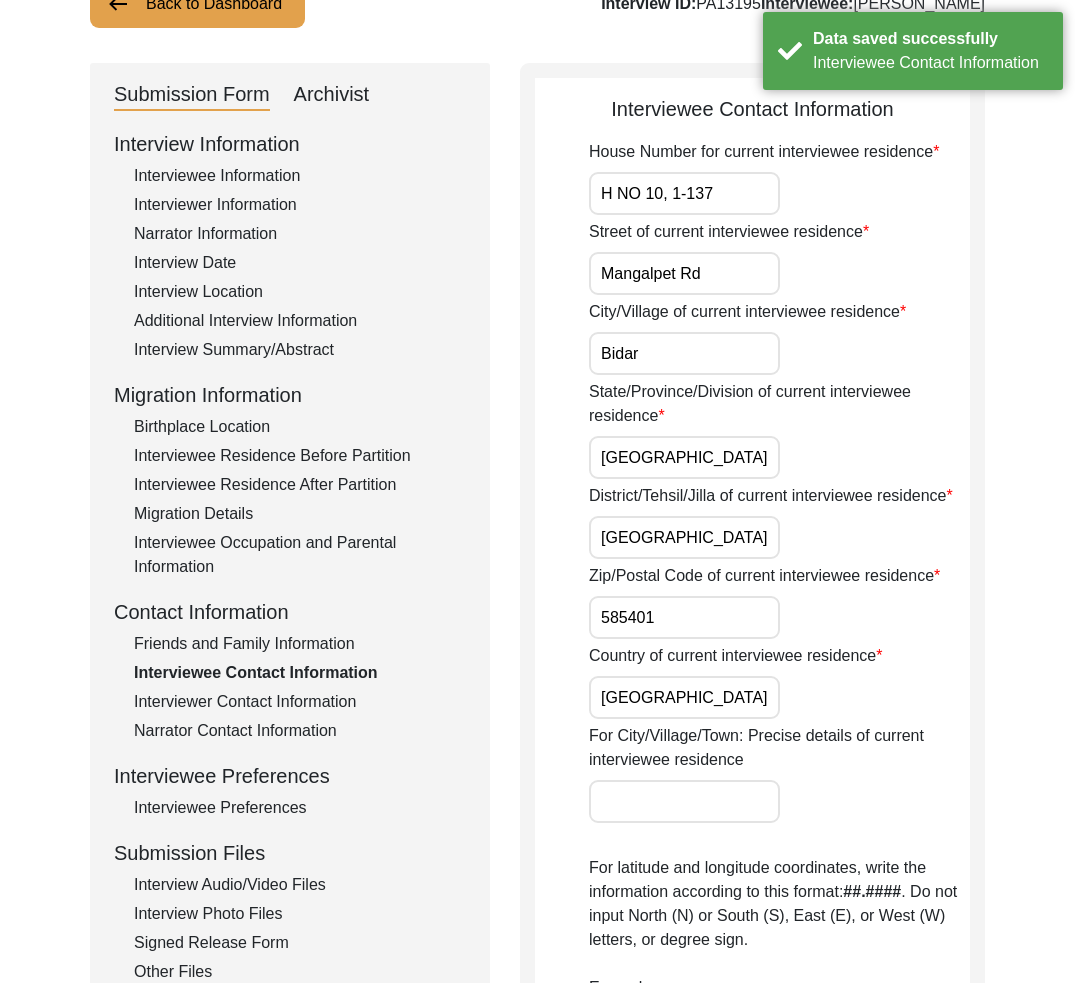 click on "Friends and Family Information" 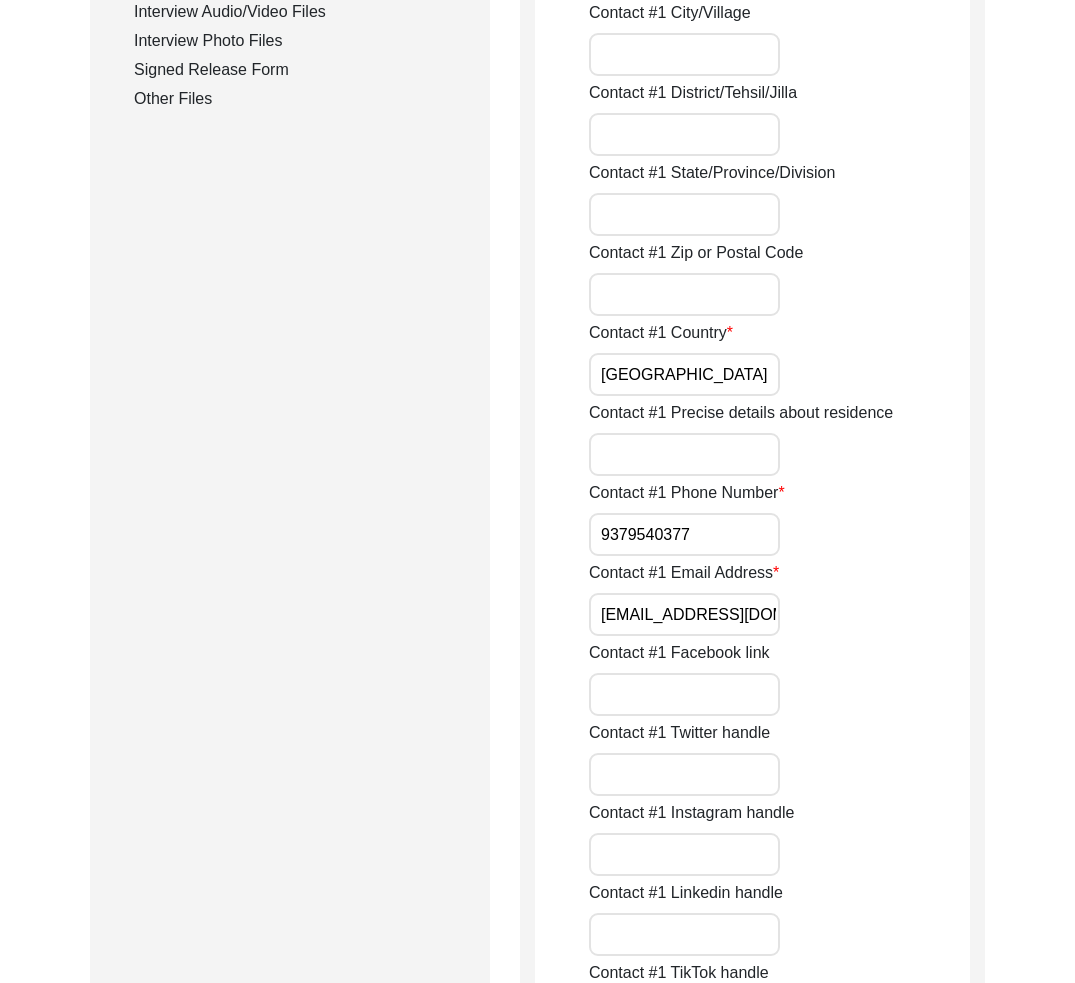 scroll, scrollTop: 0, scrollLeft: 0, axis: both 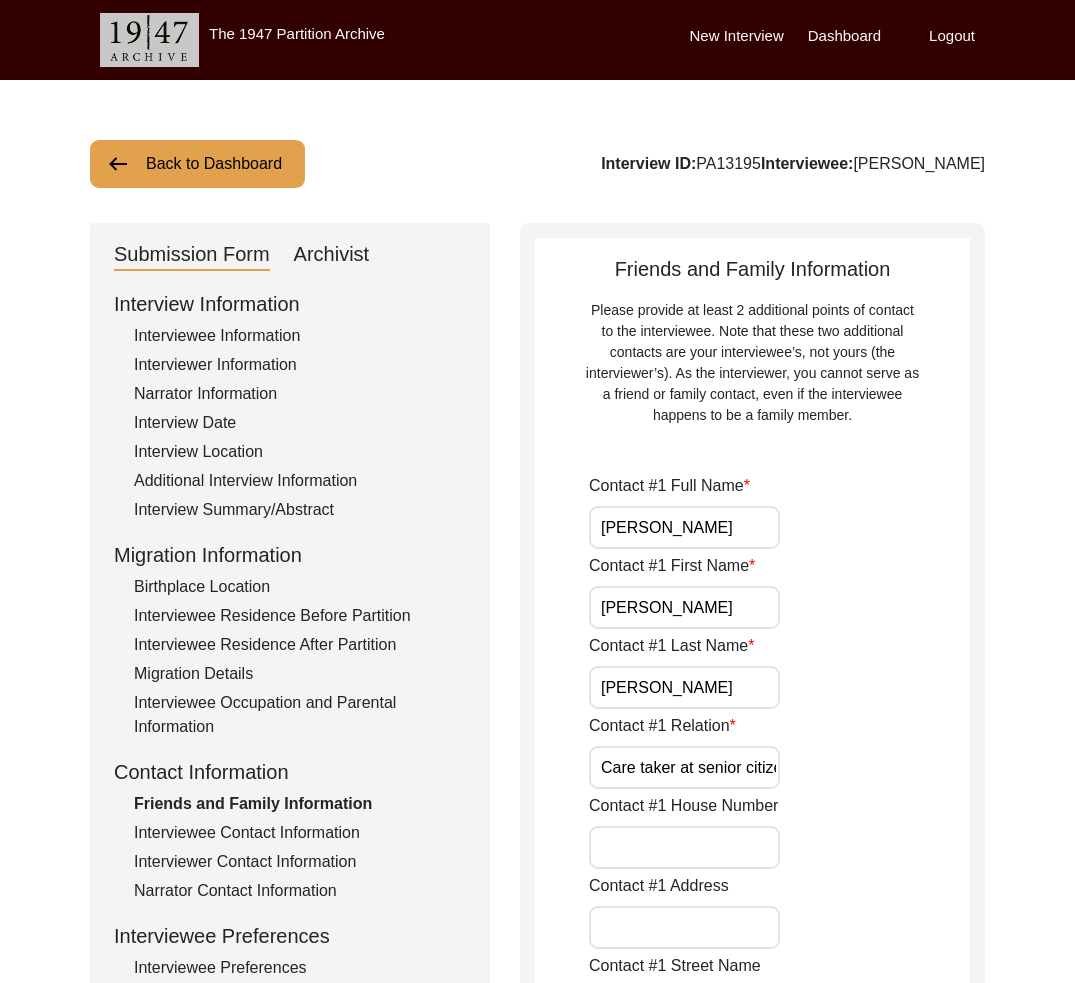 click on "Interview Information   Interviewee Information   Interviewer Information   Narrator Information   Interview Date   Interview Location   Additional Interview Information   Interview Summary/Abstract   Migration Information   Birthplace Location   Interviewee Residence Before Partition   Interviewee Residence After Partition   Migration Details   Interviewee Occupation and Parental Information   Contact Information   Friends and Family Information   Interviewee Contact Information   Interviewer Contact Information   Narrator Contact Information   Interviewee Preferences   Interviewee Preferences   Submission Files   Interview Audio/Video Files   Interview Photo Files   Signed Release Form   Other Files" 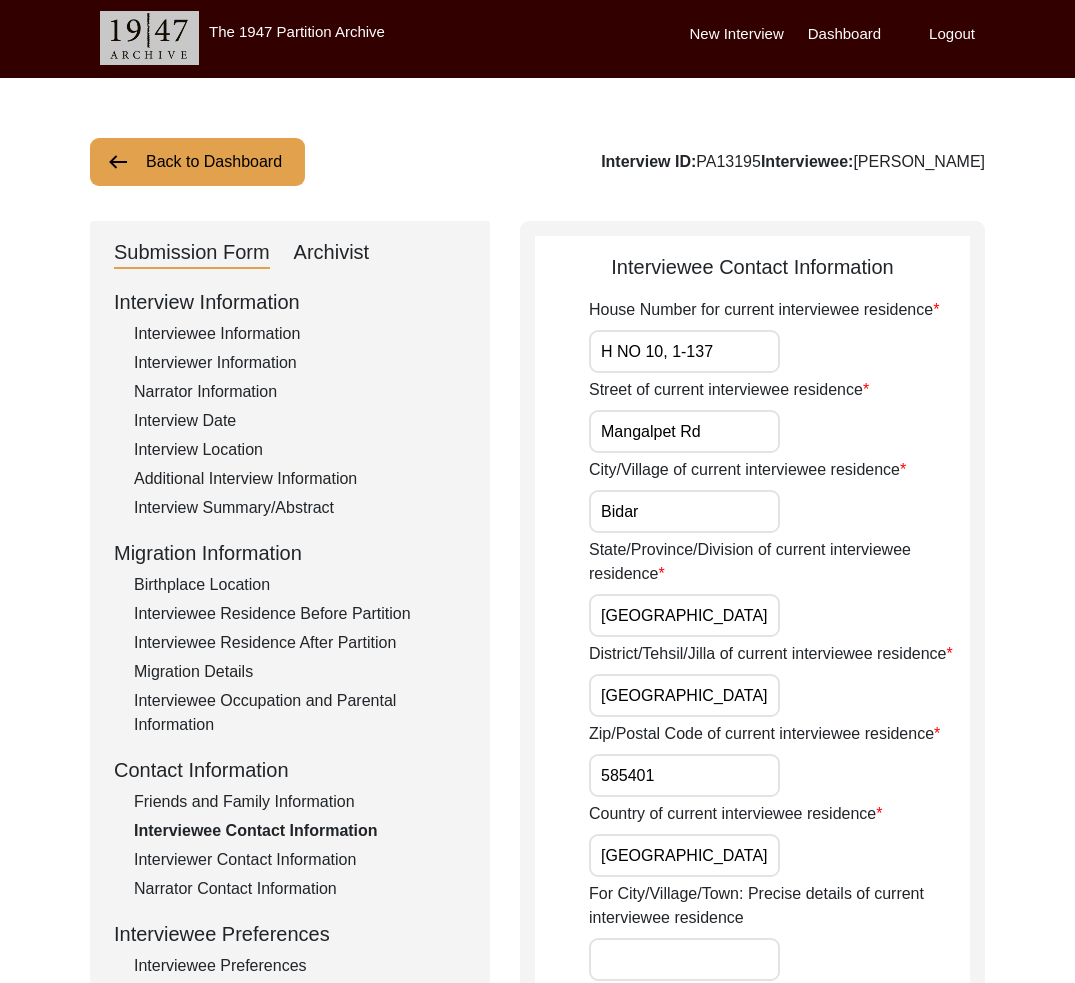 scroll, scrollTop: 0, scrollLeft: 0, axis: both 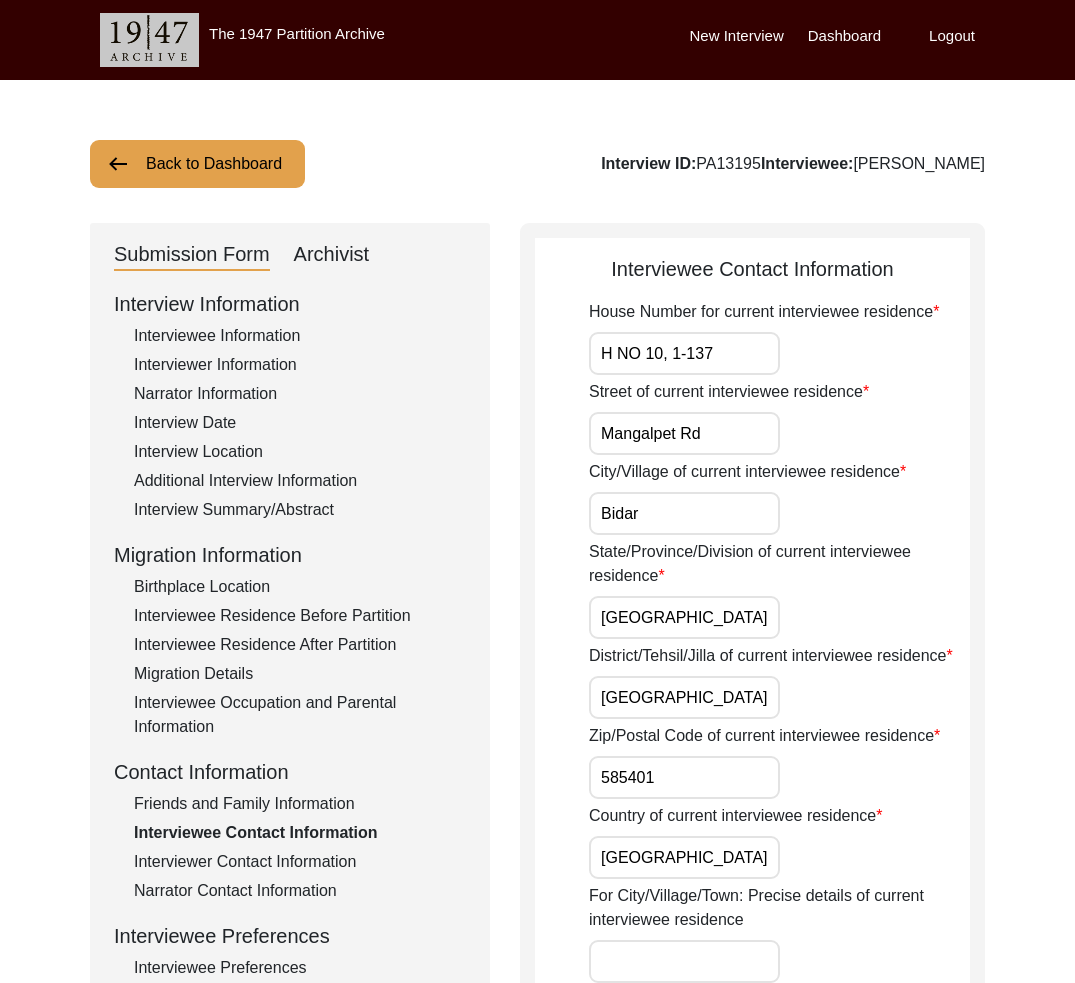 click on "Interview Summary/Abstract" 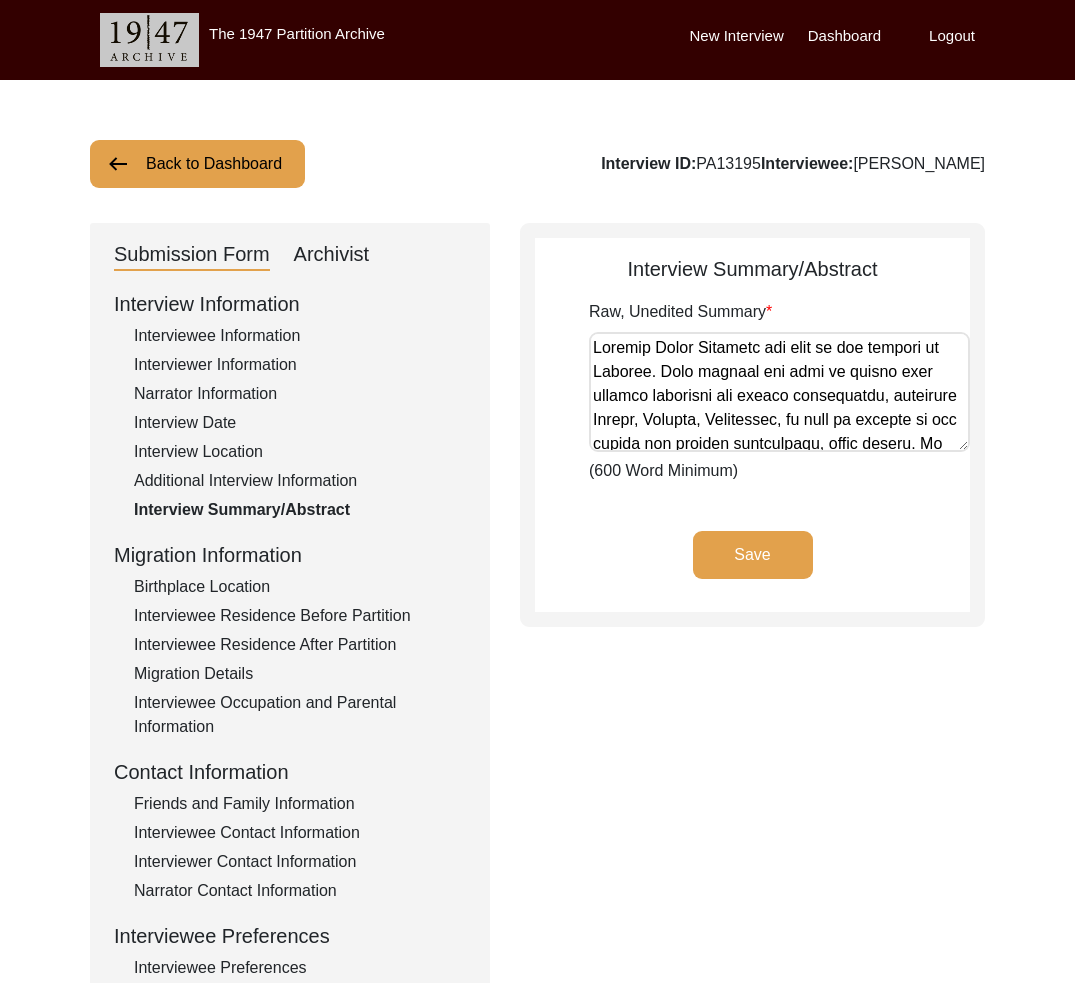 click on "Additional Interview Information" 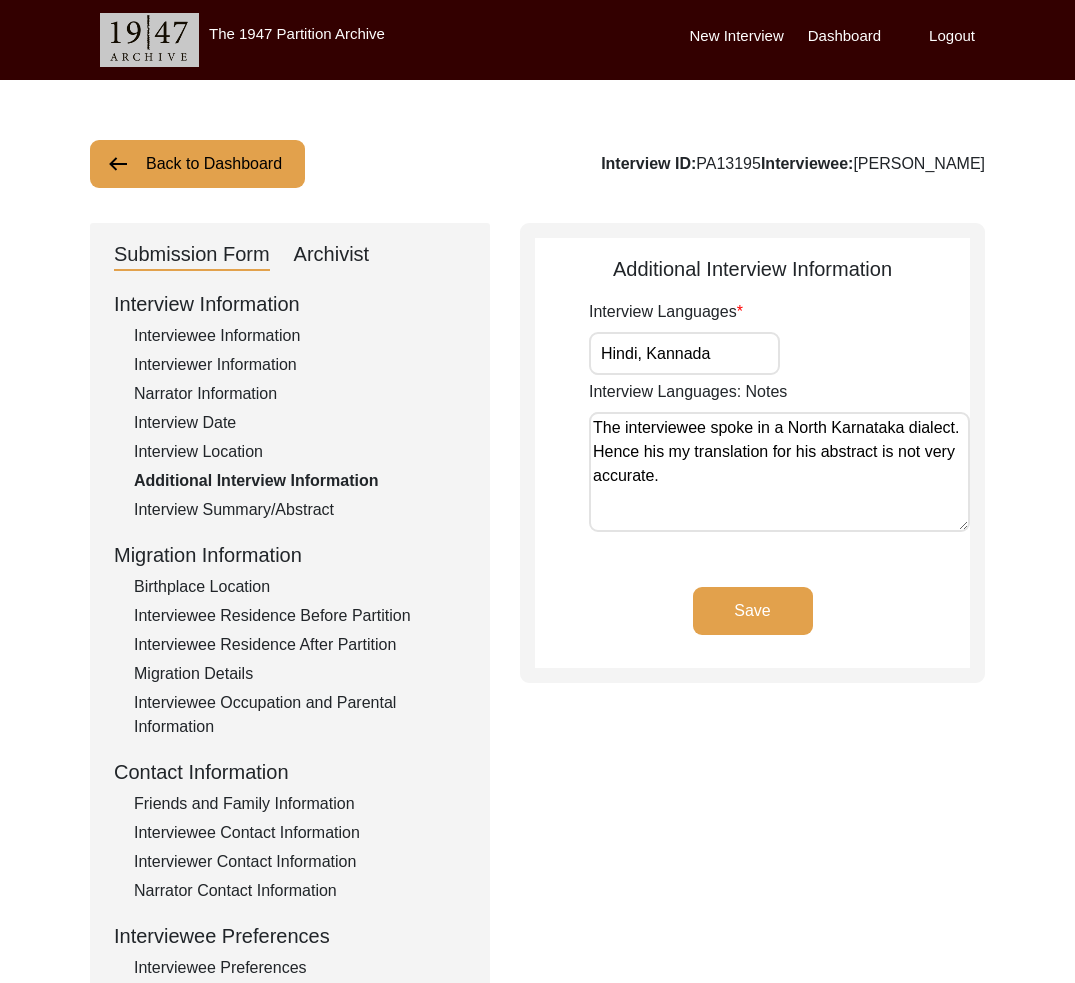 click on "The interviewee spoke in a North Karnataka dialect. Hence his my translation for his abstract is not very accurate." at bounding box center [779, 472] 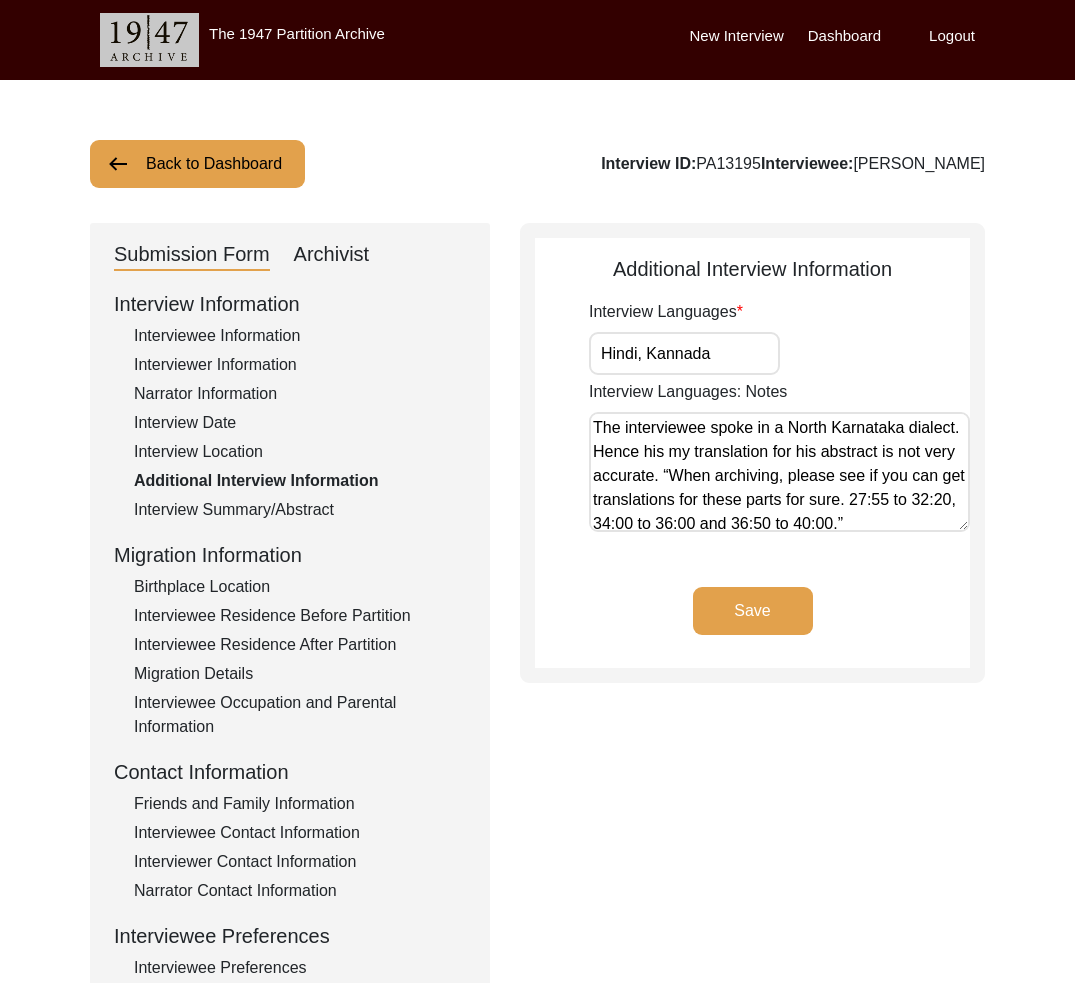 scroll, scrollTop: 3, scrollLeft: 0, axis: vertical 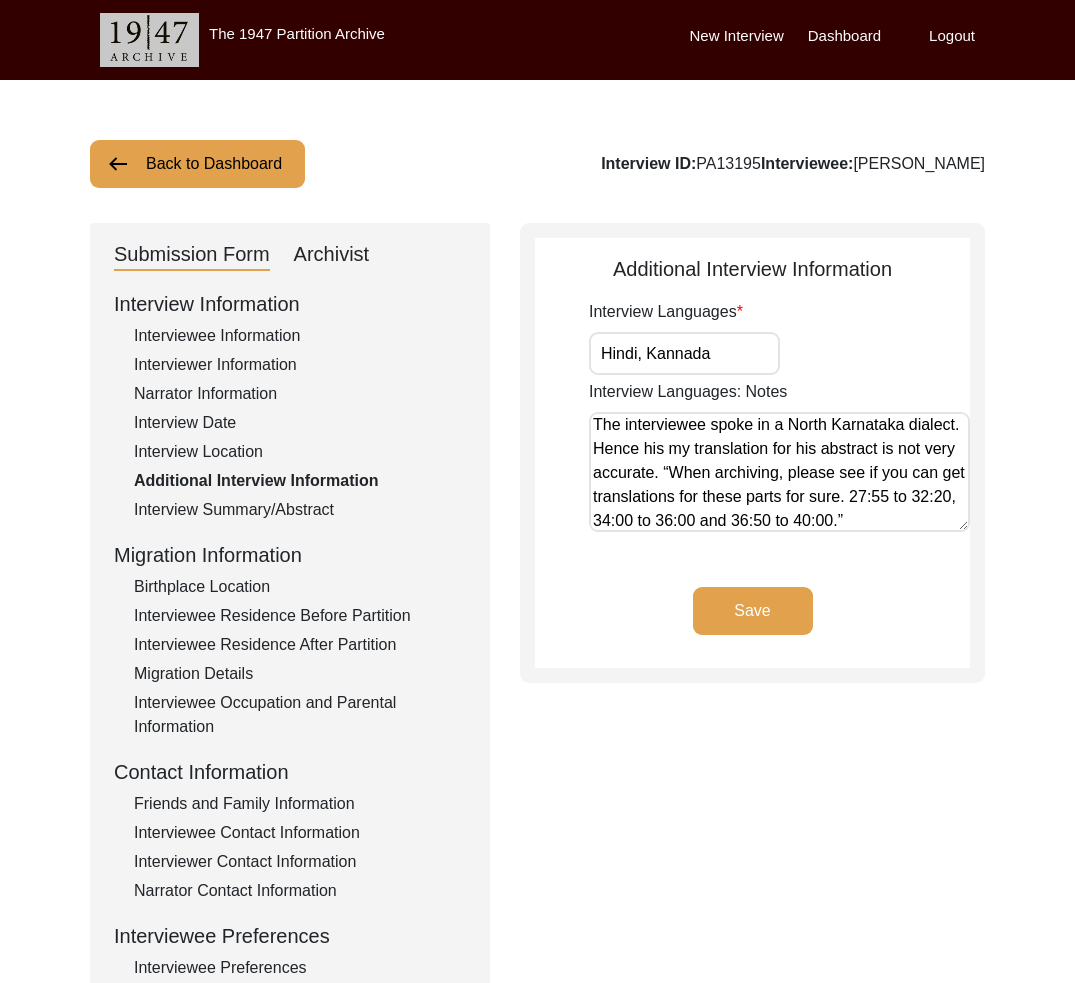 click on "Save" 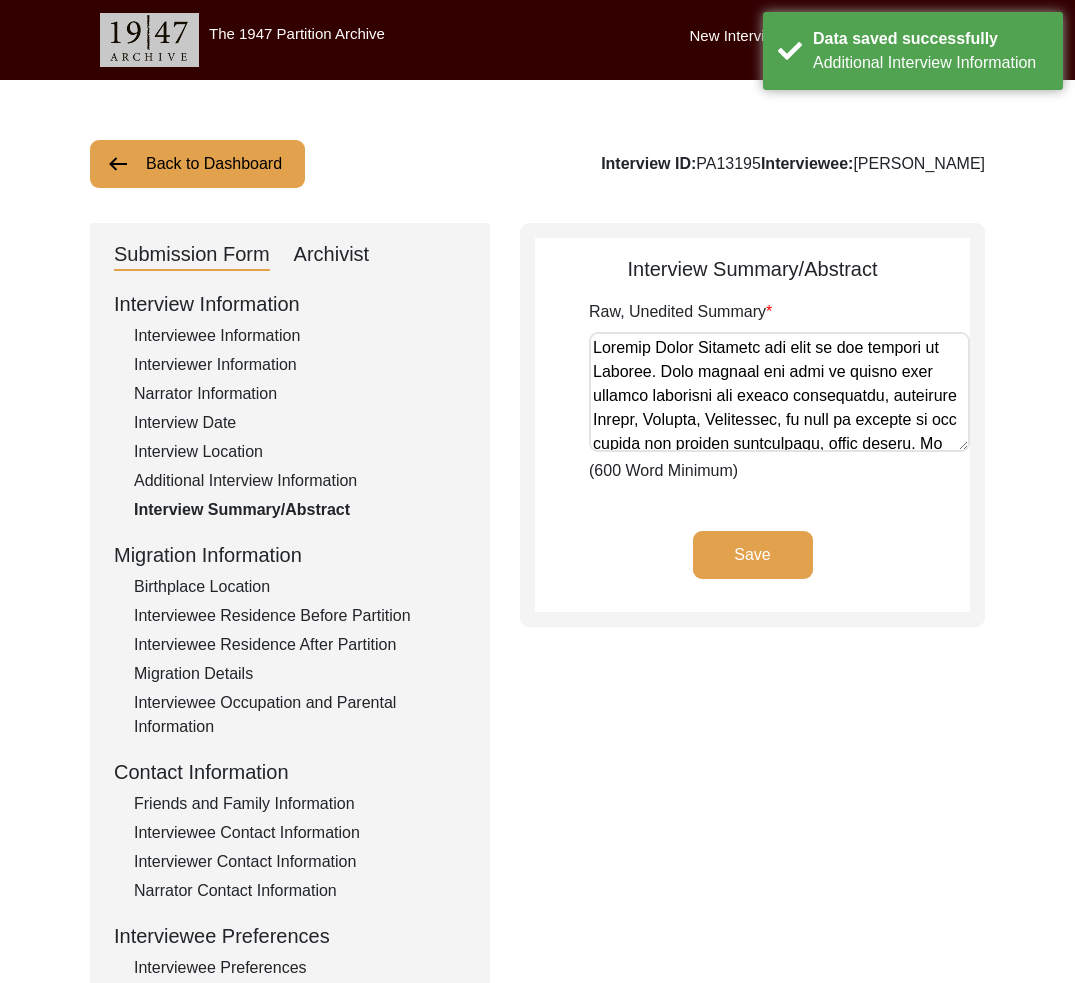 click on "Additional Interview Information" 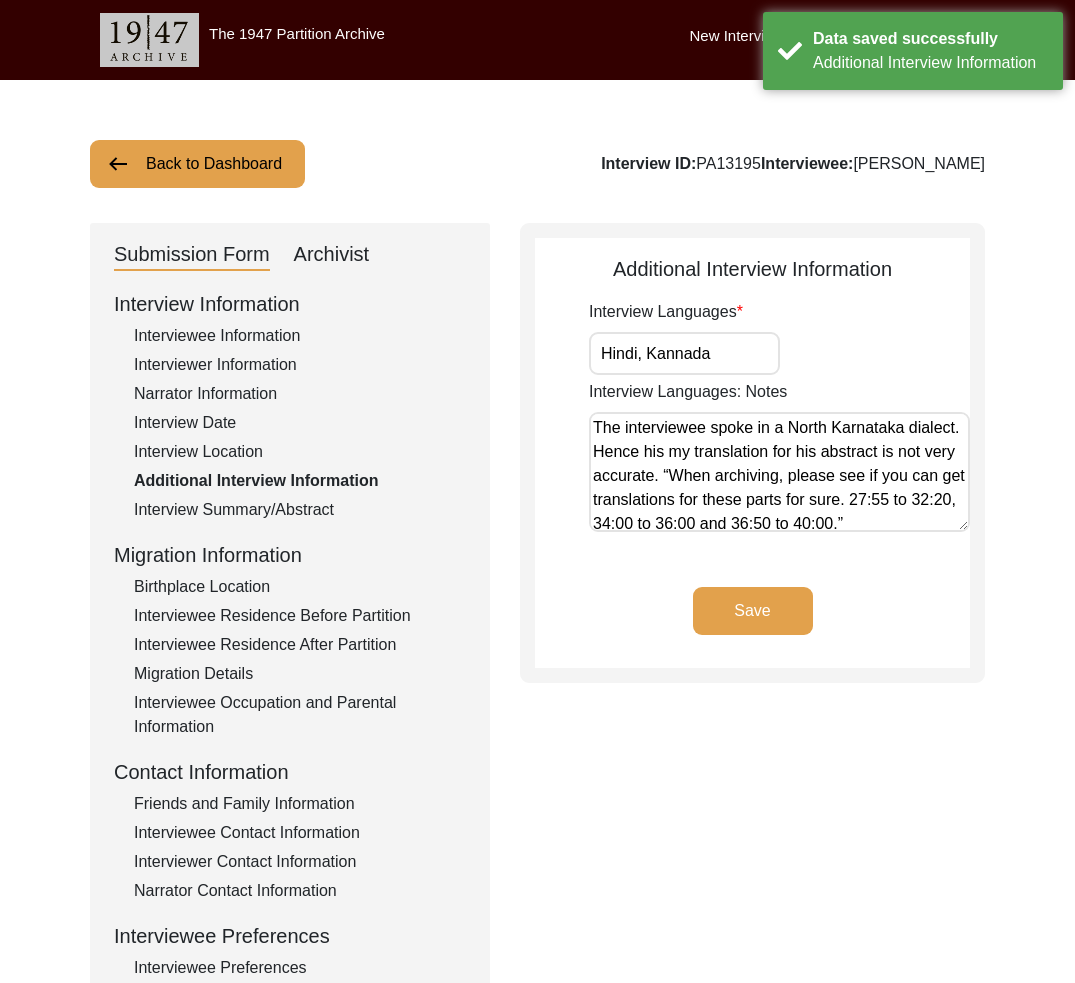 click on "Interview Summary/Abstract" 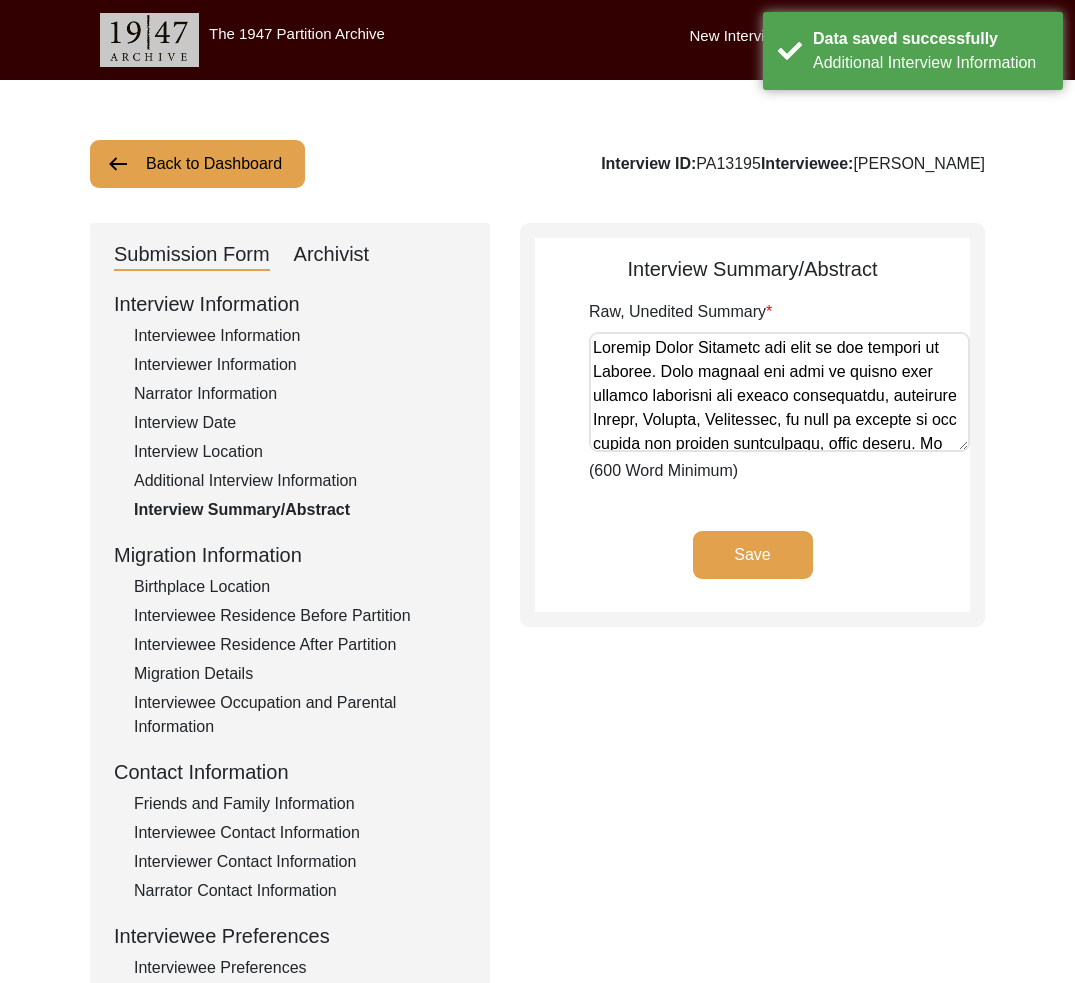 scroll, scrollTop: 2576, scrollLeft: 0, axis: vertical 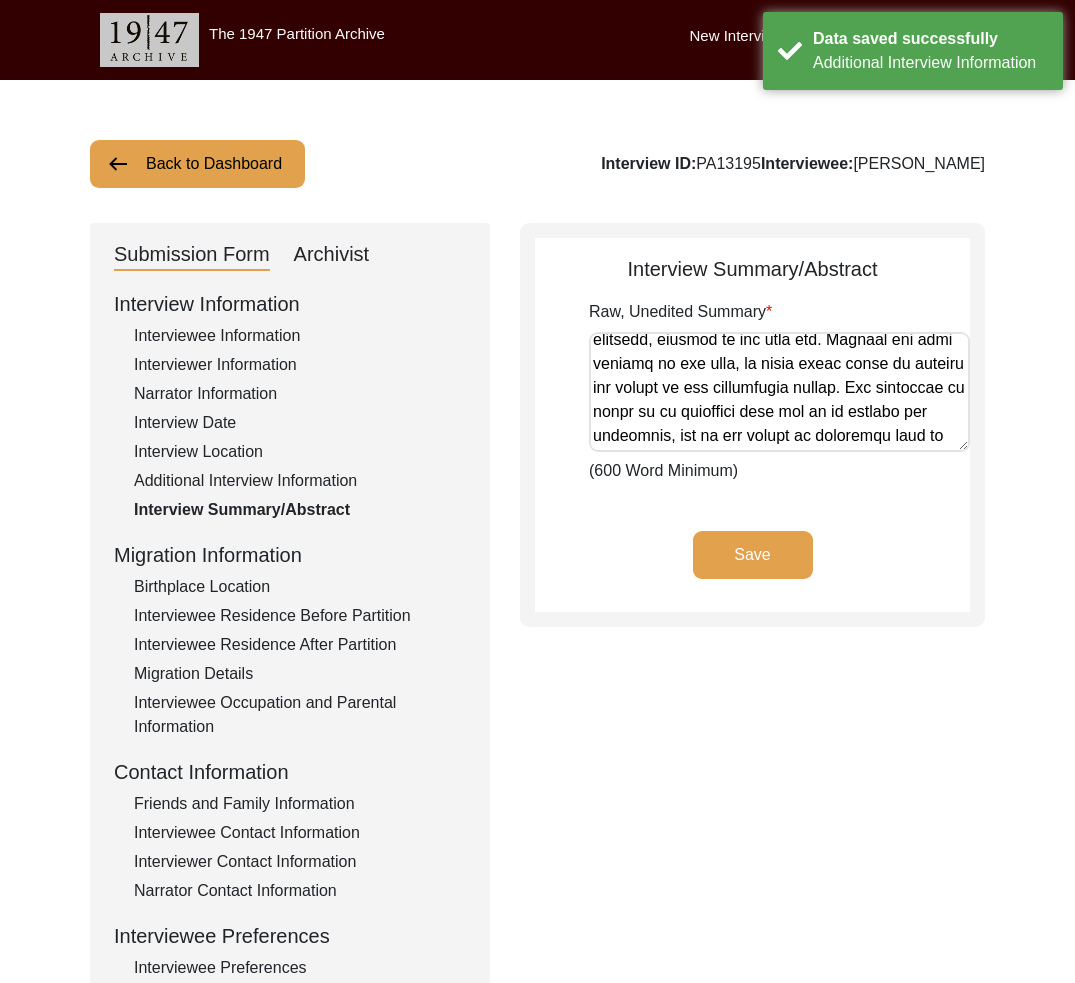 drag, startPoint x: 593, startPoint y: 352, endPoint x: 1151, endPoint y: 804, distance: 718.1003 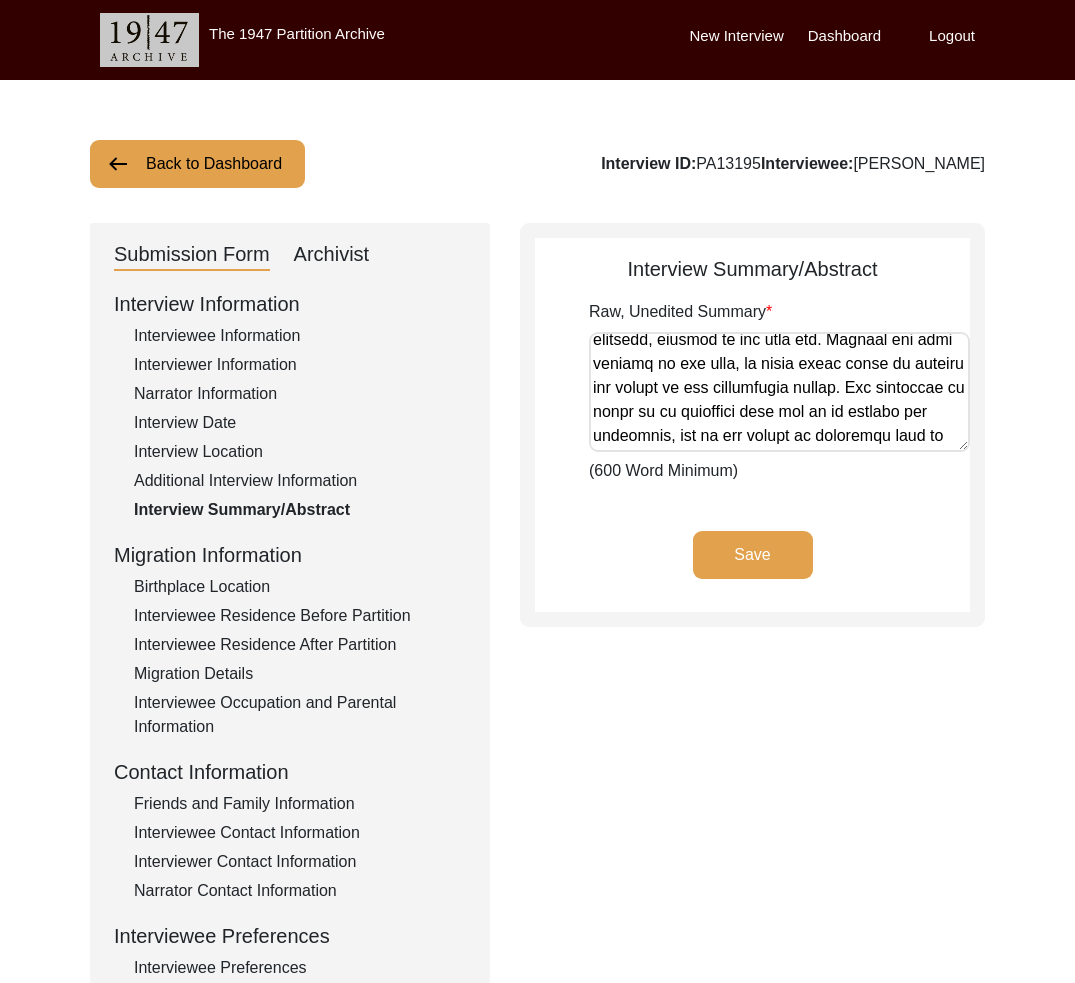 click on "Birthplace Location" 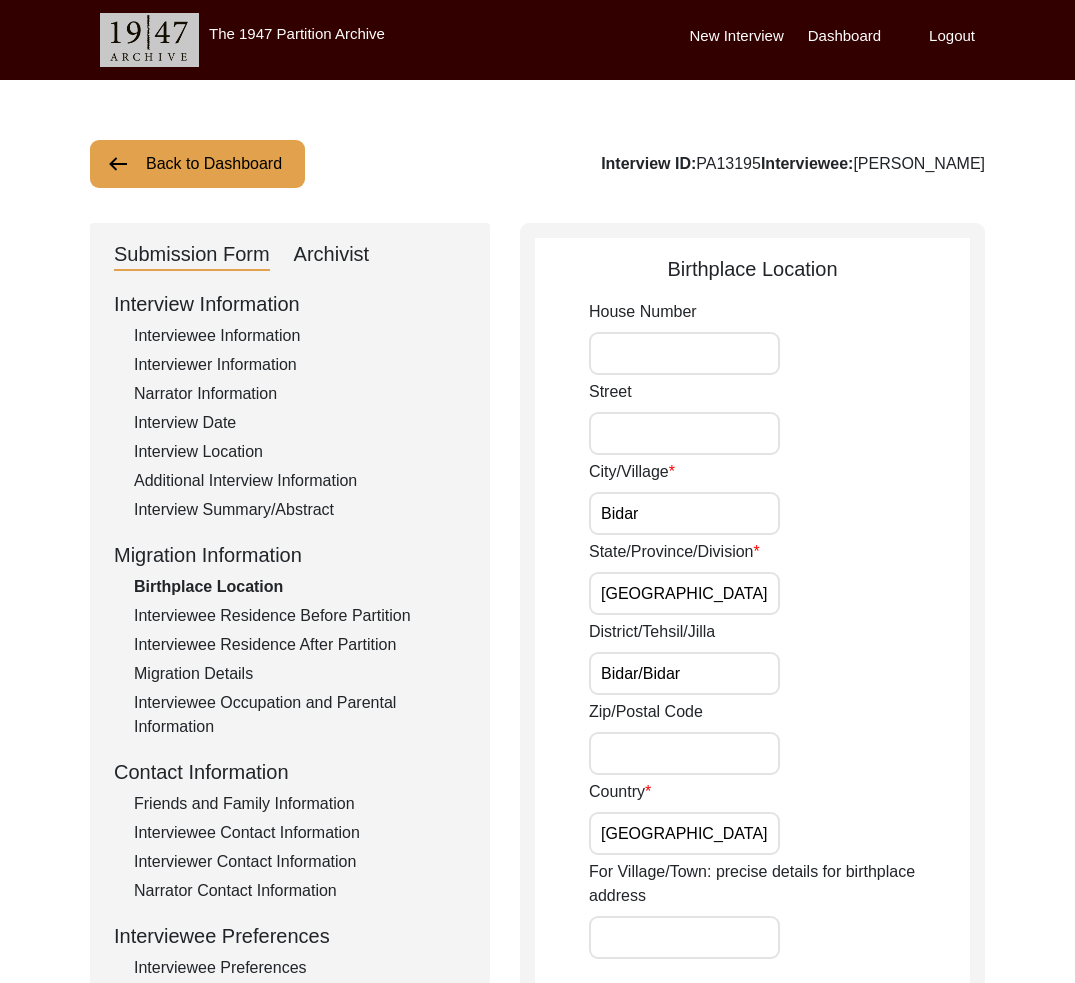 click on "Friends and Family Information" 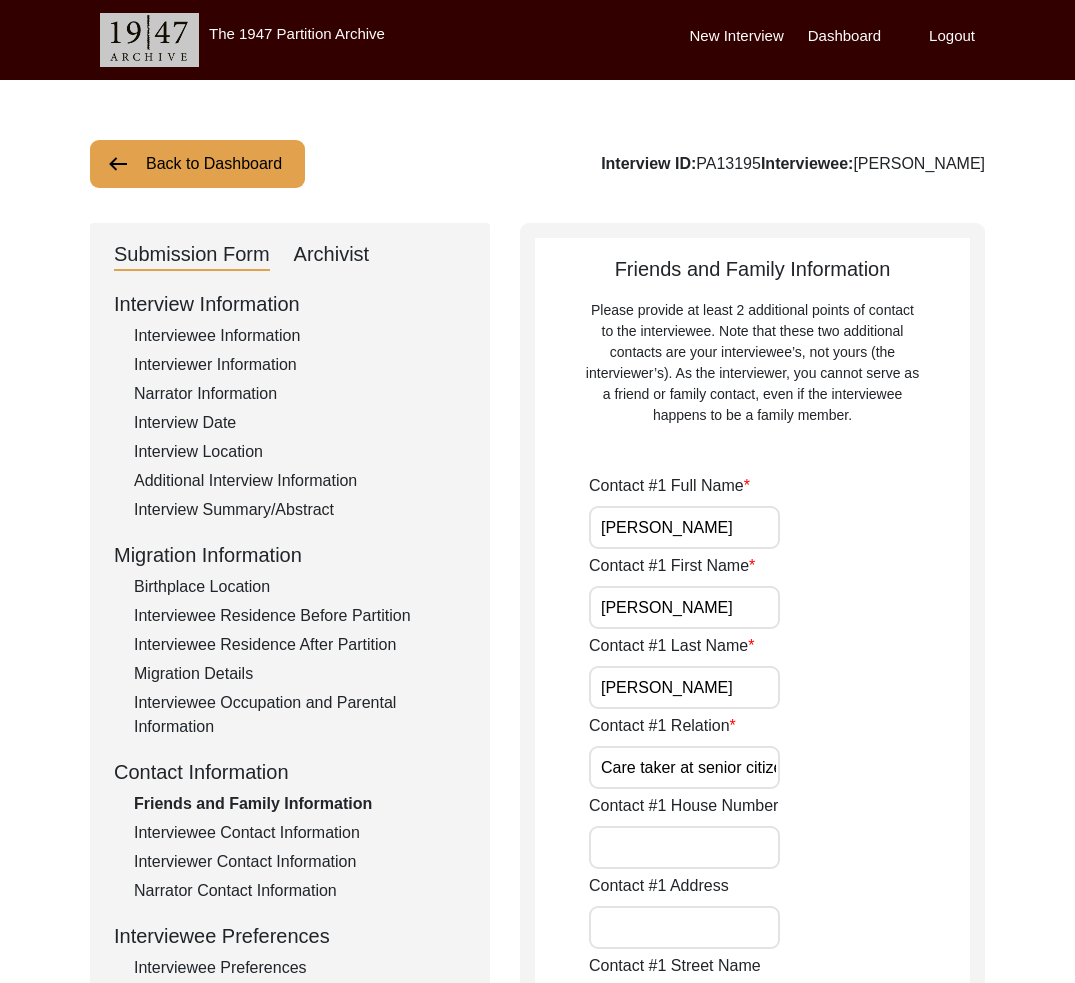 click on "Interview Summary/Abstract" 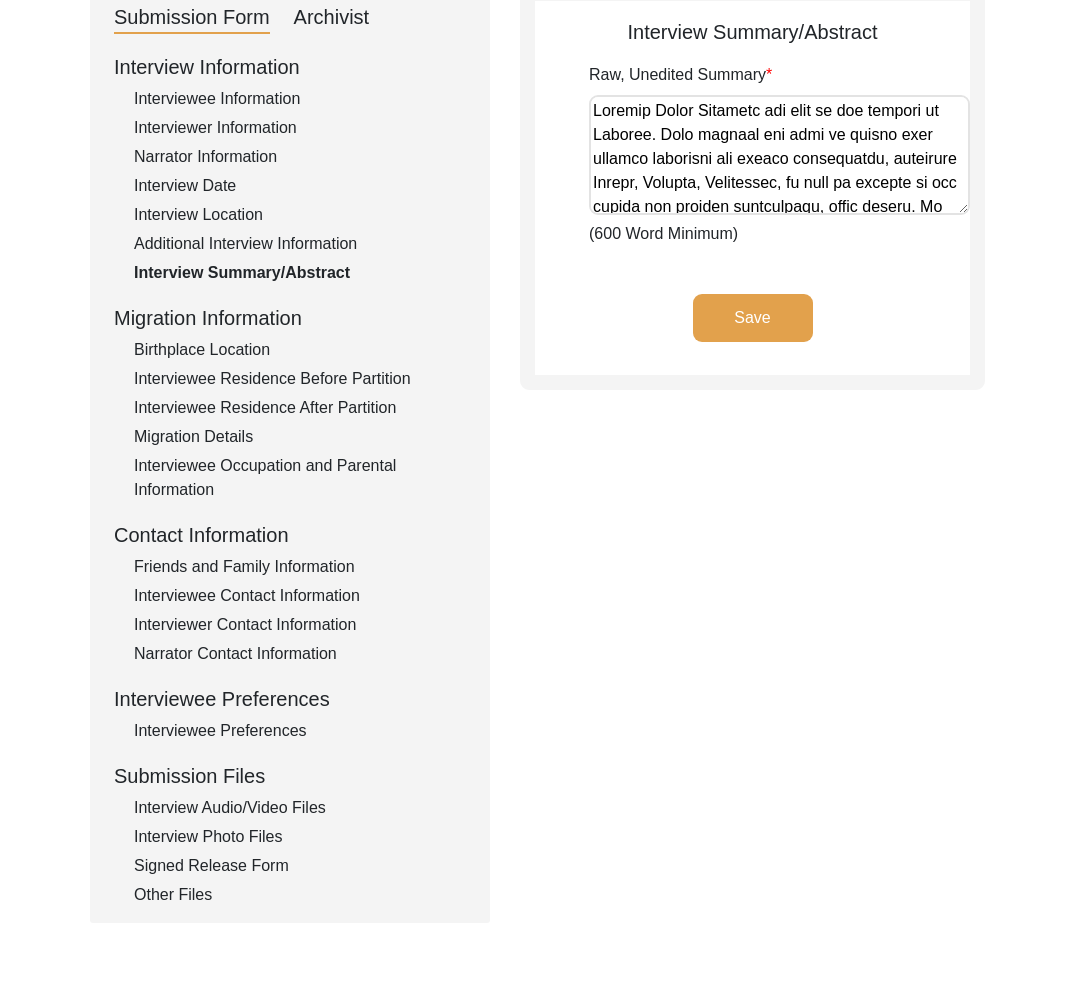scroll, scrollTop: 447, scrollLeft: 0, axis: vertical 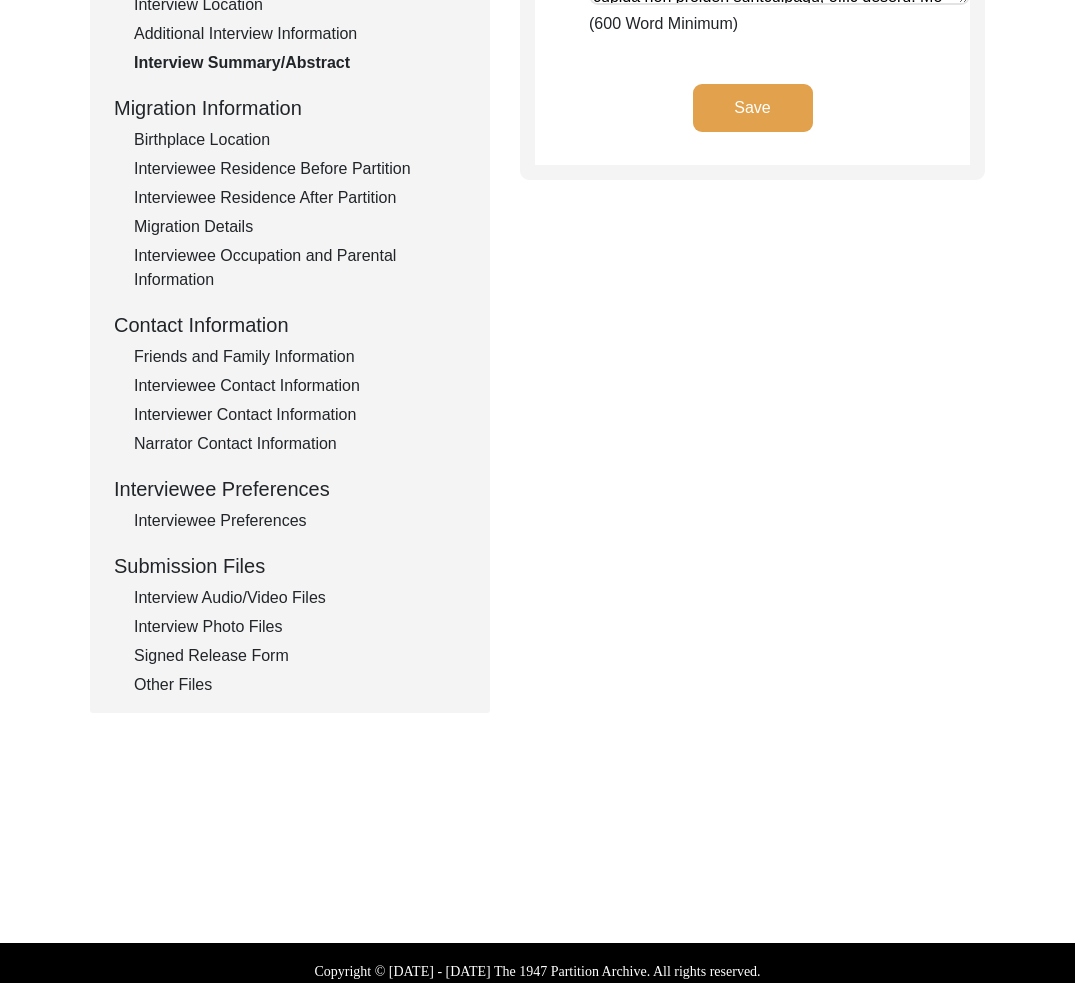 click on "Friends and Family Information" 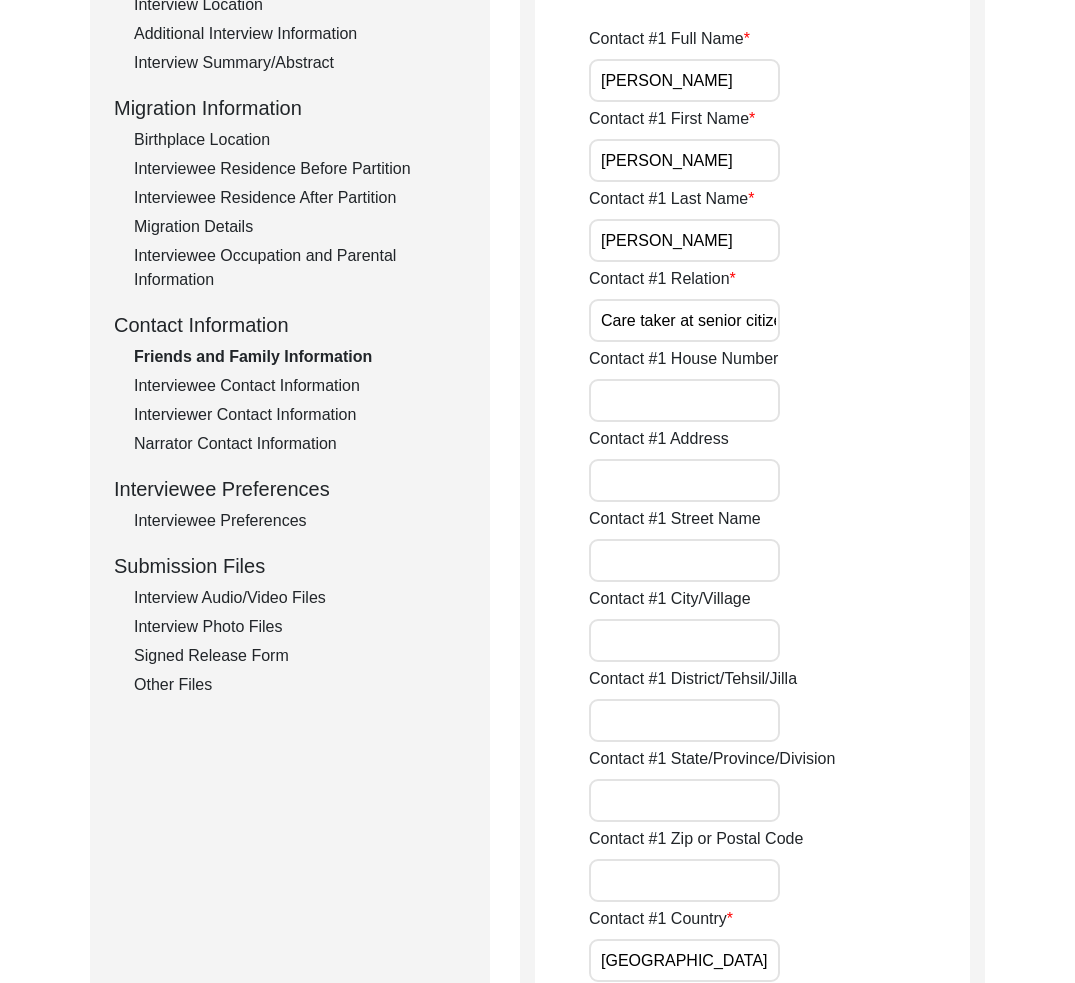 click on "Interviewer Contact Information" 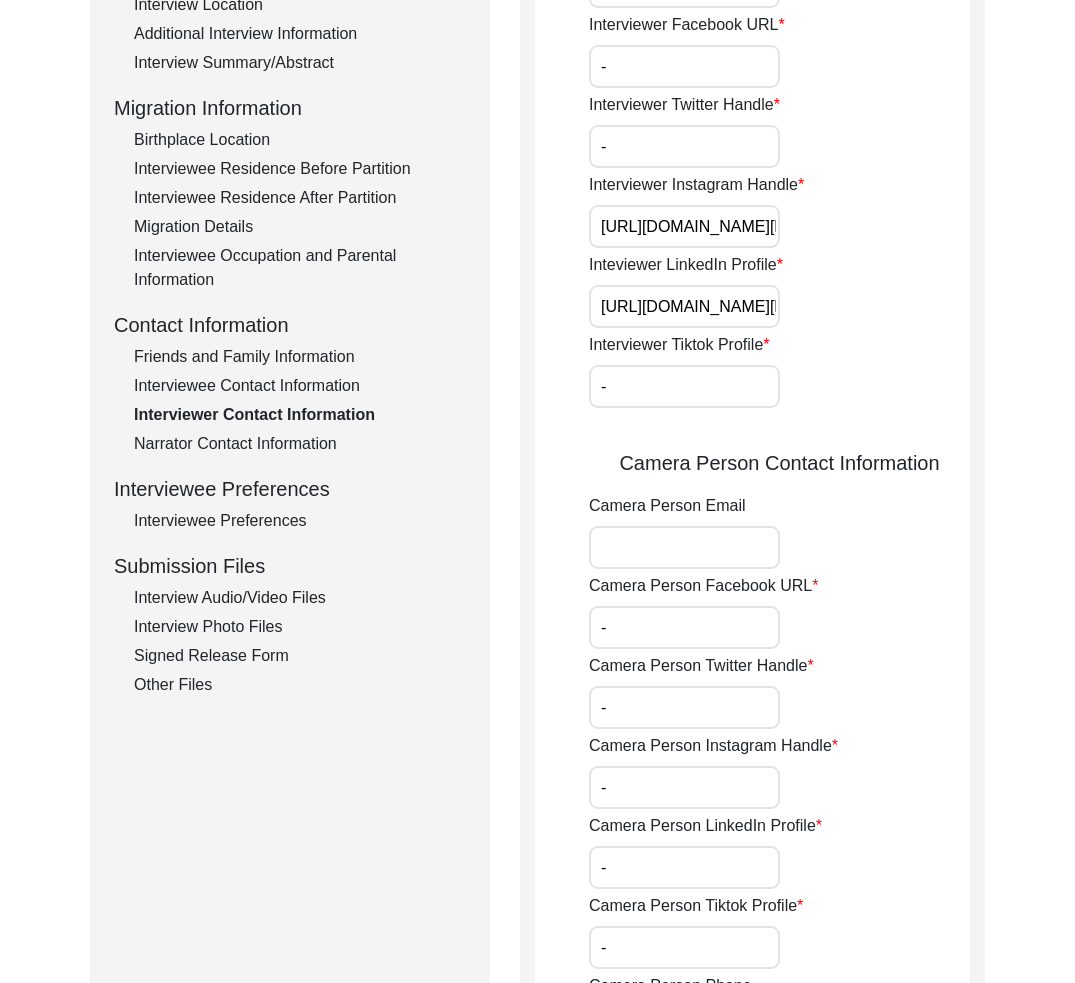 click on "Interviewee Contact Information" 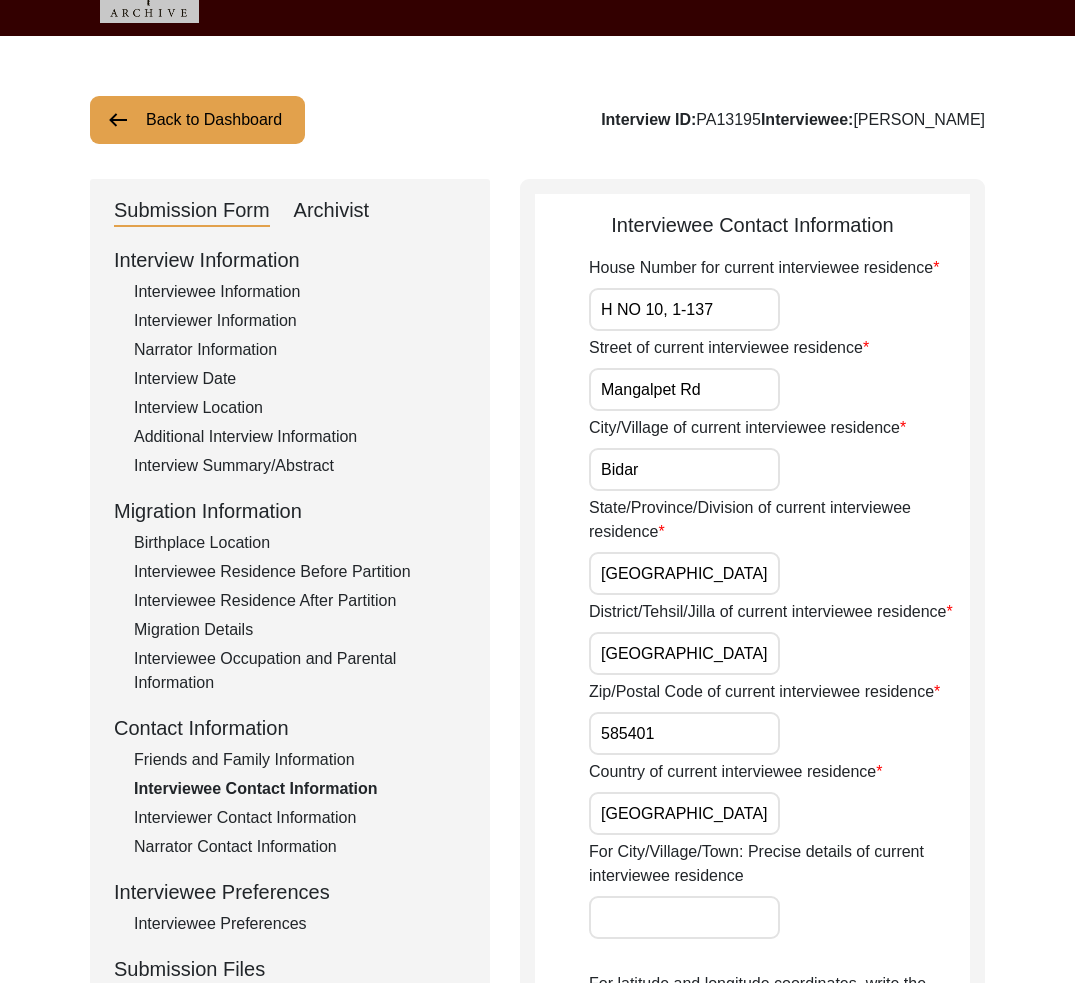 scroll, scrollTop: 331, scrollLeft: 0, axis: vertical 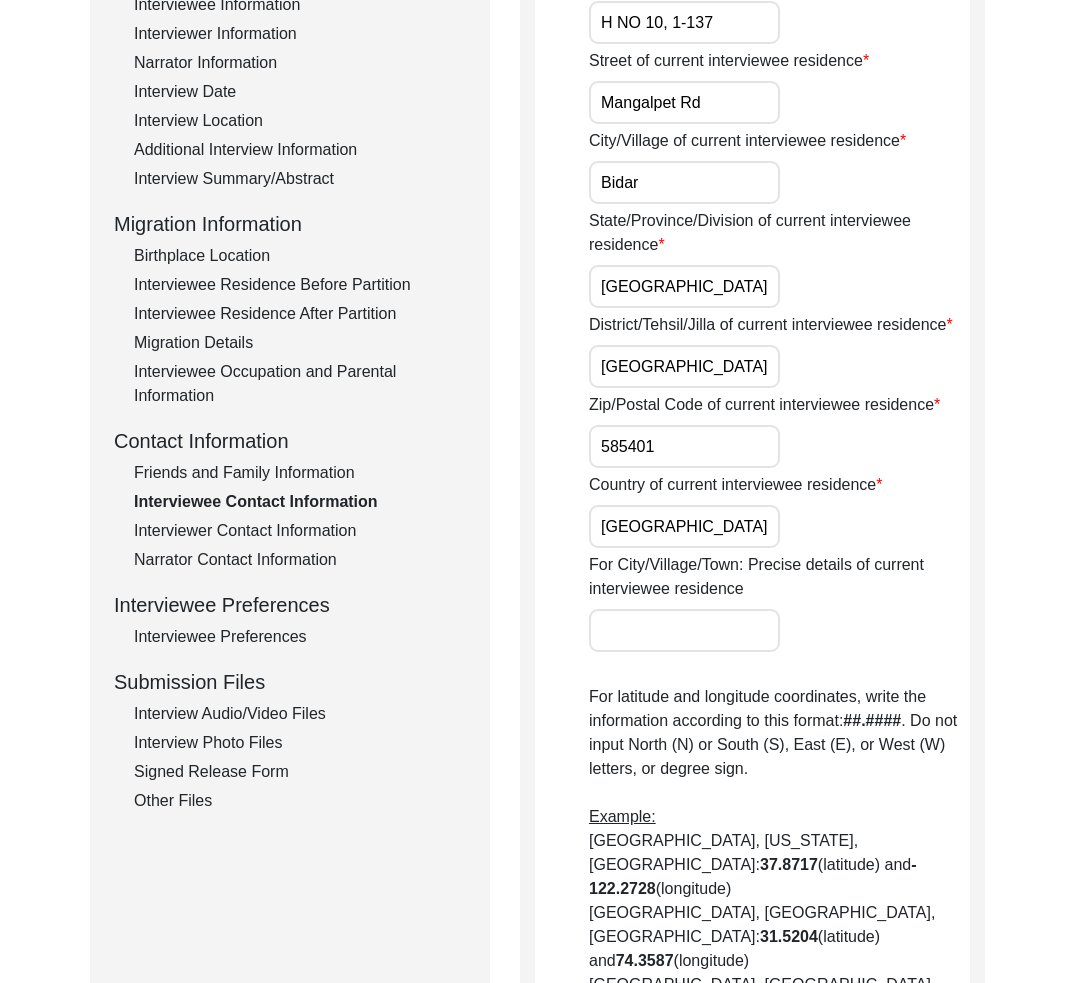 click on "[GEOGRAPHIC_DATA]" at bounding box center [684, 366] 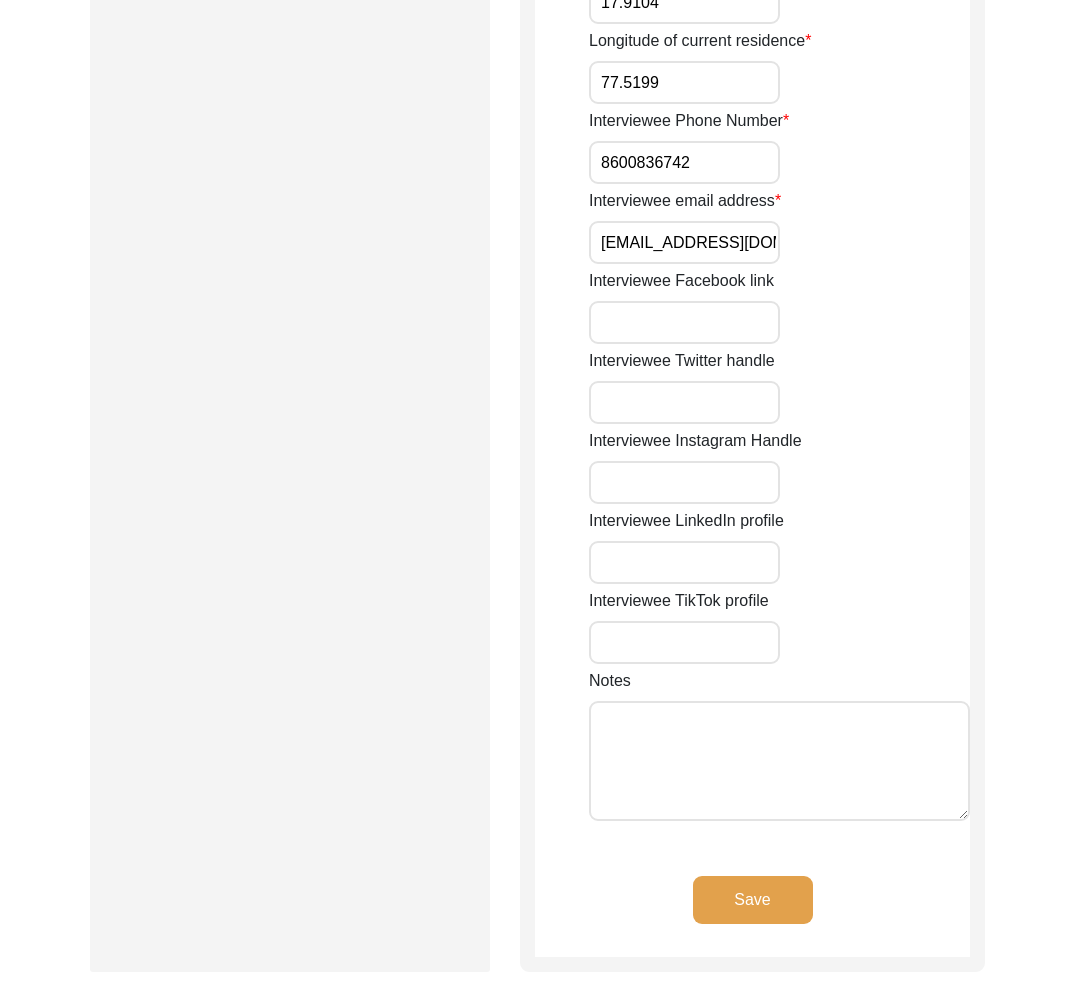 click on "Save" 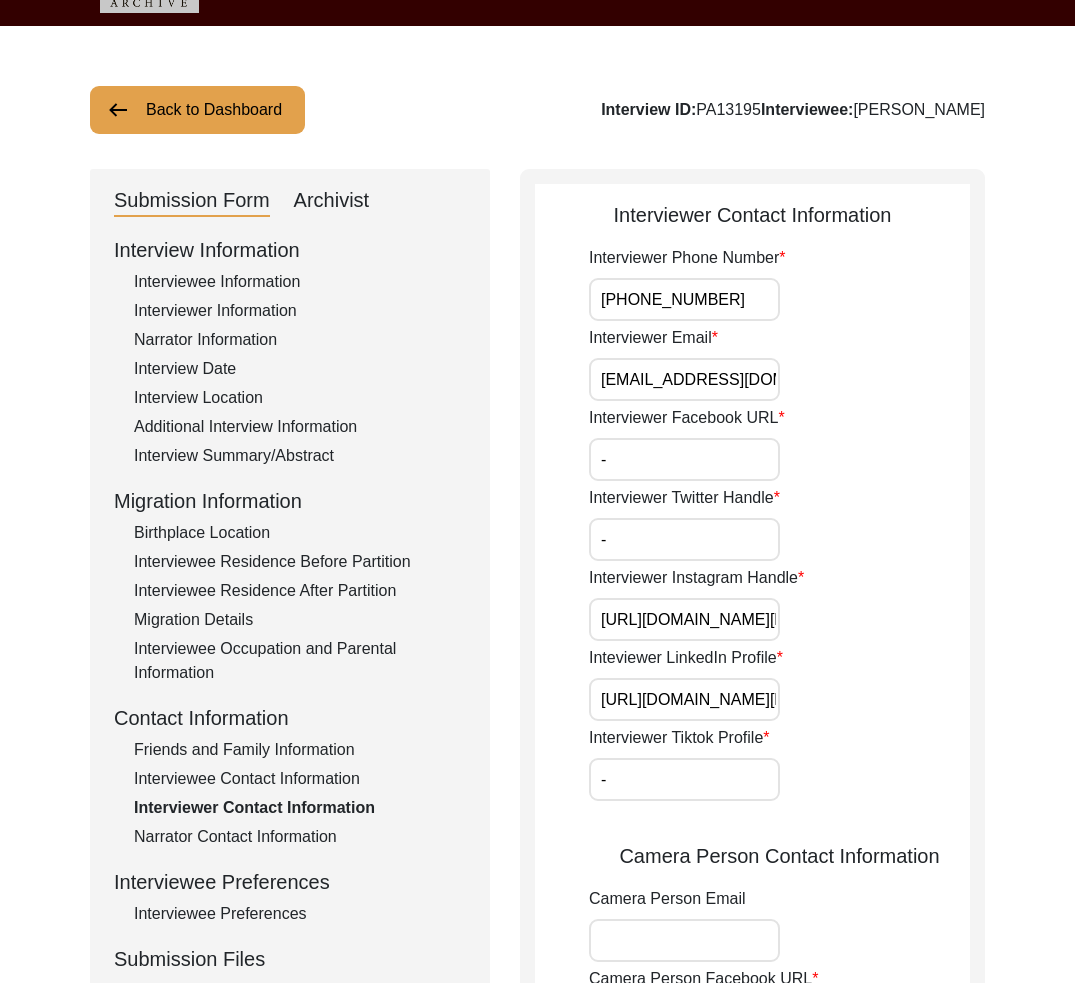scroll, scrollTop: 0, scrollLeft: 0, axis: both 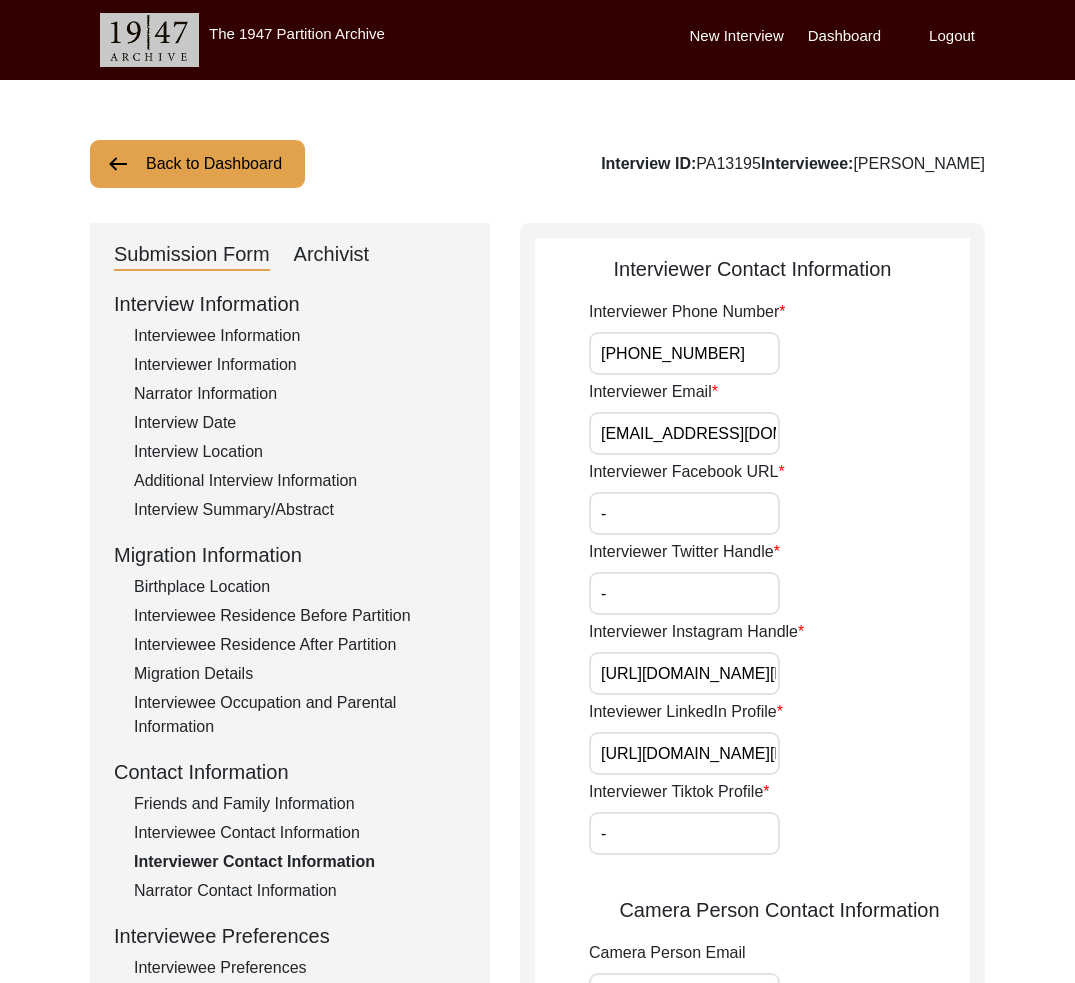 click on "Interview Summary/Abstract" 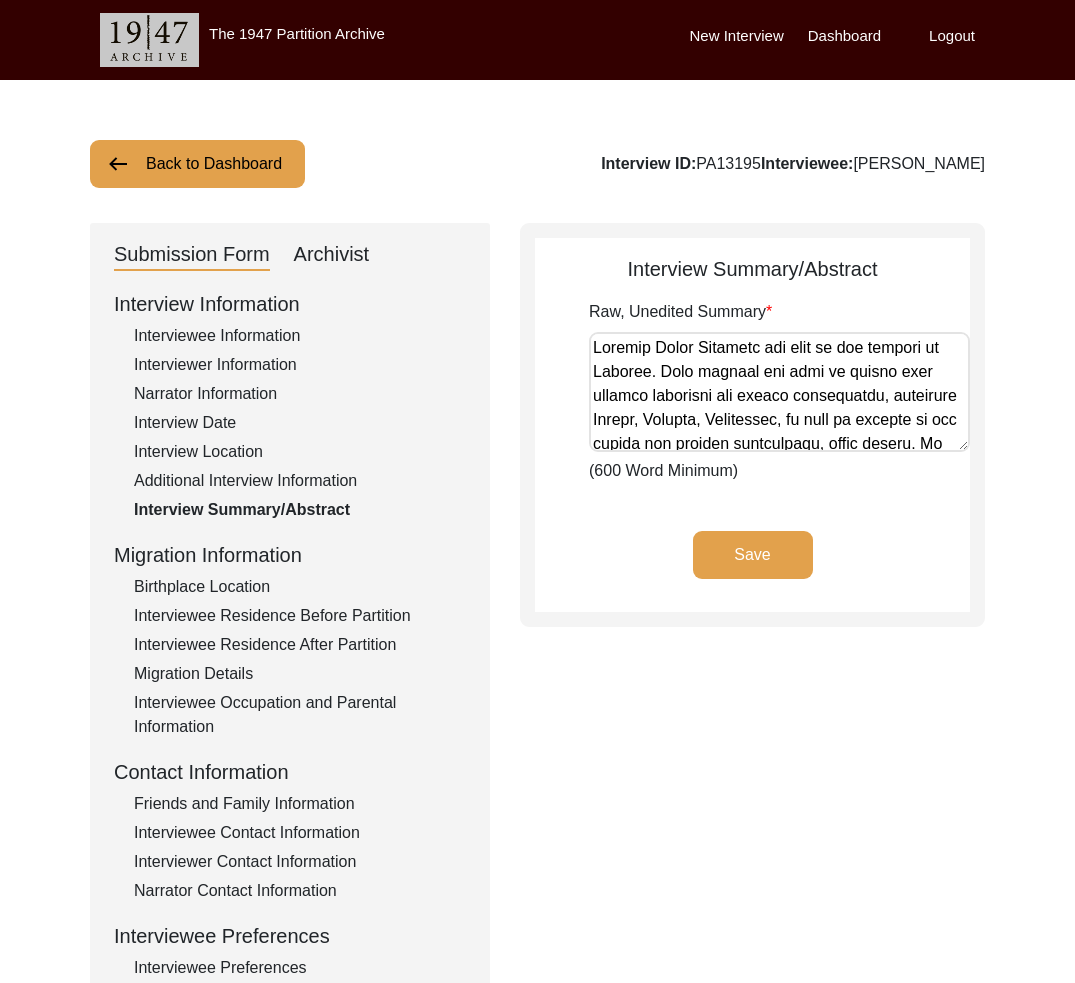 click on "Additional Interview Information" 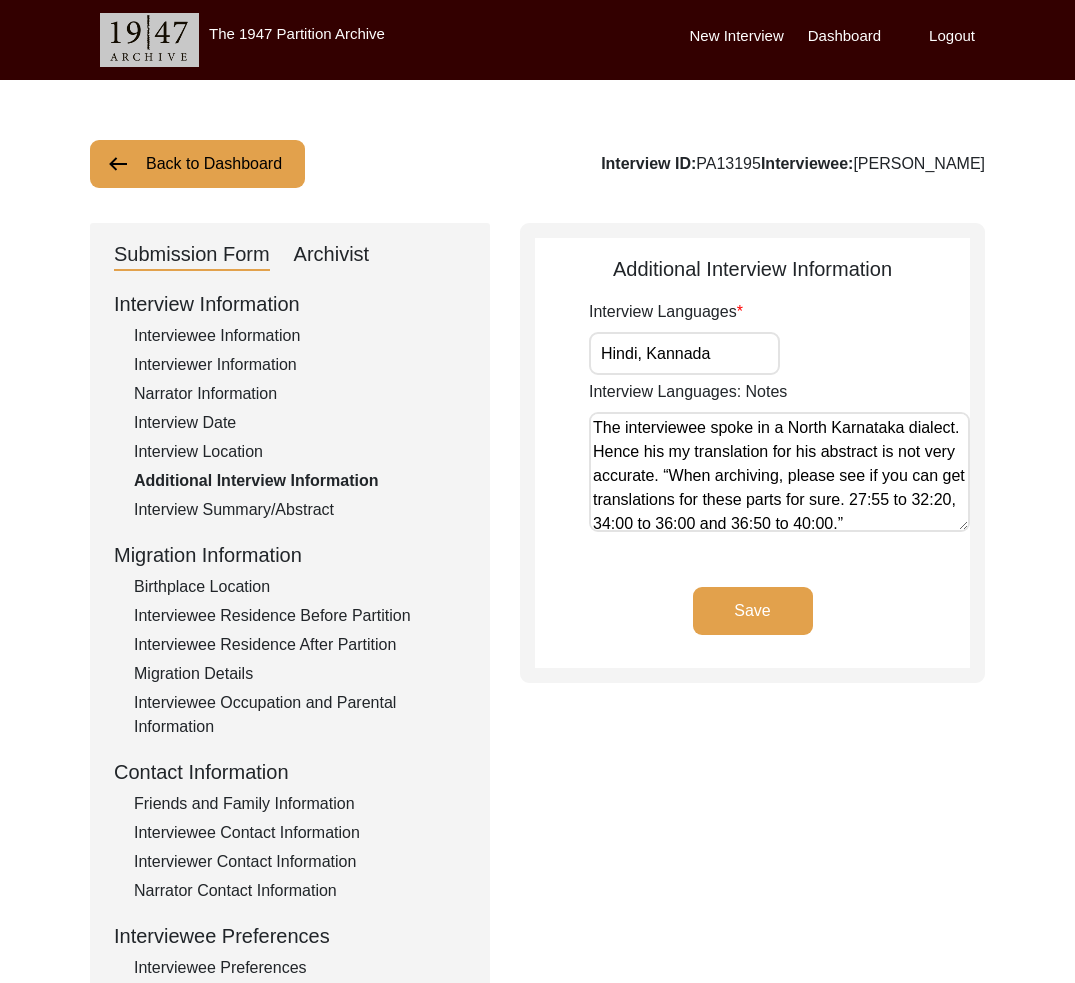 click on "The interviewee spoke in a North Karnataka dialect. Hence his my translation for his abstract is not very accurate. “When archiving, please see if you can get translations for these parts for sure. 27:55 to 32:20, 34:00 to 36:00 and 36:50 to 40:00.”" at bounding box center [779, 472] 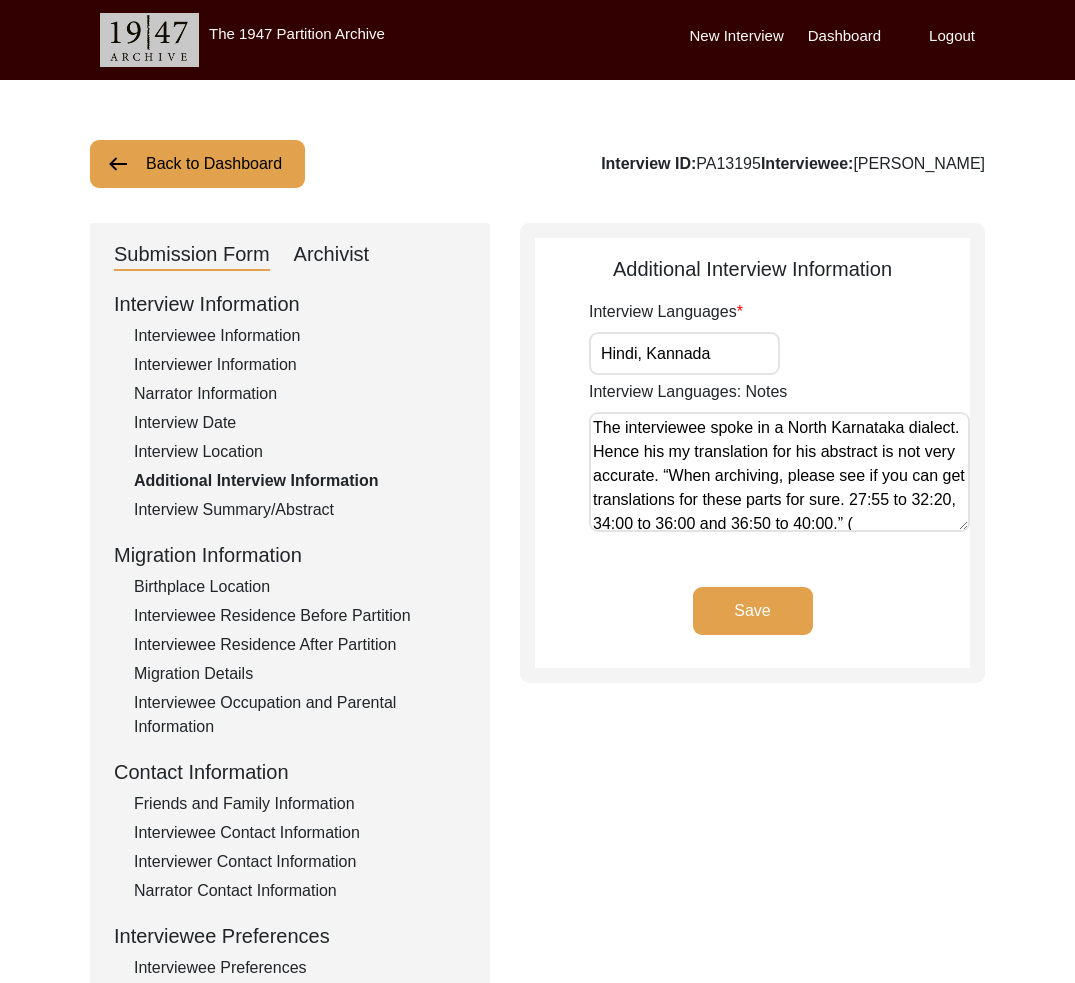 scroll, scrollTop: 3, scrollLeft: 0, axis: vertical 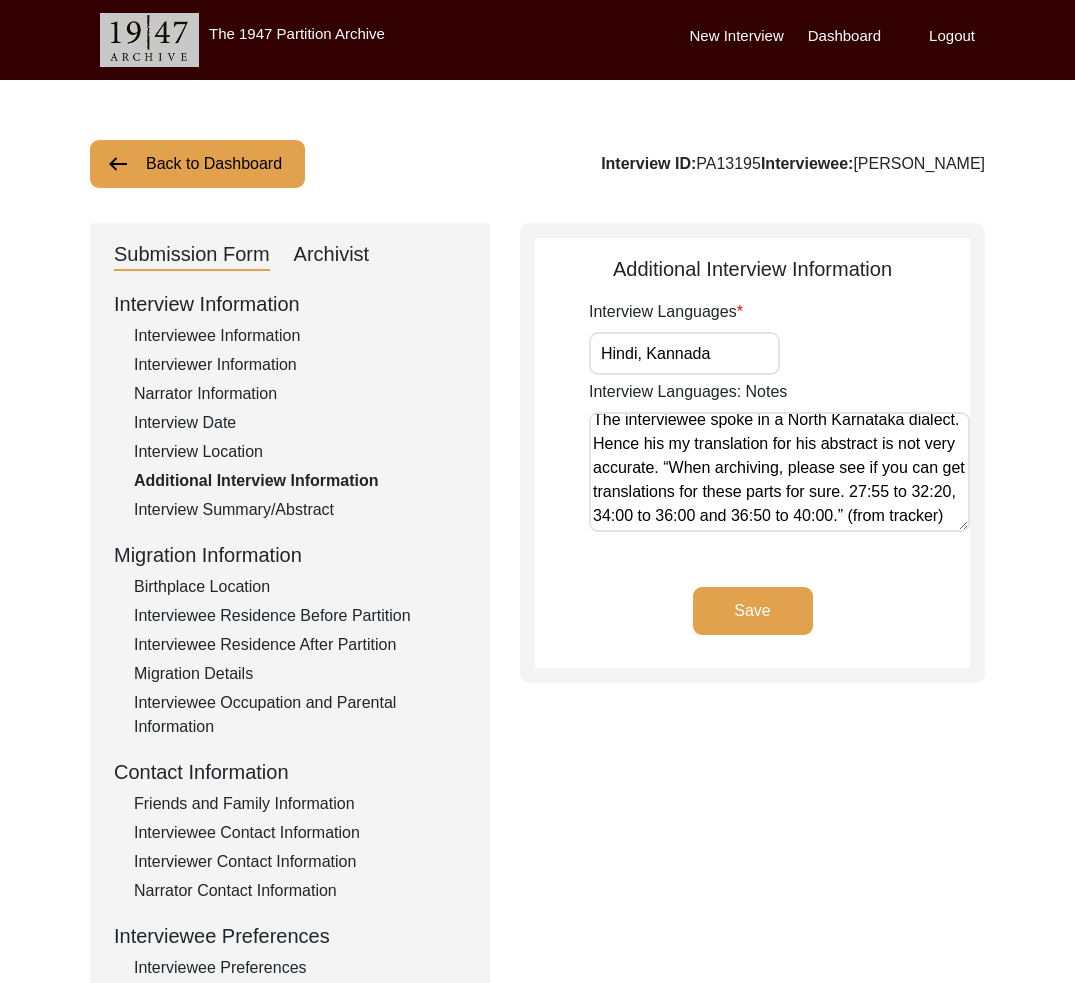 drag, startPoint x: 665, startPoint y: 470, endPoint x: 1065, endPoint y: 536, distance: 405.40845 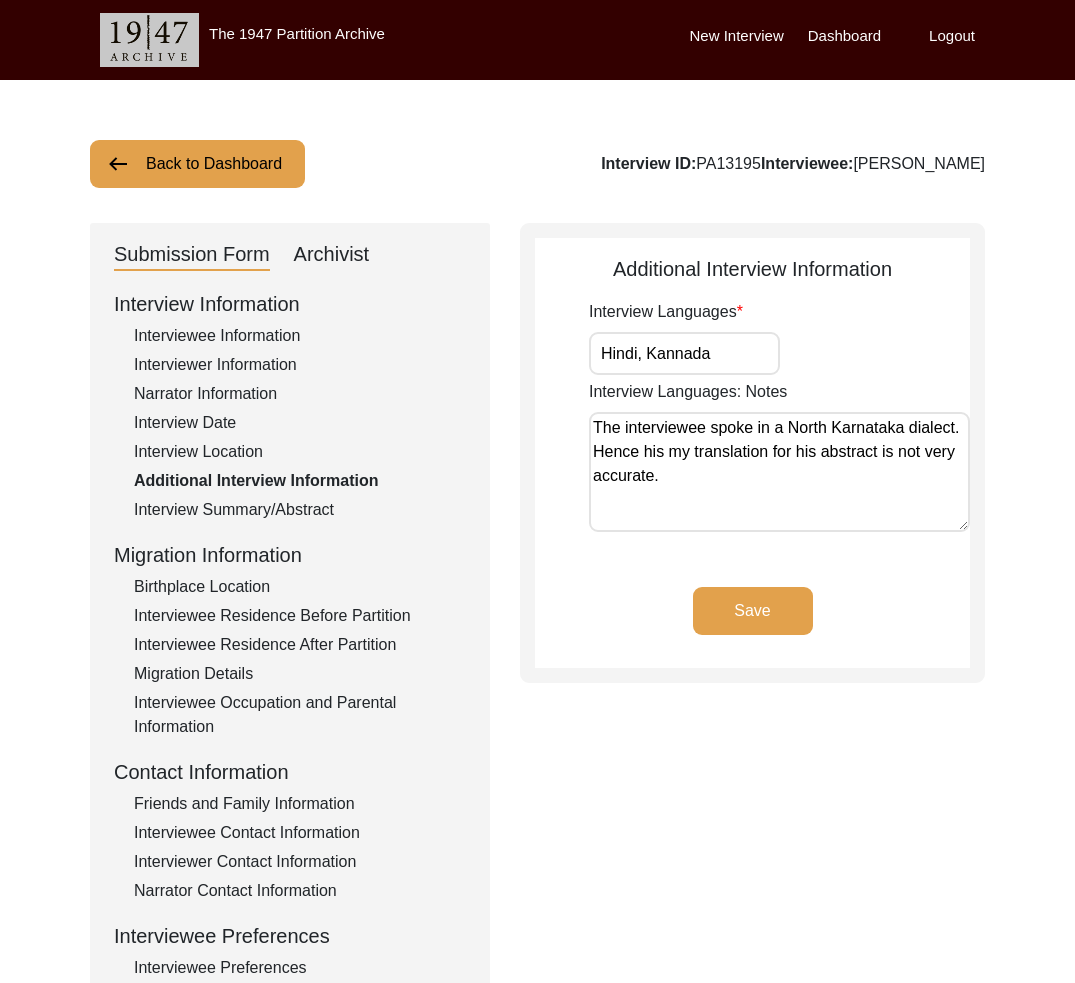 scroll, scrollTop: 0, scrollLeft: 0, axis: both 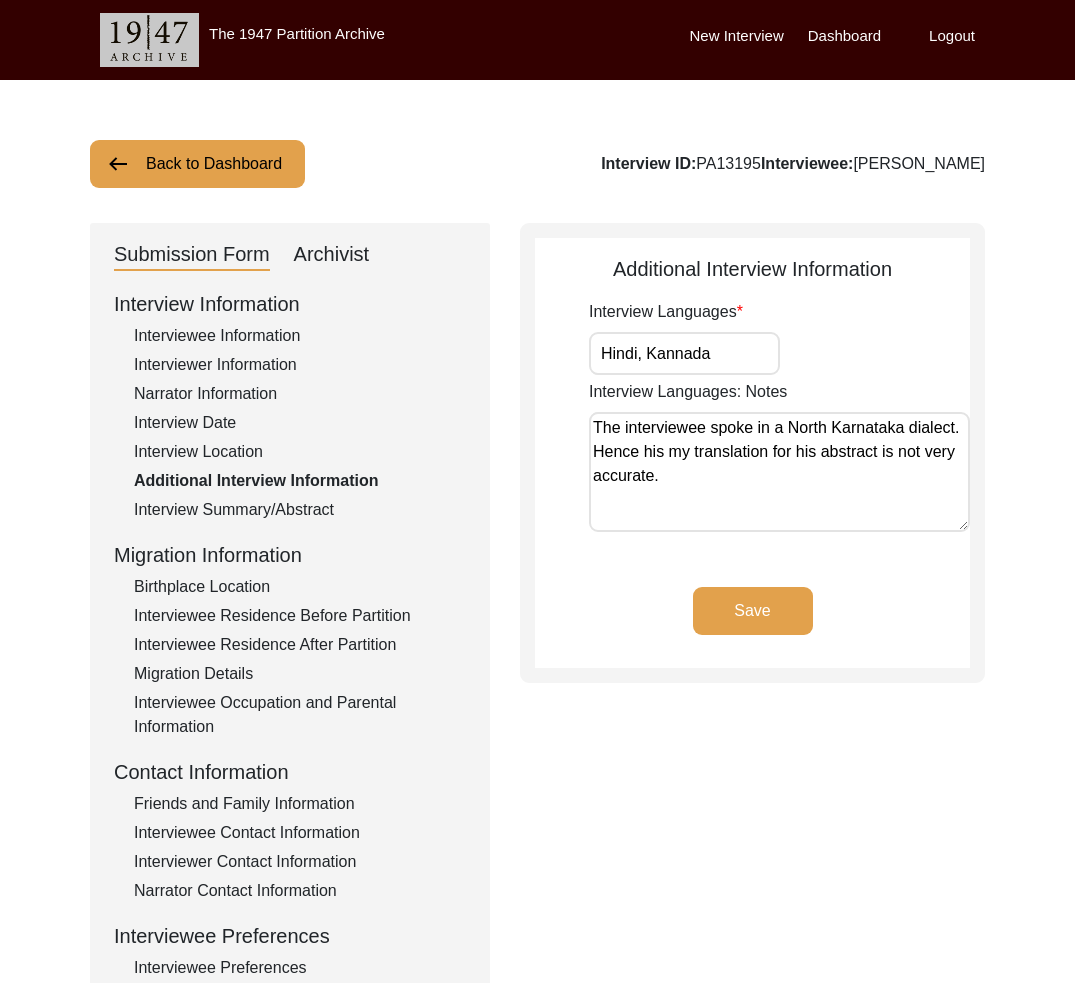 click on "Save" 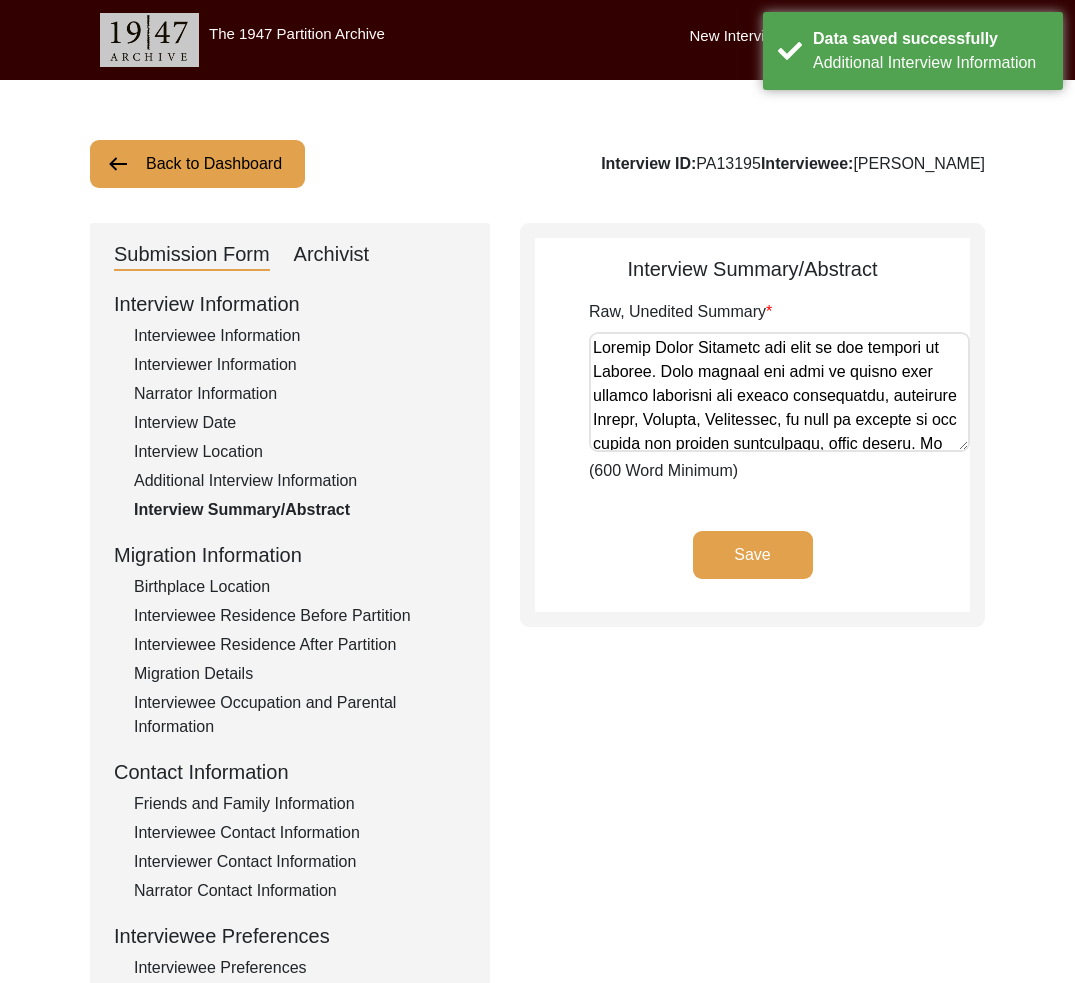 click on "Submission Form   Archivist   Interview Information   Interviewee Information   Interviewer Information   Narrator Information   Interview Date   Interview Location   Additional Interview Information   Interview Summary/Abstract   Migration Information   Birthplace Location   Interviewee Residence Before Partition   Interviewee Residence After Partition   Migration Details   Interviewee Occupation and Parental Information   Contact Information   Friends and Family Information   Interviewee Contact Information   Interviewer Contact Information   Narrator Contact Information   Interviewee Preferences   Interviewee Preferences   Submission Files   Interview Audio/Video Files   Interview Photo Files   Signed Release Form   Other Files" 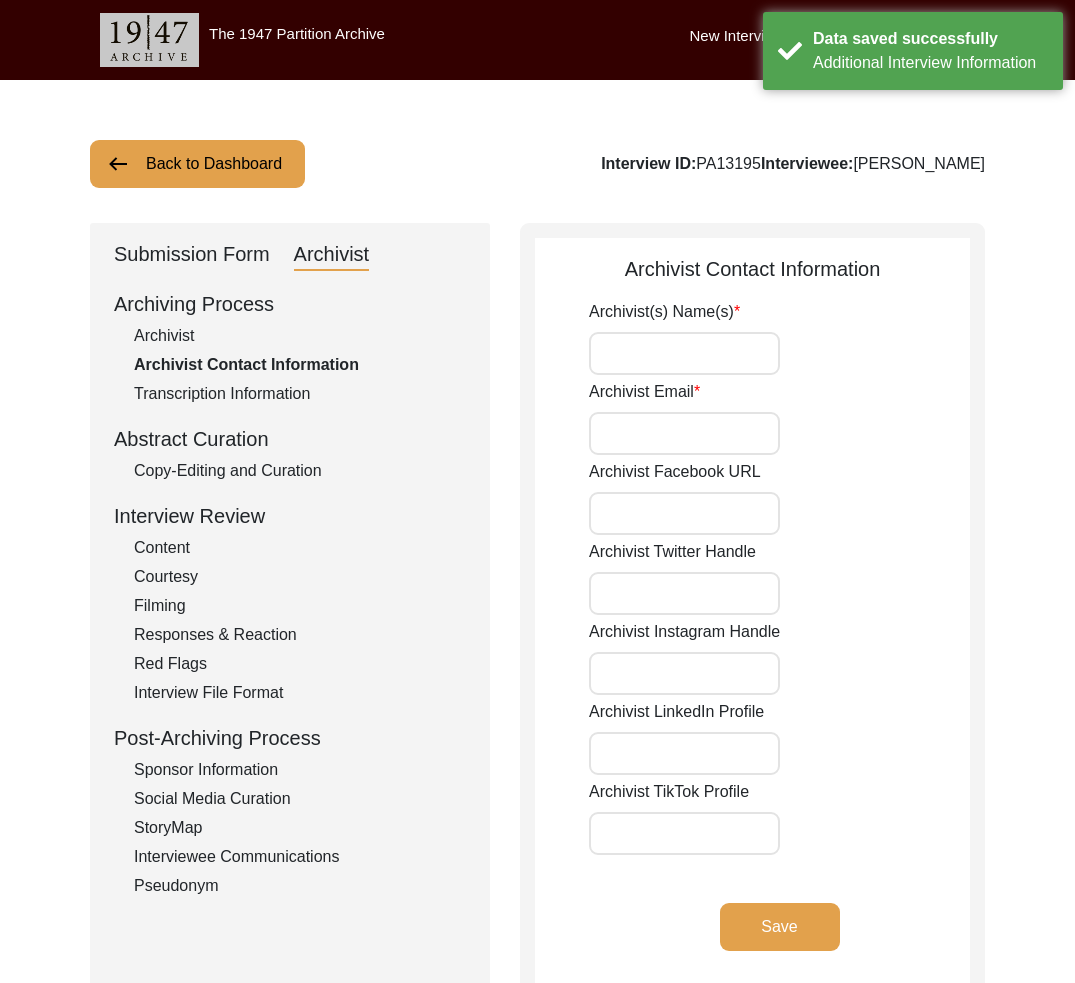 drag, startPoint x: 166, startPoint y: 332, endPoint x: 417, endPoint y: 392, distance: 258.0717 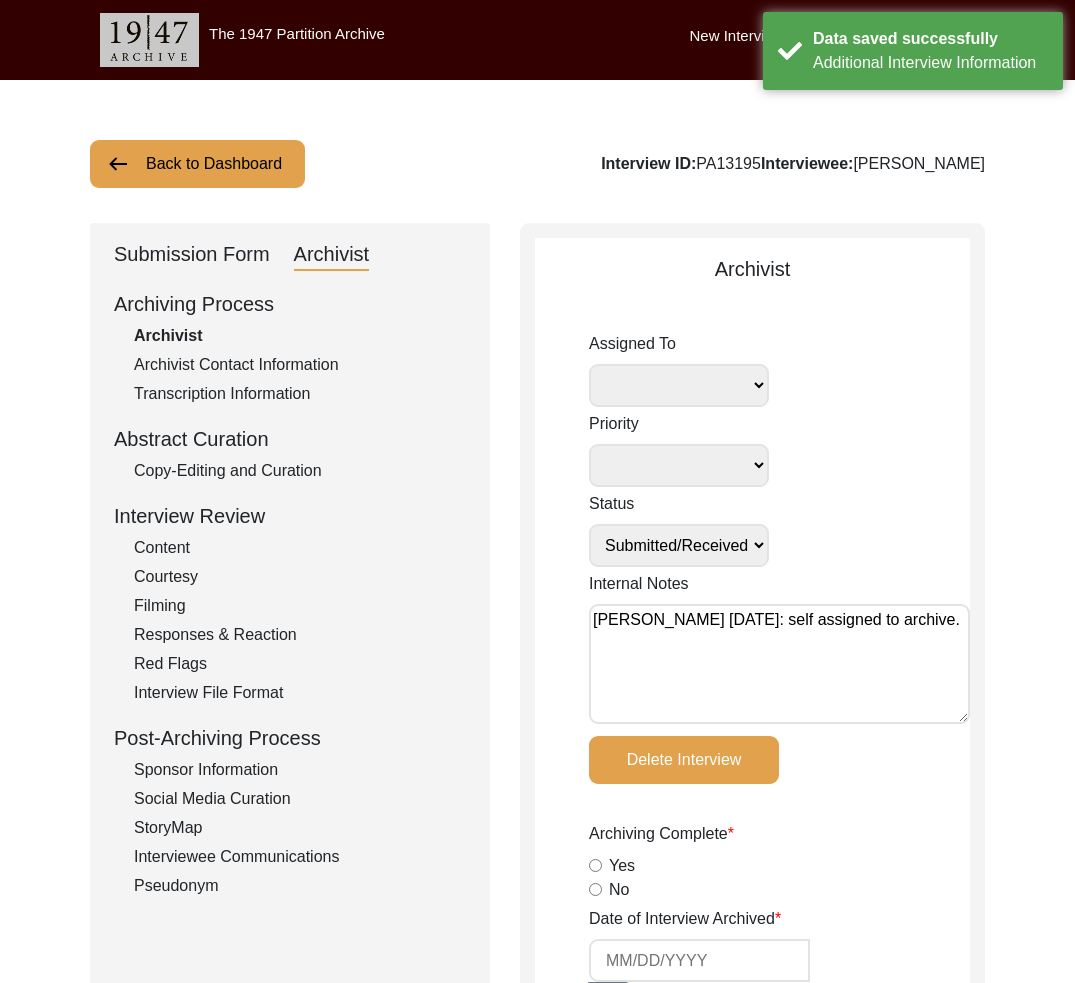 click on "[PERSON_NAME] [DATE]: self assigned to archive." at bounding box center (779, 664) 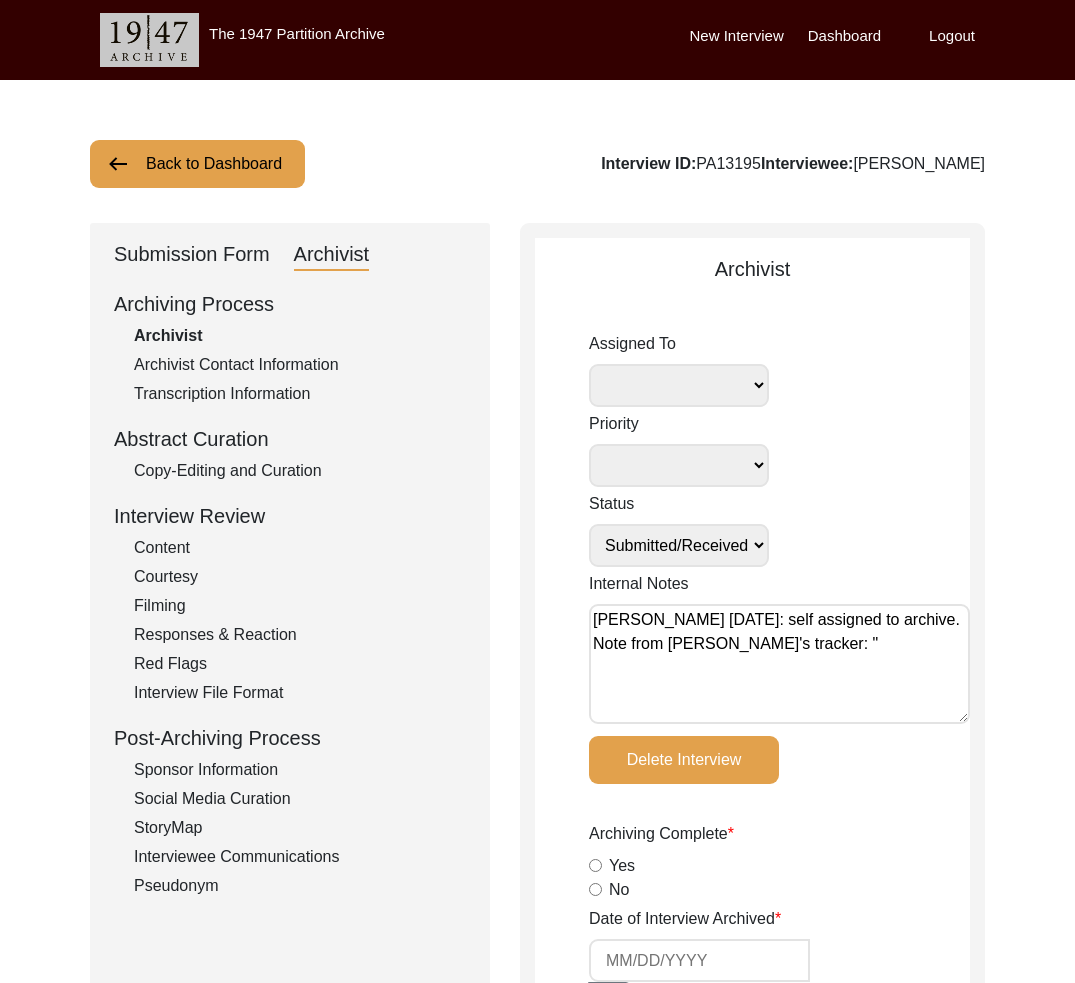 paste on "“When archiving, please see if you can get translations for these parts for sure. 27:55 to 32:20, 34:00 to 36:00 and 36:50 to 40:00.” (from tracker)" 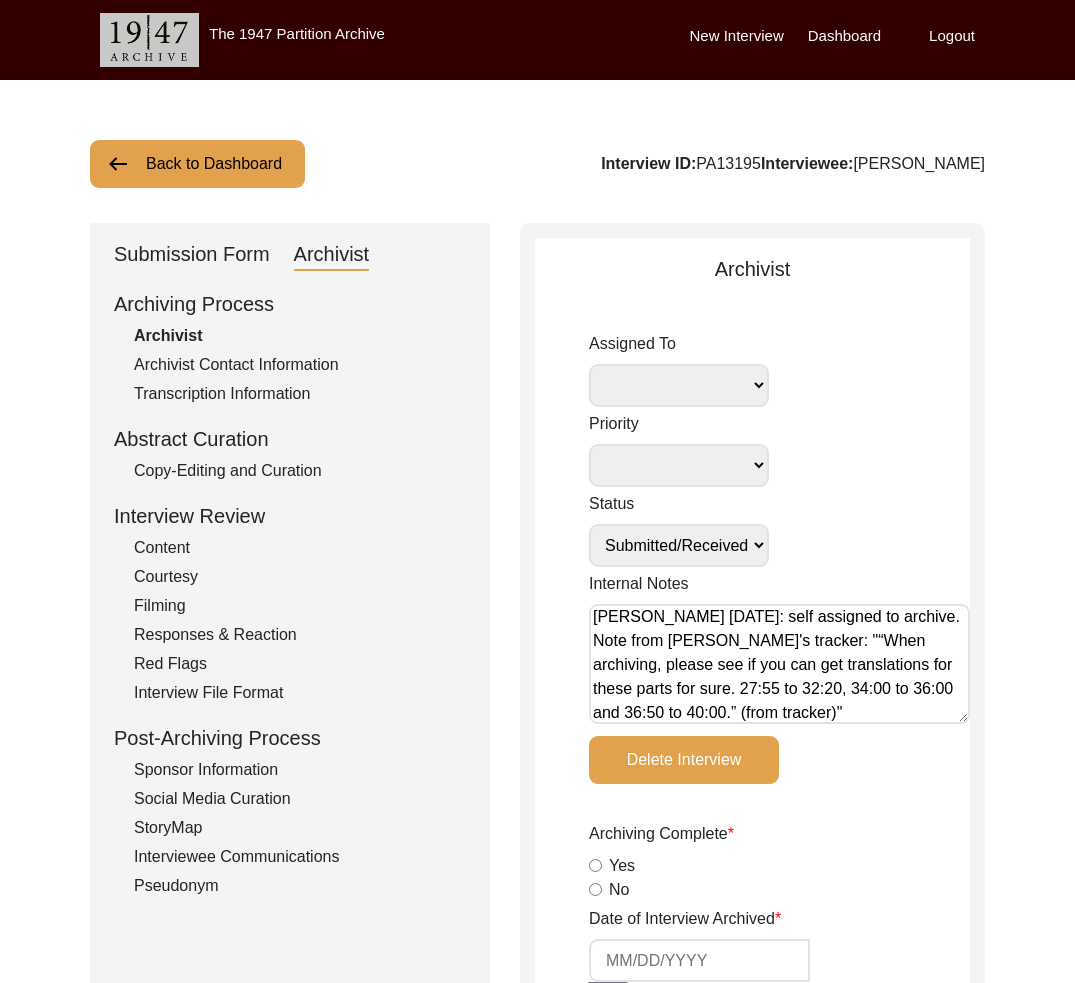 scroll, scrollTop: 8, scrollLeft: 0, axis: vertical 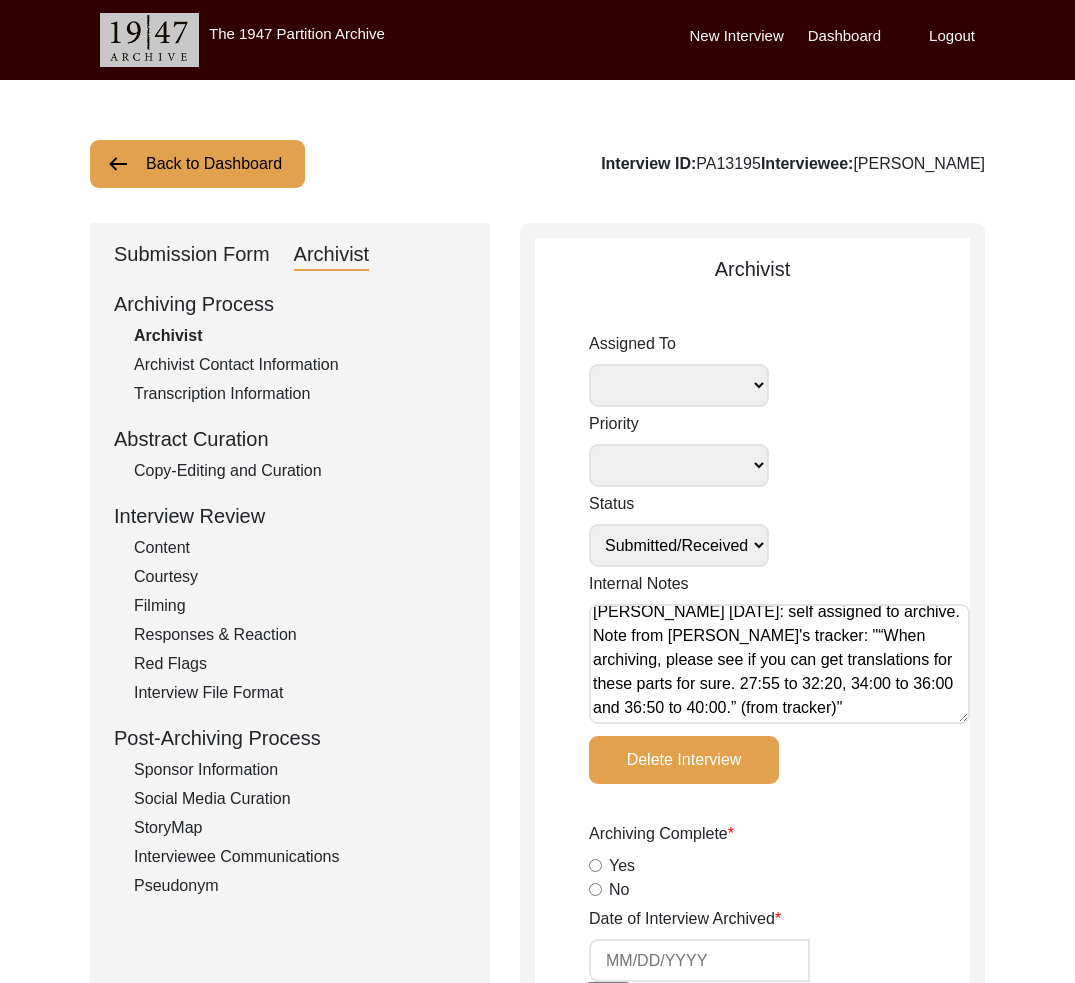 drag, startPoint x: 741, startPoint y: 716, endPoint x: 656, endPoint y: 718, distance: 85.02353 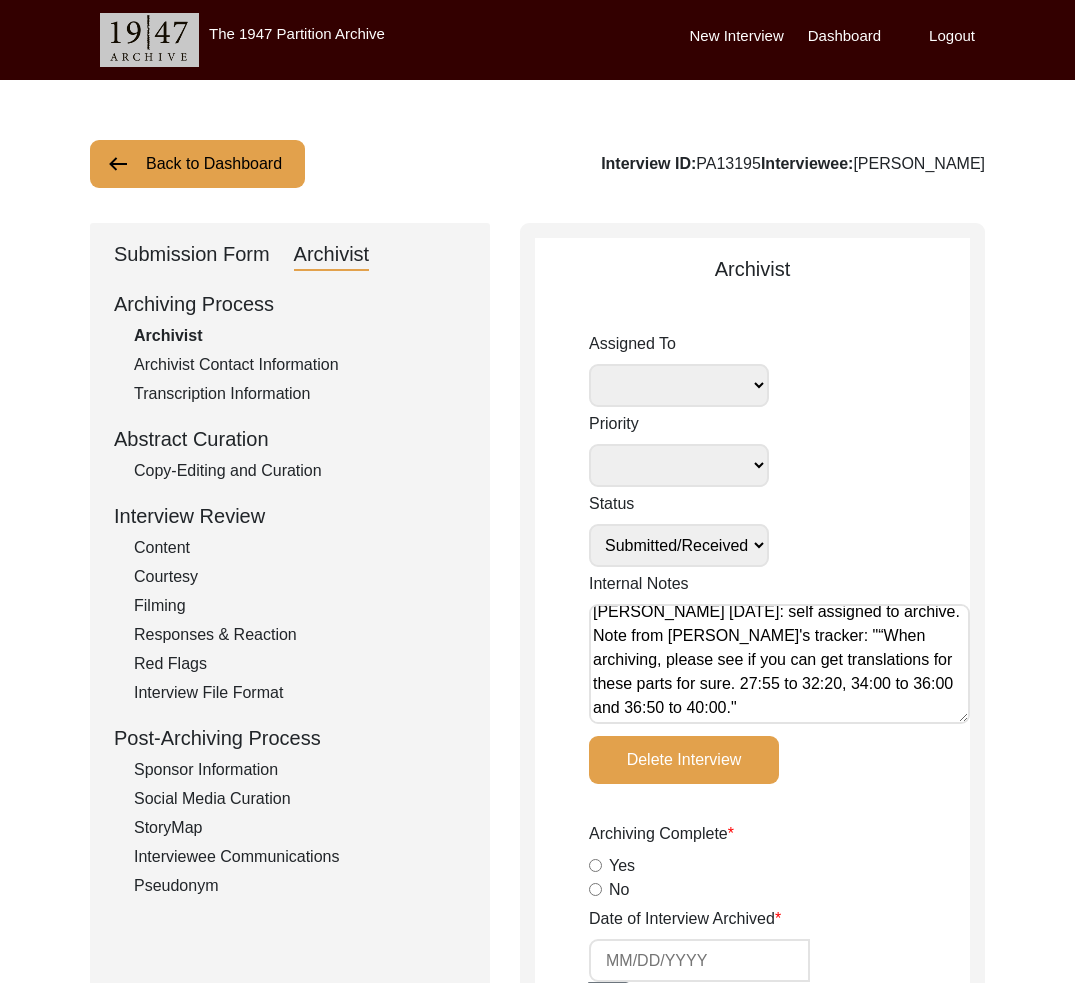 click on "Archiving Complete  Yes   No" 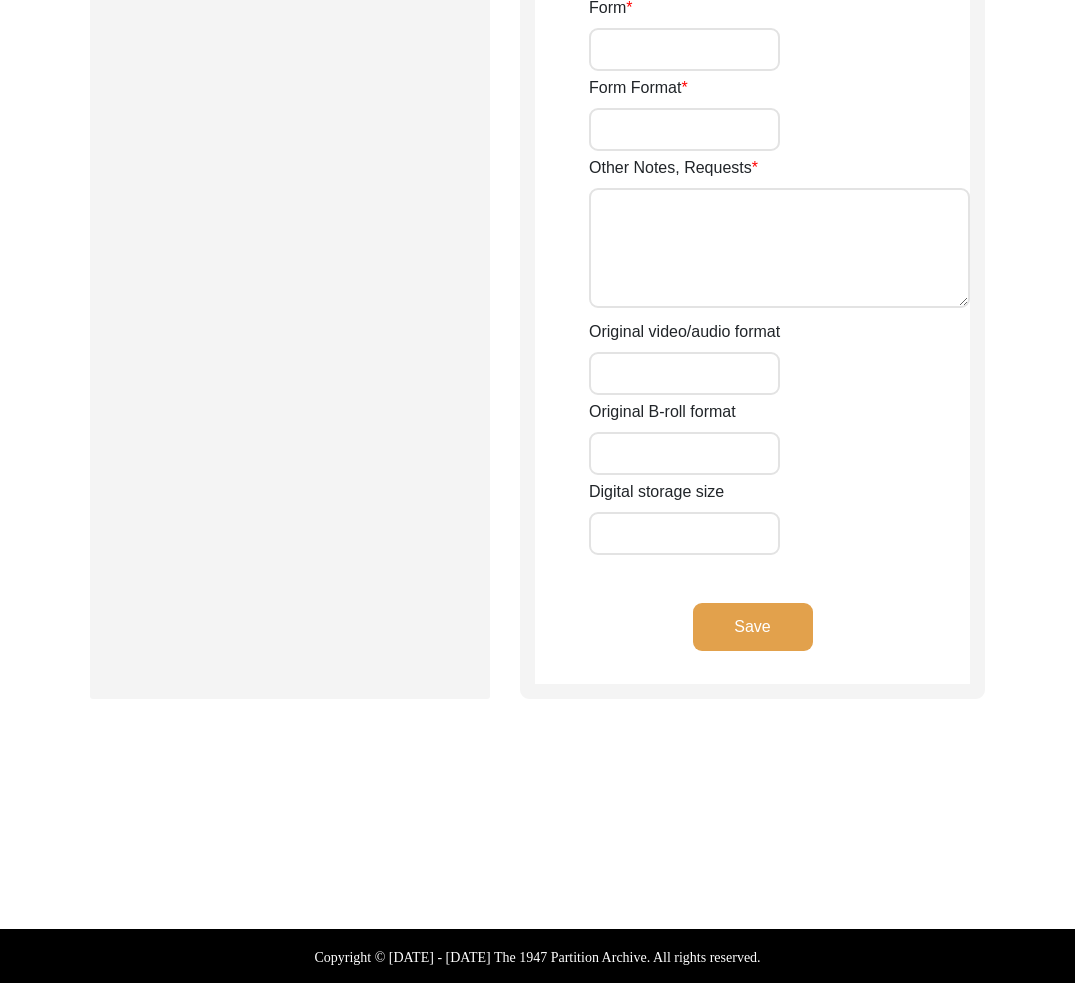click on "Save" 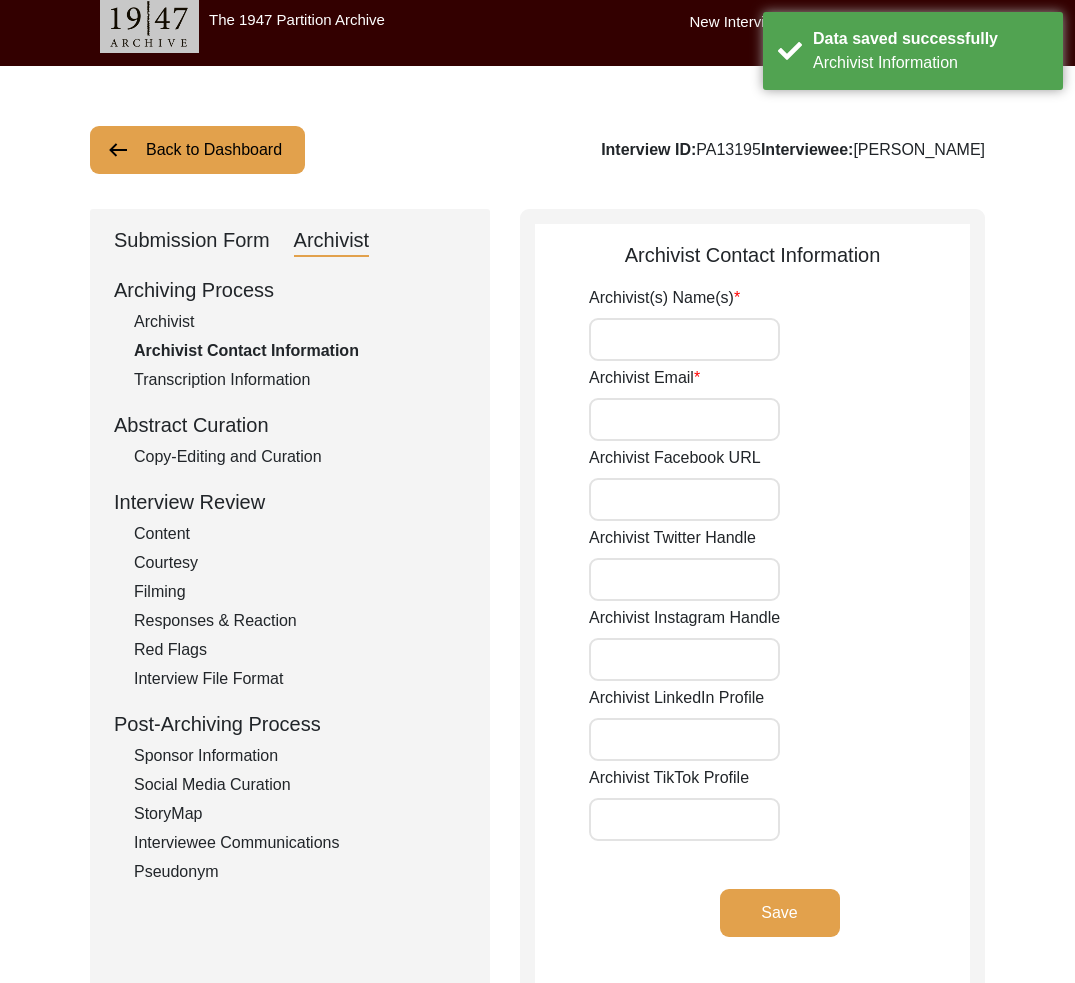 scroll, scrollTop: 0, scrollLeft: 0, axis: both 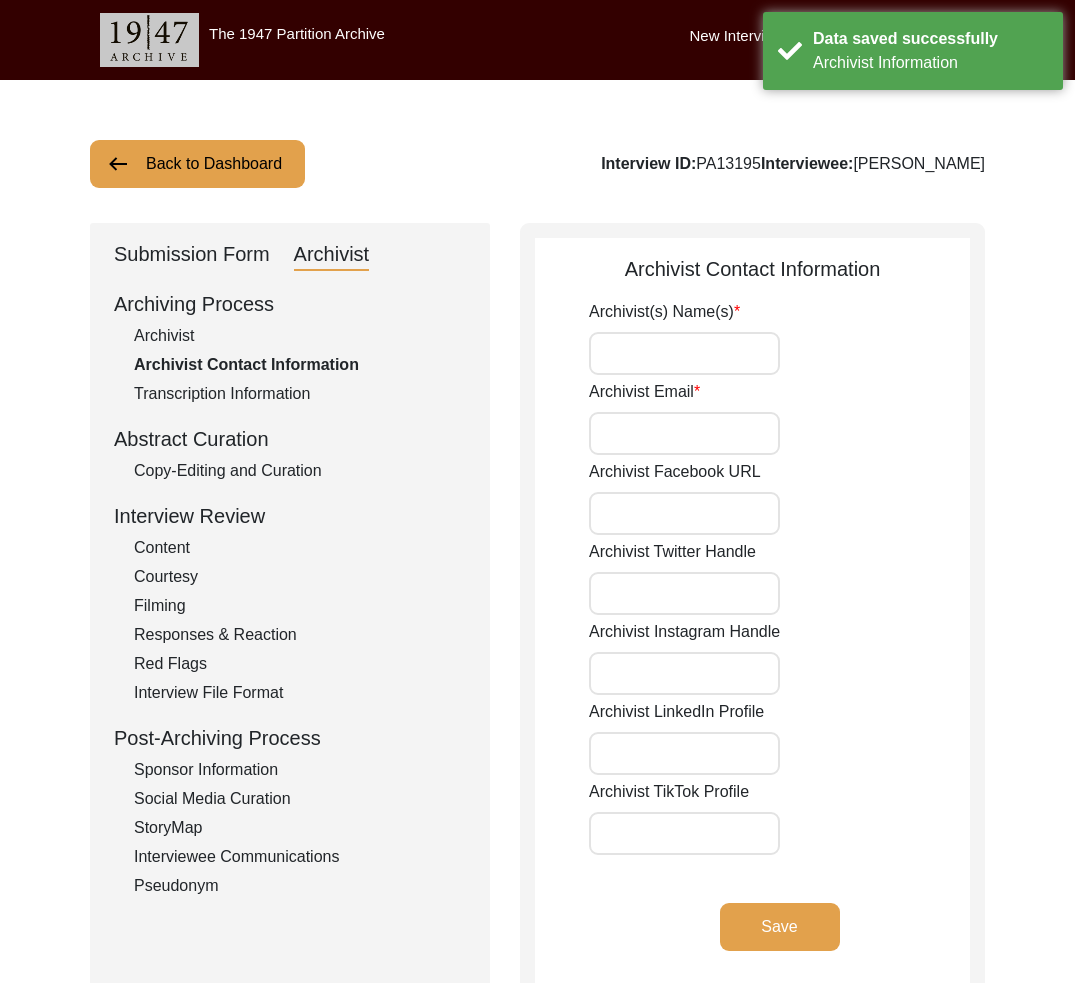 drag, startPoint x: 201, startPoint y: 248, endPoint x: 207, endPoint y: 258, distance: 11.661903 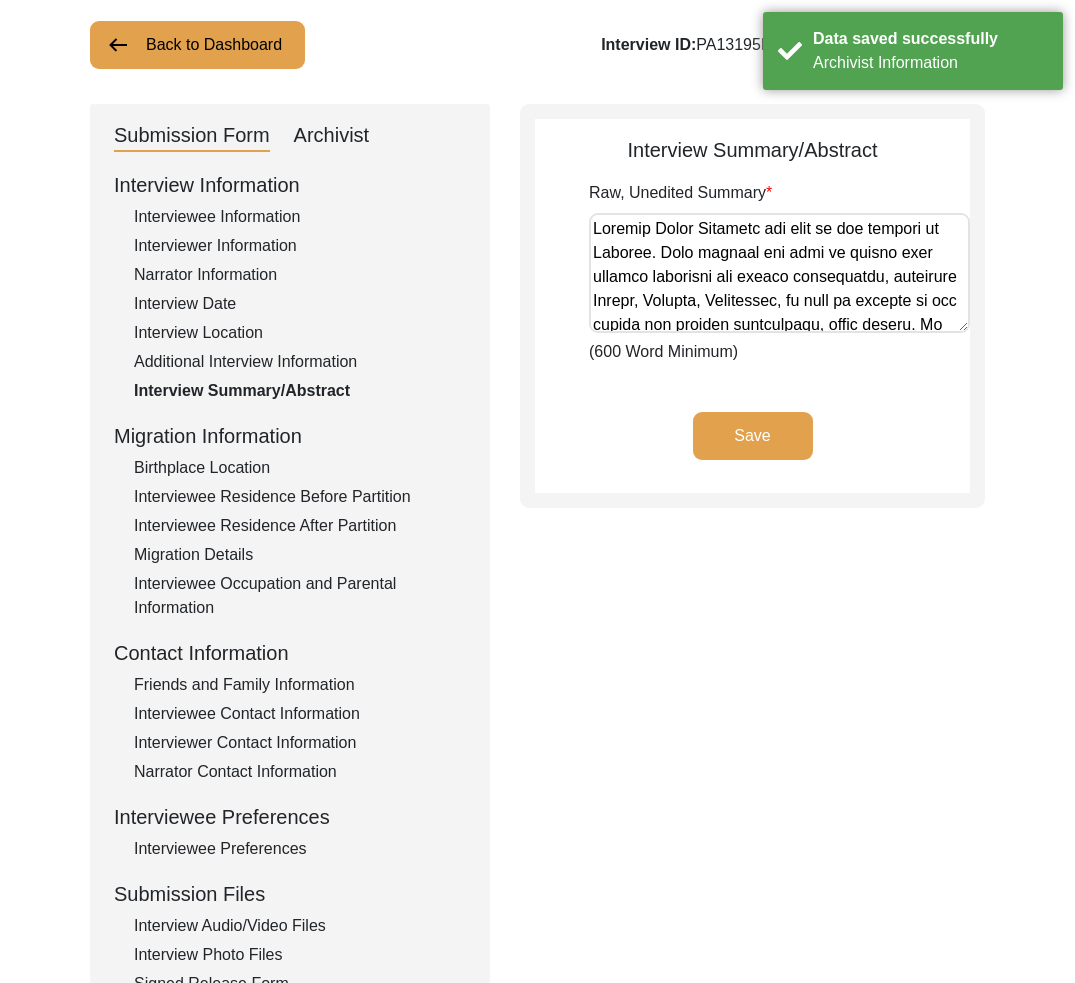 scroll, scrollTop: 118, scrollLeft: 0, axis: vertical 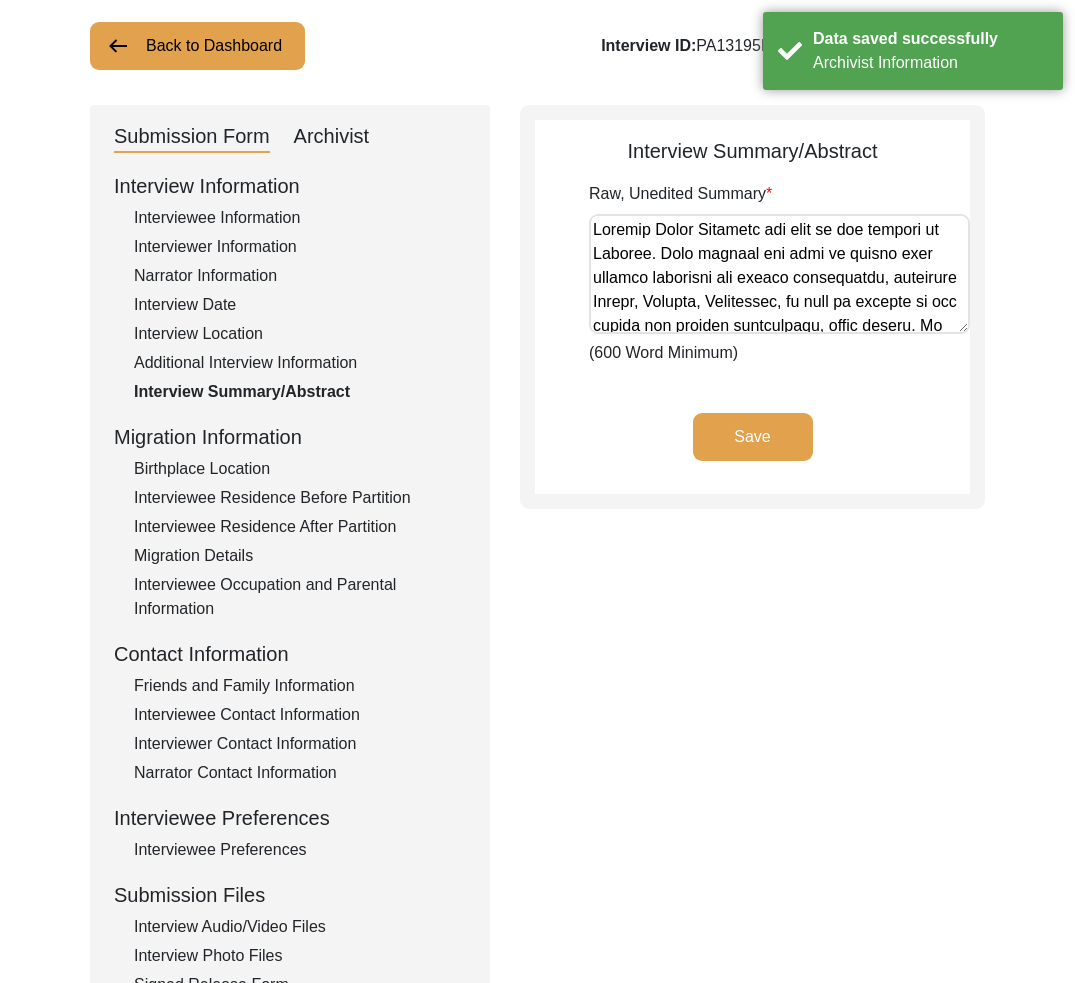 click on "Narrator Contact Information" 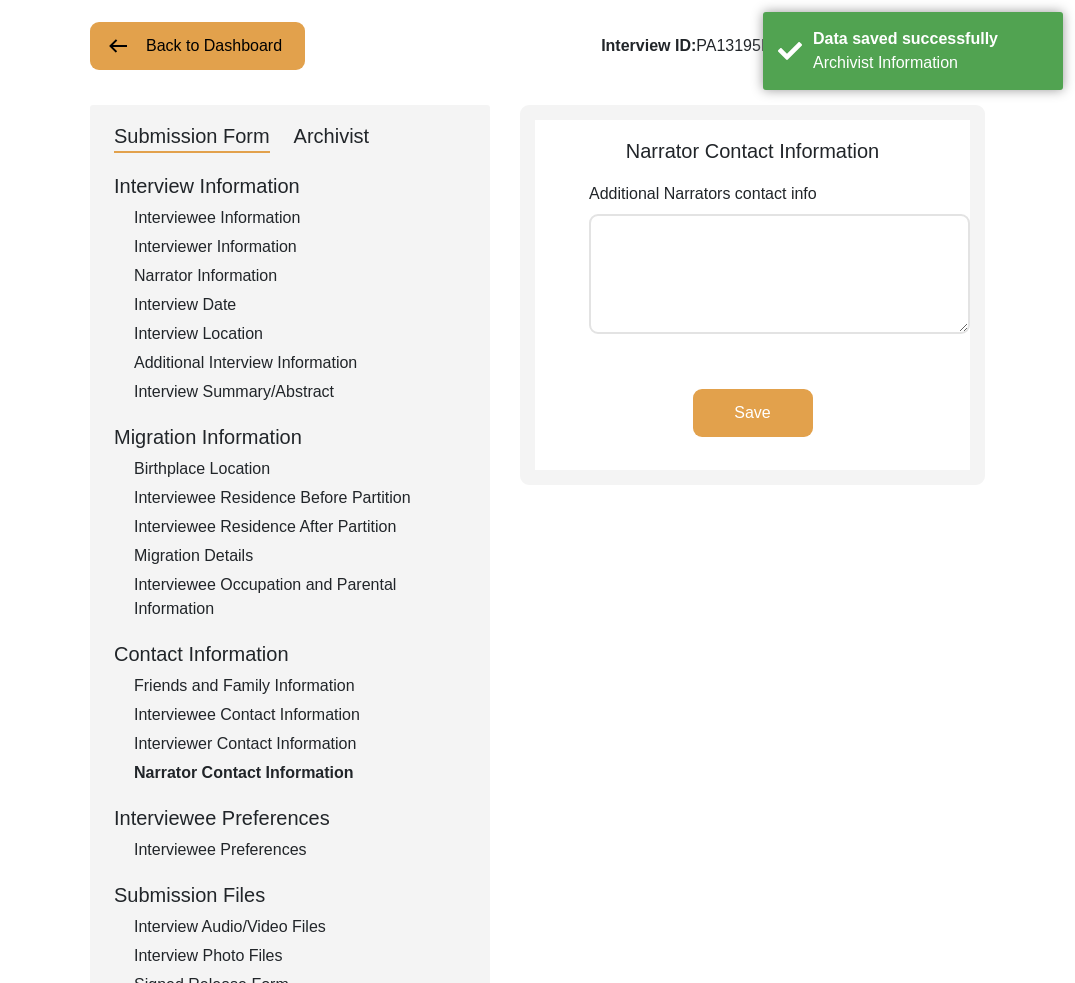click on "Interviewer Contact Information" 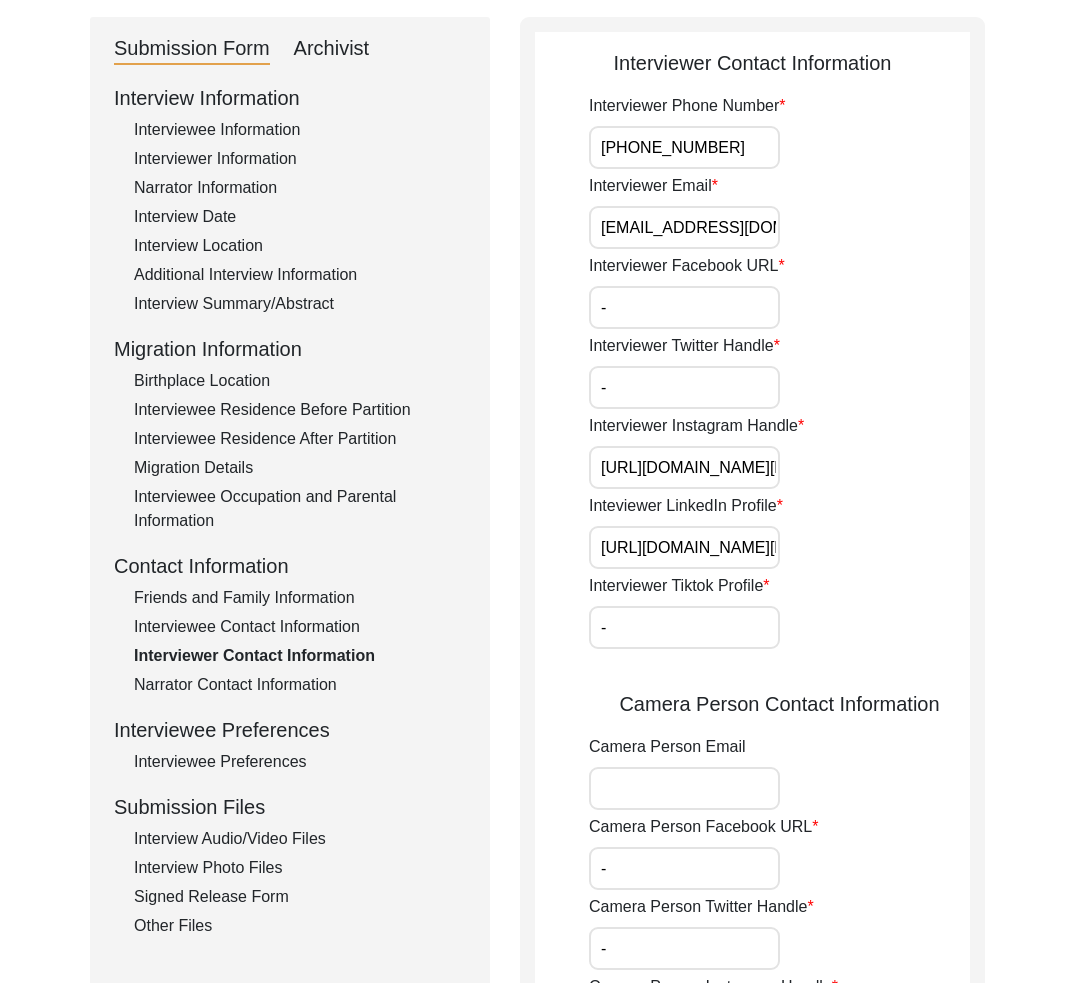 scroll, scrollTop: 195, scrollLeft: 0, axis: vertical 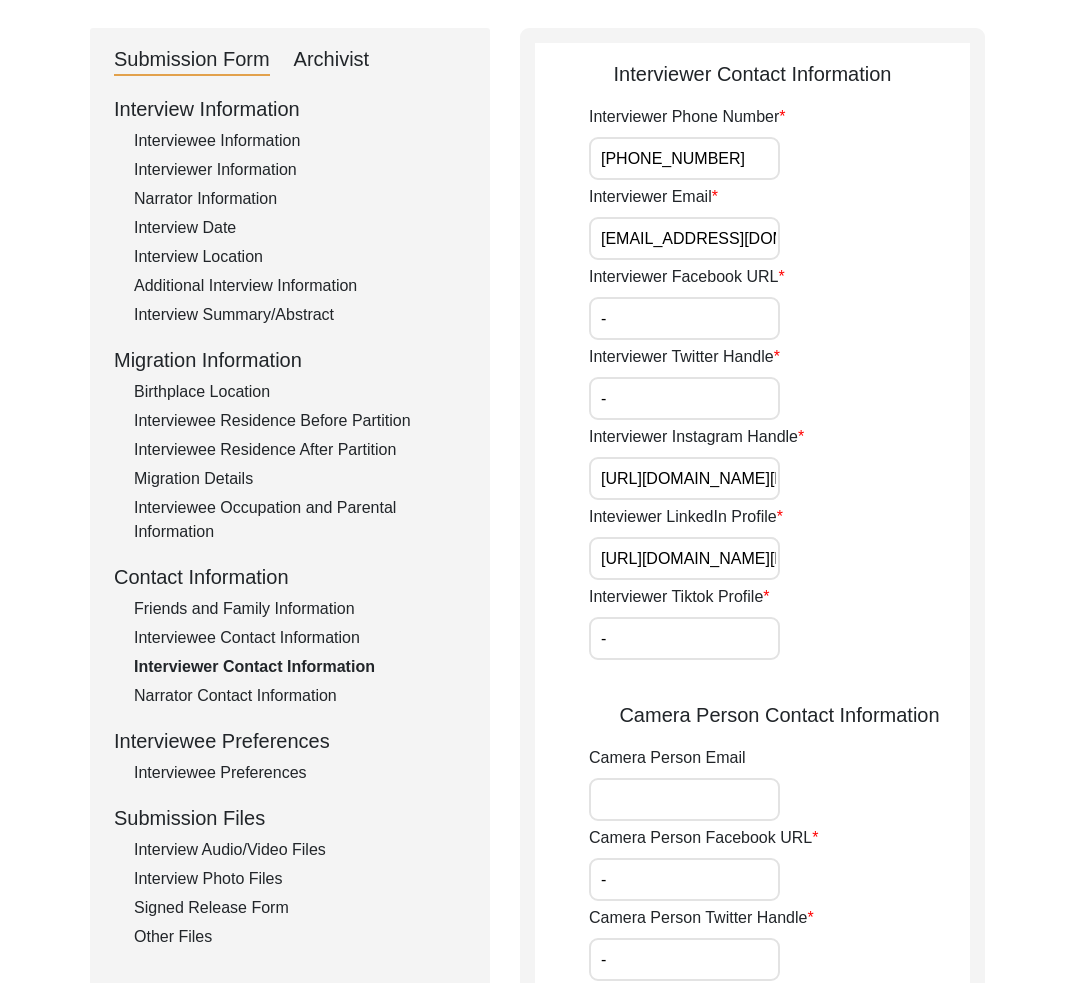 click on "[PHONE_NUMBER]" at bounding box center (684, 158) 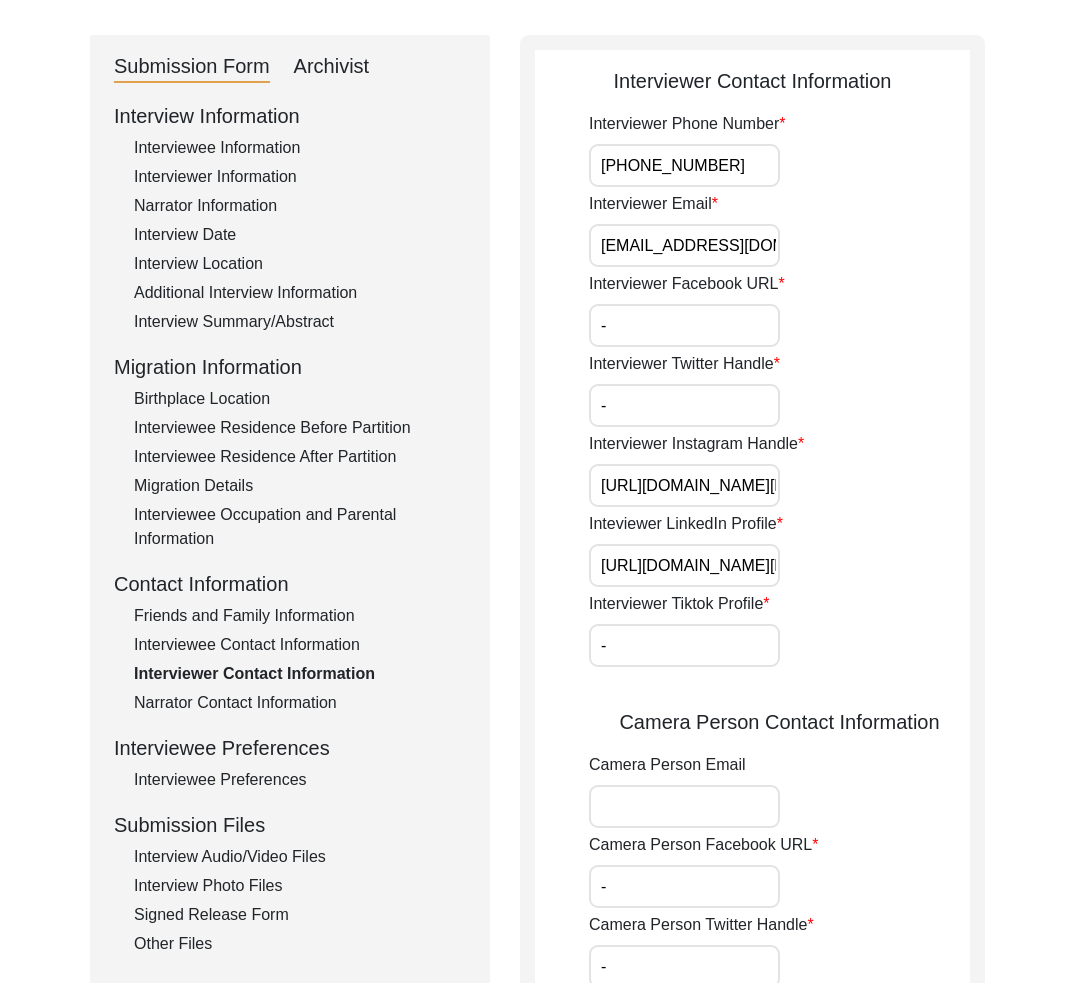 scroll, scrollTop: 174, scrollLeft: 0, axis: vertical 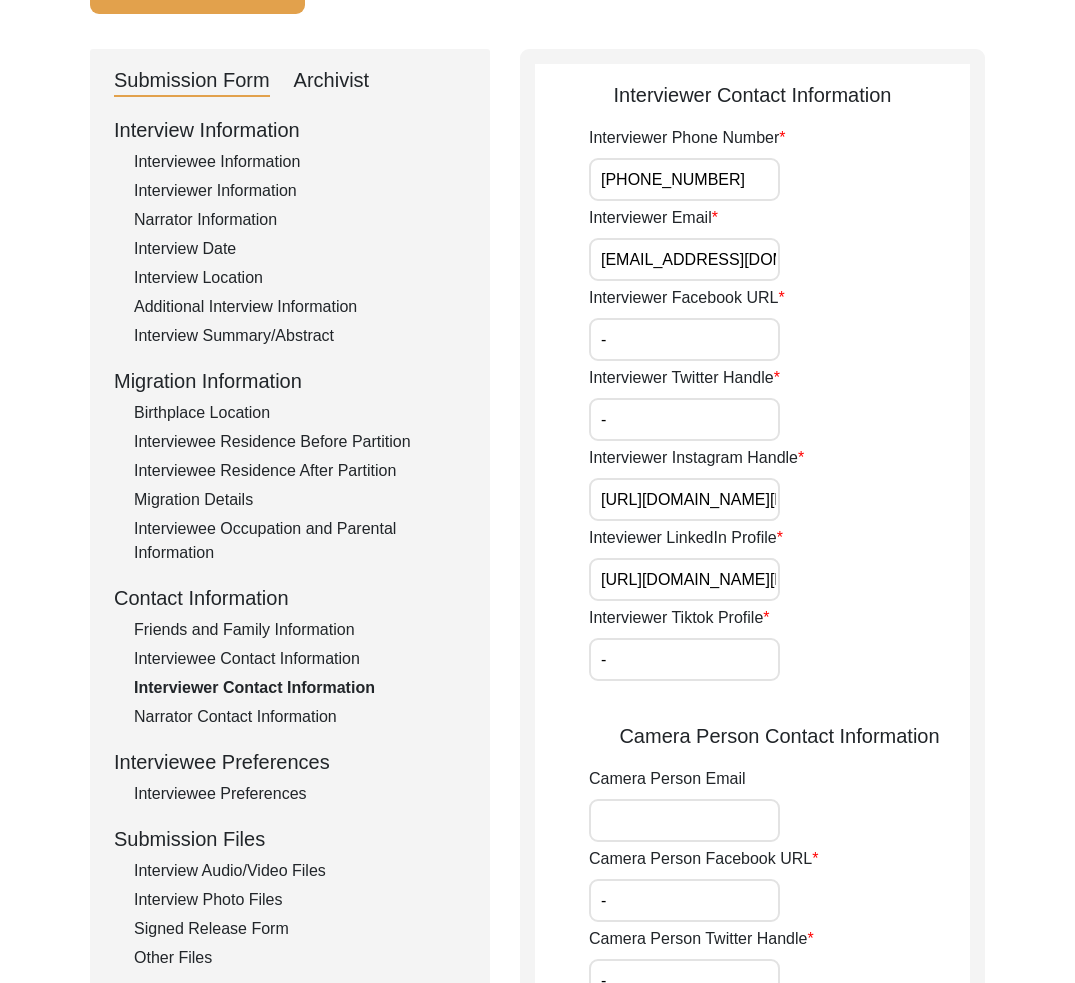 click on "[PHONE_NUMBER]" at bounding box center [684, 179] 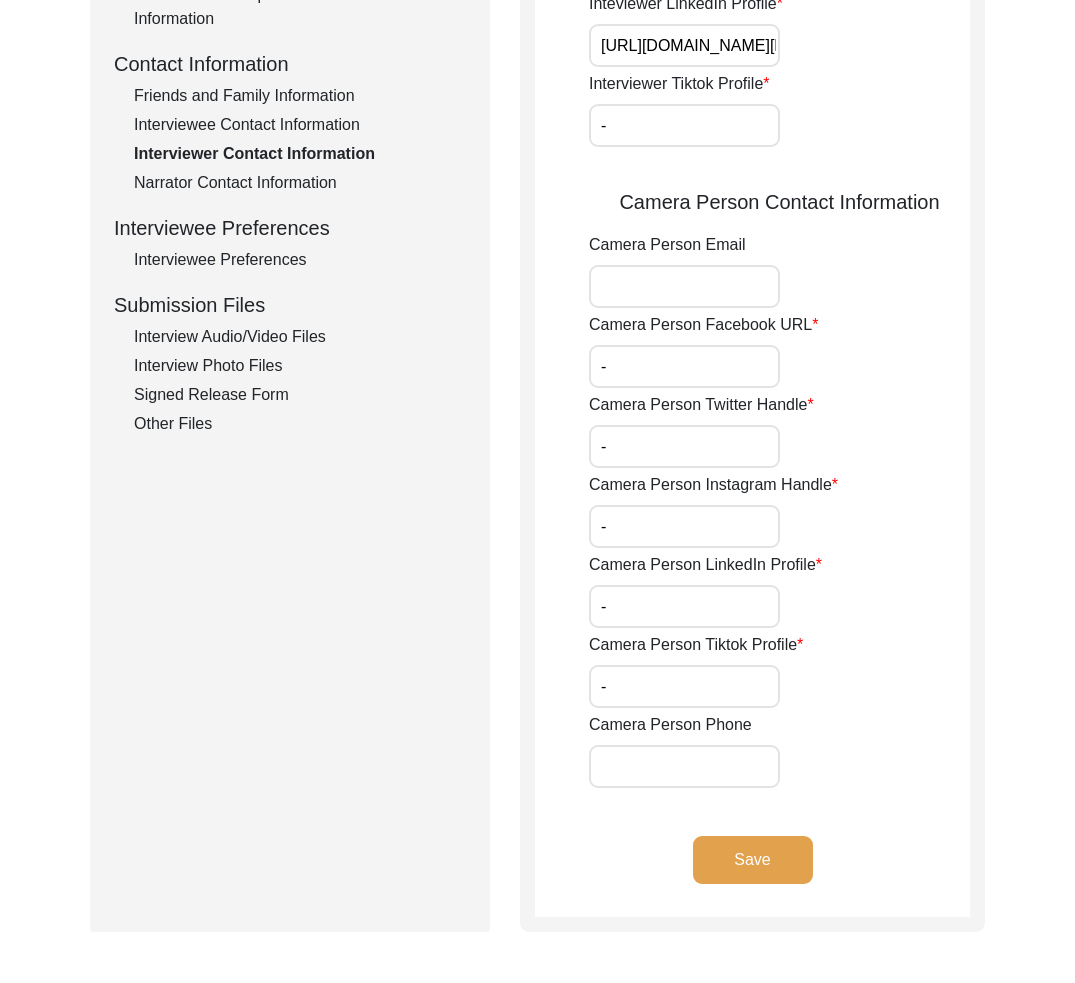 scroll, scrollTop: 831, scrollLeft: 0, axis: vertical 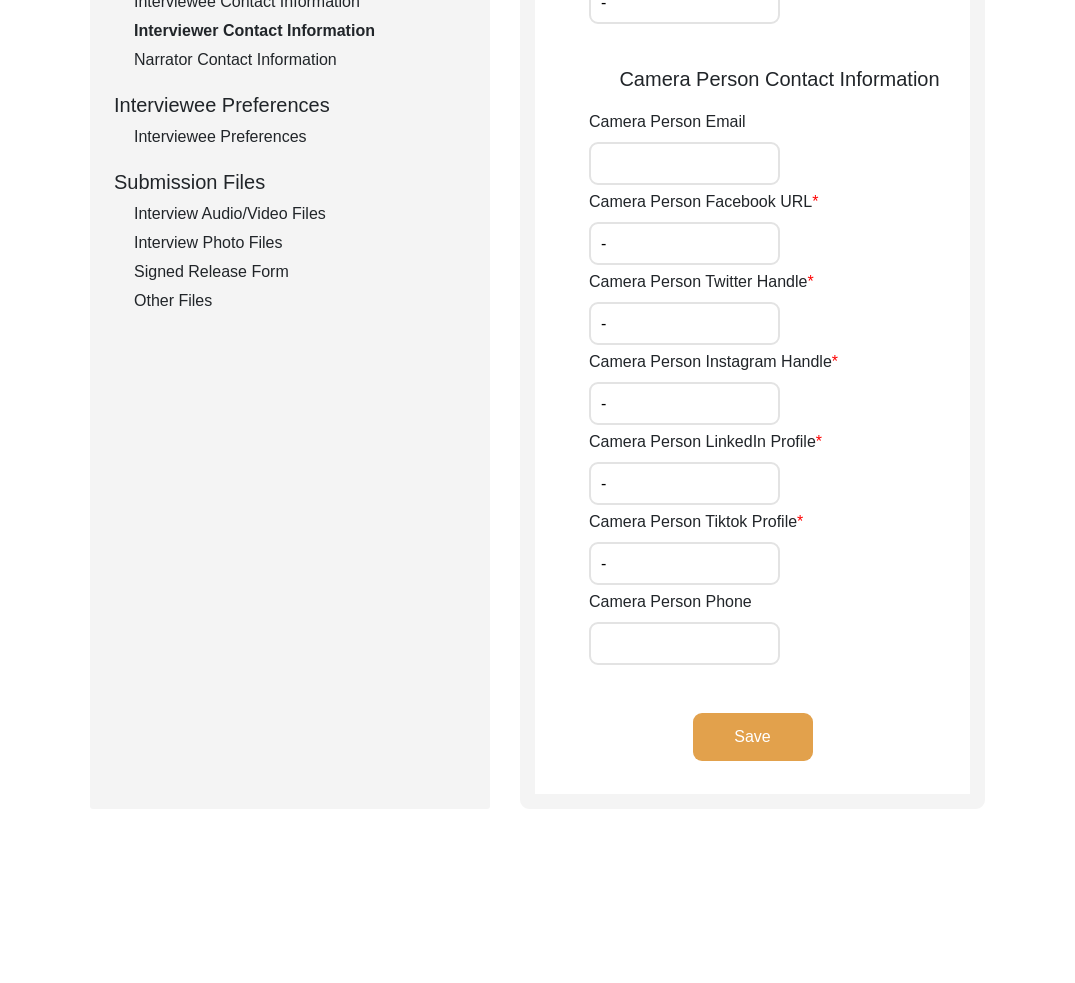 click on "Camera Person Phone" at bounding box center (684, 643) 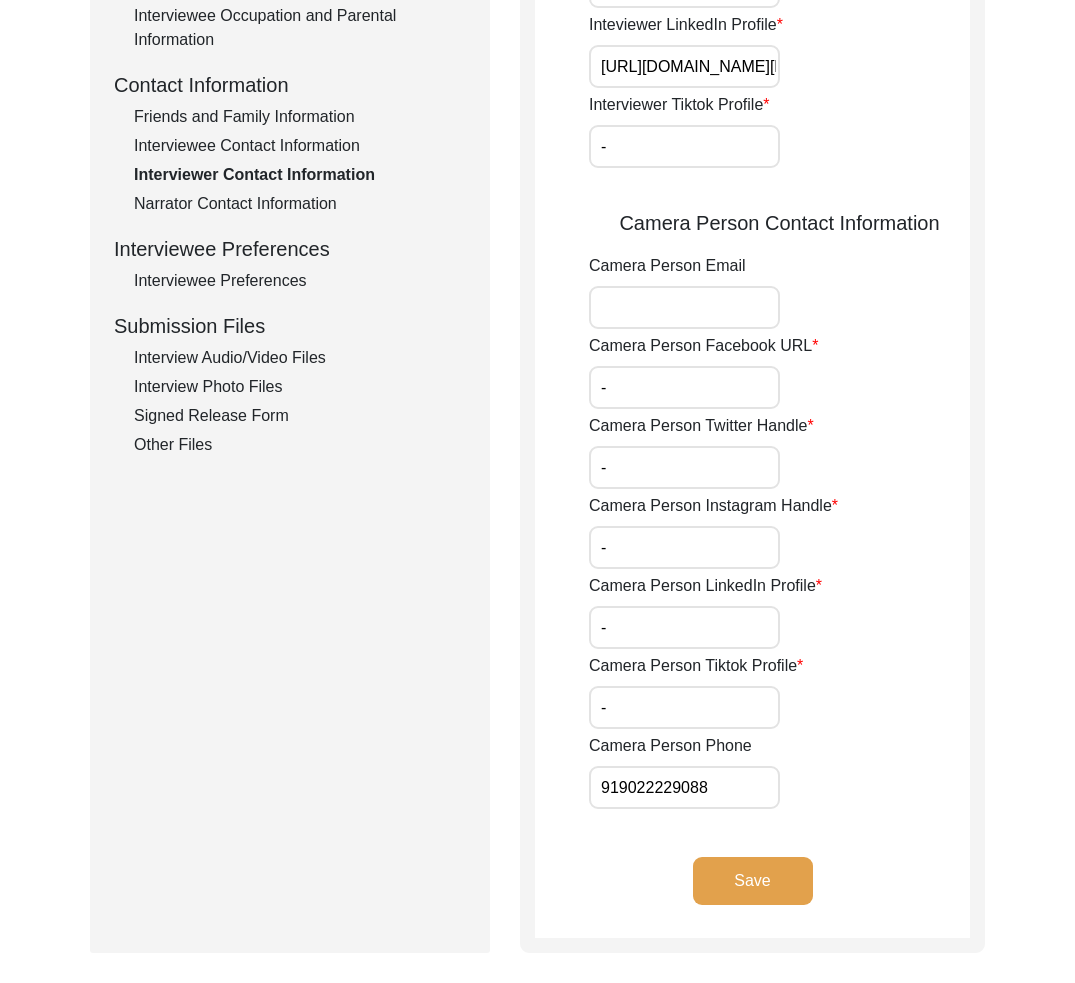 scroll, scrollTop: 543, scrollLeft: 0, axis: vertical 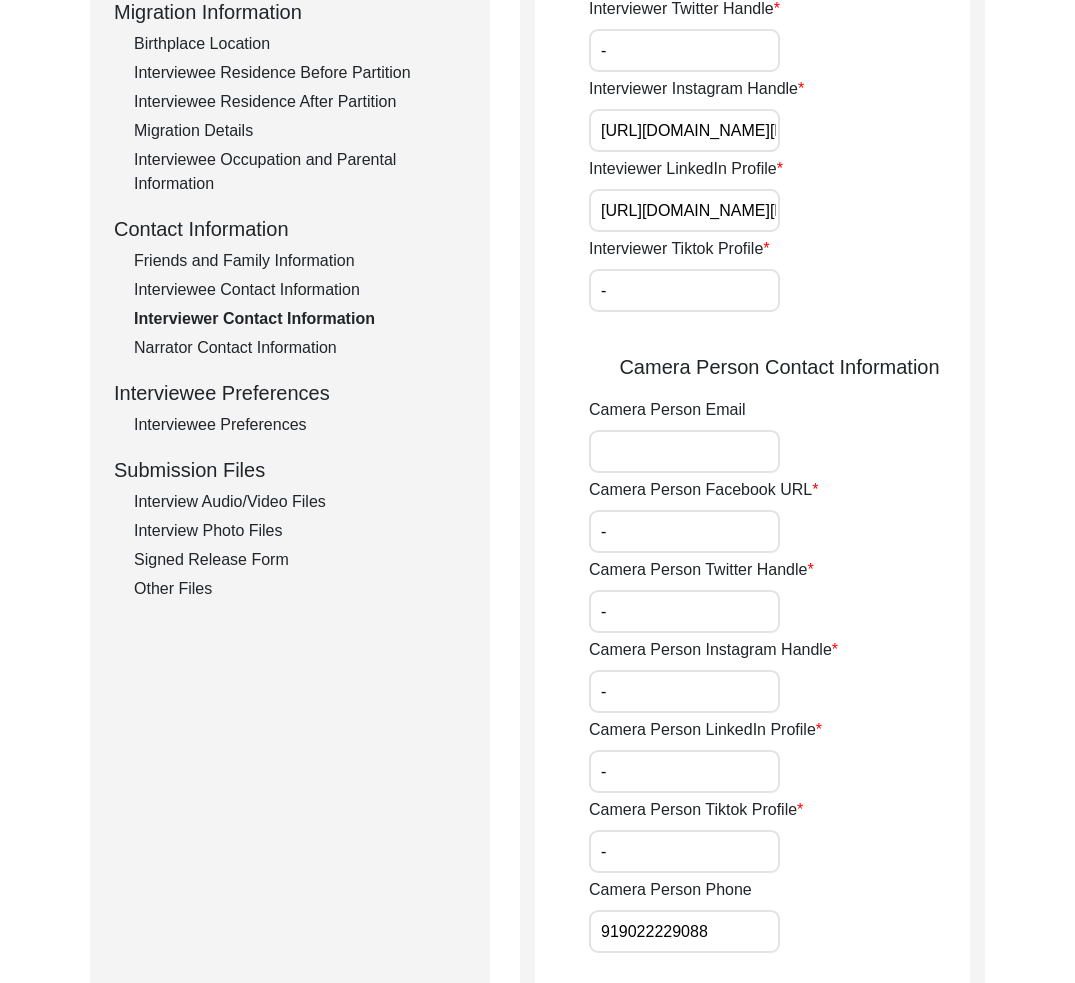 click on "919022229088" at bounding box center (684, 931) 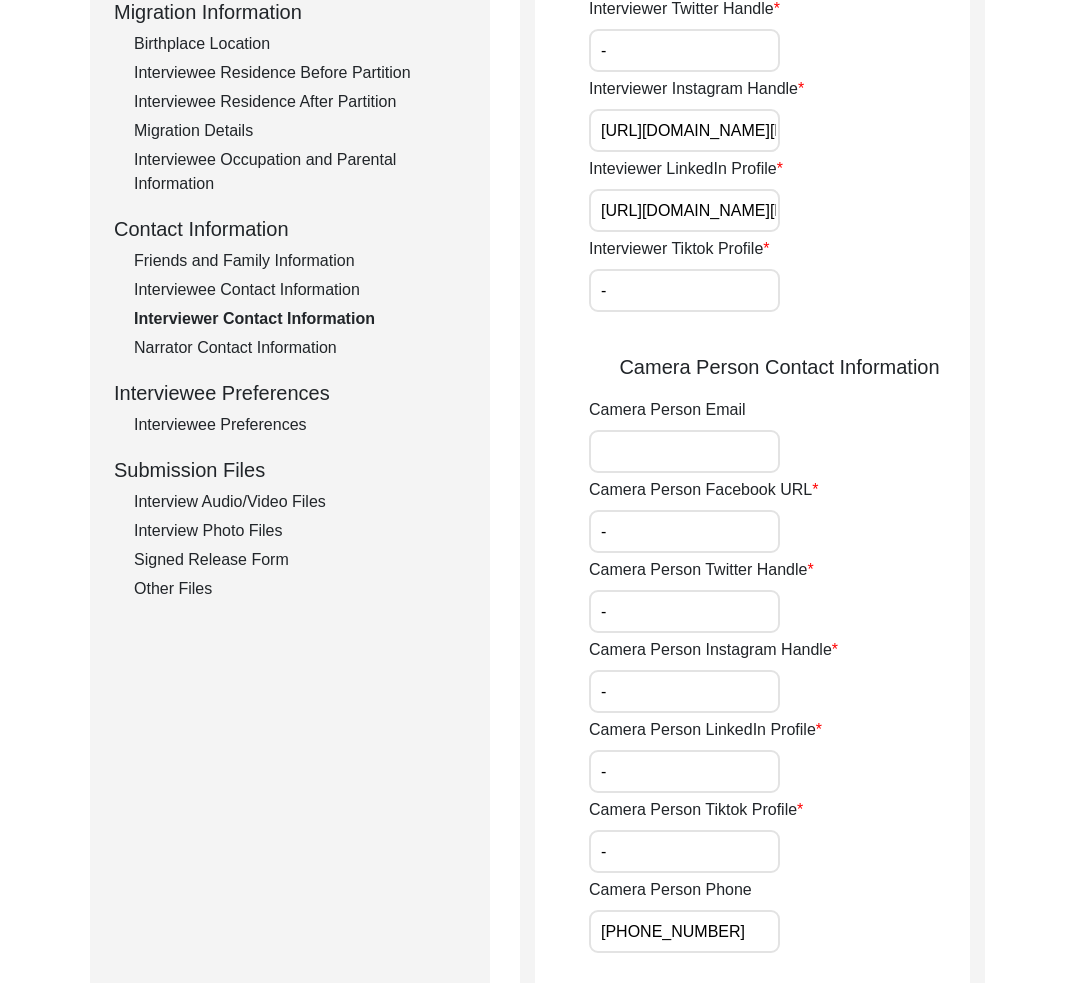 click on "[URL][DOMAIN_NAME][PERSON_NAME]" at bounding box center (684, 210) 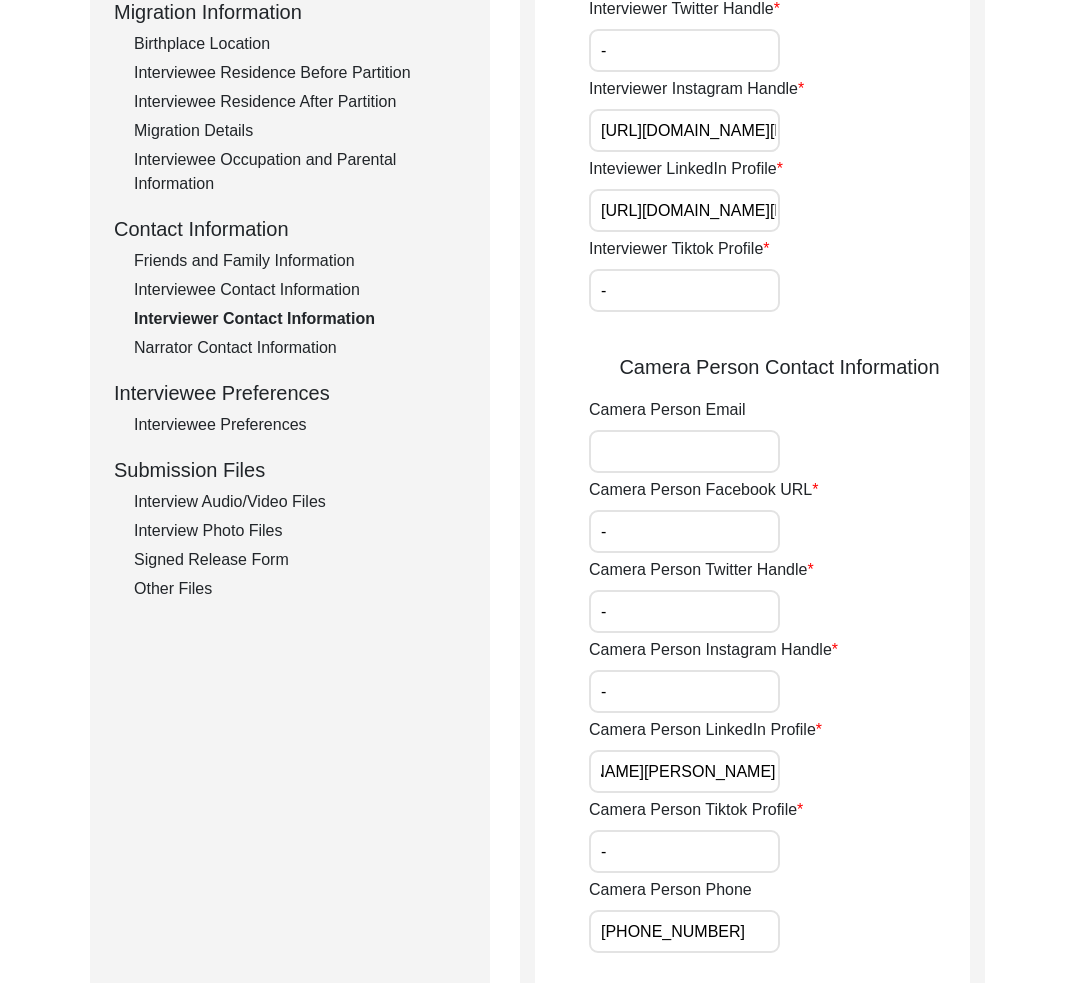 scroll, scrollTop: 0, scrollLeft: 0, axis: both 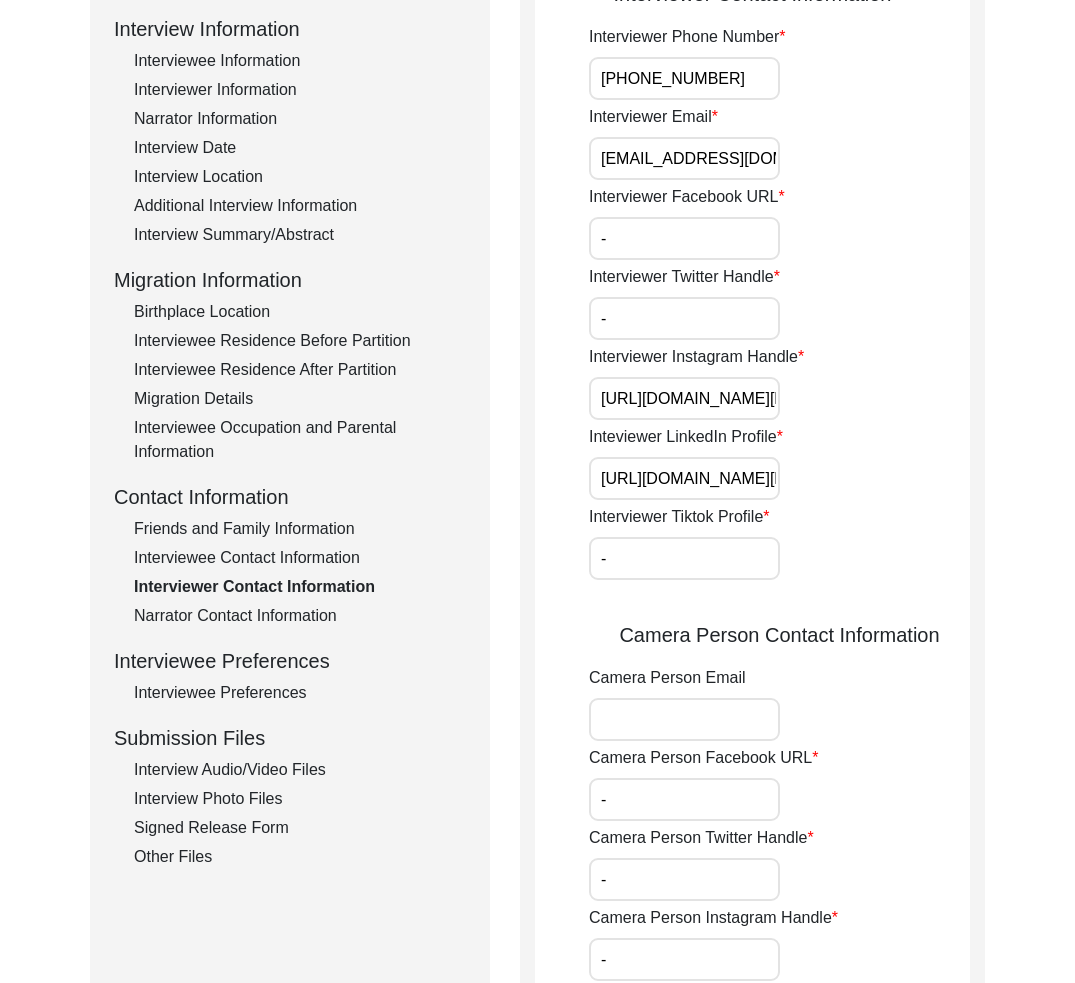 click on "[URL][DOMAIN_NAME][PERSON_NAME]" at bounding box center (684, 398) 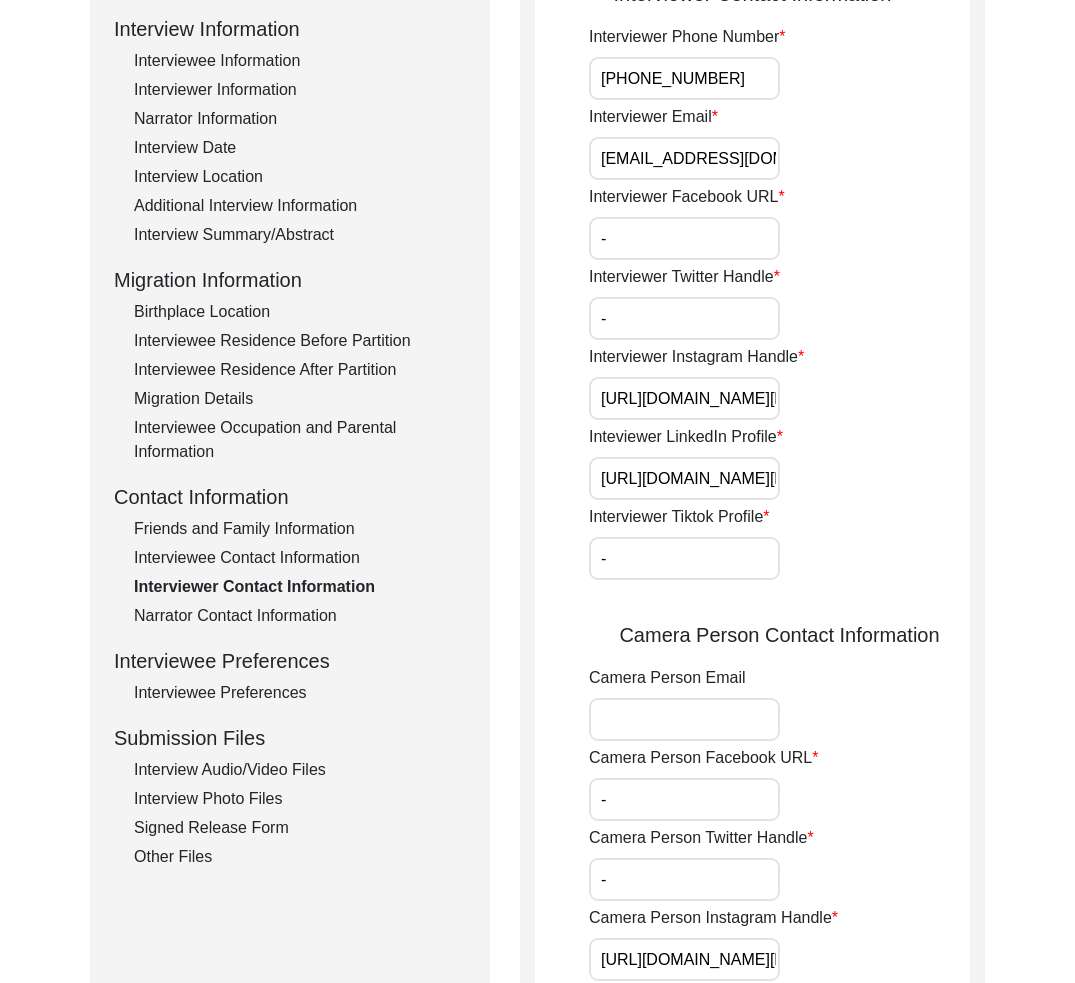 scroll, scrollTop: 0, scrollLeft: 140, axis: horizontal 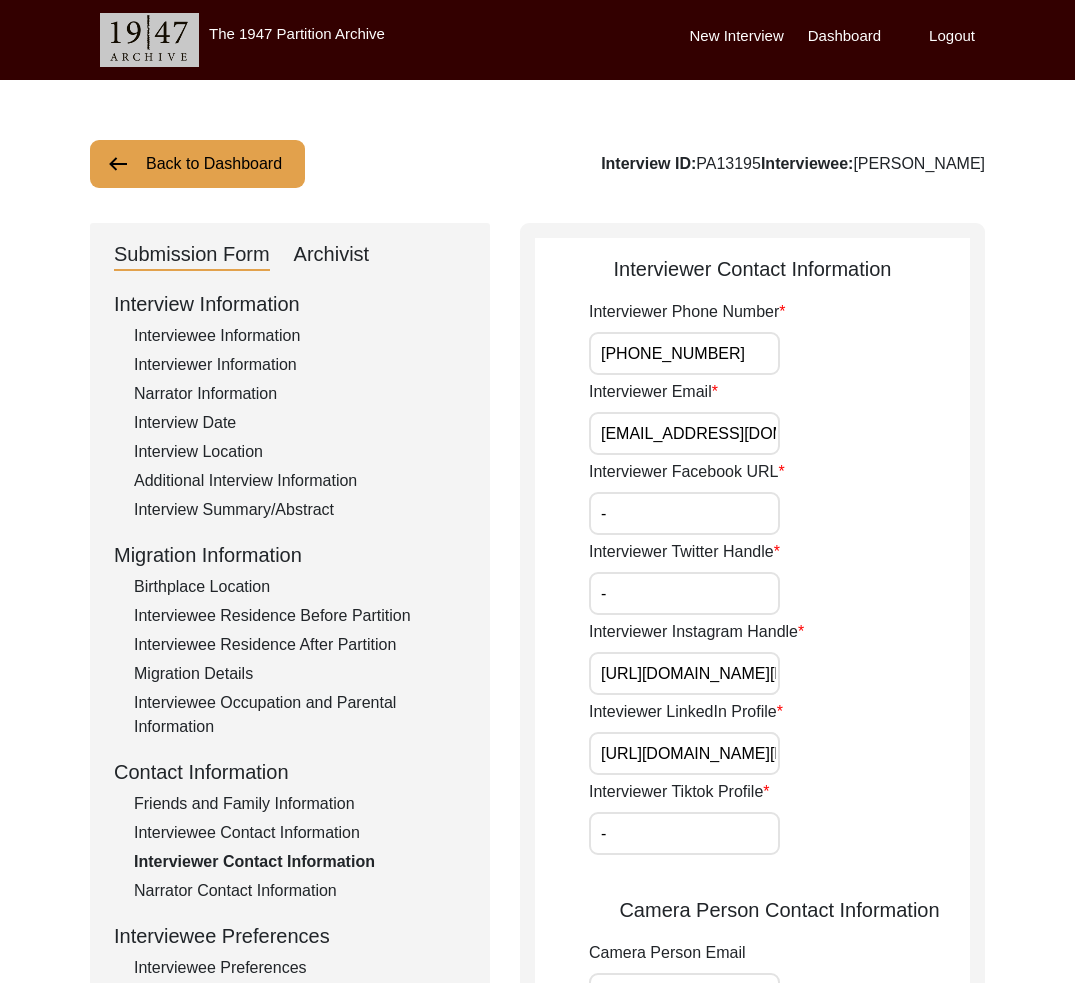click on "[EMAIL_ADDRESS][DOMAIN_NAME]" at bounding box center [684, 433] 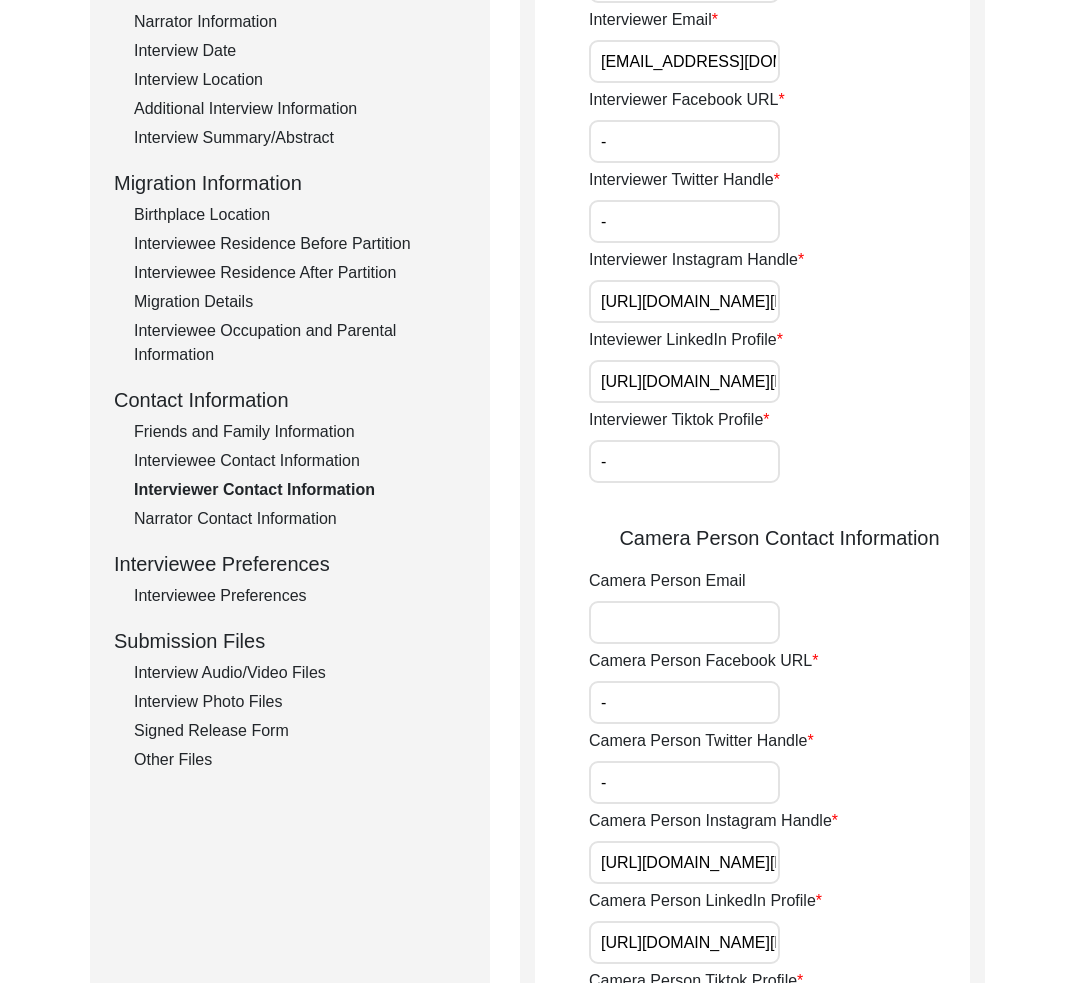 click on "Camera Person Email" at bounding box center [684, 622] 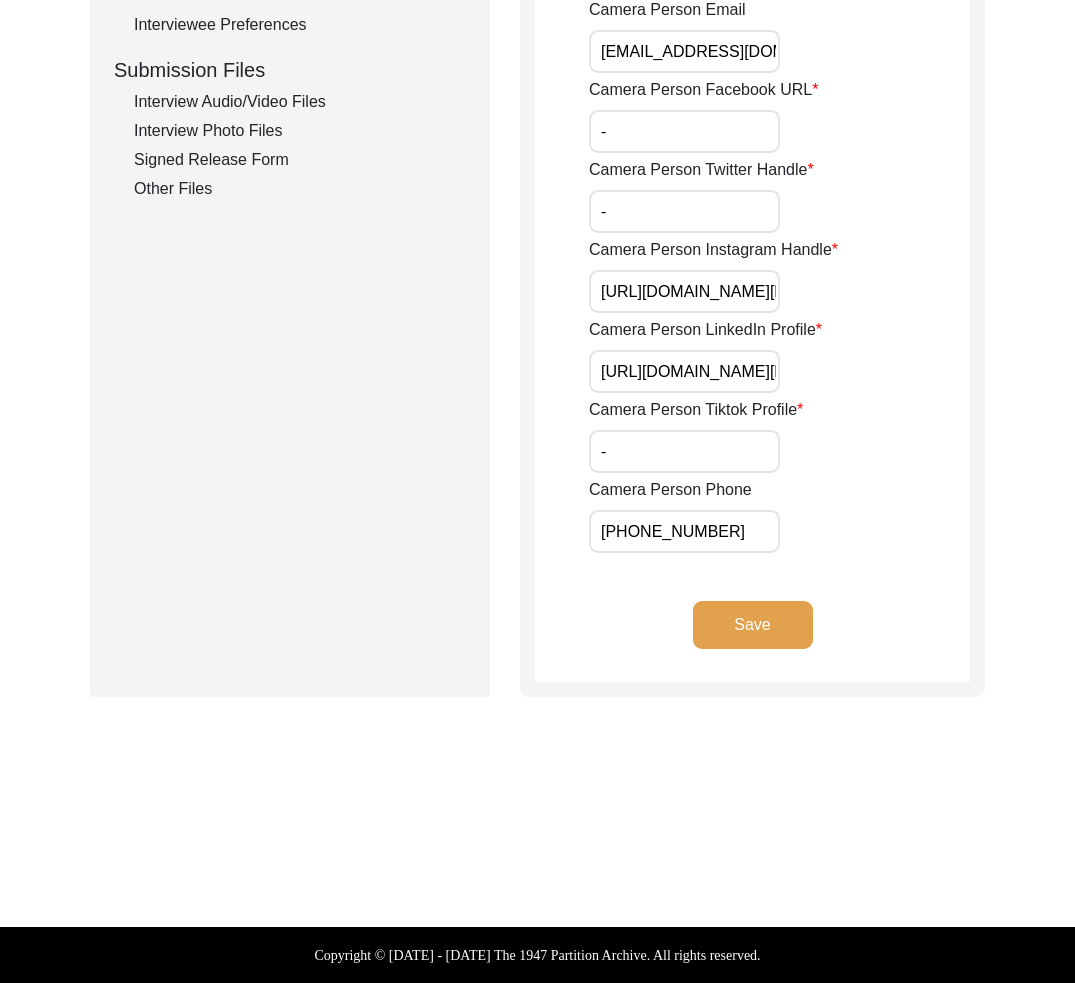 click on "Save" 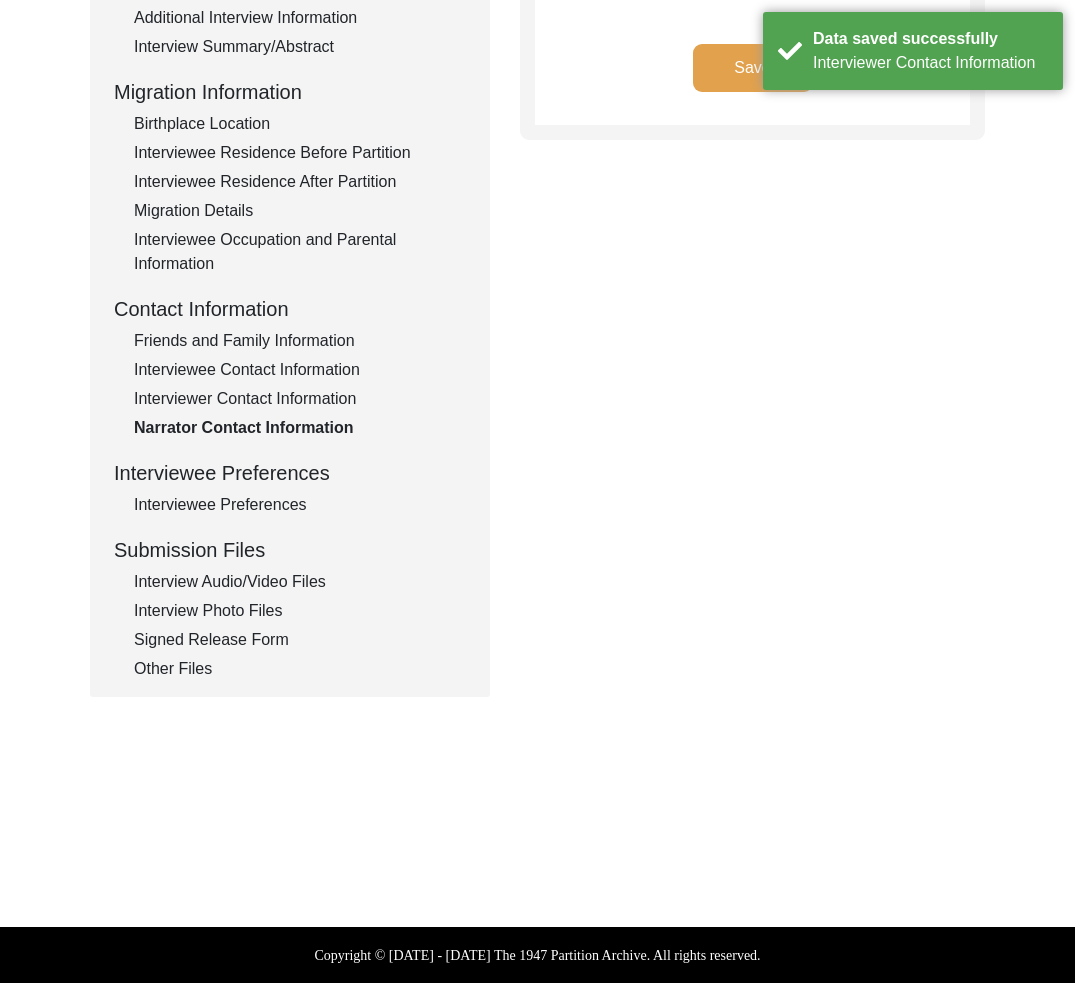 scroll, scrollTop: 0, scrollLeft: 0, axis: both 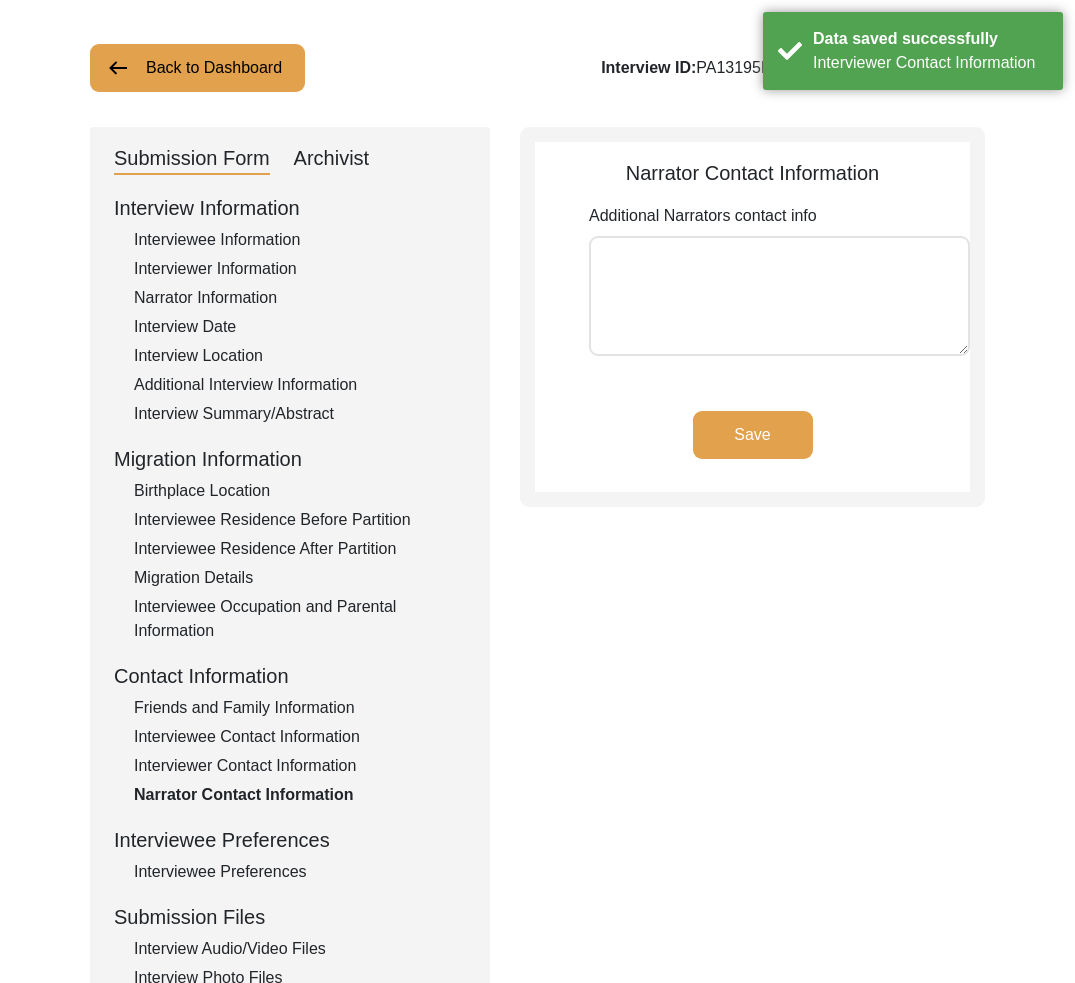 click on "Interviewee Preferences" 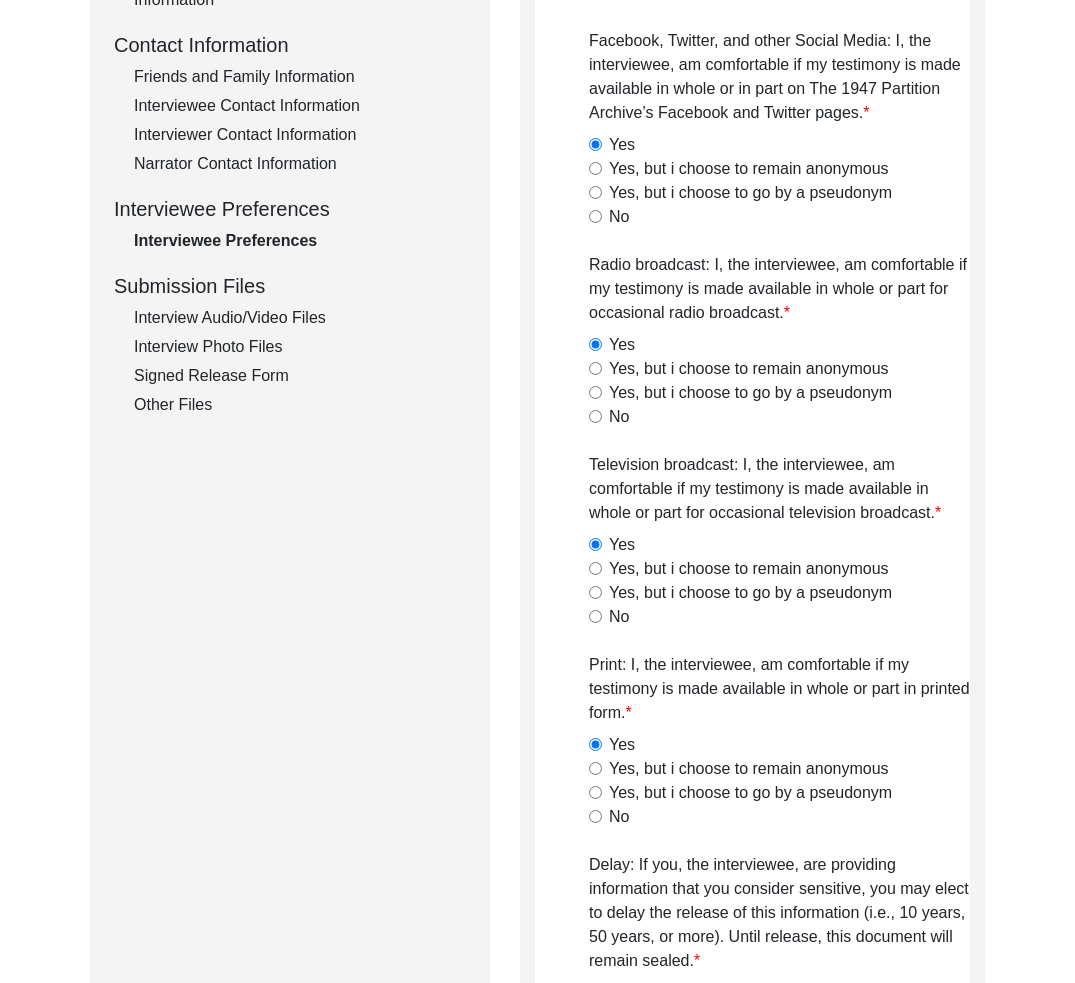 scroll, scrollTop: 1848, scrollLeft: 0, axis: vertical 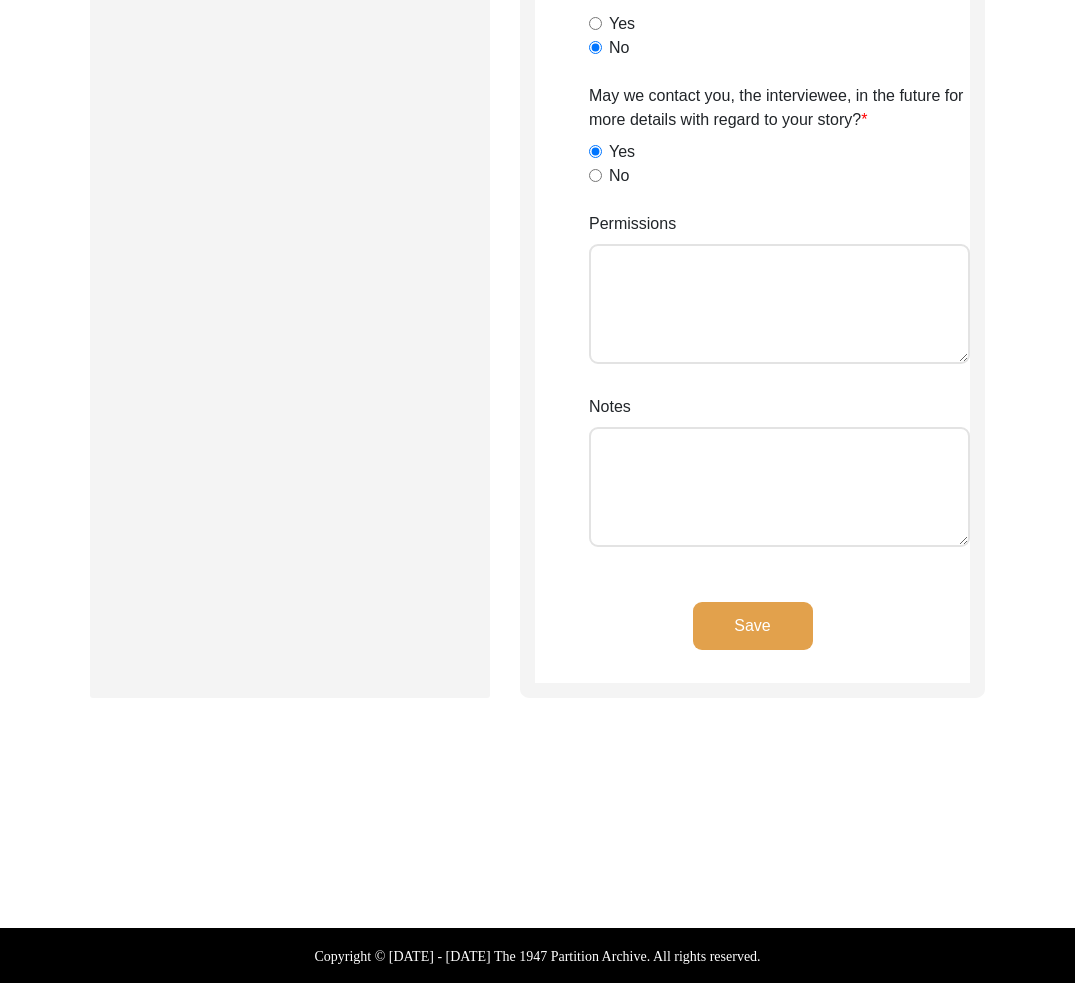 click on "Permissions" at bounding box center (779, 304) 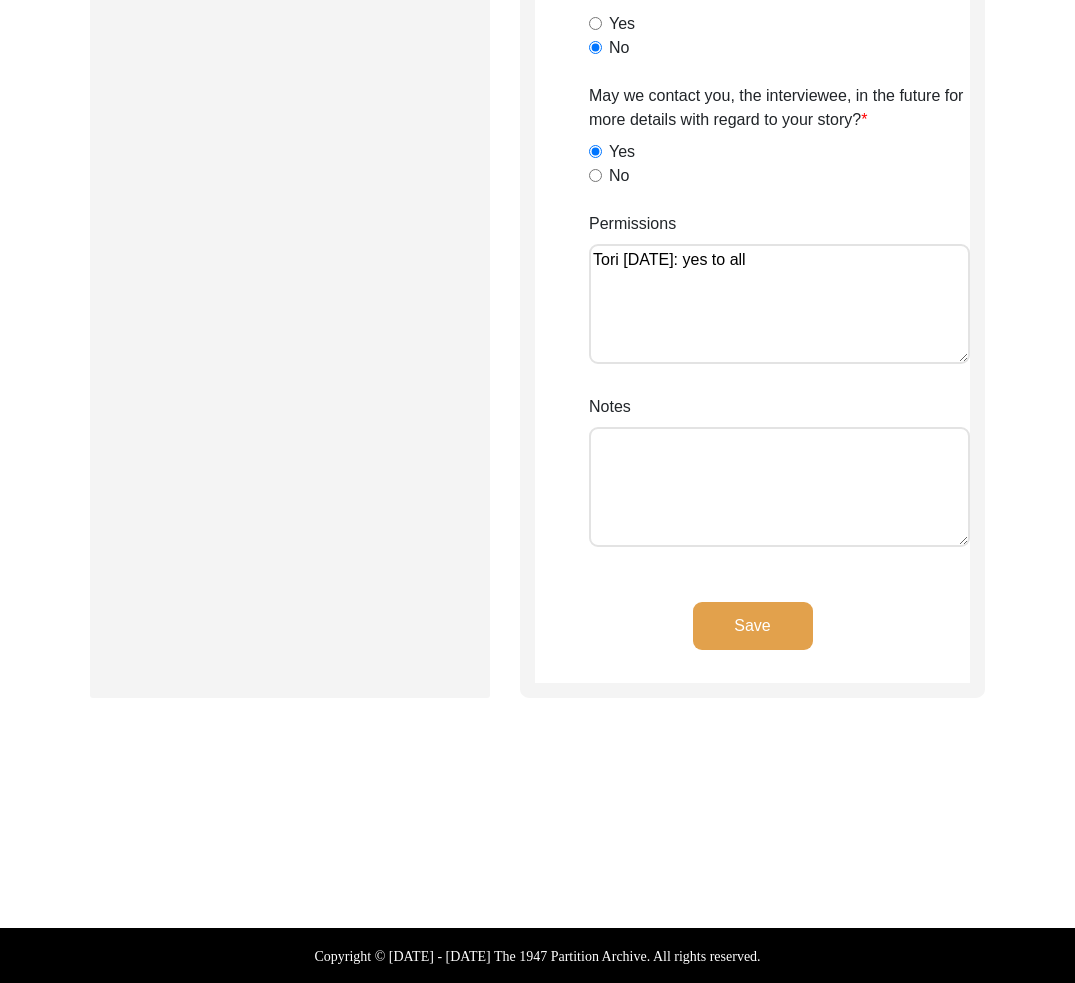 click on "Save" 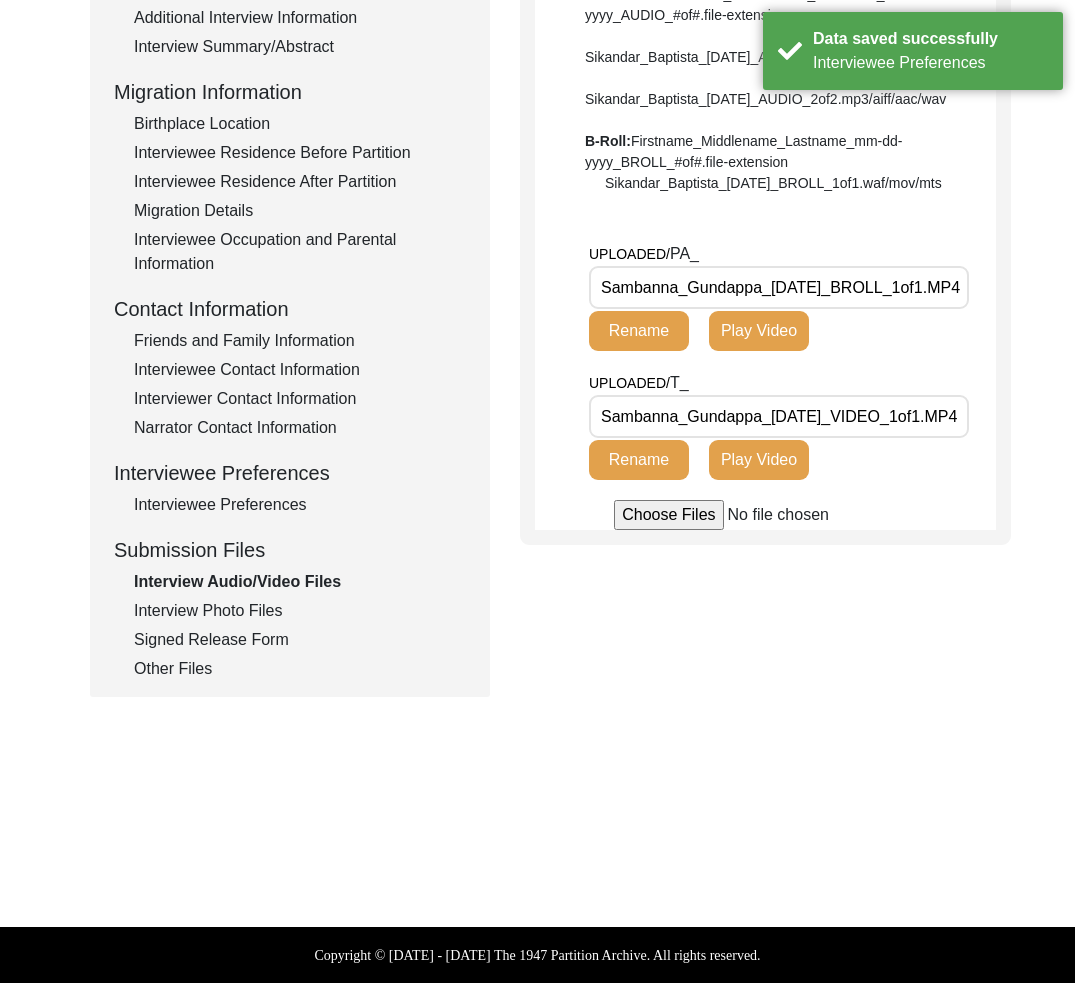 scroll, scrollTop: 0, scrollLeft: 26, axis: horizontal 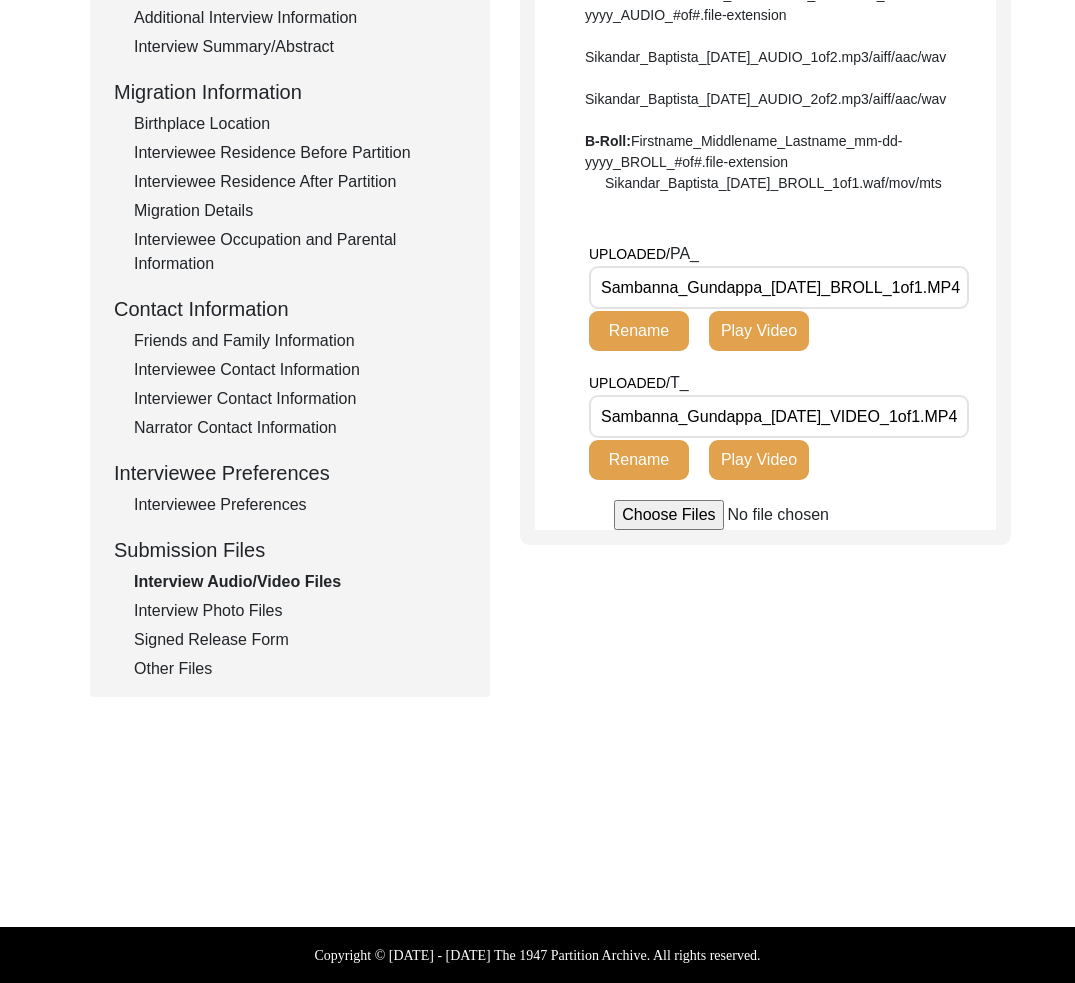 click on "Interview Photo Files" 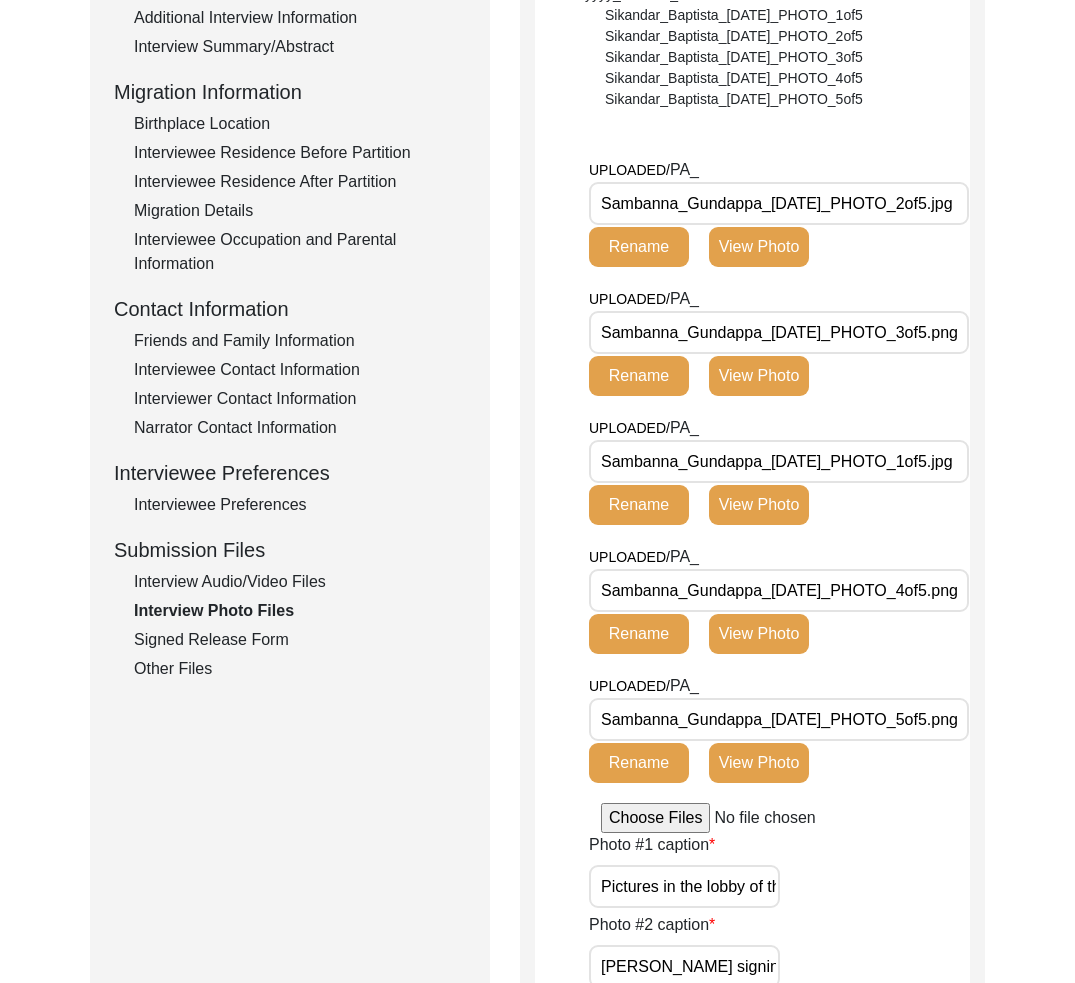 scroll, scrollTop: 0, scrollLeft: 19, axis: horizontal 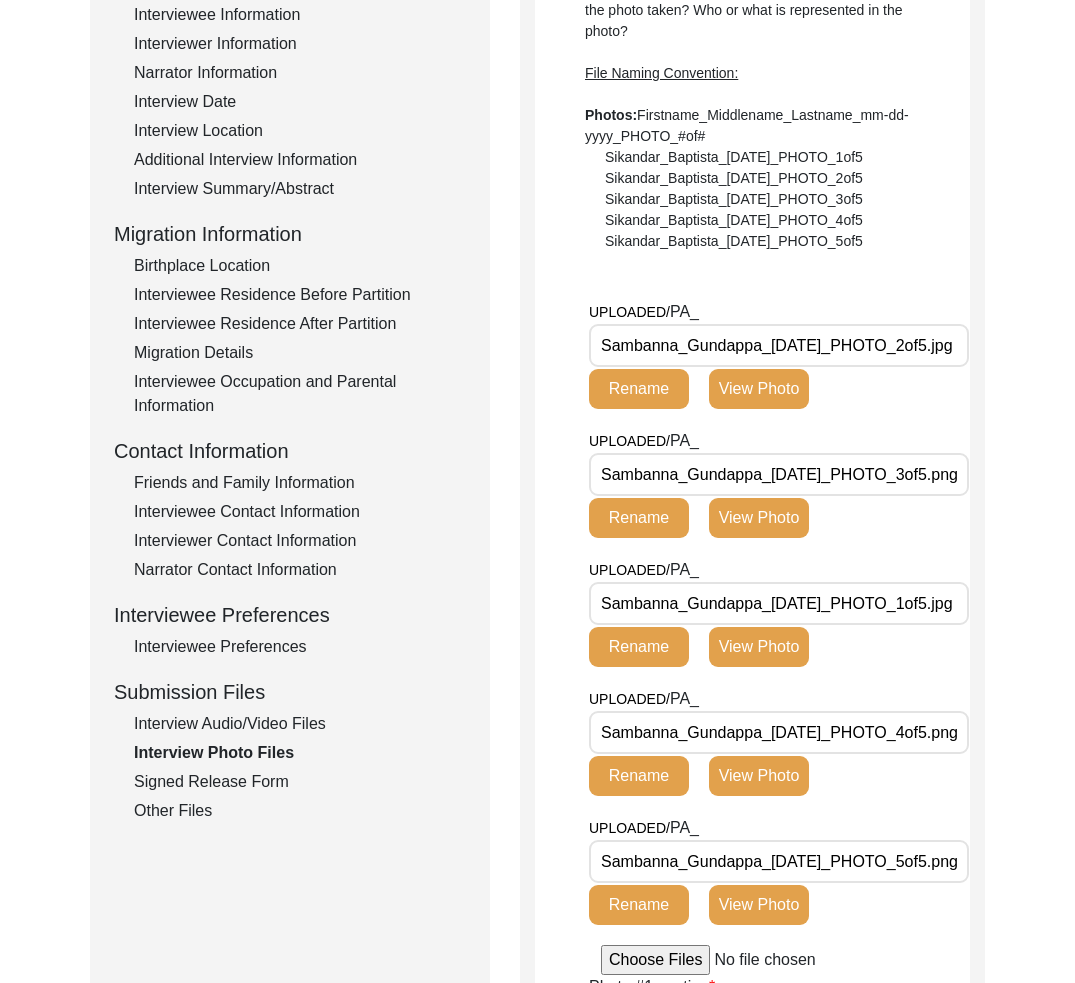 click on "Signed Release Form" 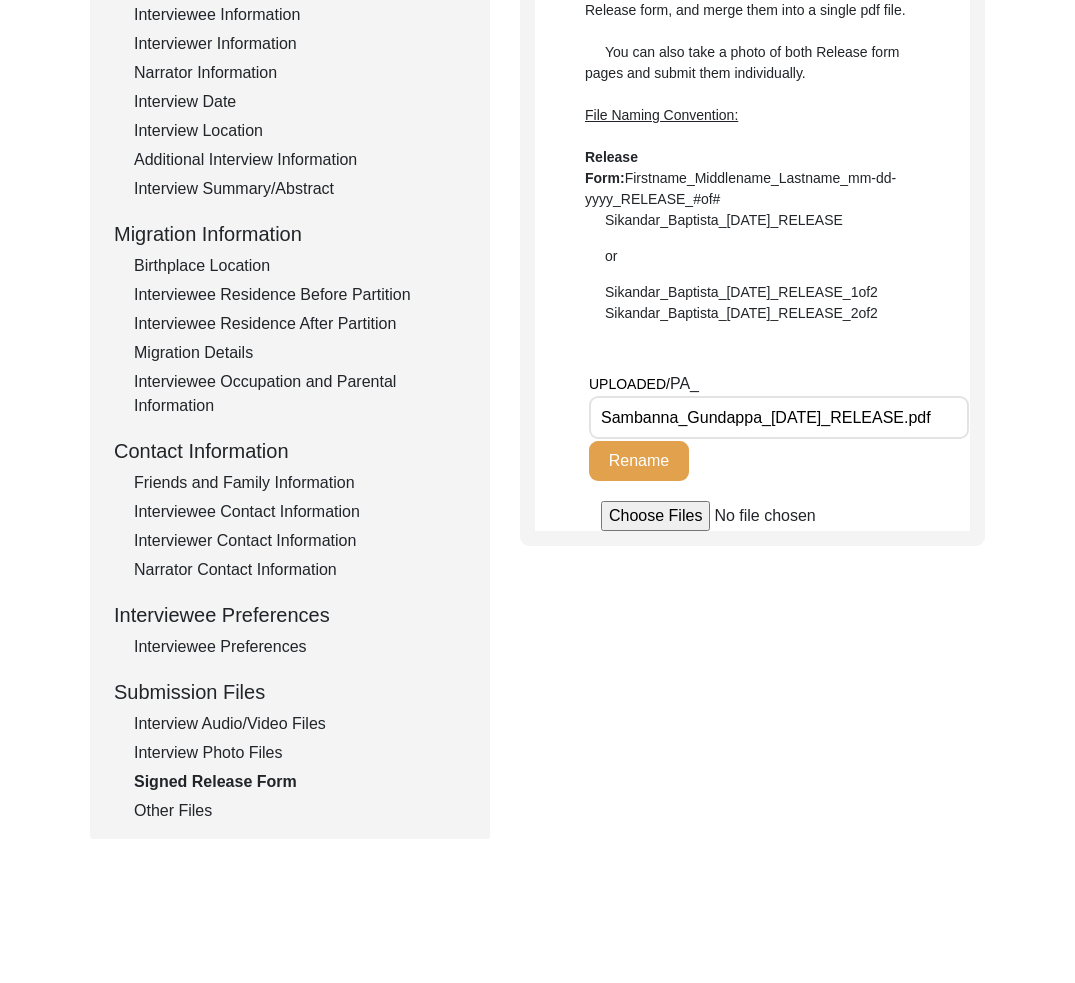 drag, startPoint x: 215, startPoint y: 809, endPoint x: 256, endPoint y: 768, distance: 57.982758 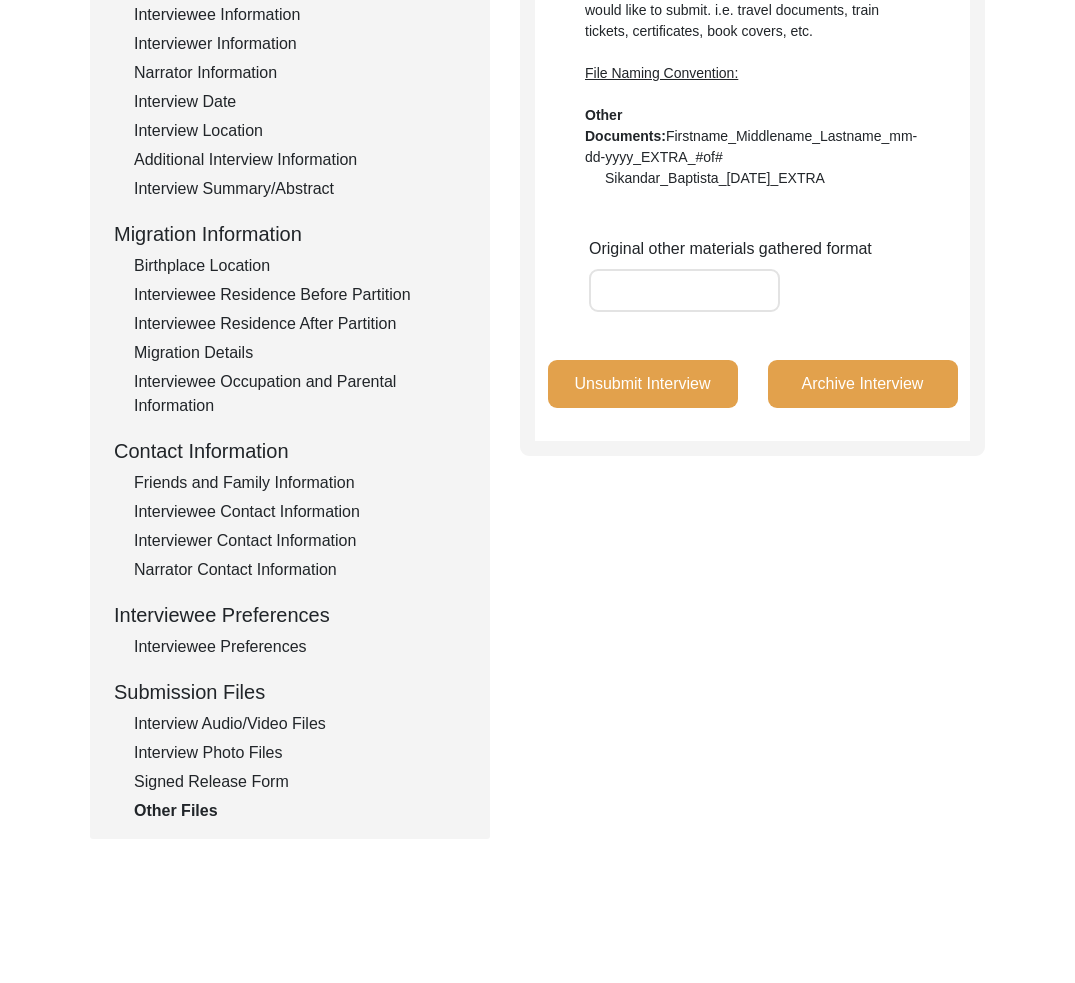 click on "Interview Photo Files" 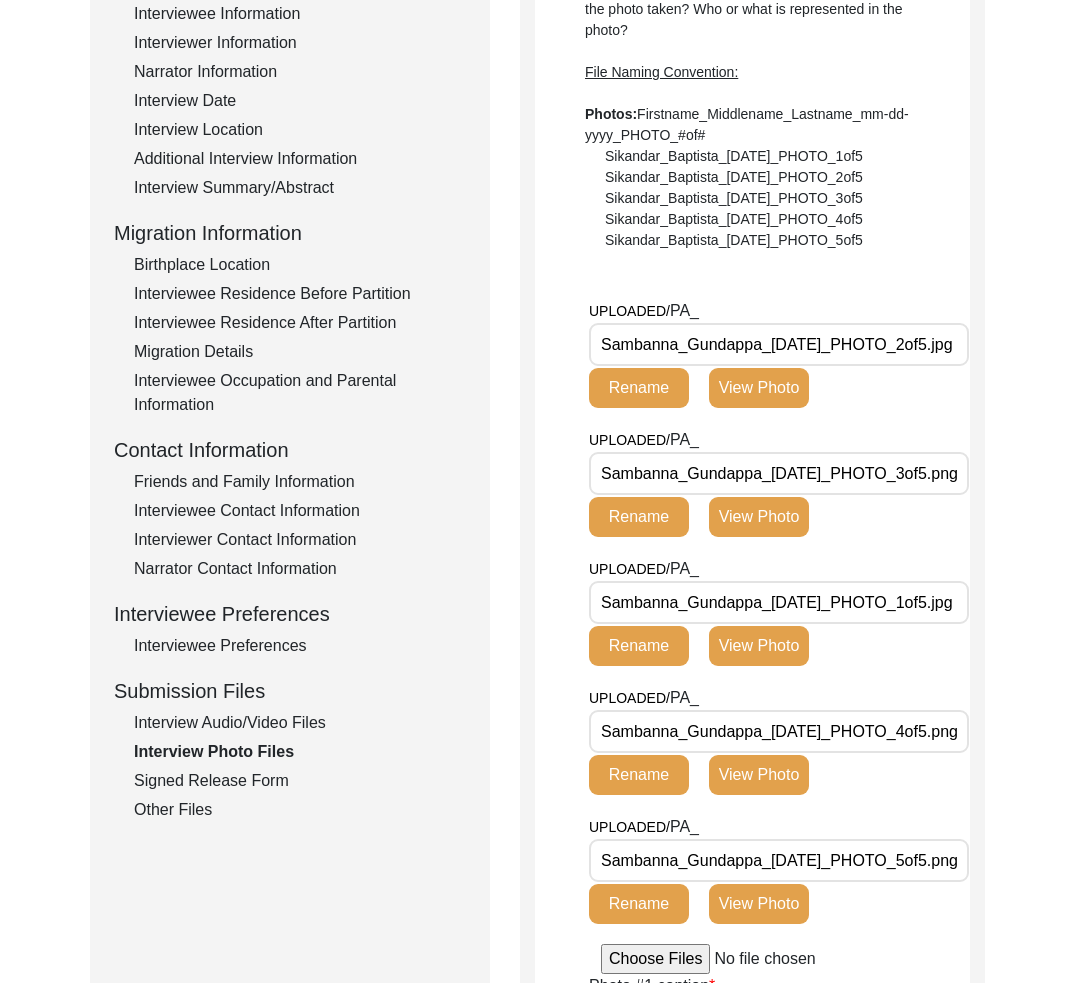 scroll, scrollTop: 516, scrollLeft: 0, axis: vertical 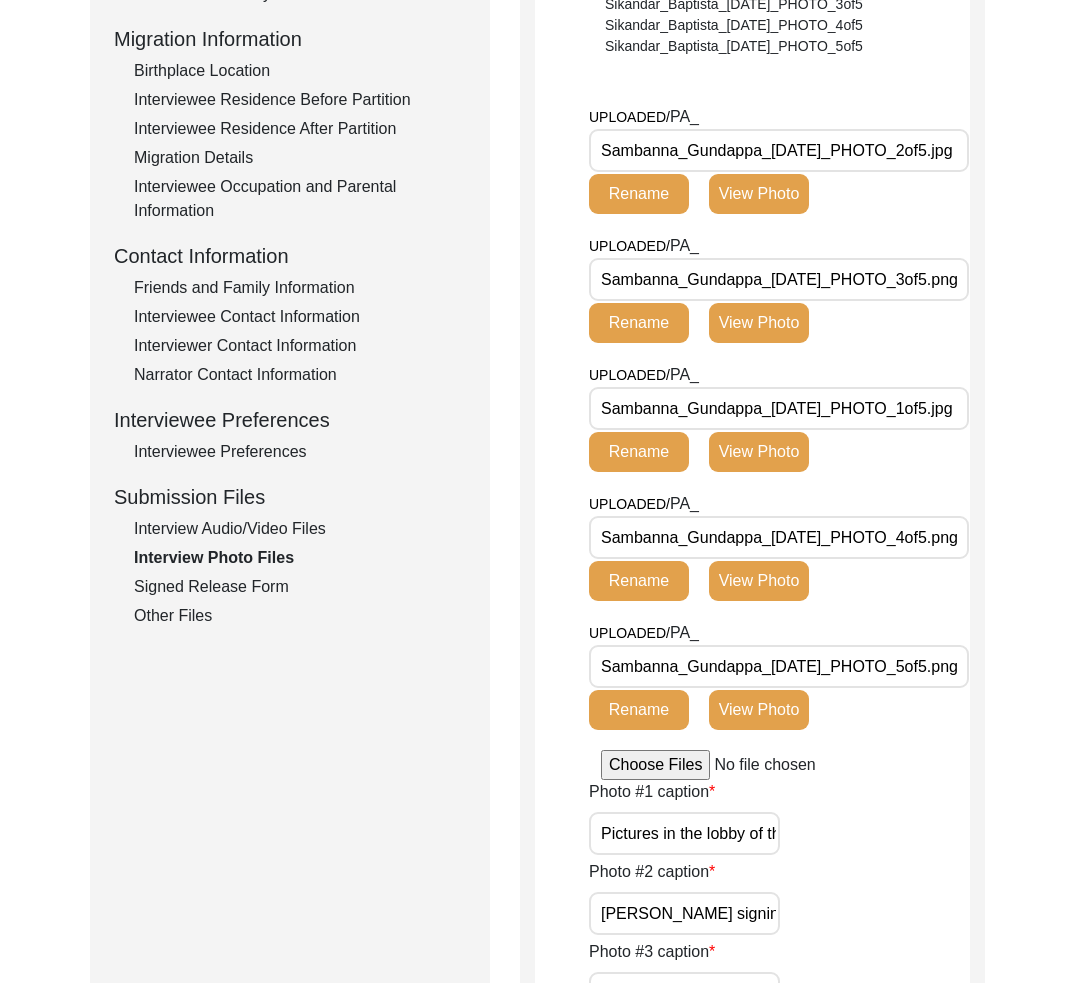 click on "Signed Release Form" 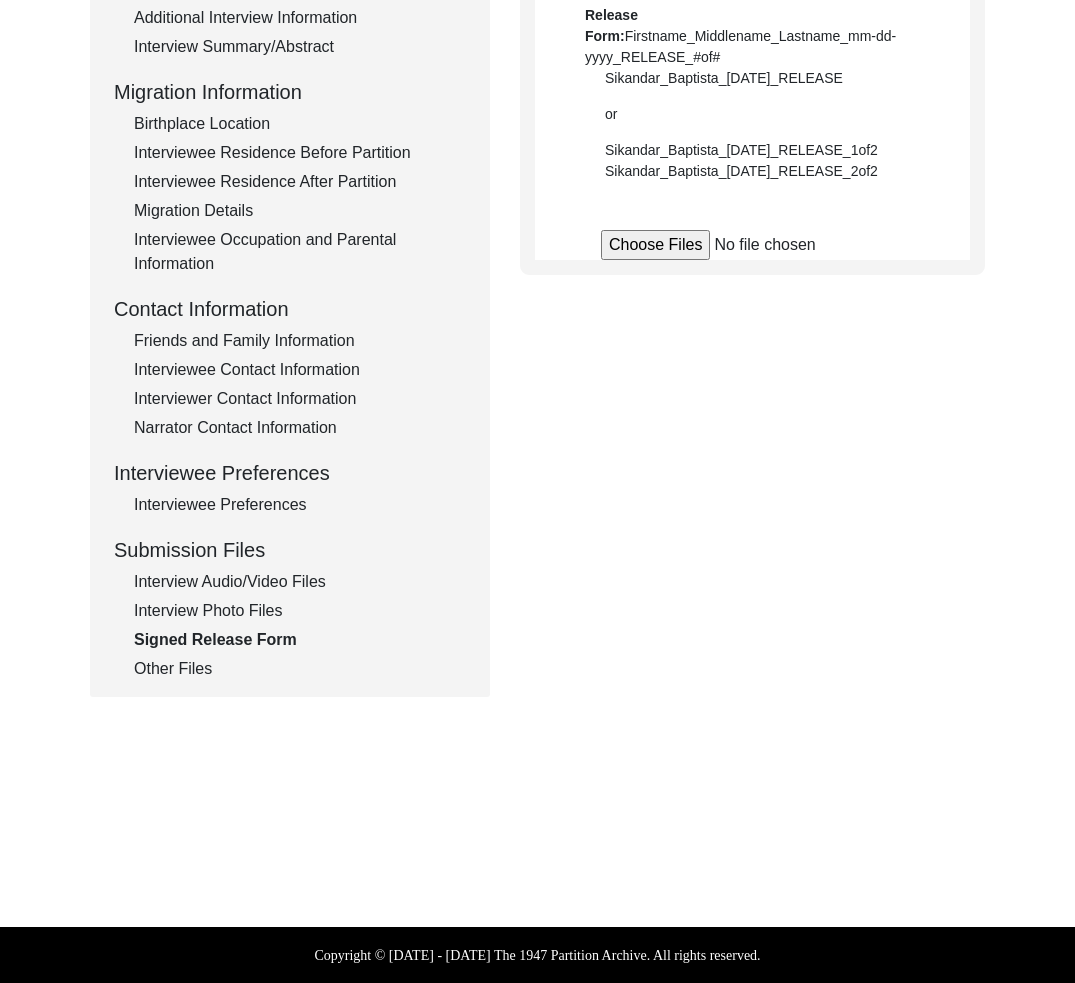 scroll, scrollTop: 463, scrollLeft: 0, axis: vertical 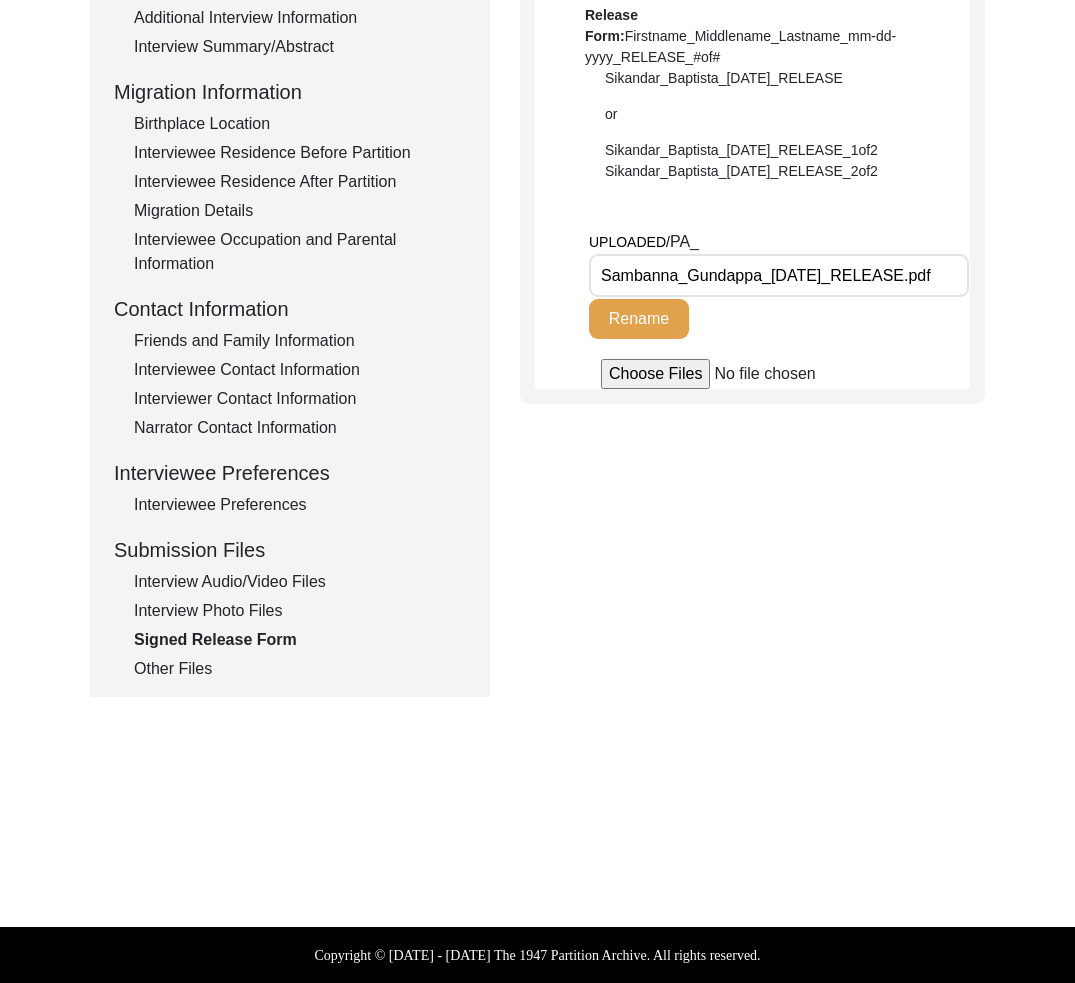 click on "Interview Photo Files" 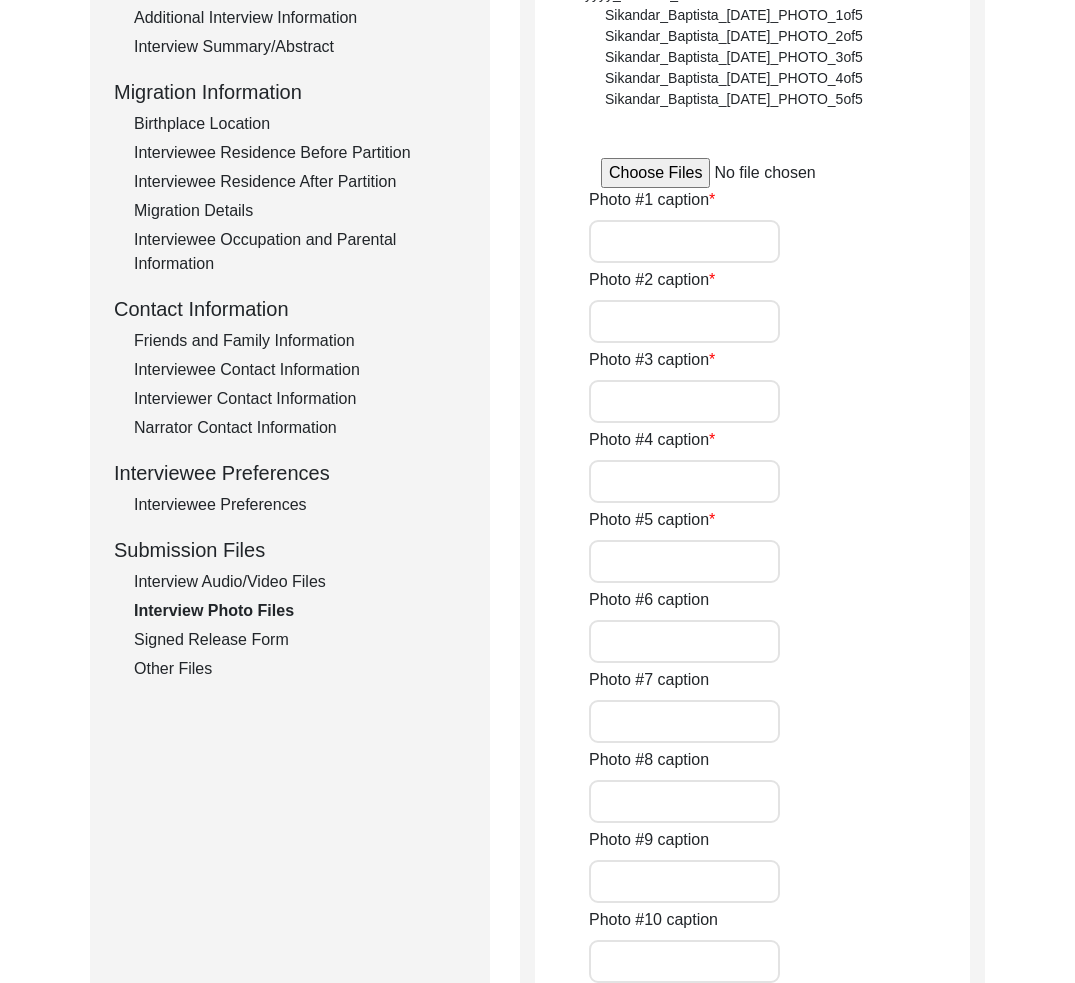 scroll, scrollTop: 516, scrollLeft: 0, axis: vertical 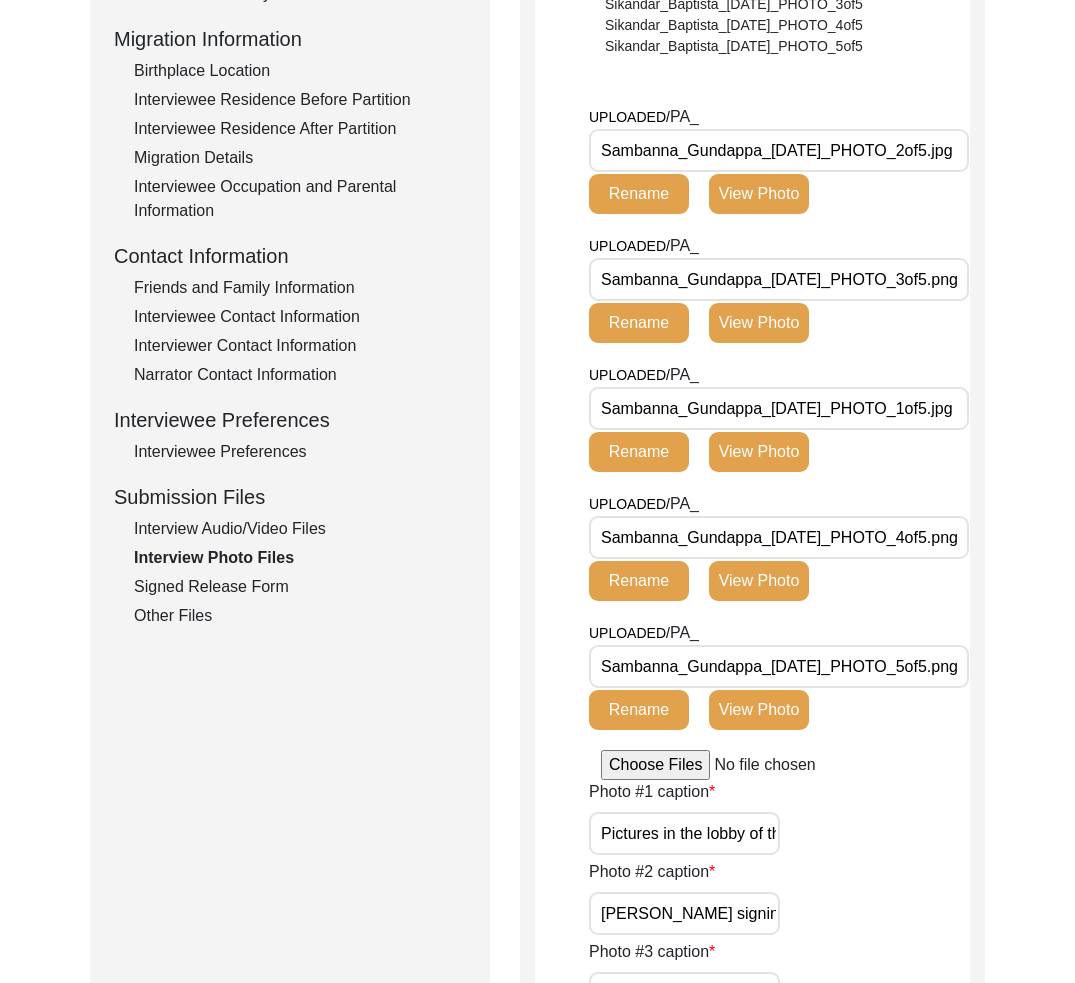 drag, startPoint x: 793, startPoint y: 481, endPoint x: 770, endPoint y: 454, distance: 35.468296 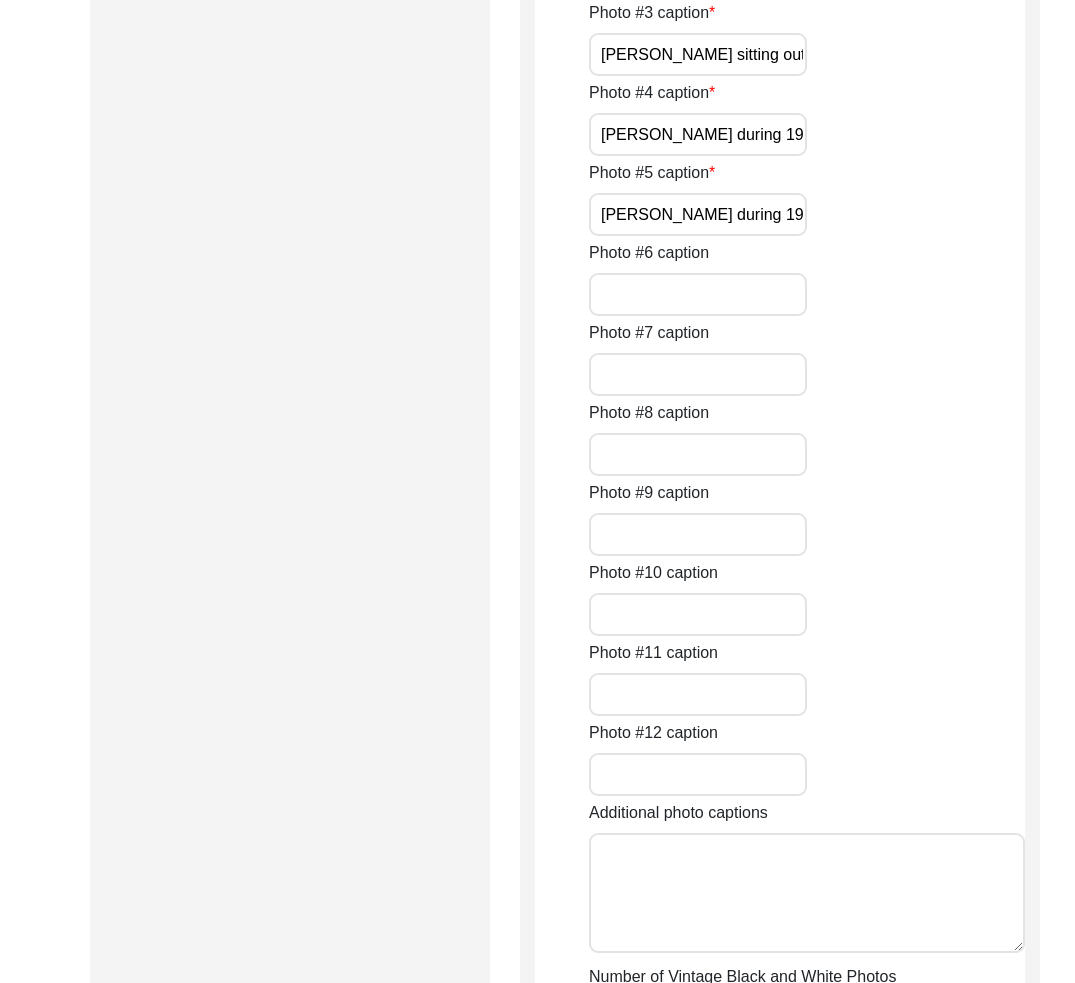scroll, scrollTop: 1238, scrollLeft: 0, axis: vertical 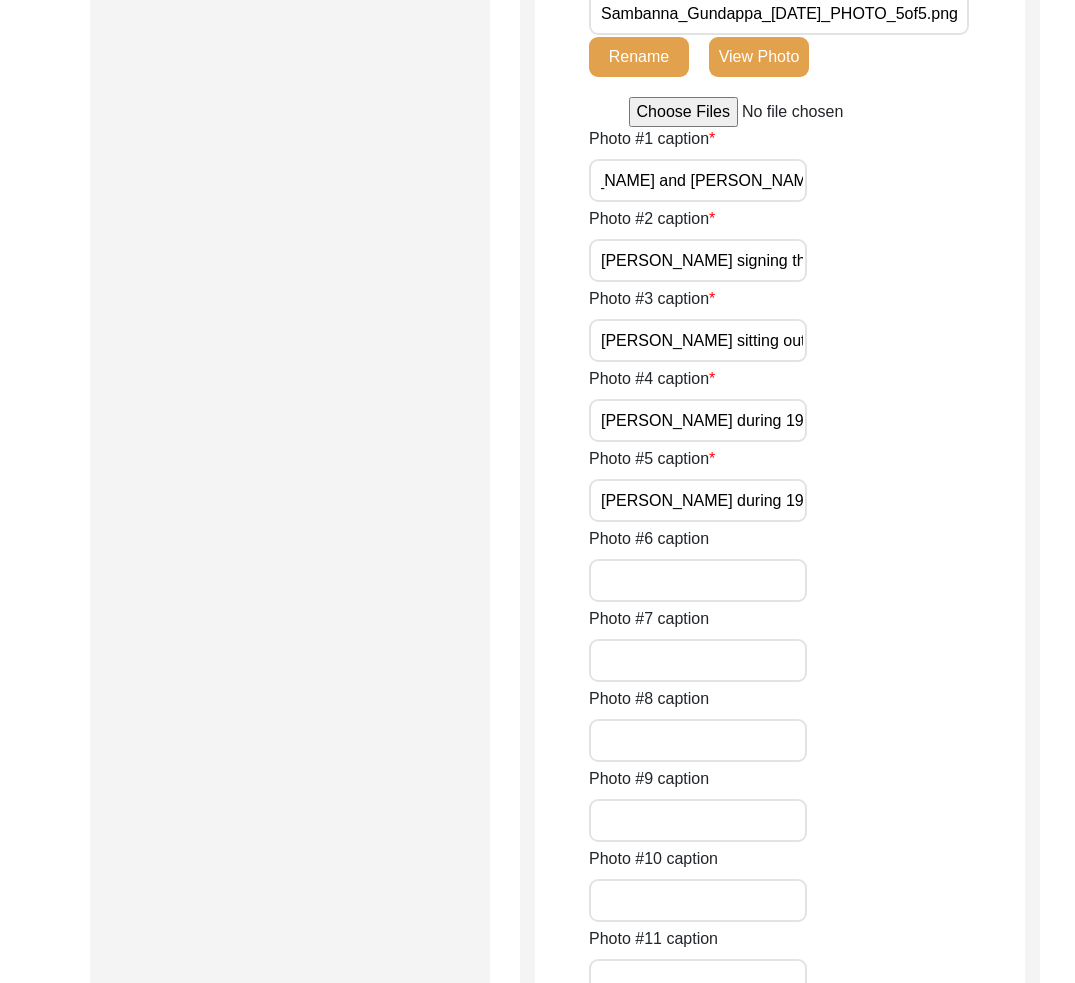click on "Pictures in the lobby of the Senior Citizen home where [PERSON_NAME] lives ([PERSON_NAME] [PERSON_NAME], [PERSON_NAME], [PERSON_NAME], [PERSON_NAME], [PERSON_NAME] and [PERSON_NAME])." at bounding box center [698, 180] 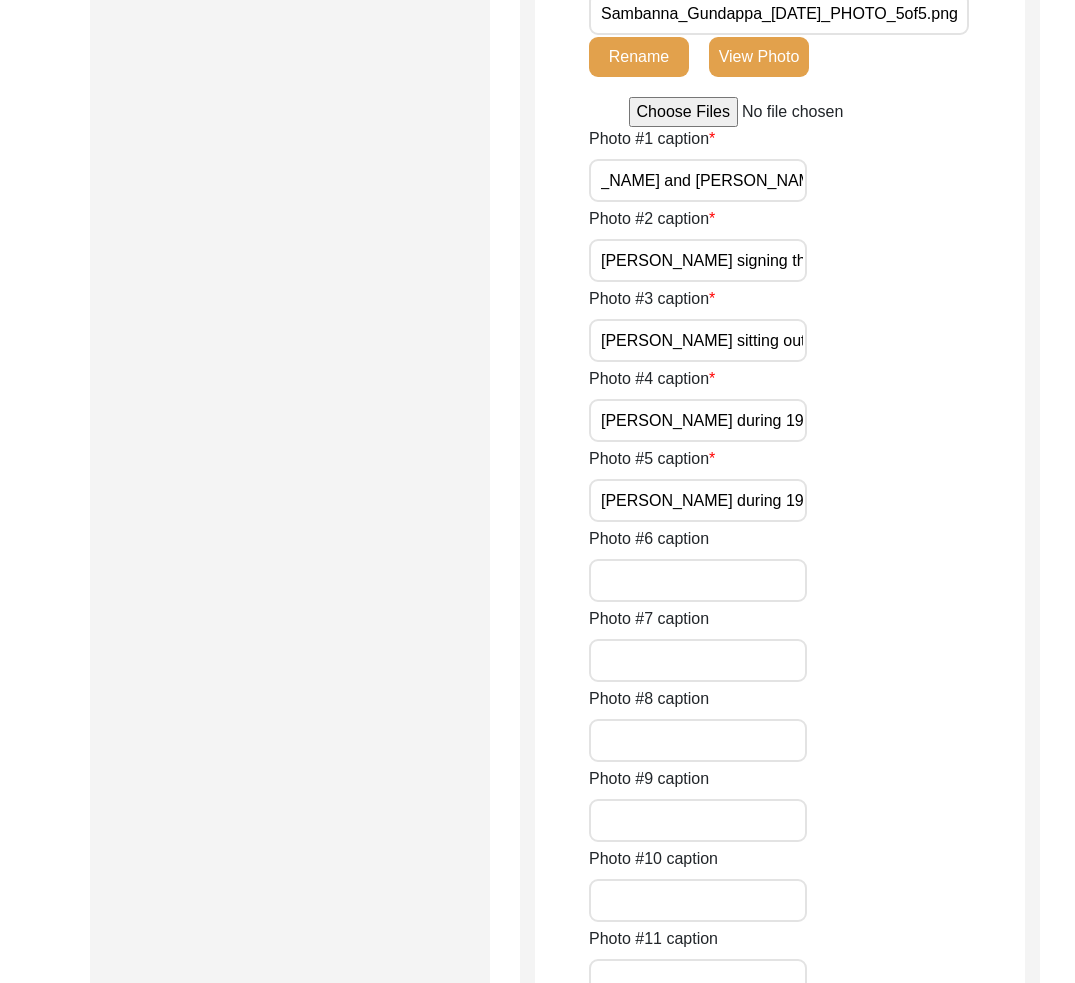 scroll, scrollTop: 0, scrollLeft: 0, axis: both 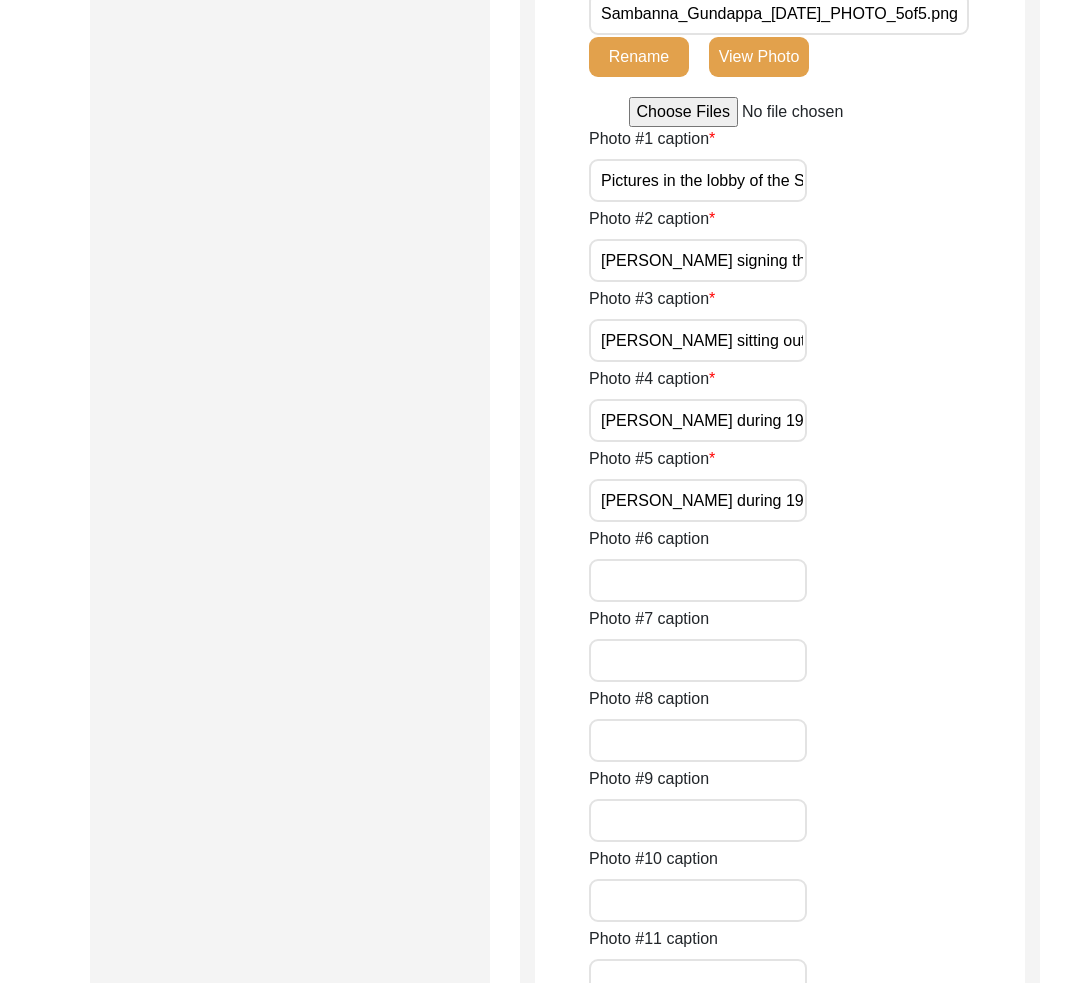 click on "[PERSON_NAME] signing the release form for the 1947 Partition archive interview." at bounding box center [698, 260] 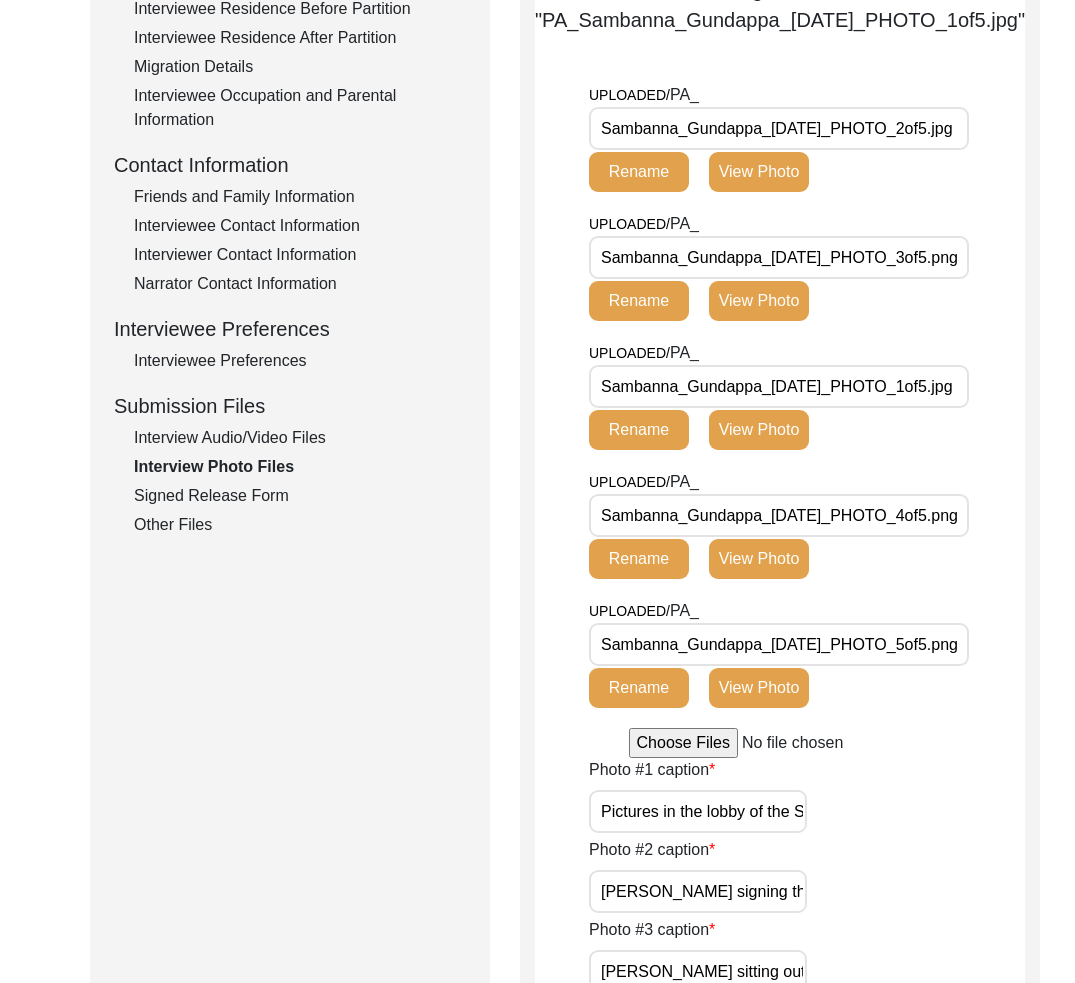scroll, scrollTop: 499, scrollLeft: 0, axis: vertical 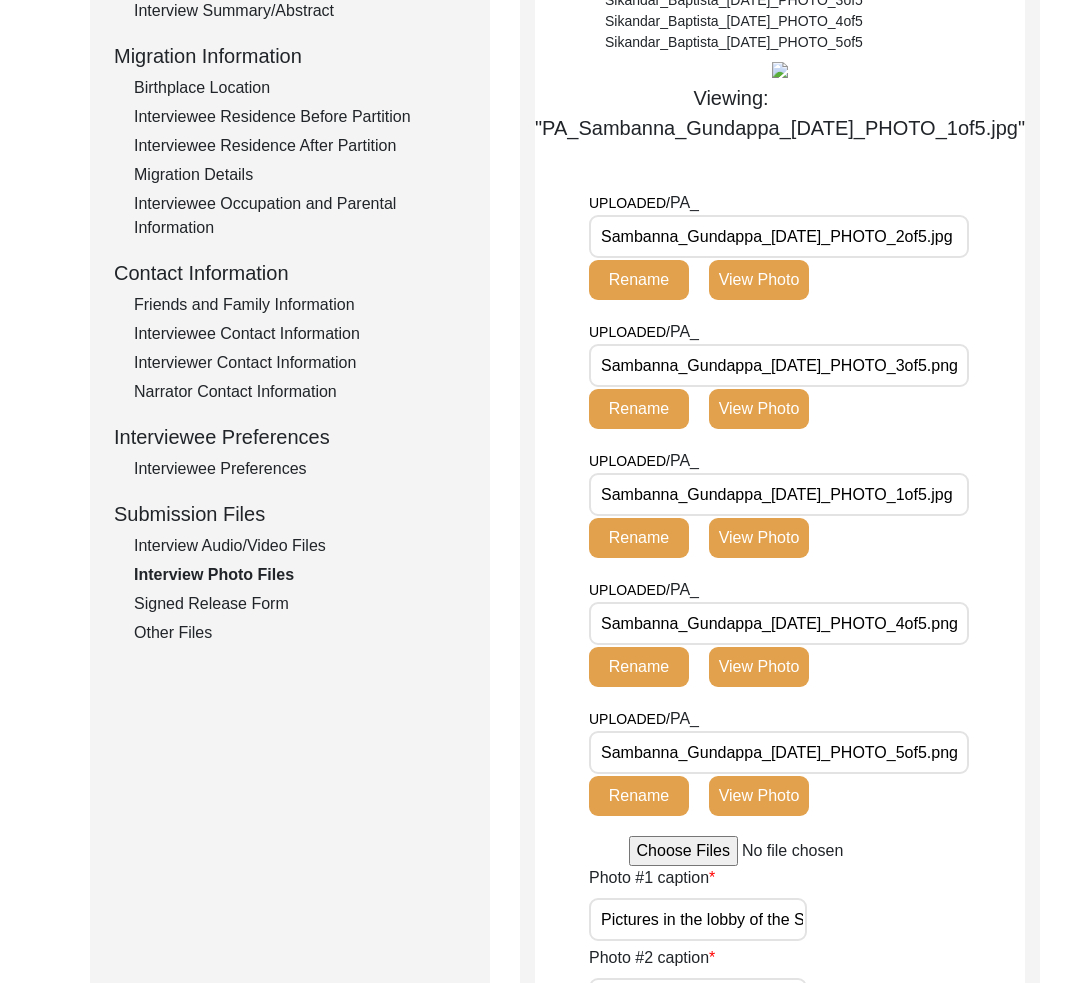click on "View Photo" 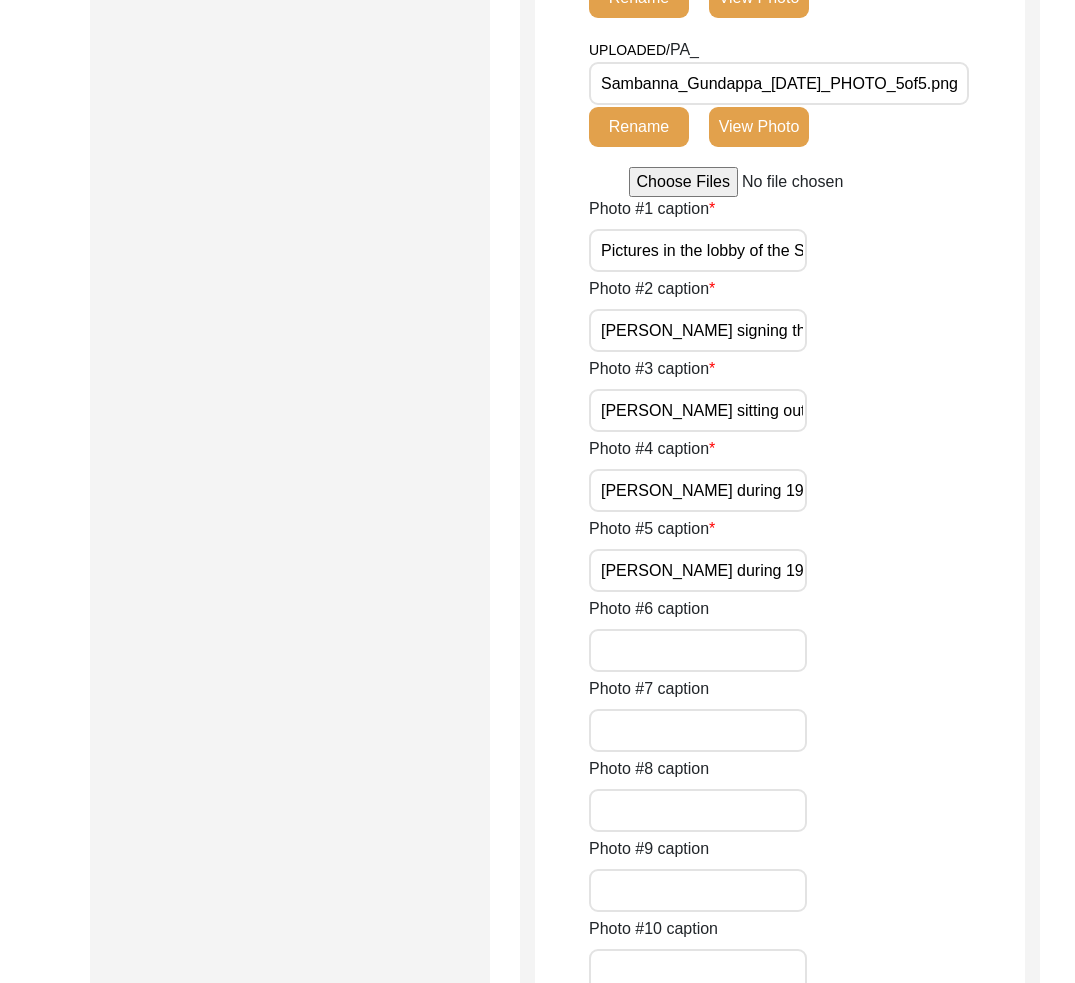 scroll, scrollTop: 1388, scrollLeft: 0, axis: vertical 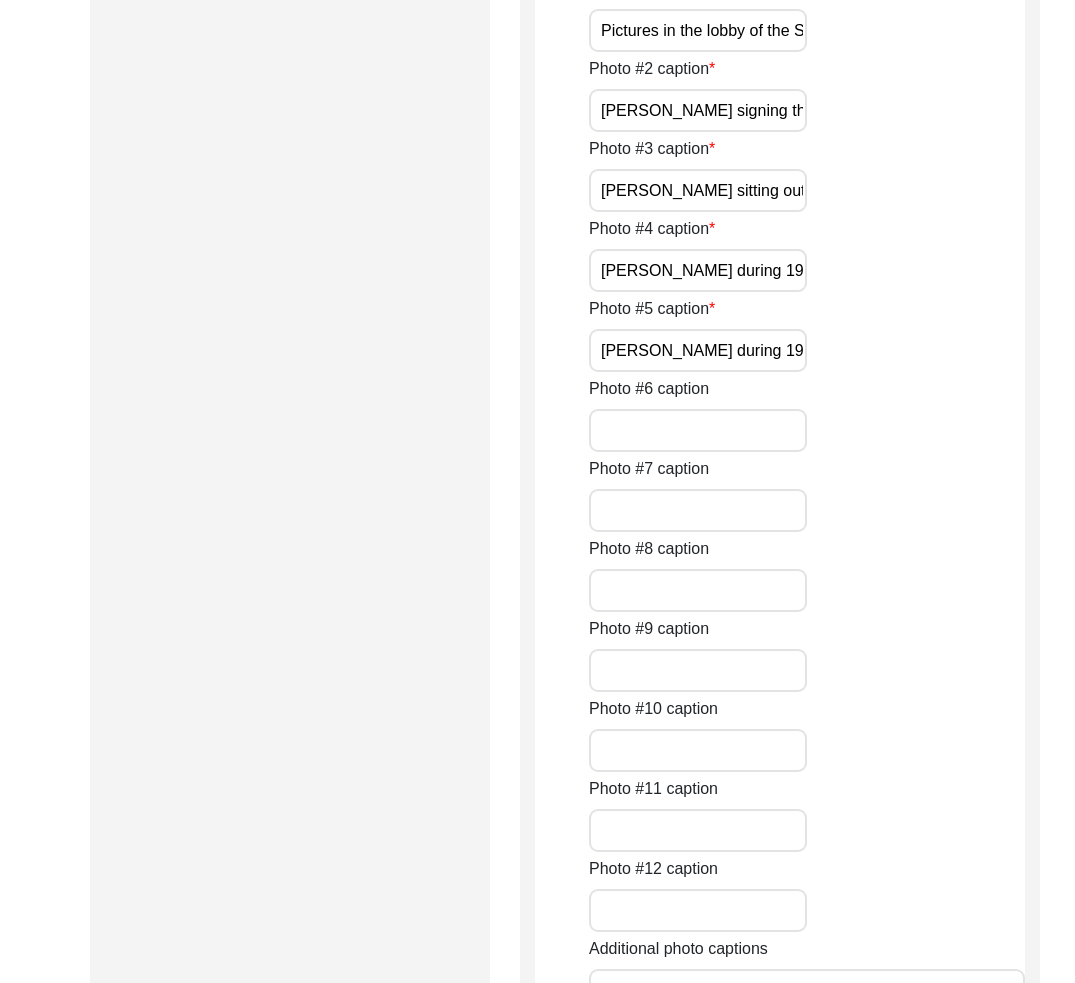 click on "[PERSON_NAME] signing the release form for the 1947 Partition archive interview." at bounding box center [698, 110] 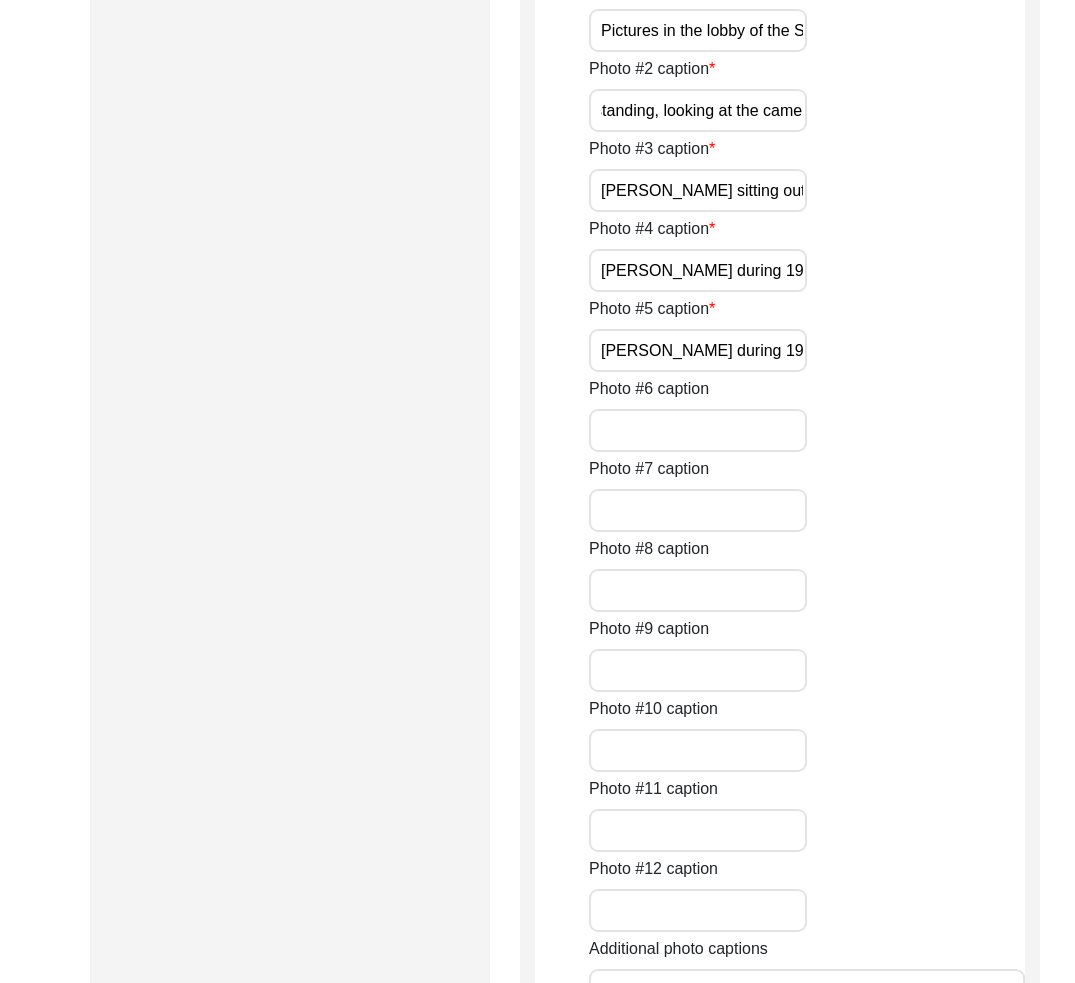 scroll, scrollTop: 0, scrollLeft: 0, axis: both 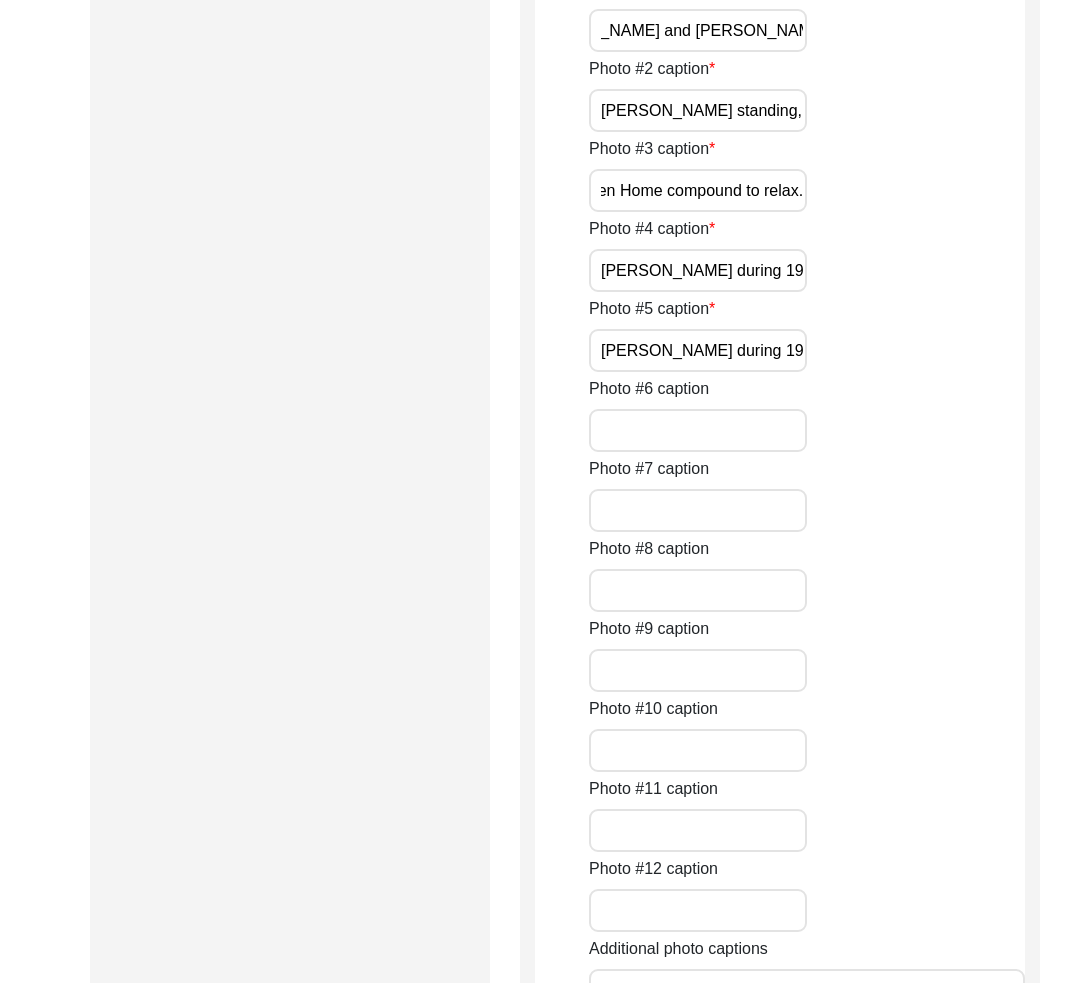 click on "[PERSON_NAME] sitting outside in the Senior Citizen Home compound to relax." at bounding box center (698, 190) 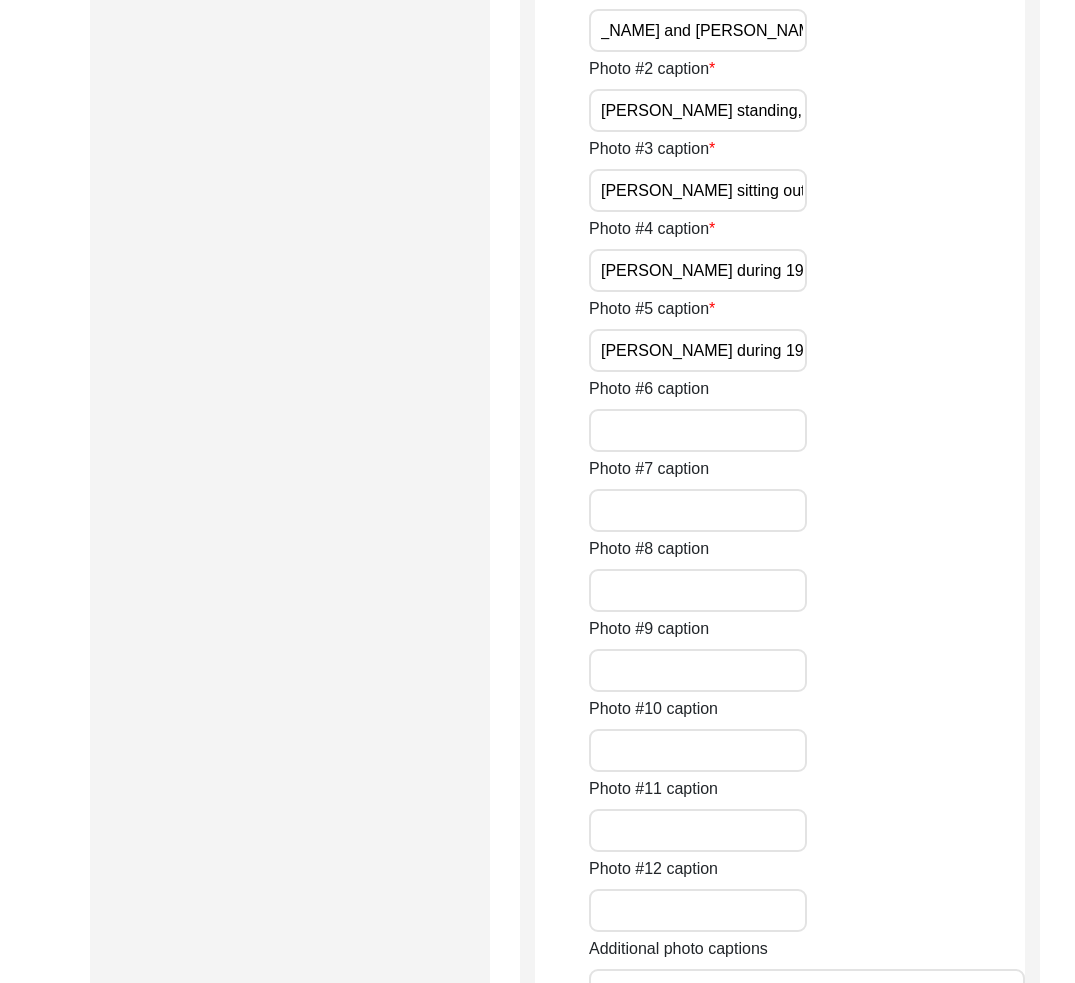 click on "View Photo" 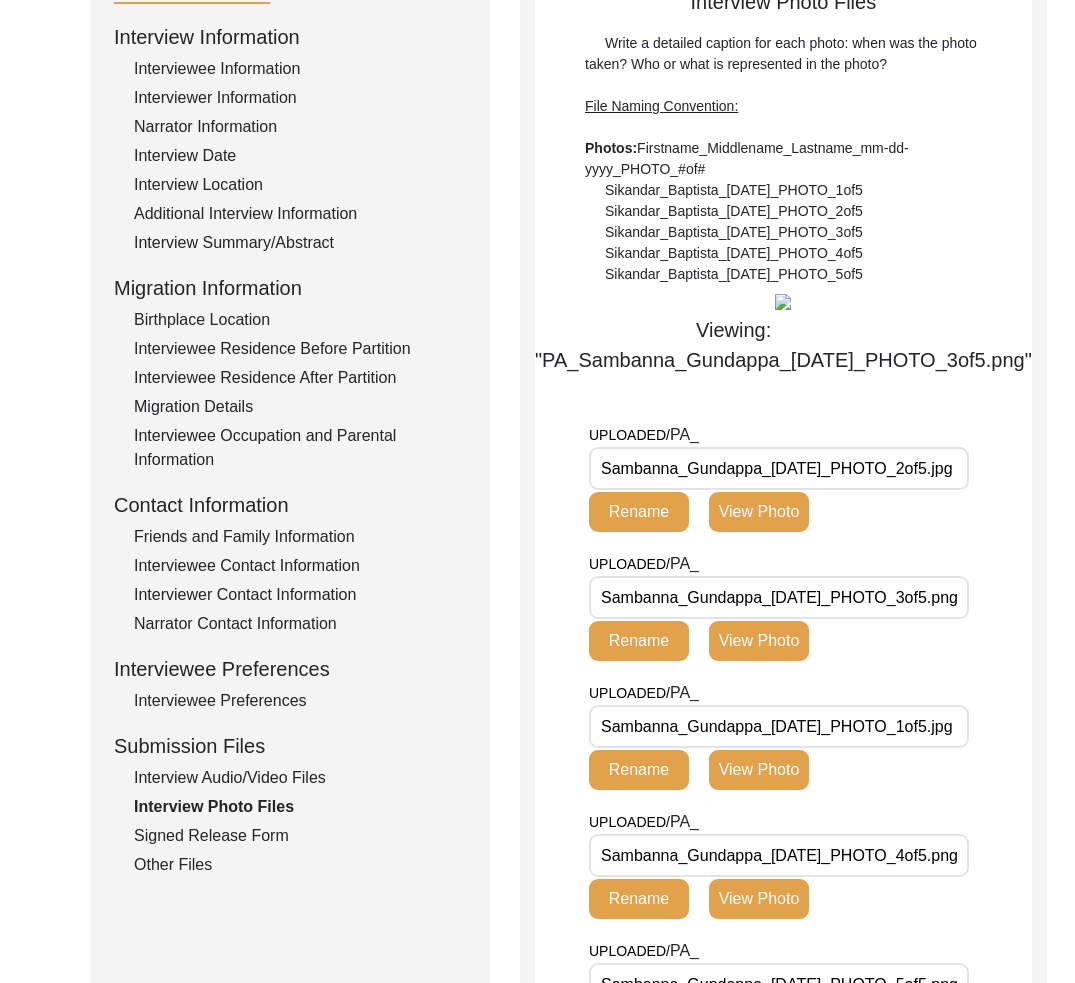 scroll, scrollTop: 250, scrollLeft: 0, axis: vertical 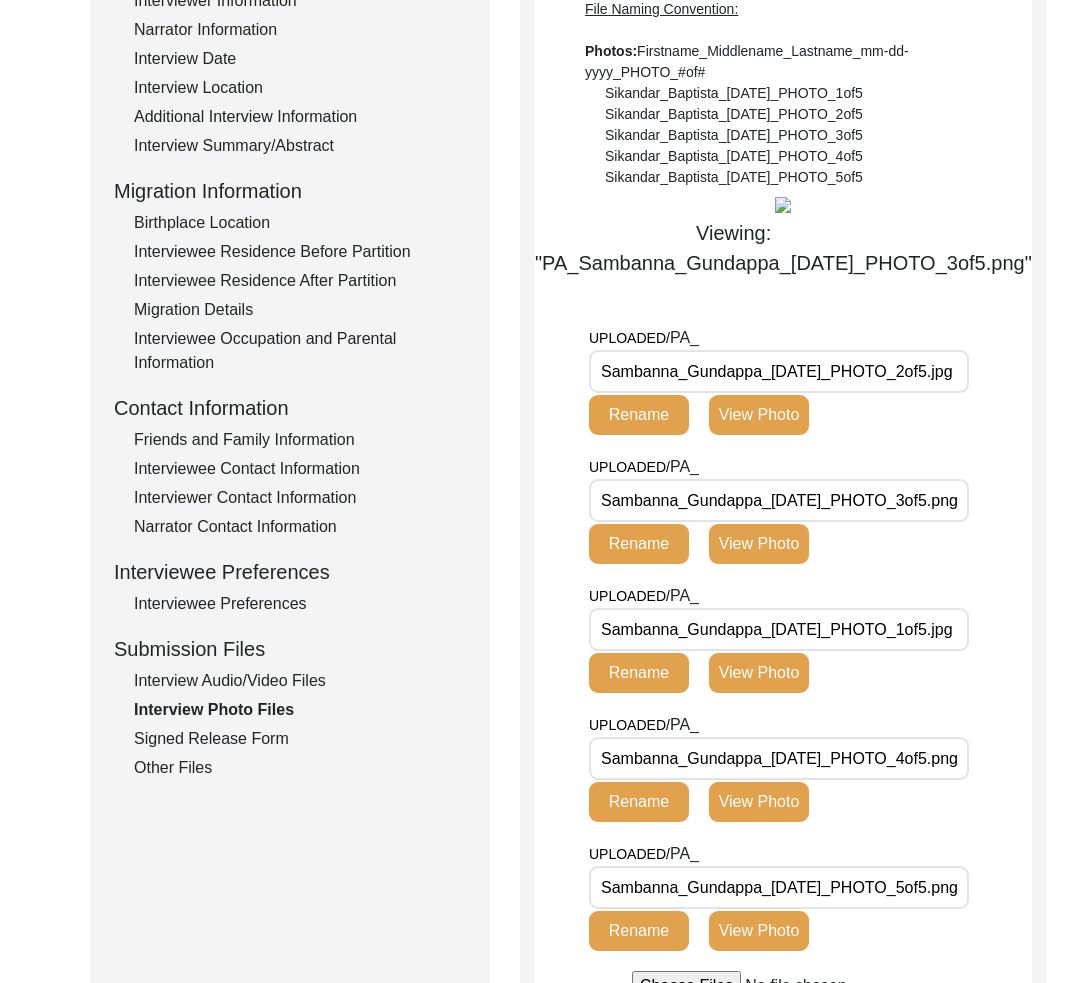 click on "View Photo" 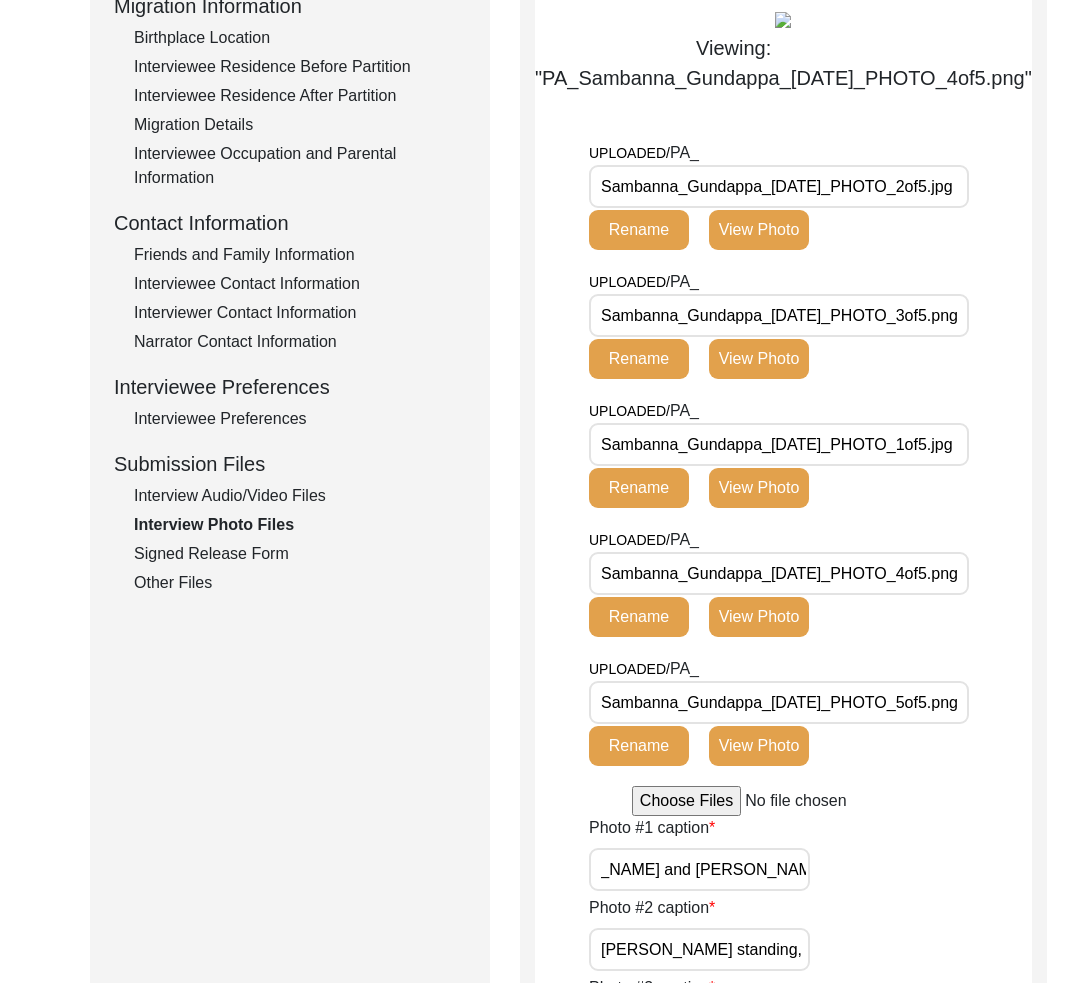 scroll, scrollTop: 610, scrollLeft: 0, axis: vertical 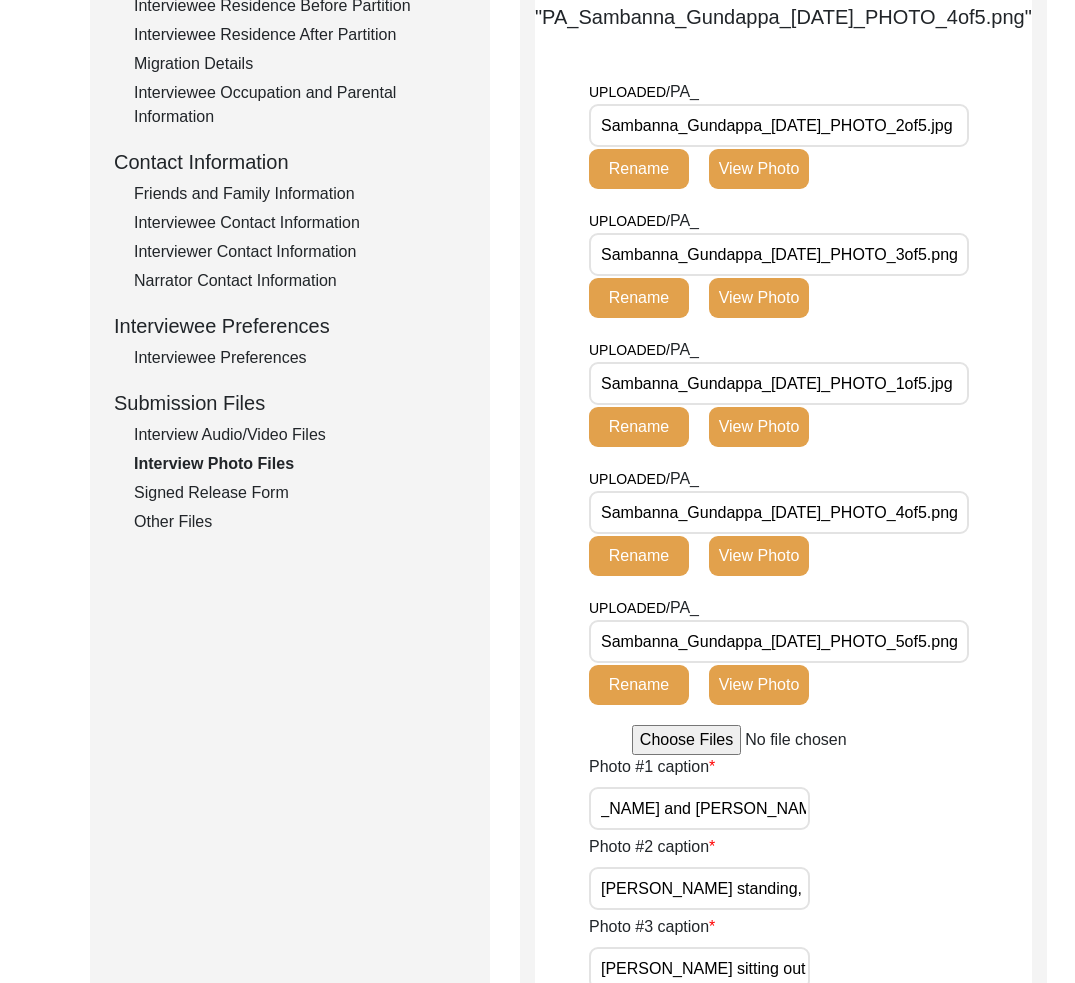 click on "View Photo" 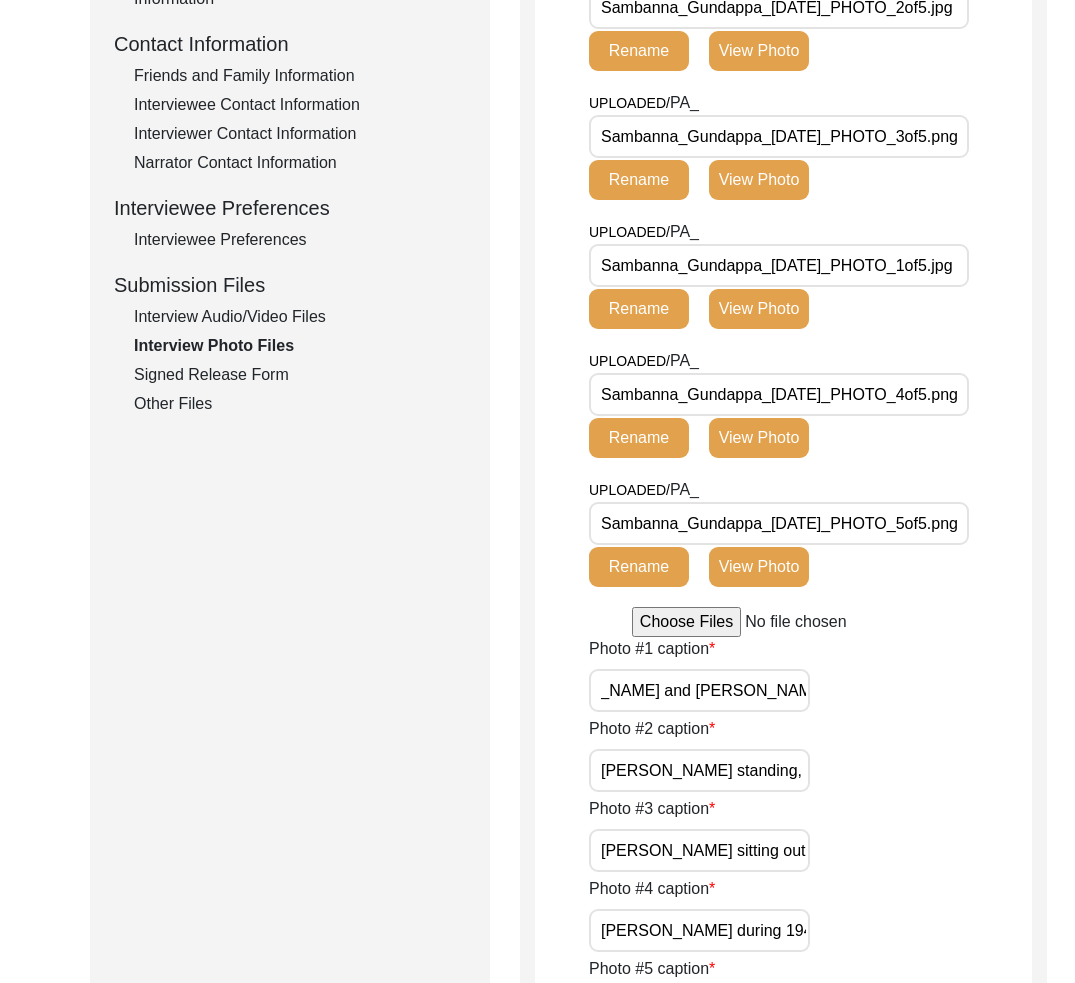 scroll, scrollTop: 1064, scrollLeft: 0, axis: vertical 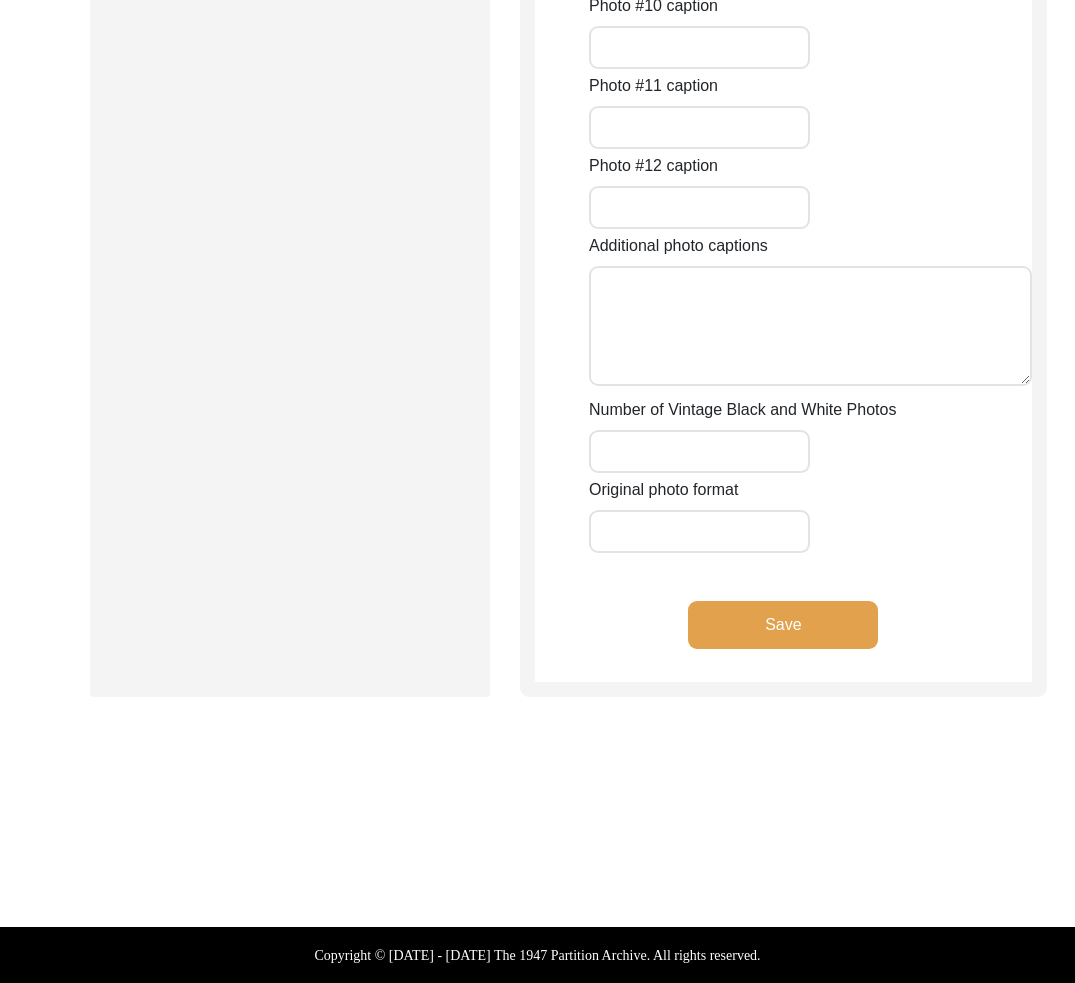 click on "Number of Vintage Black and White Photos" at bounding box center (699, 451) 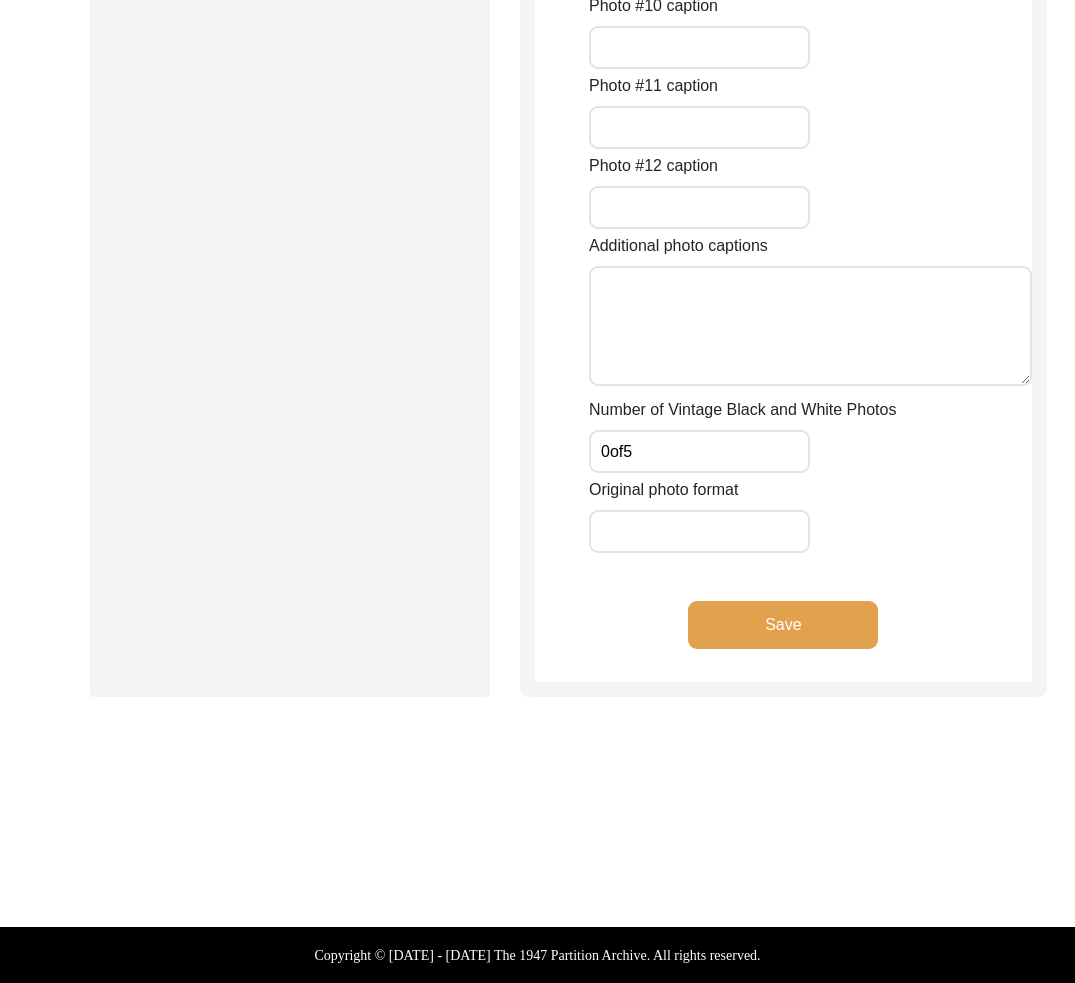 click on "Original photo format" at bounding box center [699, 531] 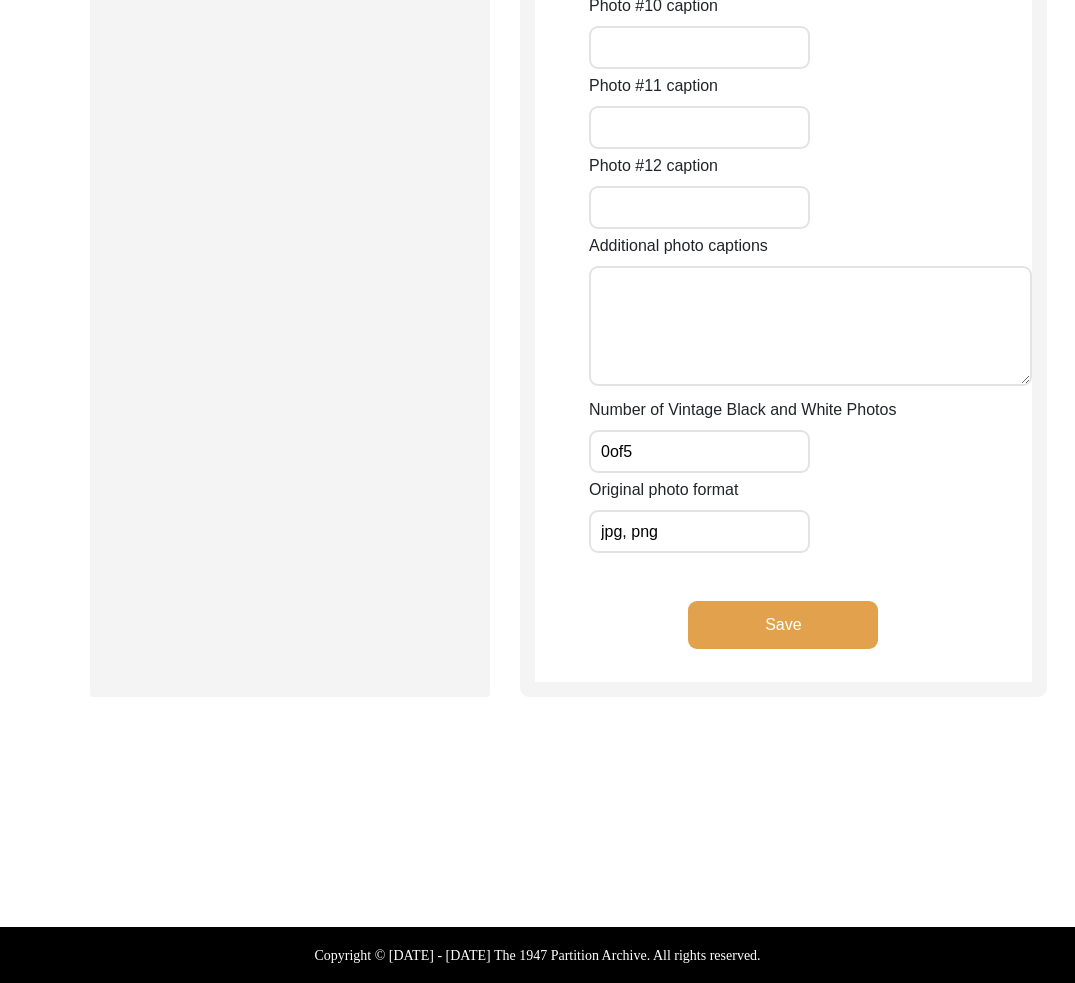 click on "Save" 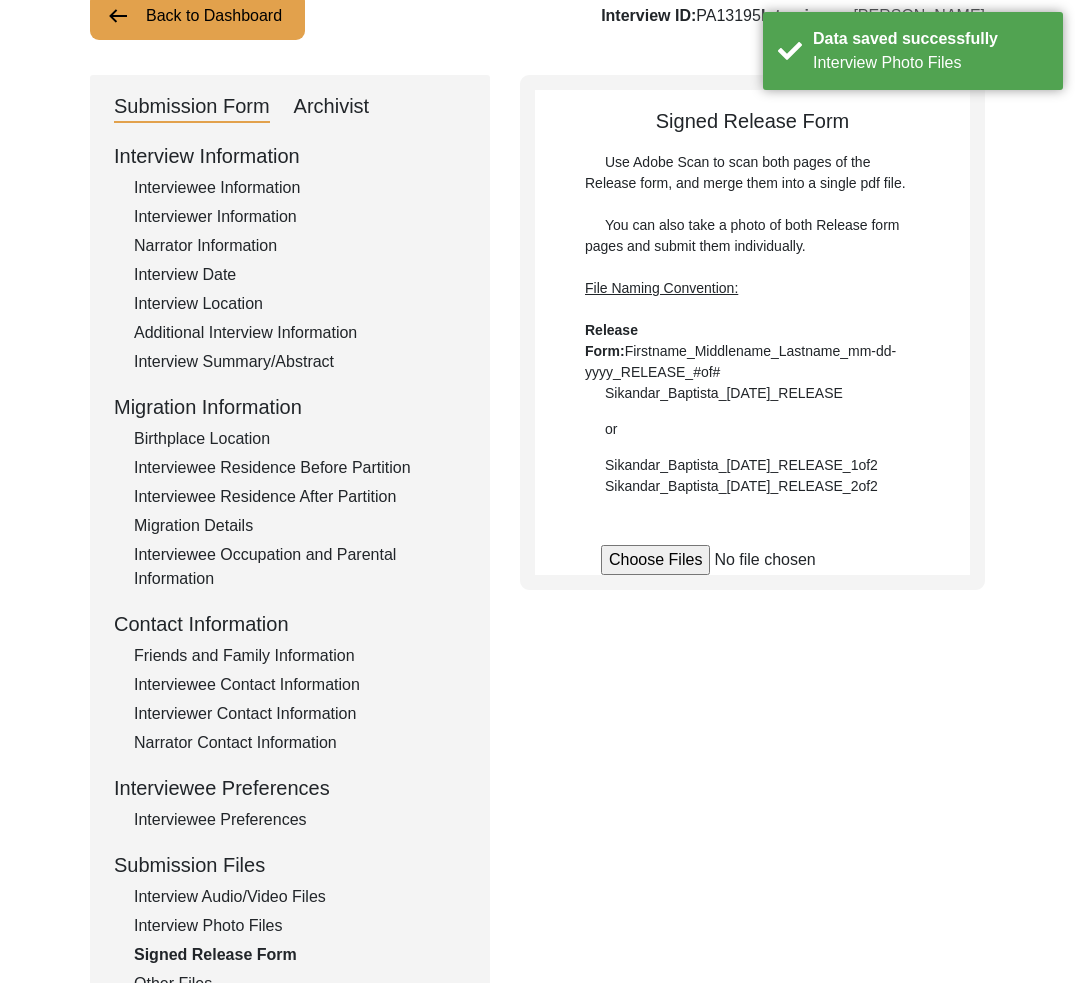 scroll, scrollTop: 0, scrollLeft: 0, axis: both 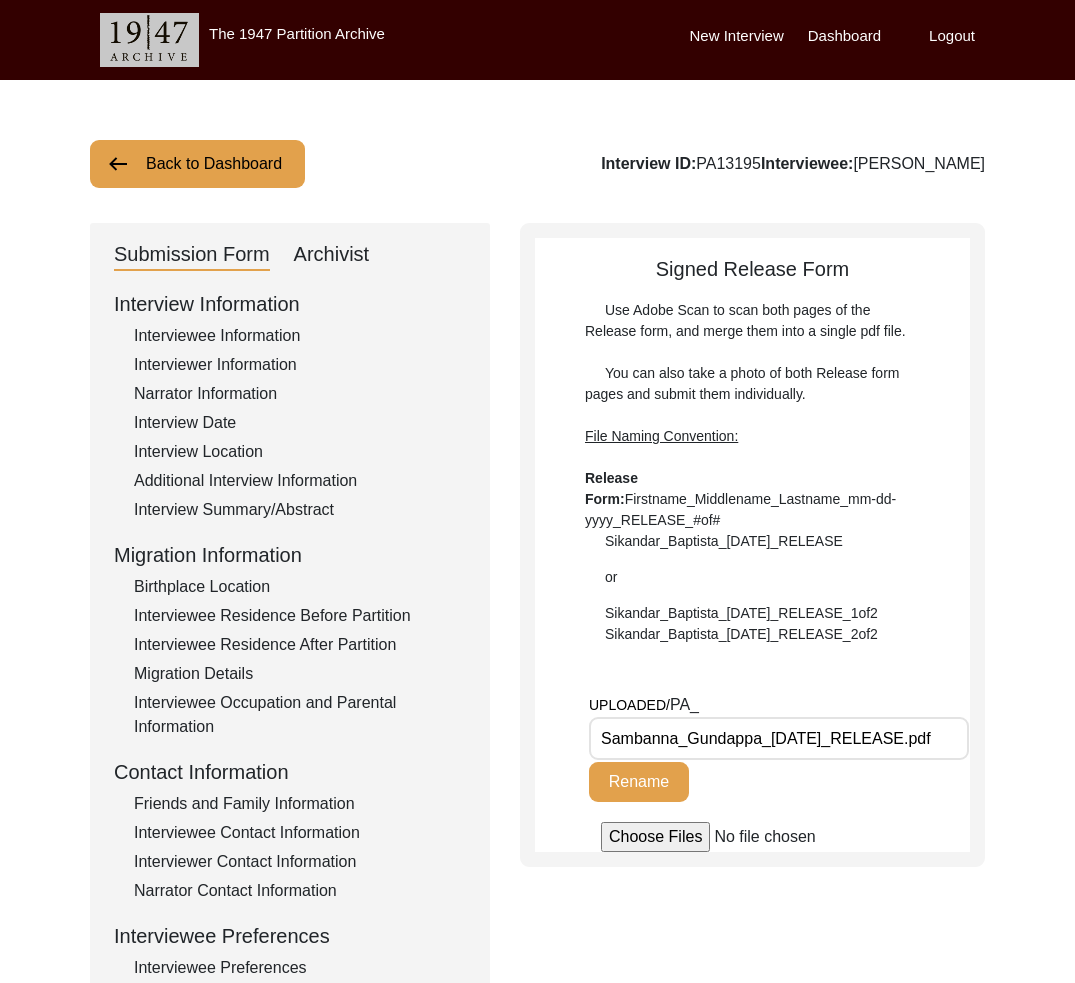 click on "Archivist" 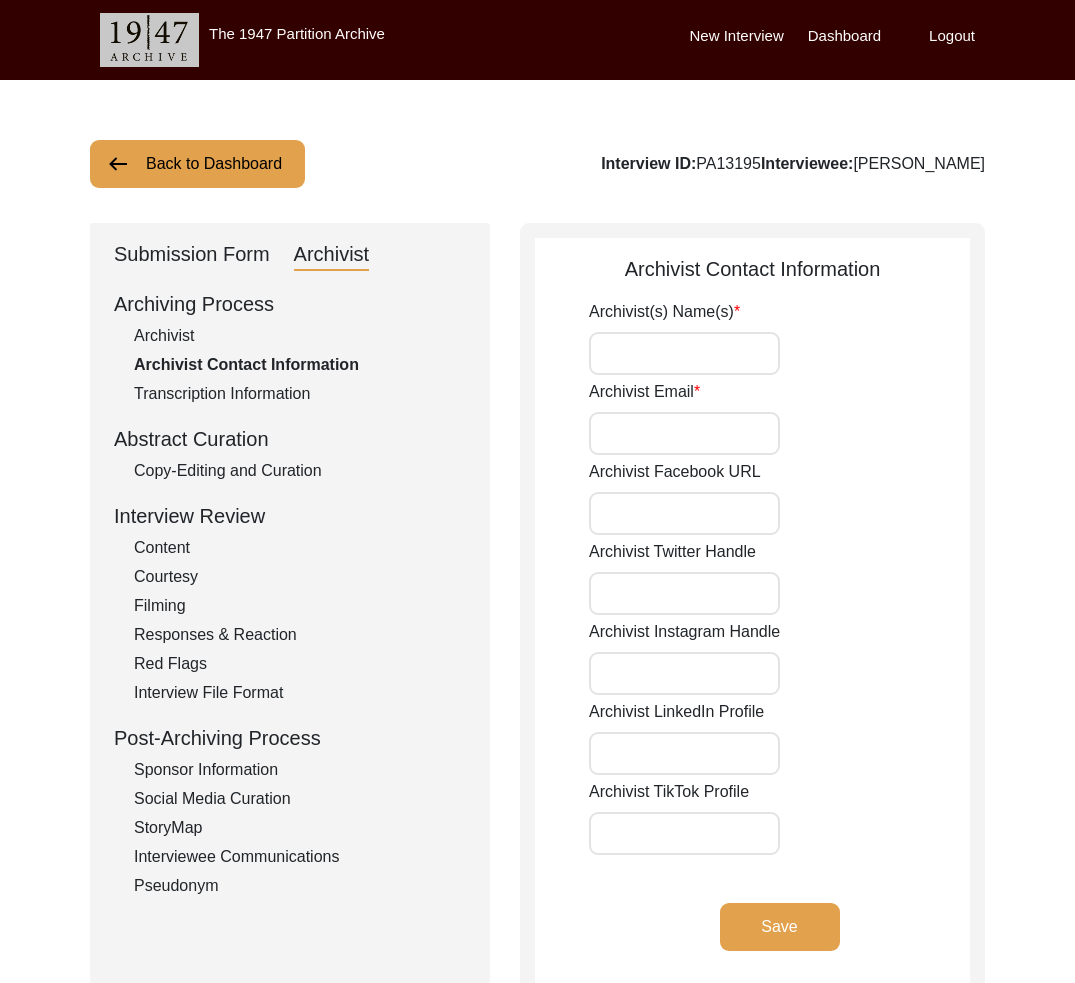 click on "Archivist" 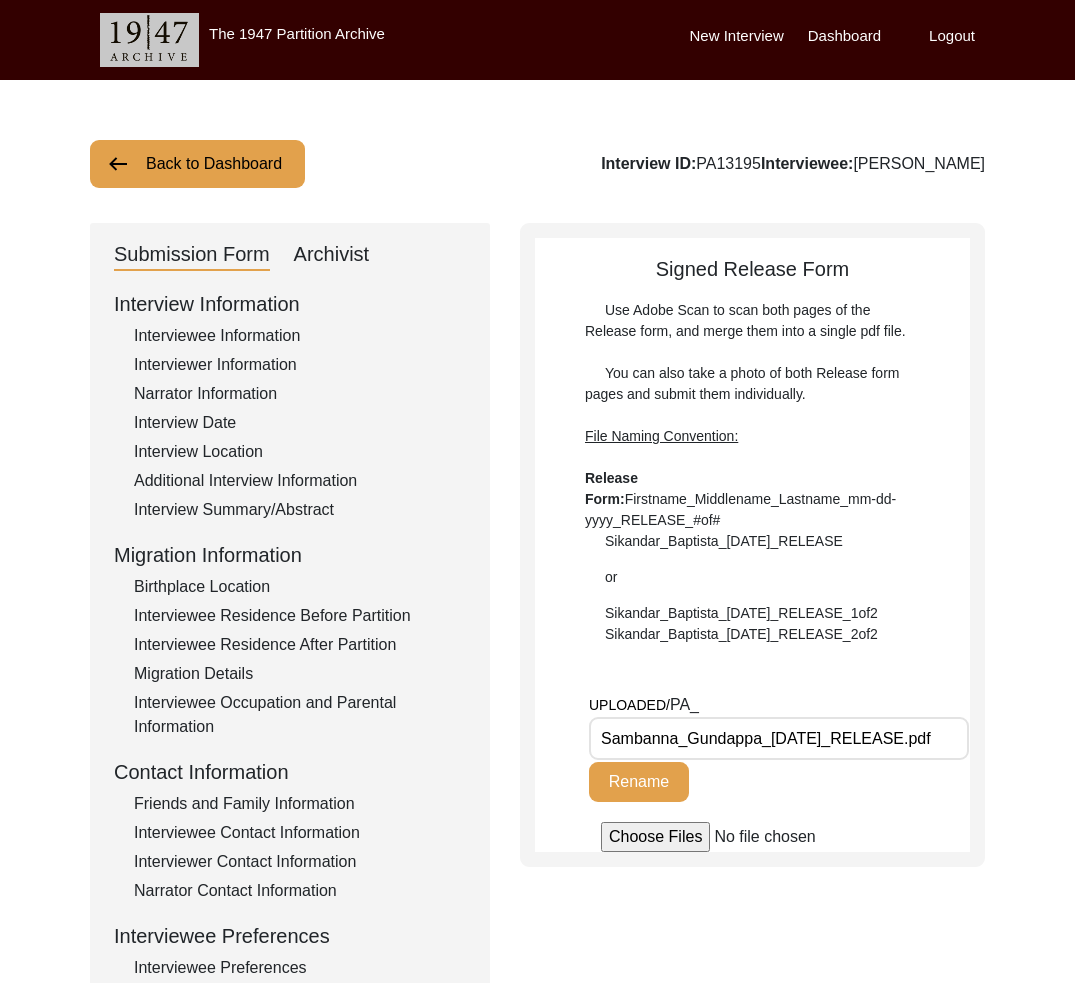 click on "Interview Information   Interviewee Information   Interviewer Information   Narrator Information   Interview Date   Interview Location   Additional Interview Information   Interview Summary/Abstract   Migration Information   Birthplace Location   Interviewee Residence Before Partition   Interviewee Residence After Partition   Migration Details   Interviewee Occupation and Parental Information   Contact Information   Friends and Family Information   Interviewee Contact Information   Interviewer Contact Information   Narrator Contact Information   Interviewee Preferences   Interviewee Preferences   Submission Files   Interview Audio/Video Files   Interview Photo Files   Signed Release Form   Other Files" 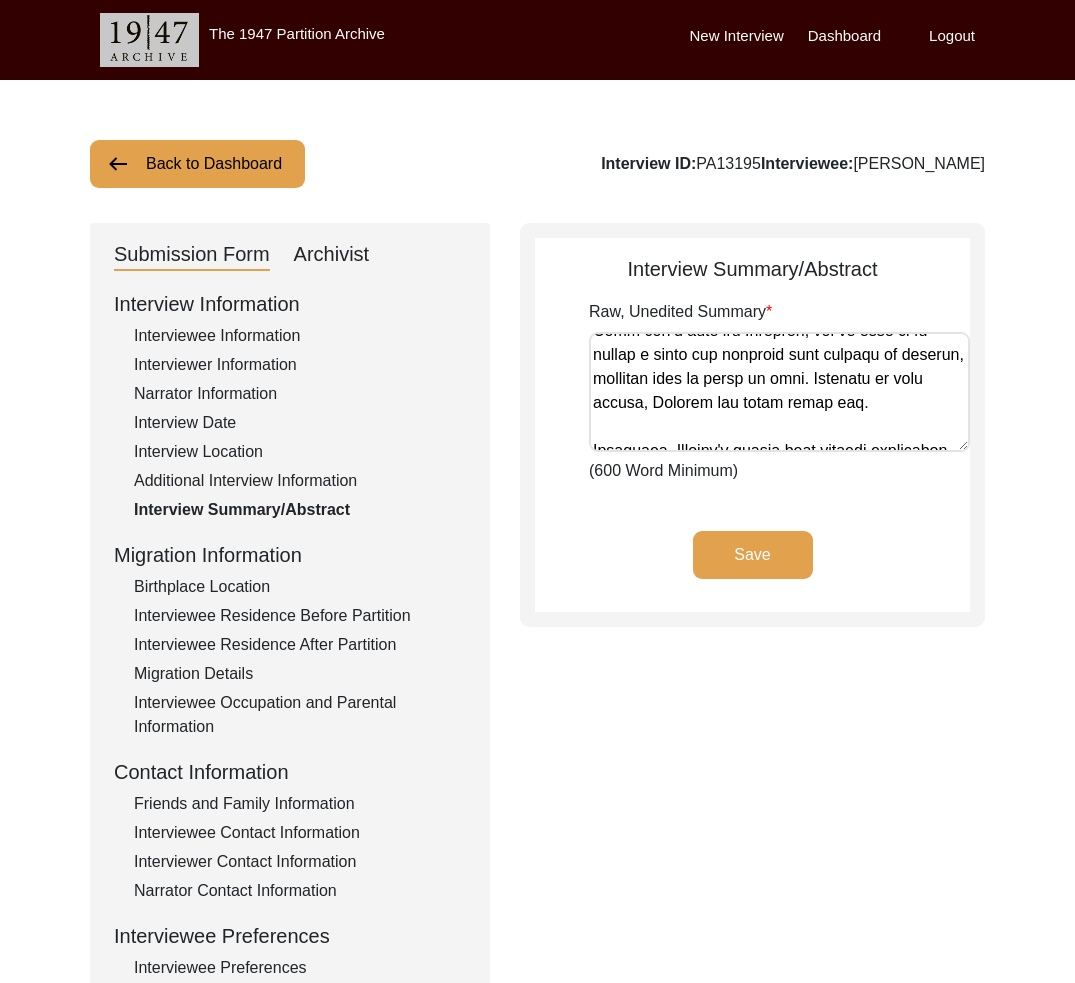 scroll, scrollTop: 2576, scrollLeft: 0, axis: vertical 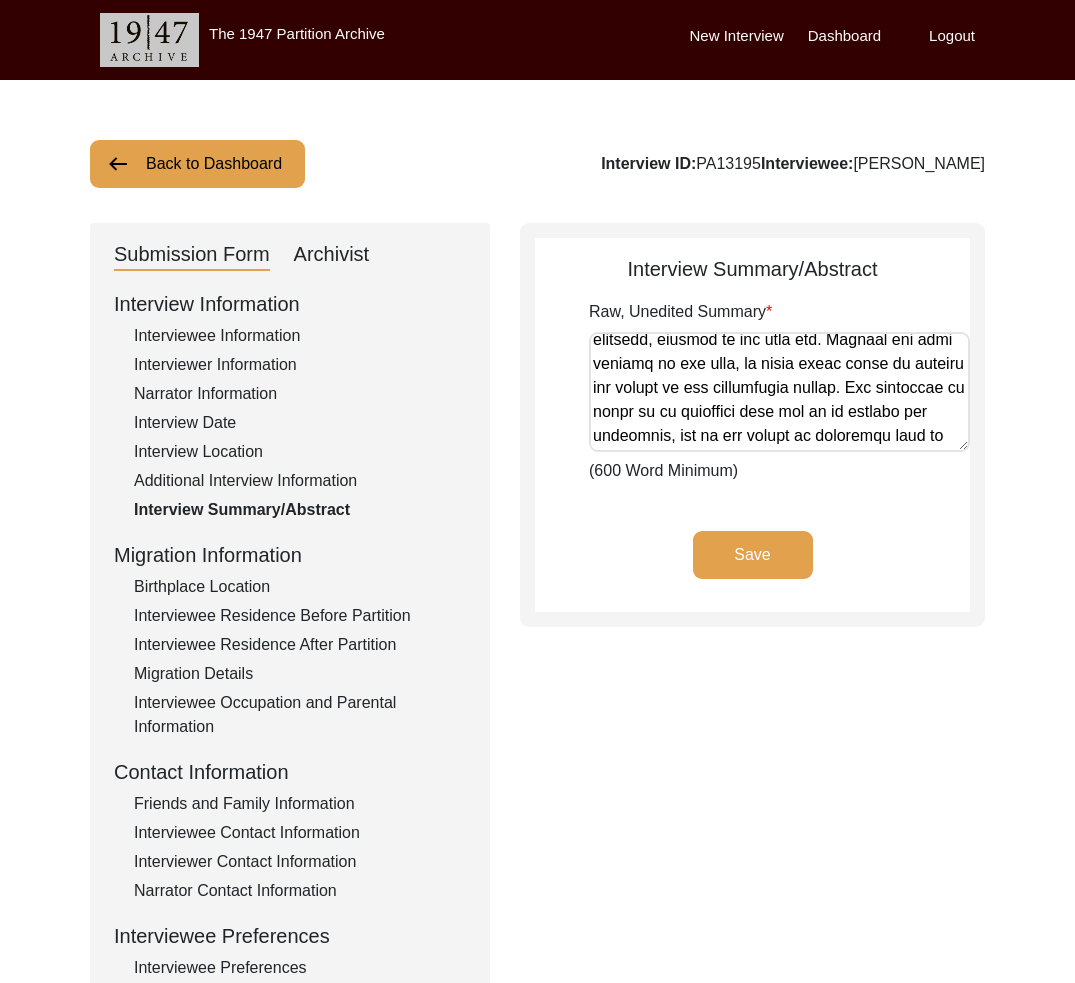 drag, startPoint x: 595, startPoint y: 344, endPoint x: 966, endPoint y: 933, distance: 696.10486 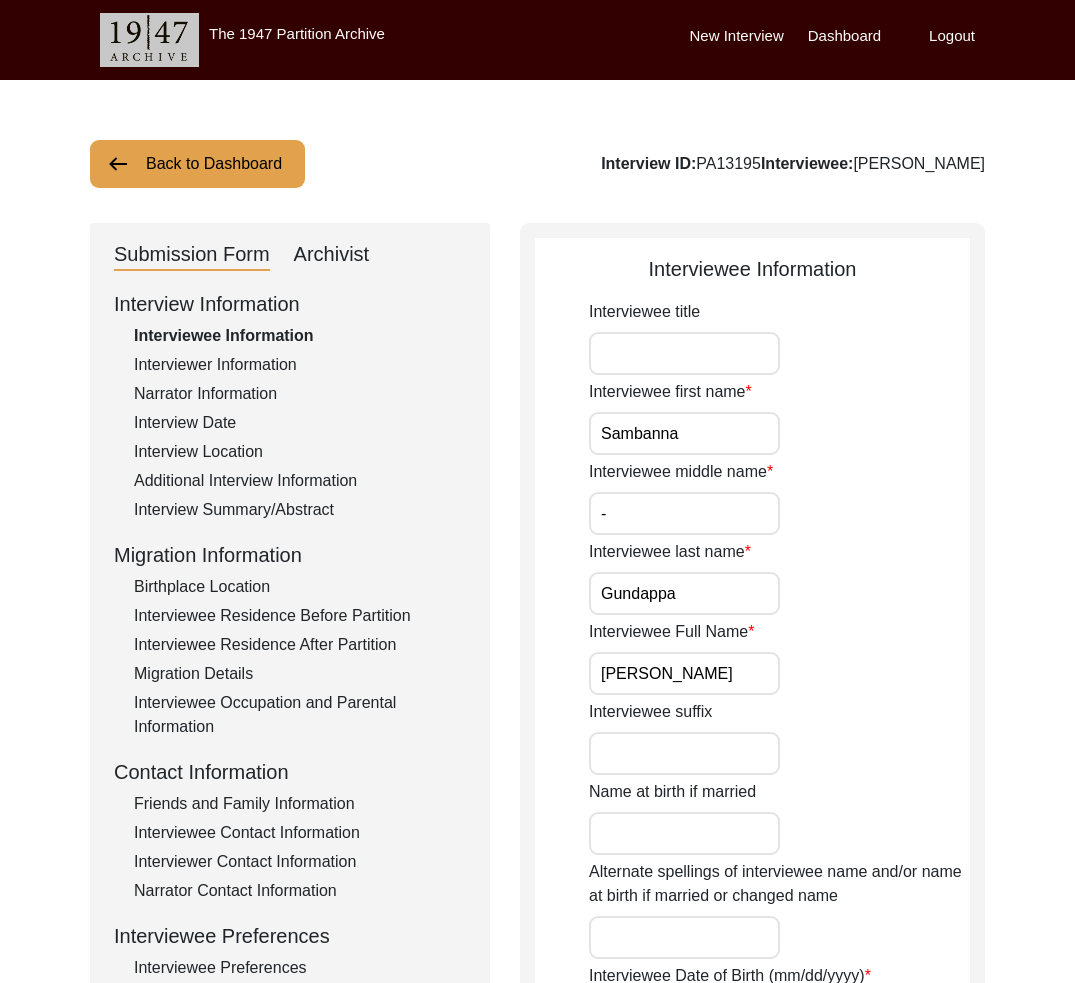 click on "Birthplace Location" 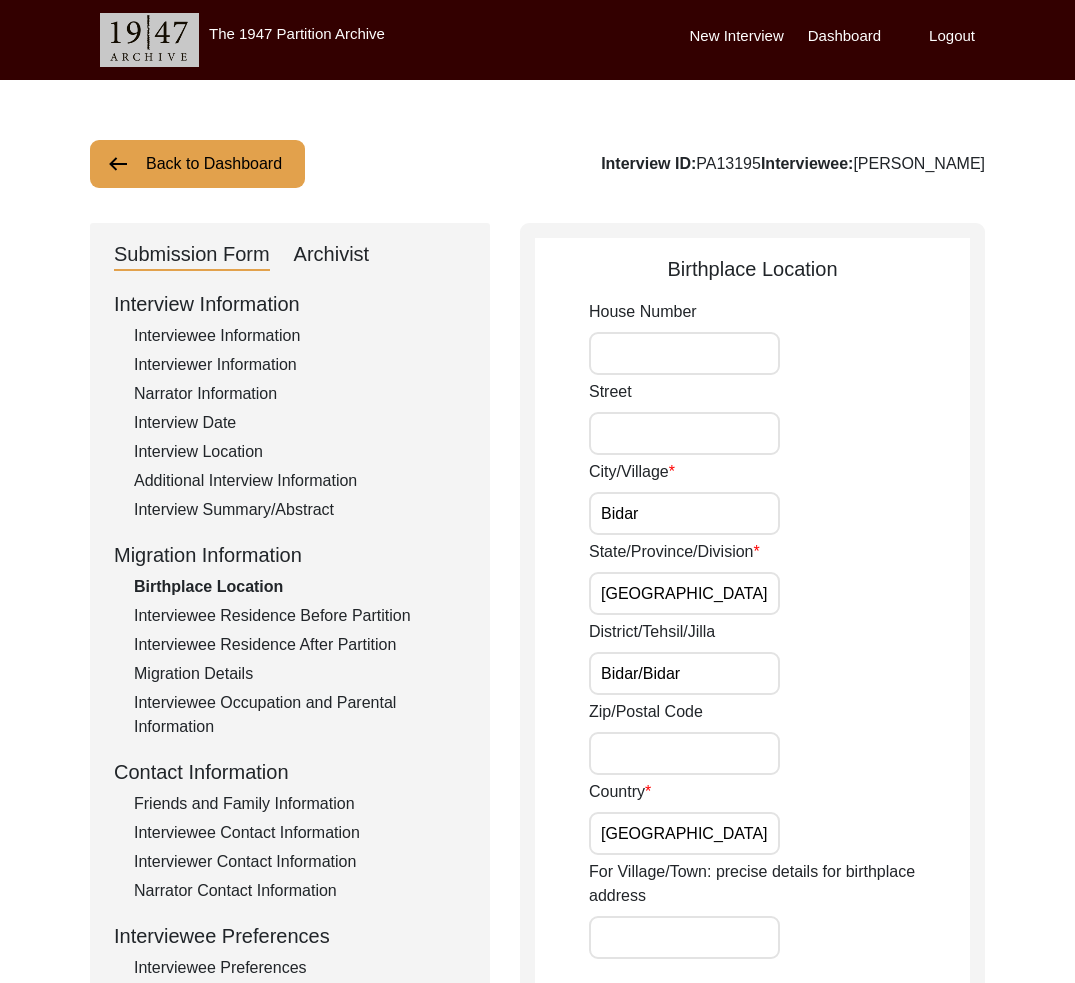click on "Interviewee Residence Before Partition" 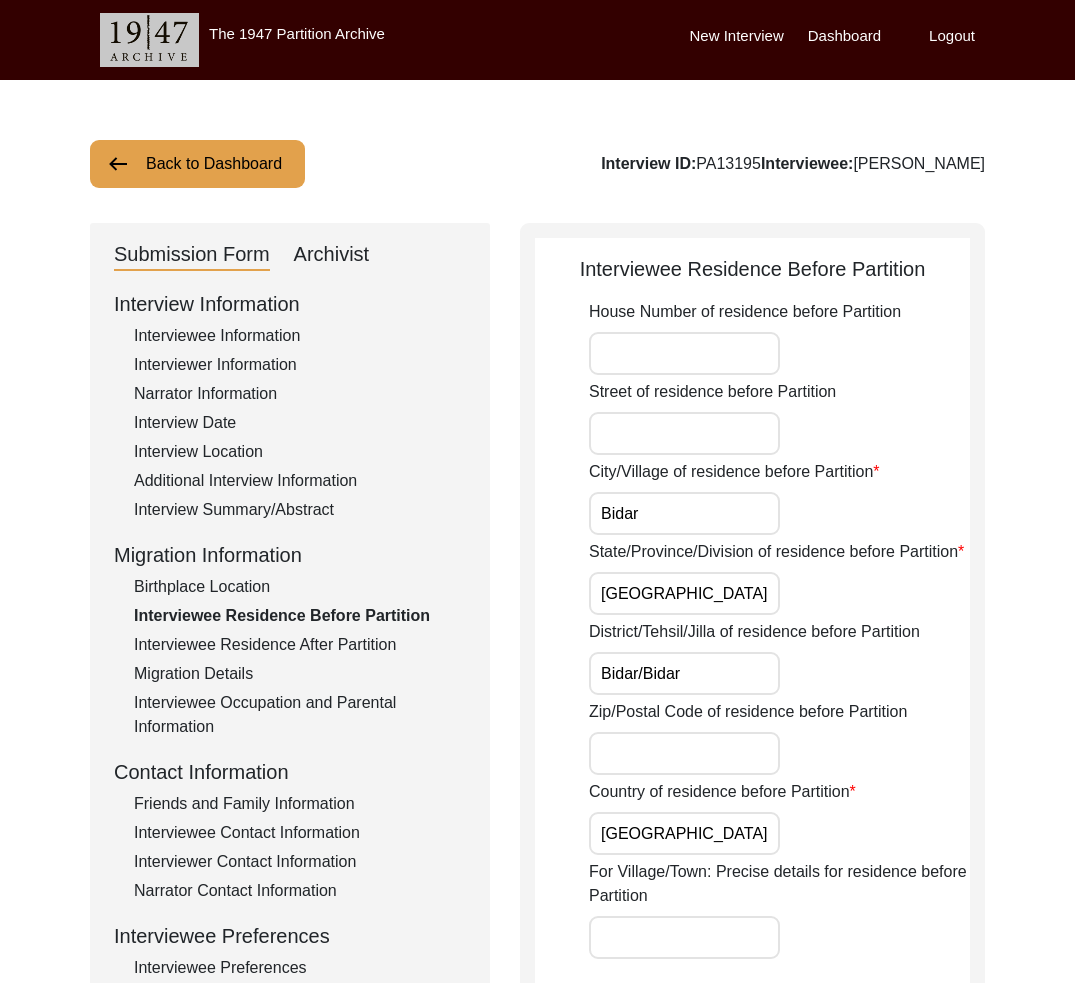 click on "Interviewee Residence After Partition" 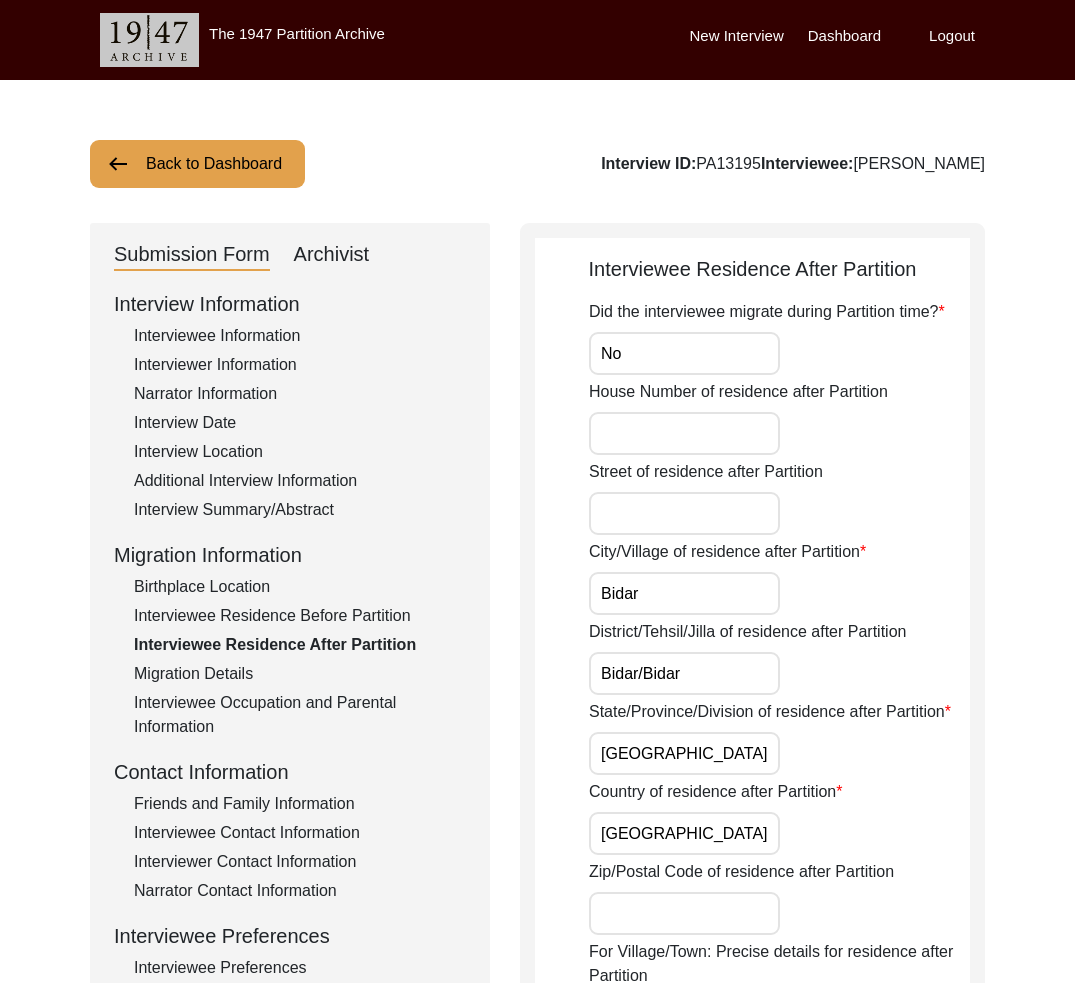 click on "Interviewee Residence Before Partition" 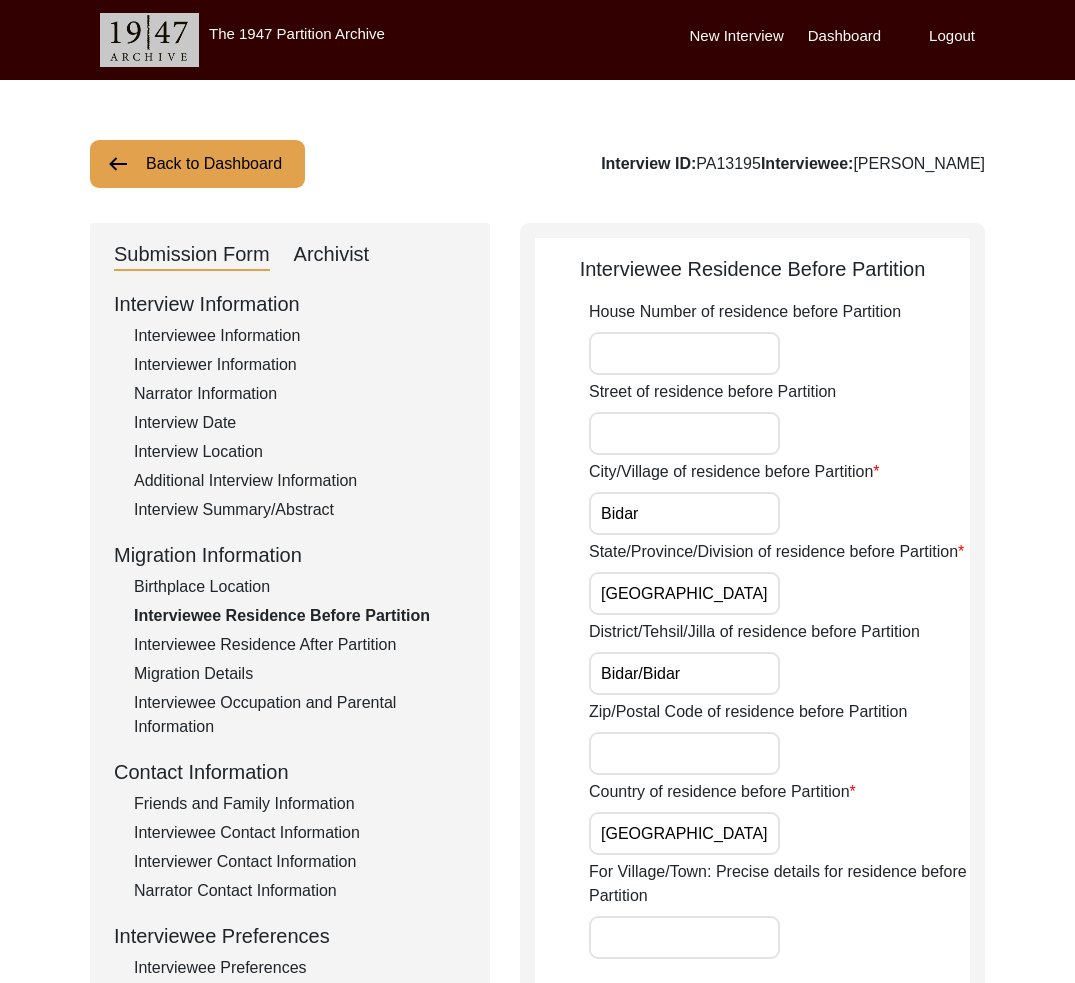 click on "Birthplace Location" 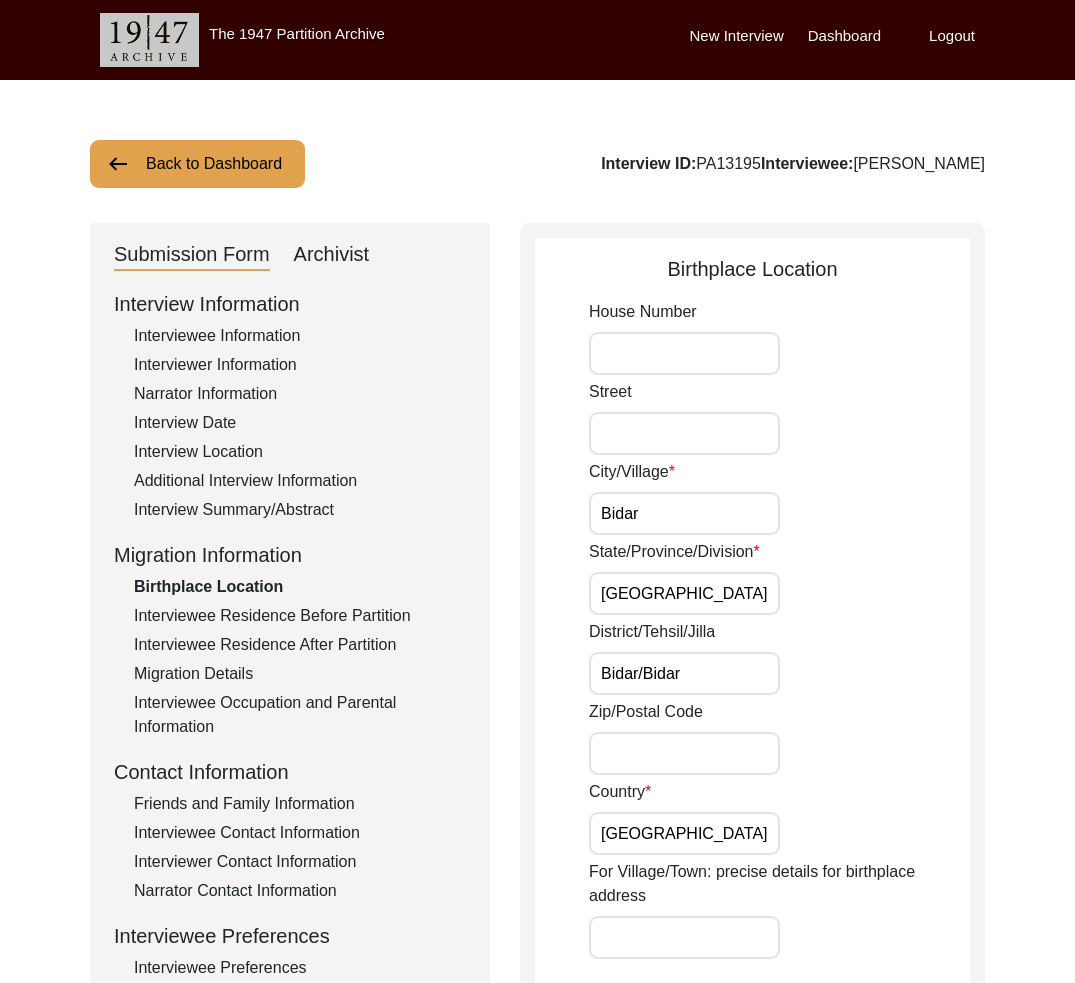click on "Back to Dashboard" 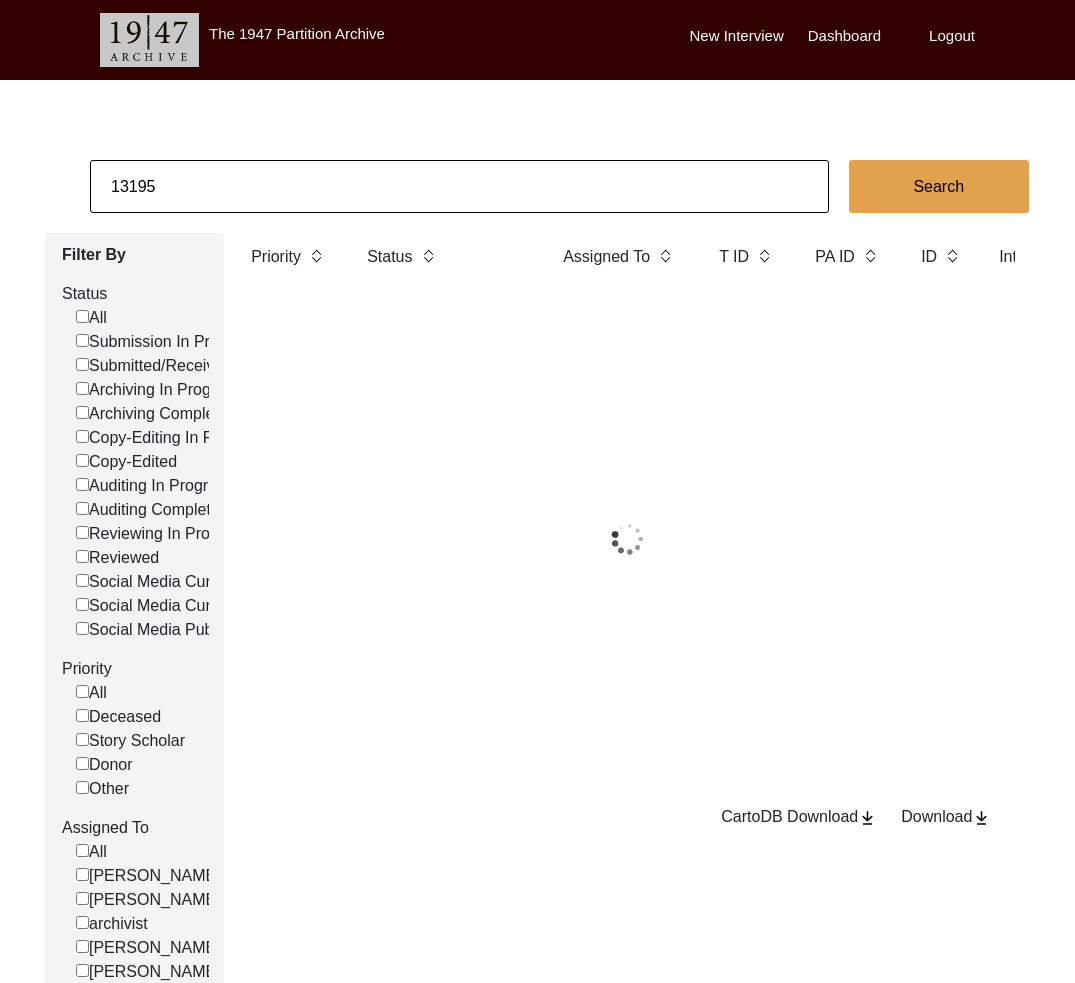 drag, startPoint x: 209, startPoint y: 161, endPoint x: 312, endPoint y: 201, distance: 110.49435 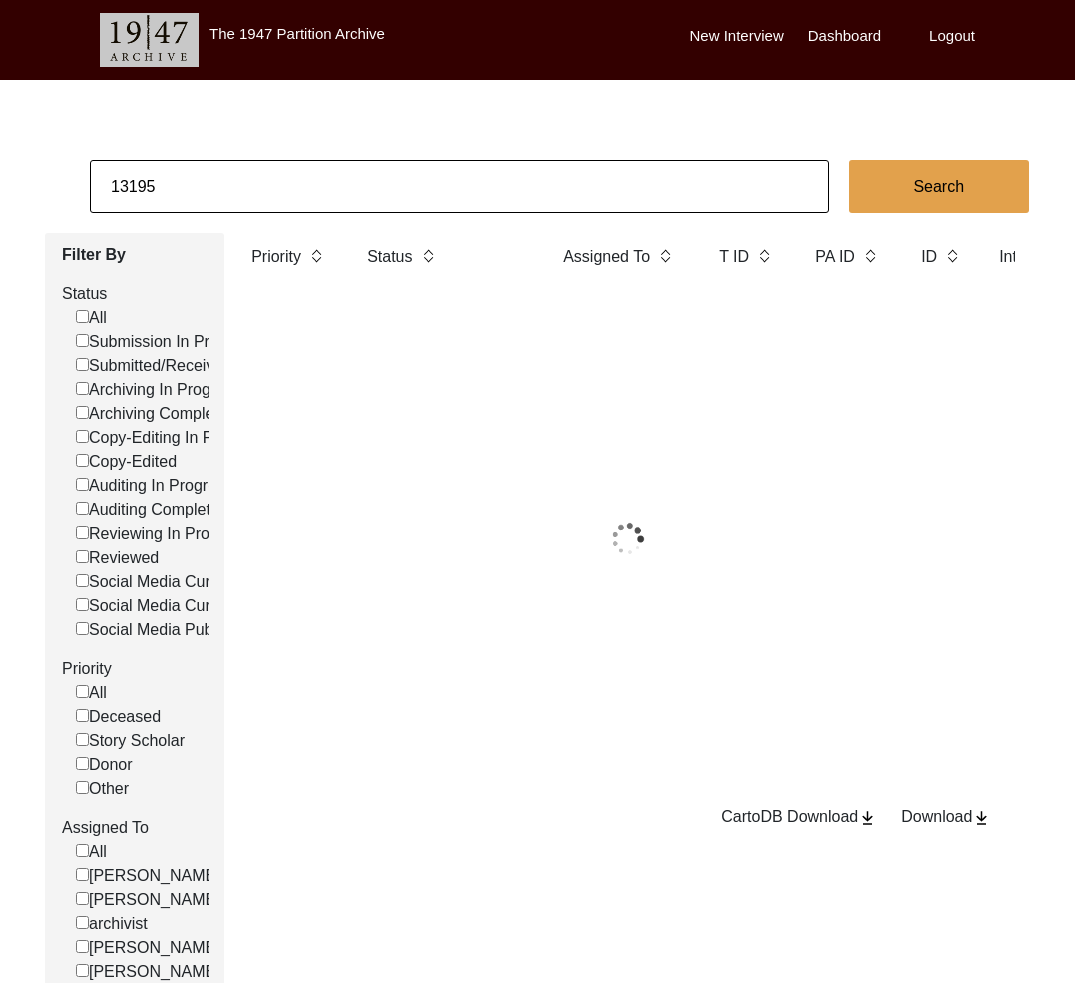 click on "13195 Search Filter By Status  All   Submission In Progress   Submitted/Received   Archiving In Progress   Archiving Completed   Copy-Editing In Progress   Copy-Edited   Auditing In Progress   Auditing Completed   Reviewing In Progress   Reviewed   Social Media Curation In Progress   Social Media Curated   Social Media Published  Priority  All   Deceased   Story Scholar   Donor   Other  Assigned To  All   [PERSON_NAME]   [PERSON_NAME]   archivist   [PERSON_NAME]   [PERSON_NAME]  Priority Status Assigned To T ID PA ID ID Interviewee Name Interviewer Interview location (City, State/Province, Country) Interview Date Gender of interviewee Interviewee Date of Birth Interviewee Religion Interview Languages "Migrated From (Village/City, State, Country)" "Migrated To (Village/City, State, Country)" POST Form Summary RELEASE Form # Photos of interview Video/Audio Received B-Roll Received Doc & Video confirm email sent  CartoDB Download   Download" 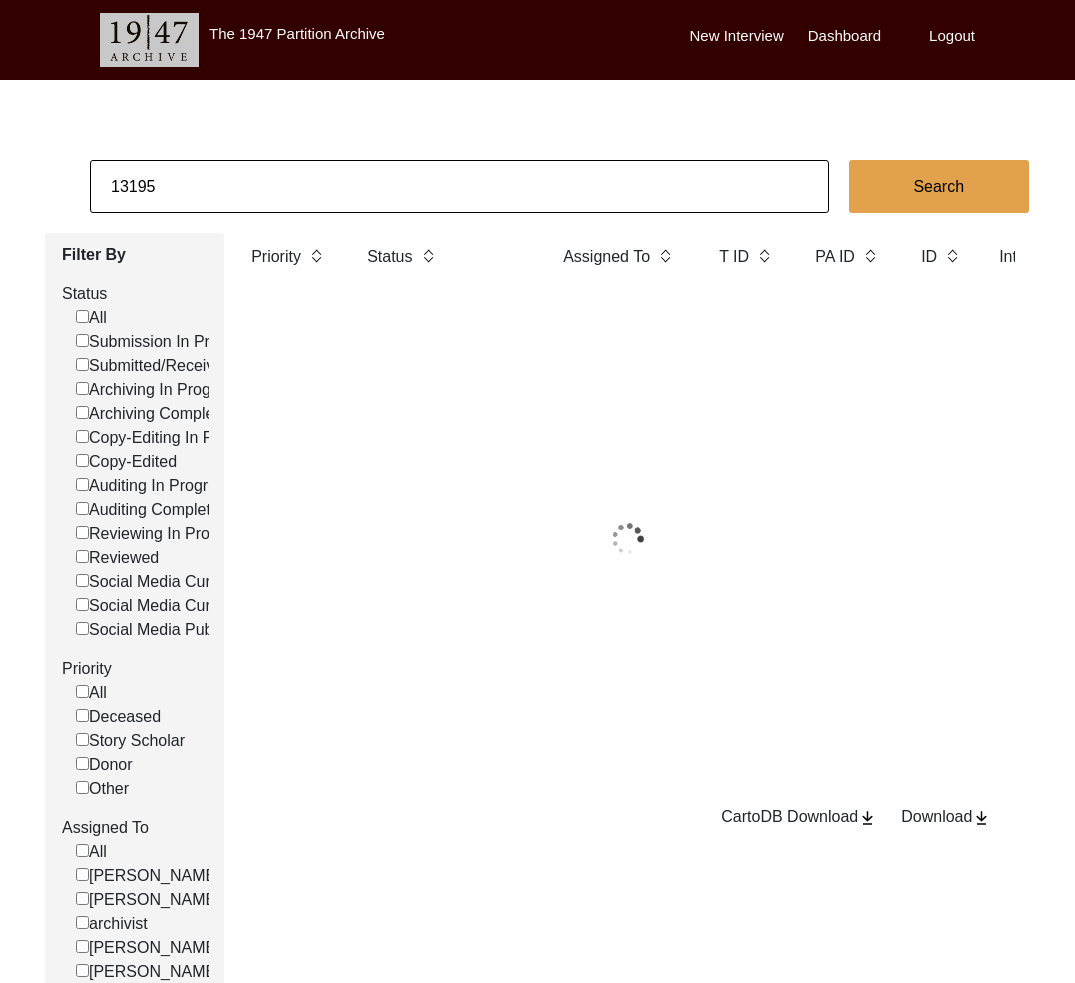 click on "13195" 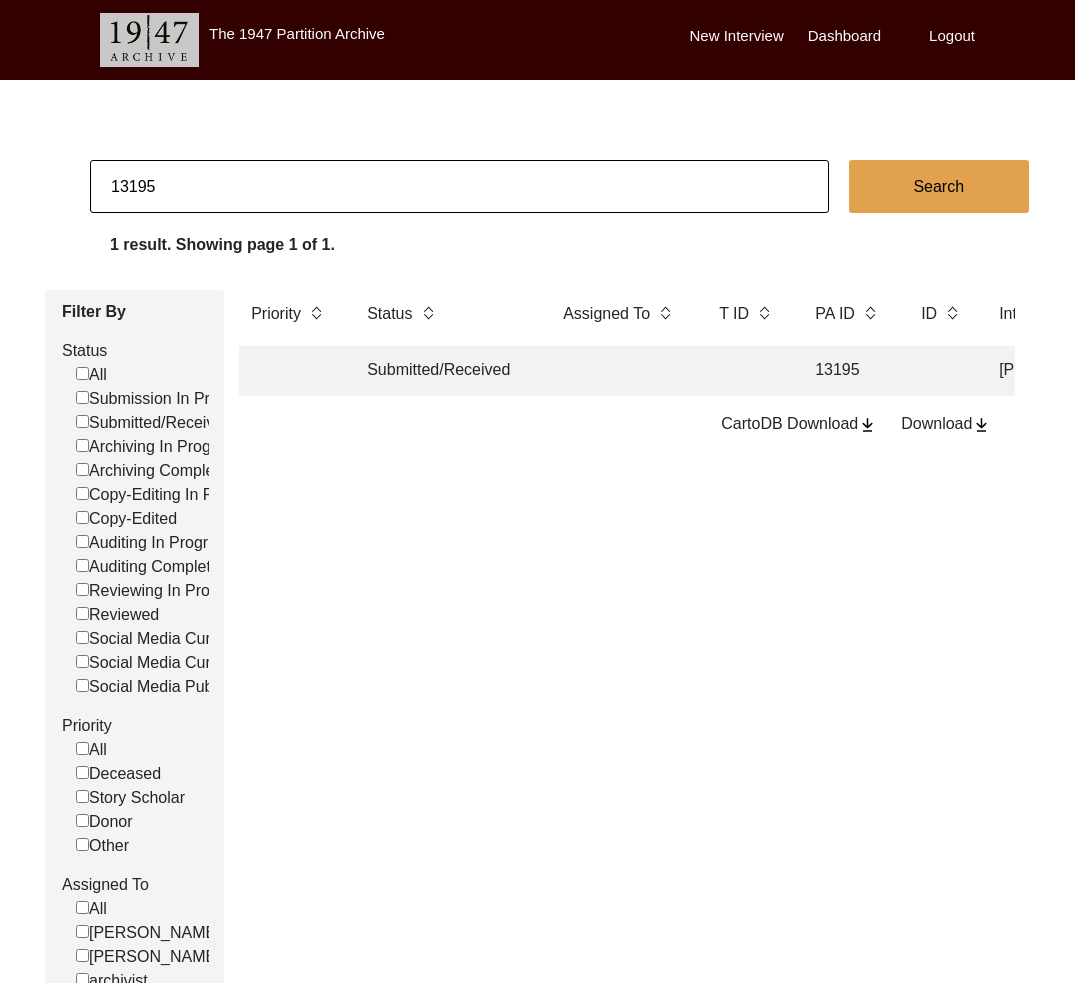 click on "13195" 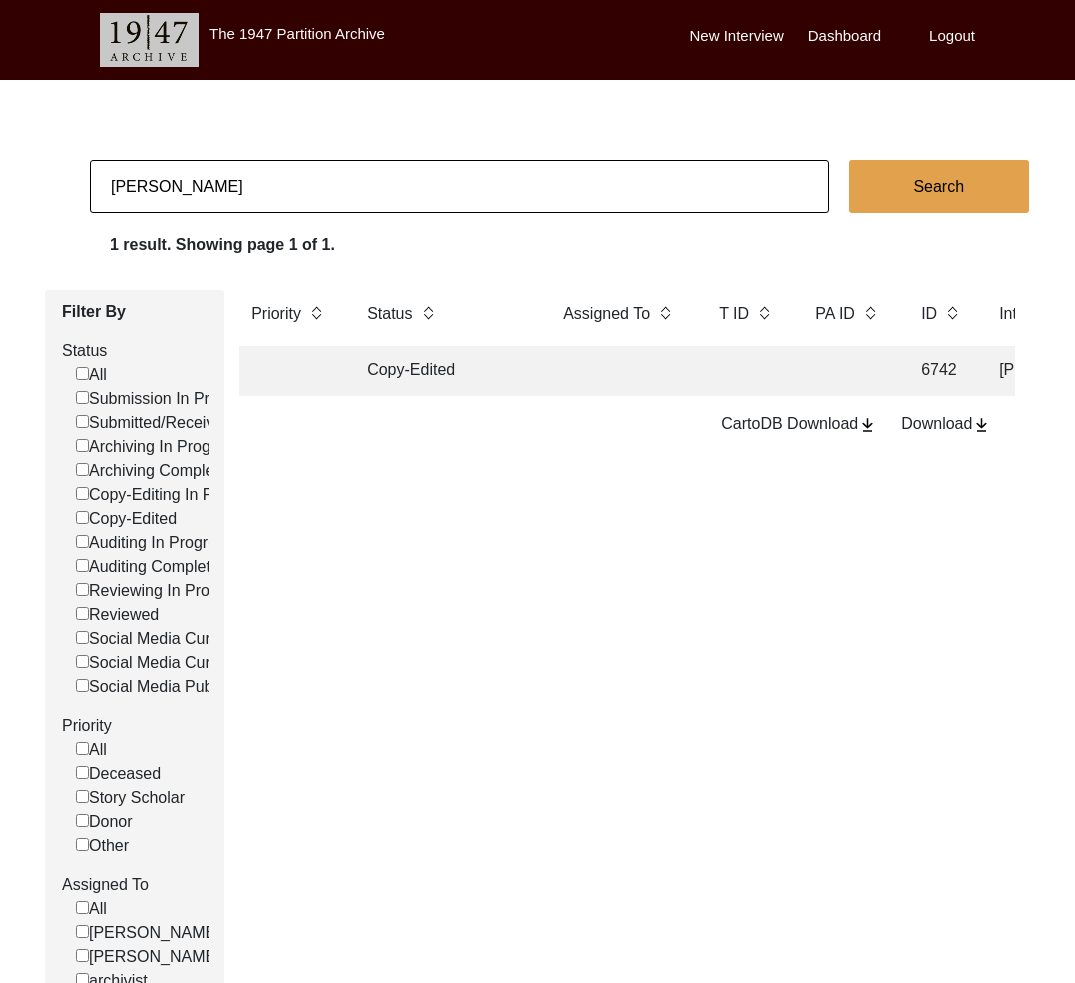 click on "Copy-Edited" 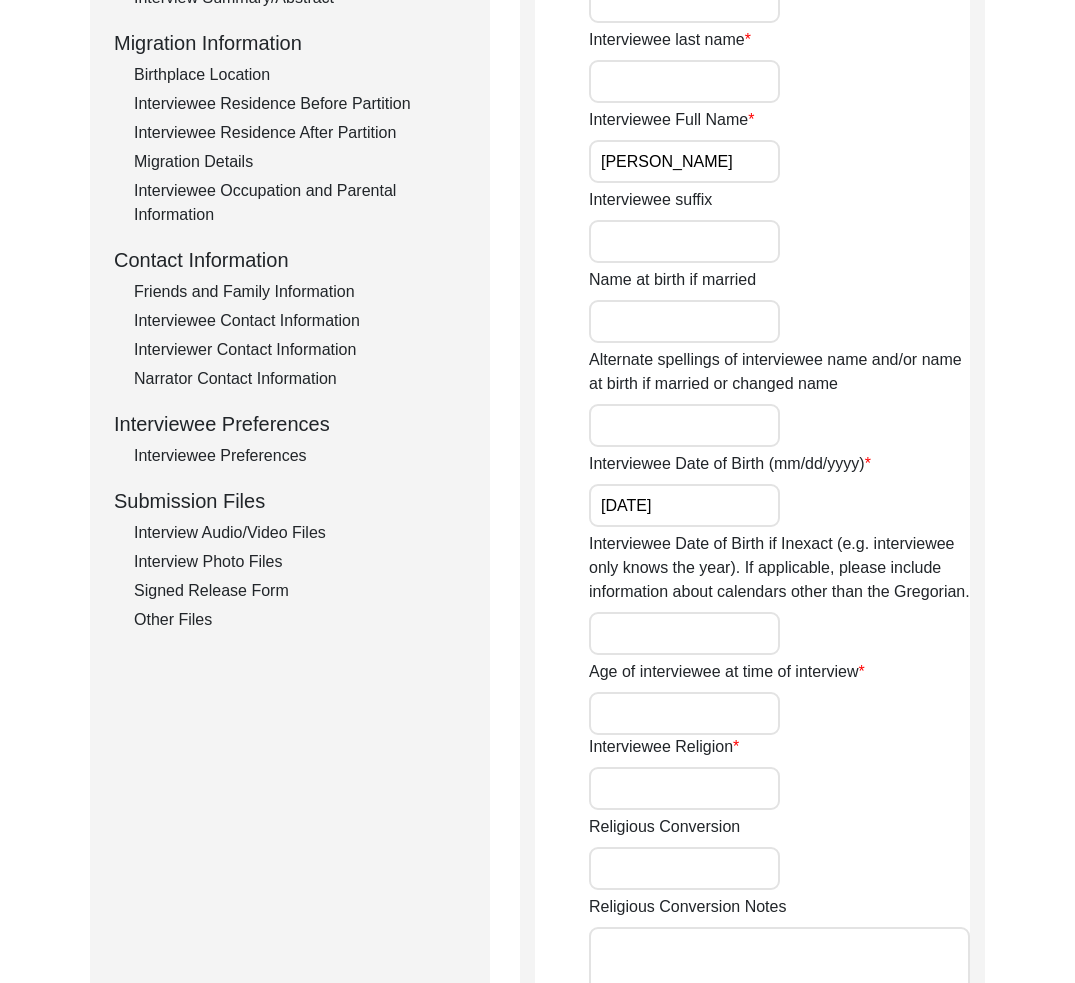 scroll, scrollTop: 994, scrollLeft: 0, axis: vertical 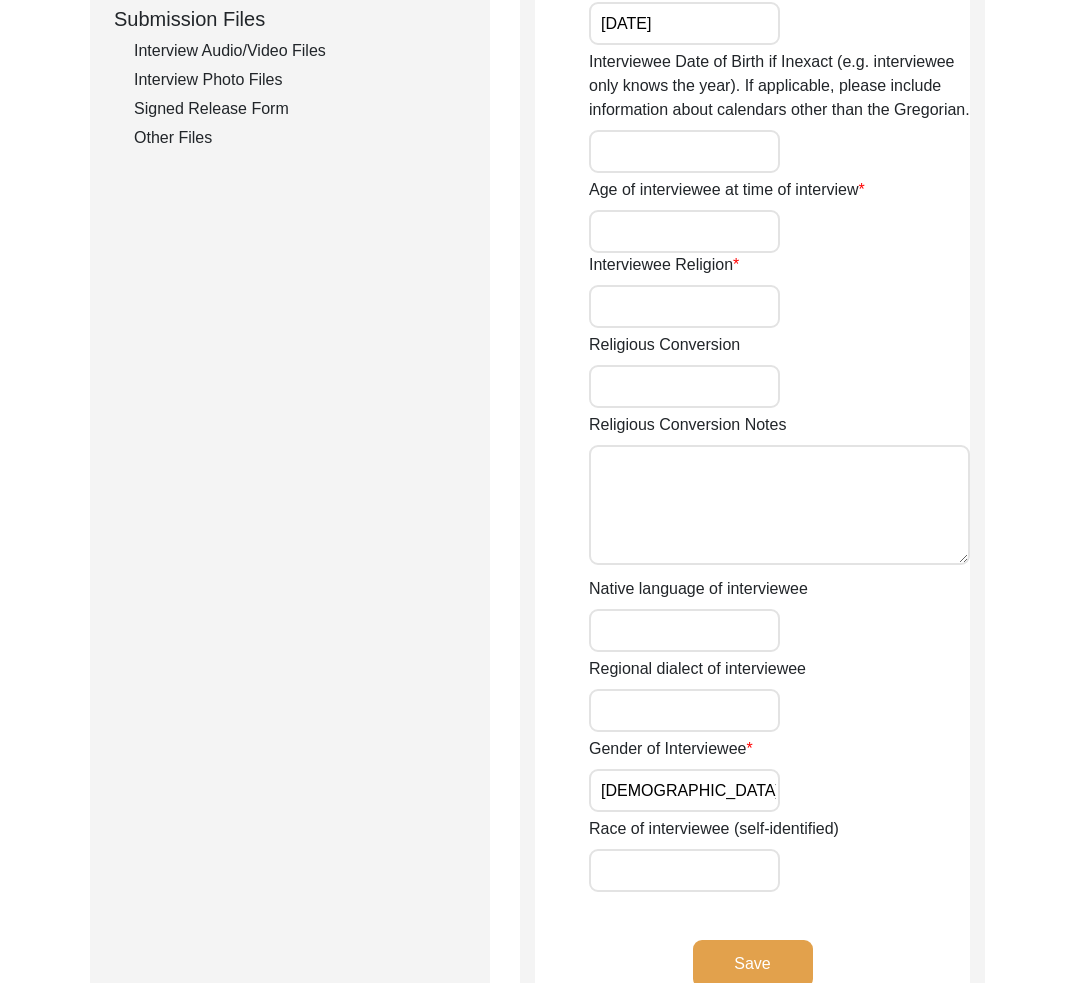 click on "Interview Audio/Video Files" 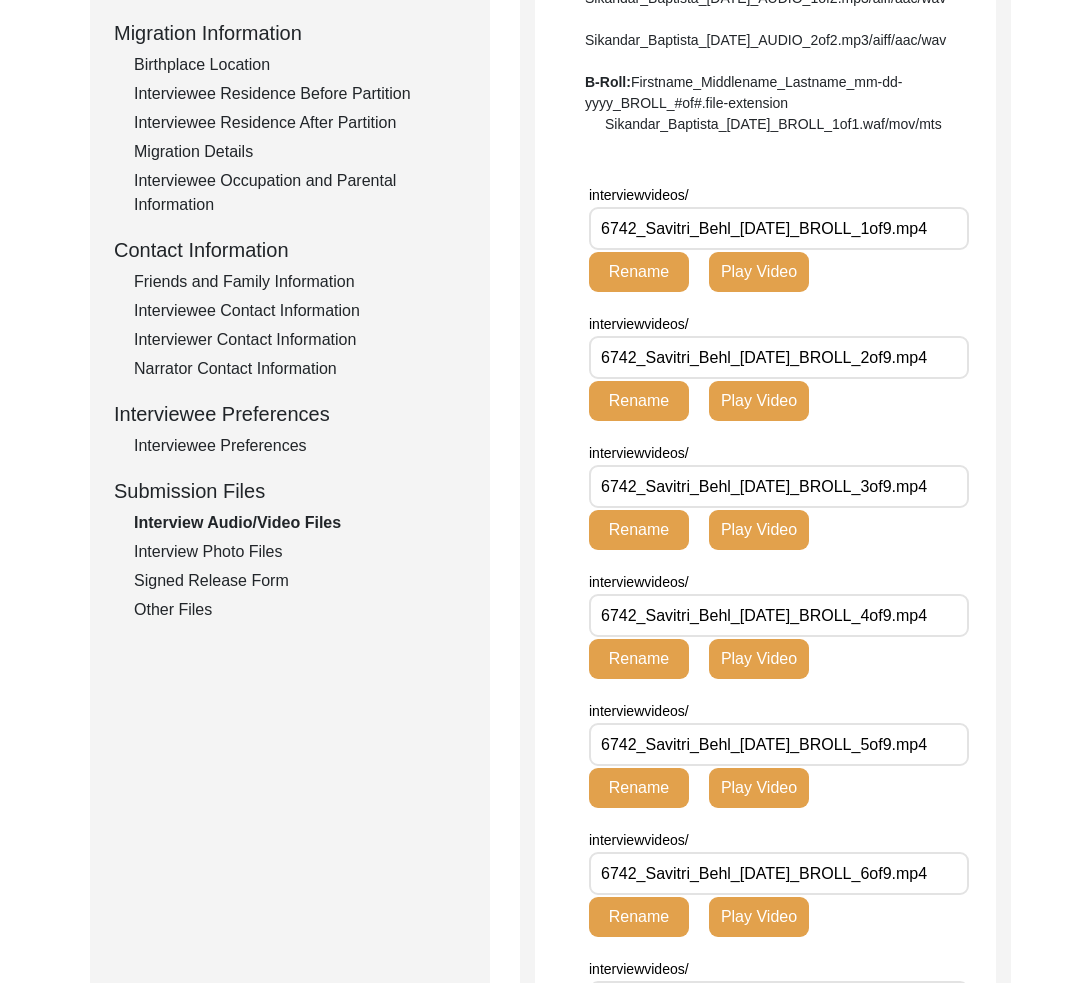 click on "Other Files" 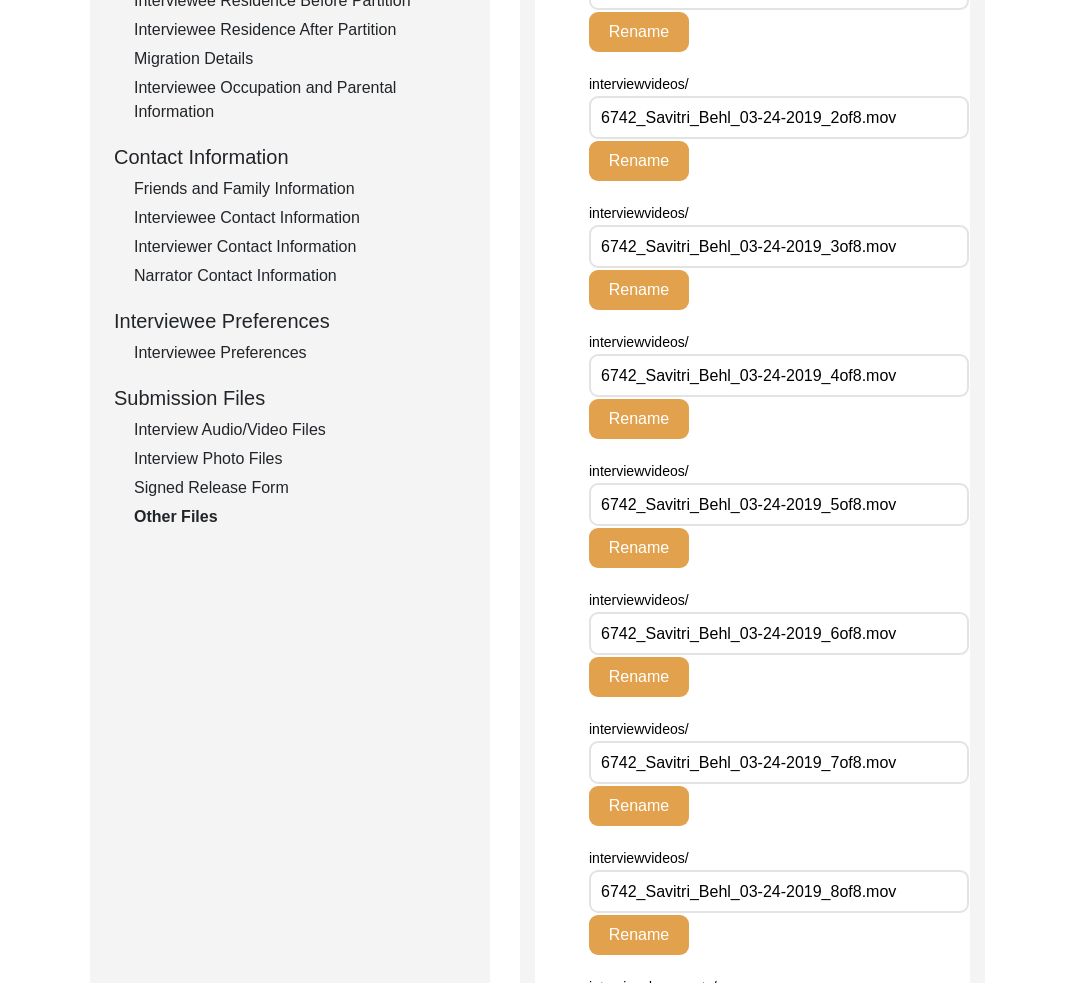 scroll, scrollTop: 862, scrollLeft: 0, axis: vertical 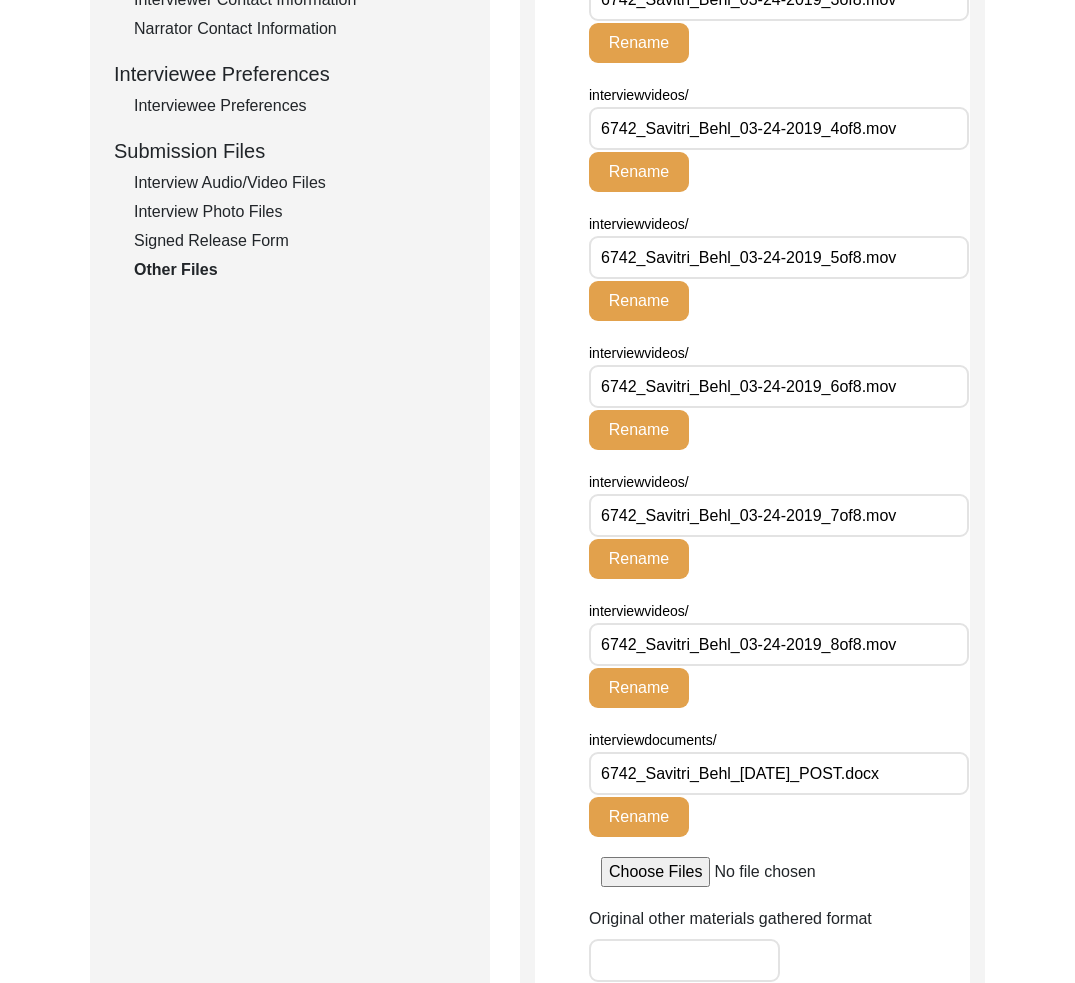 click on "6742_Savitri_Behl_03-24-2019_5of8.mov" at bounding box center (779, 257) 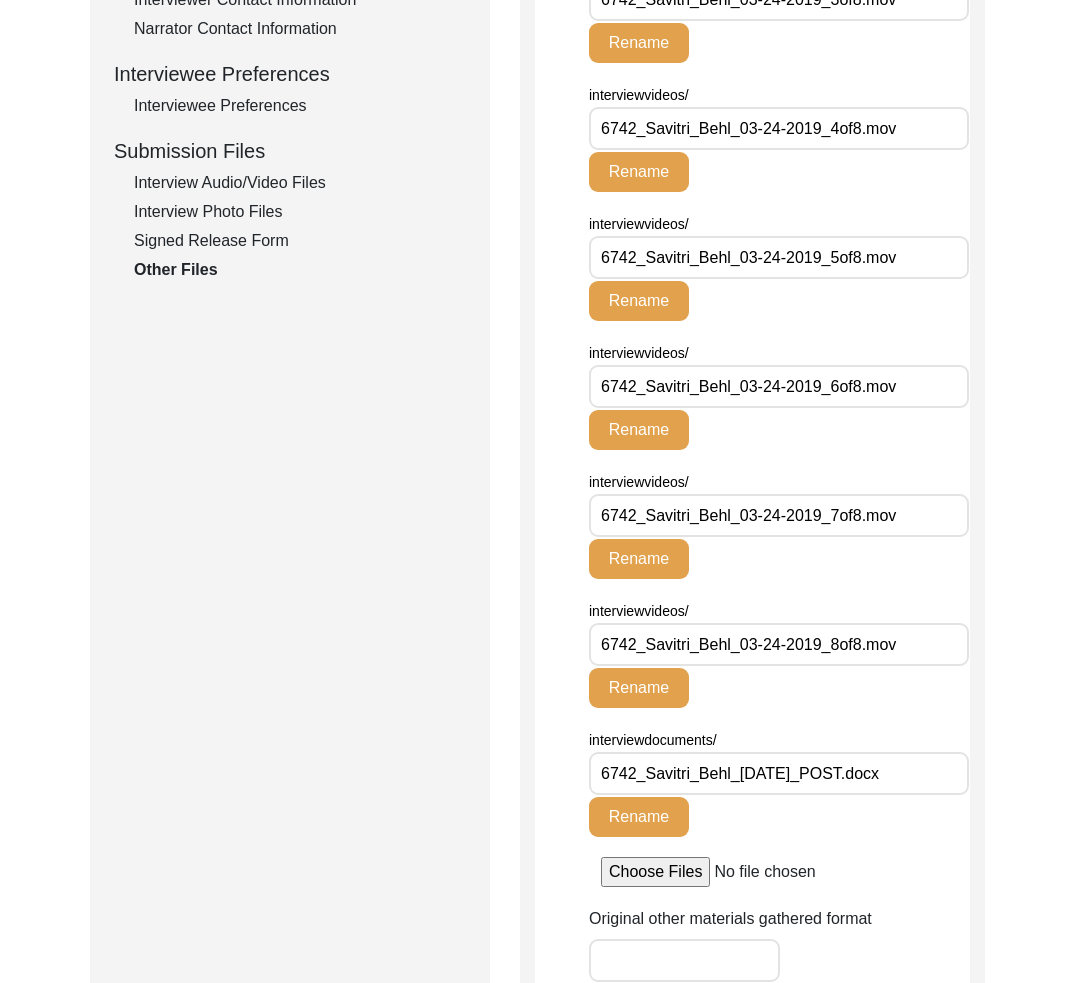 scroll, scrollTop: 0, scrollLeft: 0, axis: both 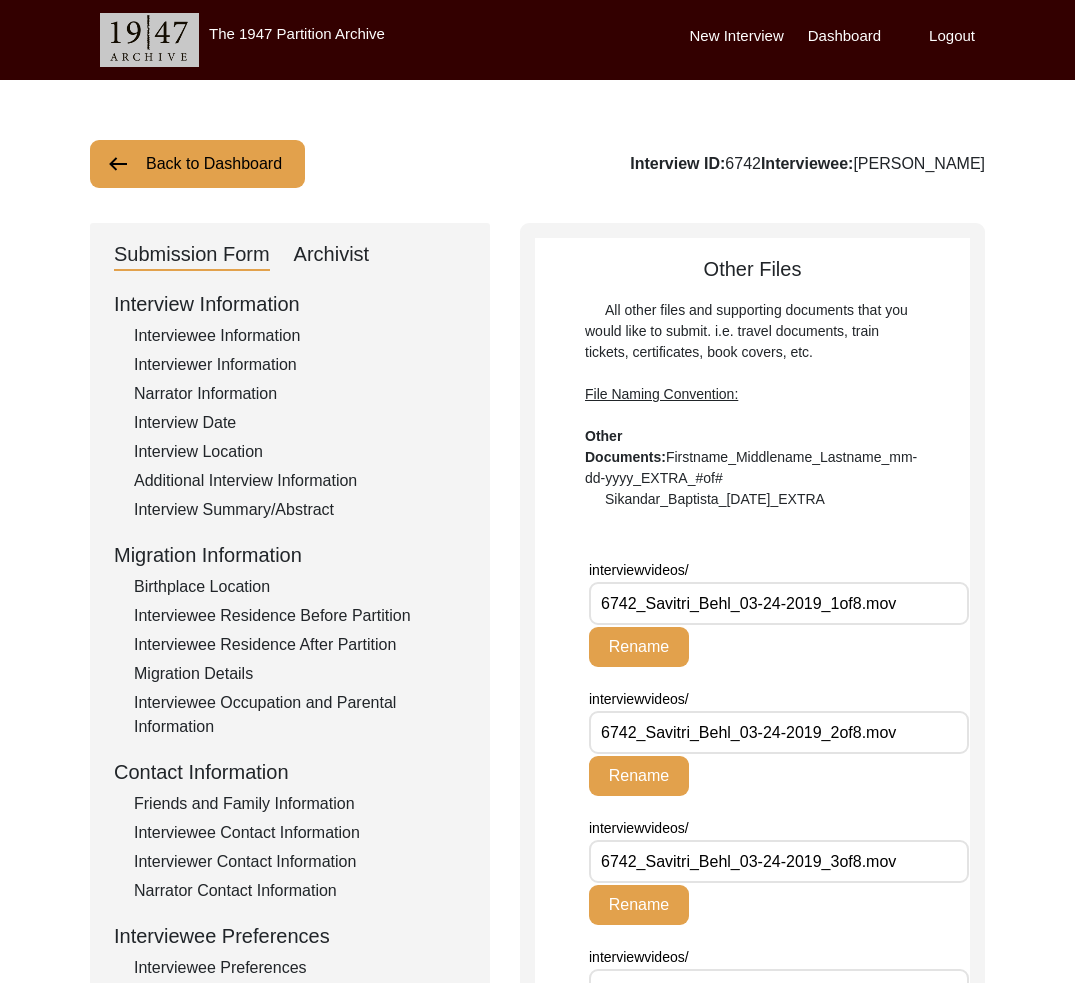 click on "Archivist" 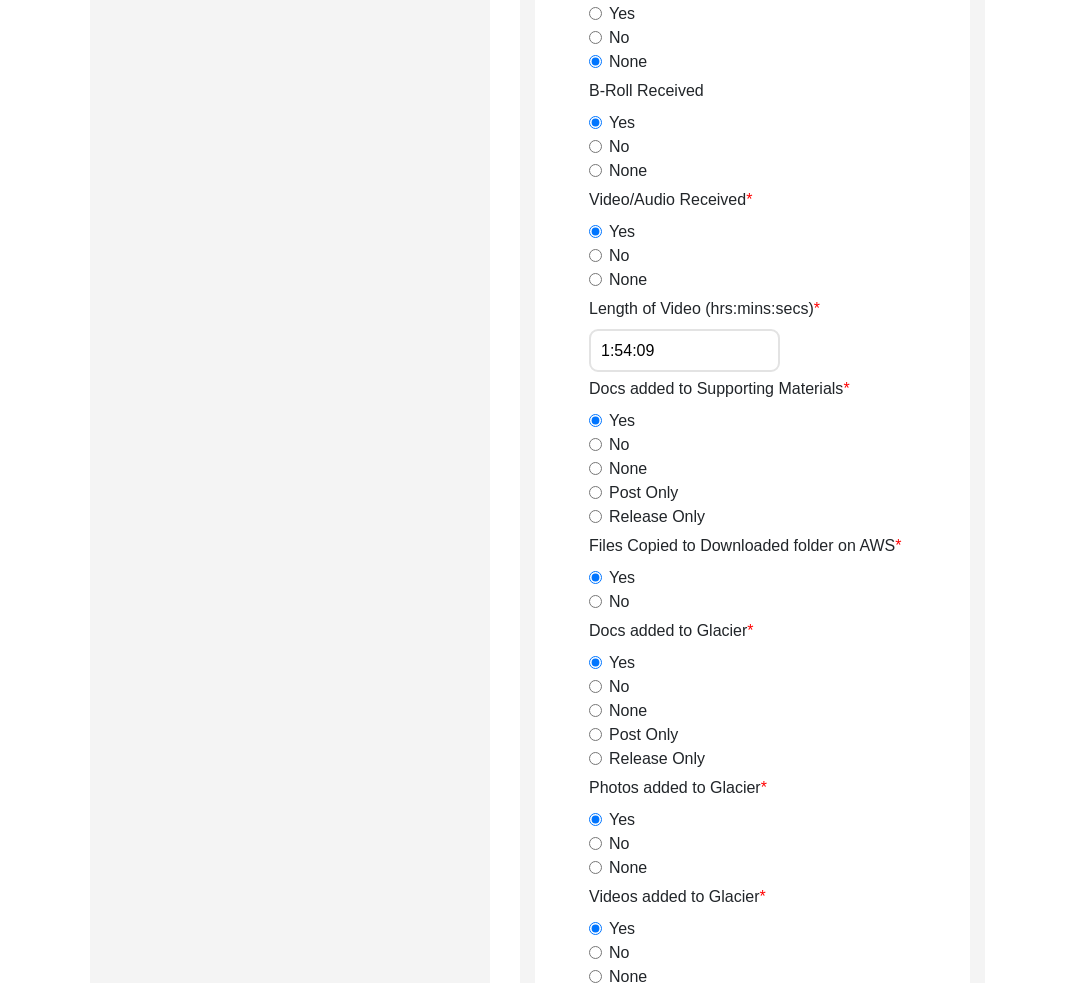 scroll, scrollTop: 2091, scrollLeft: 0, axis: vertical 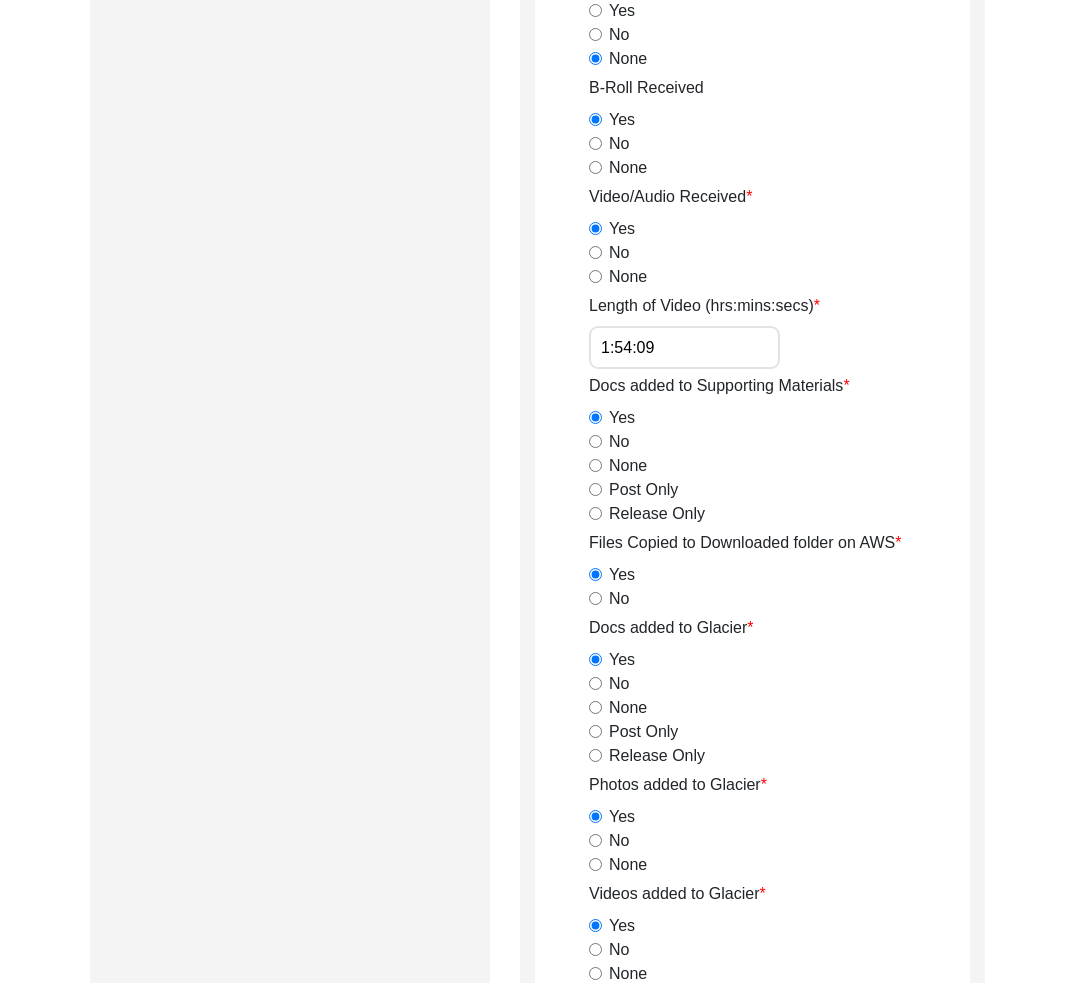 click on "1:54:09" at bounding box center (684, 347) 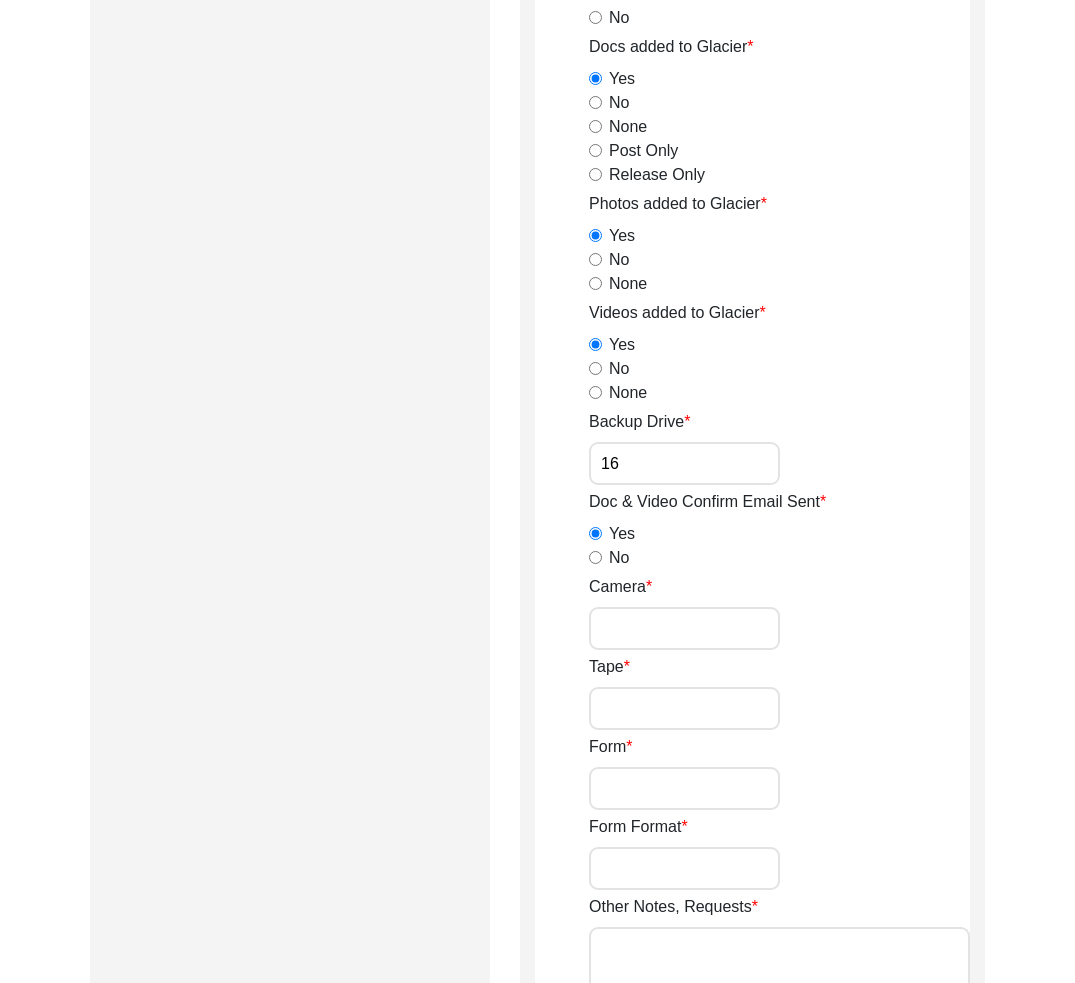 scroll, scrollTop: 2696, scrollLeft: 0, axis: vertical 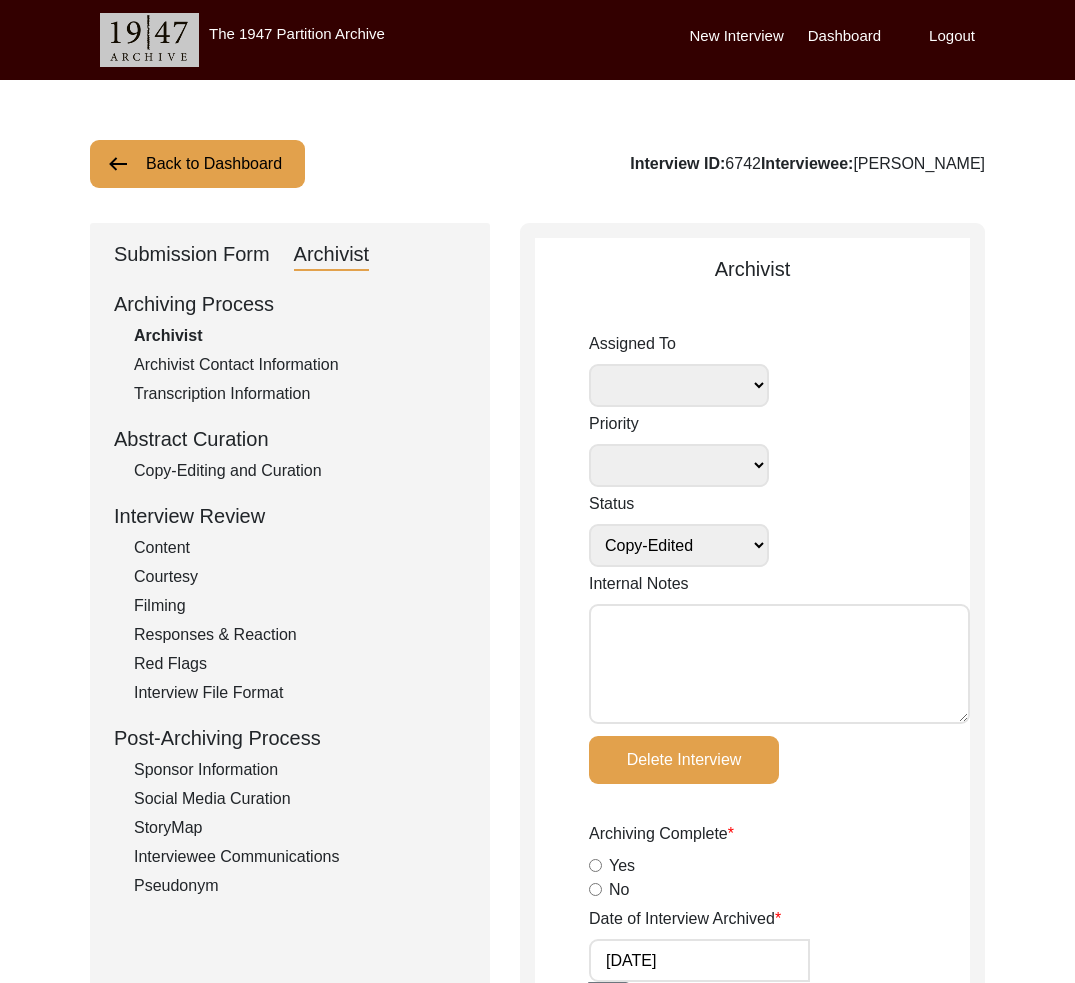 click on "Back to Dashboard" 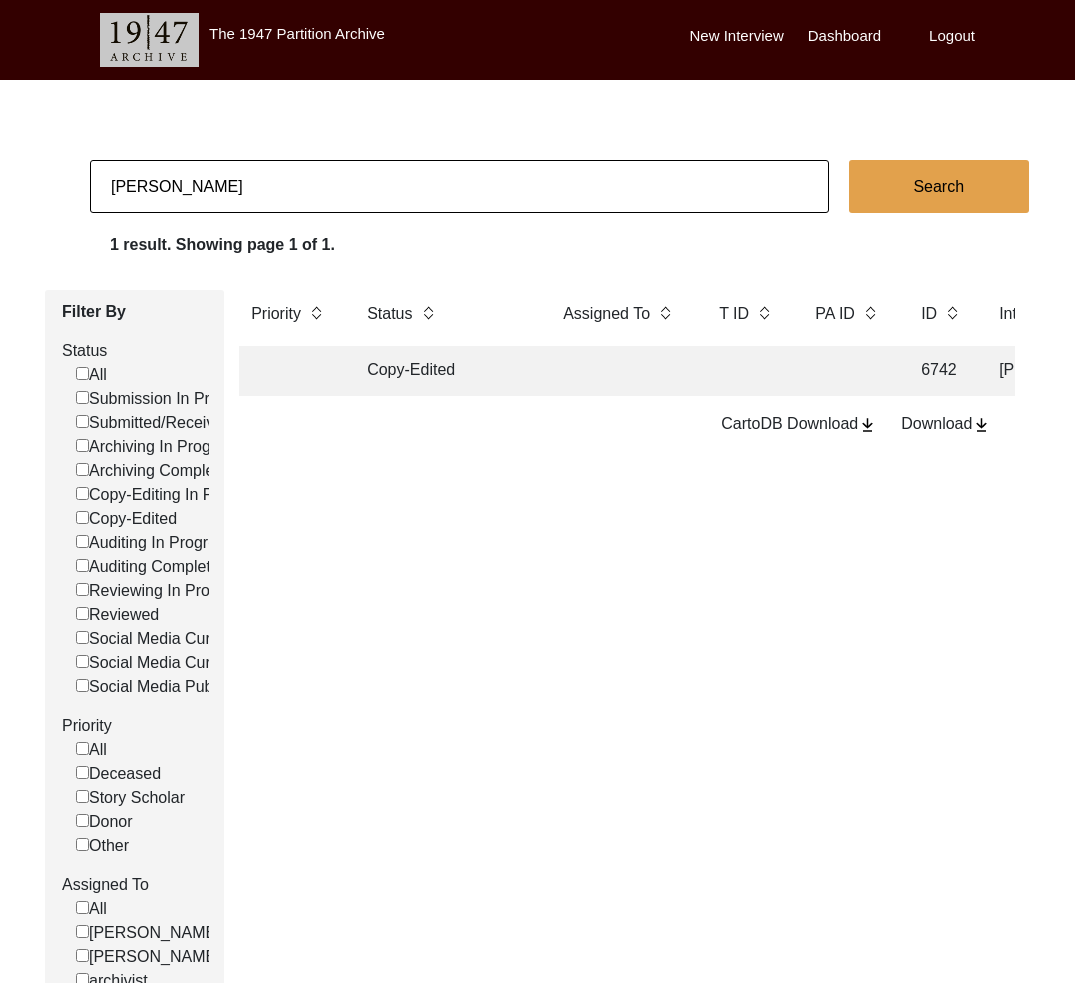 click on "Logout" at bounding box center [952, 36] 